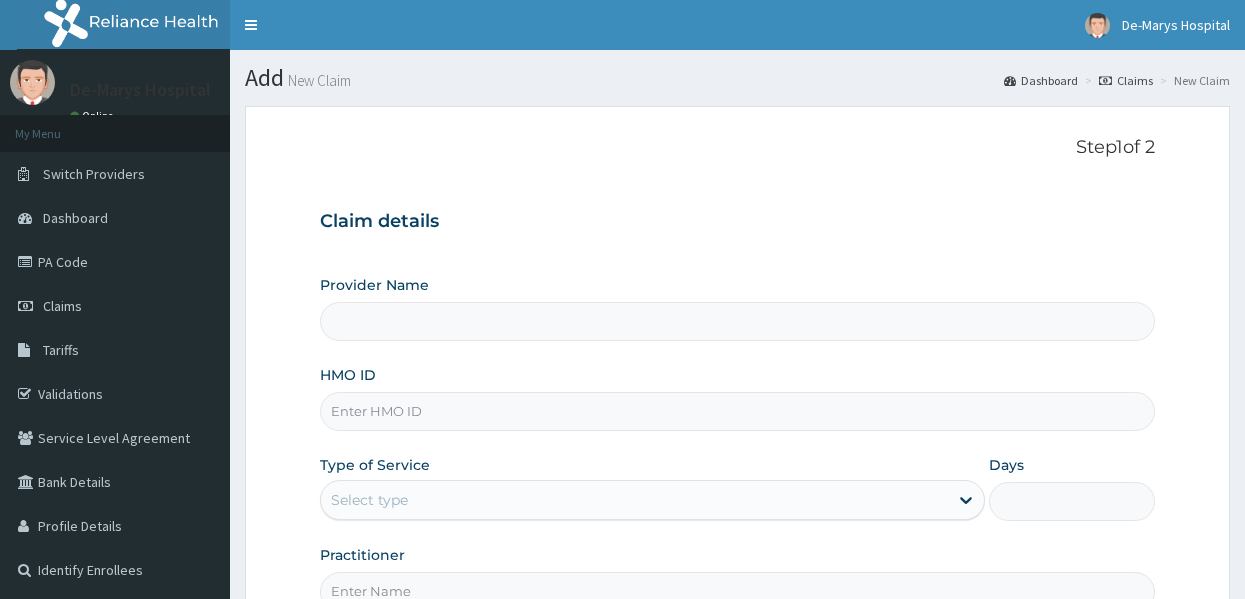 scroll, scrollTop: 0, scrollLeft: 0, axis: both 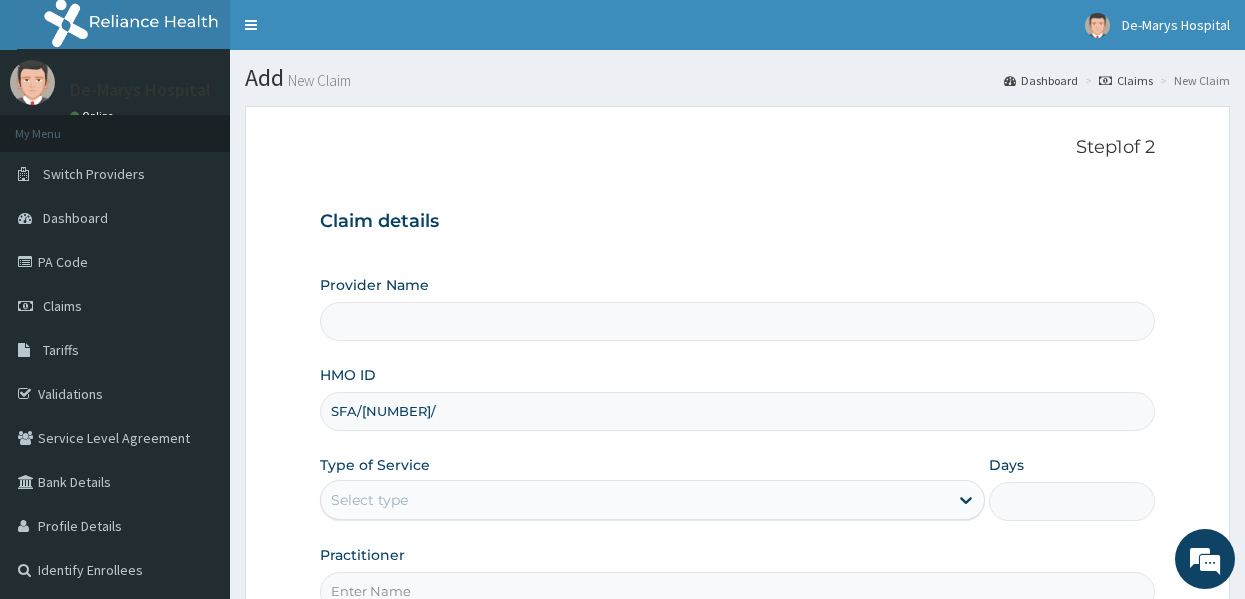 type on "SFA/[NUMBER]/A" 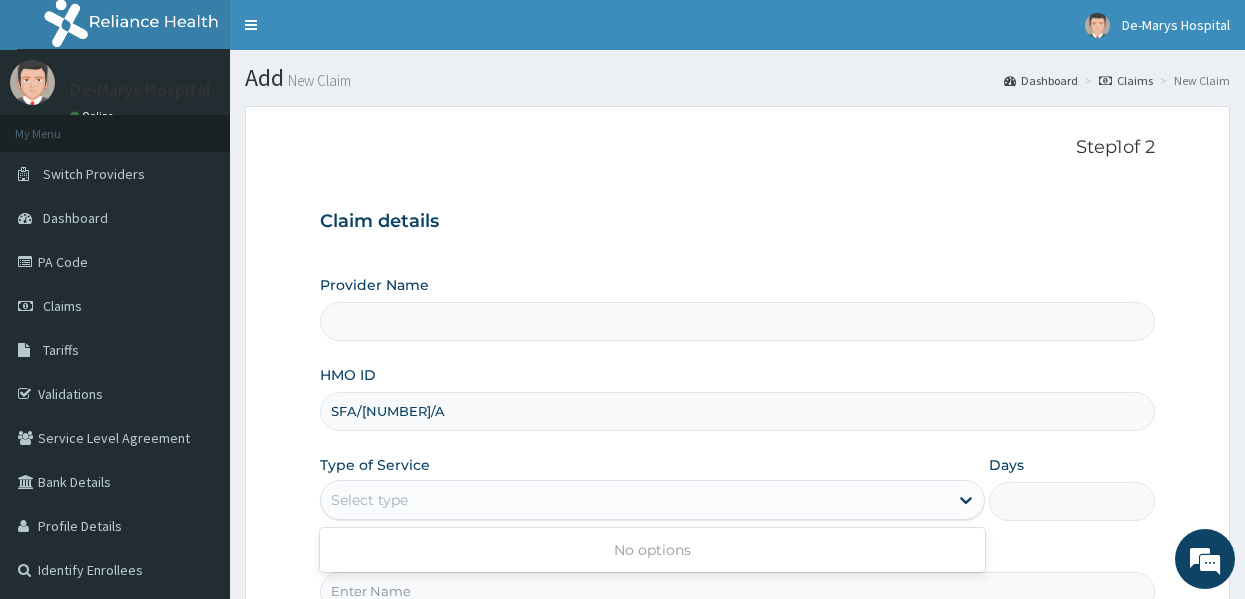 click on "Select type" at bounding box center (634, 500) 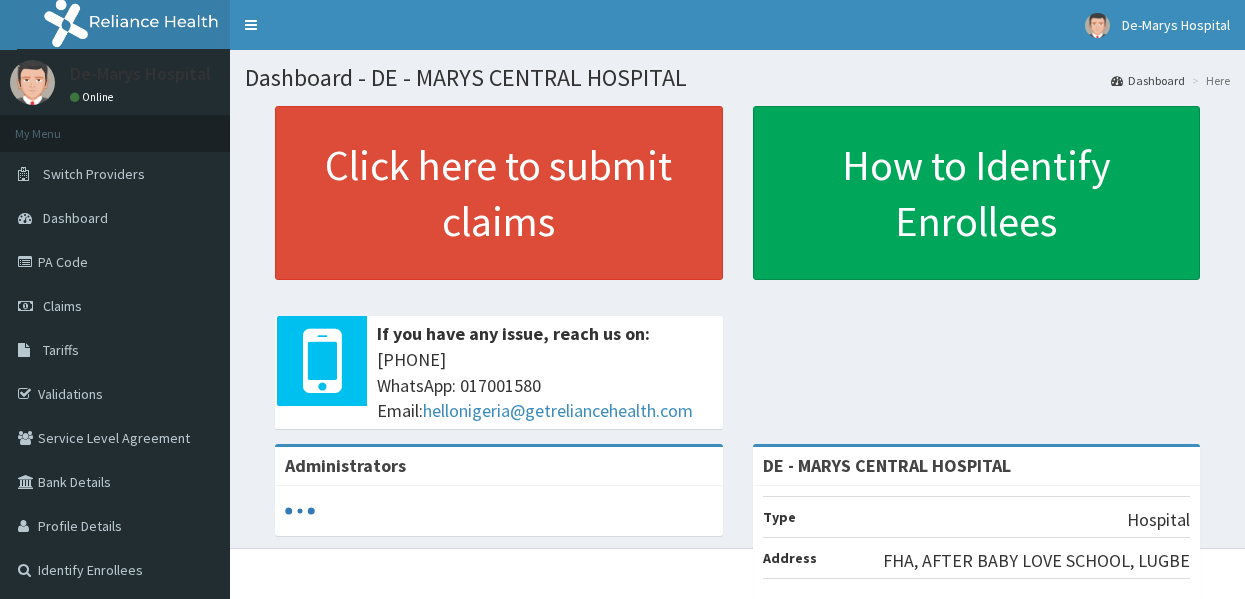 scroll, scrollTop: 0, scrollLeft: 0, axis: both 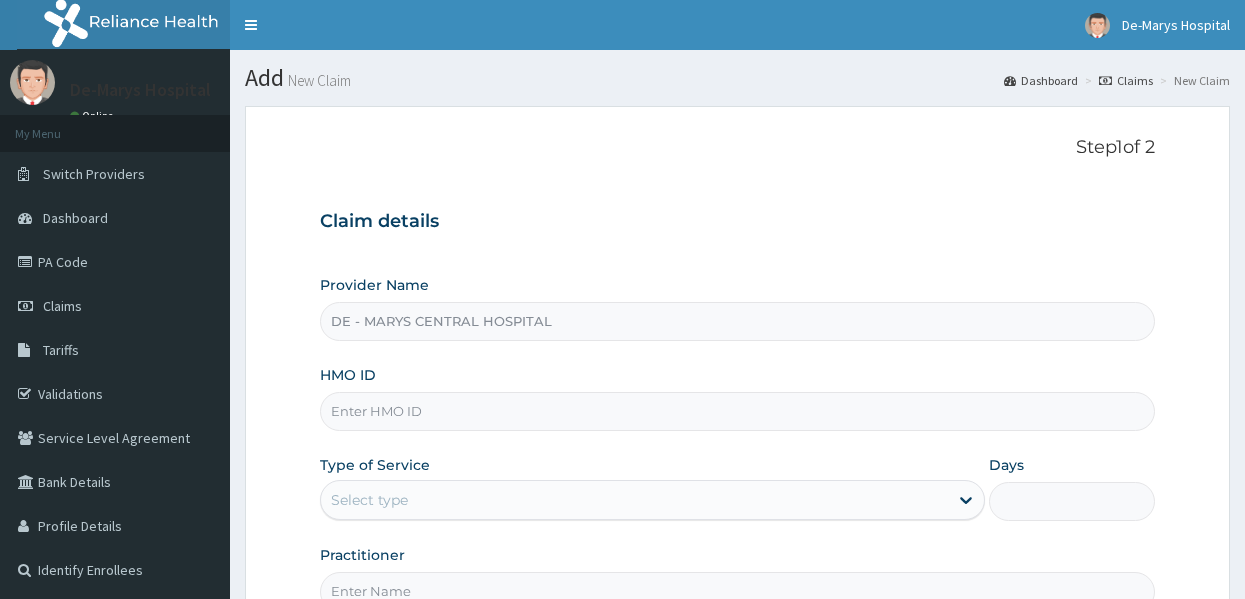 type on "DE - MARYS CENTRAL HOSPITAL" 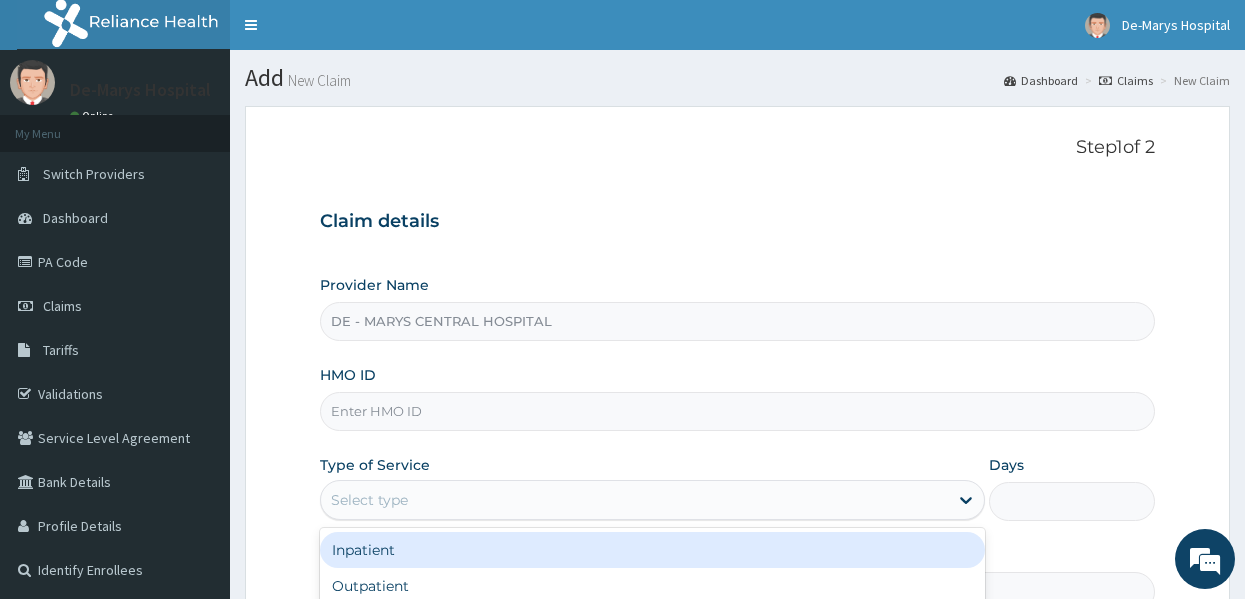 click on "Select type" at bounding box center [634, 500] 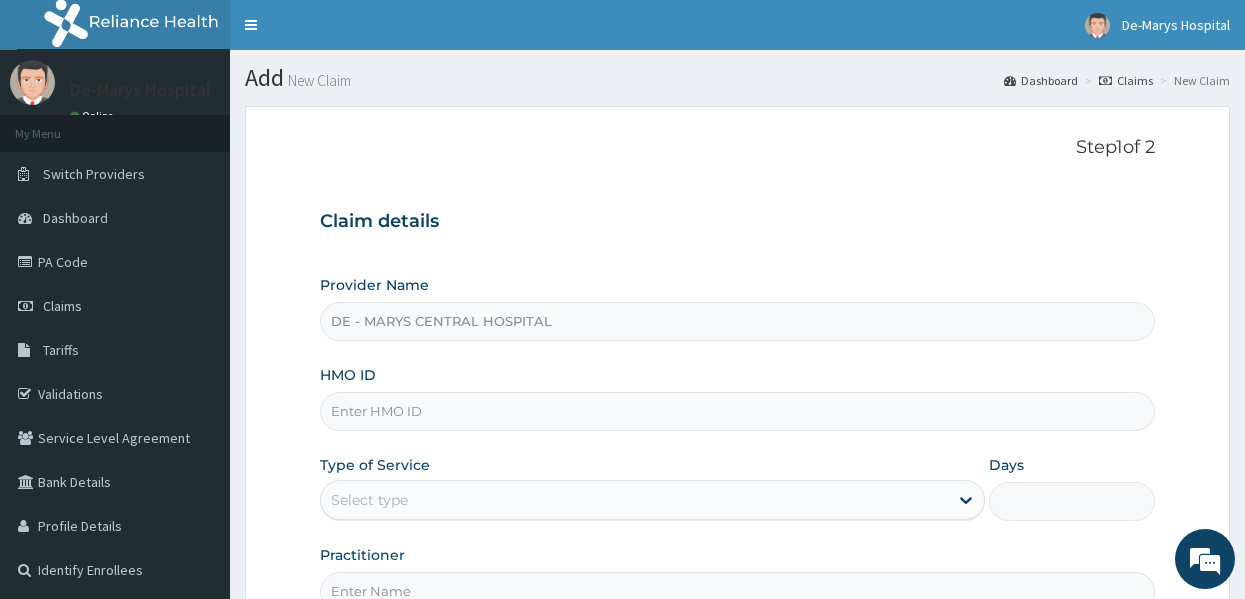 click on "HMO ID" at bounding box center (738, 411) 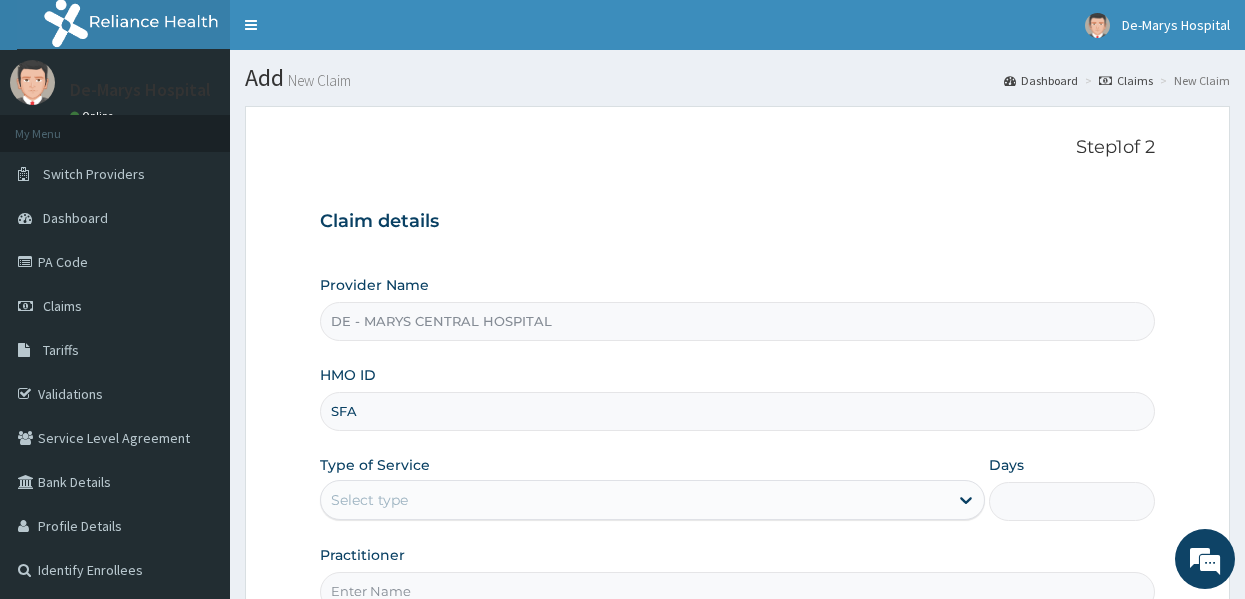 scroll, scrollTop: 0, scrollLeft: 0, axis: both 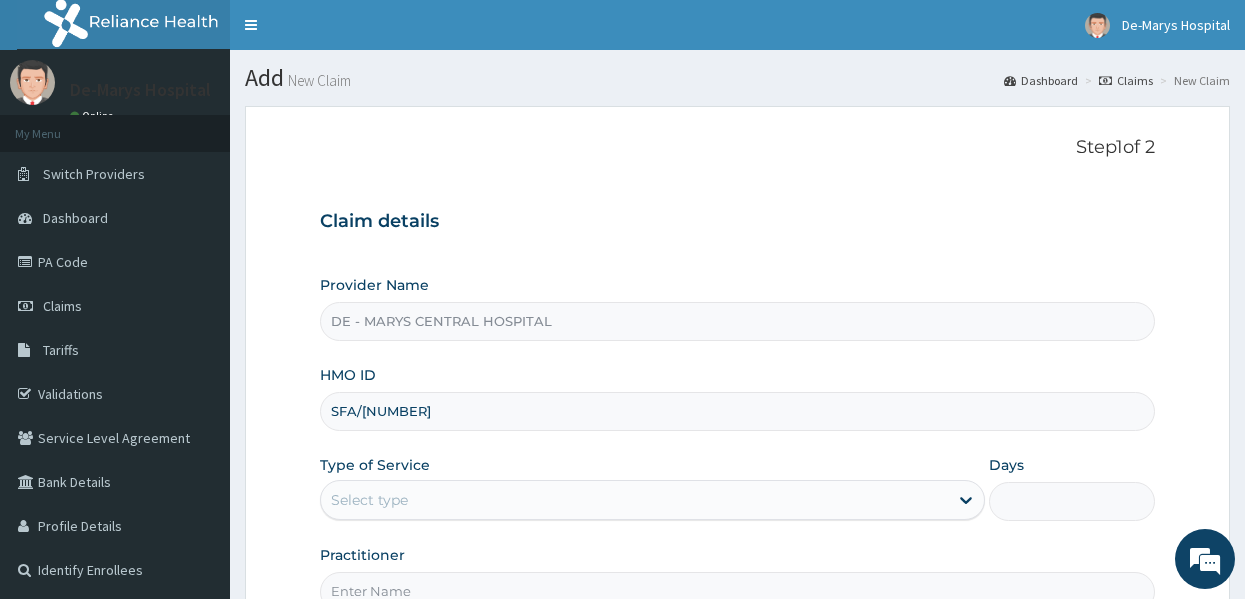 type on "SFA/12653/A" 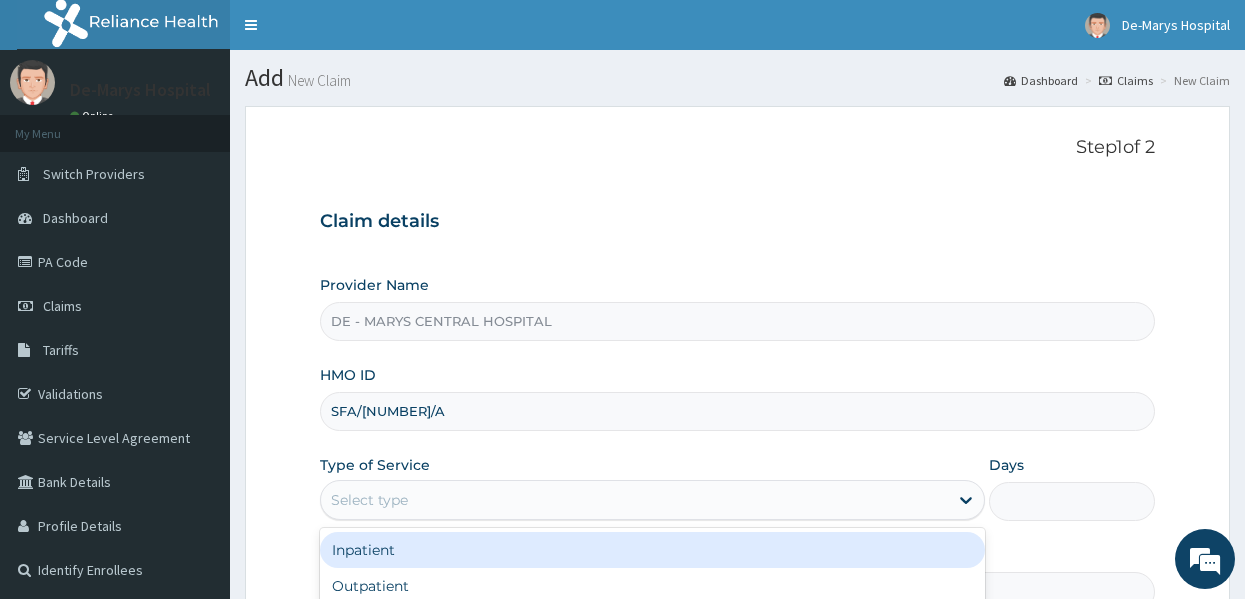 click on "Select type" at bounding box center (634, 500) 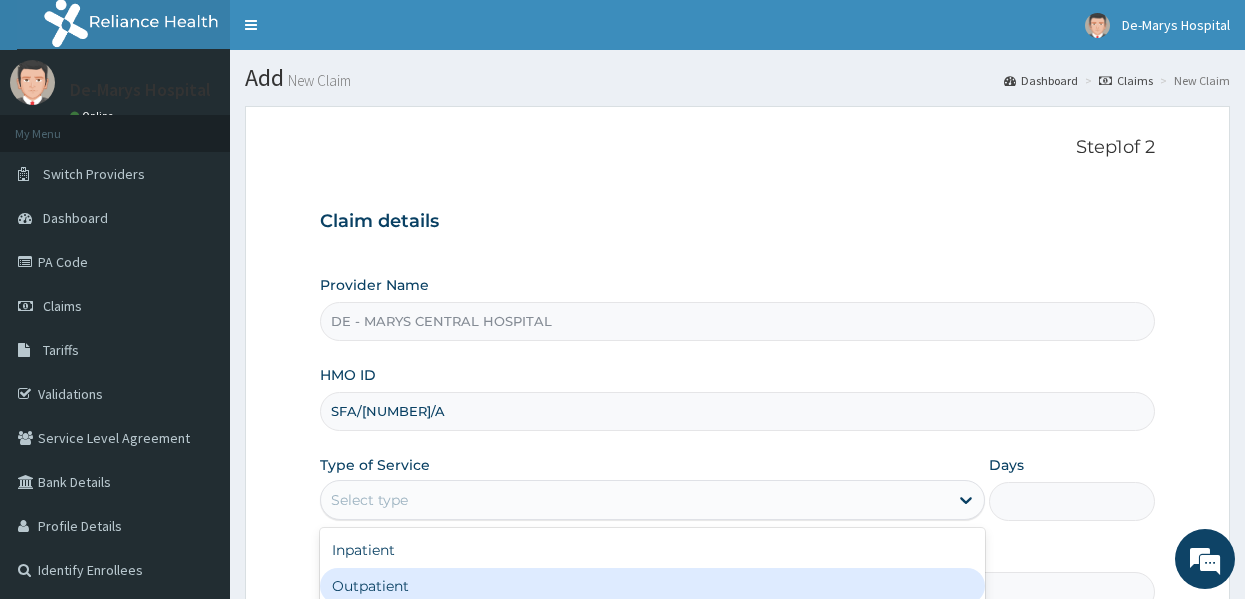 click on "Outpatient" at bounding box center (652, 586) 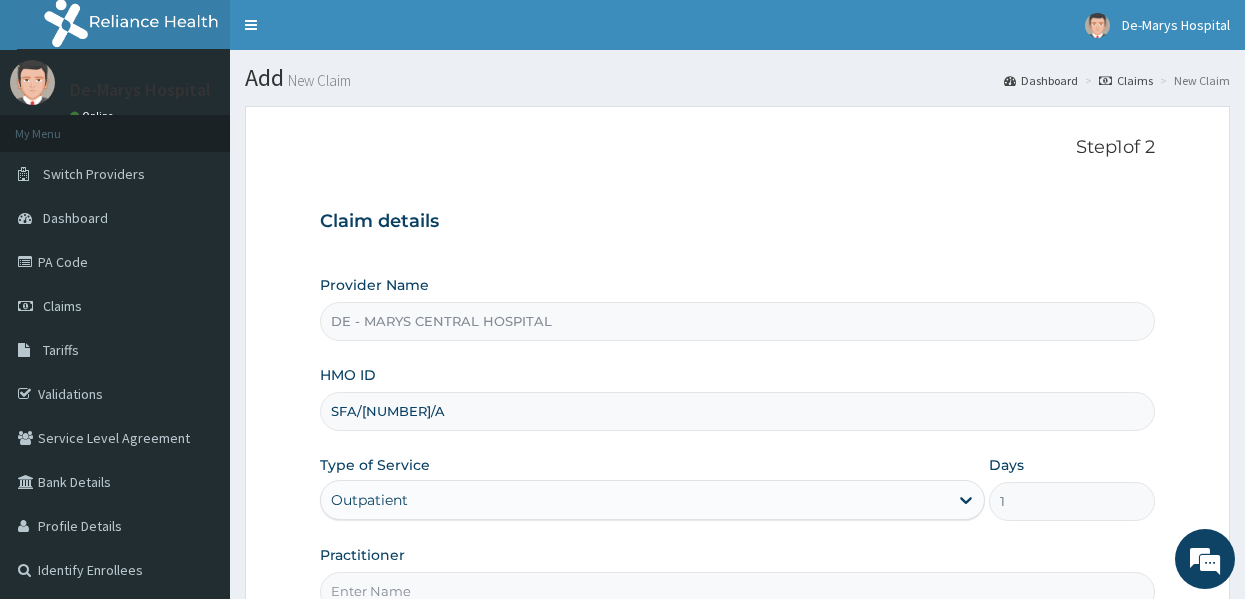 click on "Practitioner" at bounding box center [738, 578] 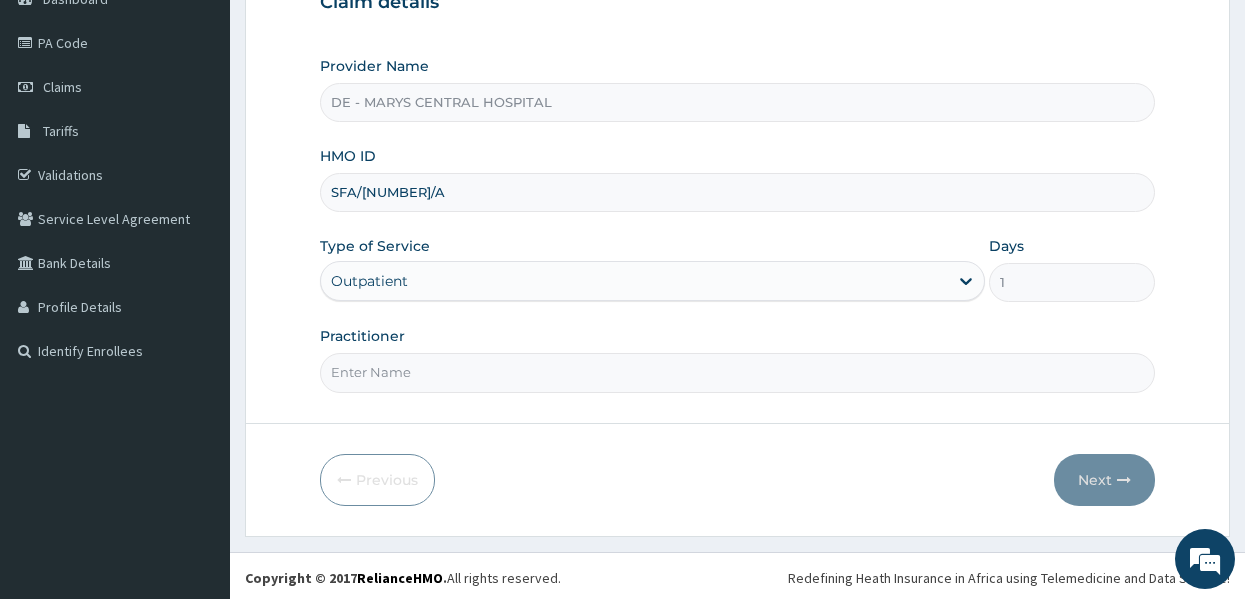 scroll, scrollTop: 223, scrollLeft: 0, axis: vertical 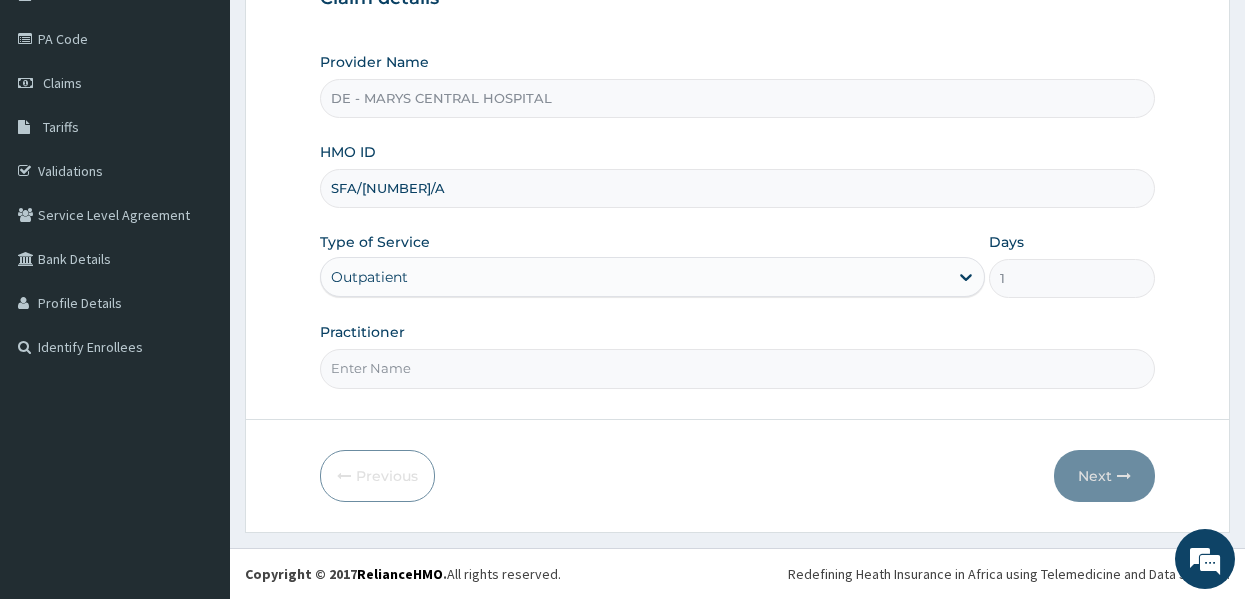 click on "Practitioner" at bounding box center (738, 368) 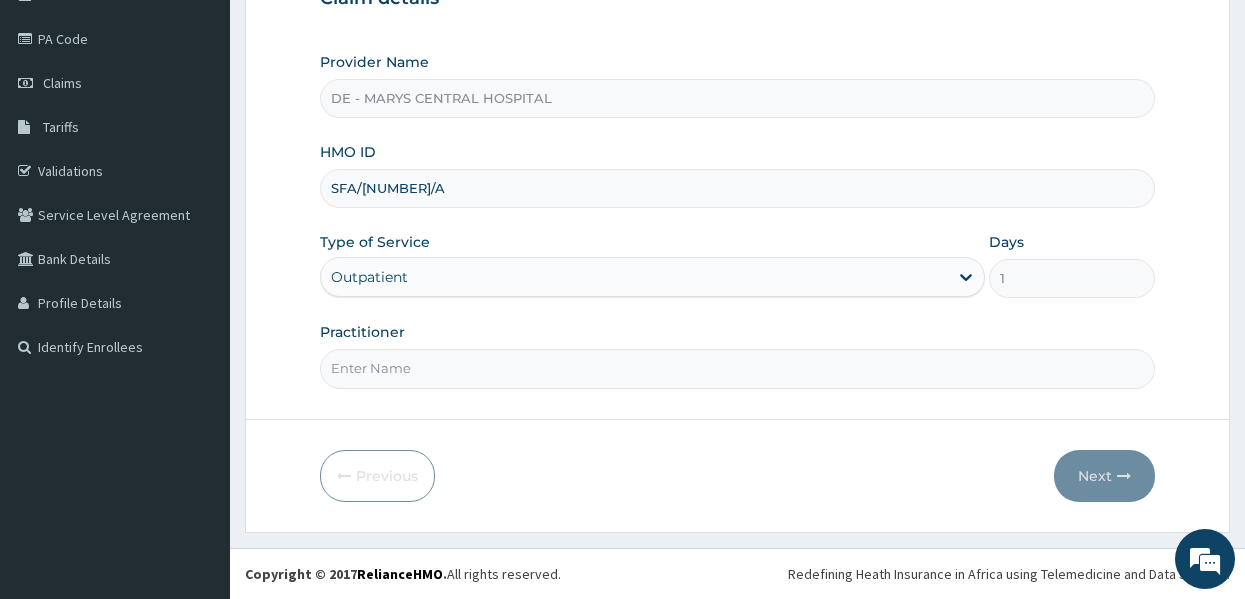type on "DR MUSA" 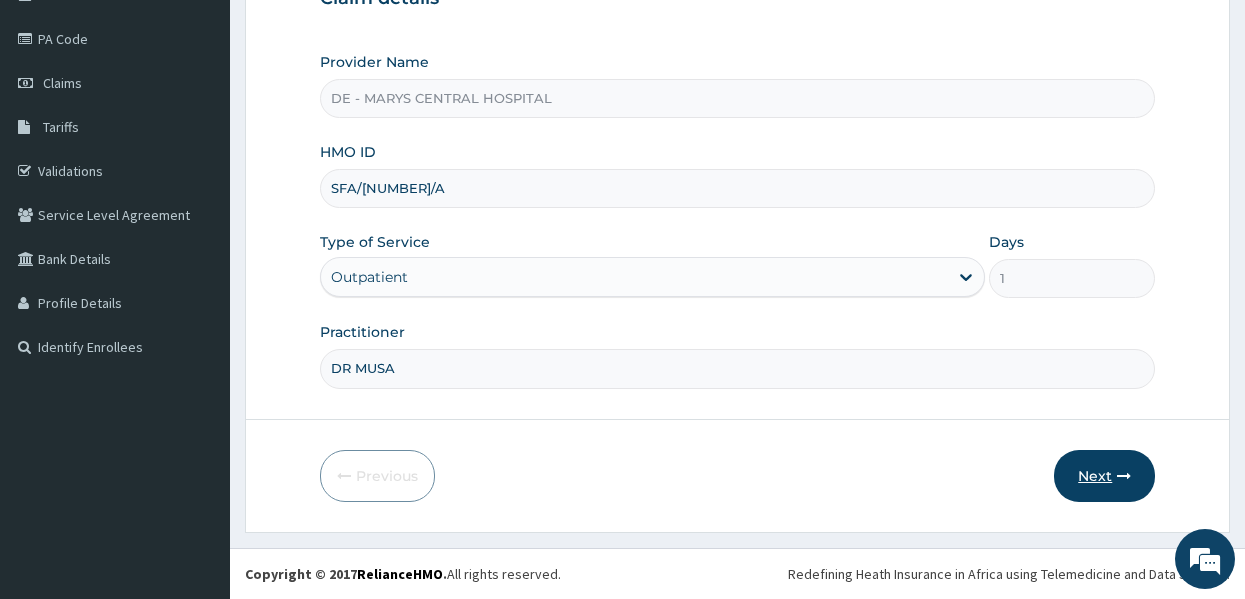 click on "Next" at bounding box center (1104, 476) 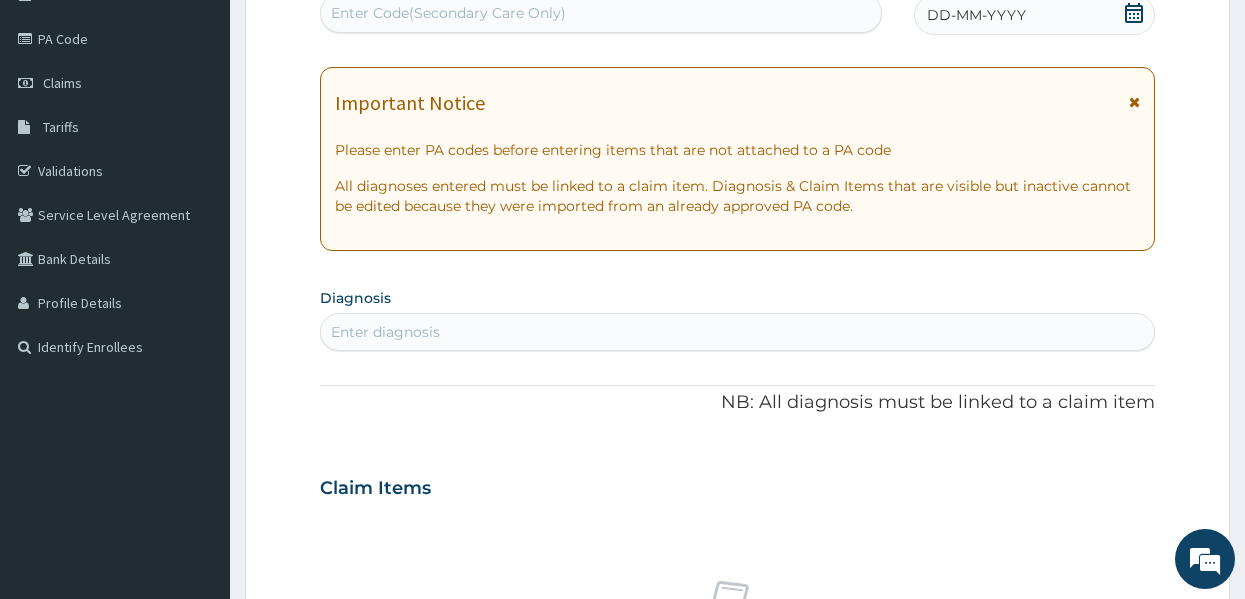 click on "DD-MM-YYYY" at bounding box center (976, 15) 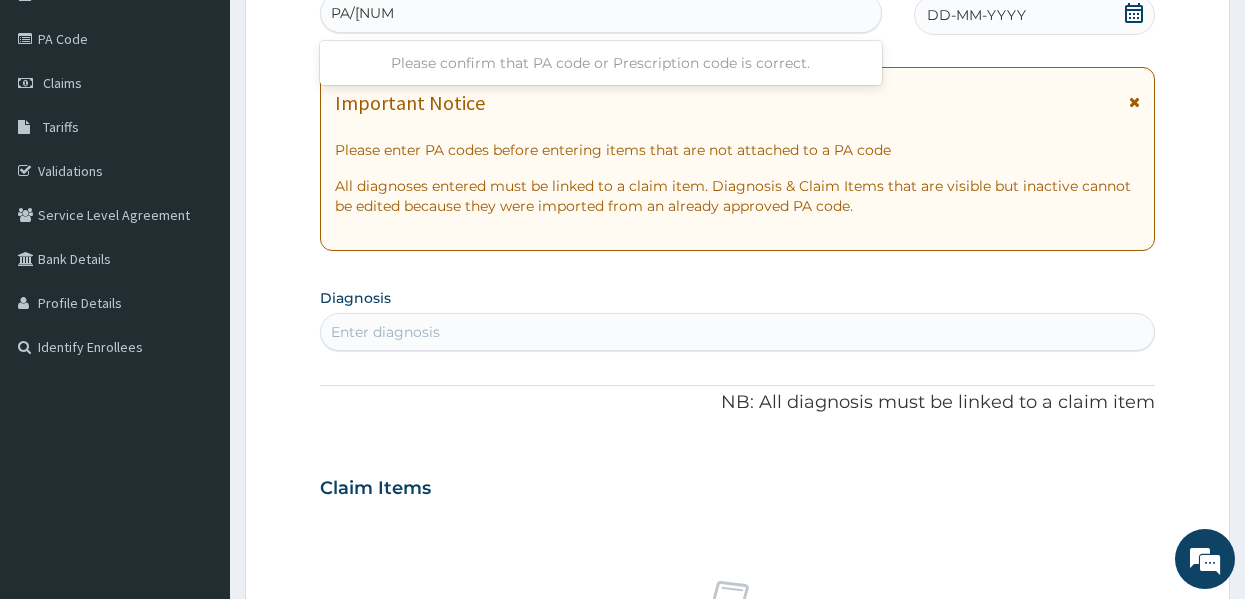 click on "Please confirm that PA code or Prescription code is correct." at bounding box center [601, 63] 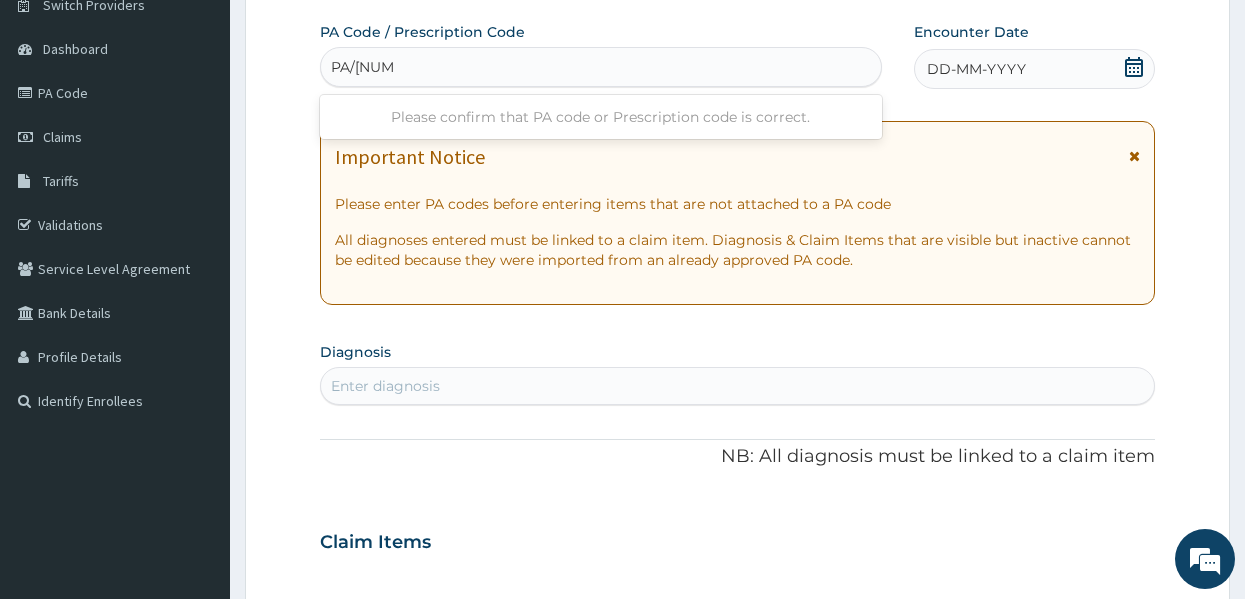 scroll, scrollTop: 164, scrollLeft: 0, axis: vertical 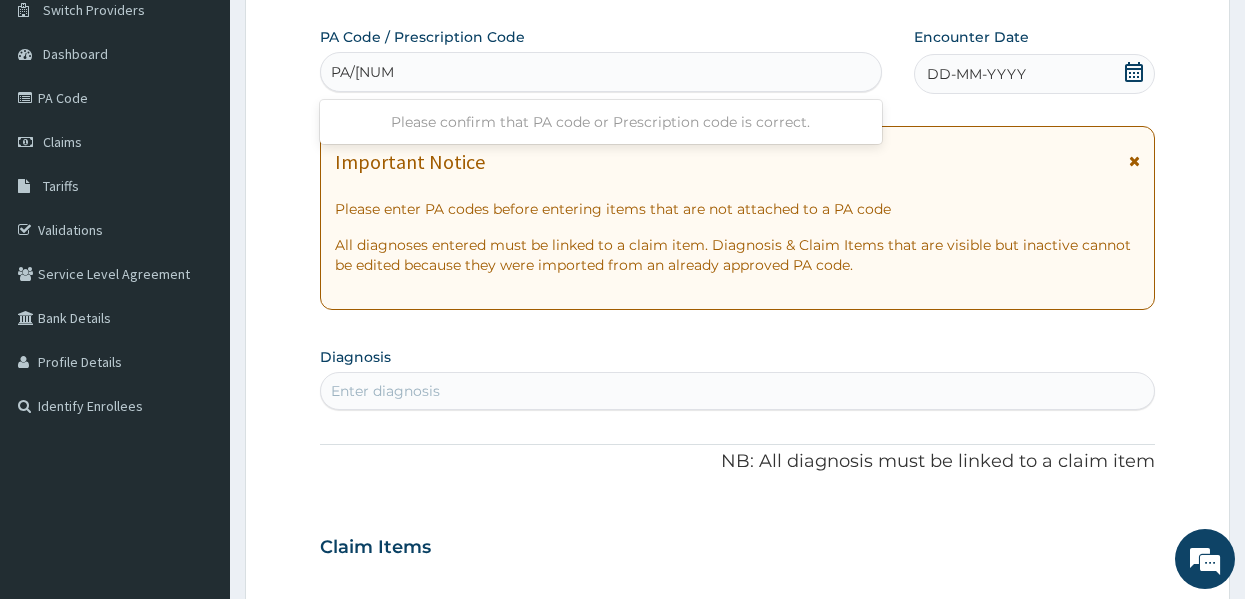 type on "PA/72132" 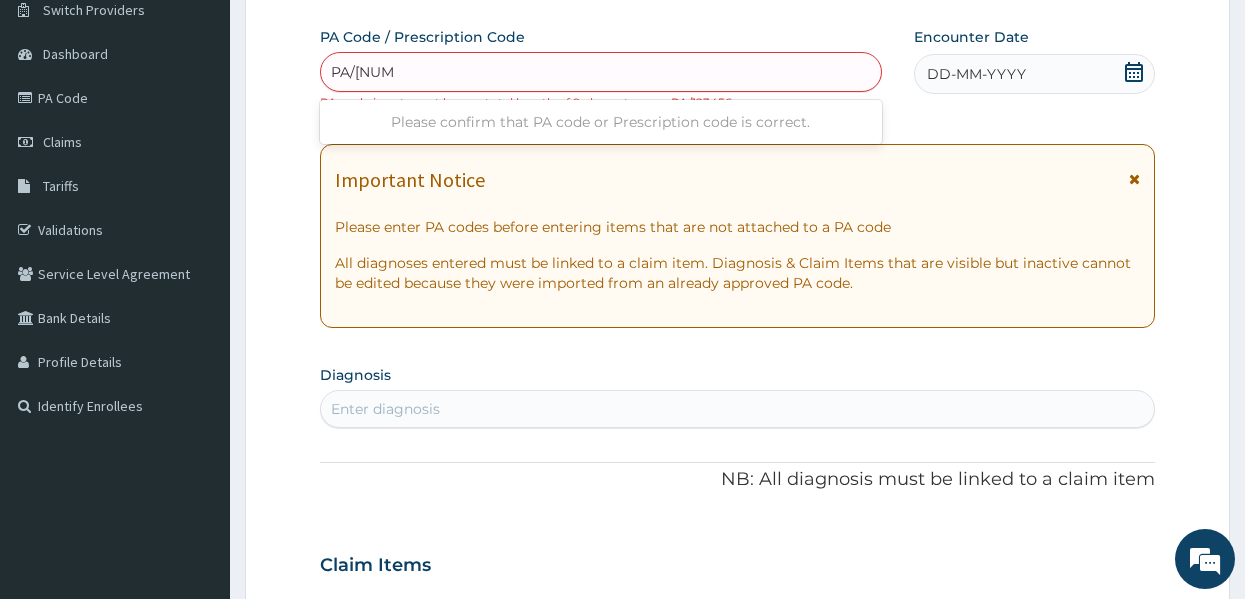 type on "PA/721232" 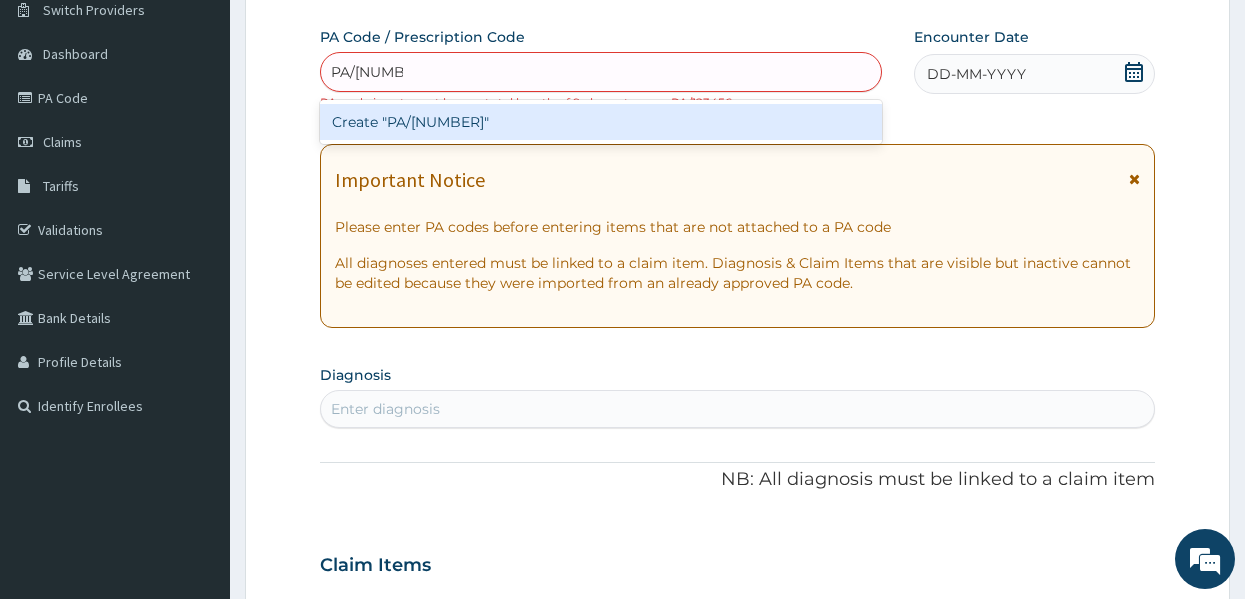 click on "Create "PA/721232"" at bounding box center [601, 122] 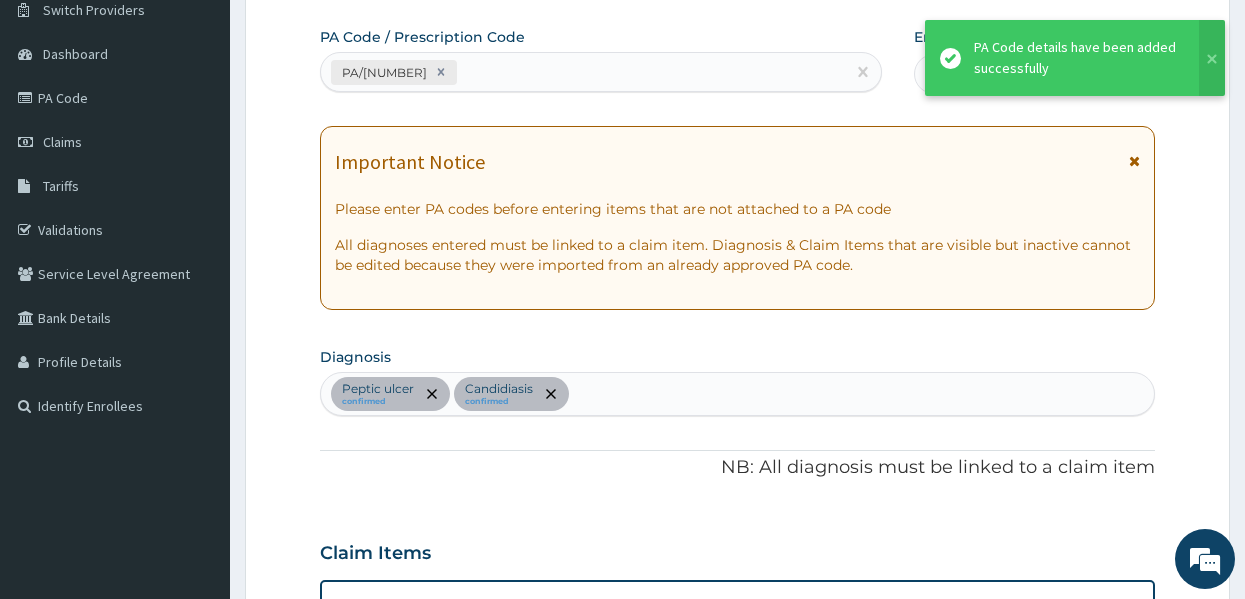 scroll, scrollTop: 820, scrollLeft: 0, axis: vertical 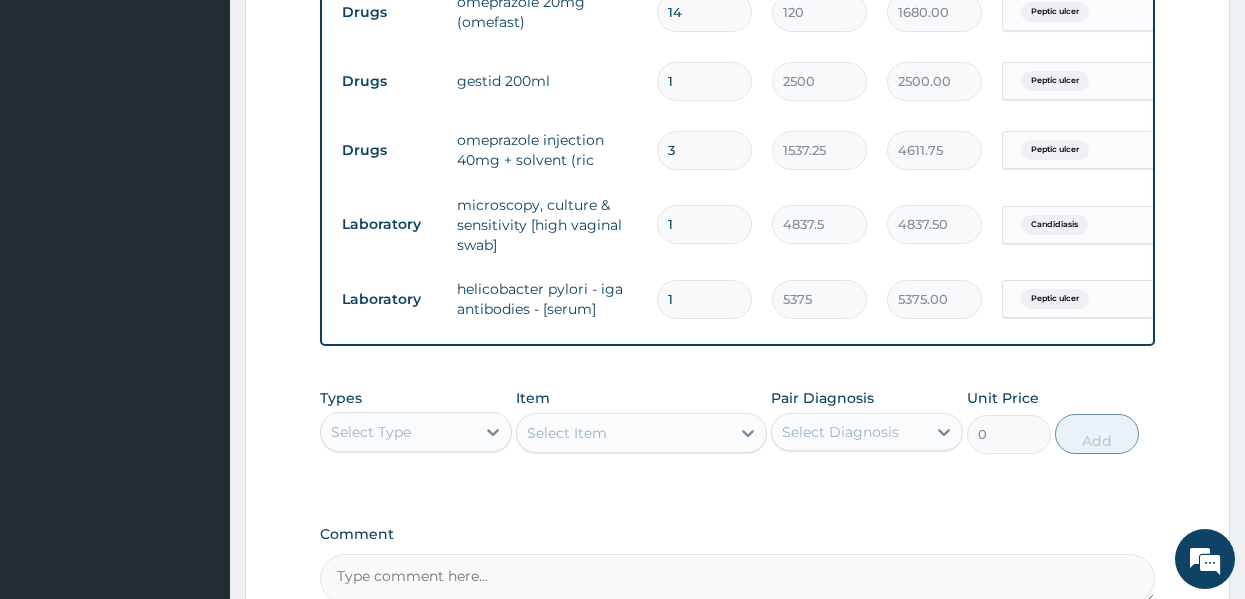 click on "Step  2  of 2 PA Code / Prescription Code PA/721232 Encounter Date 11-07-2025 Important Notice Please enter PA codes before entering items that are not attached to a PA code   All diagnoses entered must be linked to a claim item. Diagnosis & Claim Items that are visible but inactive cannot be edited because they were imported from an already approved PA code. Diagnosis Peptic ulcer confirmed Candidiasis confirmed NB: All diagnosis must be linked to a claim item Claim Items Type Name Quantity Unit Price Total Price Pair Diagnosis Actions Drugs omeprazole 20mg (omefast) 14 120 1680.00 Peptic ulcer Delete Drugs gestid 200ml 1 2500 2500.00 Peptic ulcer Delete Drugs omeprazole injection 40mg + solvent (ric 3 1537.25 4611.75 Peptic ulcer Delete Laboratory microscopy, culture & sensitivity [high vaginal swab] 1 4837.5 4837.50 Candidiasis Delete Laboratory helicobacter pylori - iga antibodies - [serum] 1 5375 5375.00 Peptic ulcer Delete Types Select Type Item Select Item Pair Diagnosis Select Diagnosis Unit Price 0" at bounding box center (737, 16) 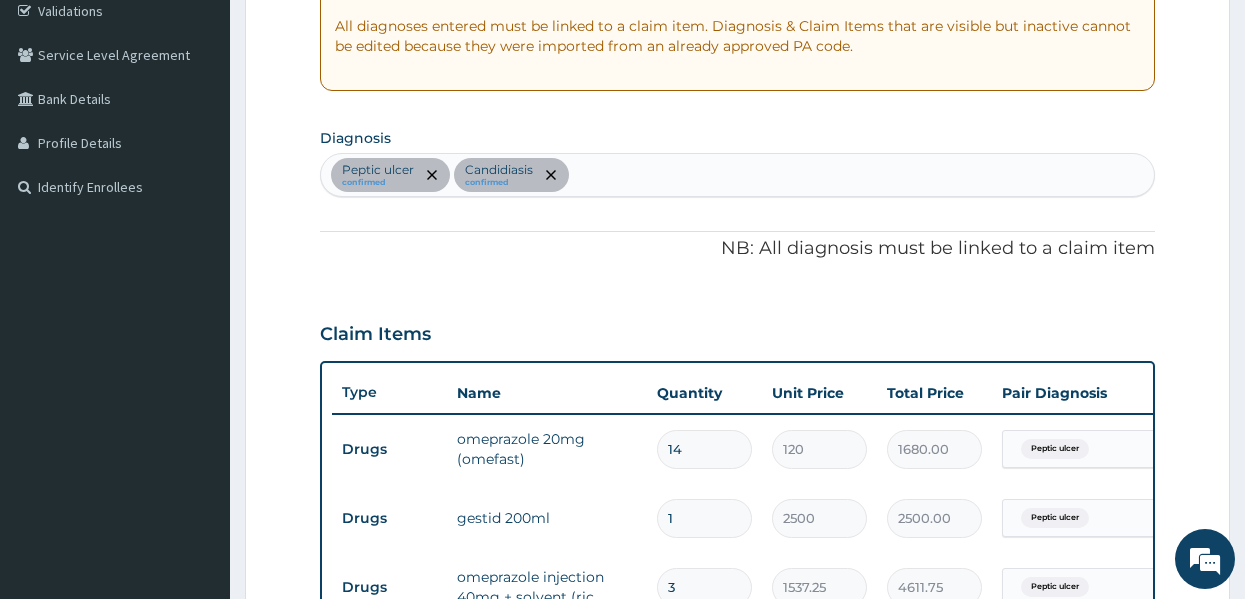 scroll, scrollTop: 420, scrollLeft: 0, axis: vertical 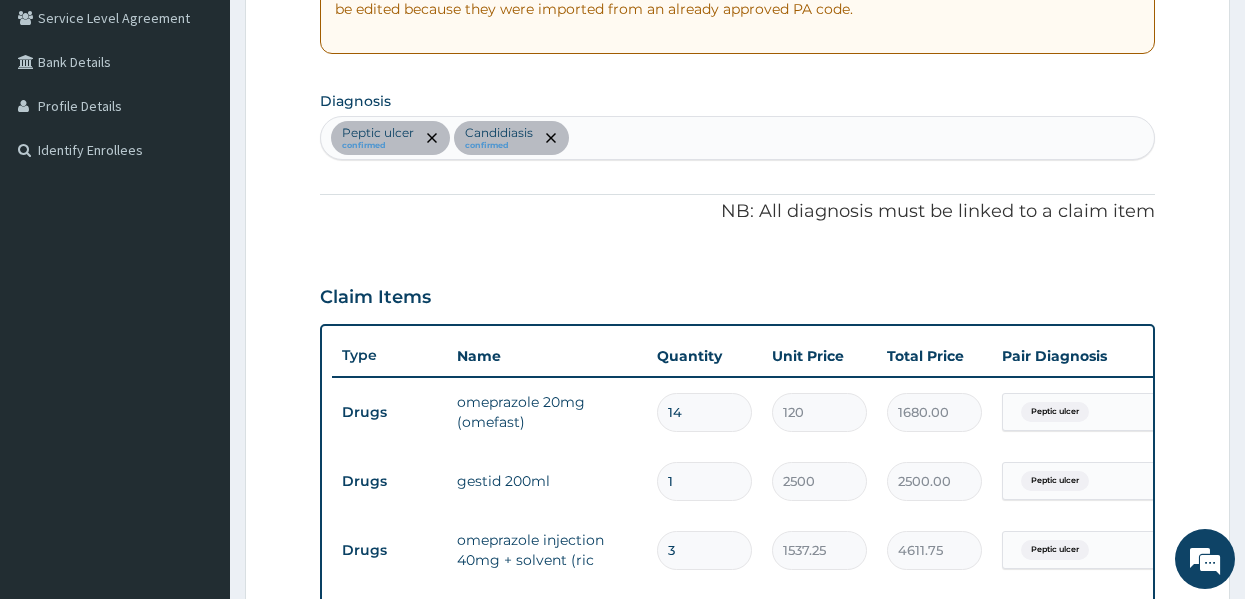 click on "Peptic ulcer confirmed Candidiasis confirmed" at bounding box center (738, 138) 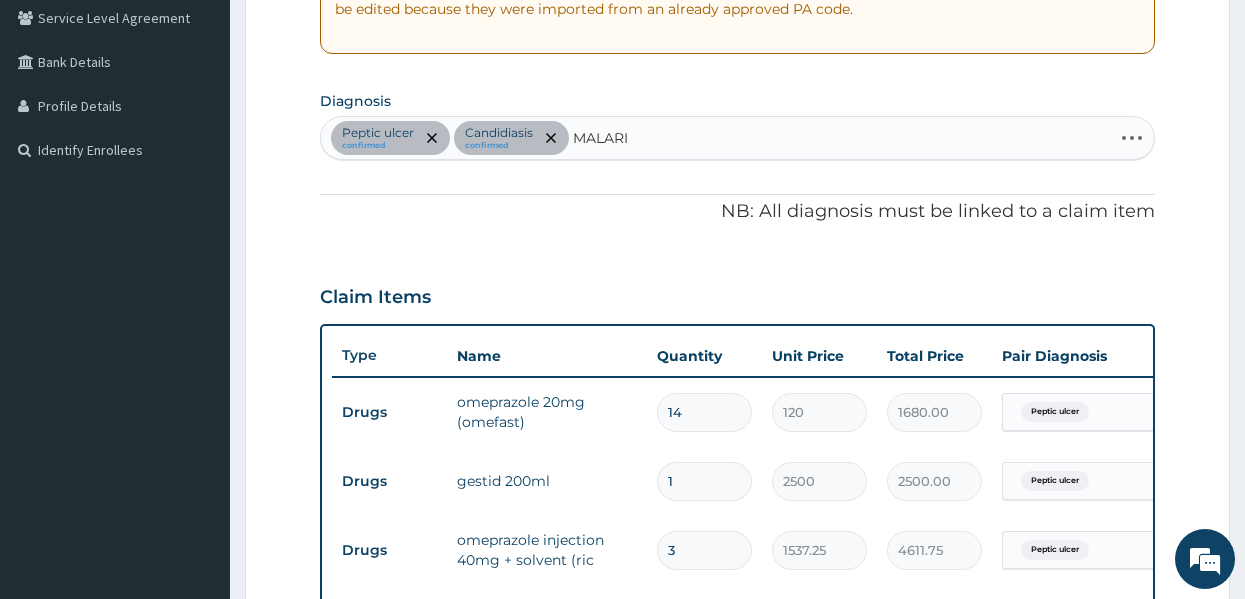 type on "MALARIA" 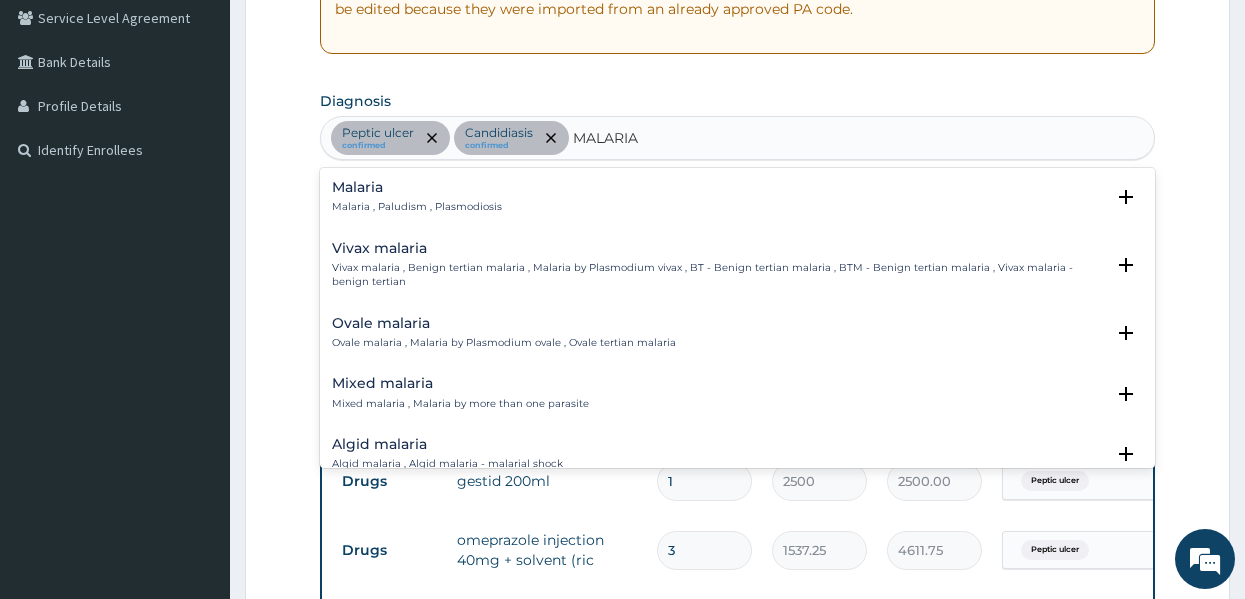 click on "Malaria , Paludism , Plasmodiosis" at bounding box center (417, 207) 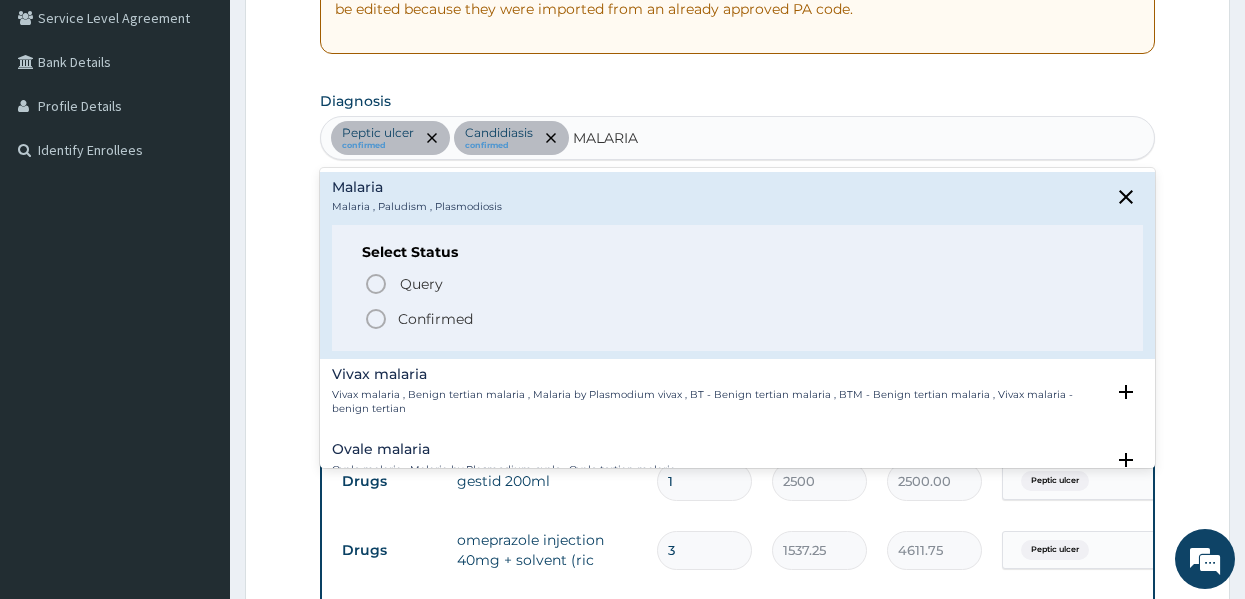 click on "Confirmed" at bounding box center (739, 319) 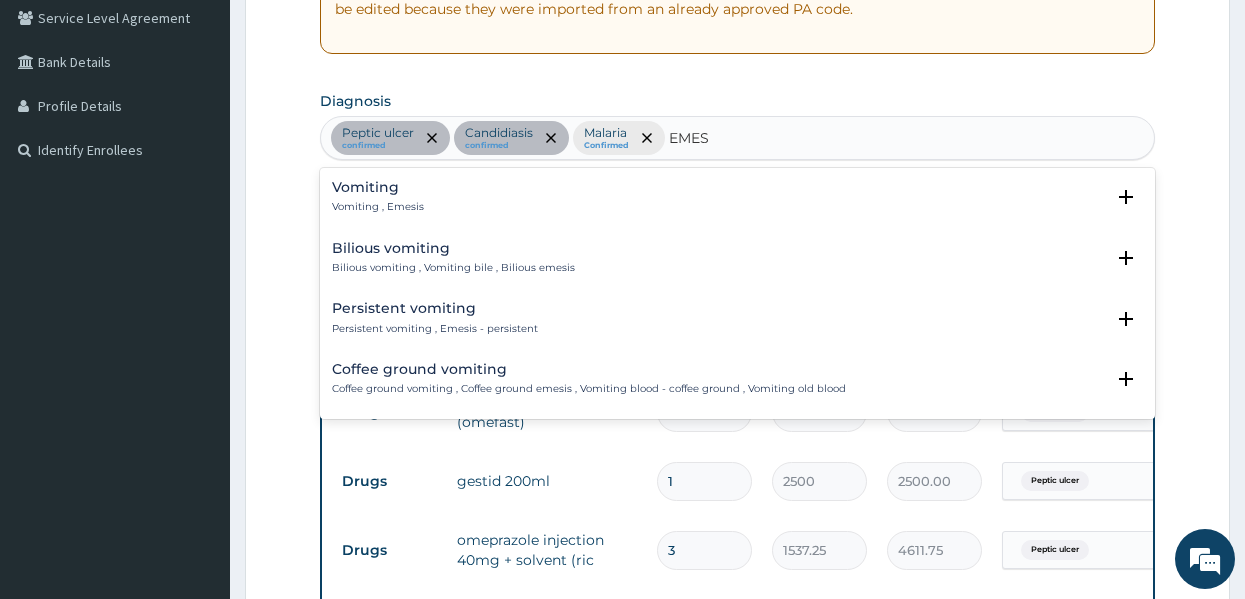 type on "EMESI" 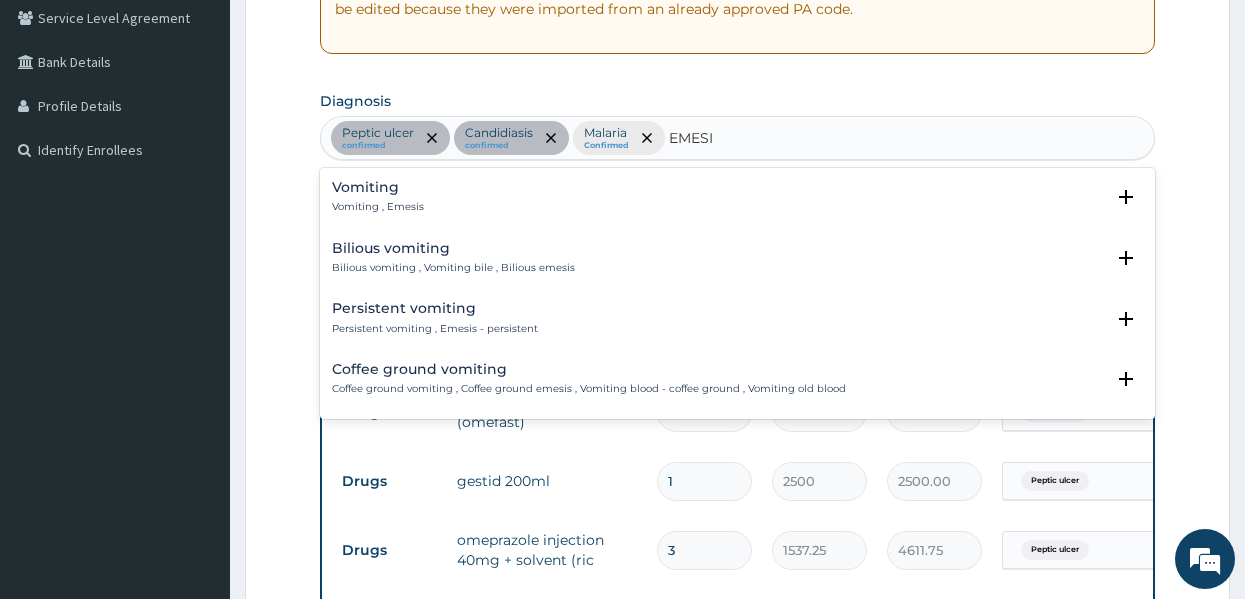 click on "Vomiting , Emesis" at bounding box center [378, 207] 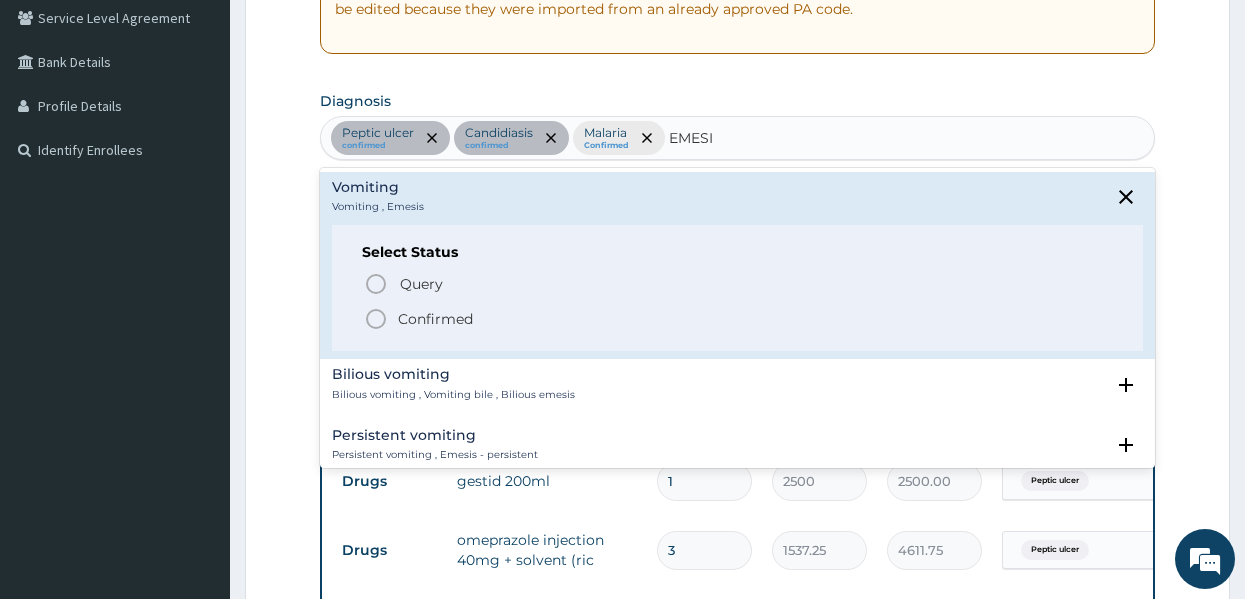 click on "Confirmed" at bounding box center (435, 319) 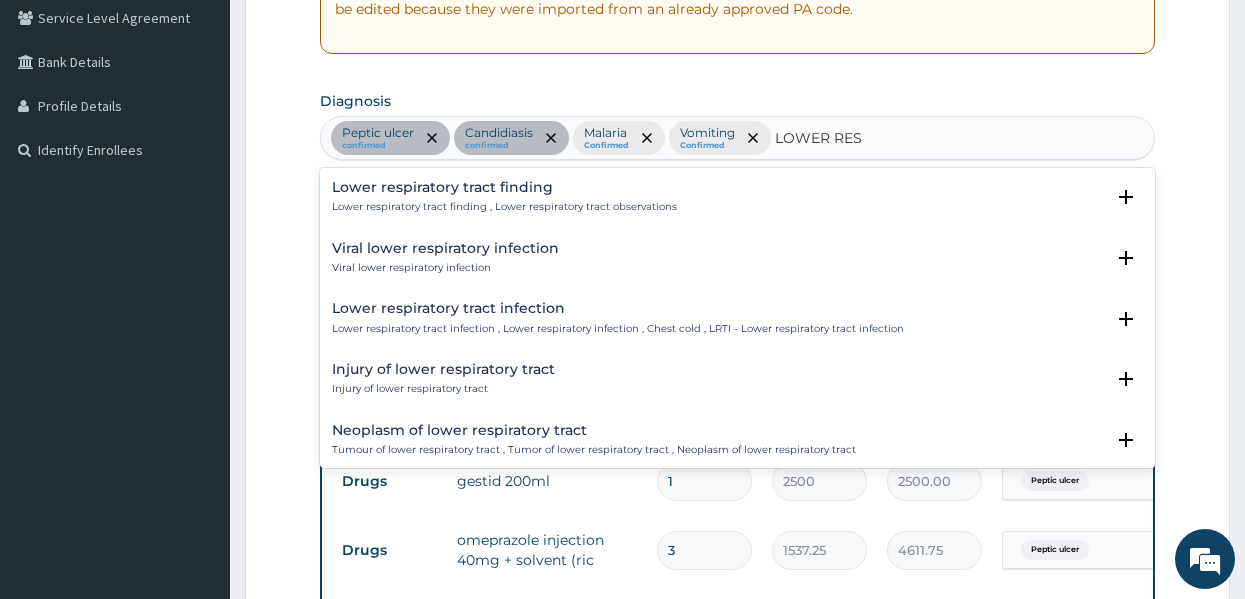 type on "LOWER RESP" 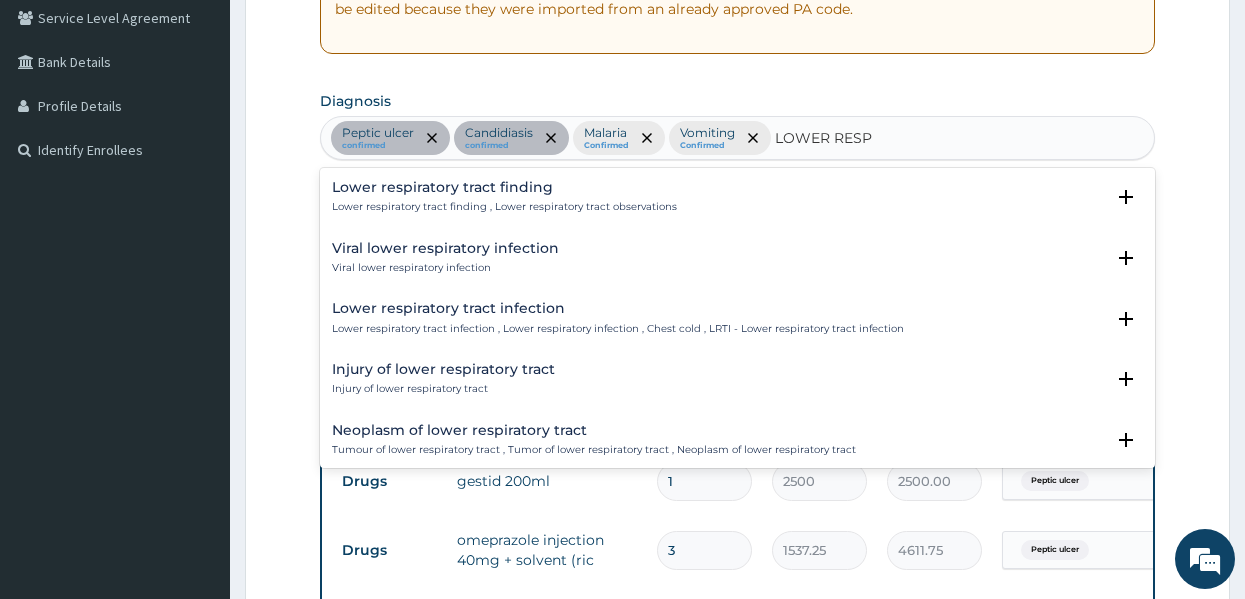 click on "Lower respiratory tract infection" at bounding box center (618, 308) 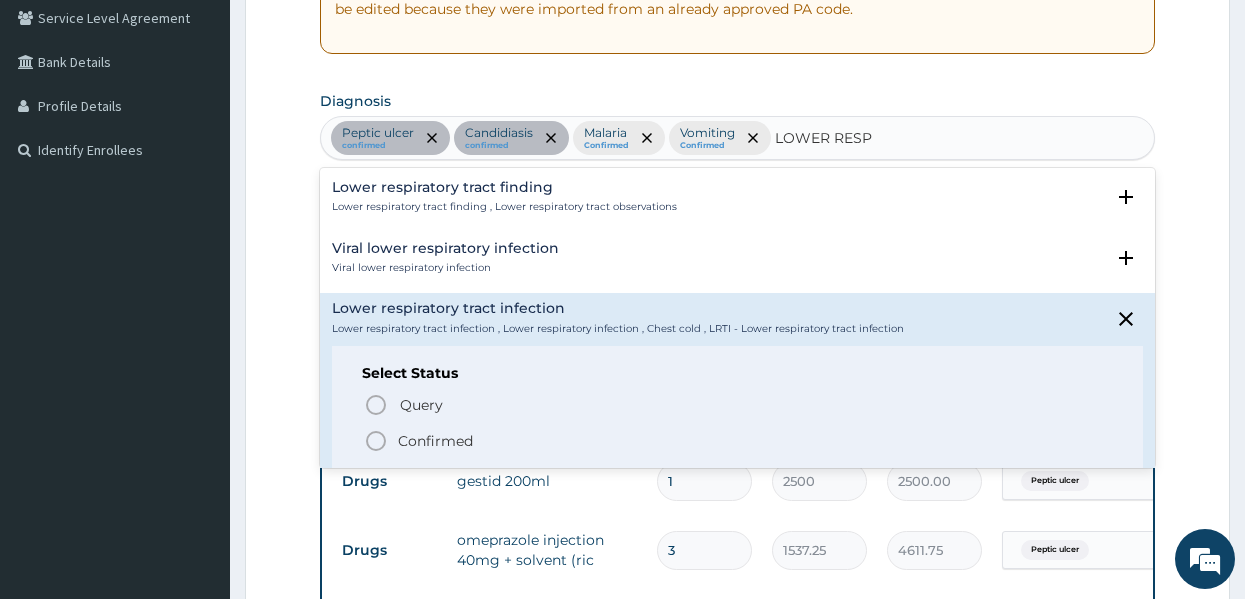 click on "Confirmed" at bounding box center [435, 441] 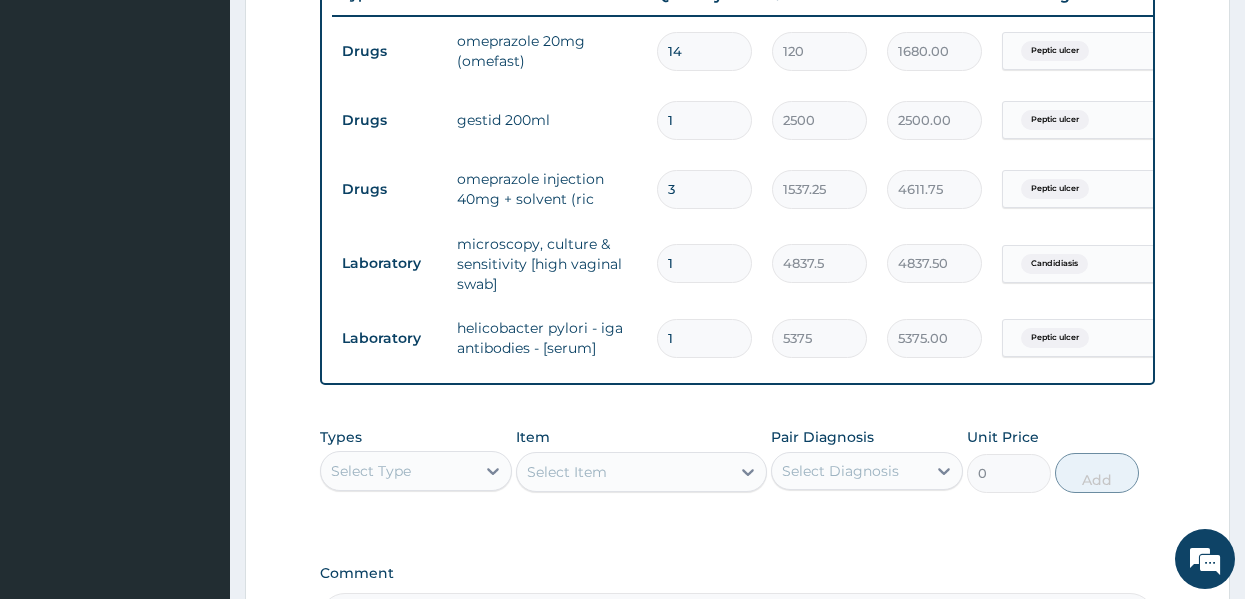 scroll, scrollTop: 795, scrollLeft: 0, axis: vertical 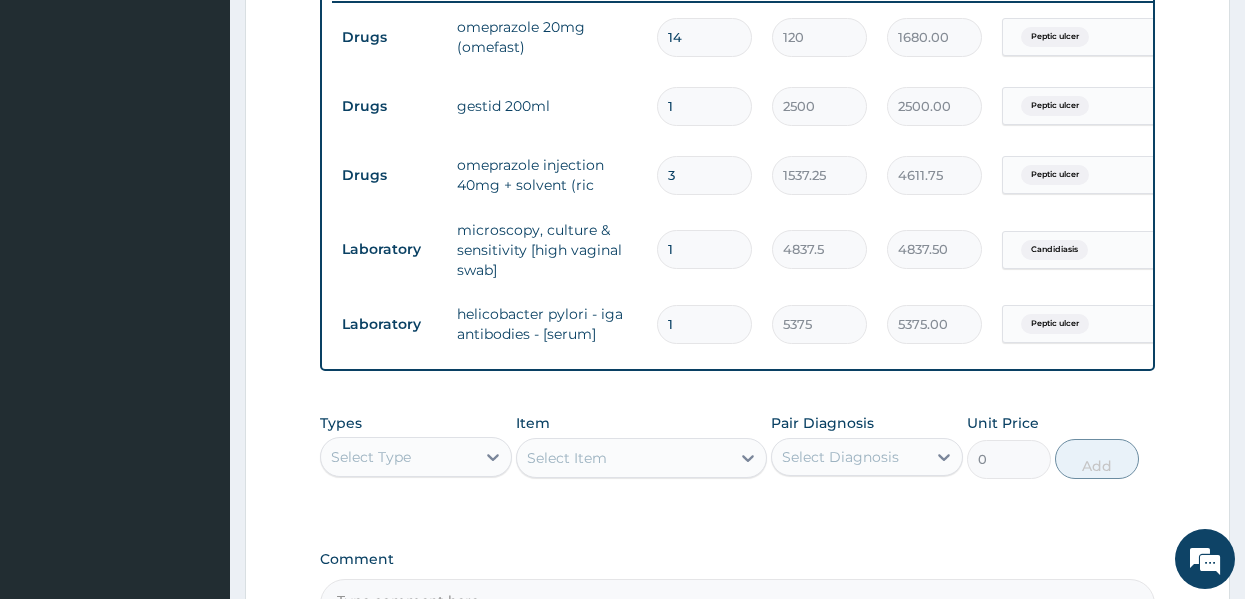 click on "Types Select Type Item Select Item Pair Diagnosis Select Diagnosis Unit Price 0 Add" at bounding box center (738, 461) 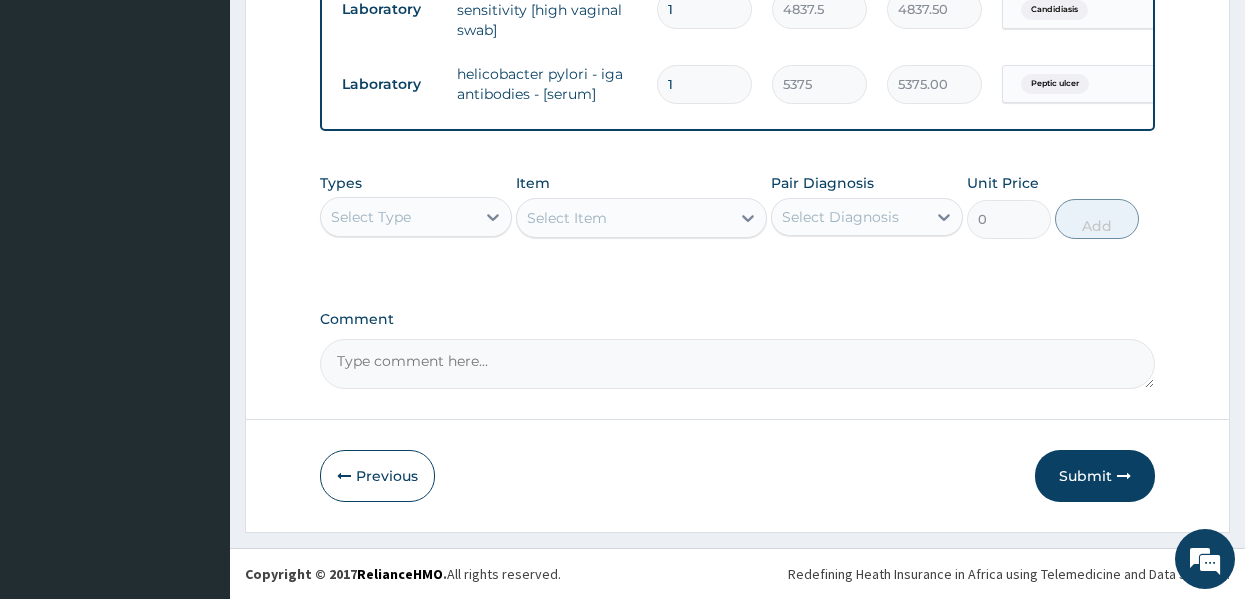 scroll, scrollTop: 1050, scrollLeft: 0, axis: vertical 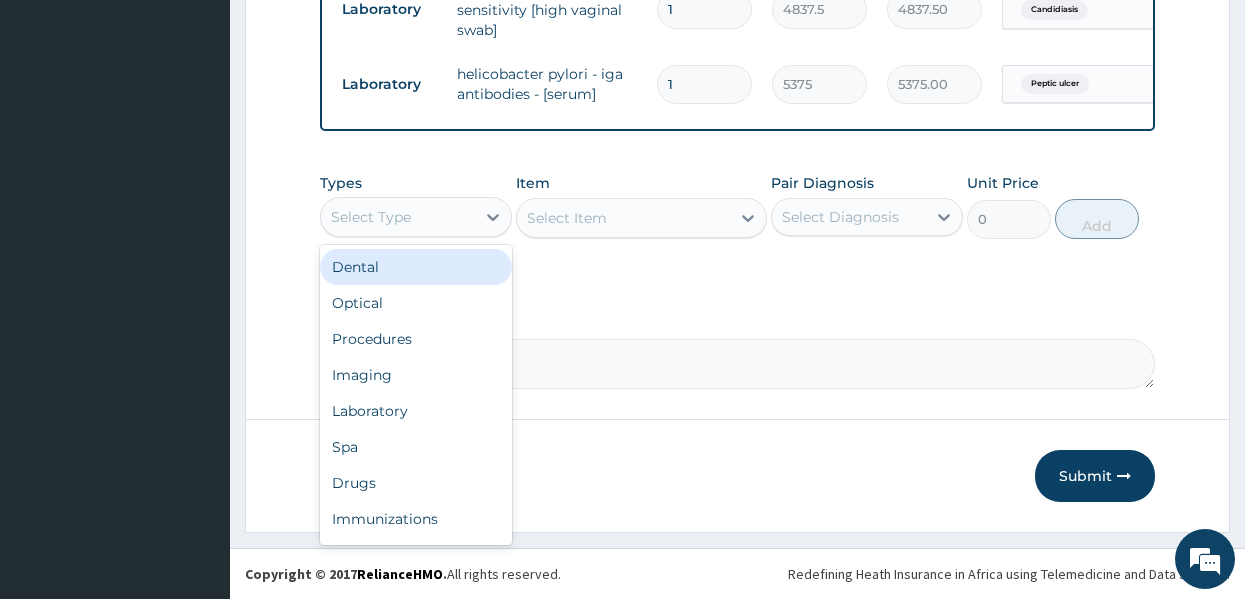 click on "Select Type" at bounding box center [398, 217] 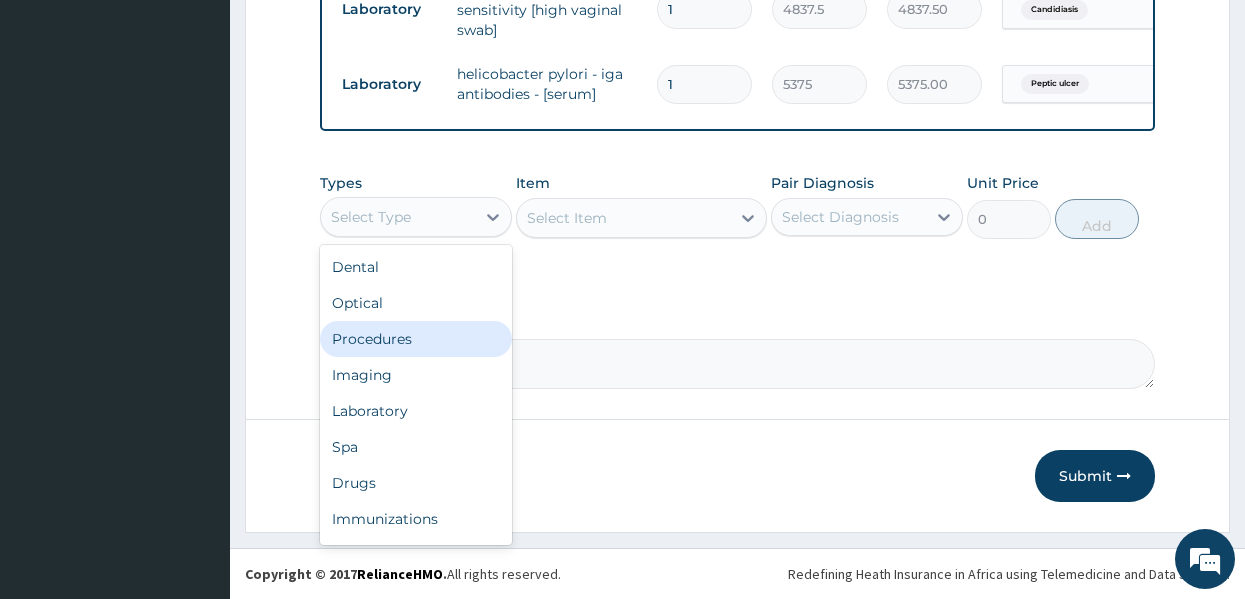 click on "Procedures" at bounding box center [416, 339] 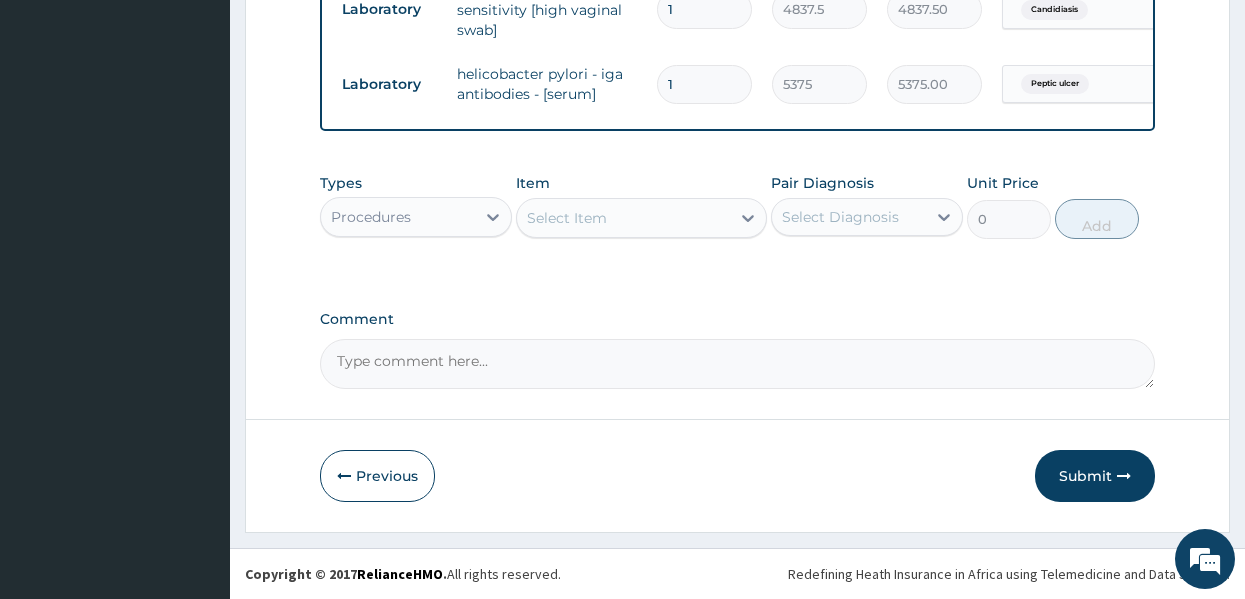 click on "Select Item" at bounding box center [623, 218] 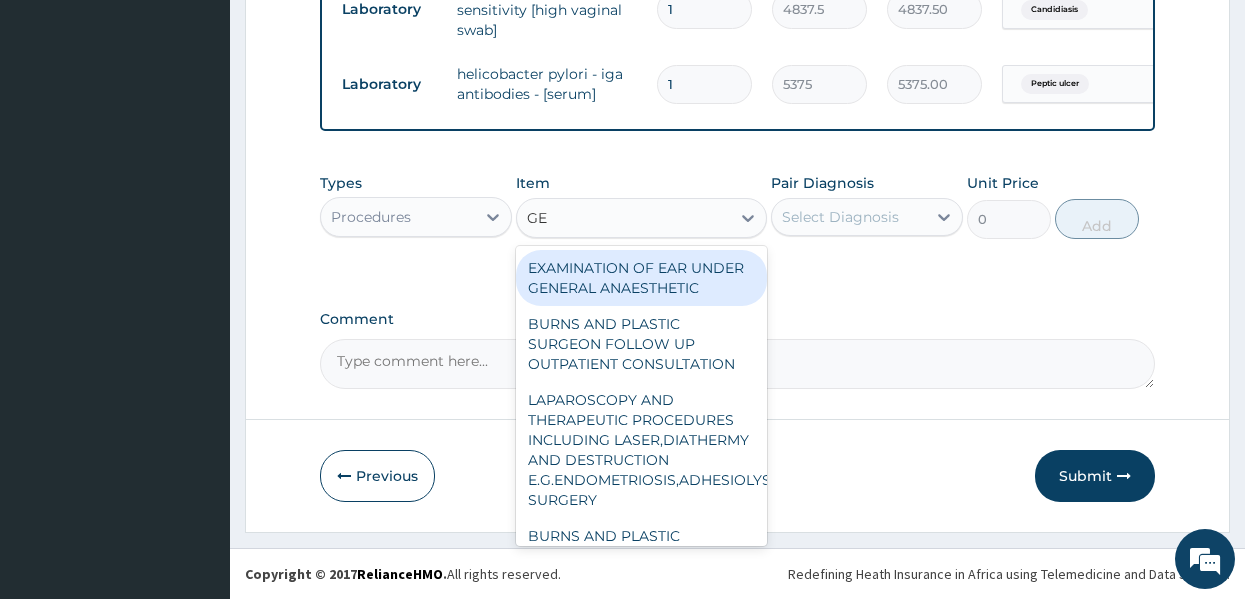 type on "GEN" 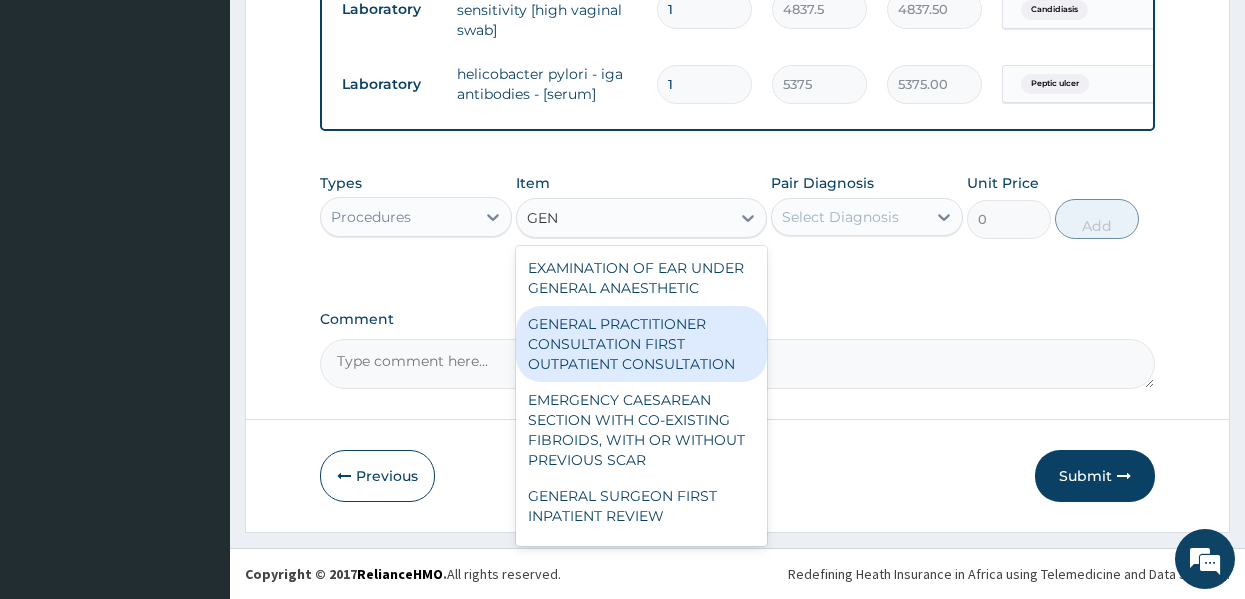 click on "GENERAL PRACTITIONER CONSULTATION FIRST OUTPATIENT CONSULTATION" at bounding box center (641, 344) 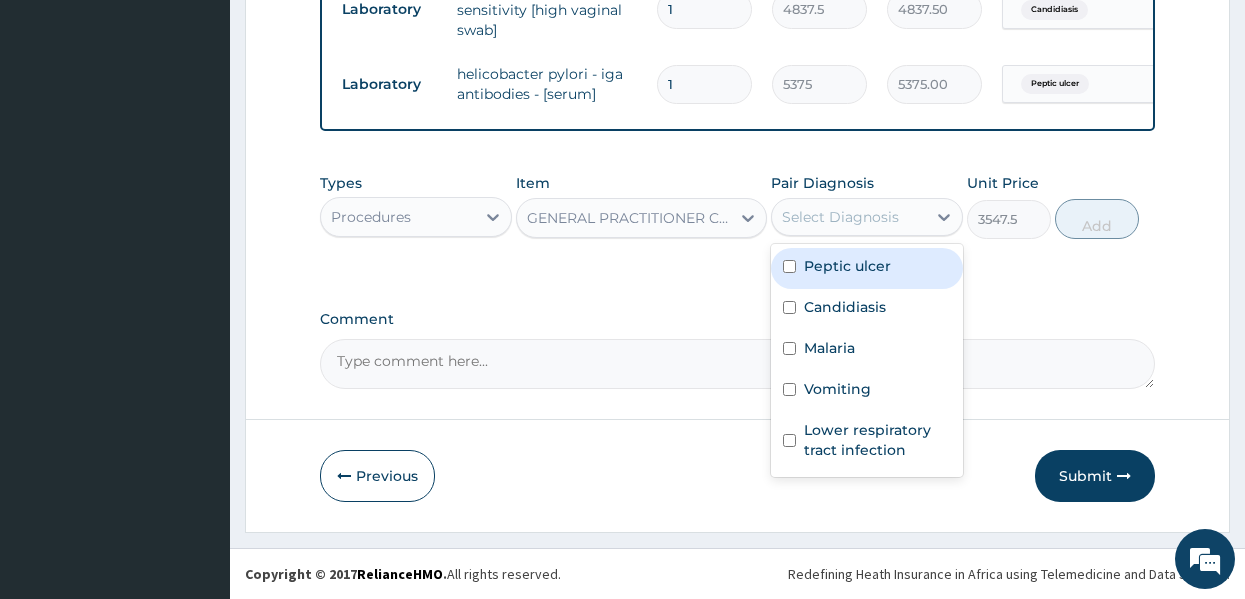 click on "Select Diagnosis" at bounding box center [840, 217] 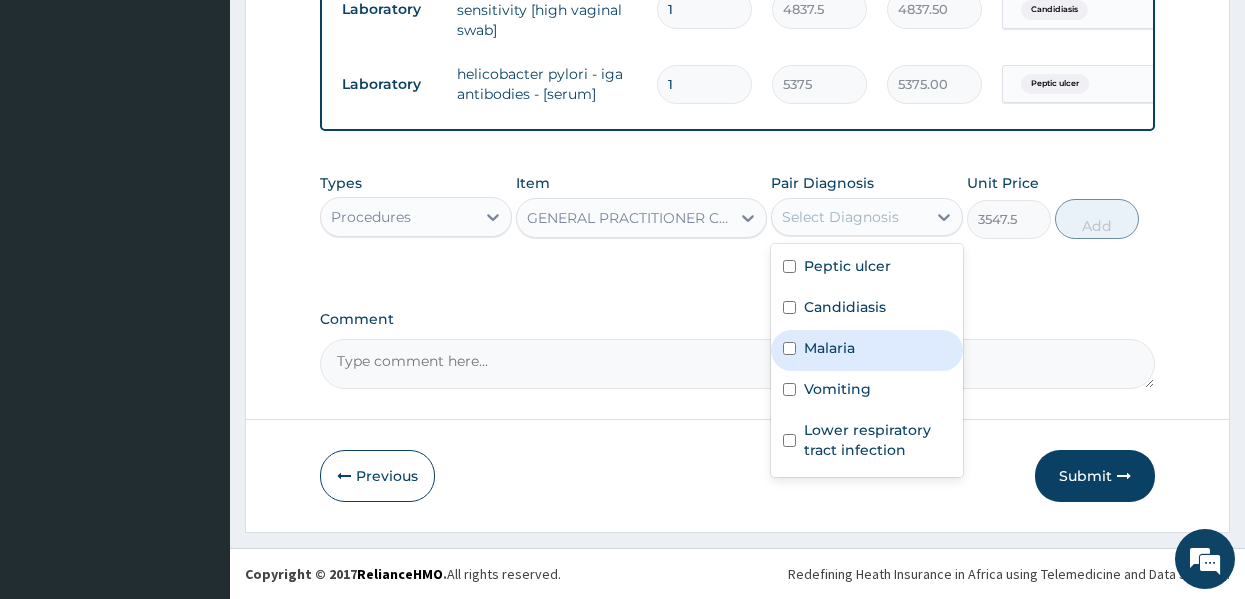 click on "Malaria" at bounding box center (829, 348) 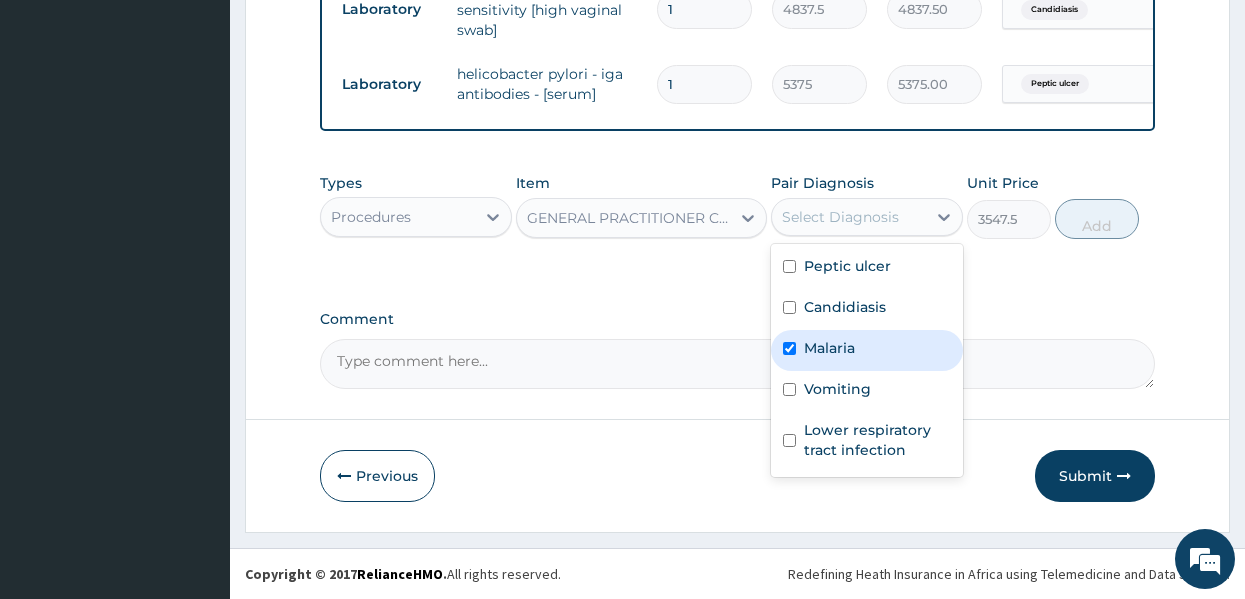 checkbox on "true" 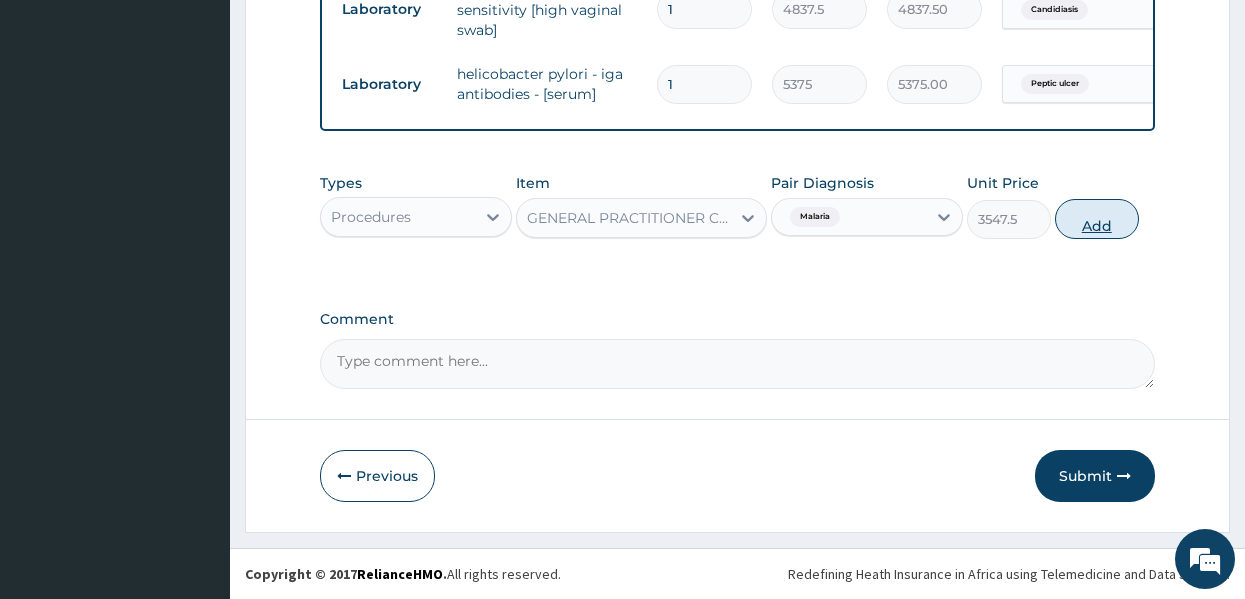 click on "Add" at bounding box center (1097, 219) 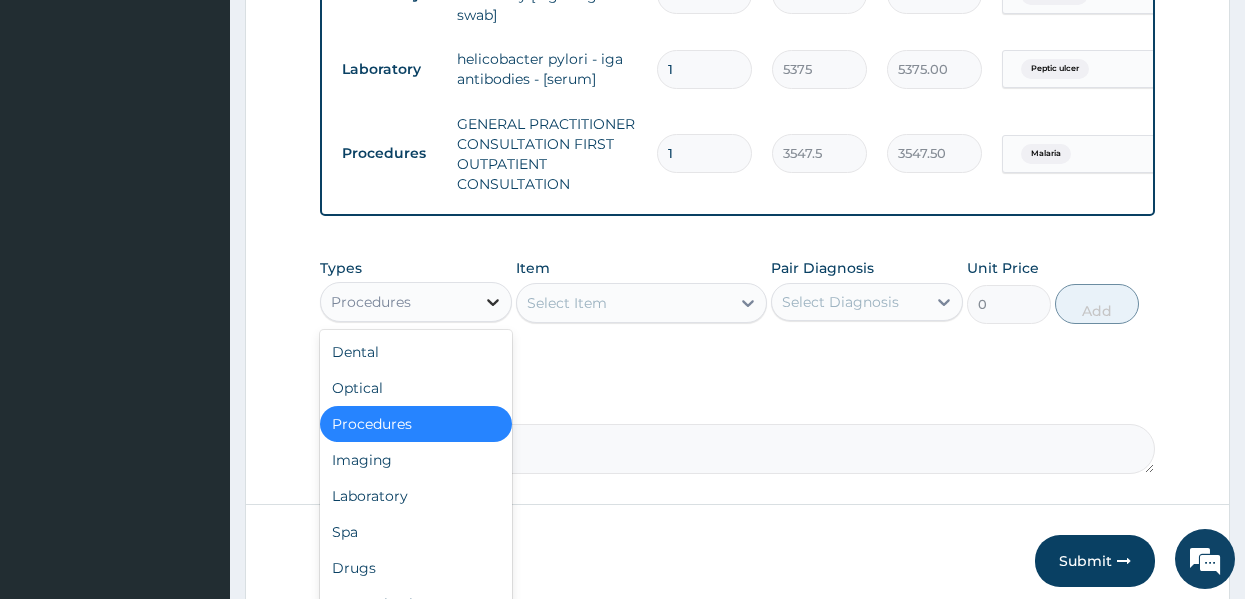 click 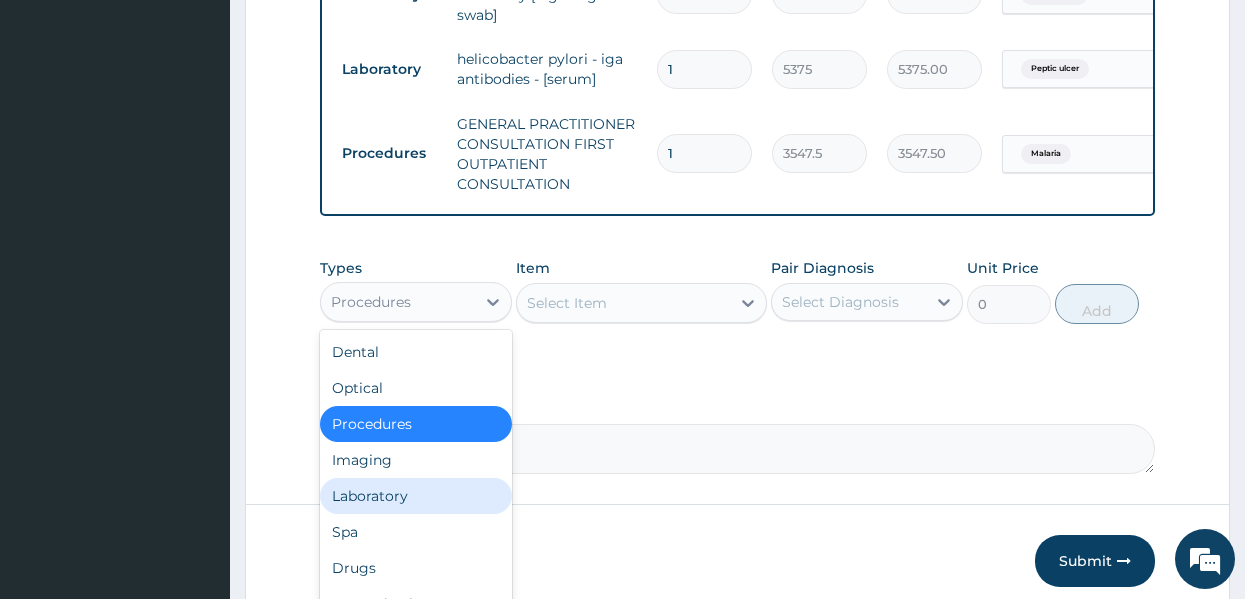 click on "Laboratory" at bounding box center [416, 496] 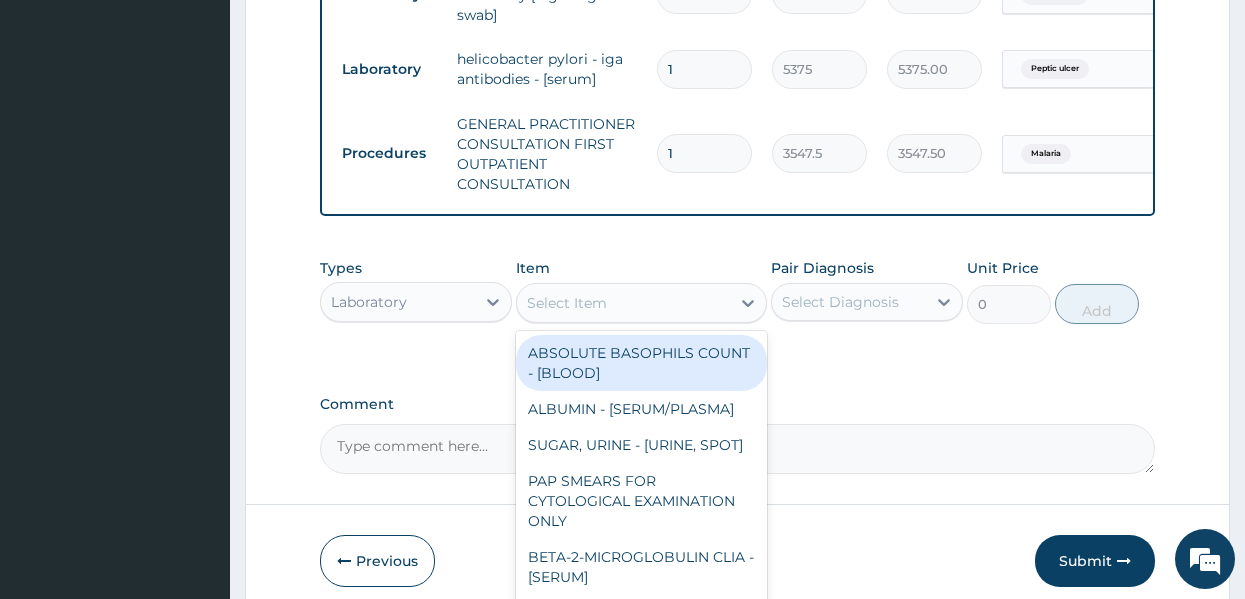 click on "Select Item" at bounding box center (567, 303) 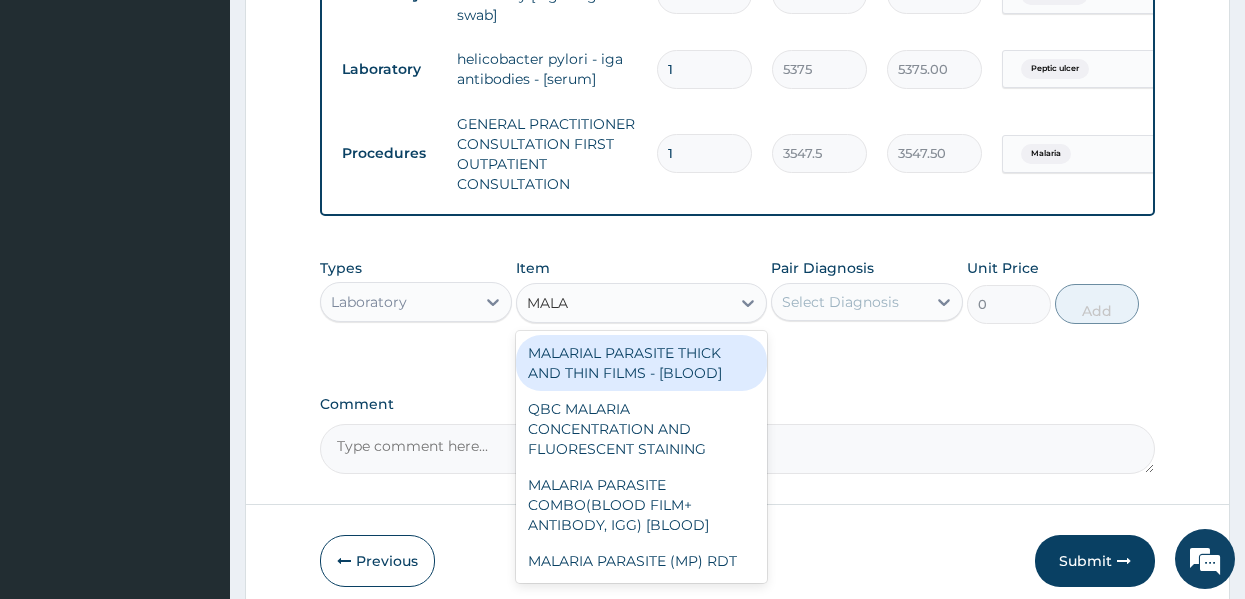 type on "MALAR" 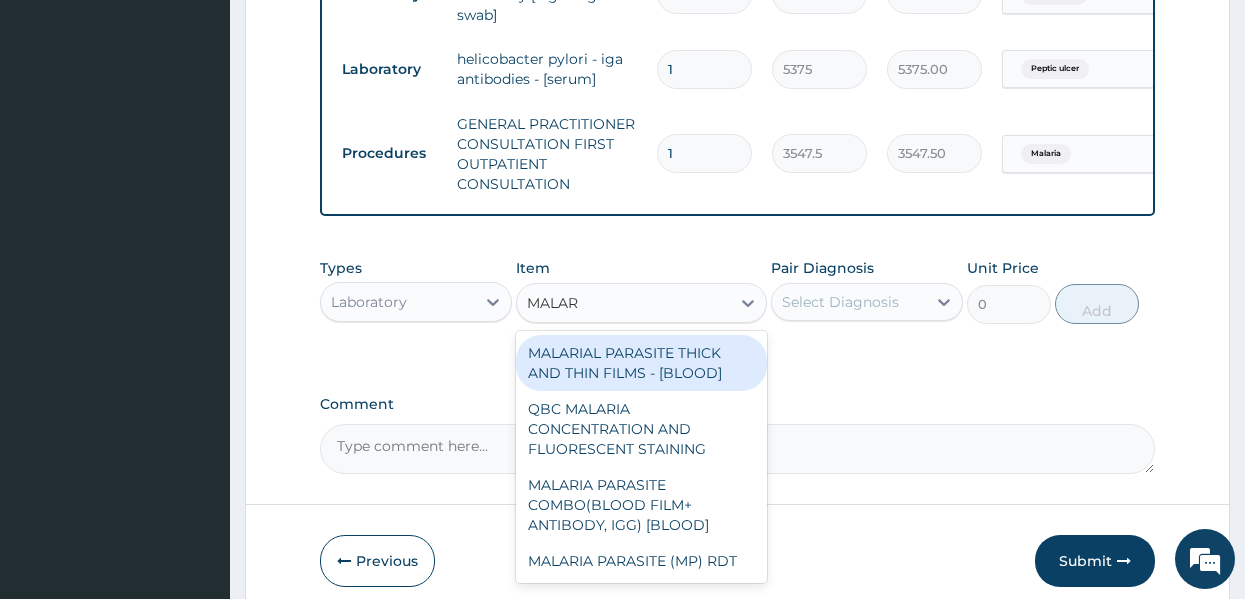 click on "MALARIAL PARASITE THICK AND THIN FILMS - [BLOOD]" at bounding box center (641, 363) 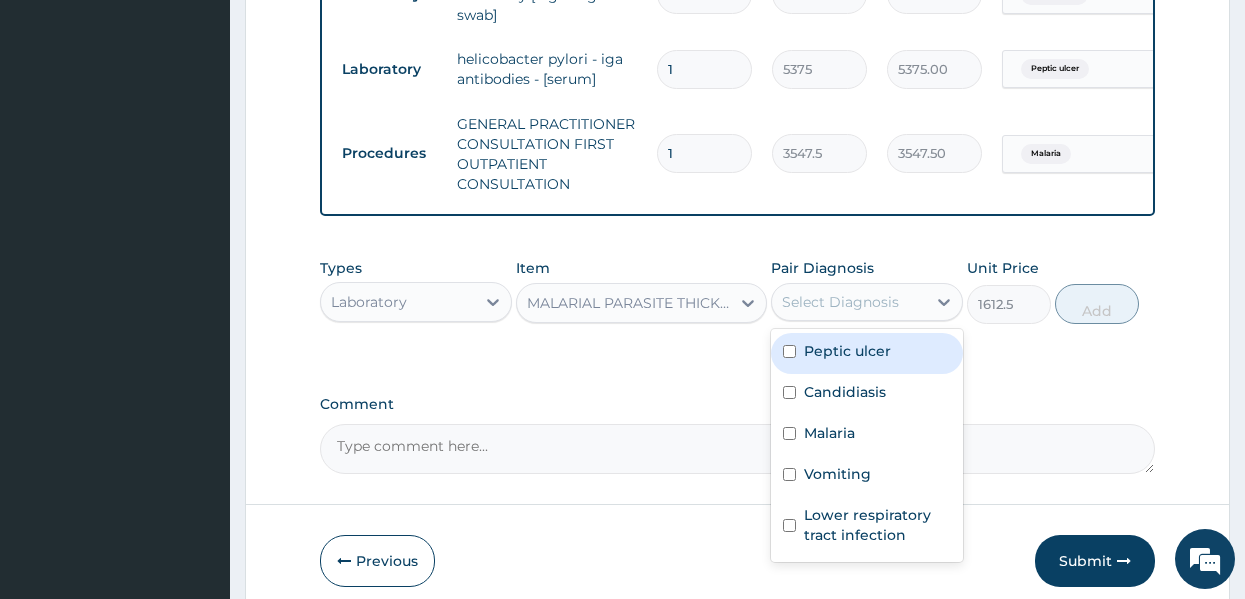 click on "Select Diagnosis" at bounding box center [840, 302] 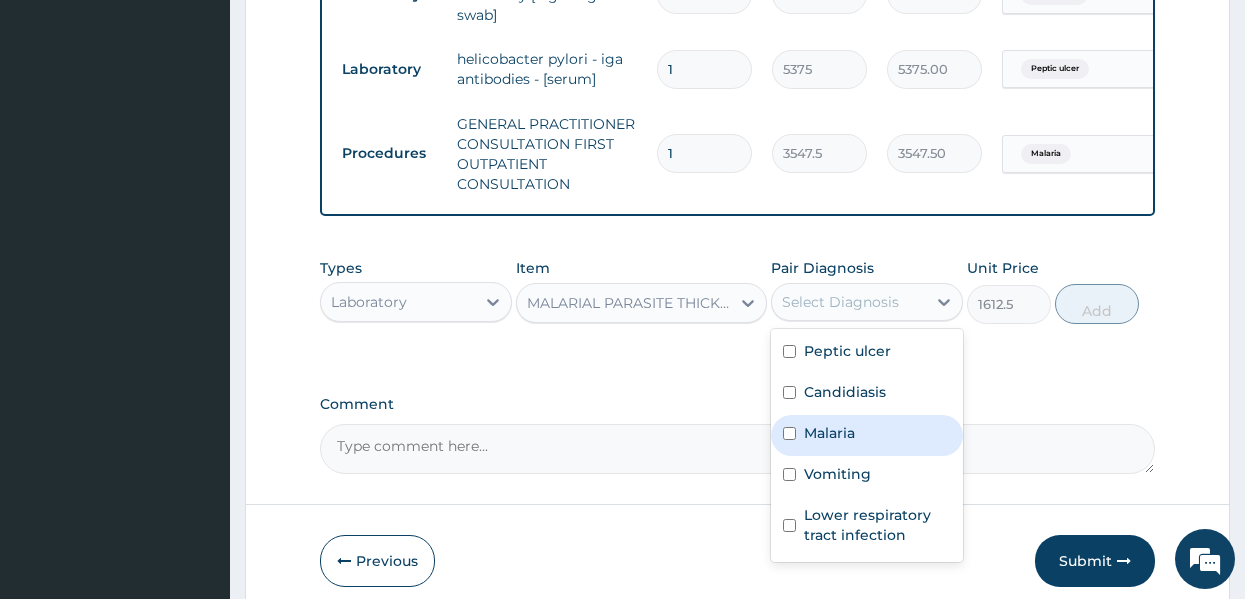 click on "Malaria" at bounding box center [829, 433] 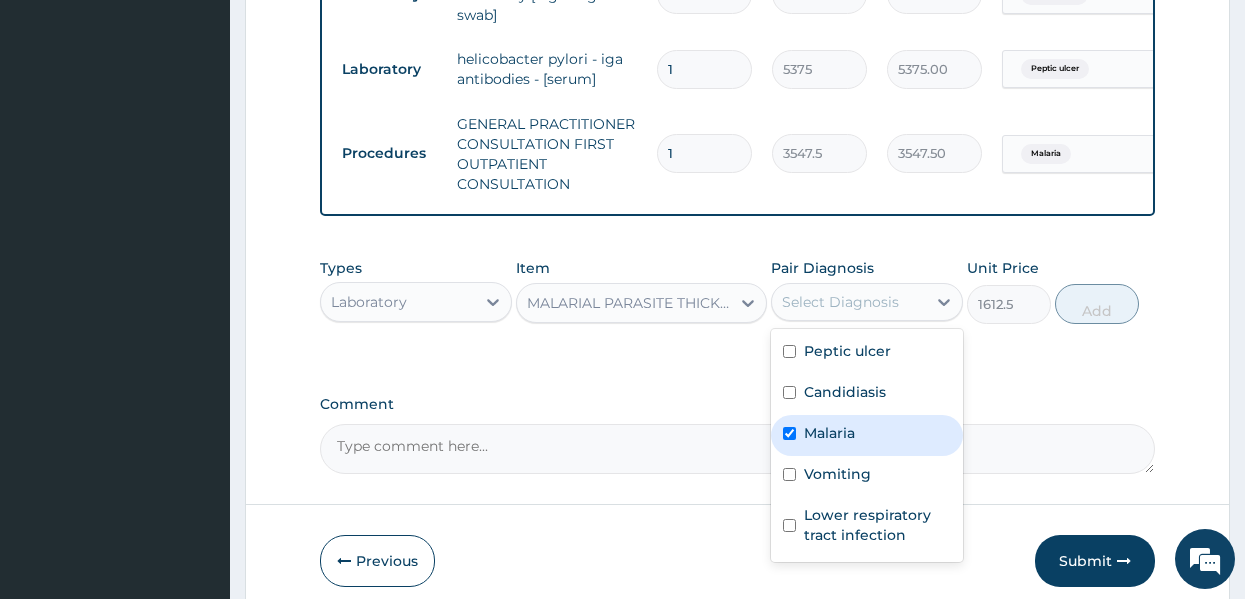checkbox on "true" 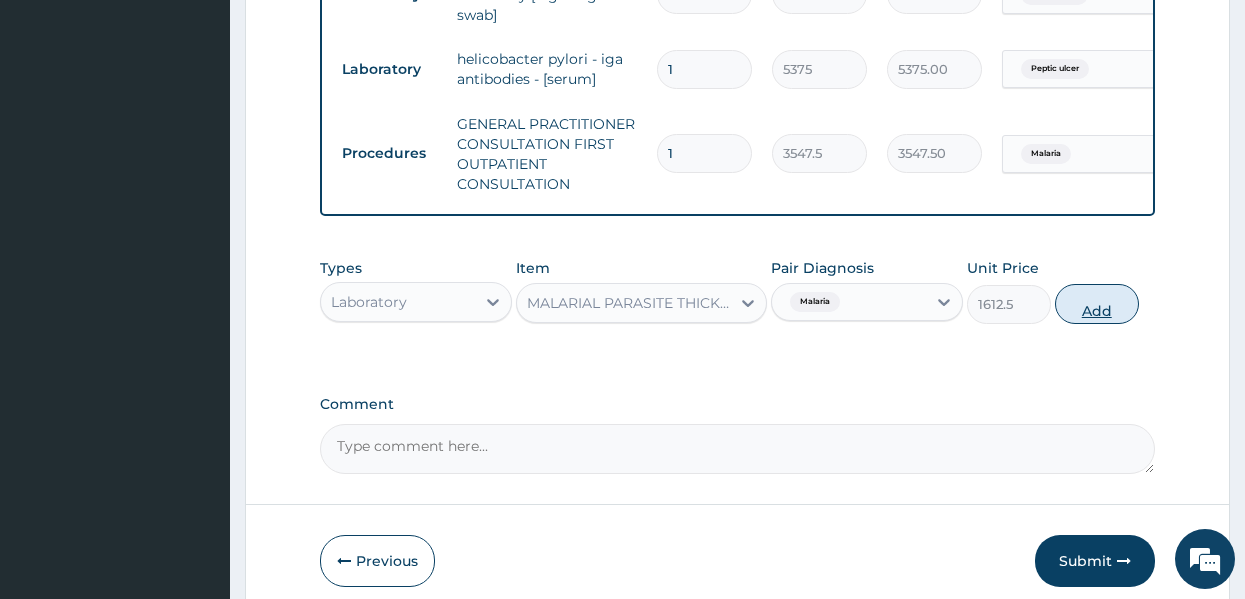 click on "Add" at bounding box center [1097, 304] 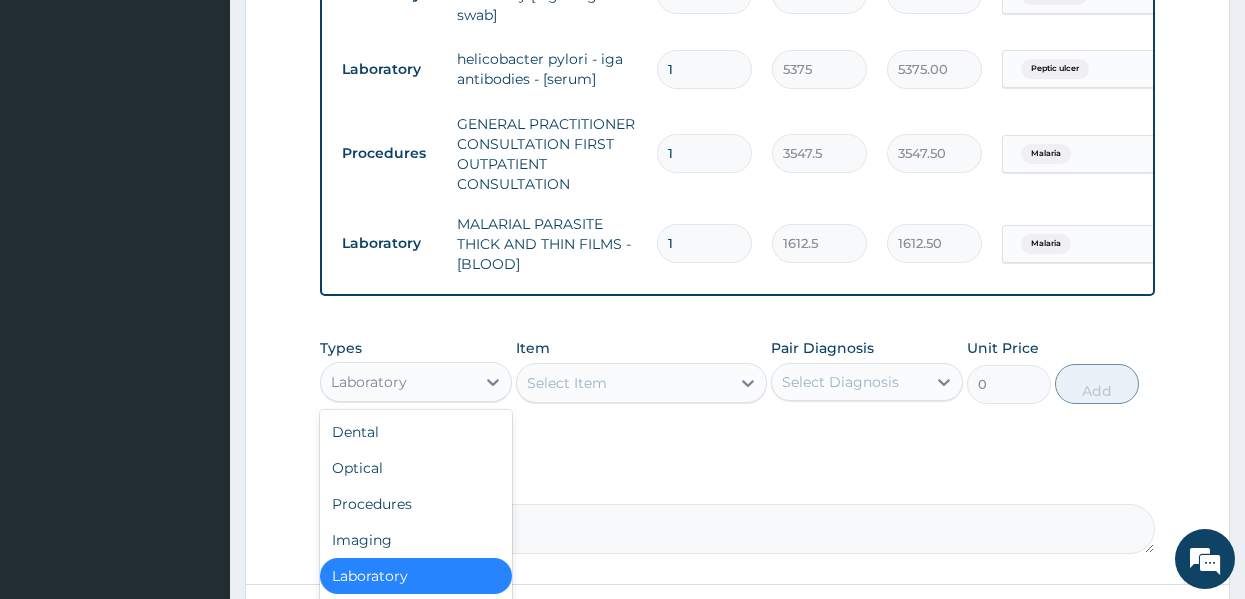 click on "Laboratory" at bounding box center [398, 382] 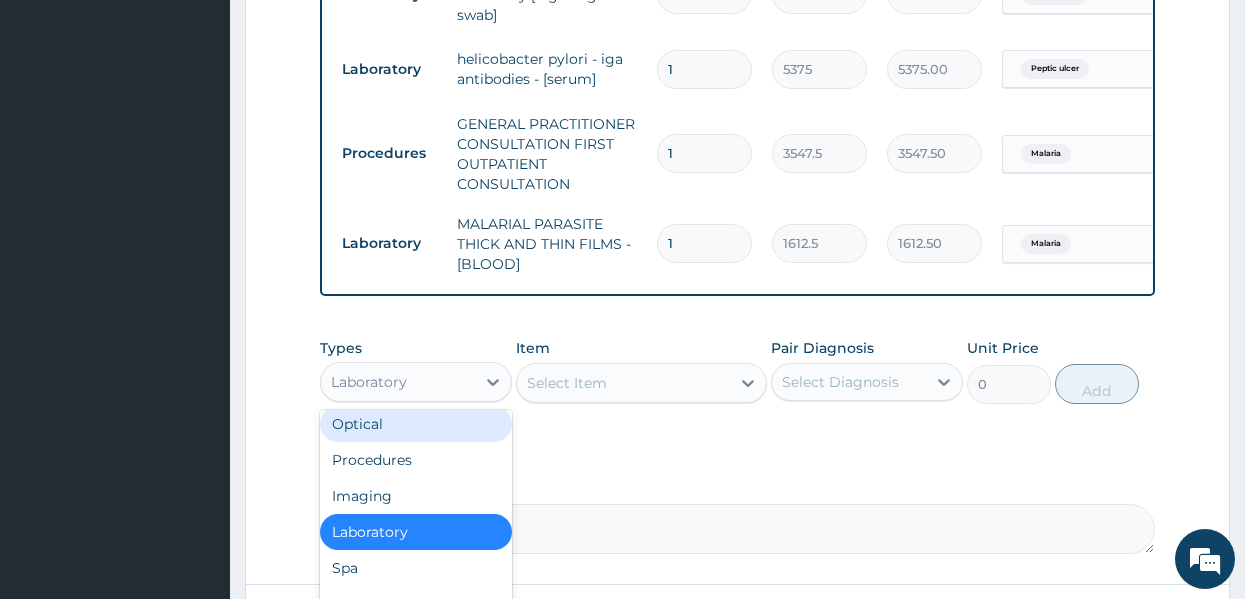 scroll, scrollTop: 68, scrollLeft: 0, axis: vertical 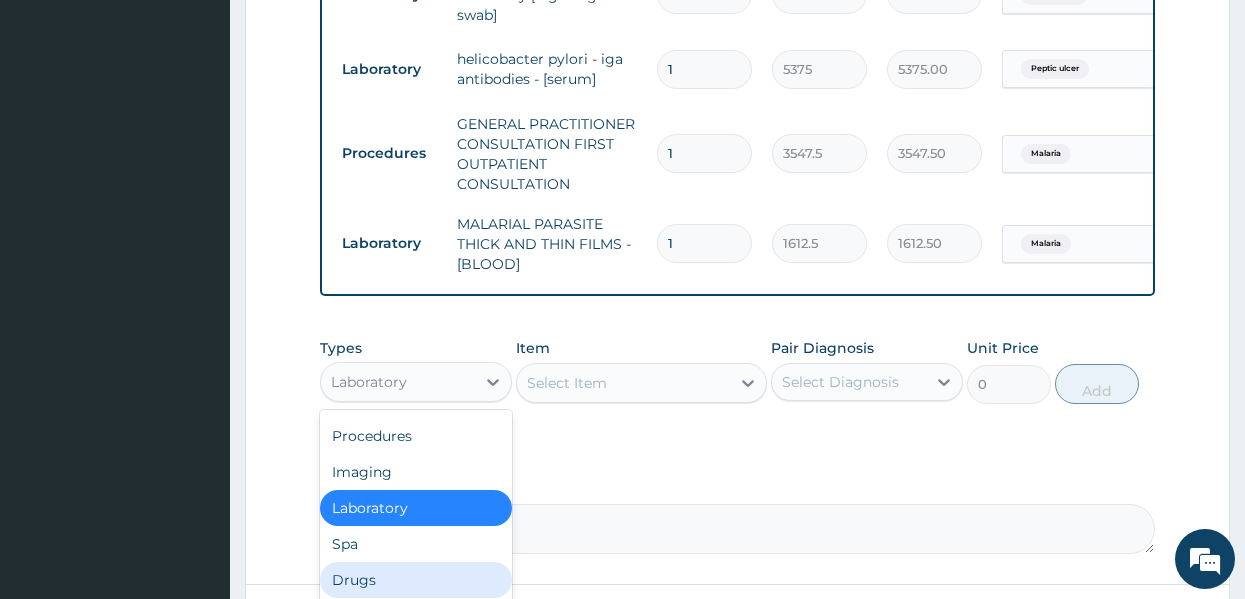 click on "Drugs" at bounding box center (416, 580) 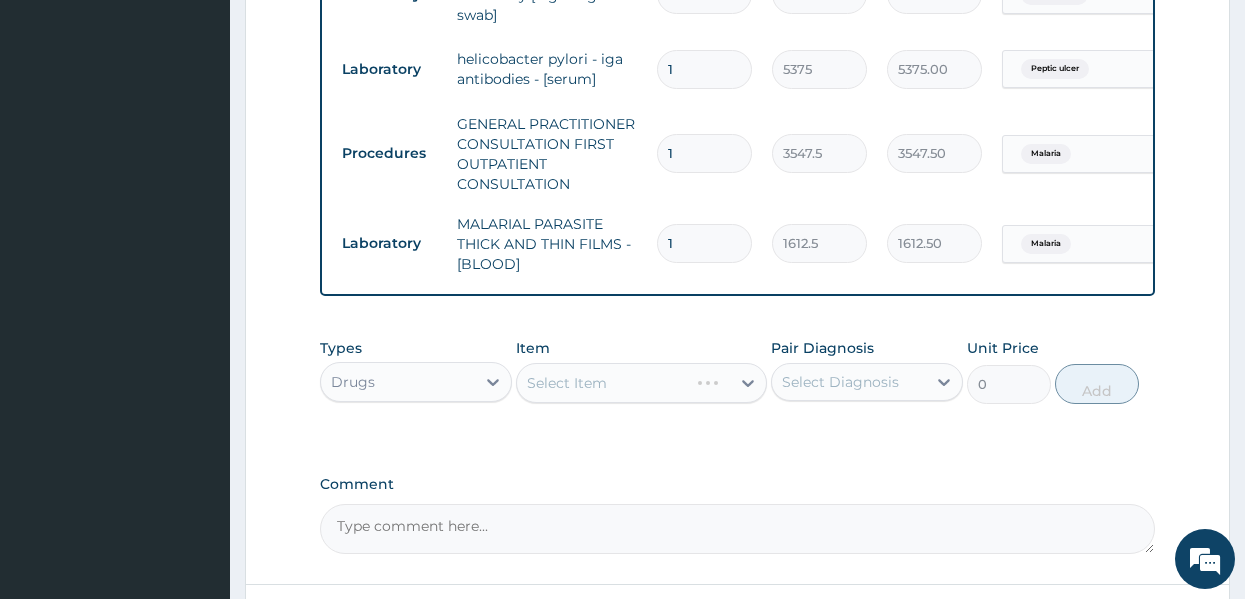 click on "Types Drugs Item Select Item Pair Diagnosis Select Diagnosis Unit Price 0 Add" at bounding box center [738, 386] 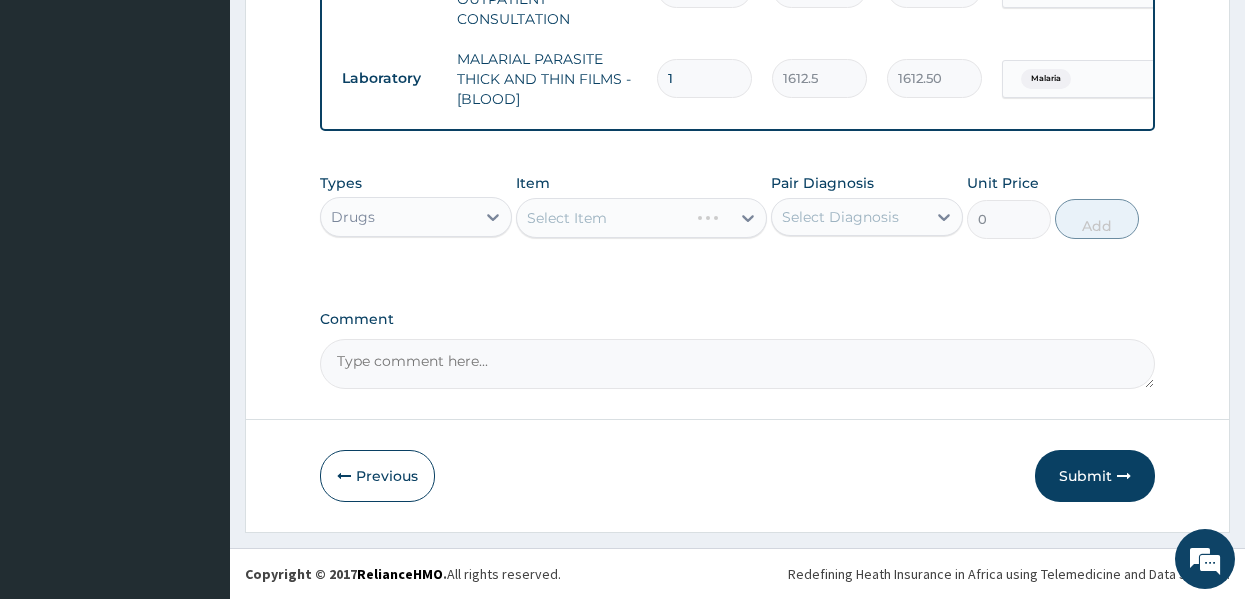 scroll, scrollTop: 1230, scrollLeft: 0, axis: vertical 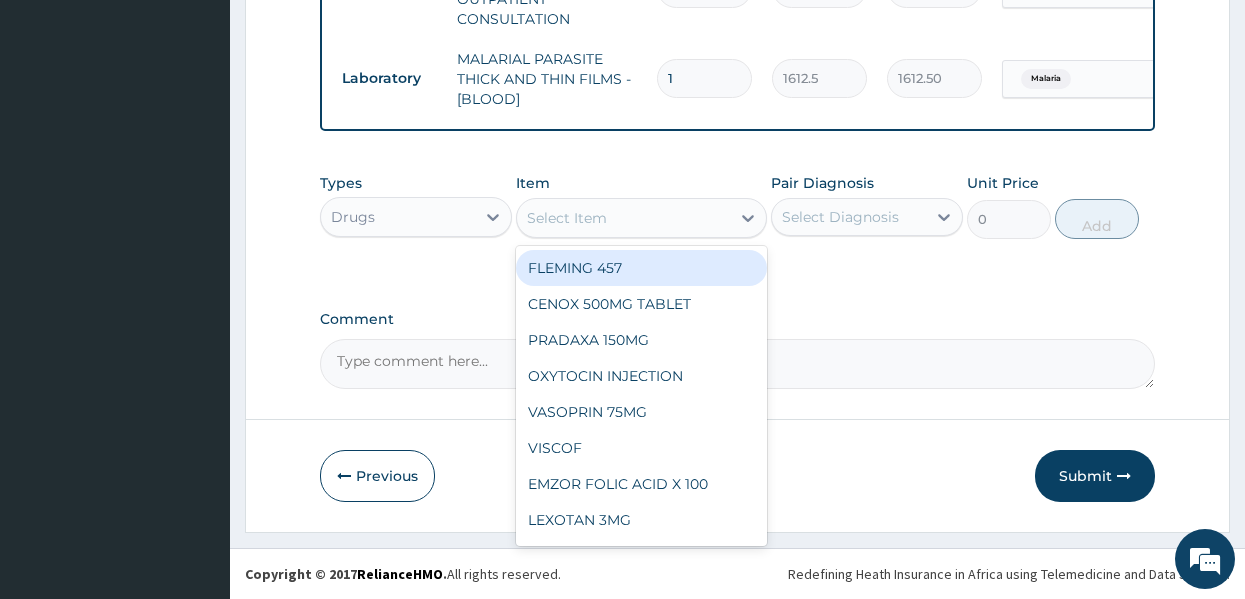 click on "Select Item" at bounding box center [567, 218] 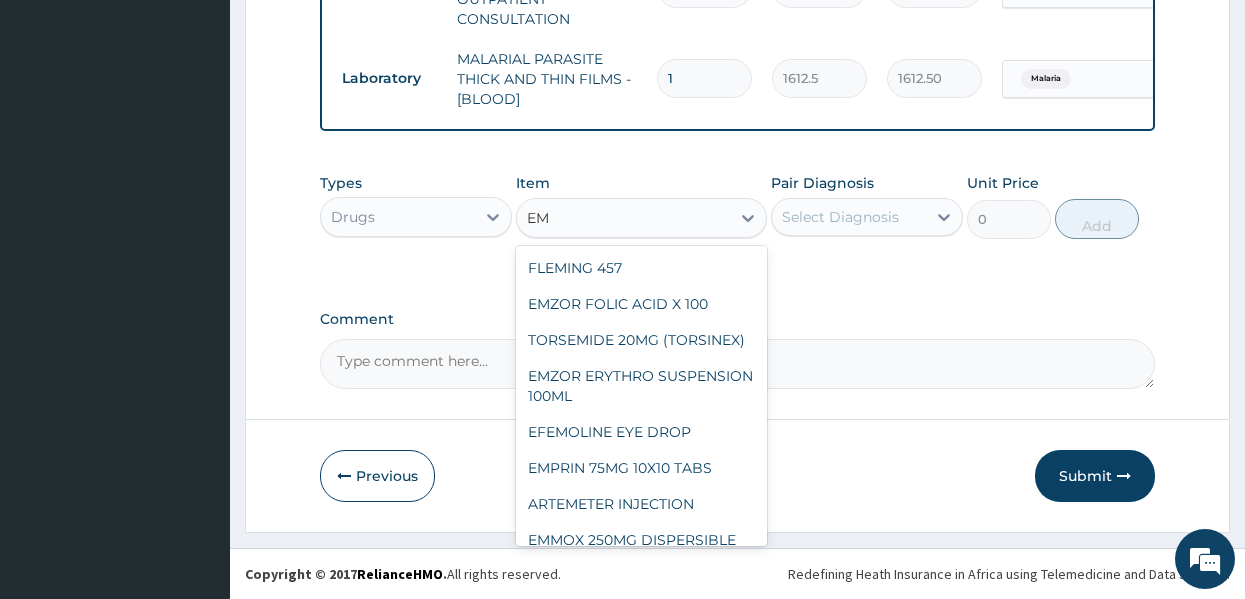 type on "E" 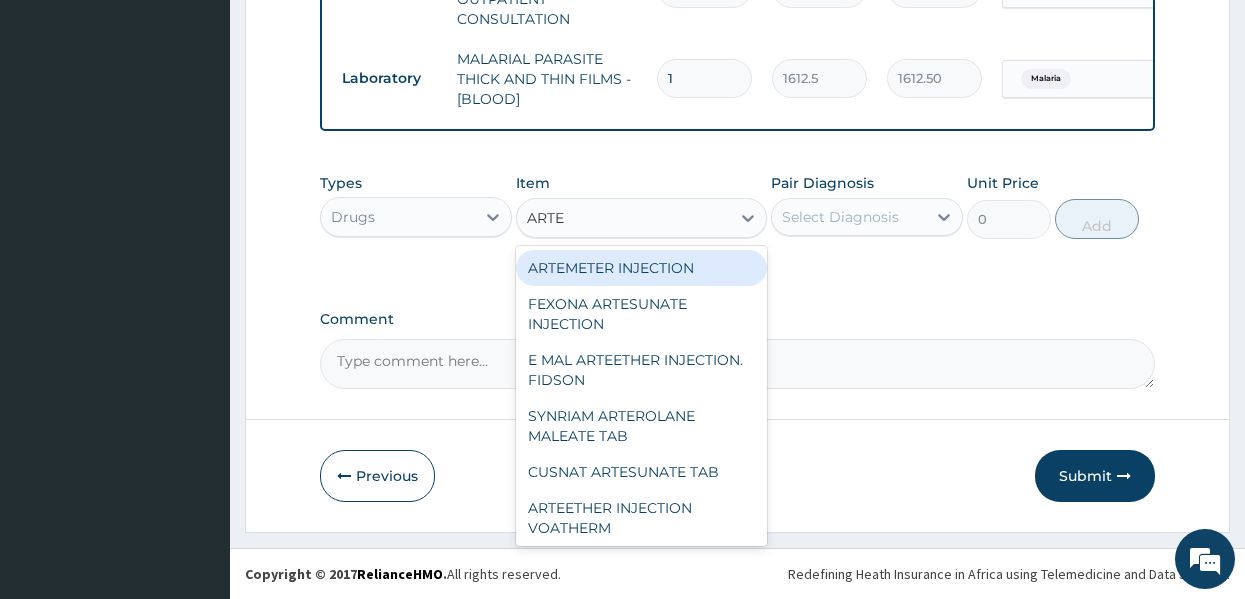 type on "ARTEE" 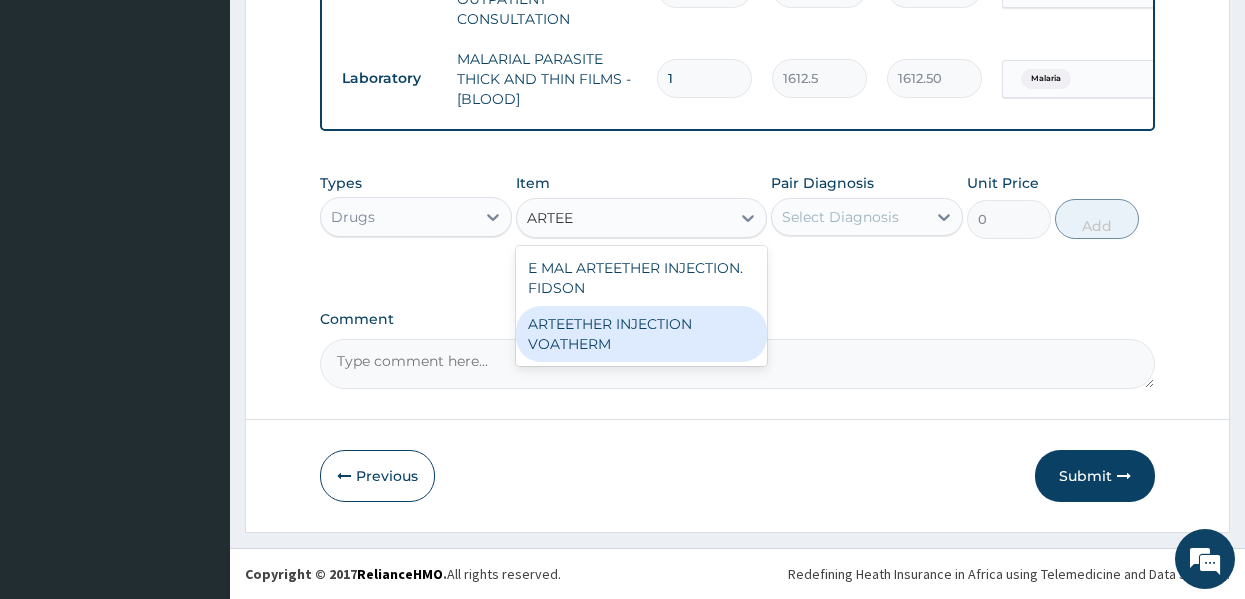 click on "ARTEETHER INJECTION VOATHERM" at bounding box center (641, 334) 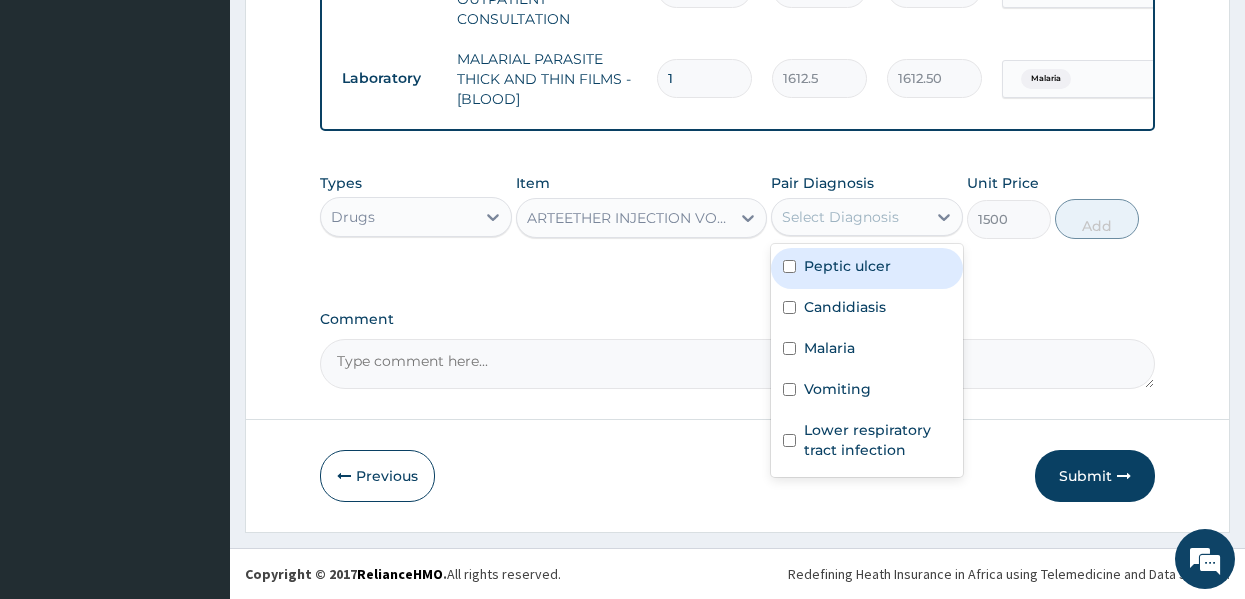 click on "Select Diagnosis" at bounding box center (840, 217) 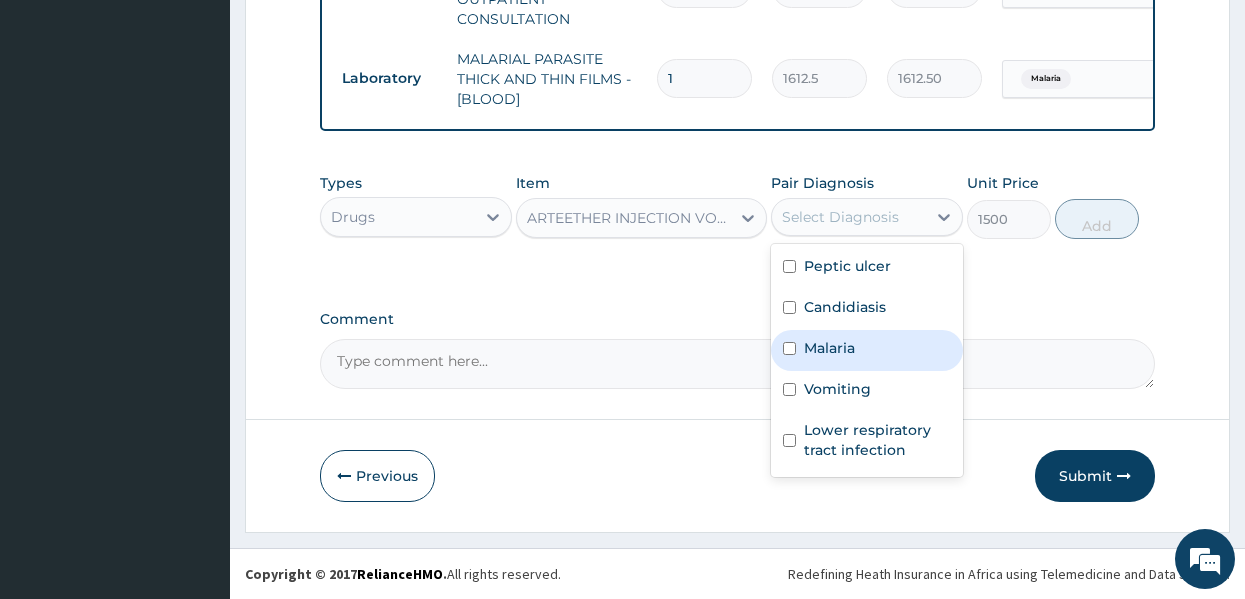 click on "Malaria" at bounding box center (829, 348) 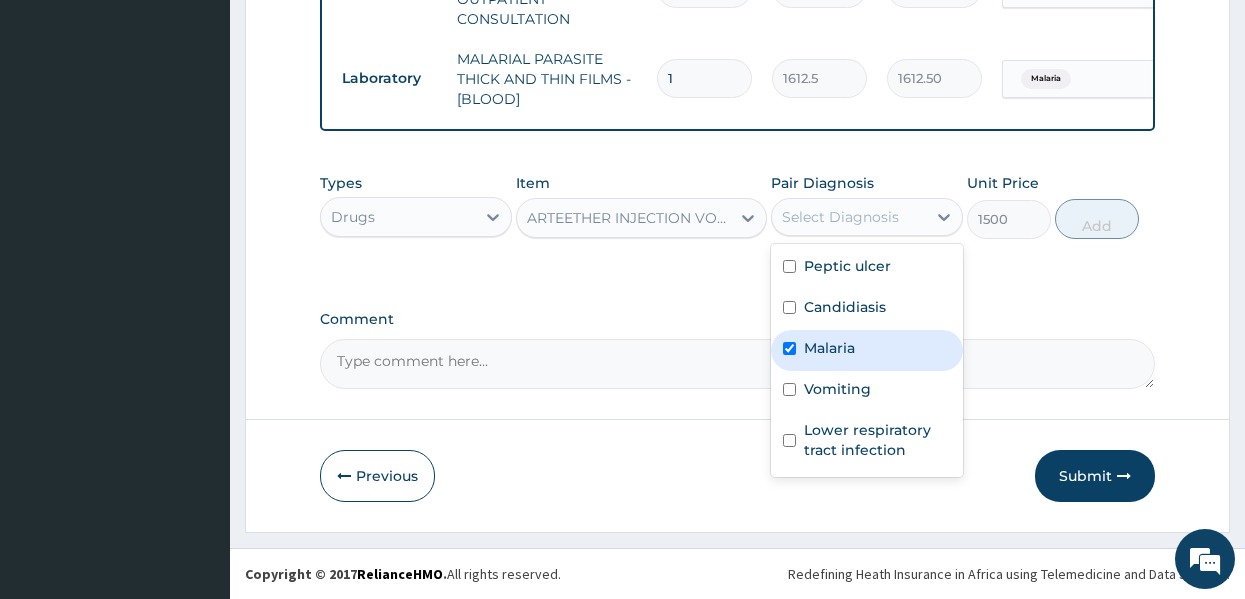 checkbox on "true" 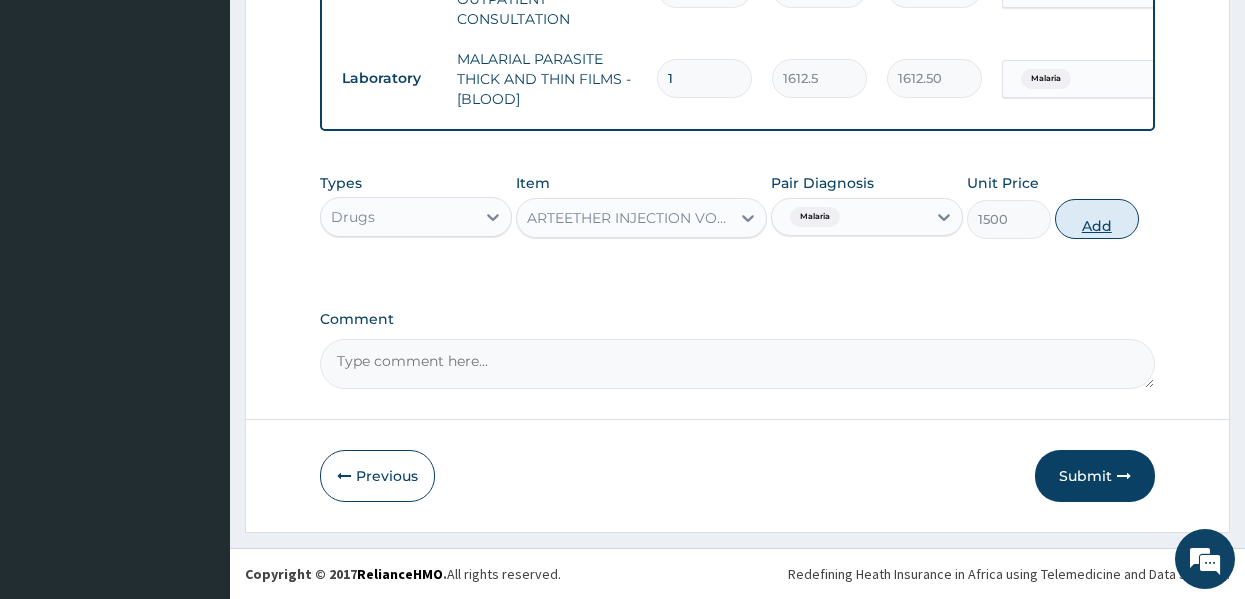 click on "Add" at bounding box center (1097, 219) 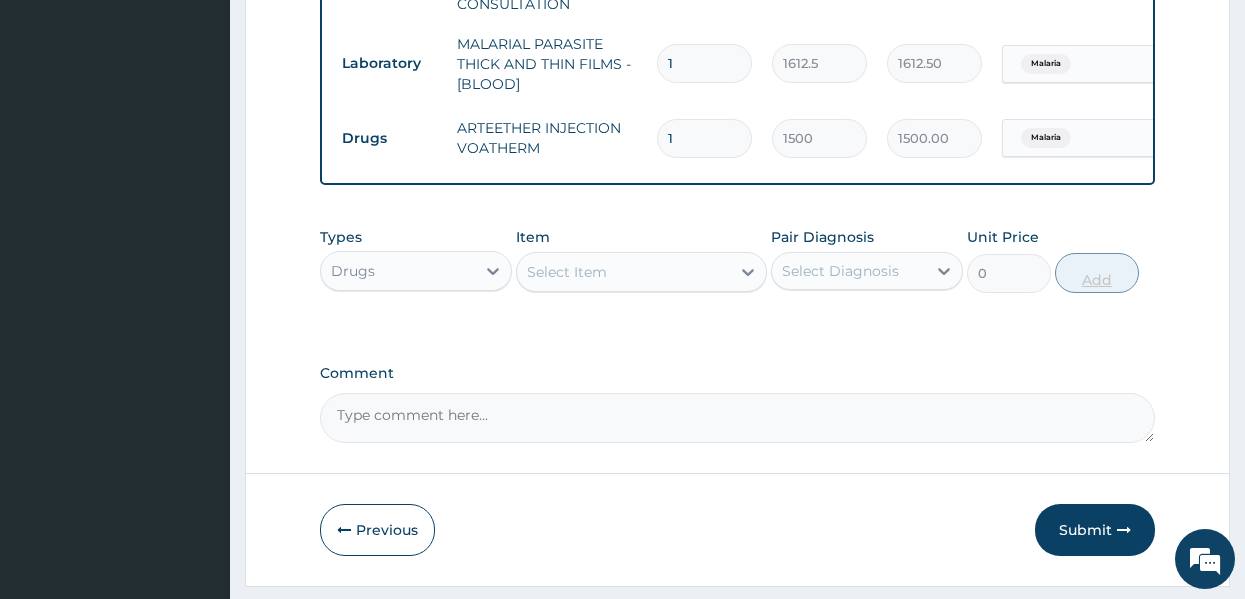 type 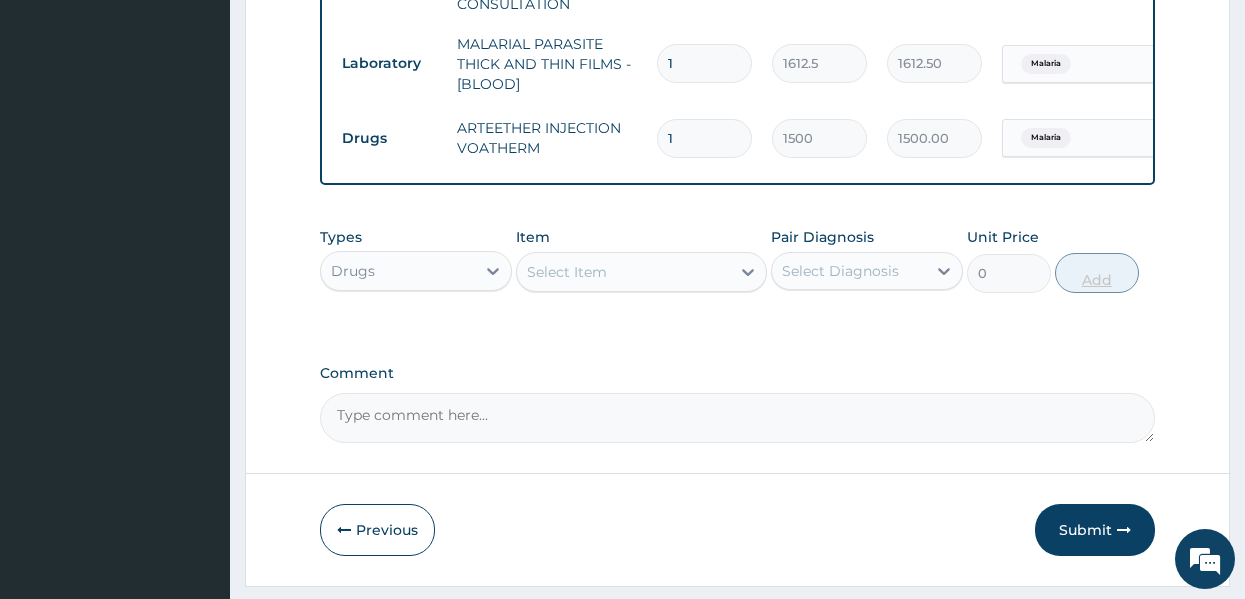 type on "0.00" 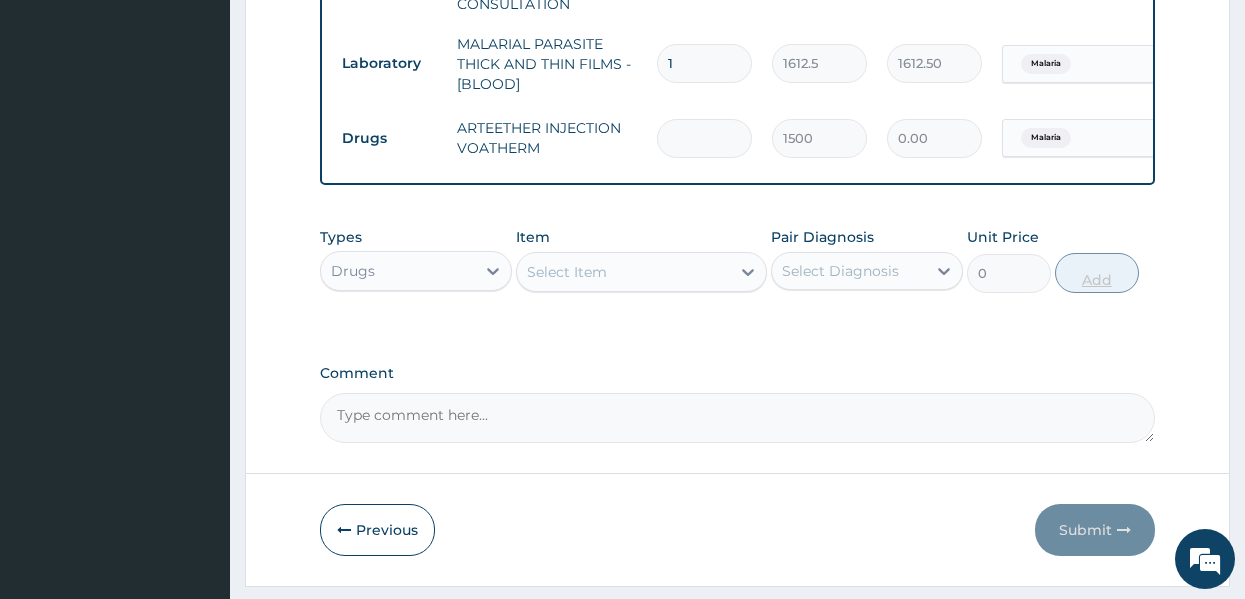 type on "3" 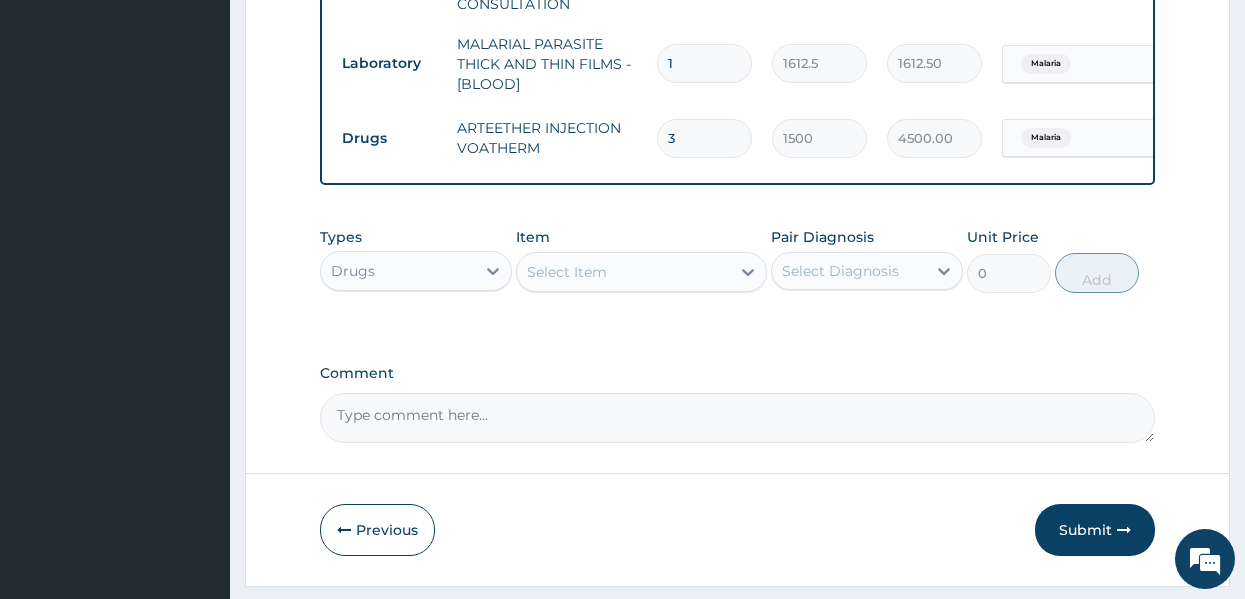 type on "3" 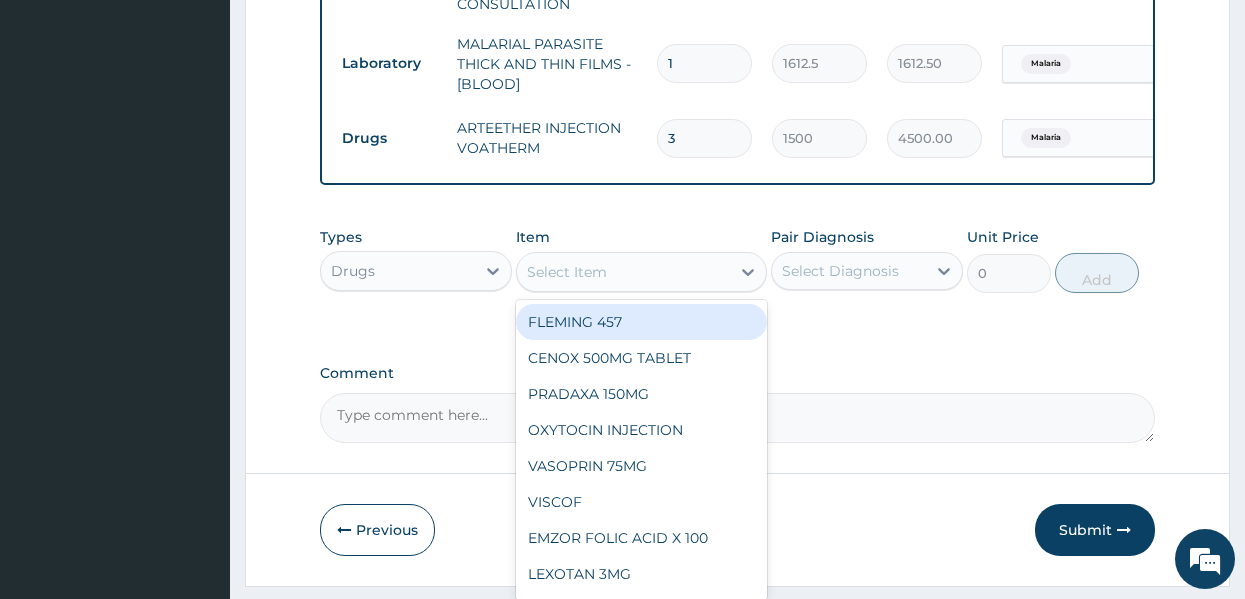 click on "Select Item" at bounding box center [623, 272] 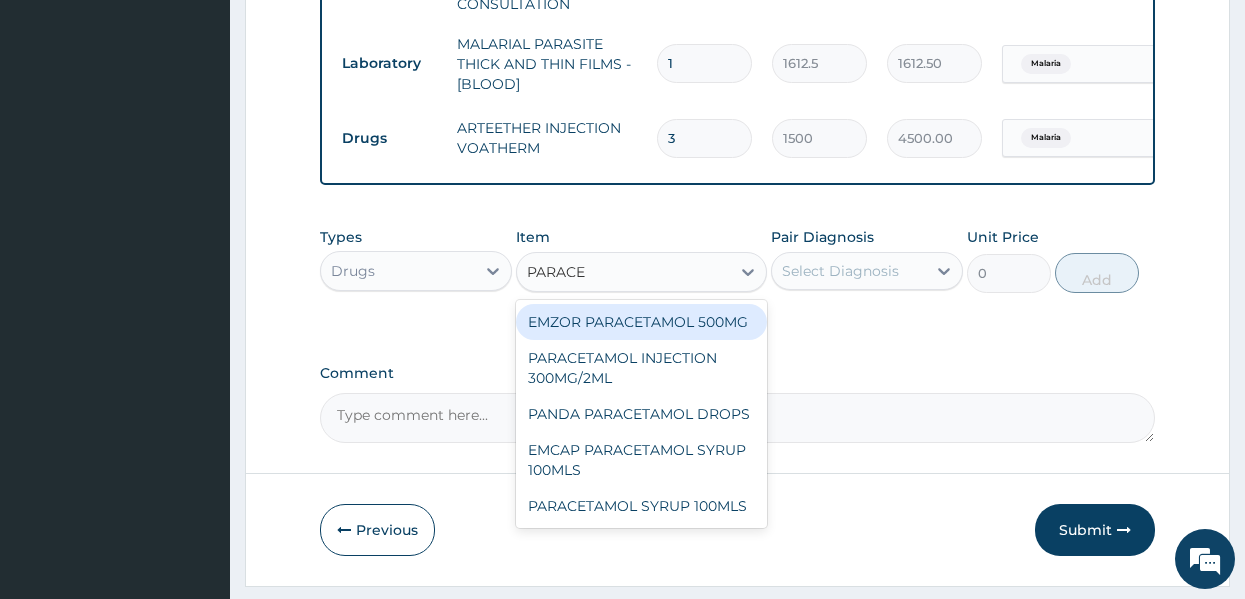 type on "PARACET" 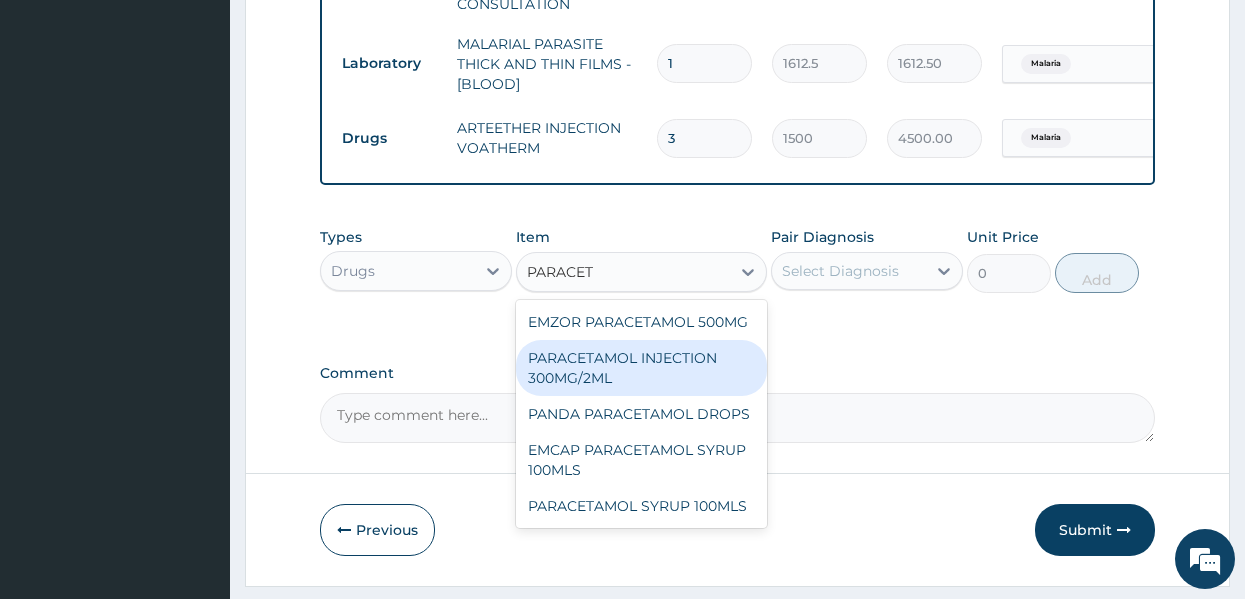 click on "PARACETAMOL INJECTION 300MG/2ML" at bounding box center (641, 368) 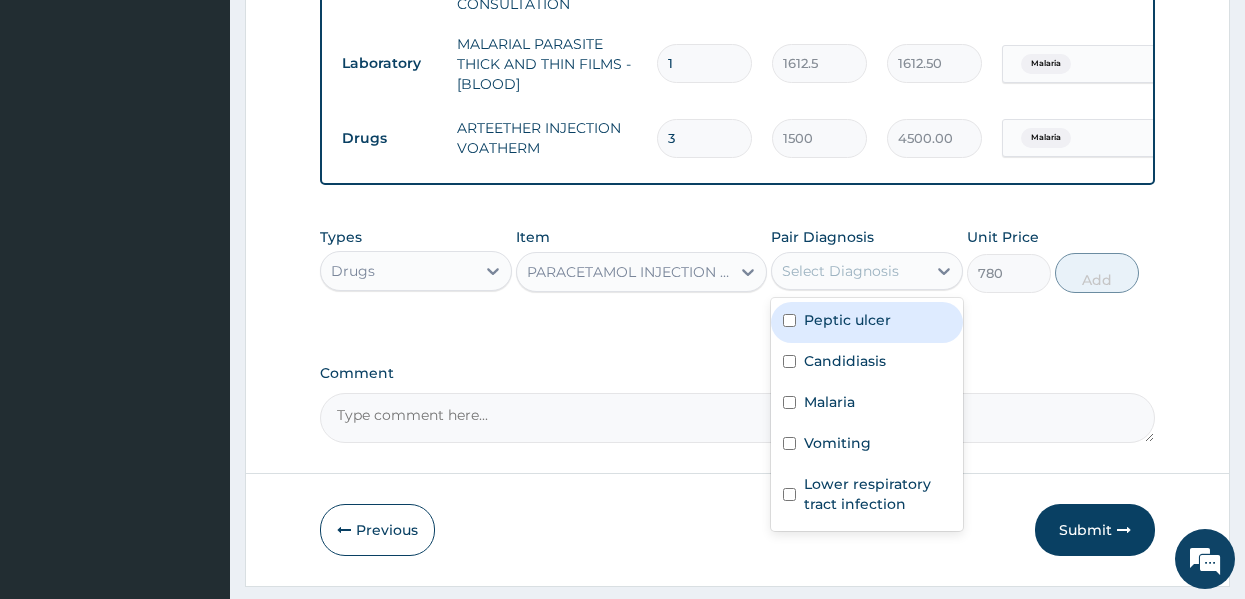 click on "Select Diagnosis" at bounding box center [840, 271] 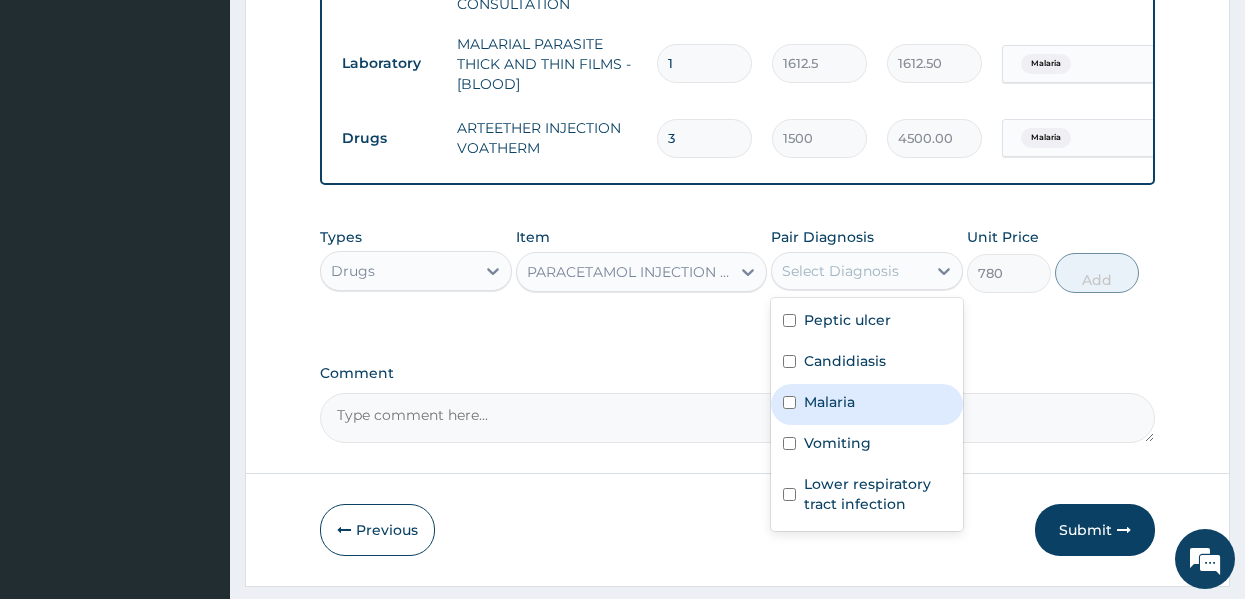 click on "Malaria" at bounding box center [829, 402] 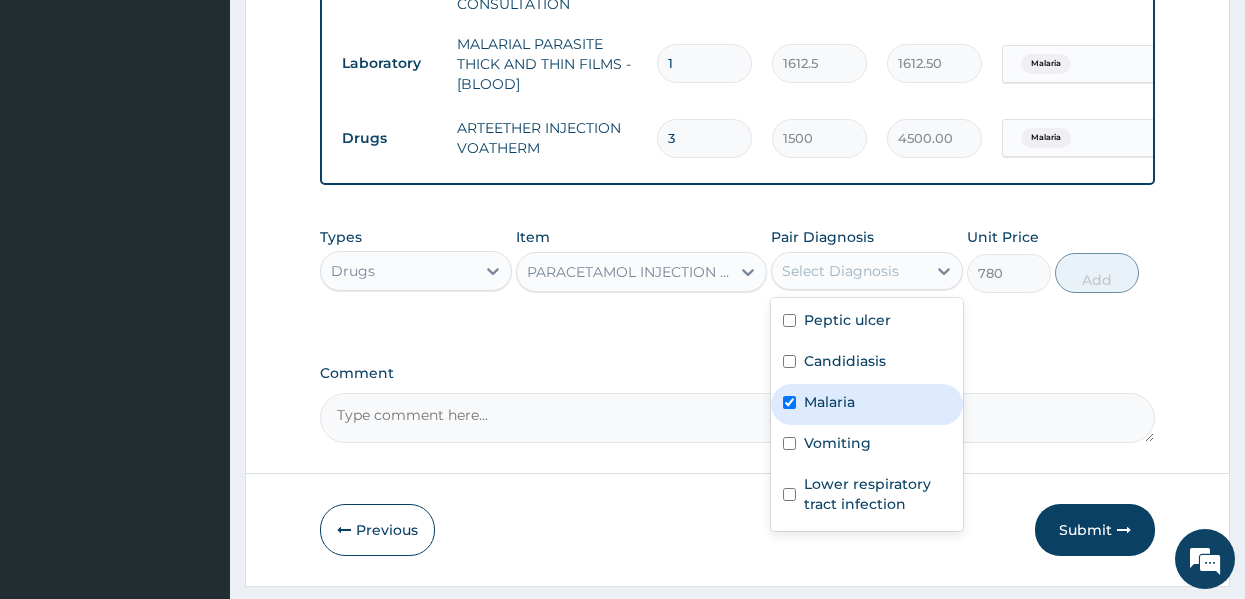 checkbox on "true" 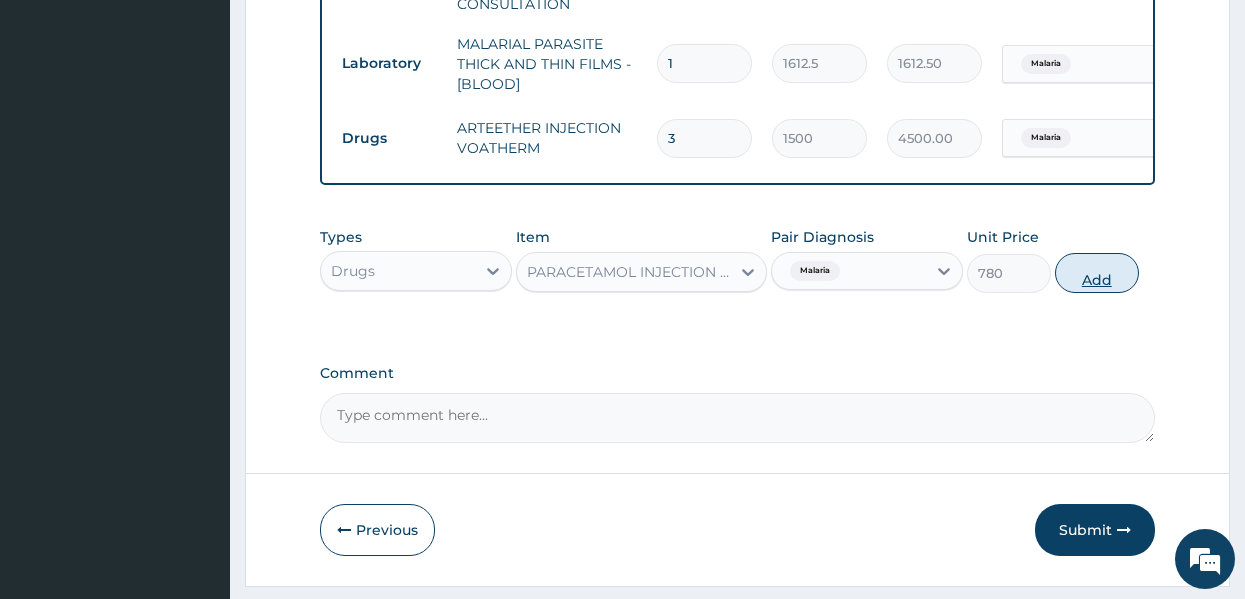 click on "Add" at bounding box center (1097, 273) 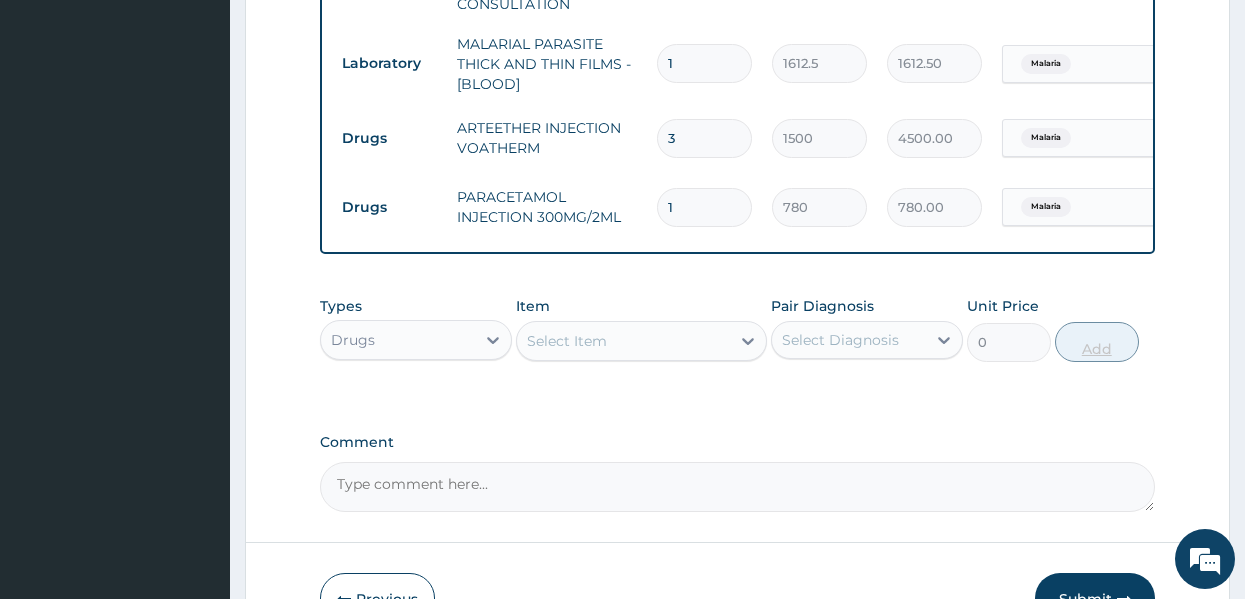 type 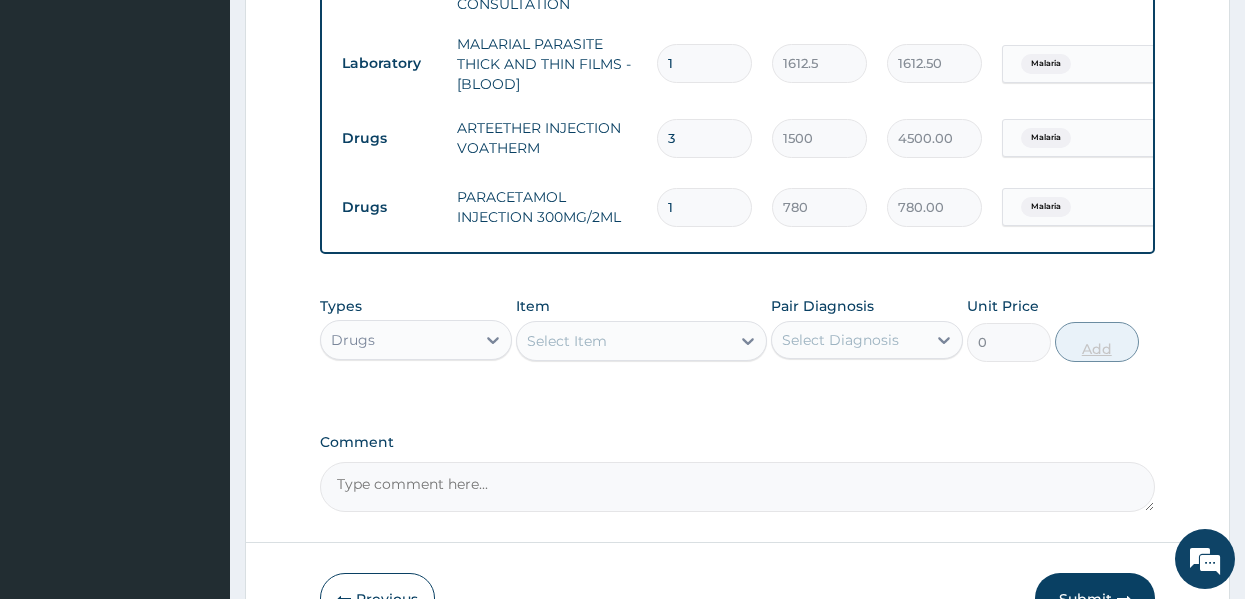 type on "0.00" 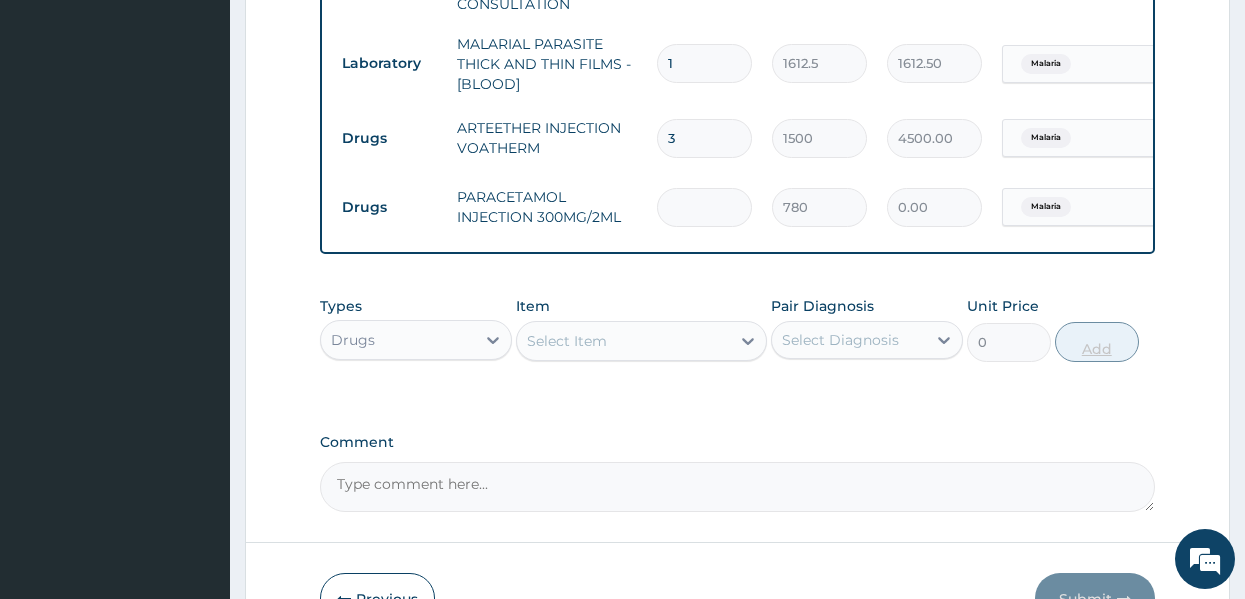 type on "6" 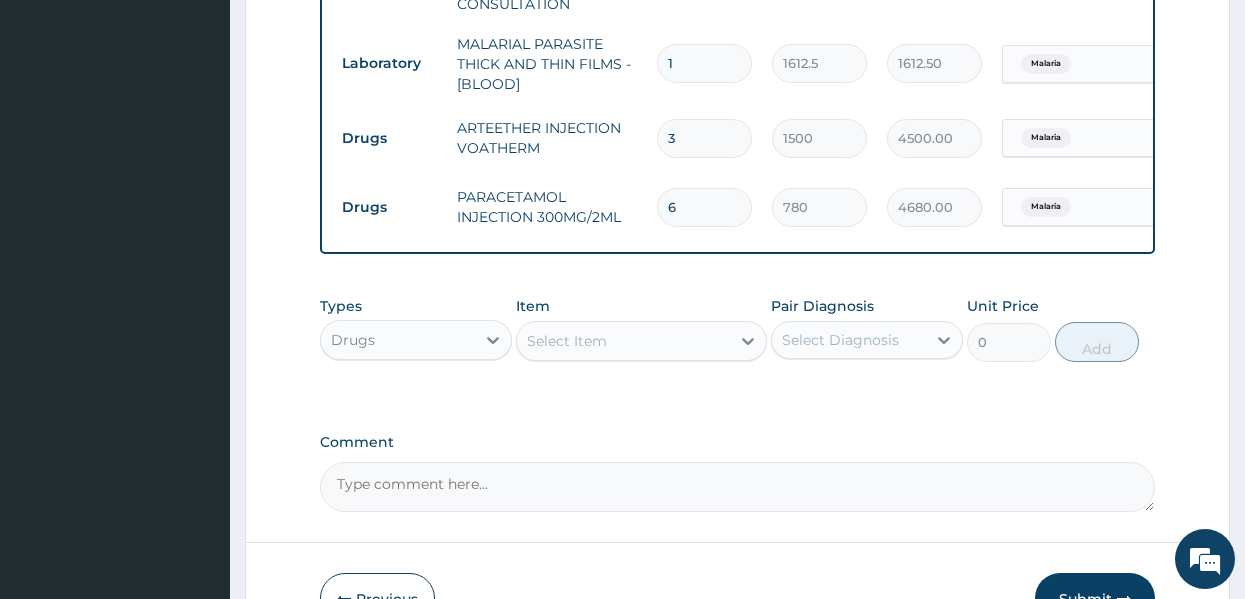 type on "6" 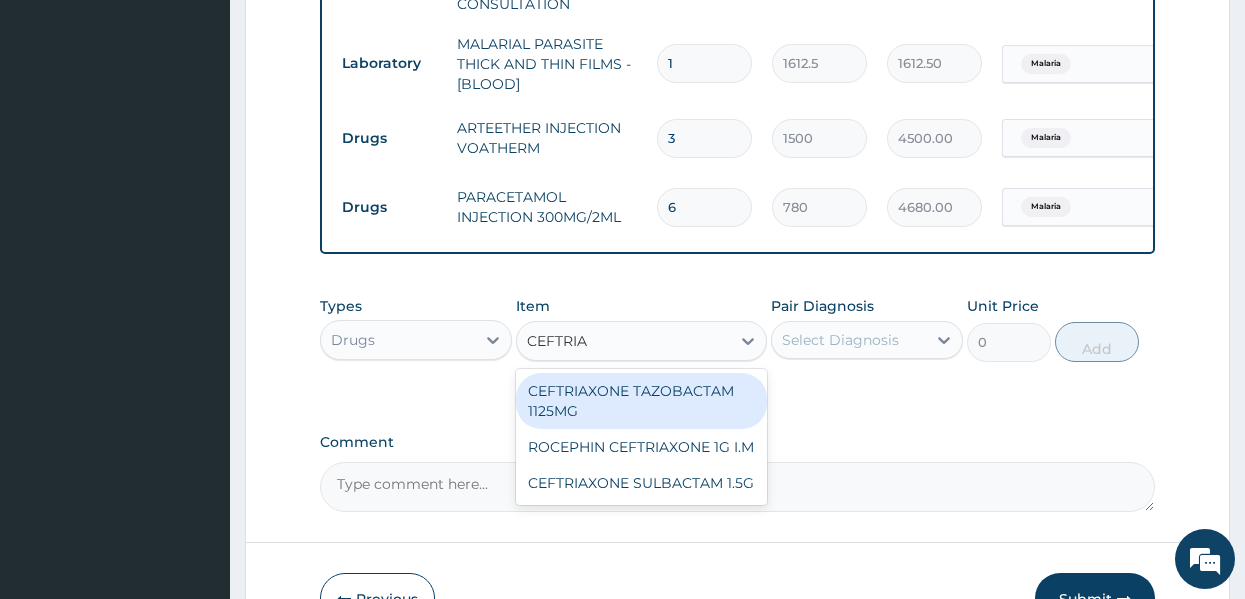 type on "CEFTRIAX" 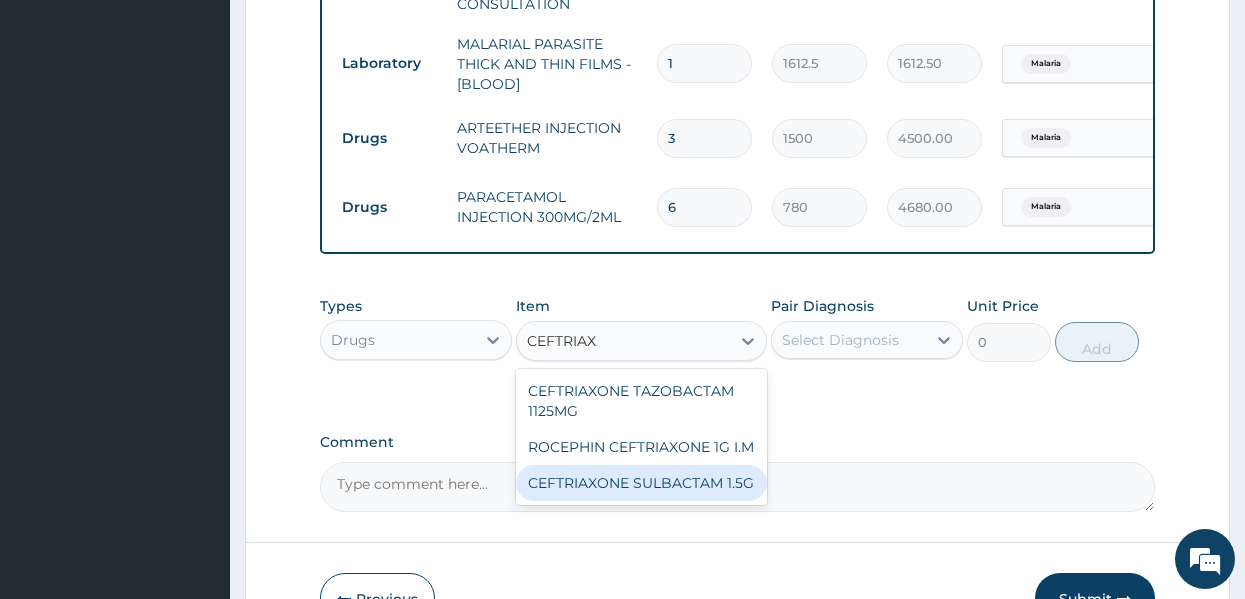 click on "CEFTRIAXONE SULBACTAM 1.5G" at bounding box center [641, 483] 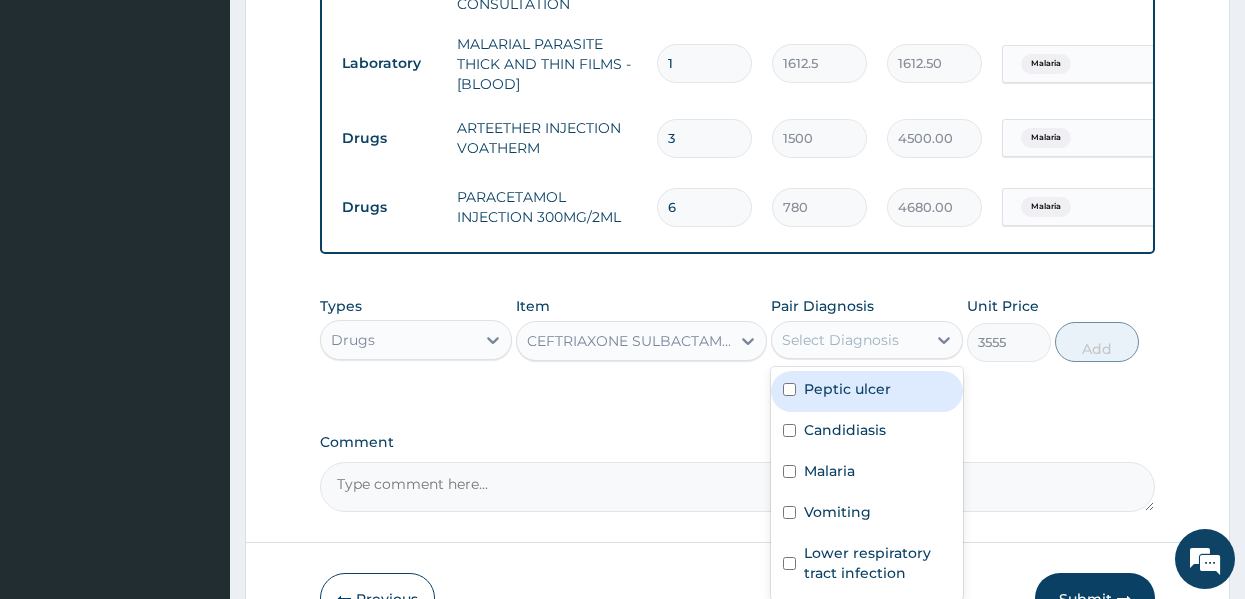 click on "Select Diagnosis" at bounding box center (849, 340) 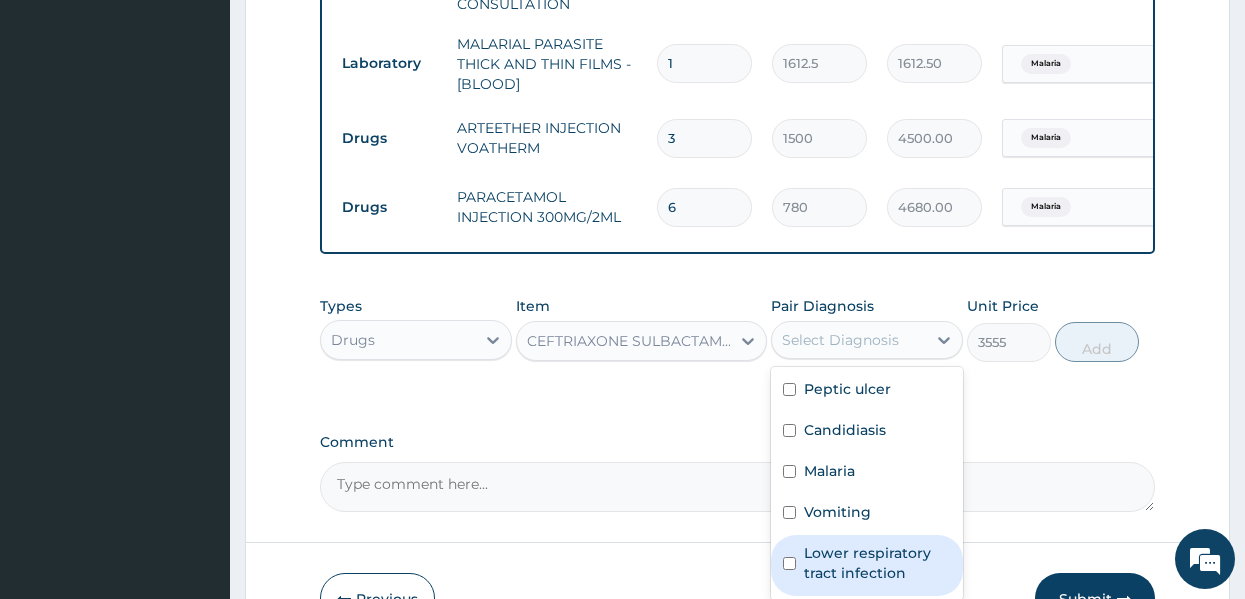 click on "Lower respiratory tract infection" at bounding box center (877, 563) 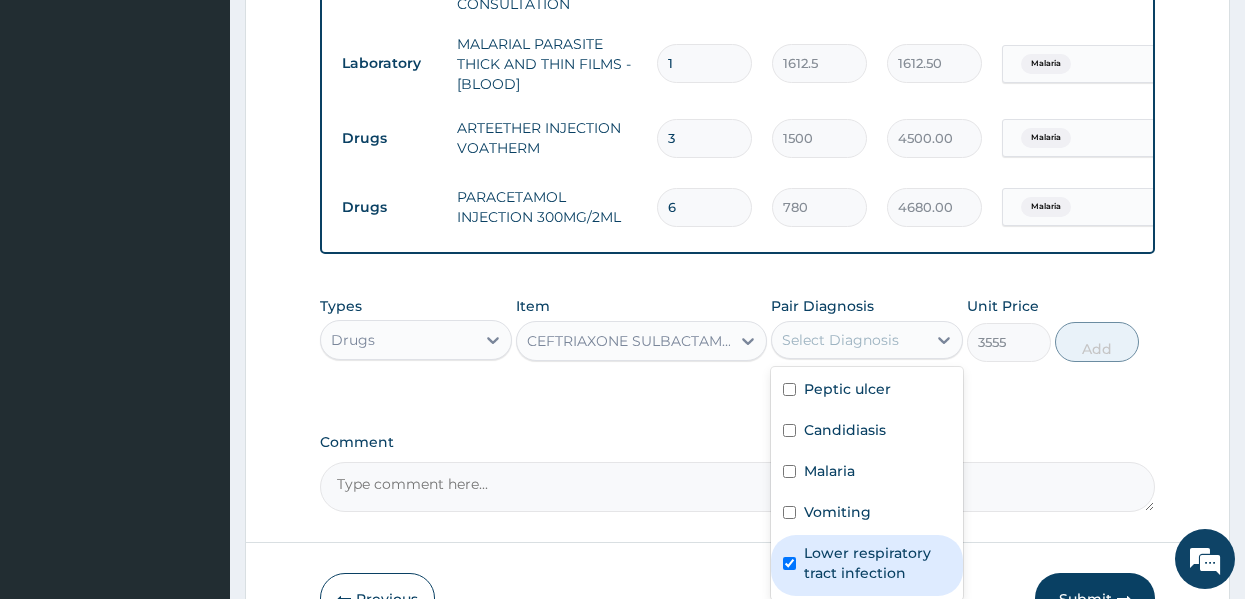 checkbox on "true" 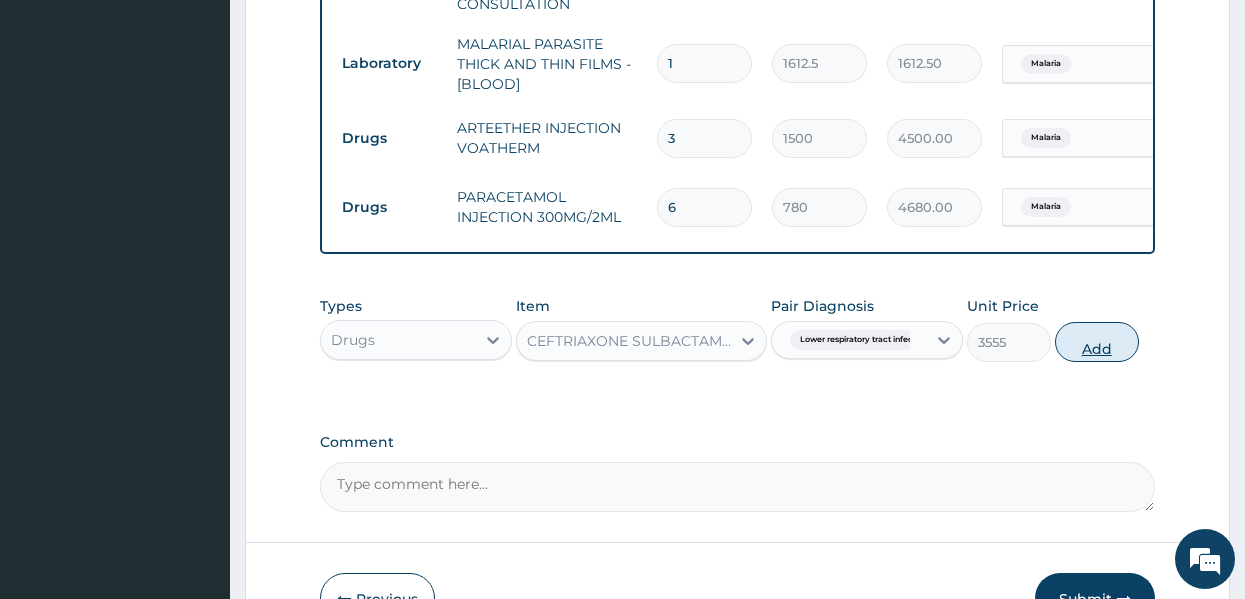 click on "Add" at bounding box center [1097, 342] 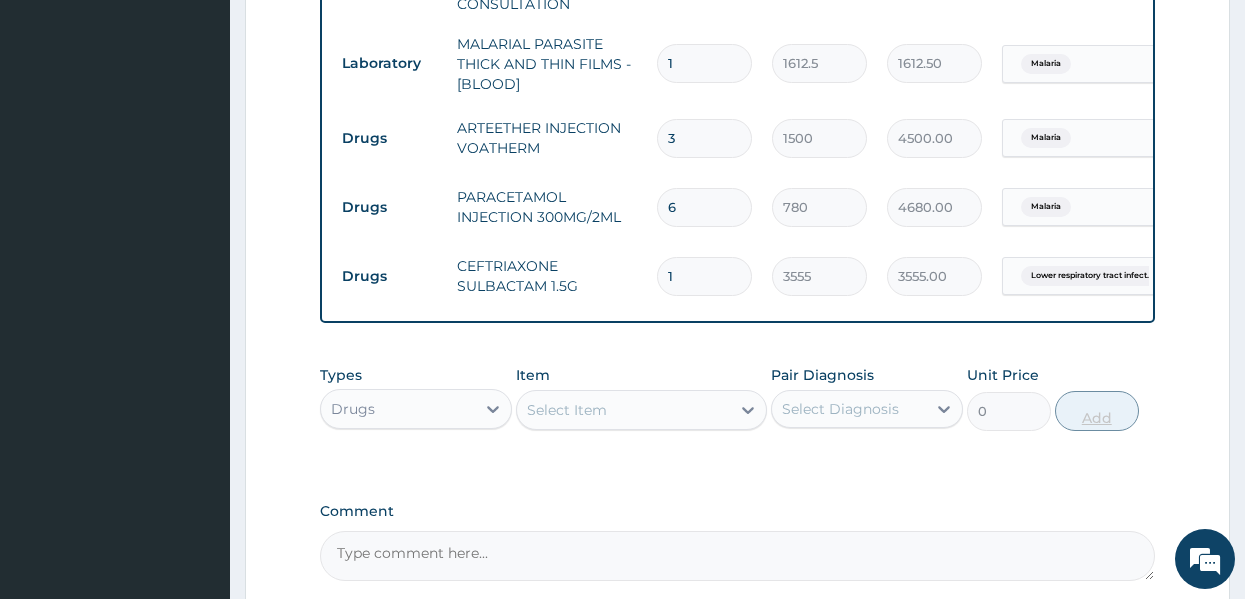 type 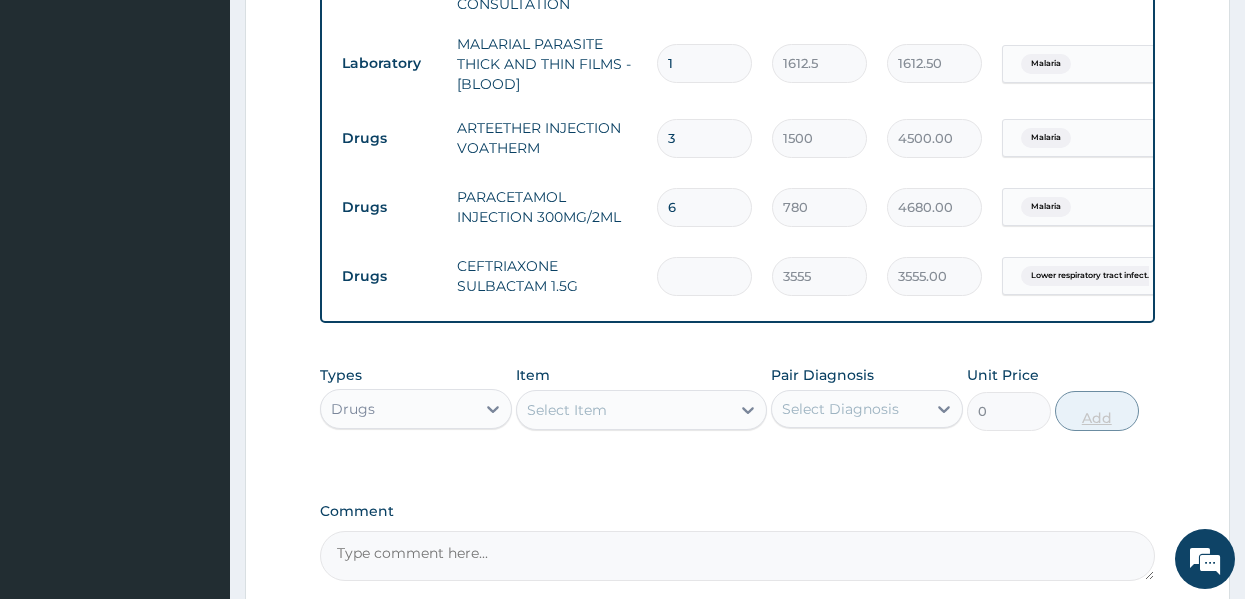 type on "0.00" 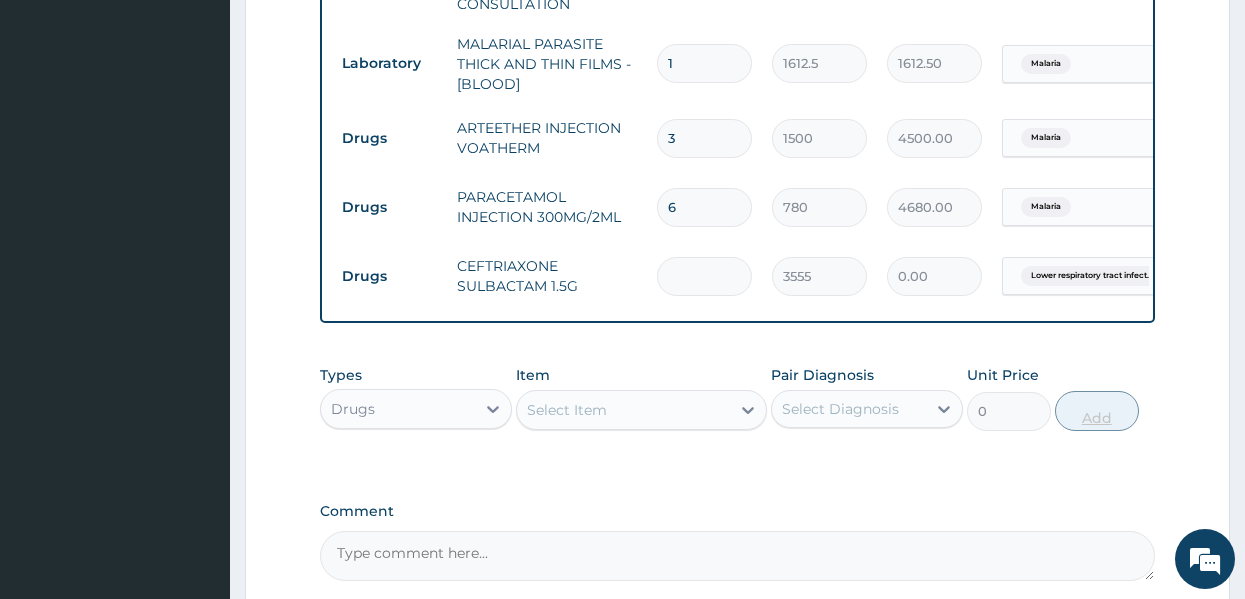 type on "3" 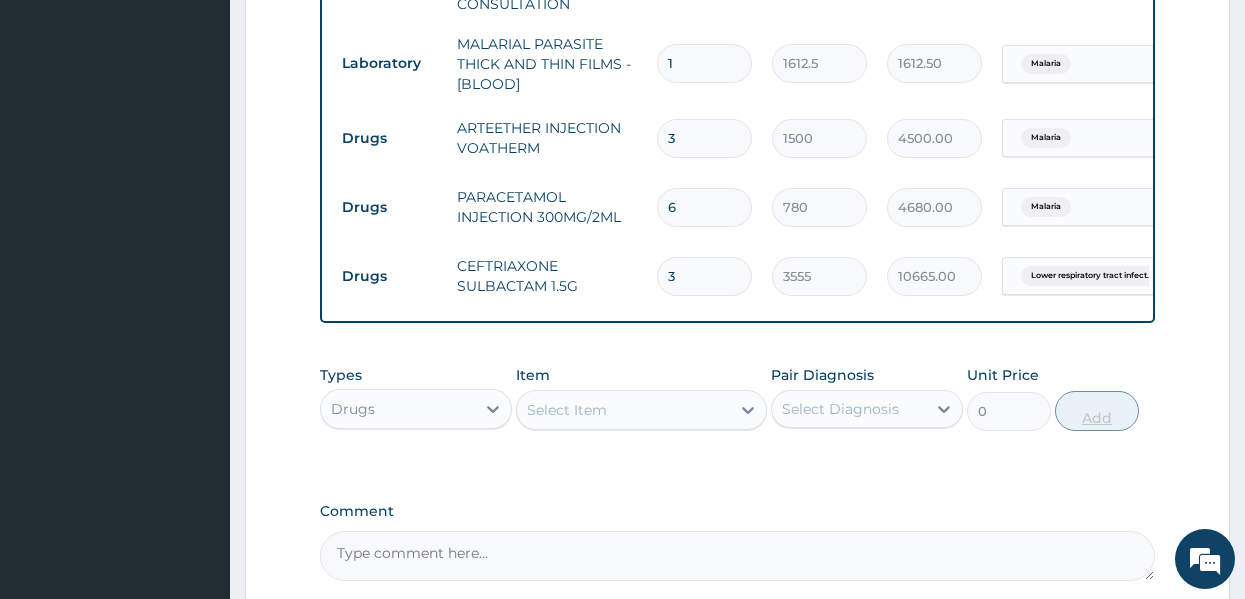 type on "3" 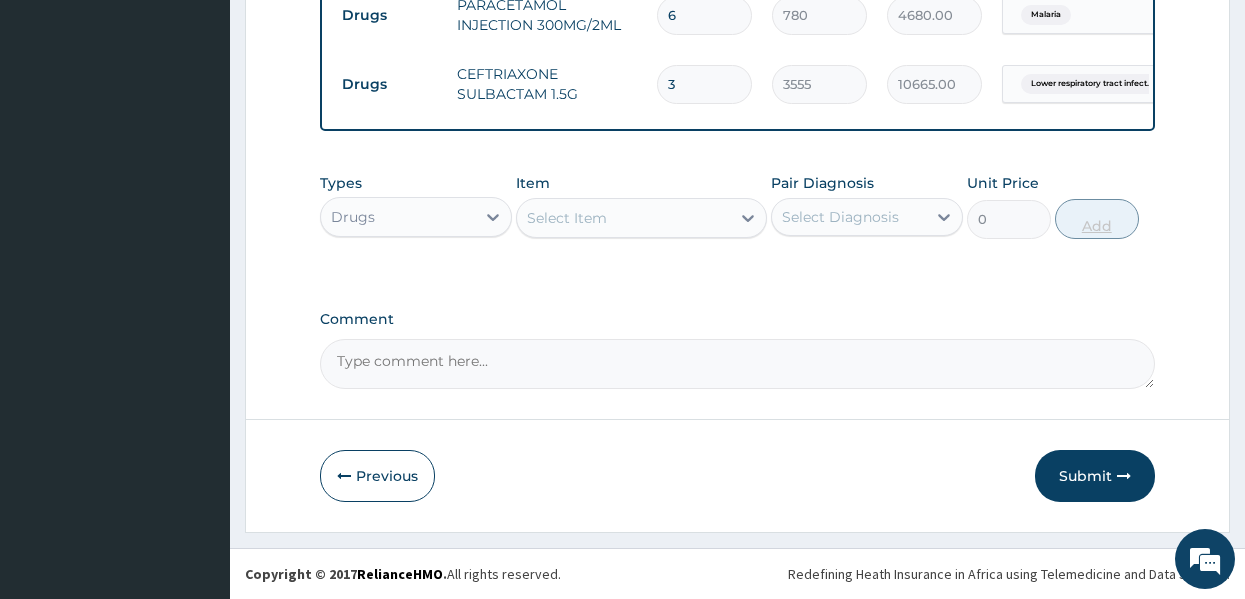 scroll, scrollTop: 1437, scrollLeft: 0, axis: vertical 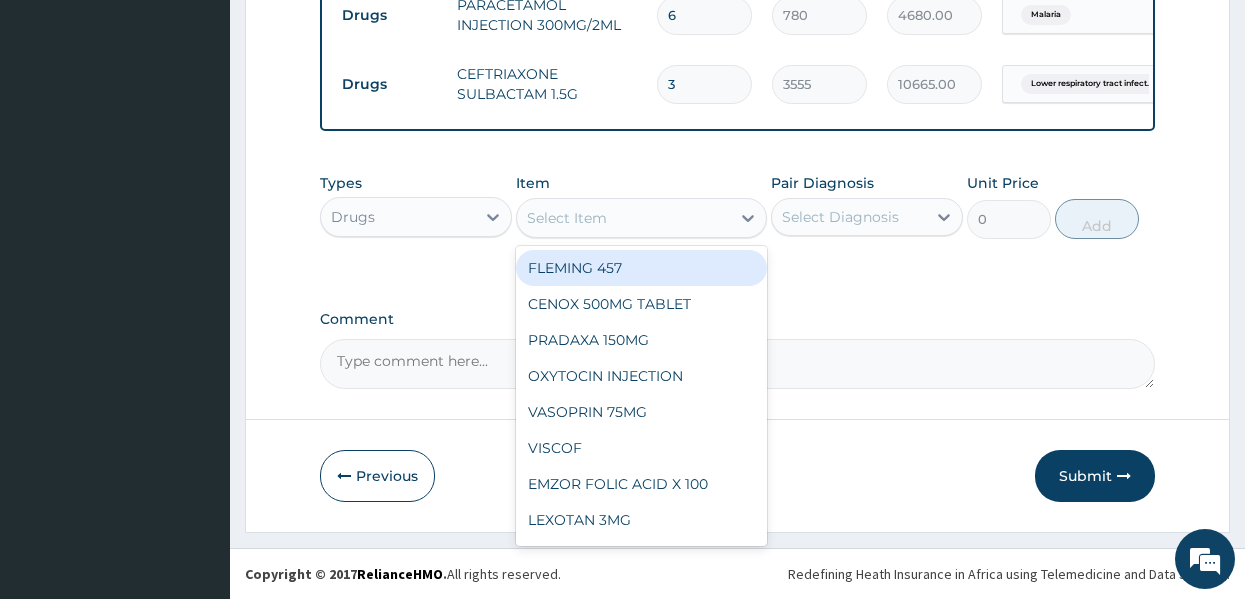 click on "Select Item" at bounding box center [623, 218] 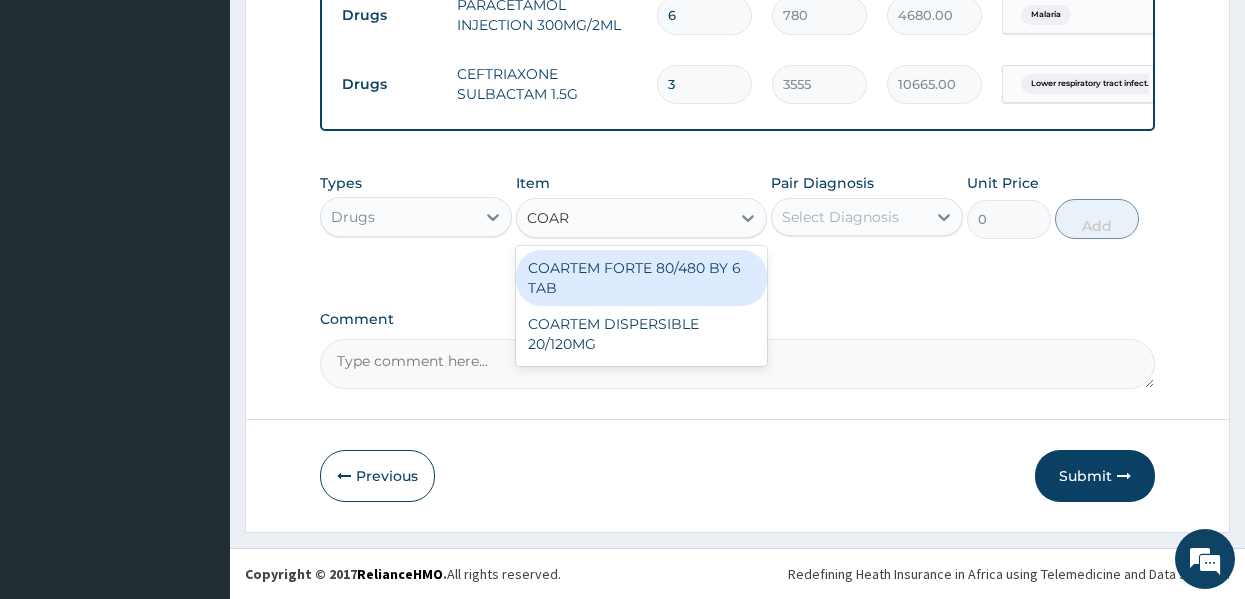 type on "COART" 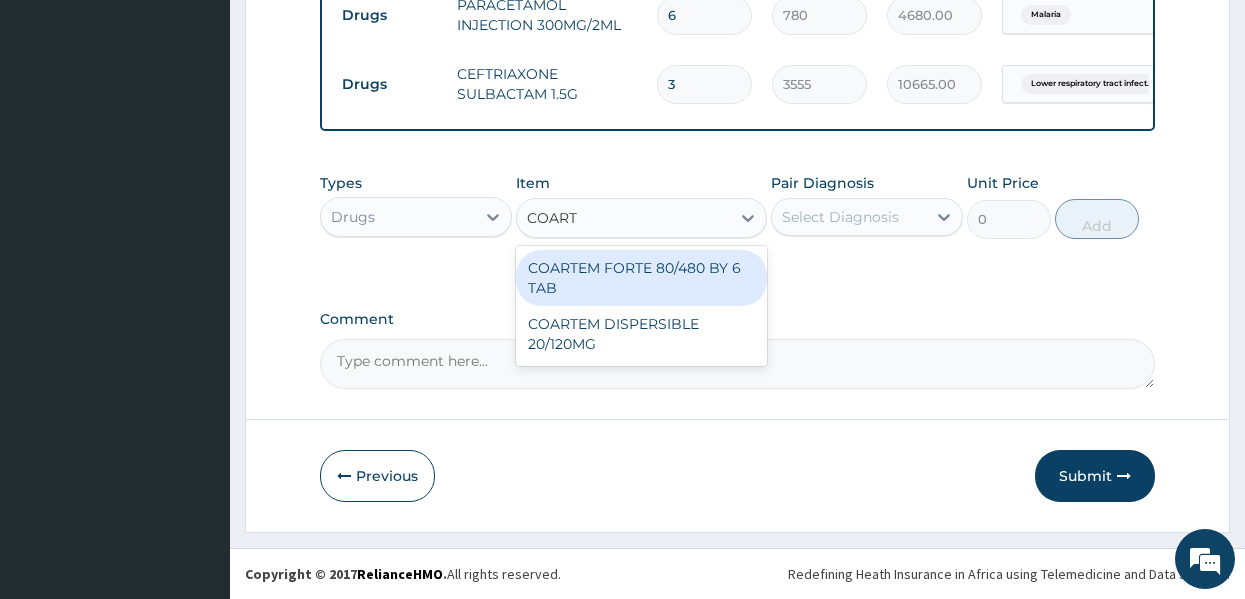 click on "COARTEM FORTE 80/480 BY 6 TAB" at bounding box center [641, 278] 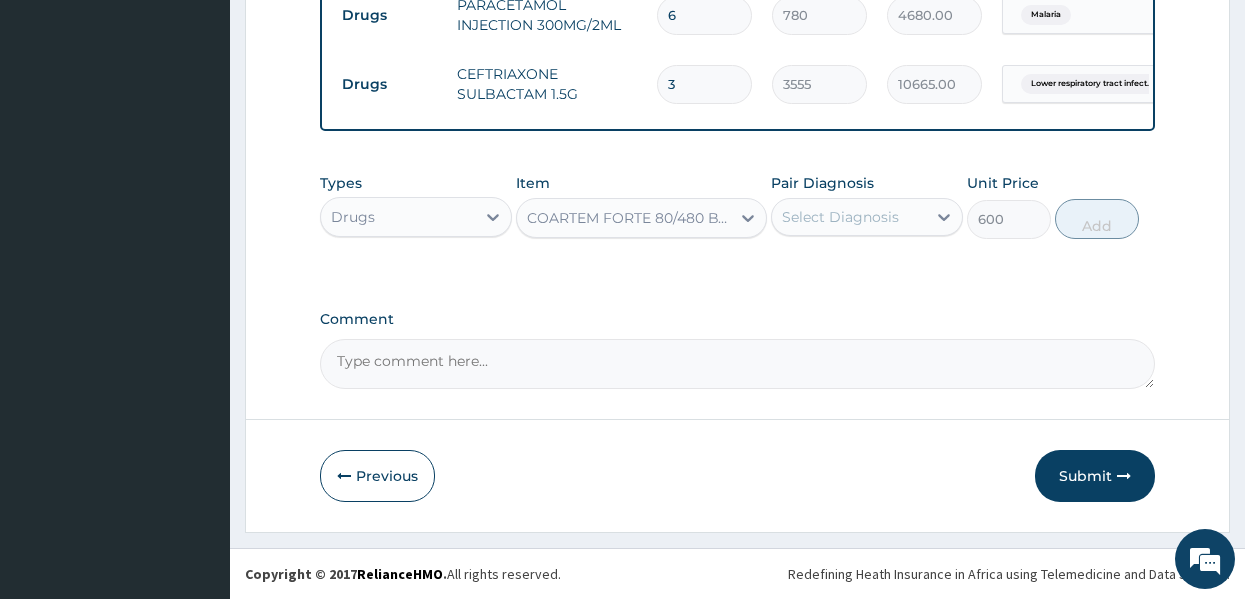 click on "Select Diagnosis" at bounding box center (840, 217) 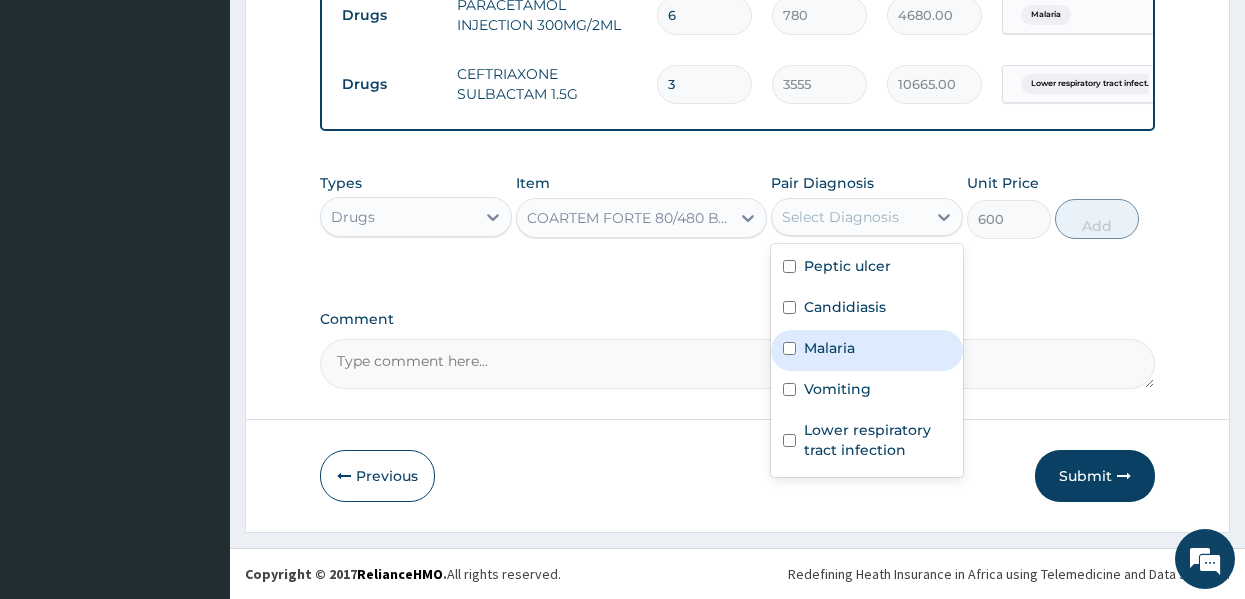 click on "Malaria" at bounding box center [829, 348] 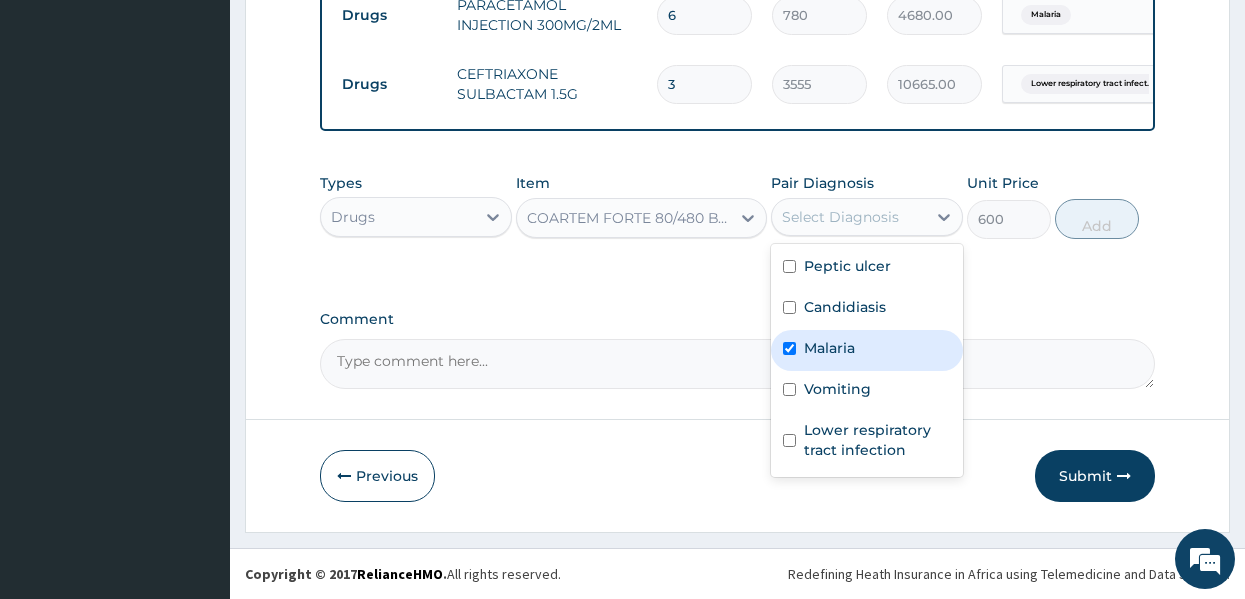 checkbox on "true" 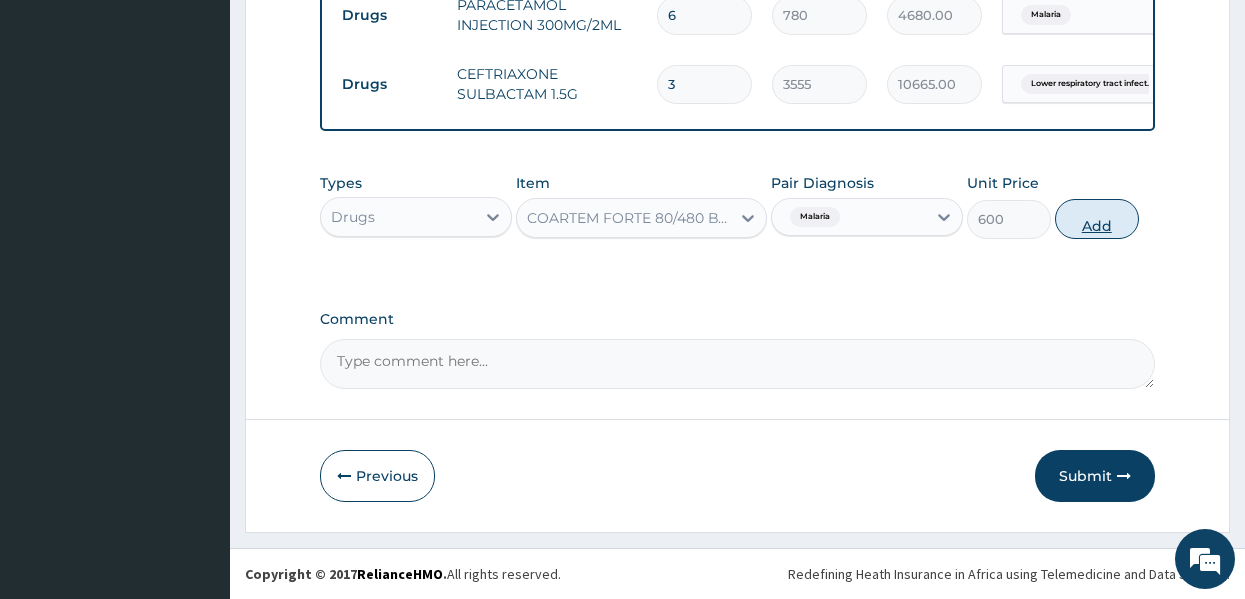 click on "Add" at bounding box center [1097, 219] 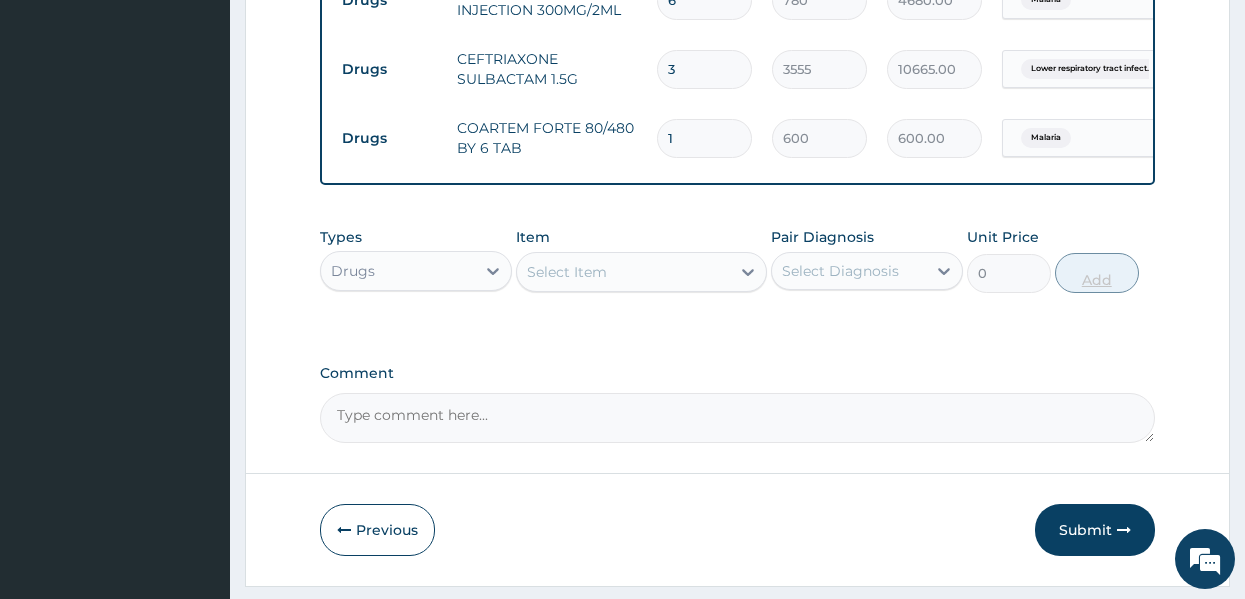 type 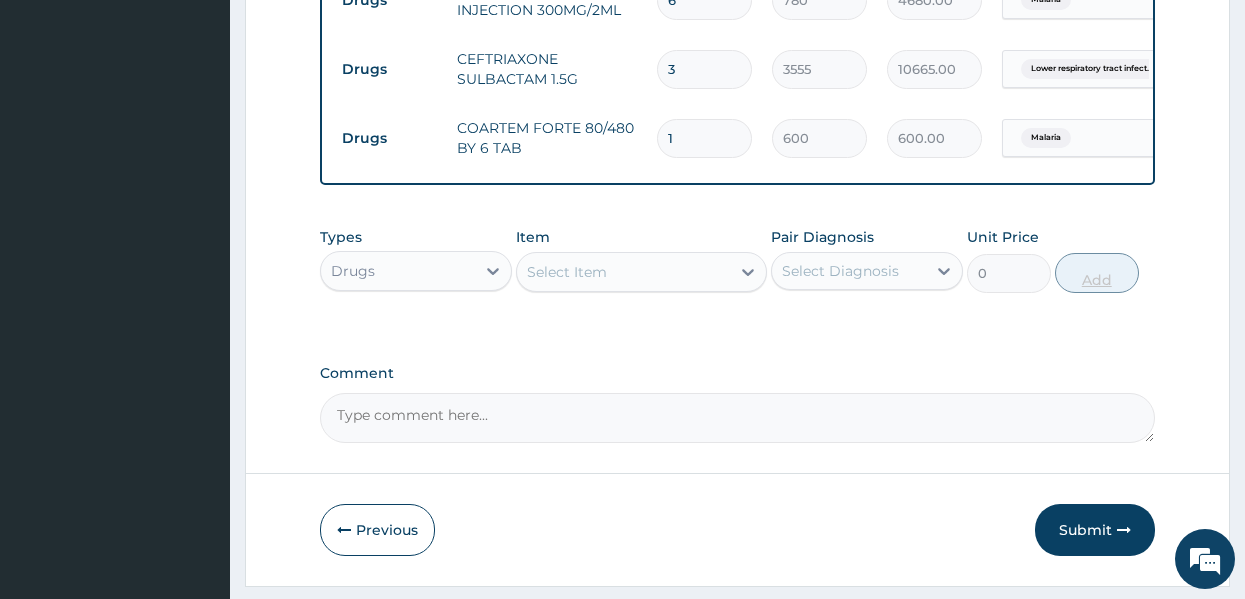 type on "0.00" 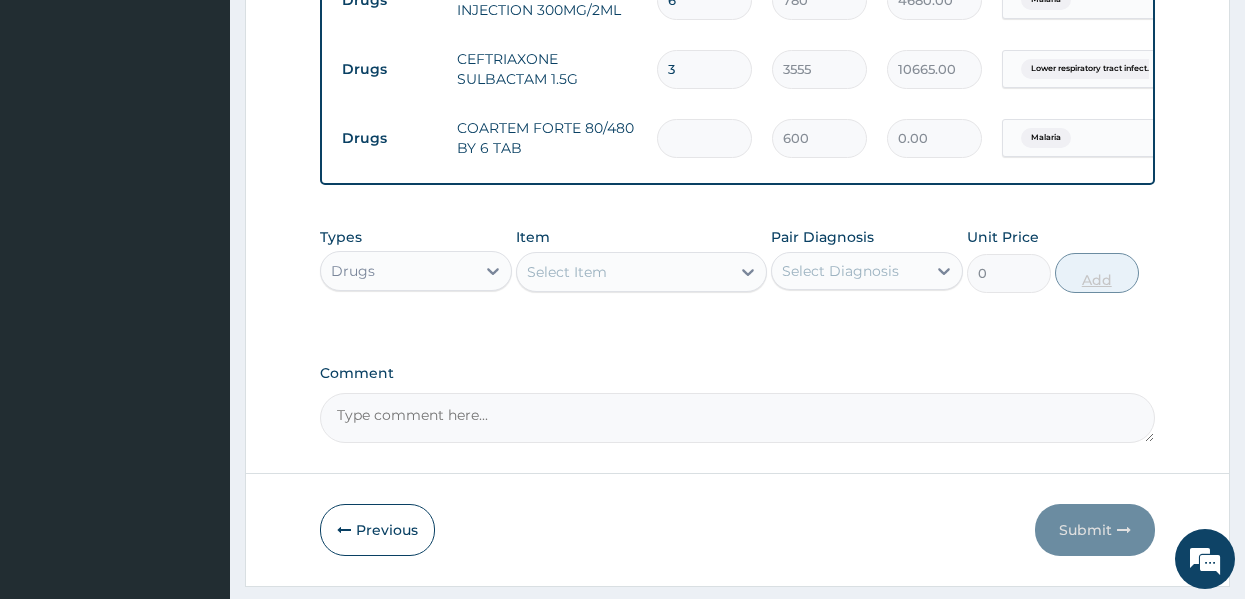 type on "6" 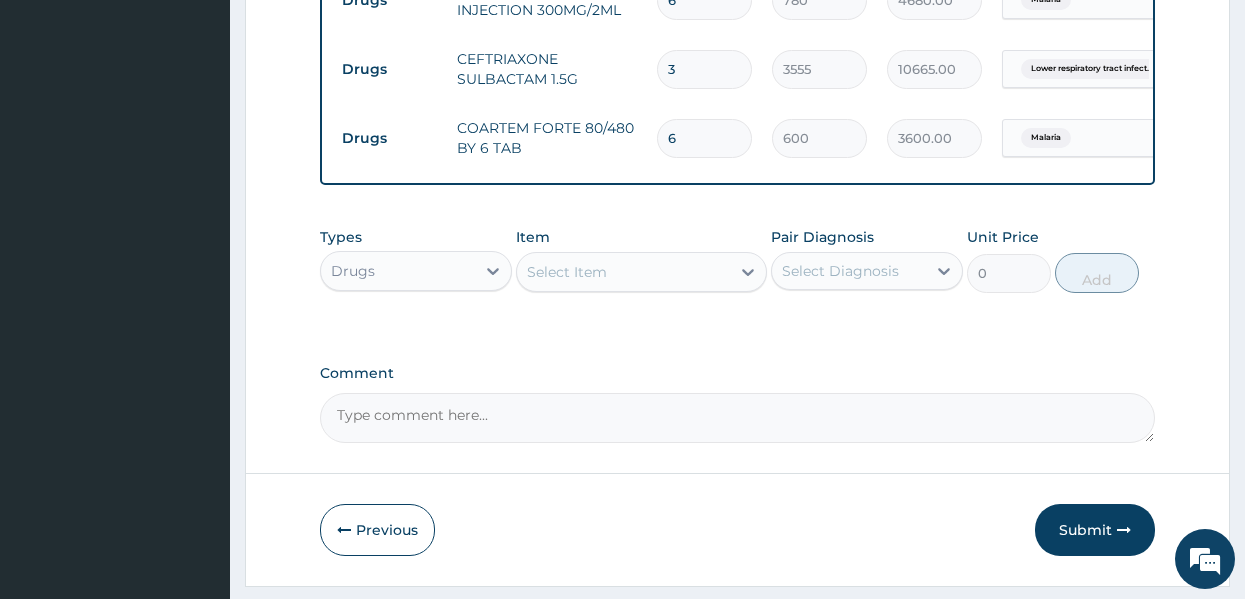 type on "6" 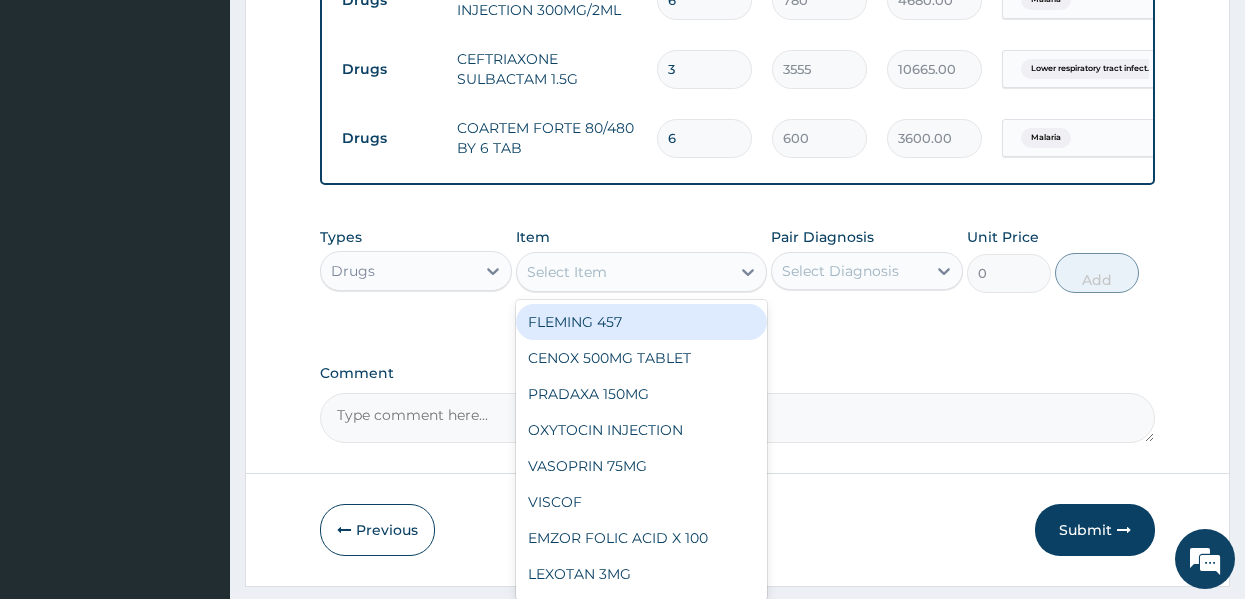 click on "Select Item" at bounding box center [623, 272] 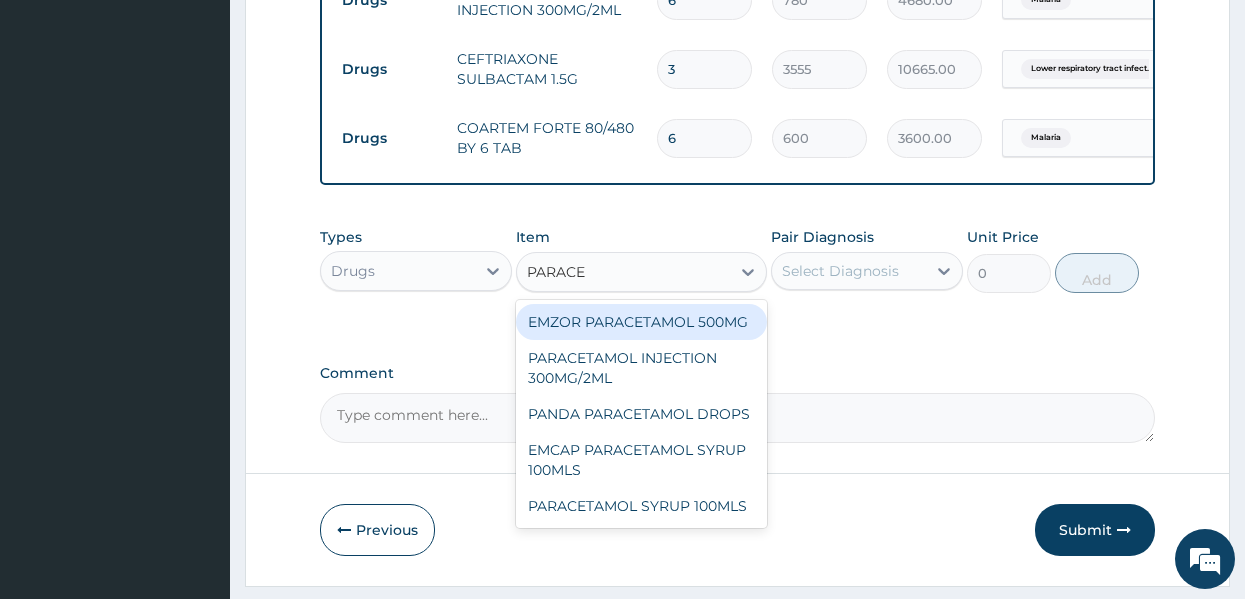 type on "PARACET" 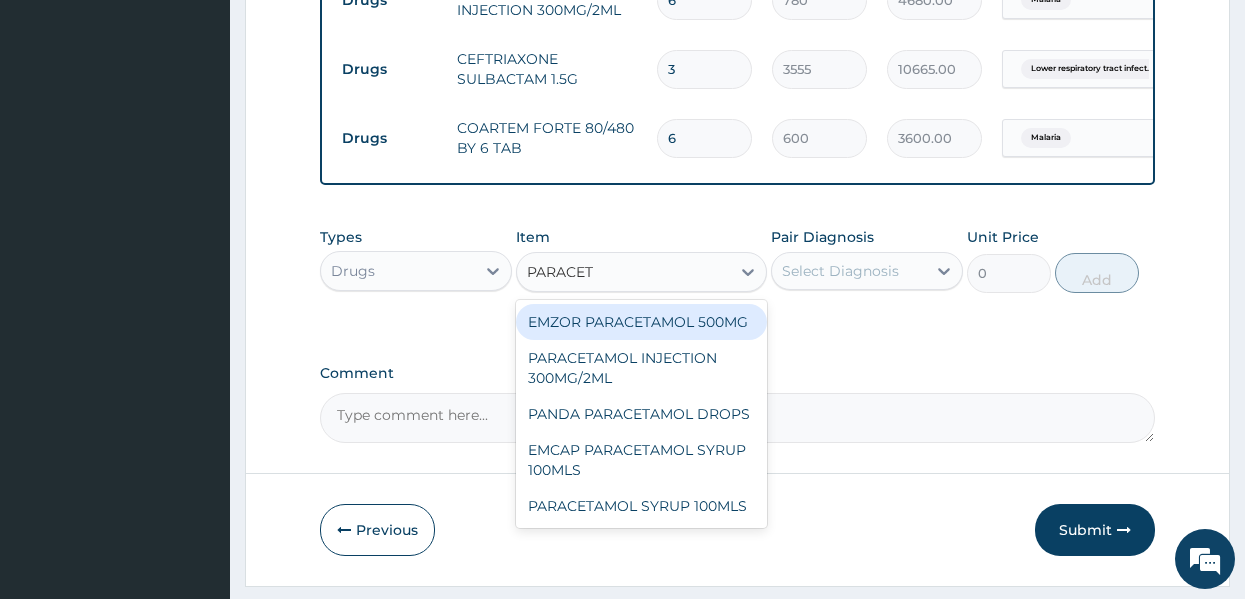 click on "EMZOR PARACETAMOL 500MG" at bounding box center [641, 322] 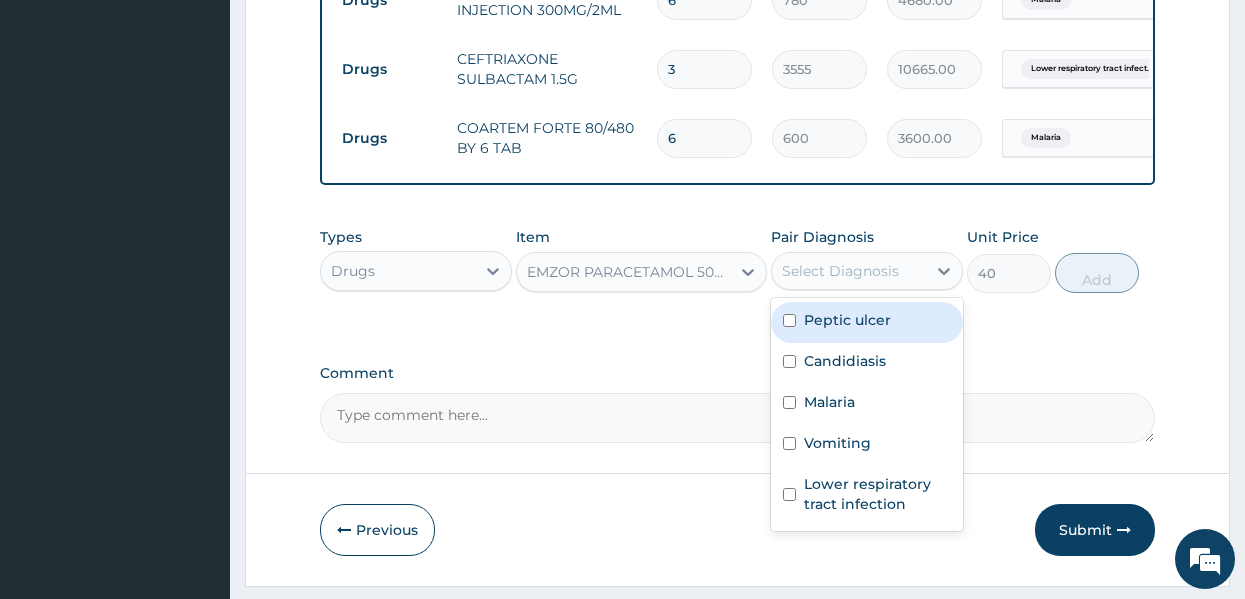 click on "Select Diagnosis" at bounding box center (840, 271) 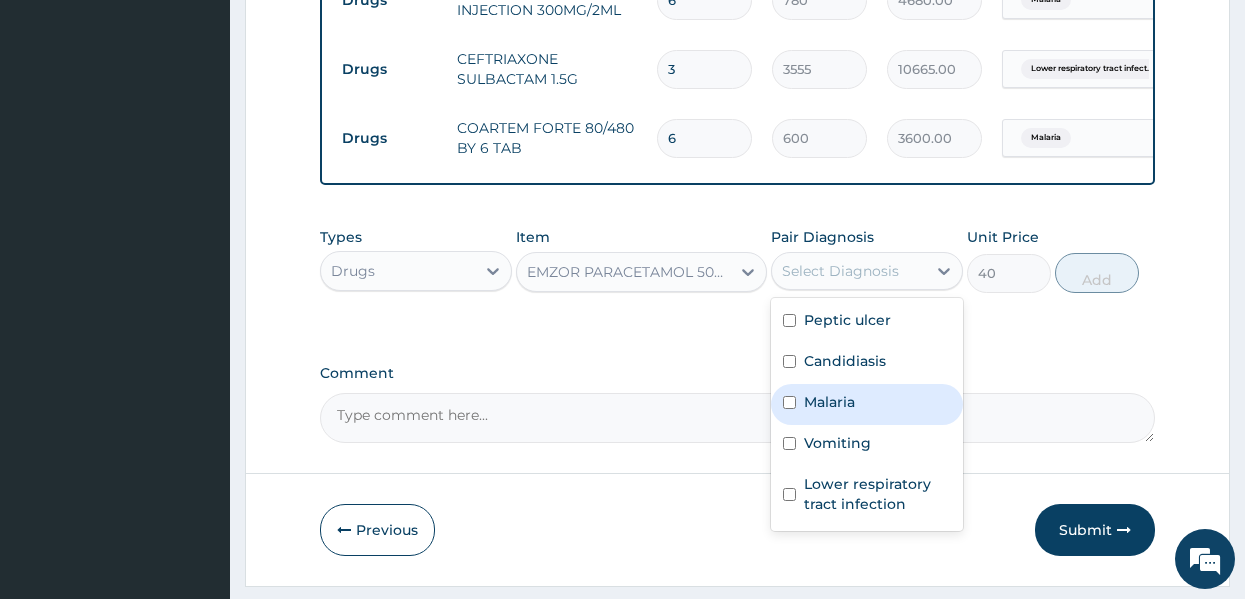 click on "Malaria" at bounding box center [829, 402] 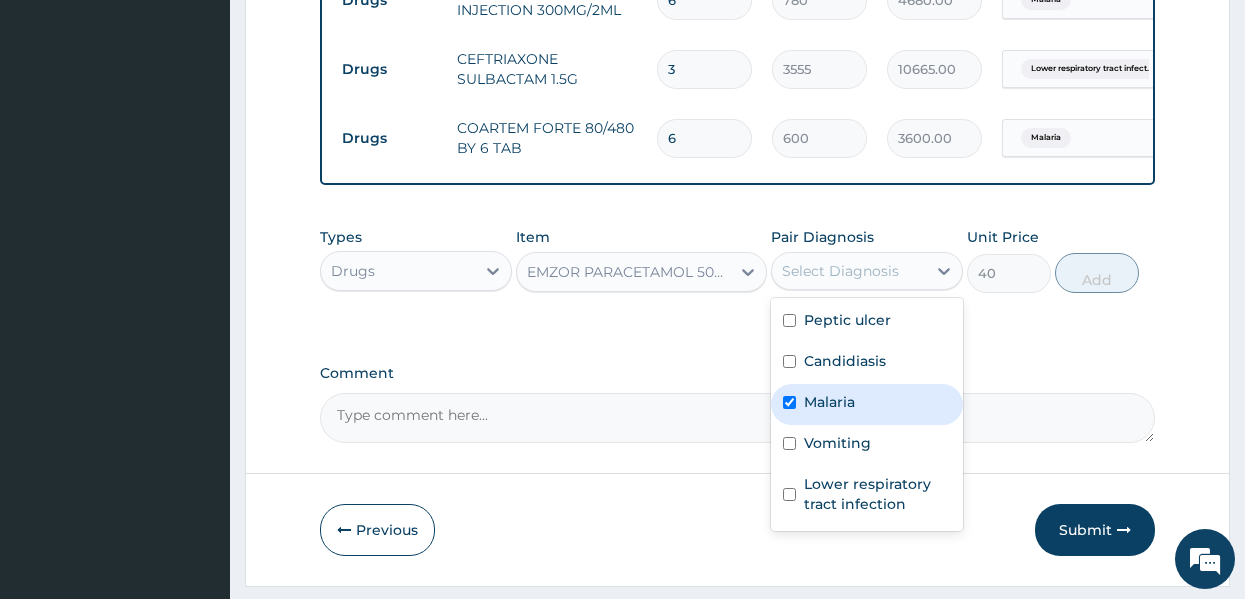 checkbox on "true" 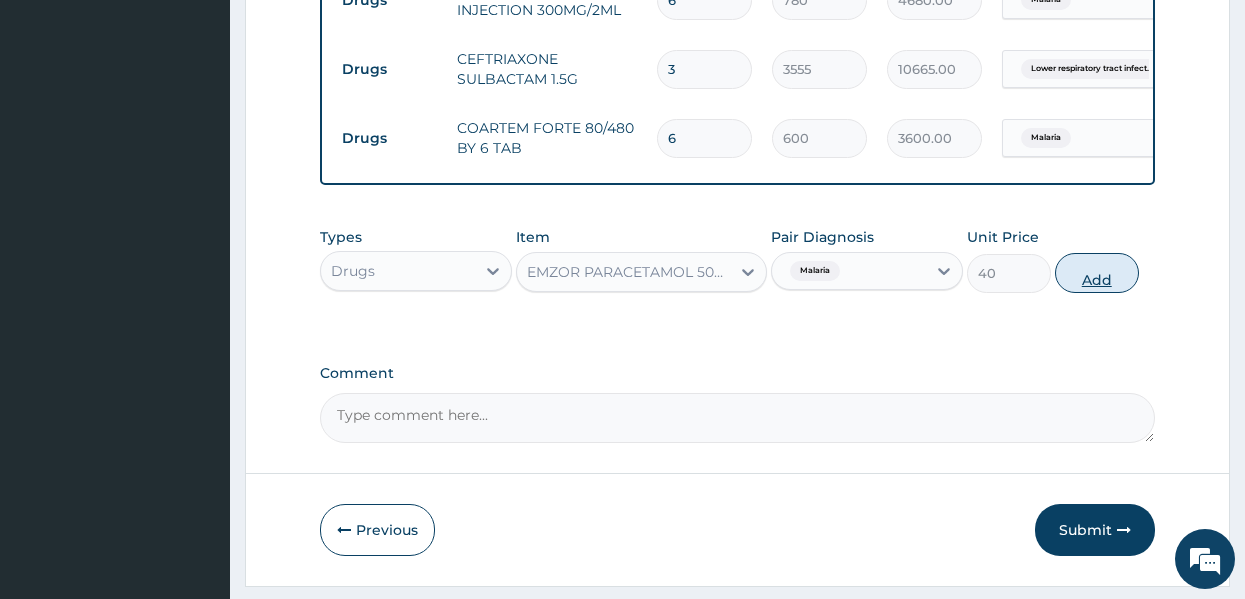 click on "Add" at bounding box center [1097, 273] 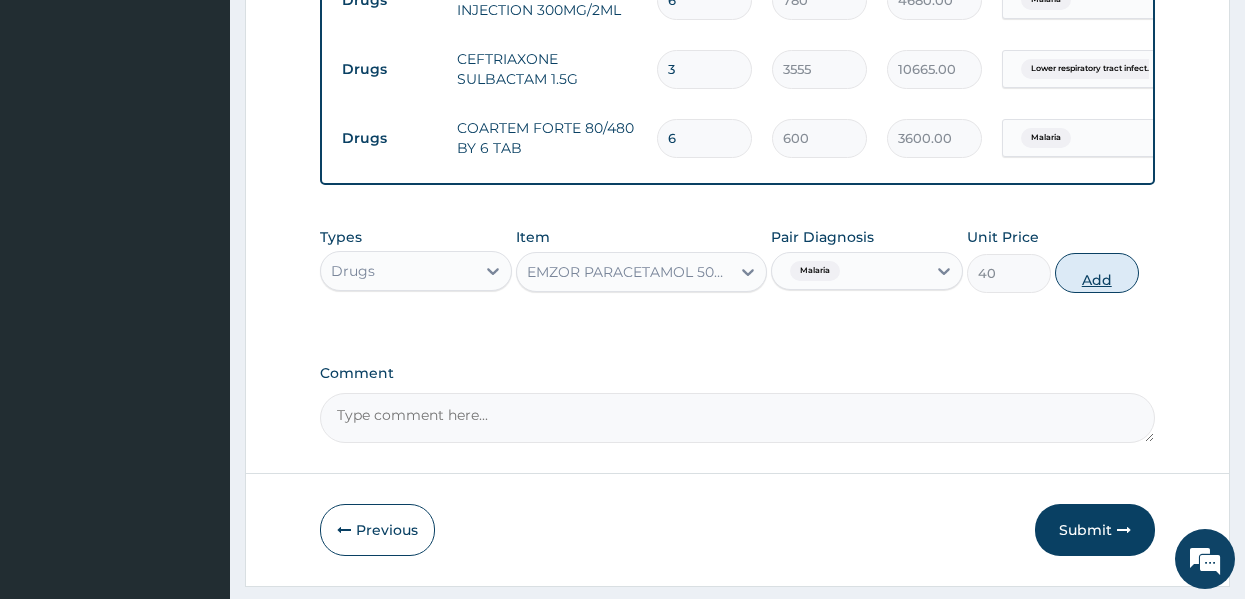 type on "0" 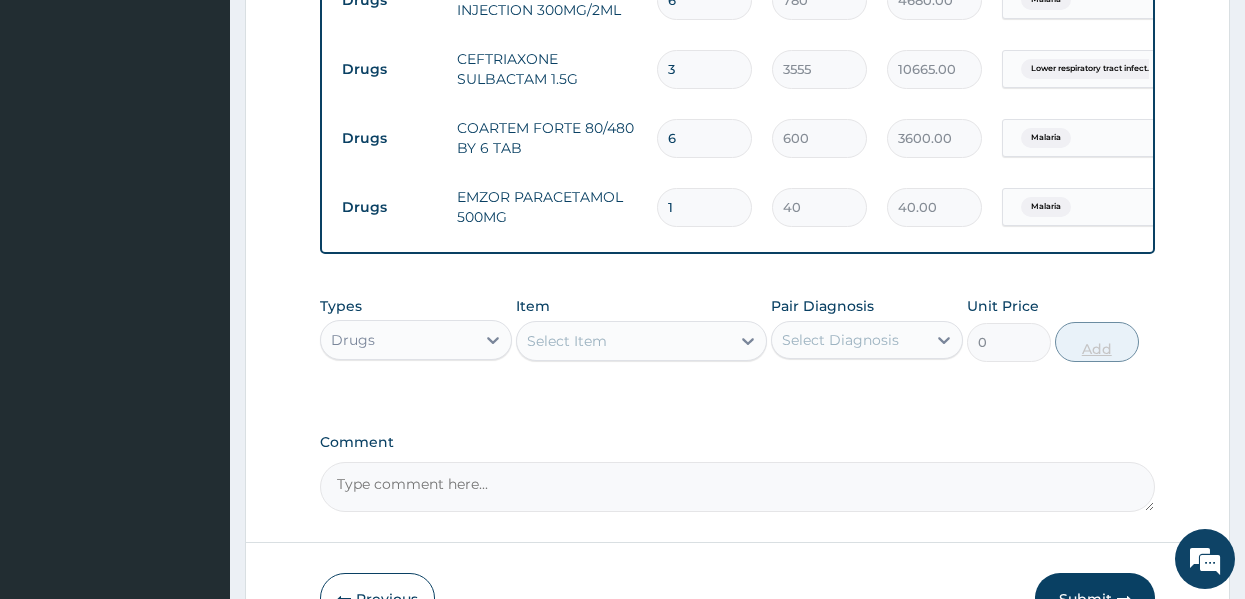 type on "18" 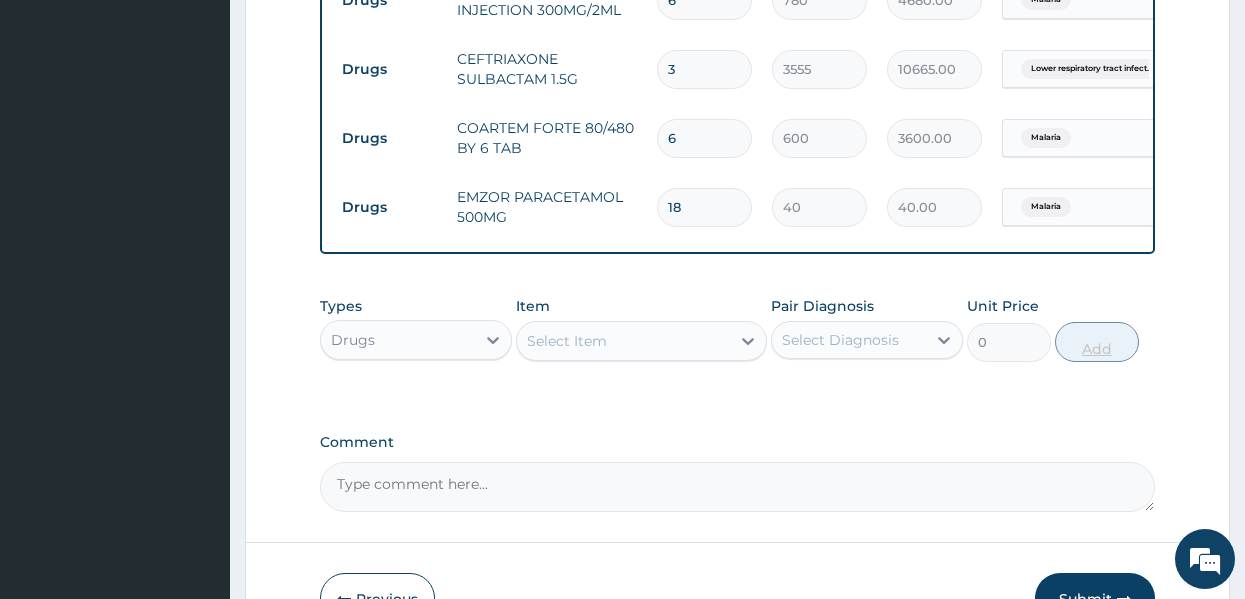 type on "720.00" 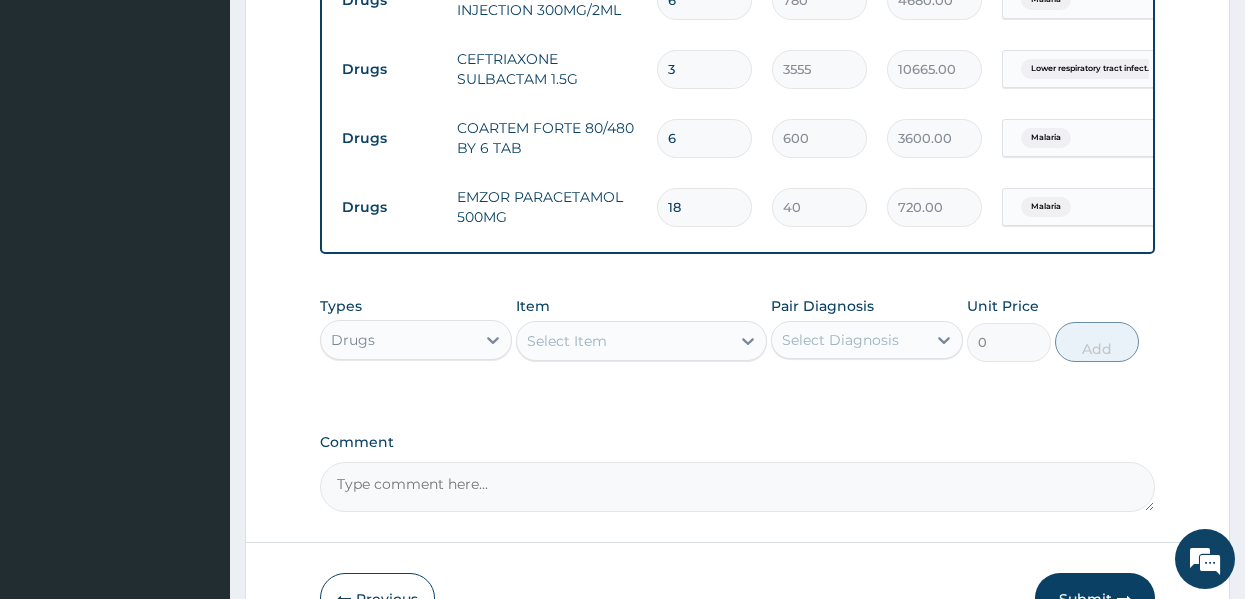 type on "18" 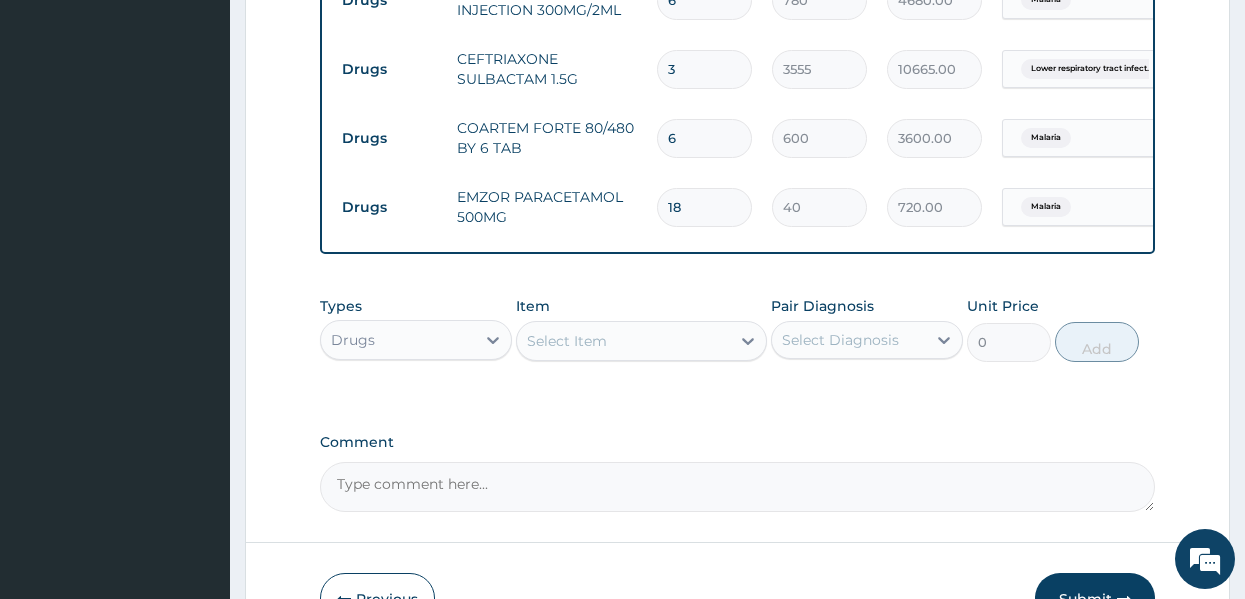 click on "Select Item" at bounding box center [623, 341] 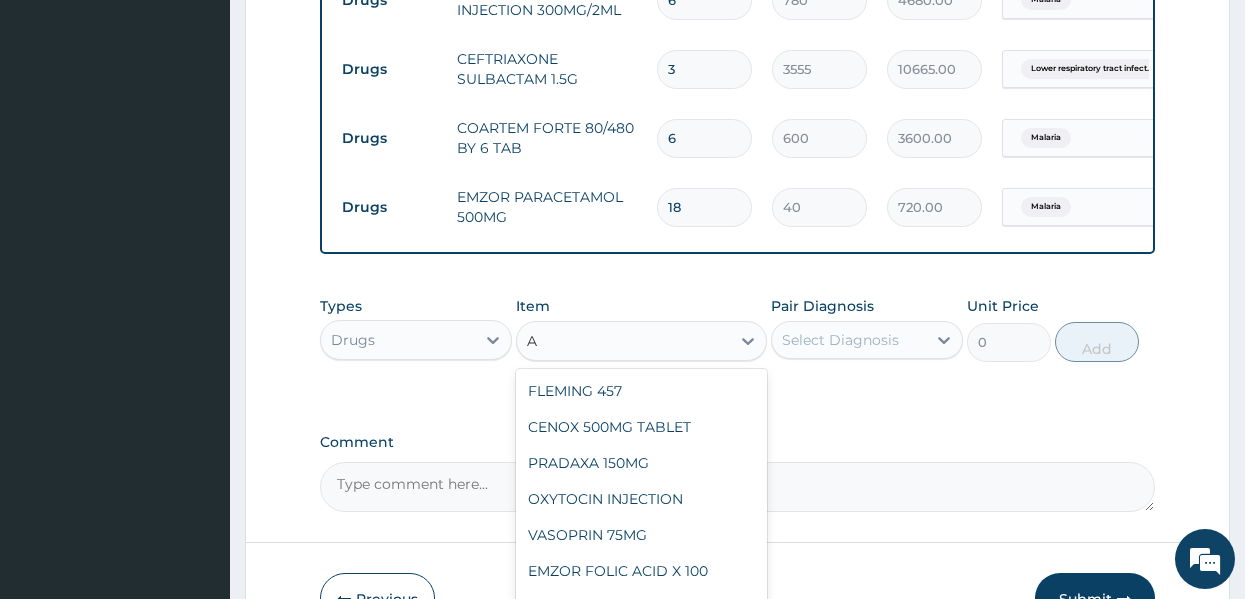 type on "AQ" 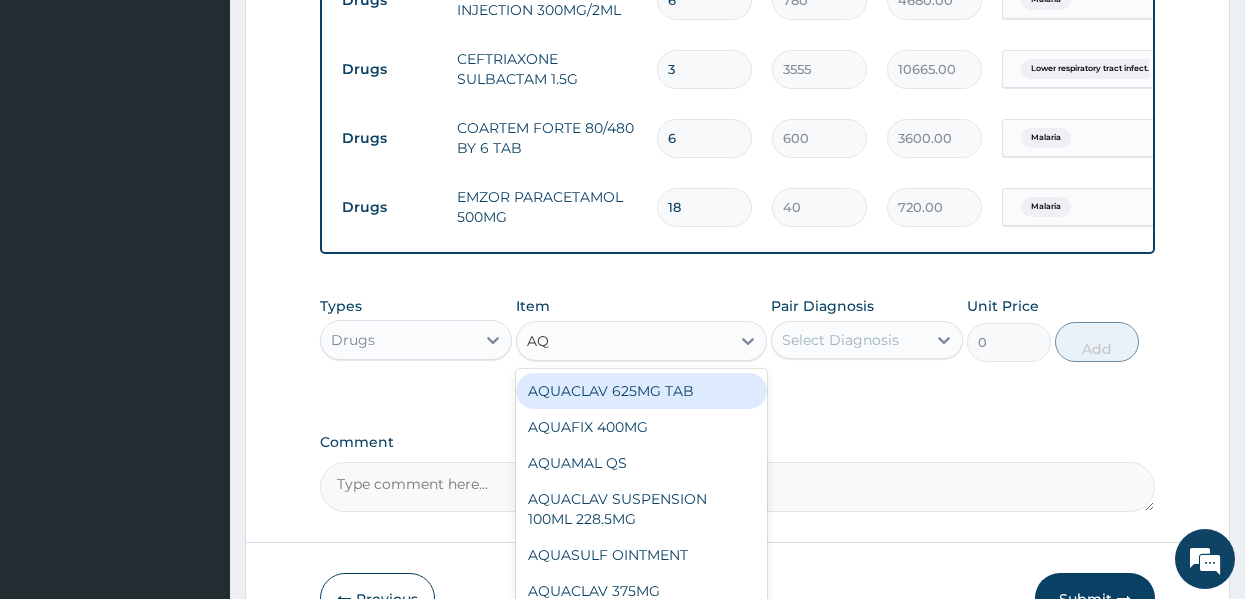 click on "AQUACLAV 625MG TAB" at bounding box center (641, 391) 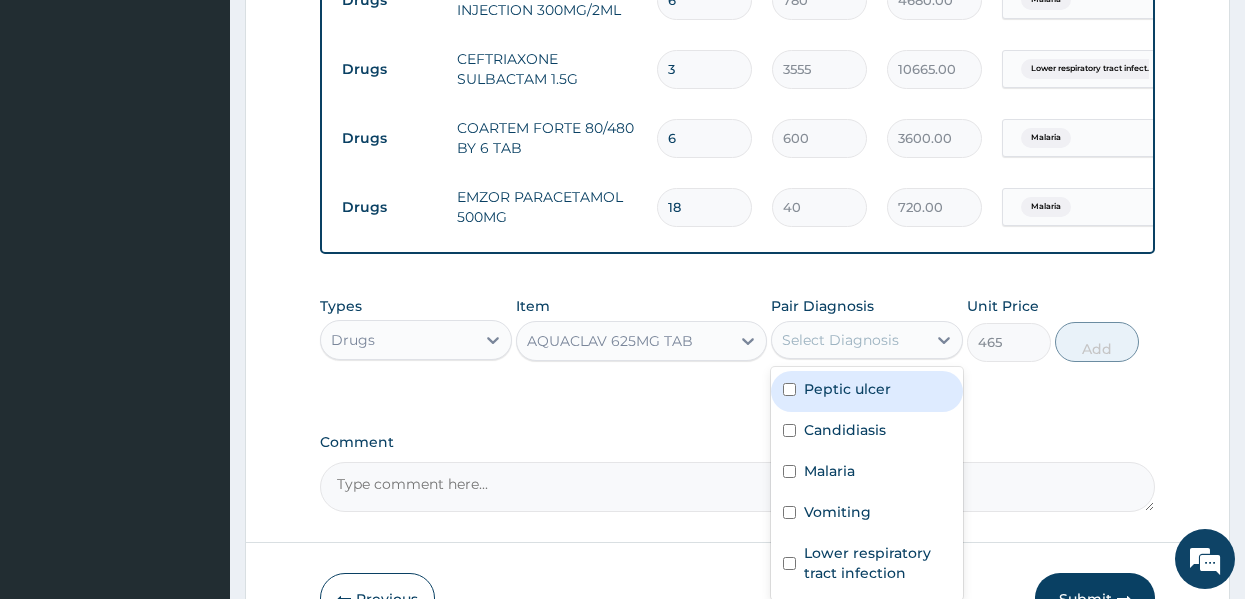 click on "Select Diagnosis" at bounding box center [840, 340] 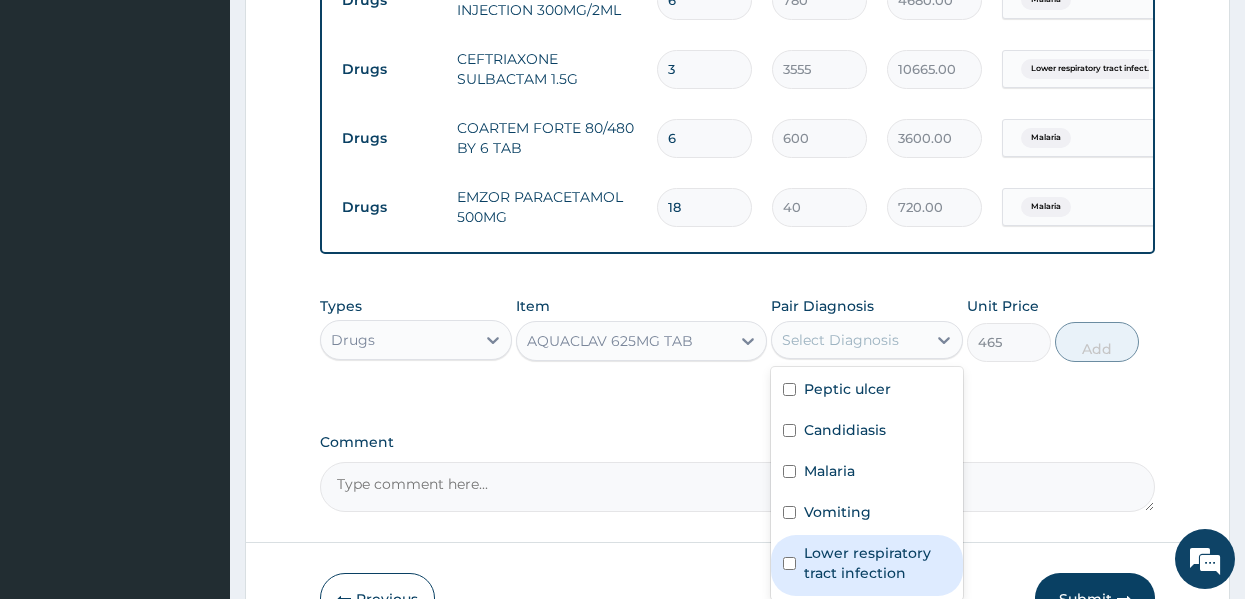 click on "Lower respiratory tract infection" at bounding box center [877, 563] 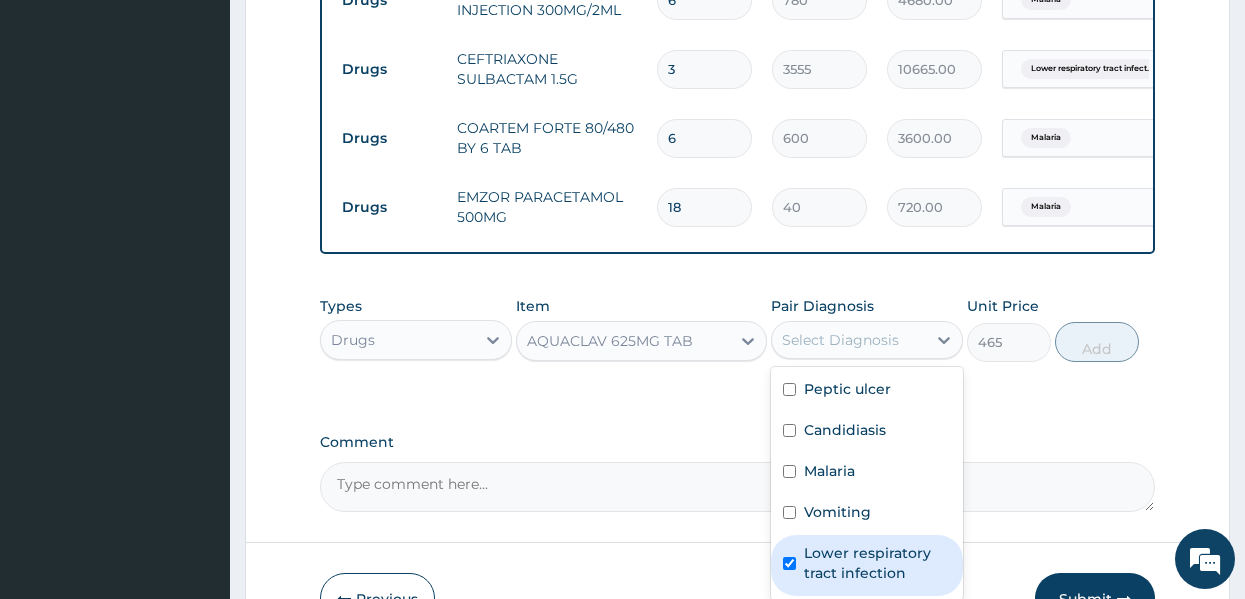 checkbox on "true" 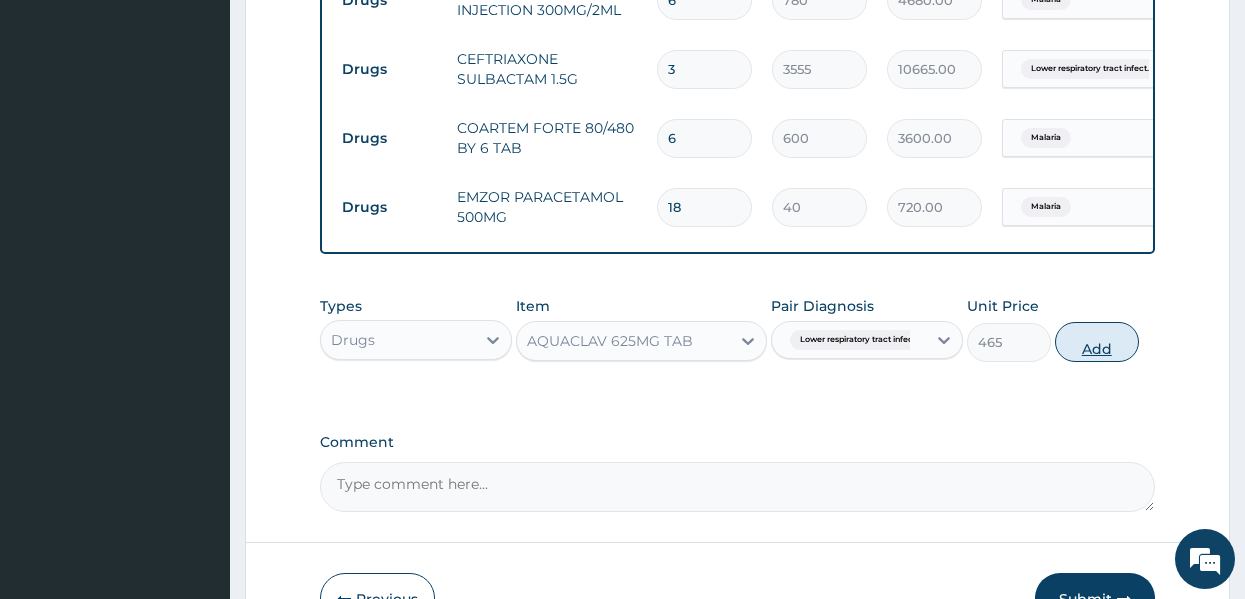 click on "Add" at bounding box center (1097, 342) 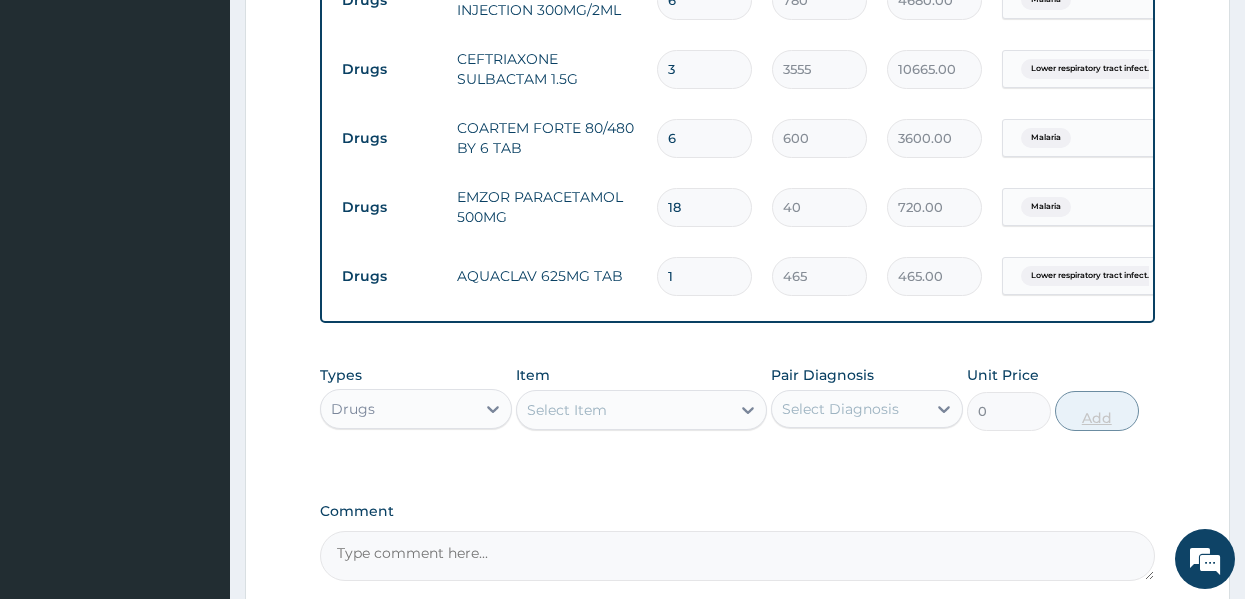 type on "14" 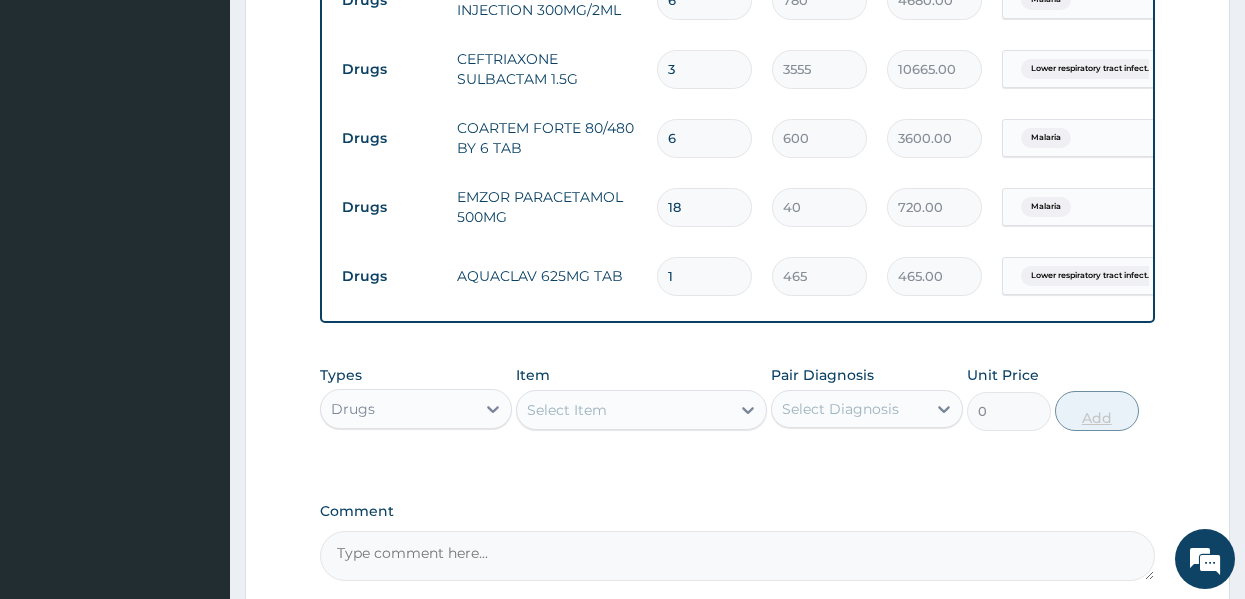 type on "6510.00" 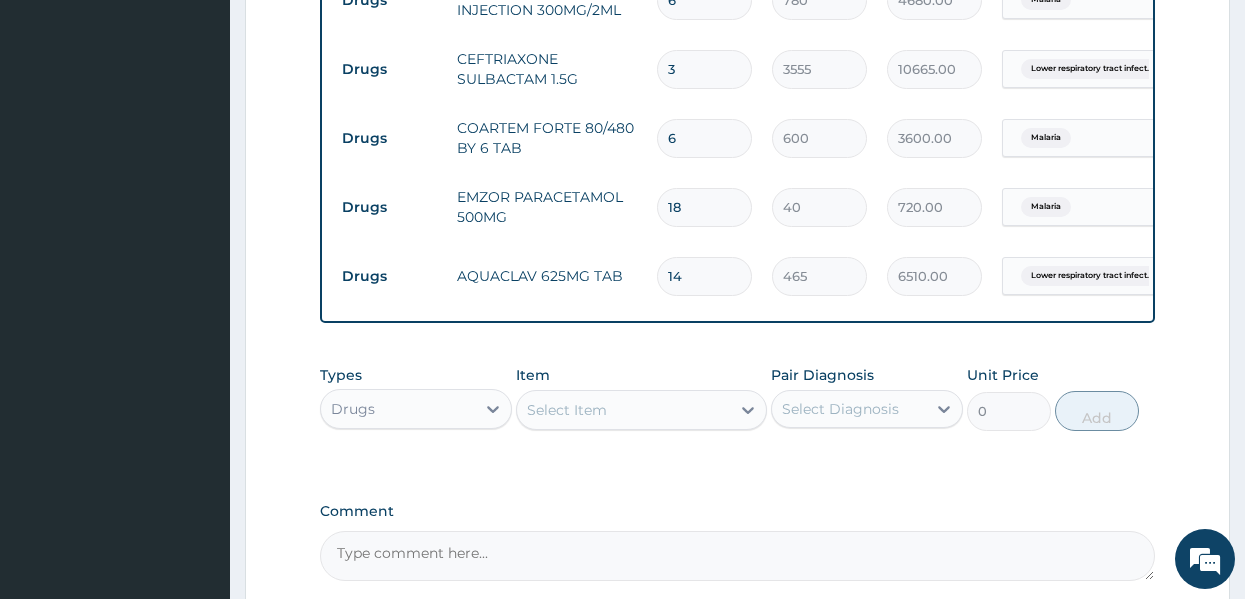 type on "14" 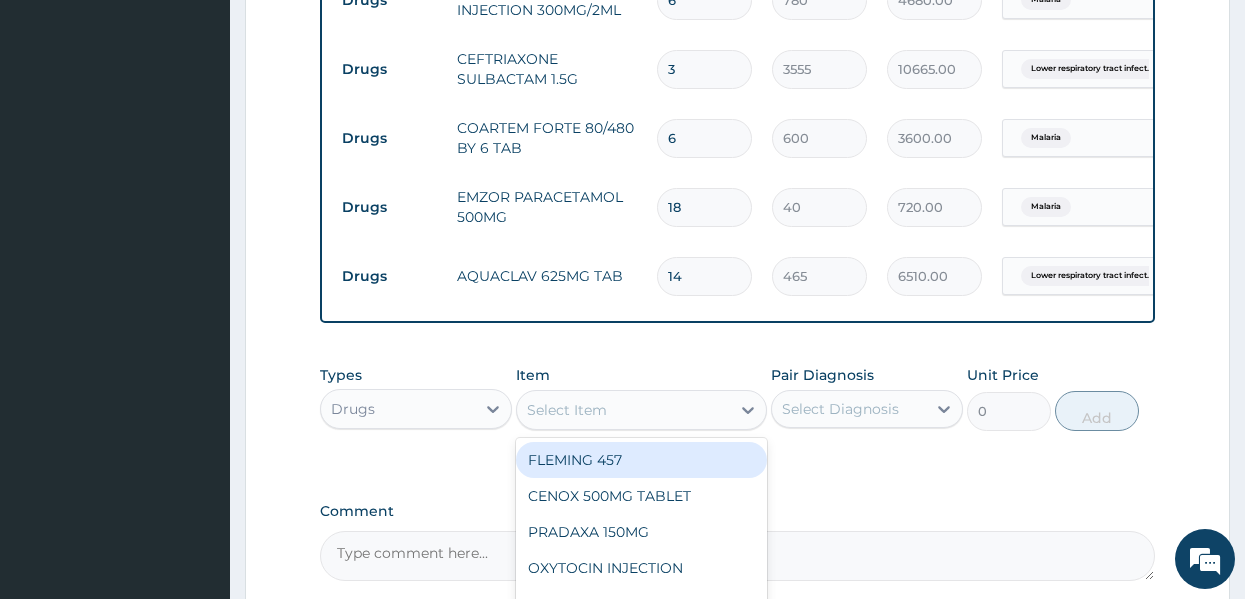 click on "Select Item" at bounding box center [623, 410] 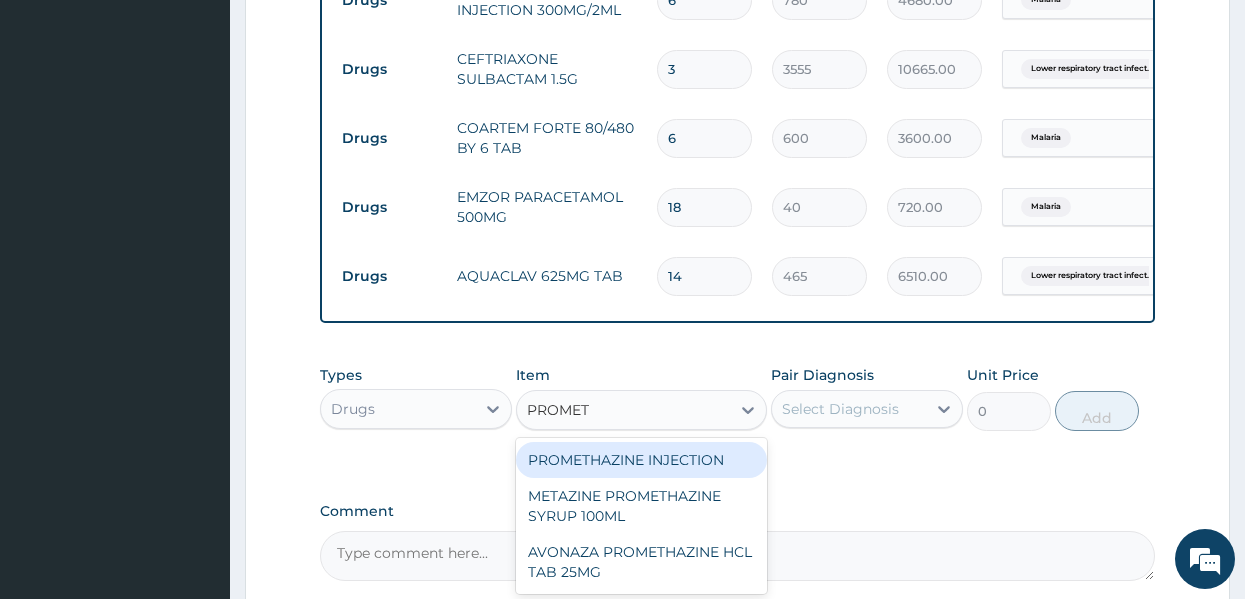 type on "PROMETH" 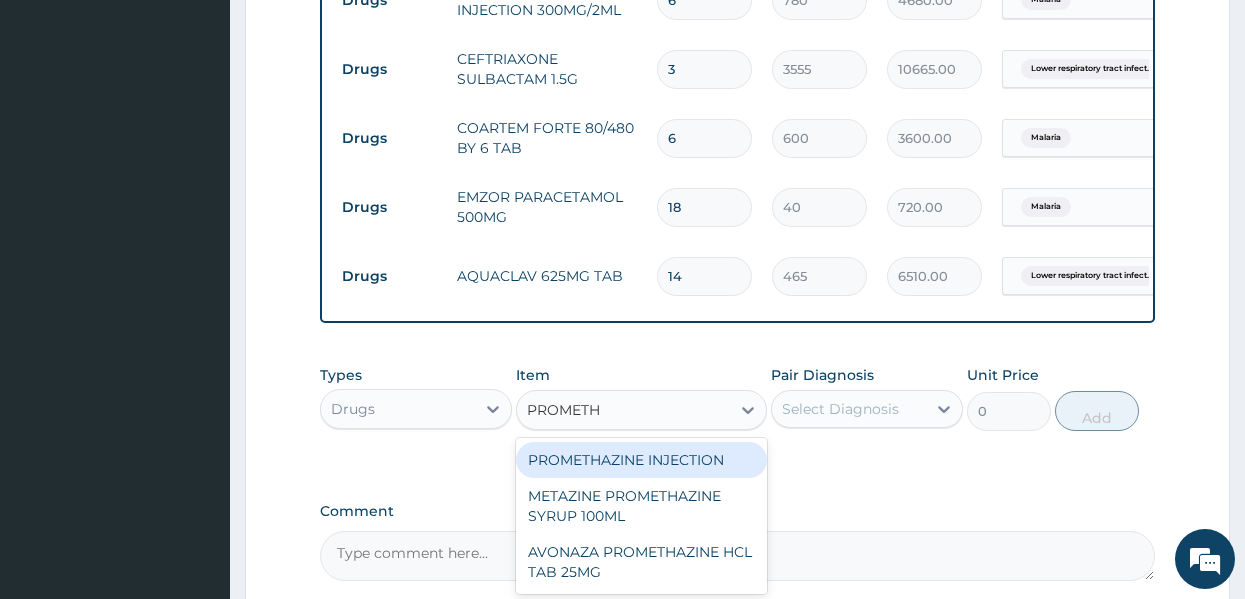 click on "PROMETHAZINE INJECTION" at bounding box center [641, 460] 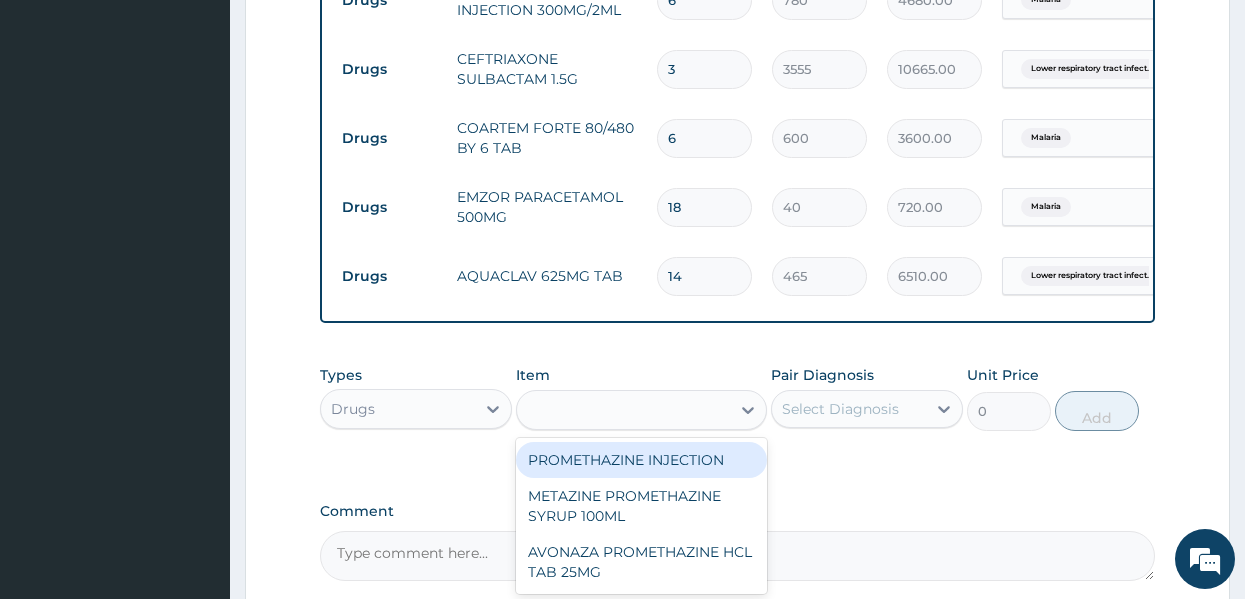 type on "1000" 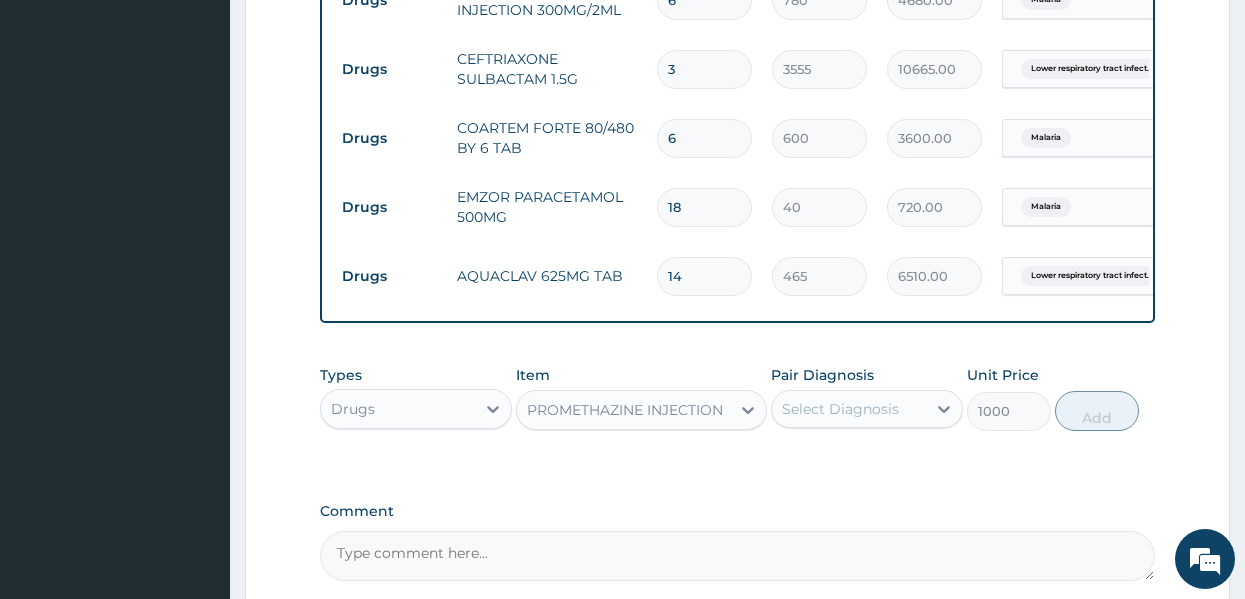 click on "Select Diagnosis" at bounding box center [840, 409] 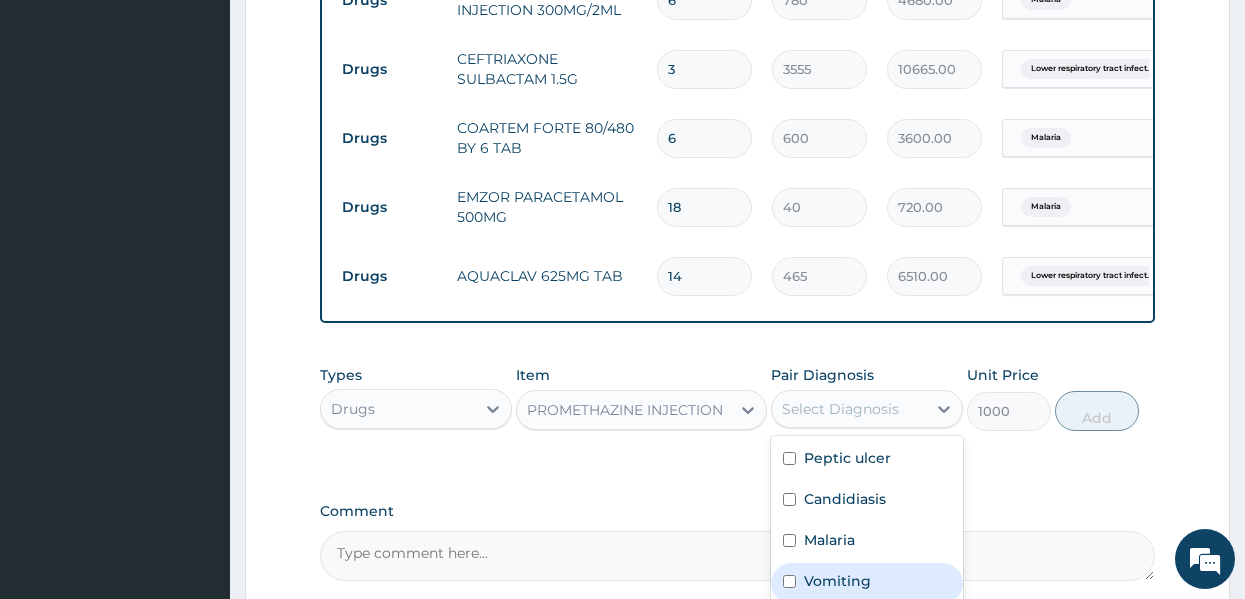 click on "Vomiting" at bounding box center [867, 583] 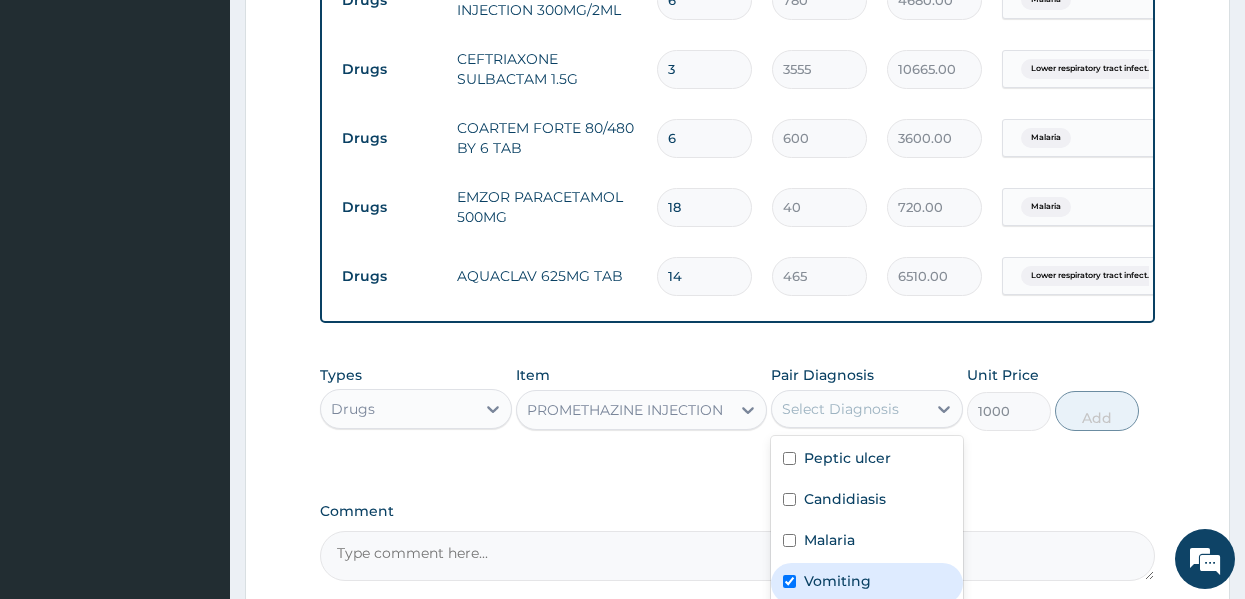 checkbox on "true" 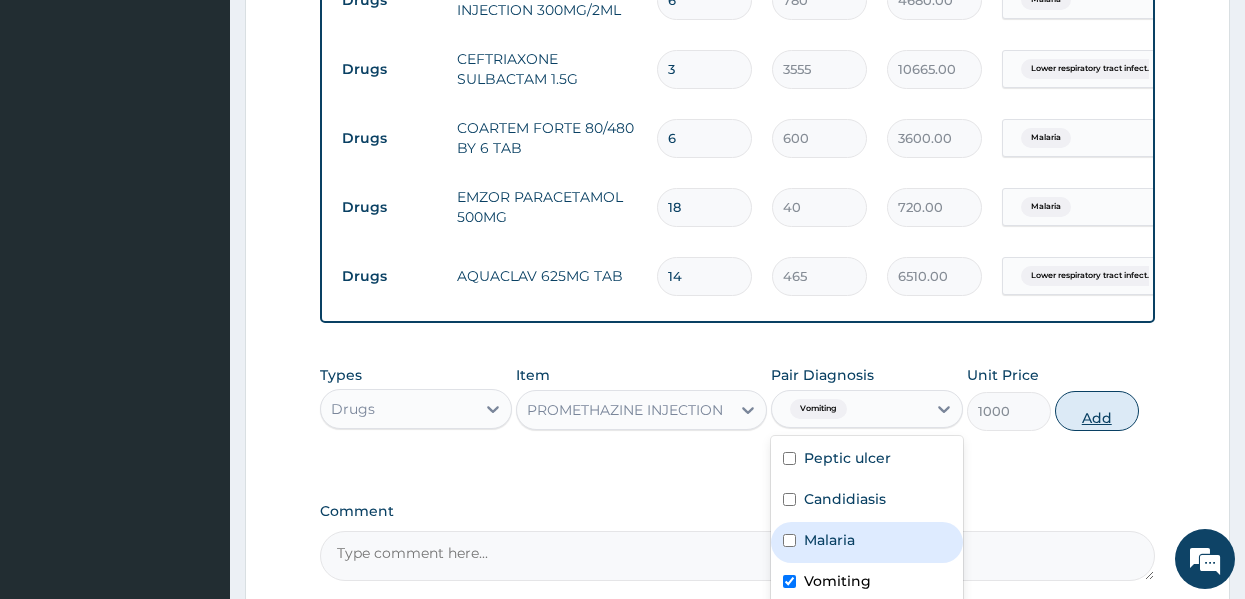 click on "Add" at bounding box center [1097, 411] 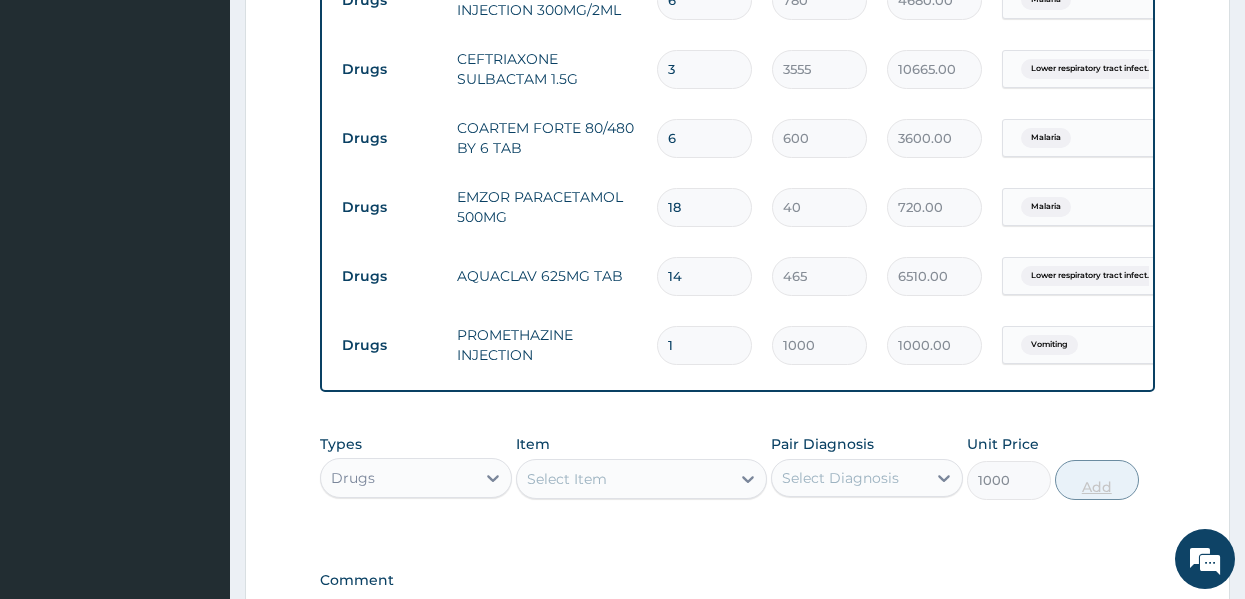 type on "0" 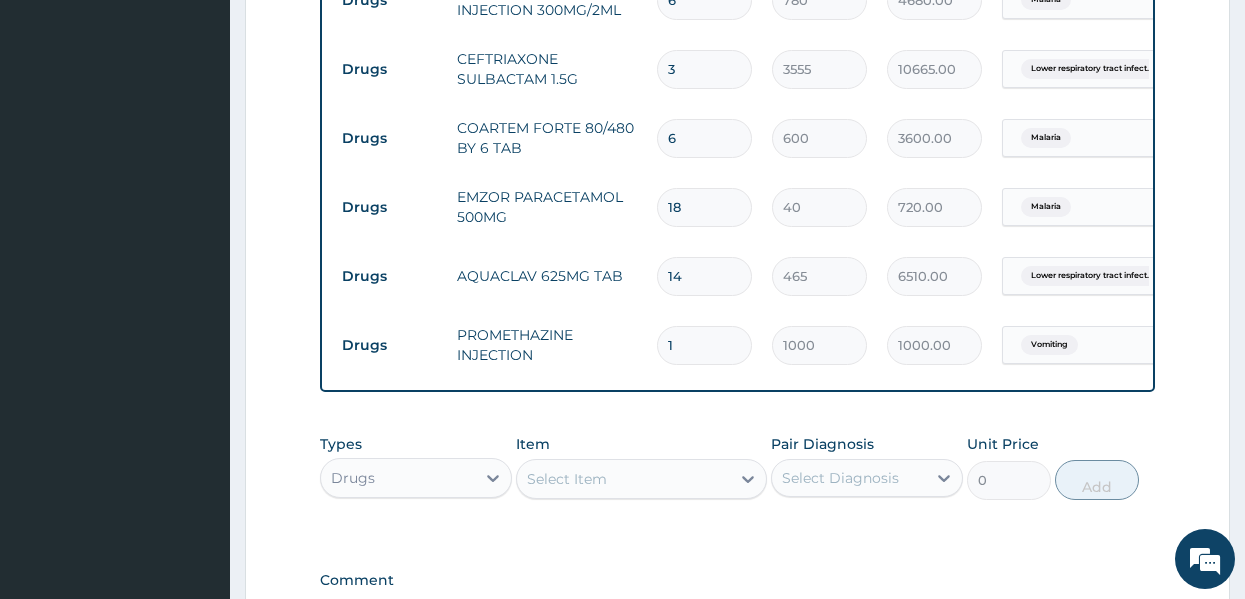 click on "PA Code / Prescription Code PA/721232 Encounter Date 11-07-2025 Important Notice Please enter PA codes before entering items that are not attached to a PA code   All diagnoses entered must be linked to a claim item. Diagnosis & Claim Items that are visible but inactive cannot be edited because they were imported from an already approved PA code. Diagnosis Peptic ulcer confirmed Candidiasis confirmed Malaria Confirmed Vomiting Confirmed Lower respiratory tract infection Confirmed NB: All diagnosis must be linked to a claim item Claim Items Type Name Quantity Unit Price Total Price Pair Diagnosis Actions Drugs omeprazole 20mg (omefast) 14 120 1680.00 Peptic ulcer Delete Drugs gestid 200ml 1 2500 2500.00 Peptic ulcer Delete Drugs omeprazole injection 40mg + solvent (ric 3 1537.25 4611.75 Peptic ulcer Delete Laboratory microscopy, culture & sensitivity [high vaginal swab] 1 4837.5 4837.50 Candidiasis Delete Laboratory helicobacter pylori - iga antibodies - [serum] 1 5375 5375.00 Peptic ulcer Delete Procedures 1 1" at bounding box center [738, -298] 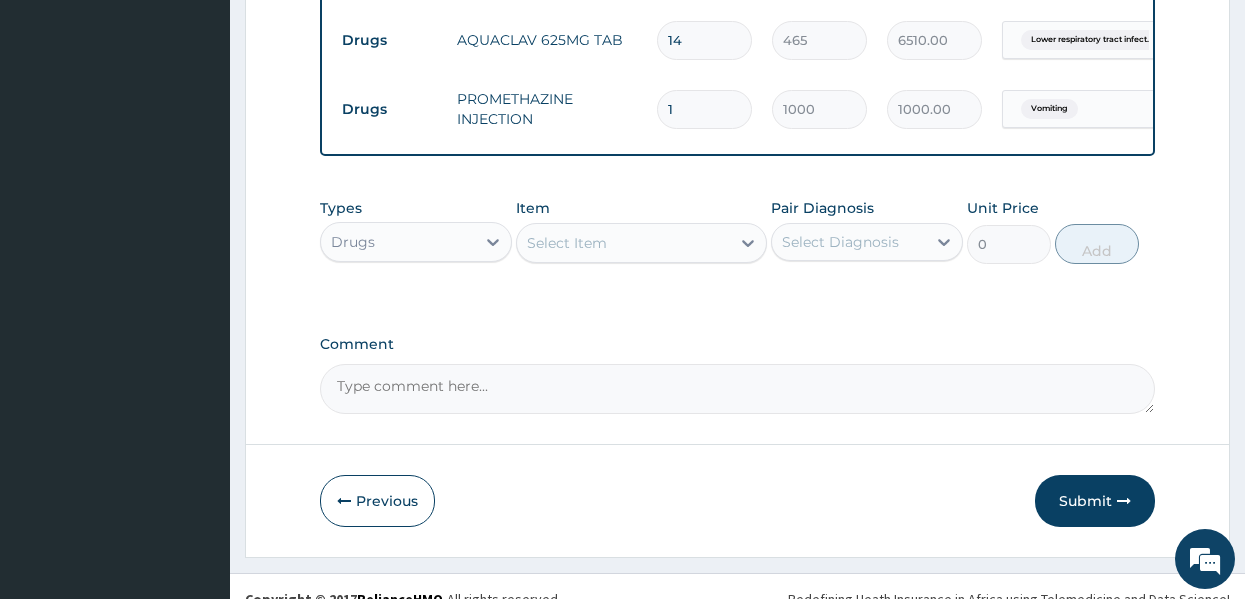 scroll, scrollTop: 1713, scrollLeft: 0, axis: vertical 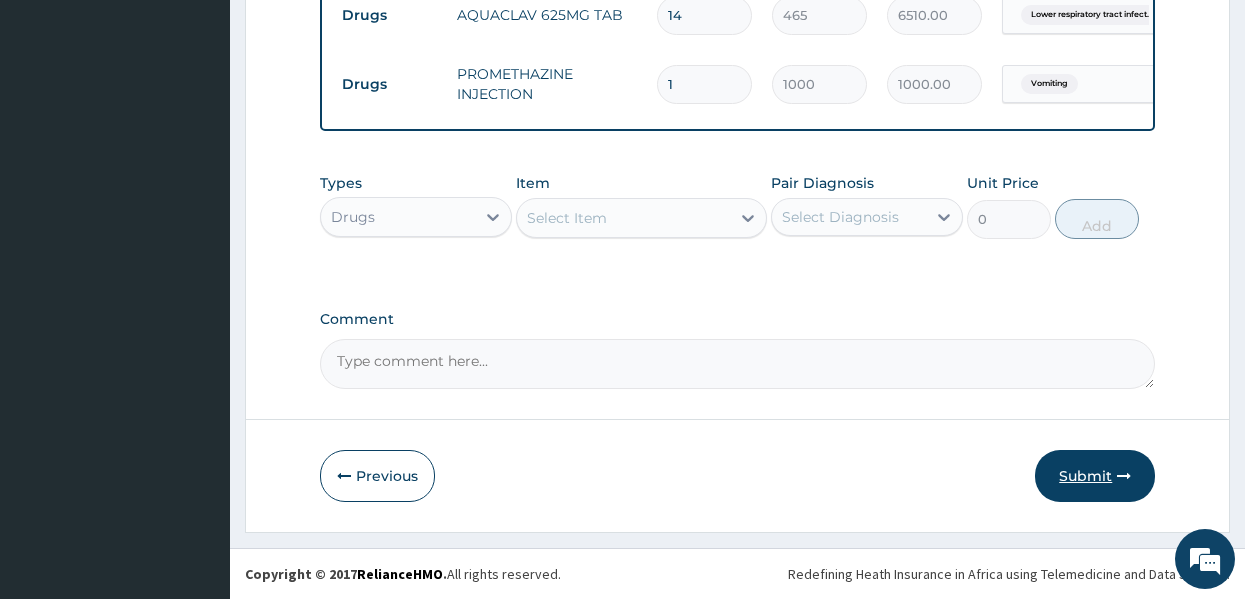 click on "Submit" at bounding box center (1095, 476) 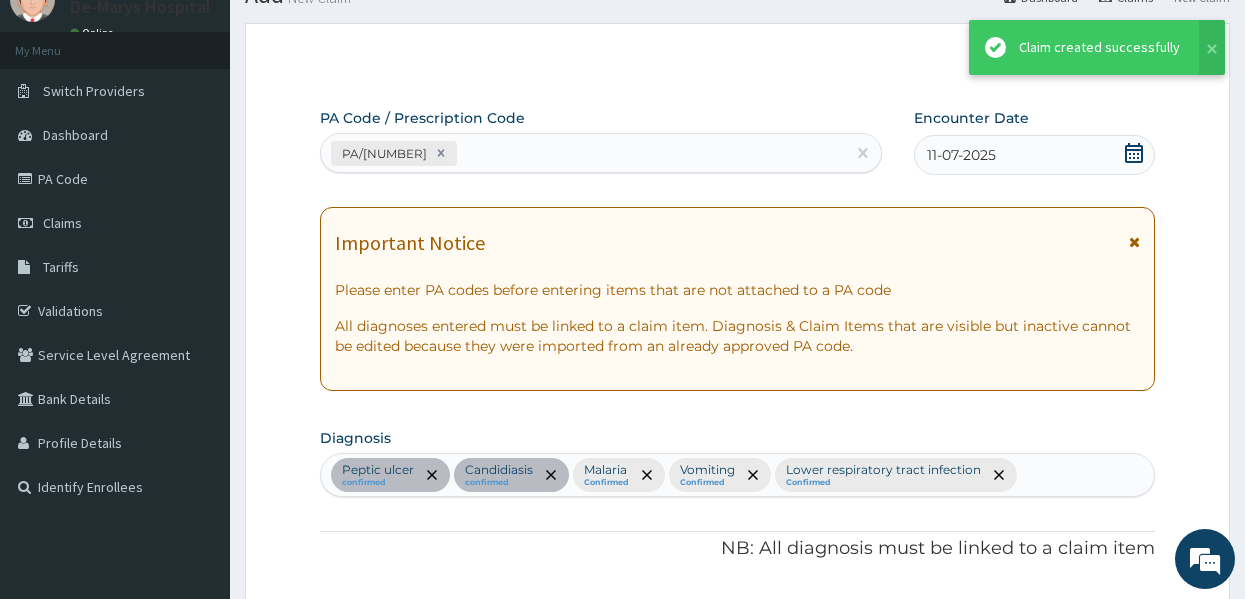 scroll, scrollTop: 1713, scrollLeft: 0, axis: vertical 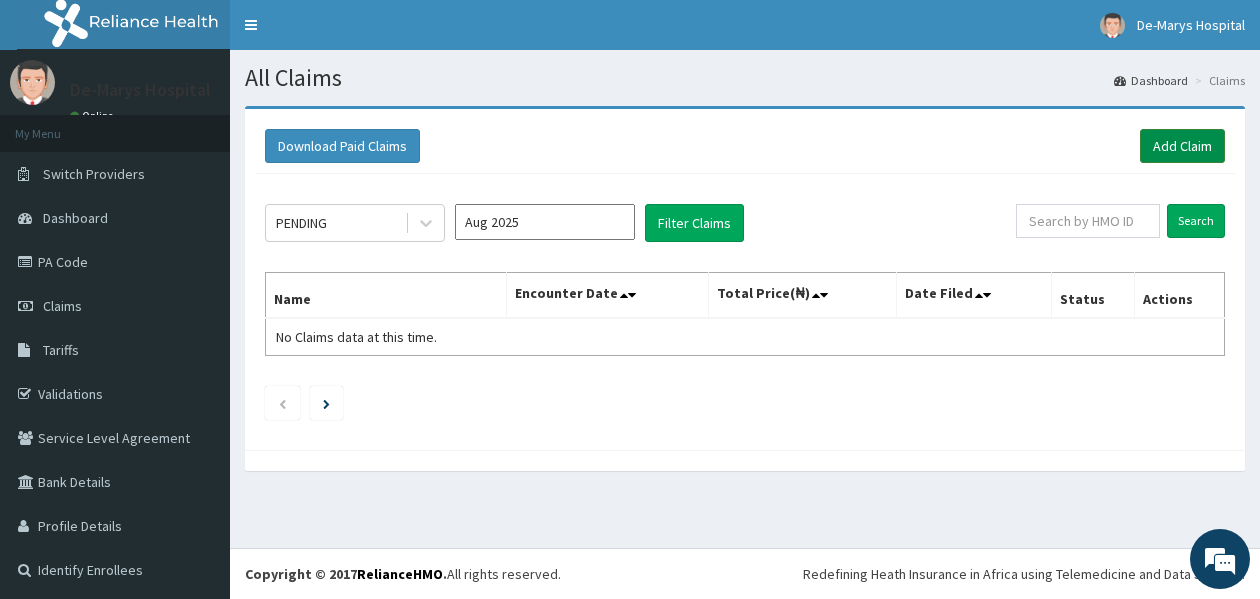 click on "Add Claim" at bounding box center (1182, 146) 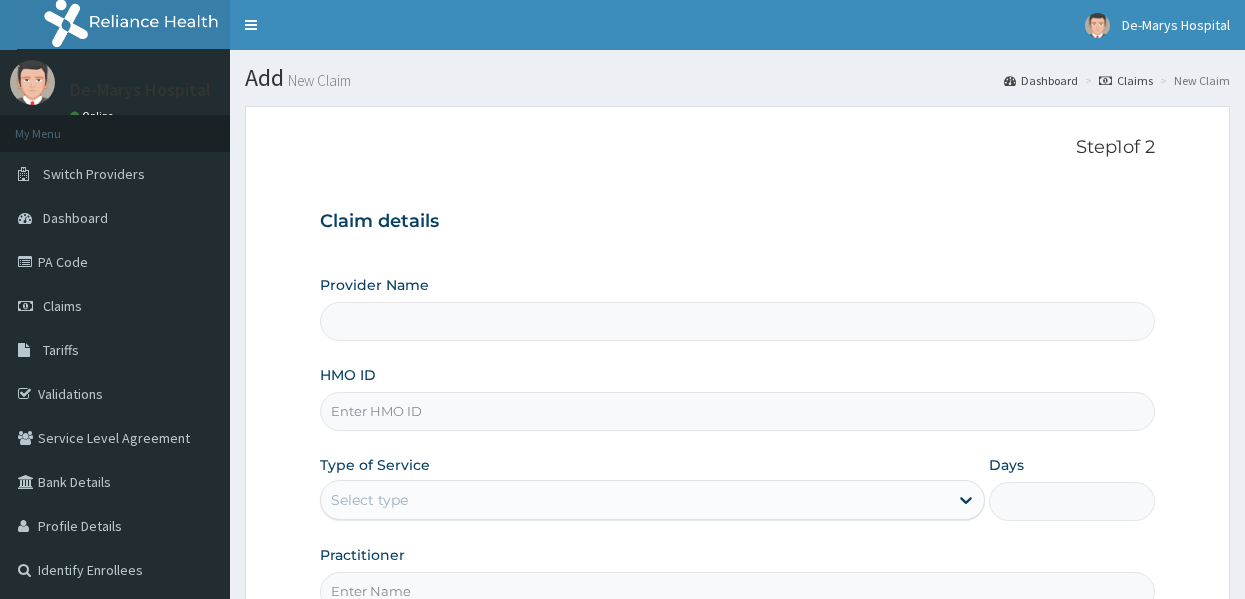 scroll, scrollTop: 0, scrollLeft: 0, axis: both 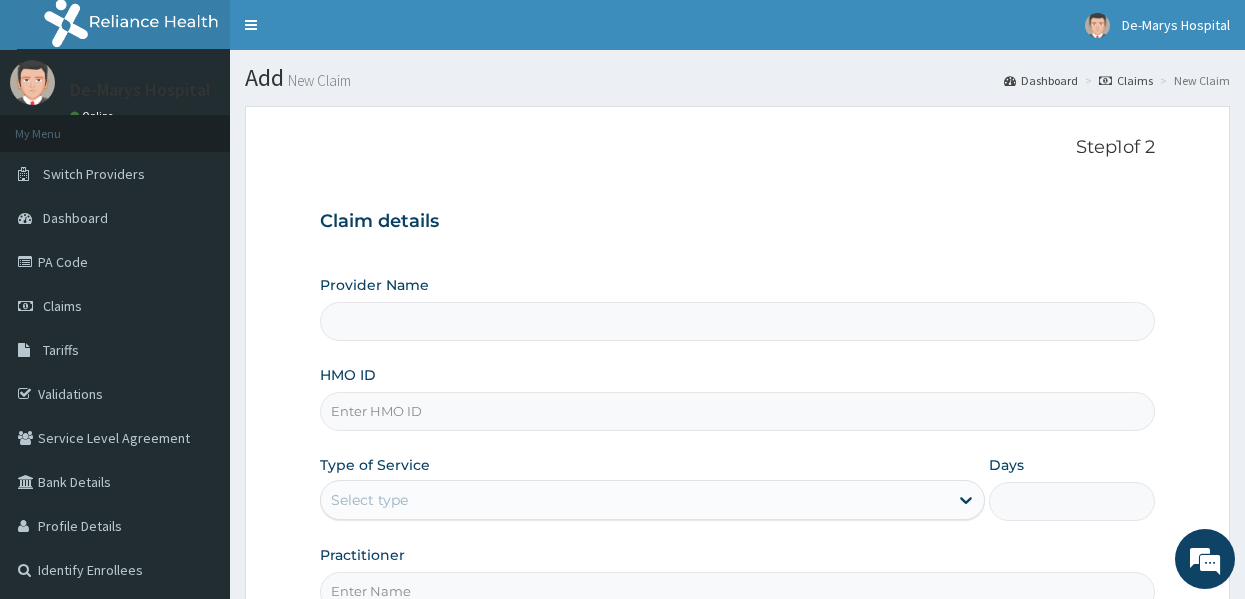 type on "DE - MARYS CENTRAL HOSPITAL" 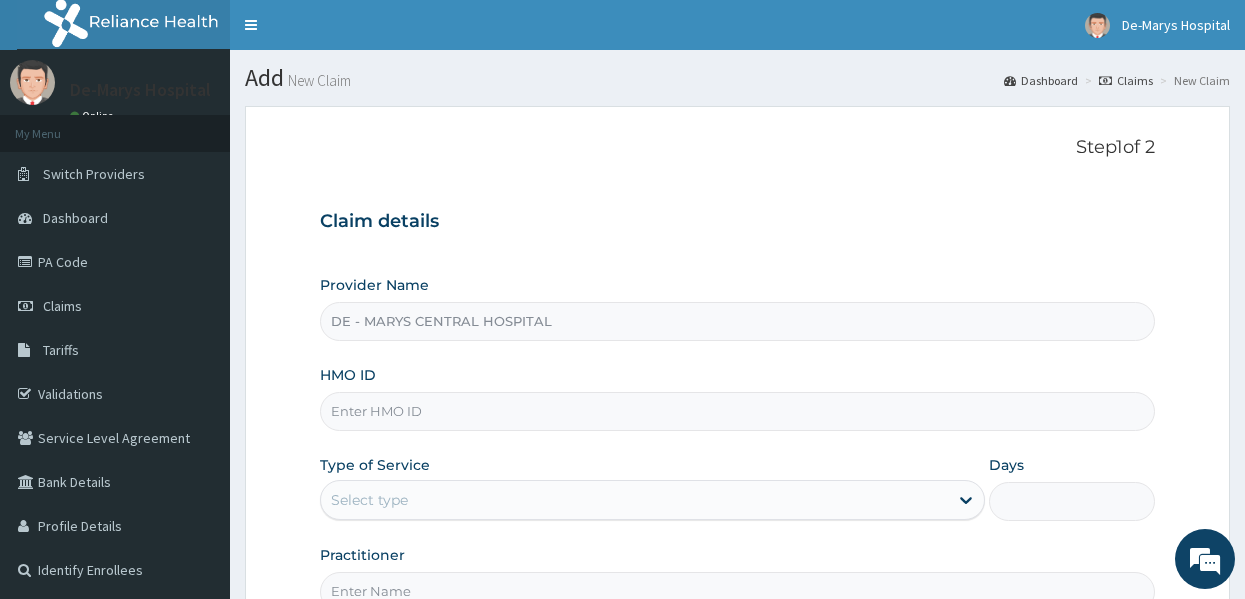 click on "HMO ID" at bounding box center [738, 411] 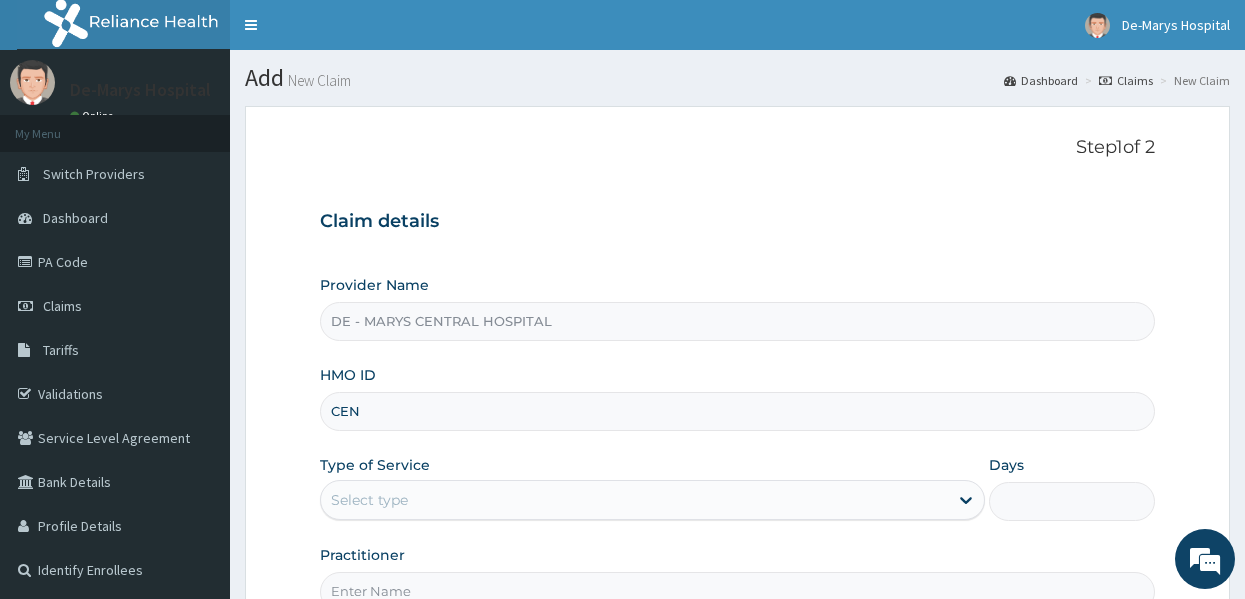 scroll, scrollTop: 0, scrollLeft: 0, axis: both 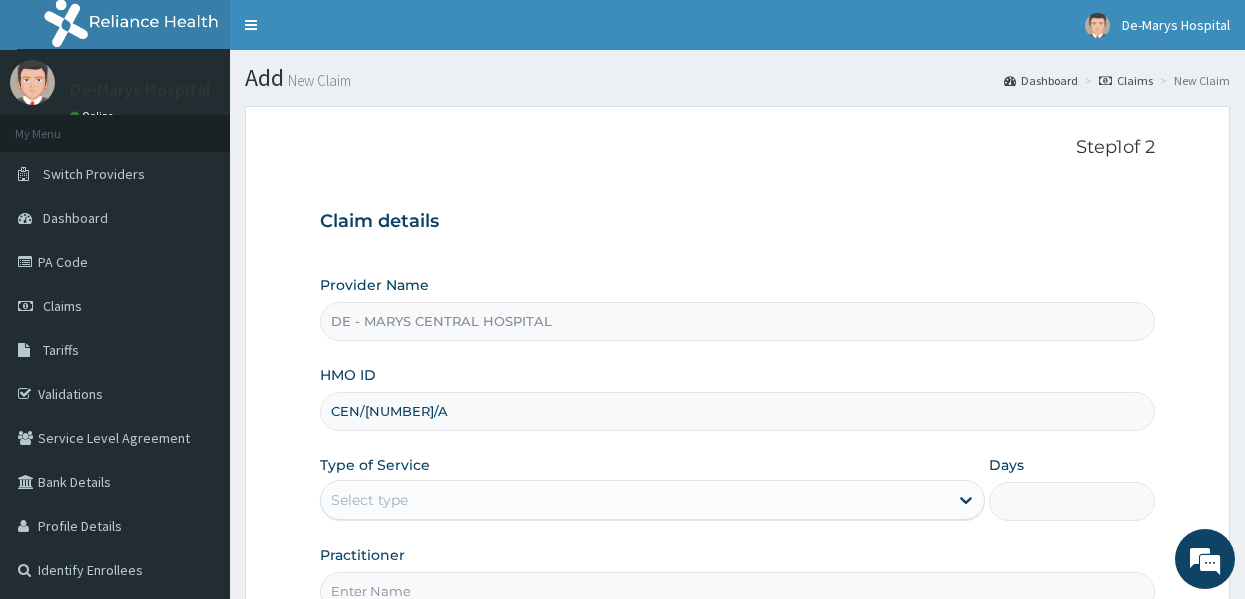 type on "CEN/[NUMBER]/A" 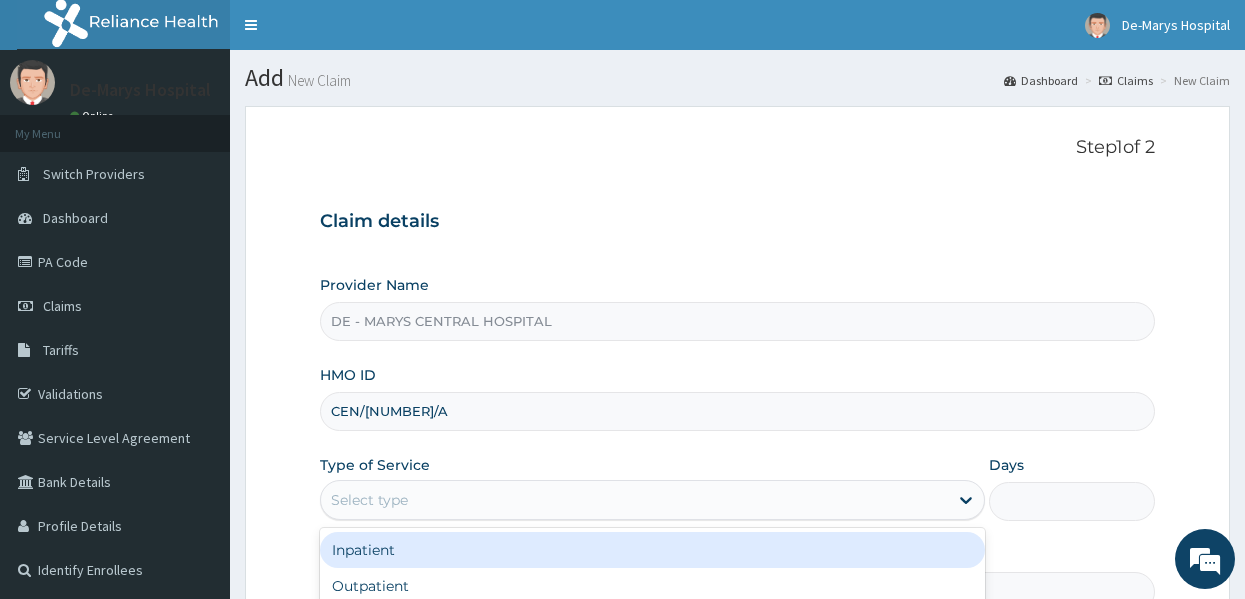 click on "Select type" at bounding box center (634, 500) 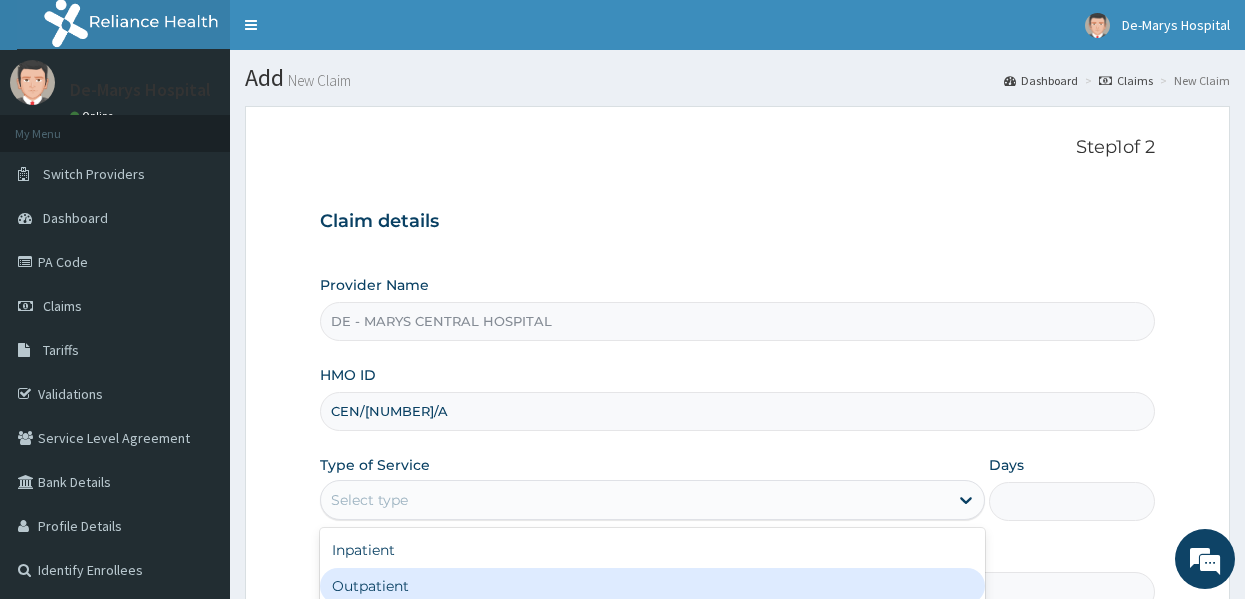 click on "Outpatient" at bounding box center [652, 586] 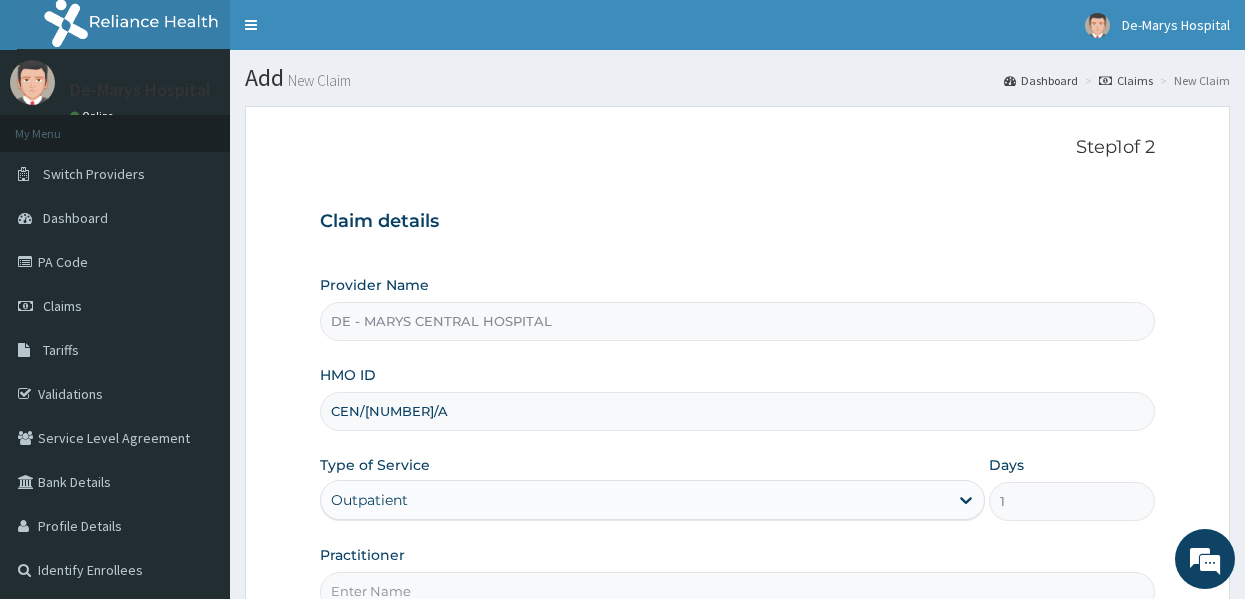 click on "Provider Name DE - MARYS CENTRAL HOSPITAL HMO ID CEN/[NUMBER]/A Type of Service option Outpatient, selected. Select is focused ,type to refine list, press Down to open the menu, Outpatient Days 1 Practitioner" at bounding box center (738, 443) 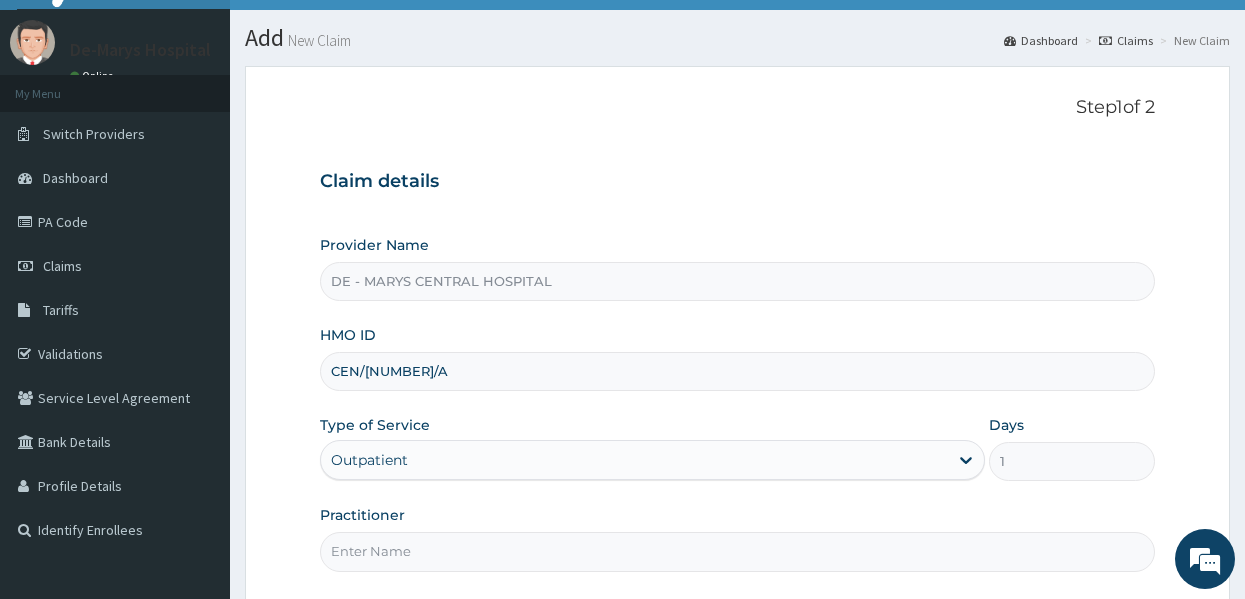 scroll, scrollTop: 223, scrollLeft: 0, axis: vertical 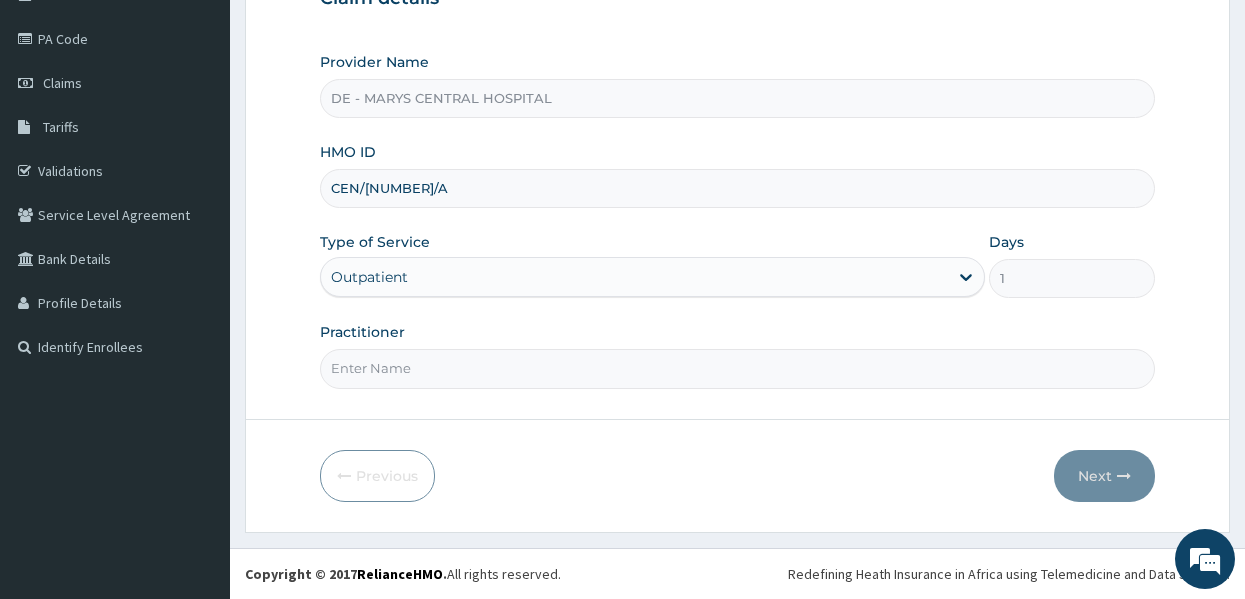 click on "Practitioner" at bounding box center [738, 368] 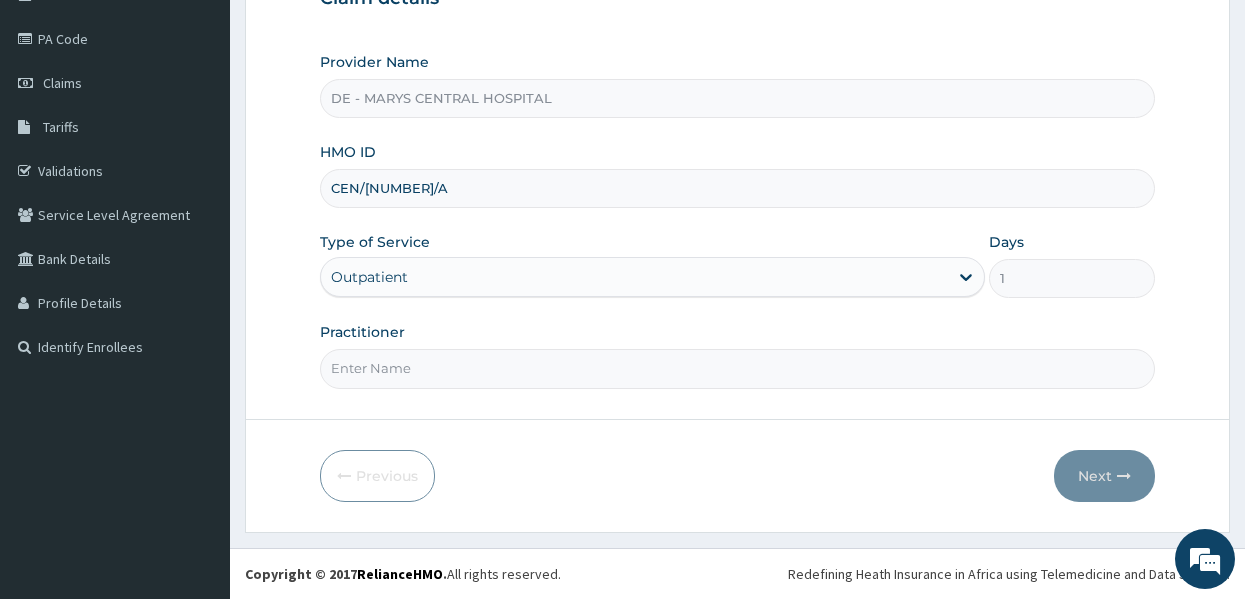 type on "DR MUSA" 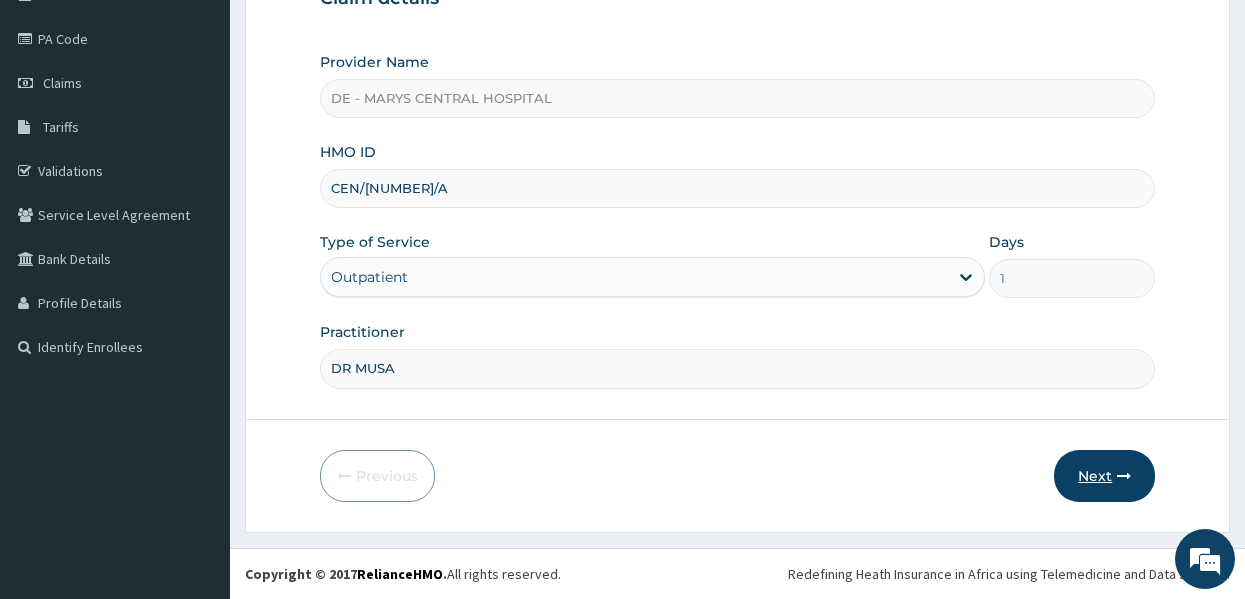 click on "Next" at bounding box center [1104, 476] 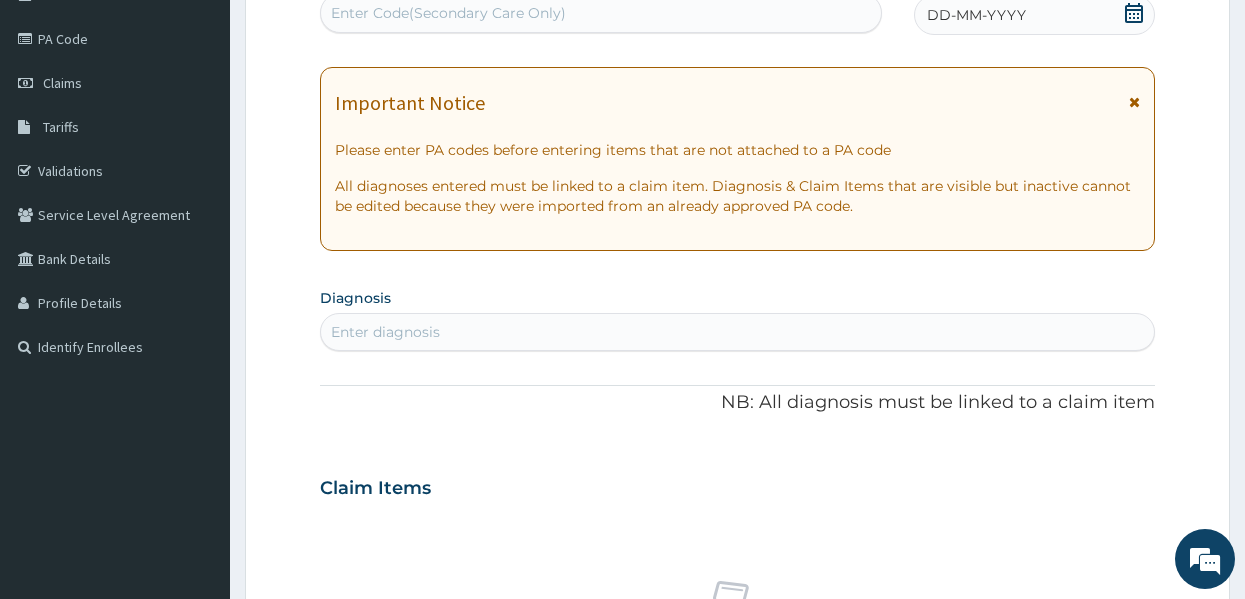 click on "DD-MM-YYYY" at bounding box center (976, 15) 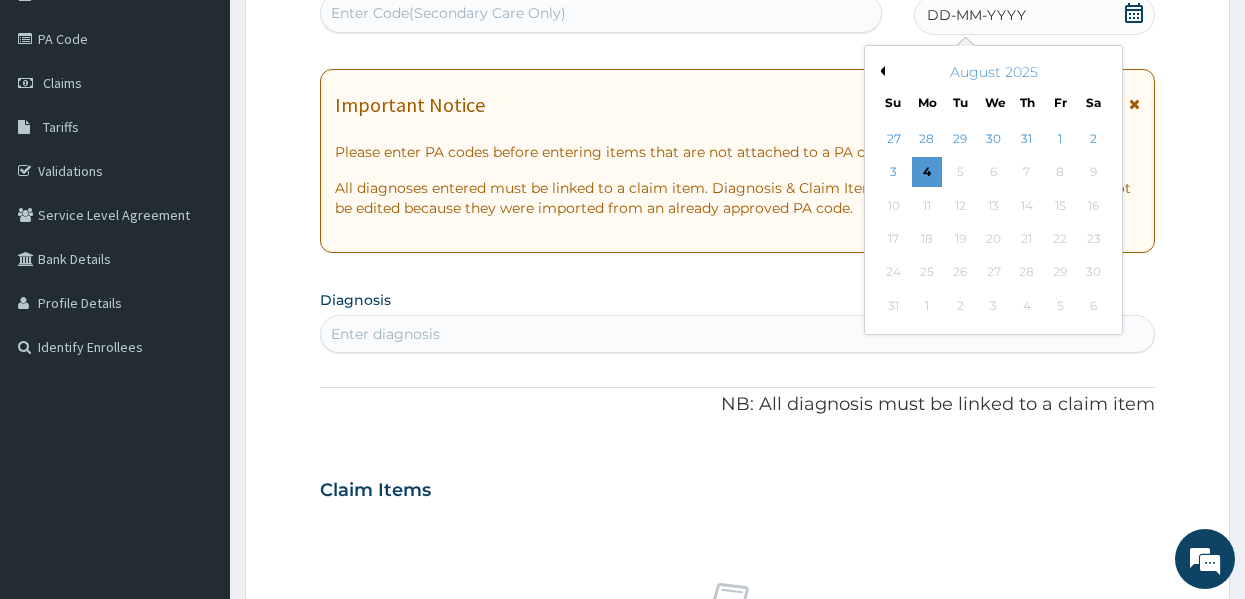 click on "Previous Month" at bounding box center (880, 71) 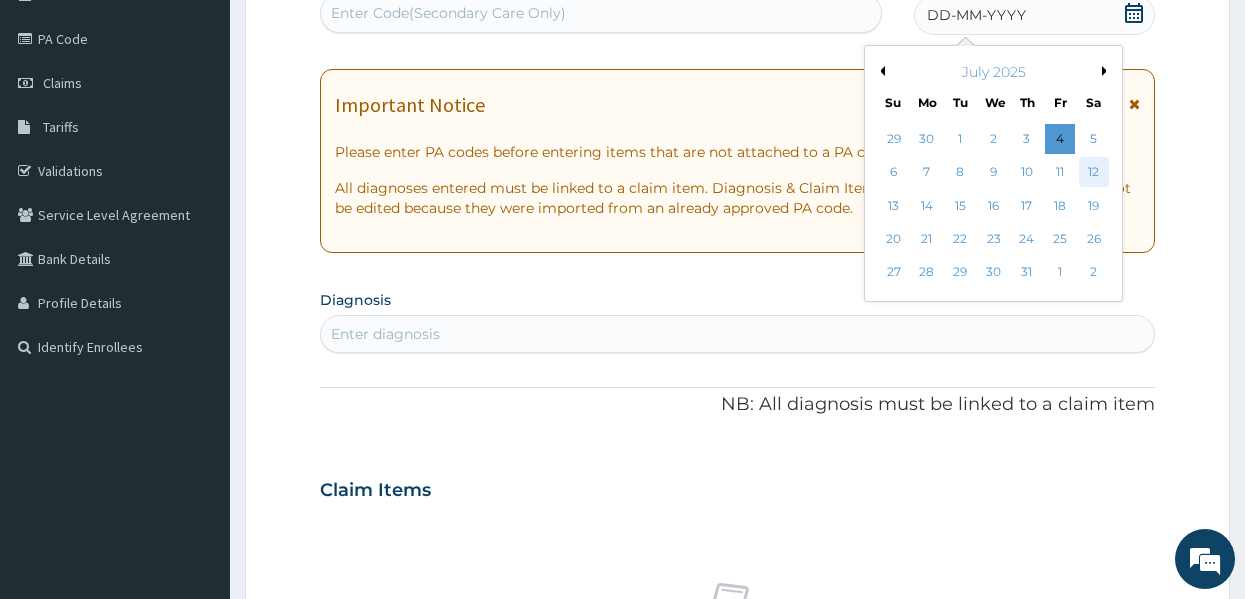 click on "12" at bounding box center (1094, 173) 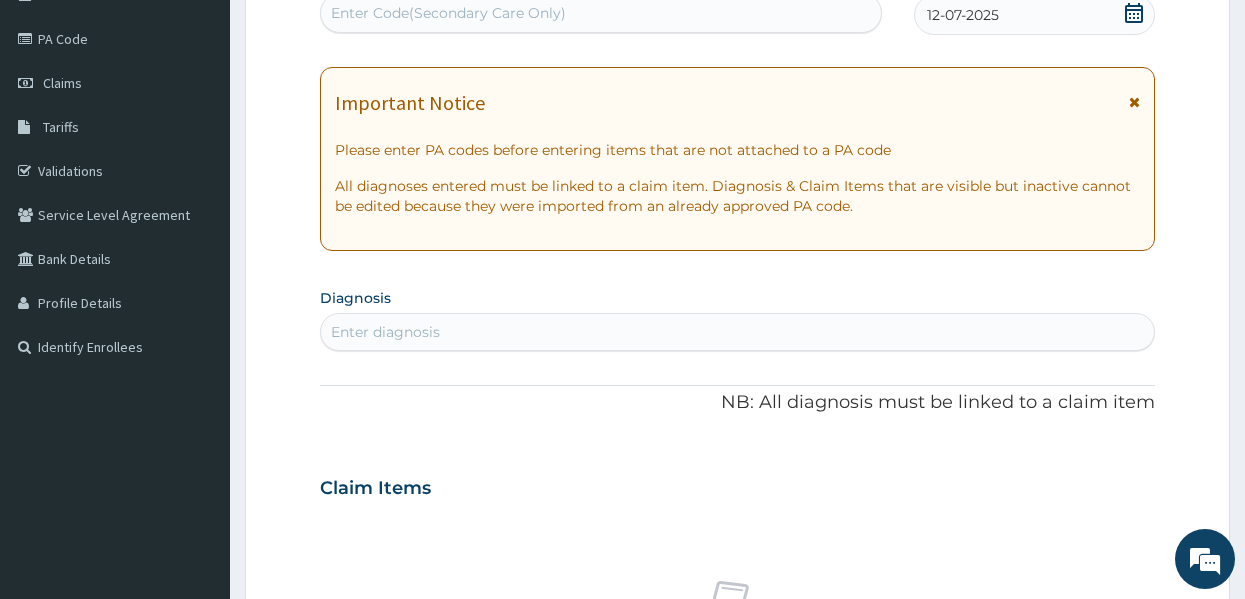 click on "Enter diagnosis" at bounding box center (738, 332) 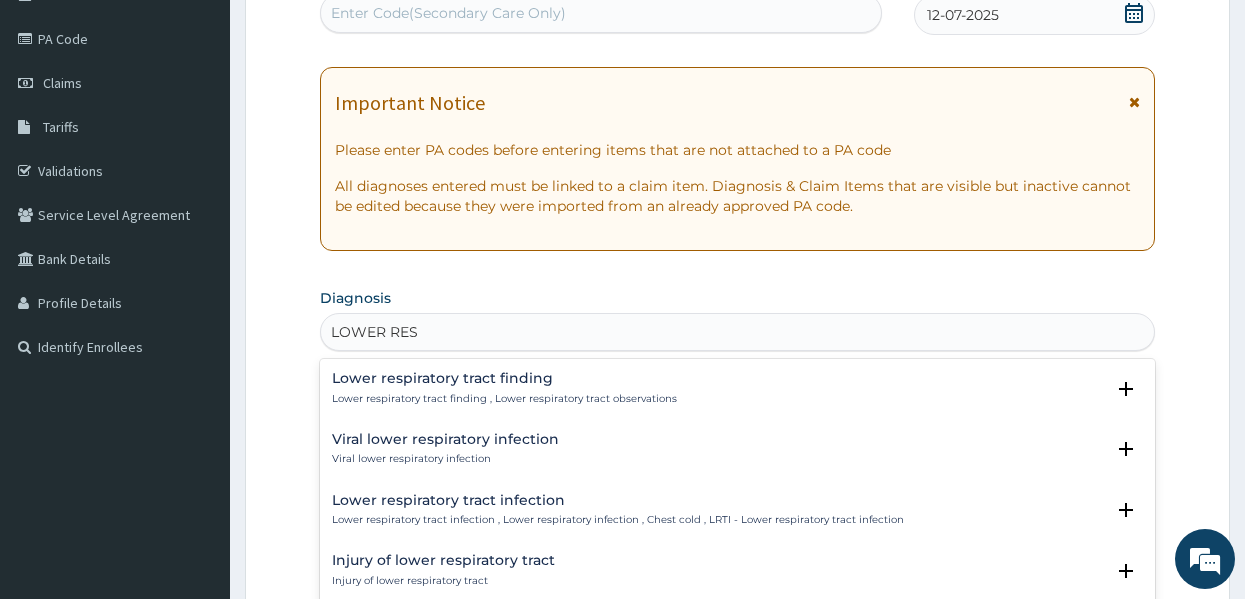 type on "LOWER RESP" 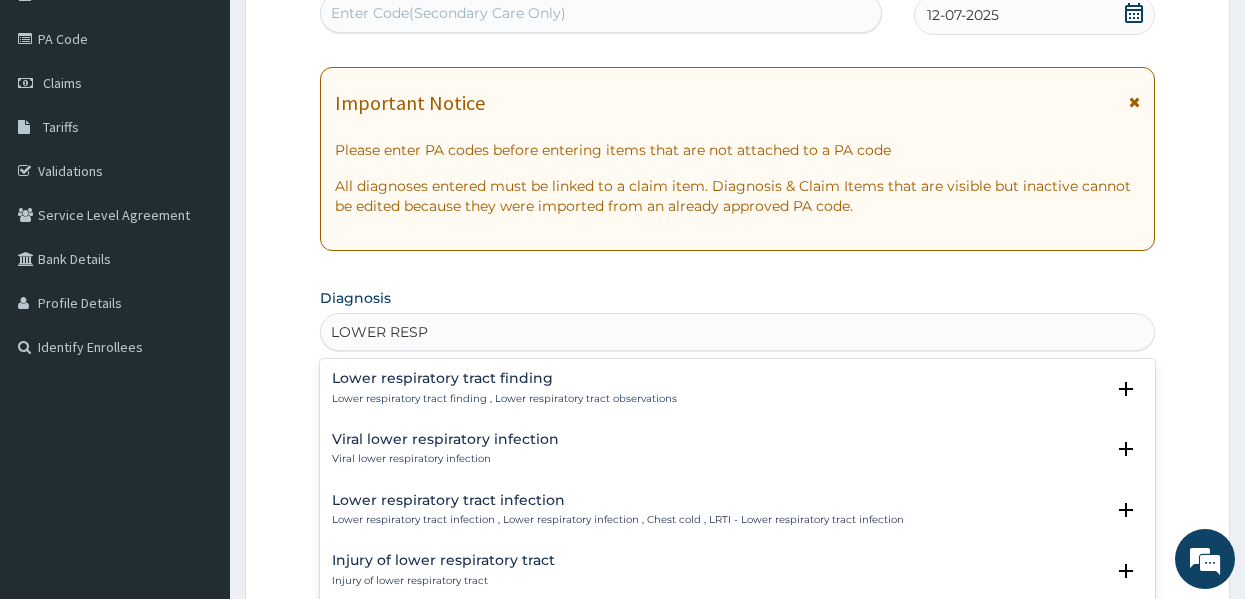 click on "Lower respiratory tract infection" at bounding box center [618, 500] 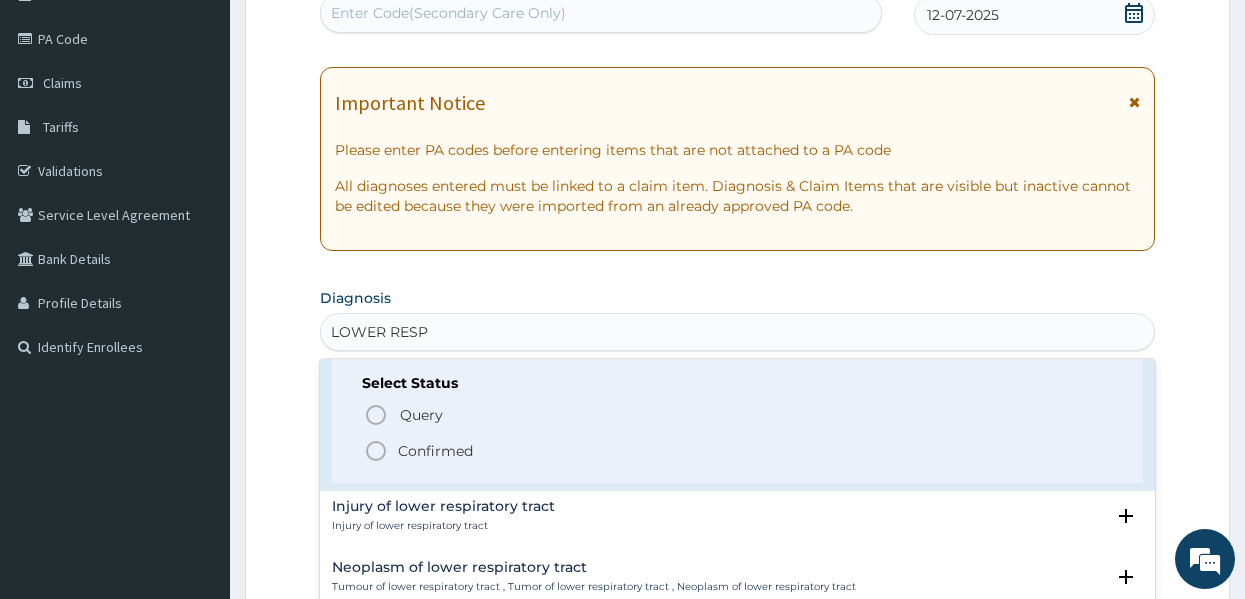 scroll, scrollTop: 174, scrollLeft: 0, axis: vertical 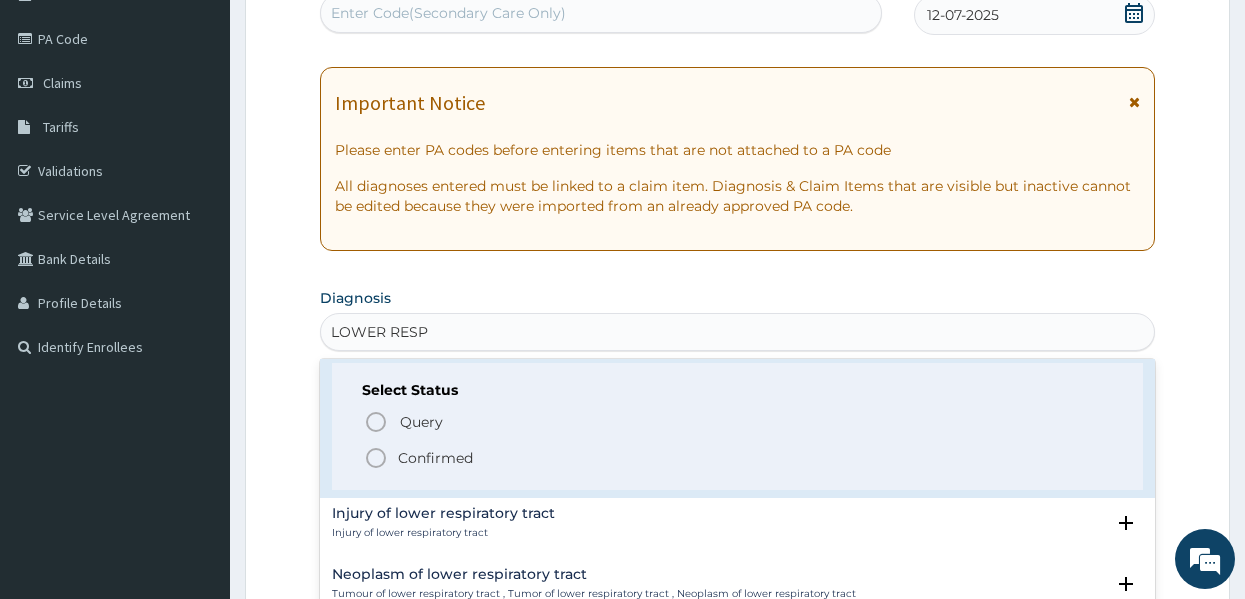 click on "Confirmed" at bounding box center (739, 458) 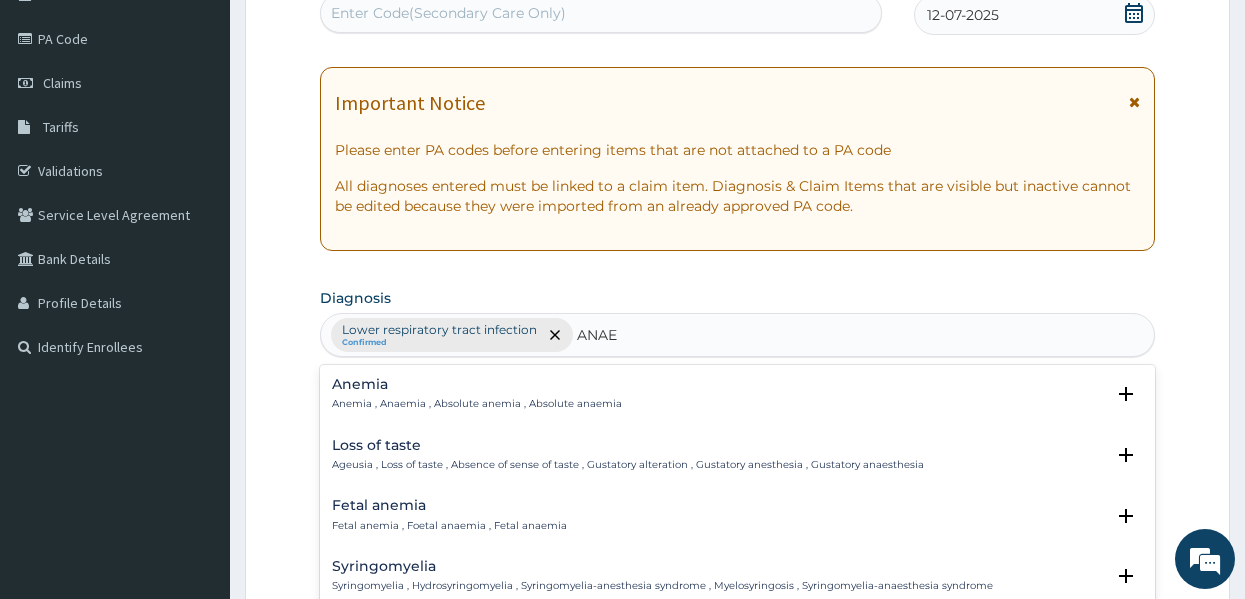 type on "ANAEM" 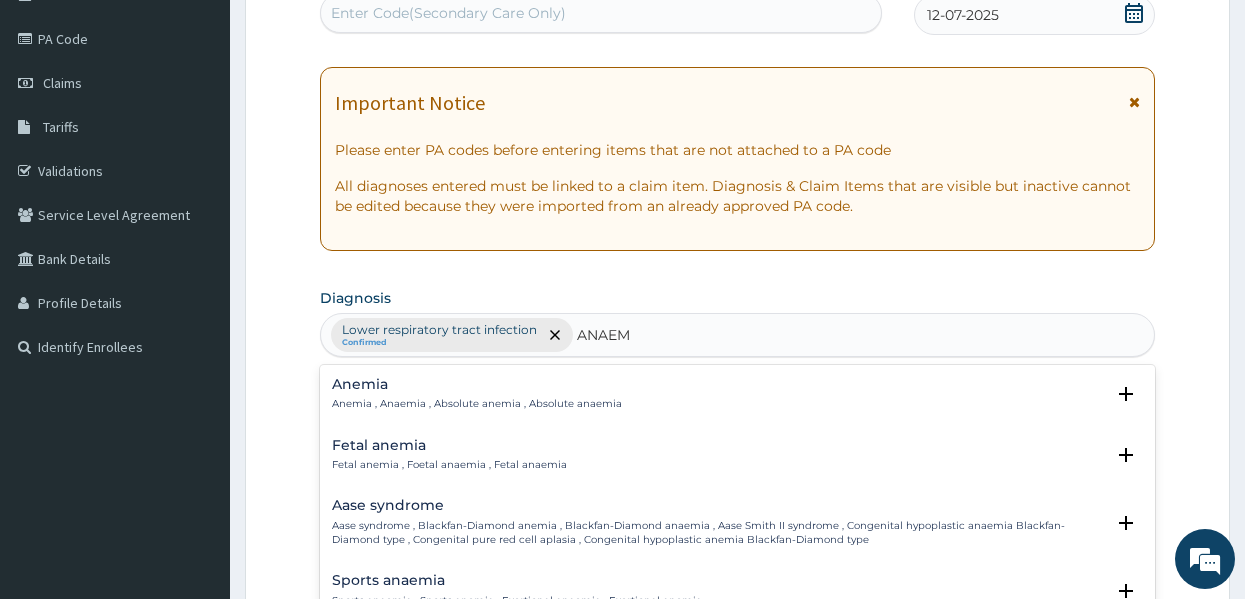 click on "Anemia Anemia , Anaemia , Absolute anemia , Absolute anaemia" at bounding box center (477, 394) 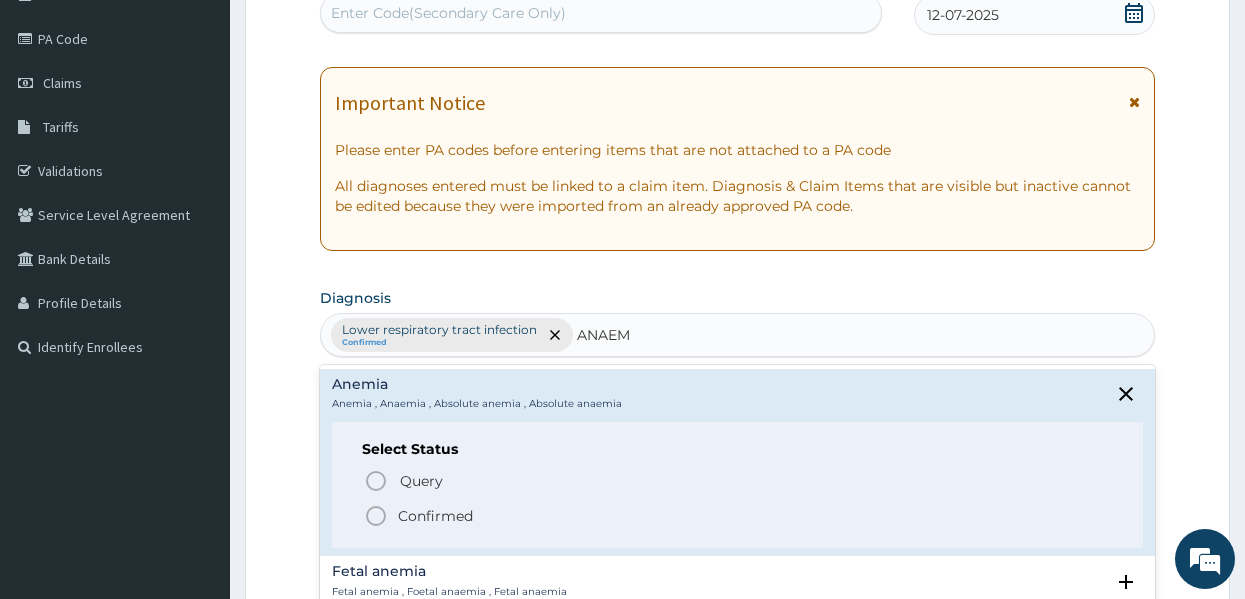 click on "Confirmed" at bounding box center (435, 516) 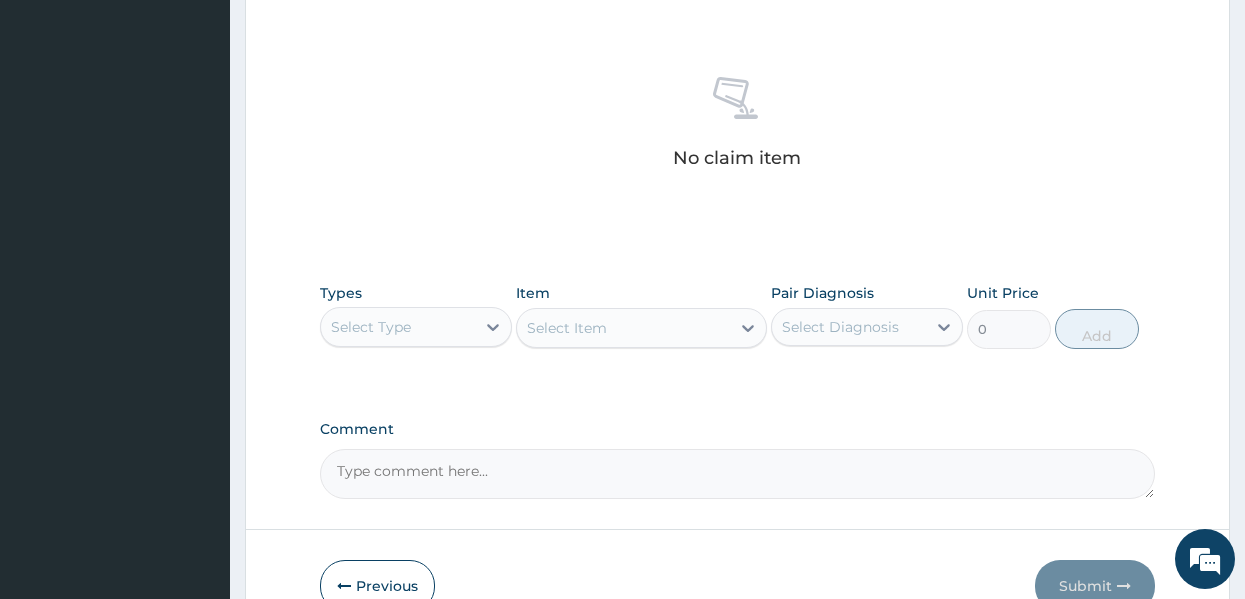 scroll, scrollTop: 743, scrollLeft: 0, axis: vertical 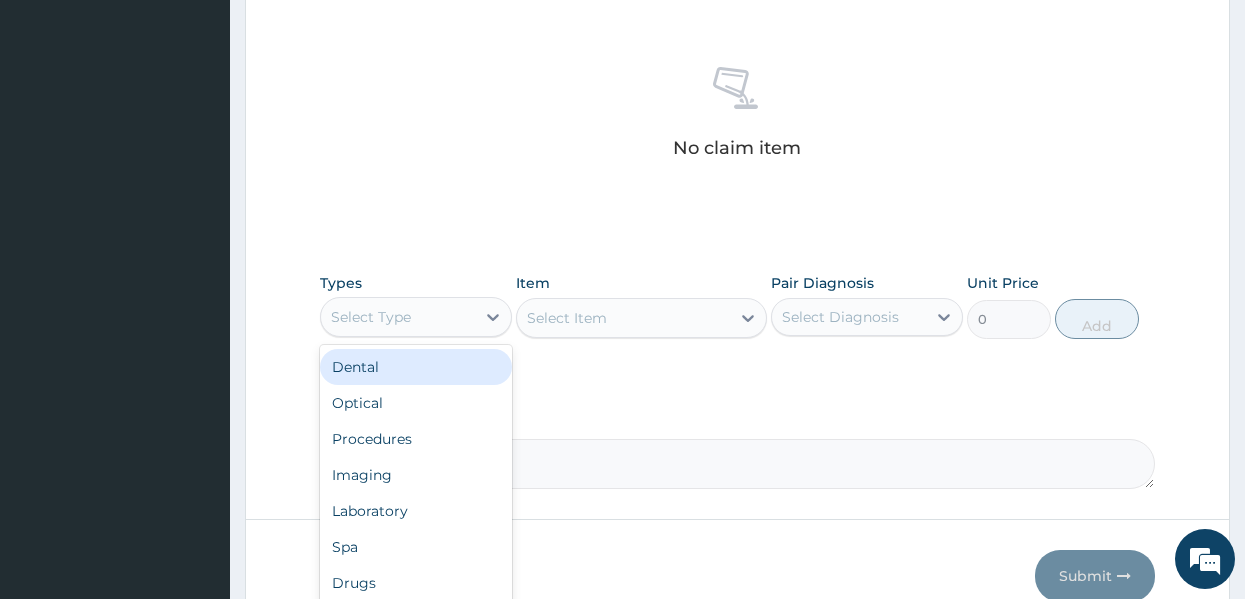 click on "Select Type" at bounding box center [398, 317] 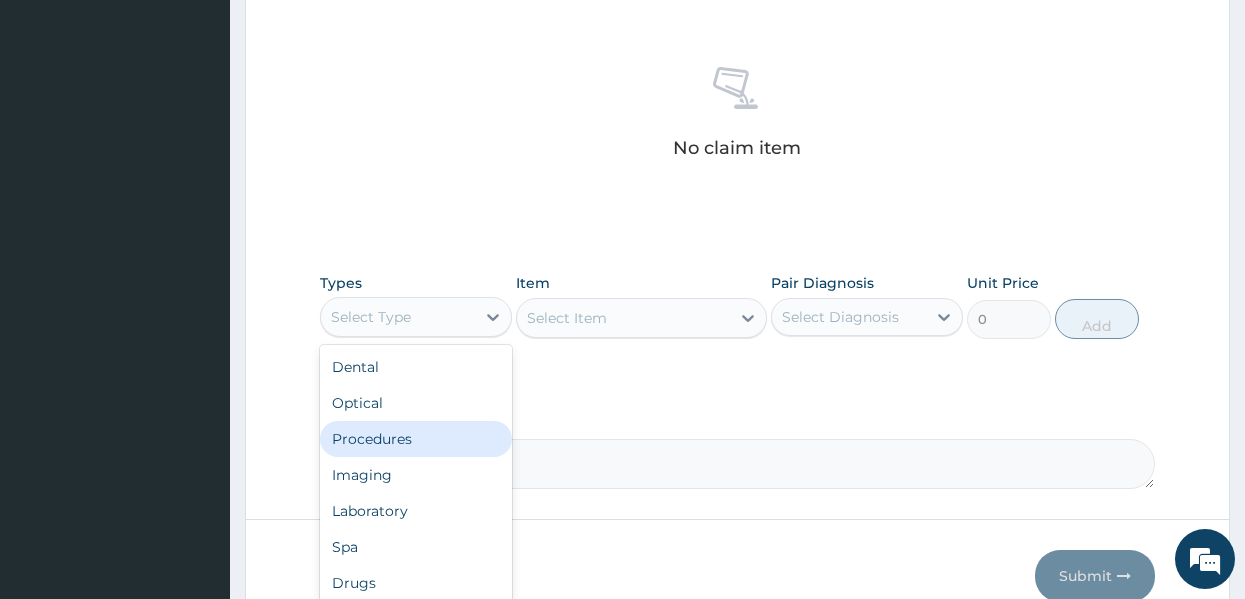 click on "Procedures" at bounding box center [416, 439] 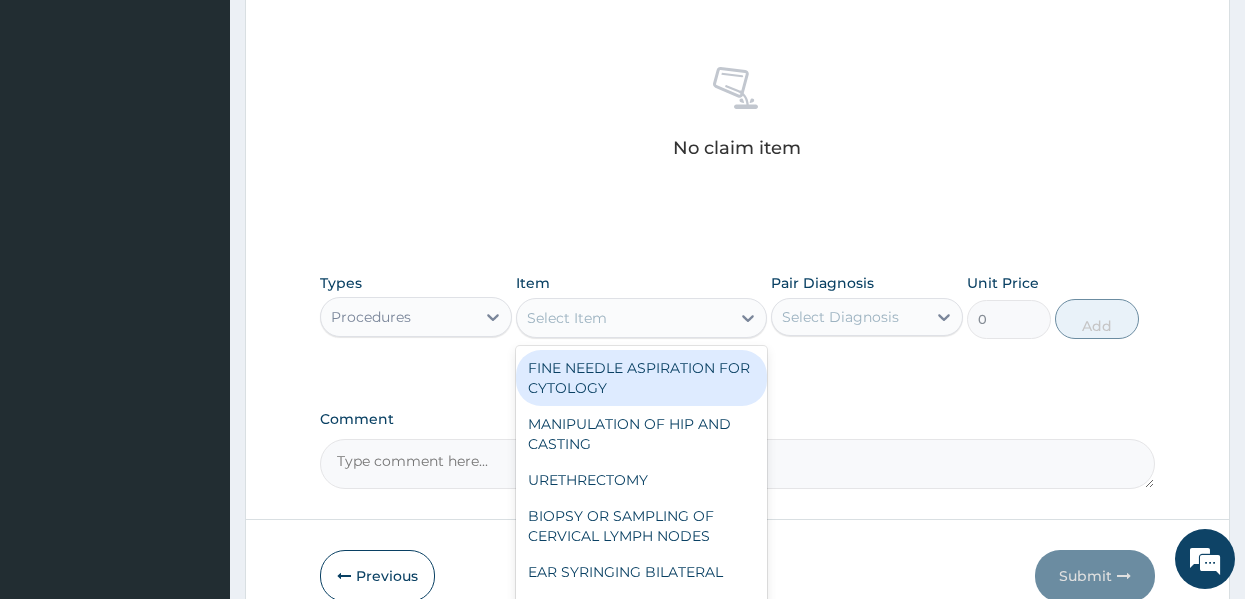 click on "Select Item" at bounding box center (623, 318) 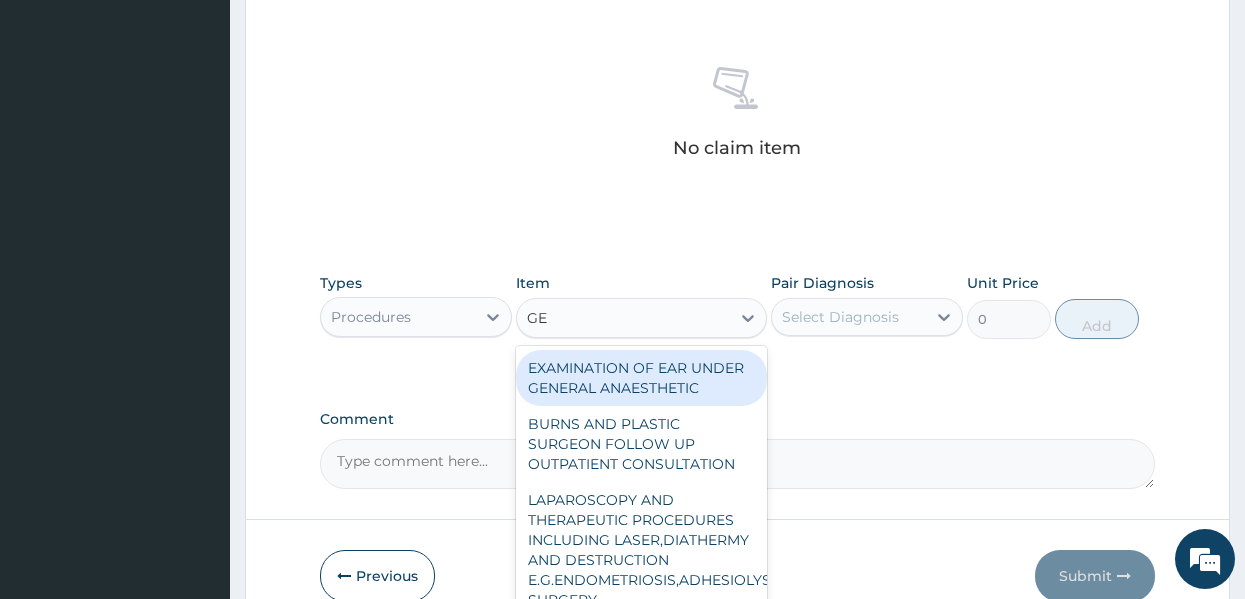 type on "GEN" 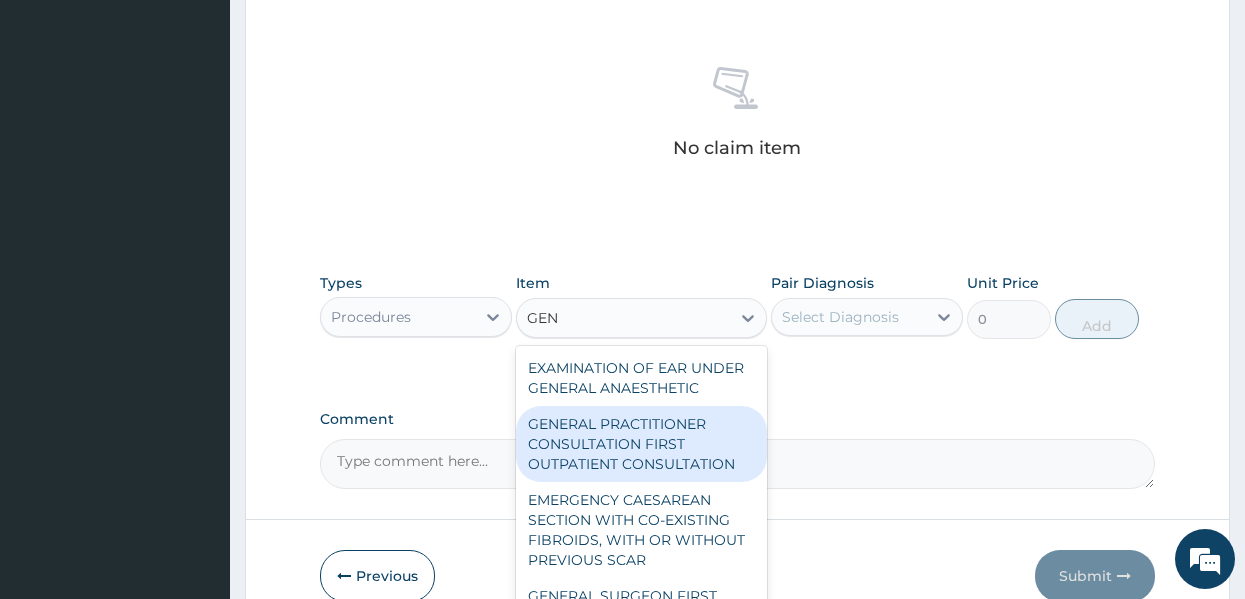 click on "GENERAL PRACTITIONER CONSULTATION FIRST OUTPATIENT CONSULTATION" at bounding box center (641, 444) 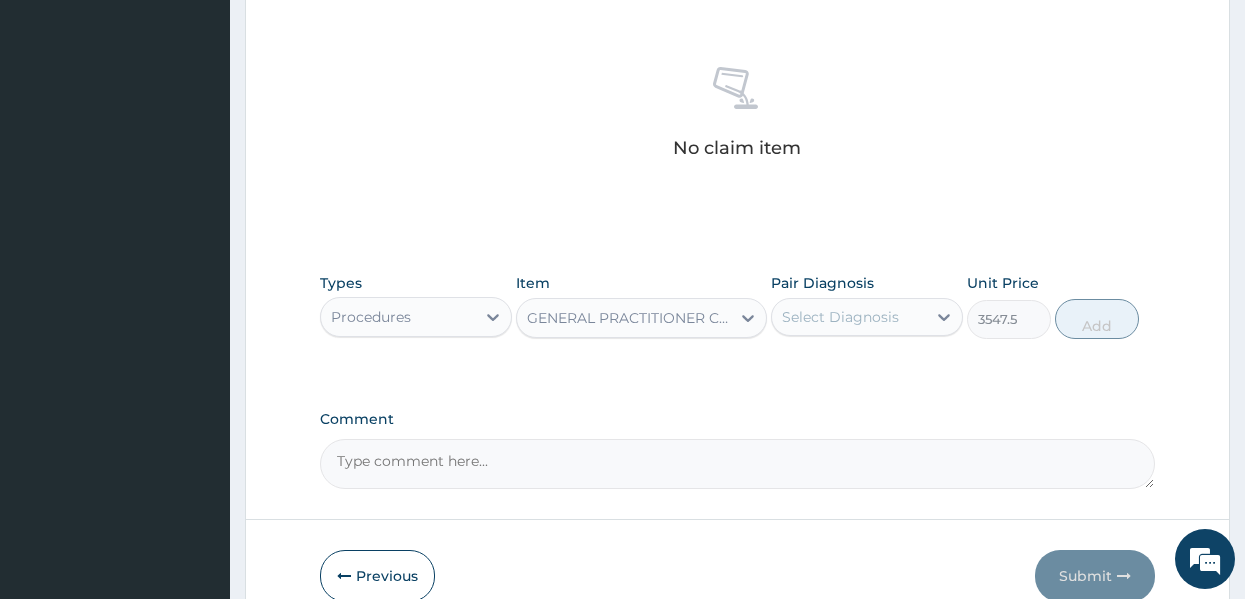 click on "Select Diagnosis" at bounding box center (840, 317) 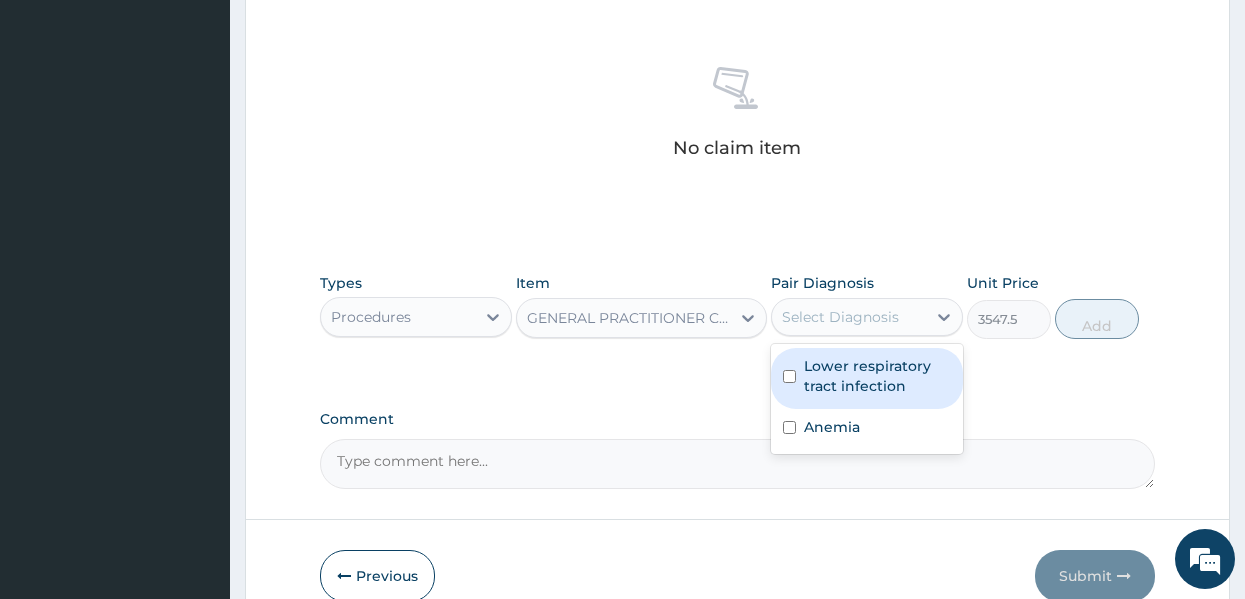 click on "Lower respiratory tract infection" at bounding box center [877, 376] 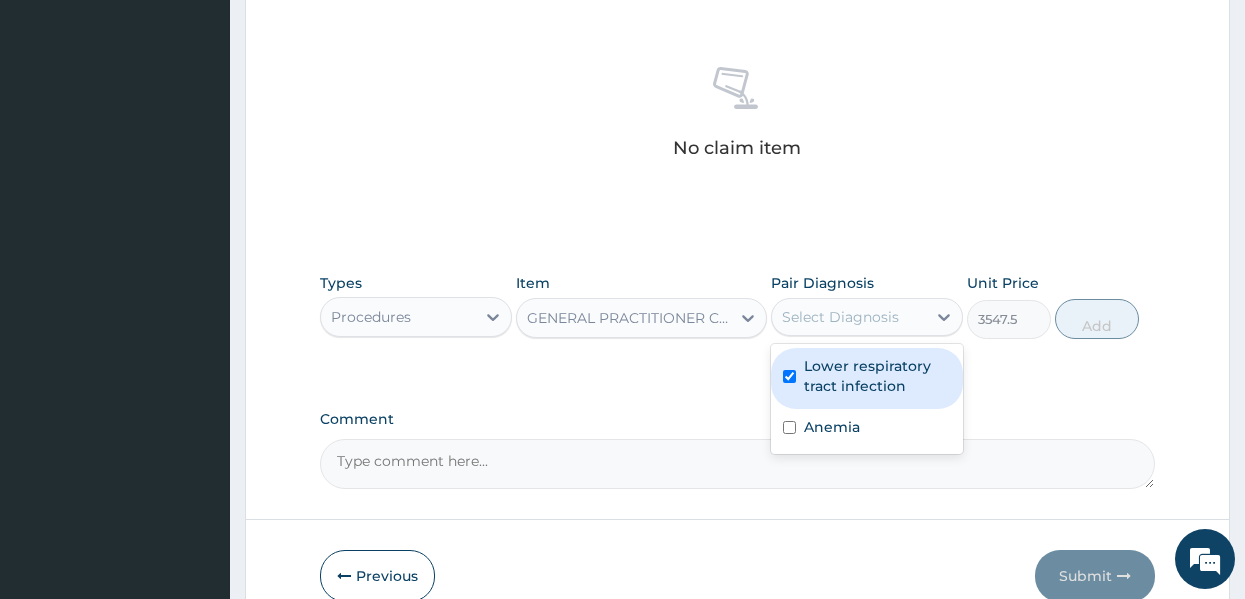 checkbox on "true" 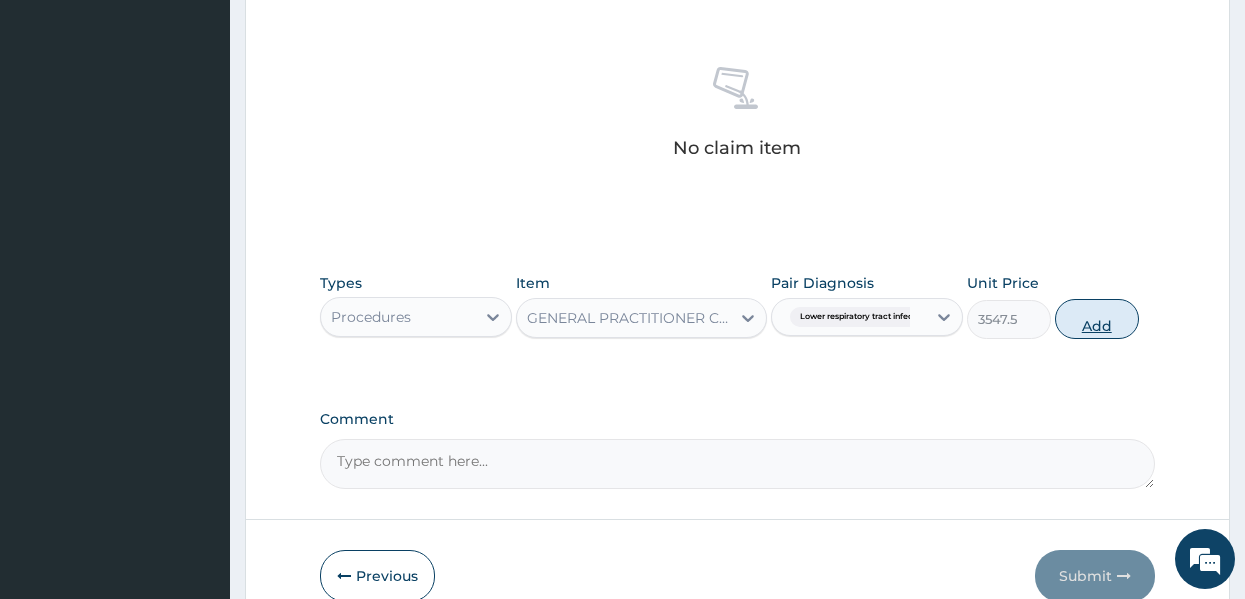 click on "Add" at bounding box center [1097, 319] 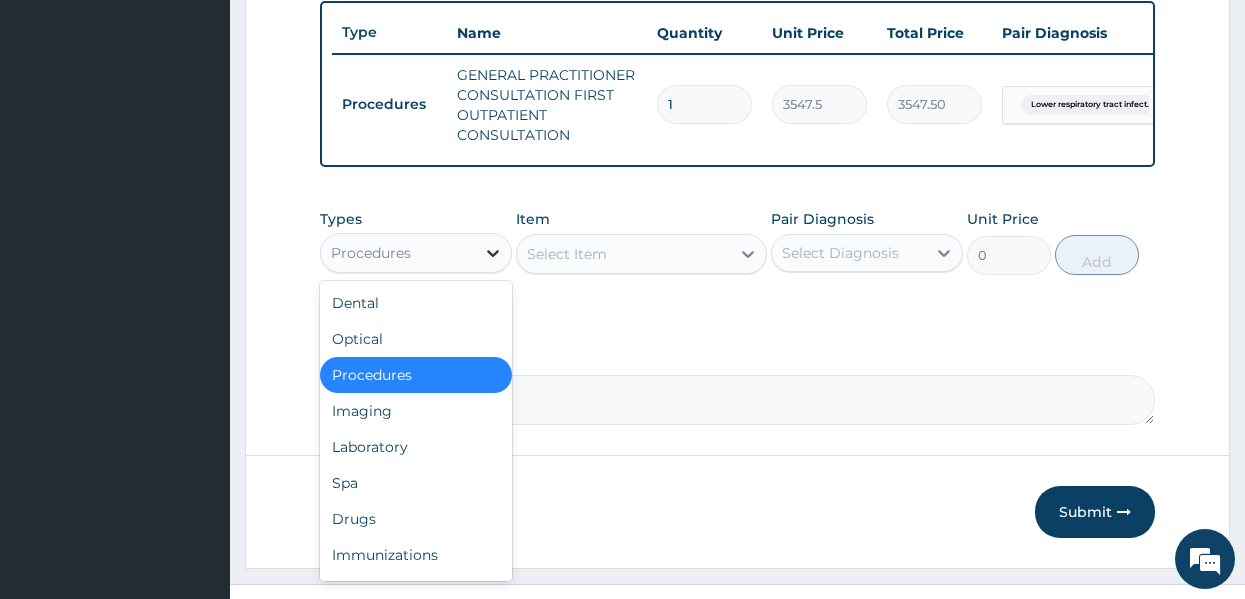 click 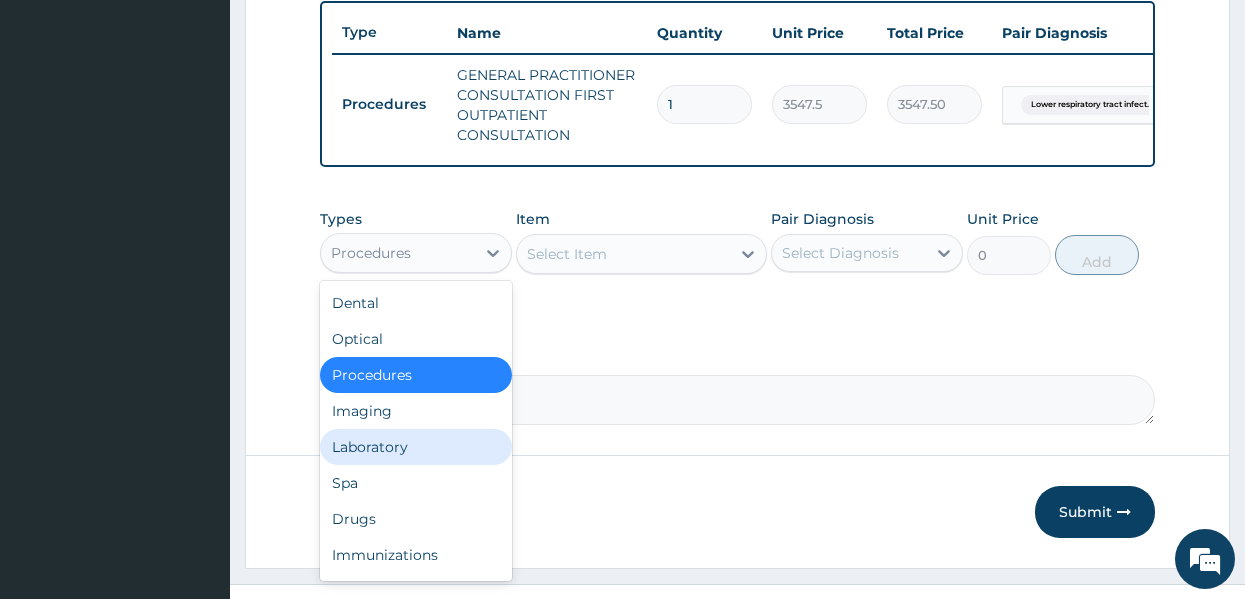 click on "Laboratory" at bounding box center (416, 447) 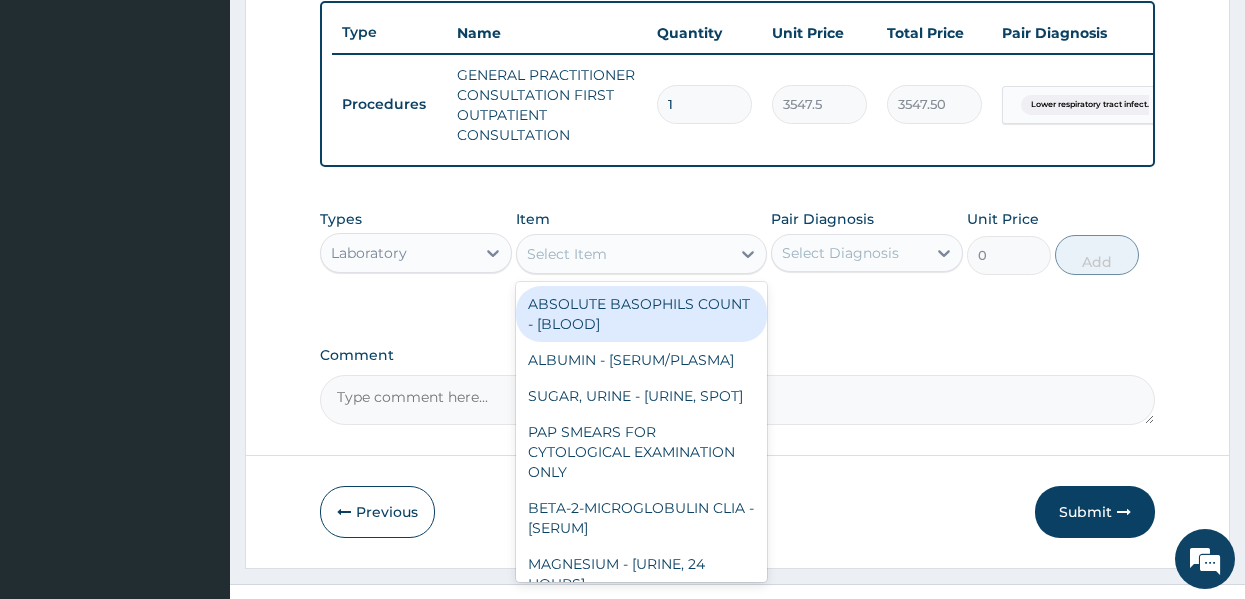 click on "Select Item" at bounding box center (567, 254) 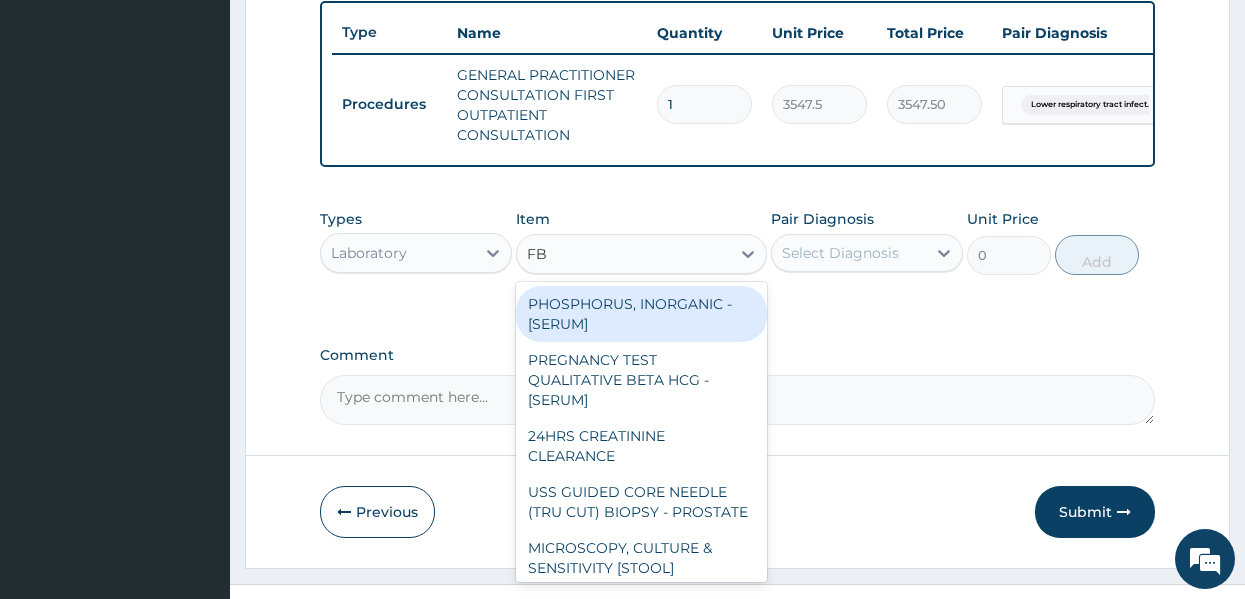 type on "FBC" 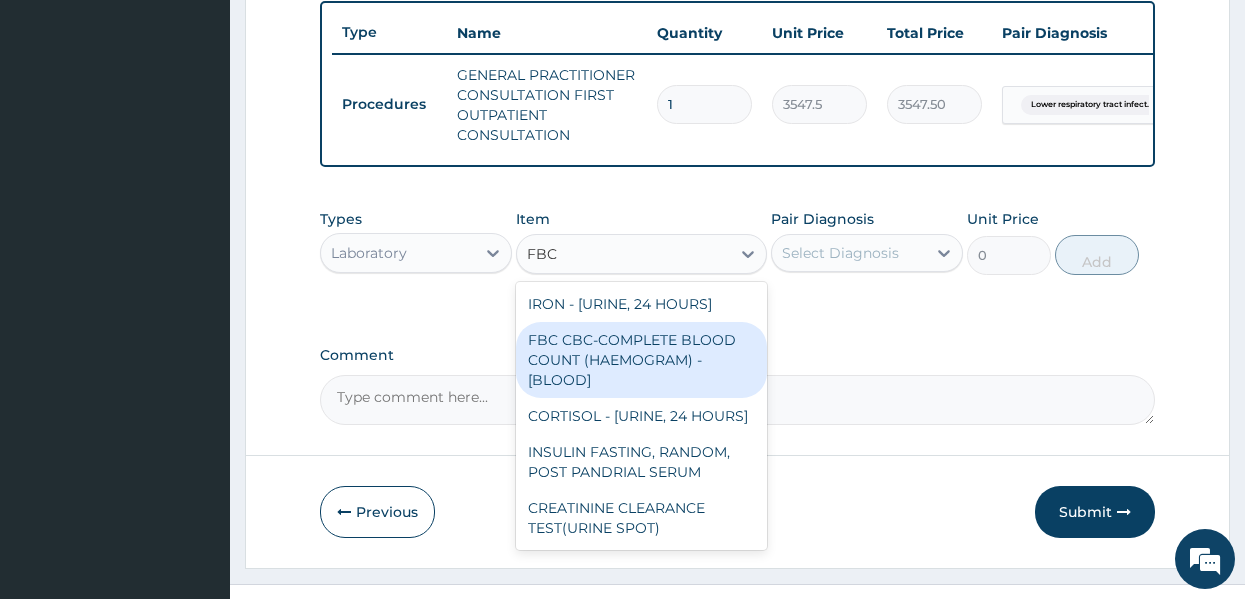 click on "FBC CBC-COMPLETE BLOOD COUNT (HAEMOGRAM) - [BLOOD]" at bounding box center [641, 360] 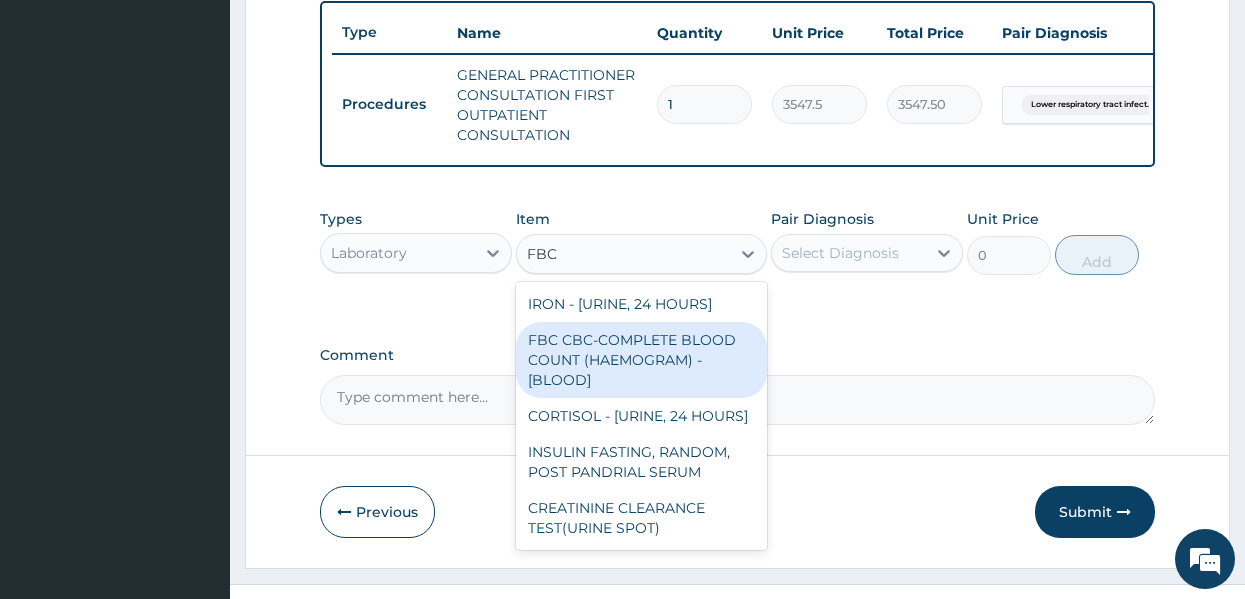 type 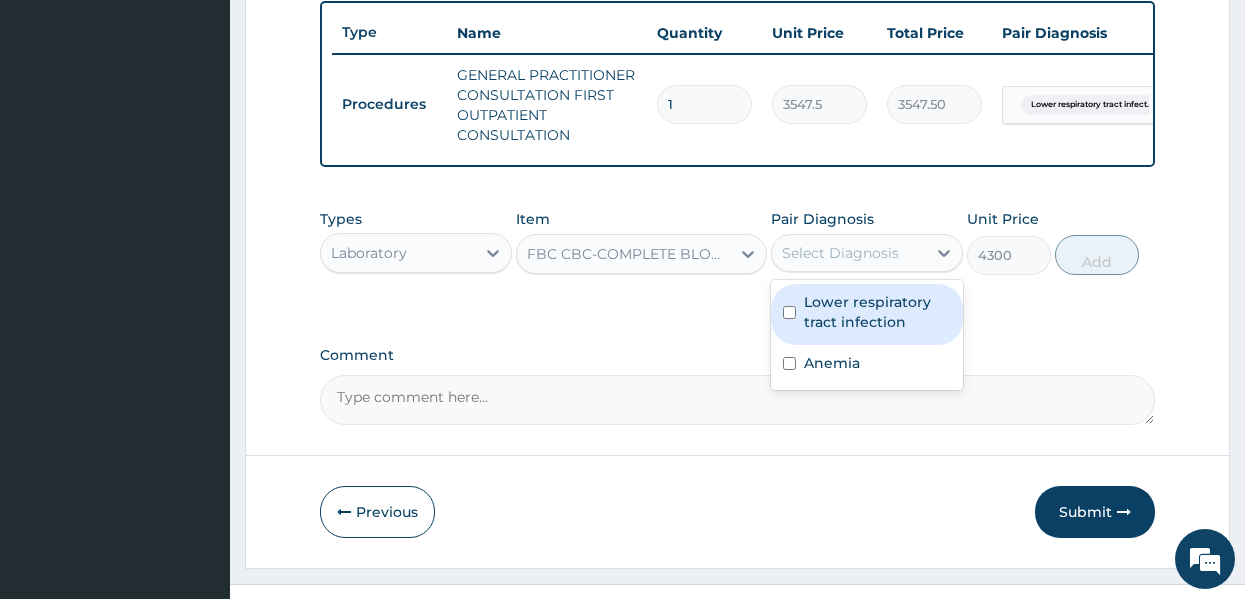 click on "Select Diagnosis" at bounding box center [840, 253] 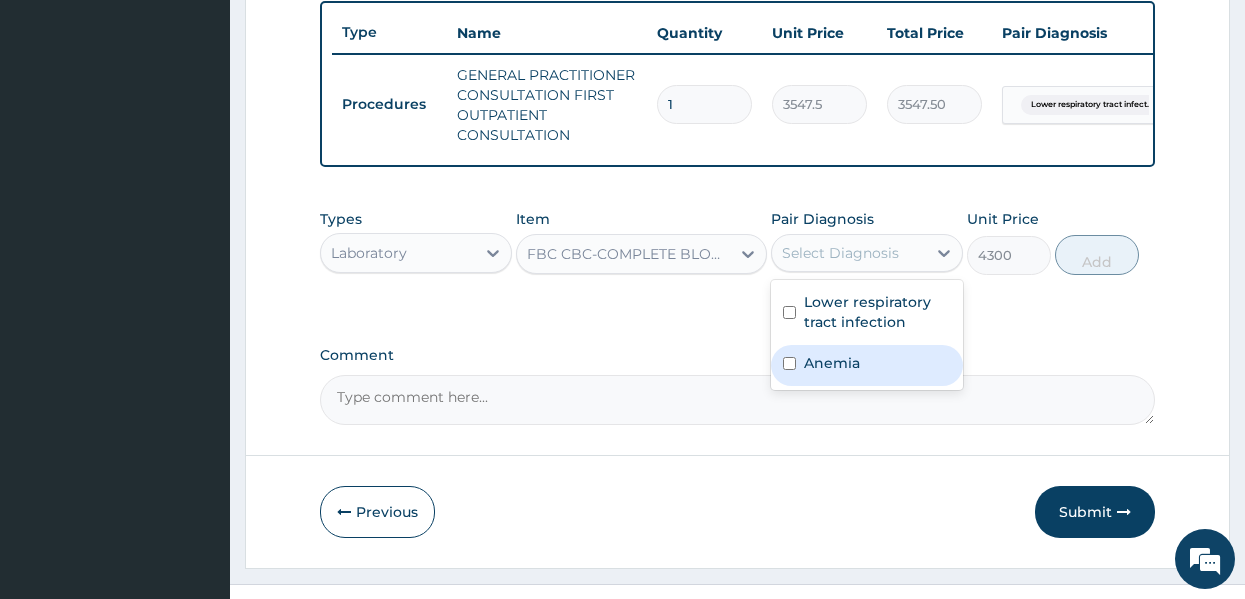 click on "Anemia" at bounding box center (832, 363) 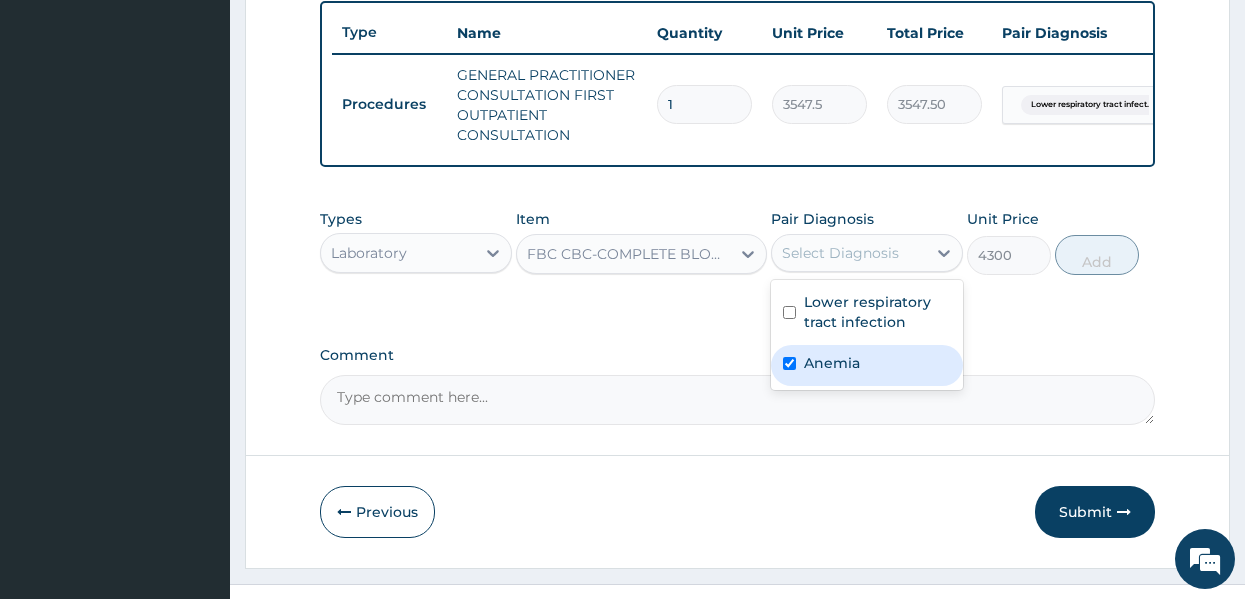 checkbox on "true" 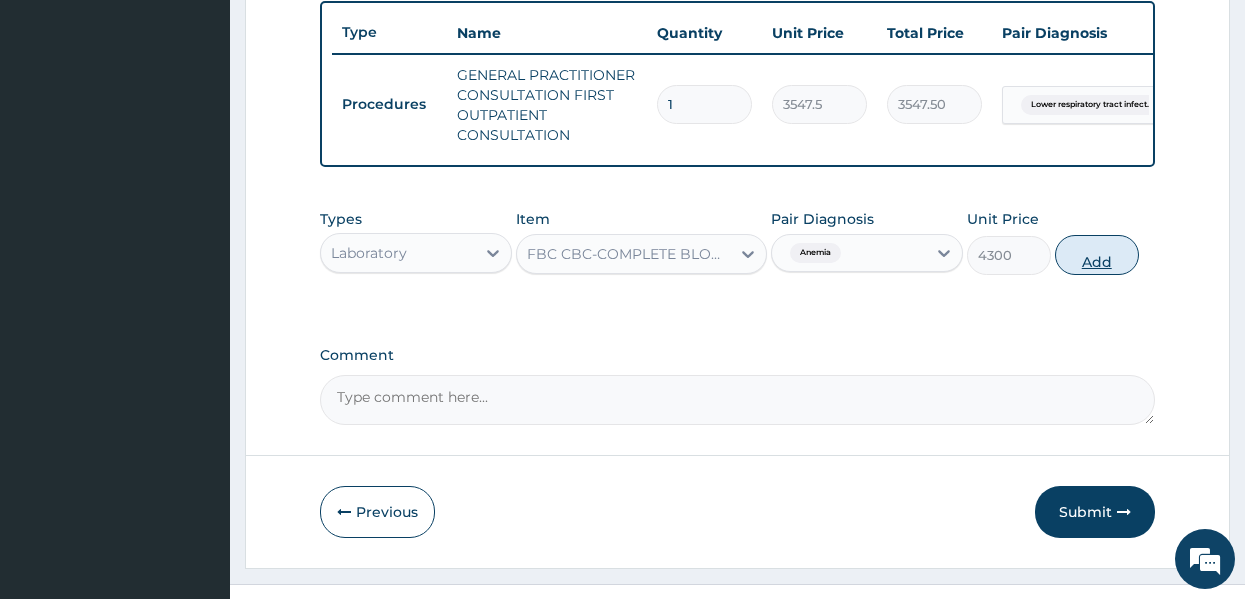 click on "Add" at bounding box center (1097, 255) 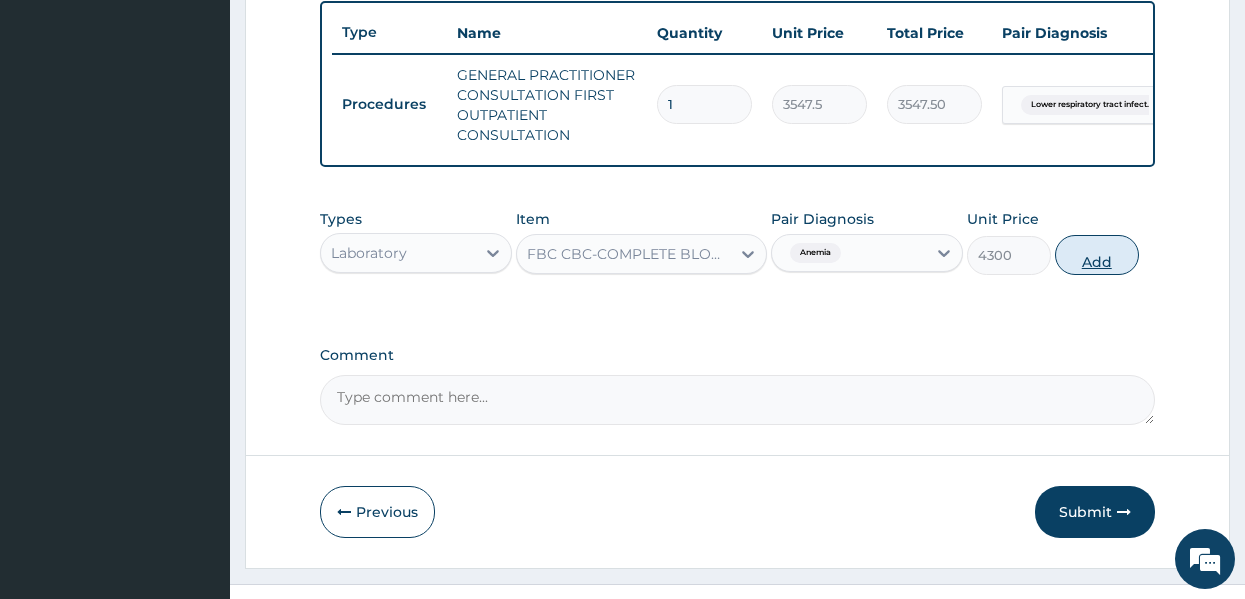 type on "0" 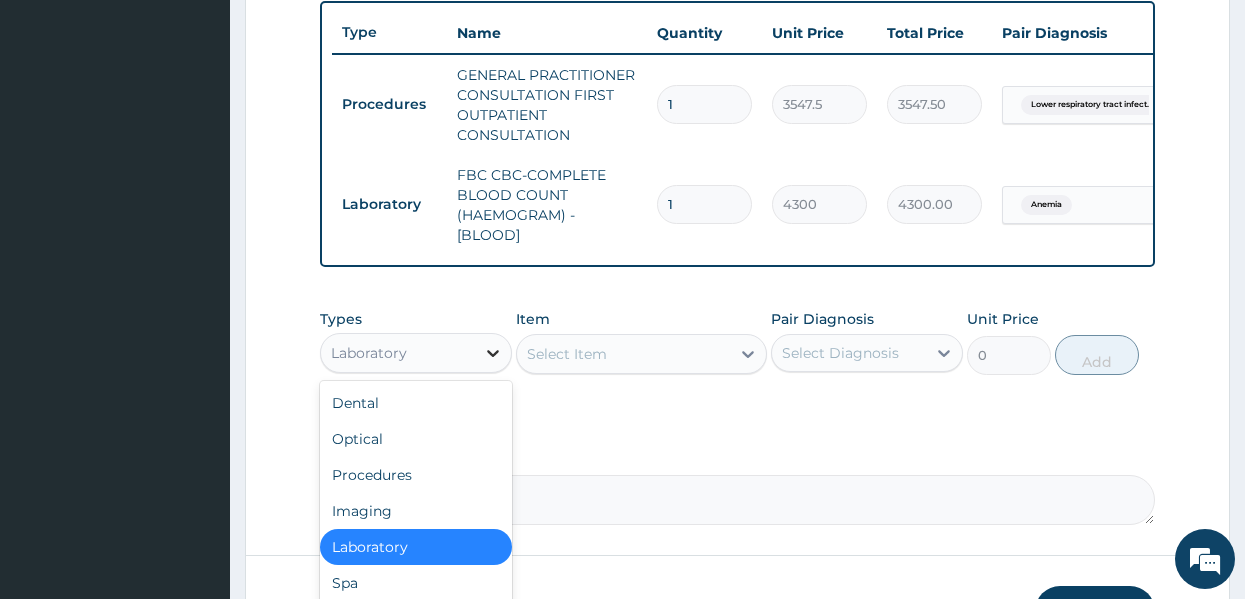 click 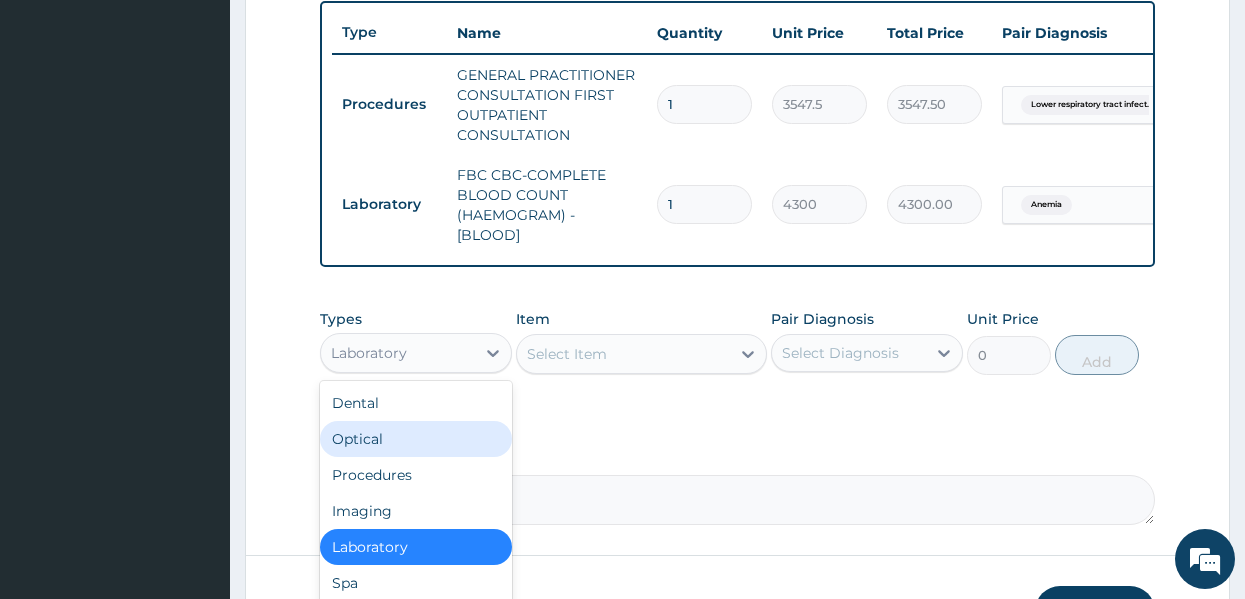 scroll, scrollTop: 68, scrollLeft: 0, axis: vertical 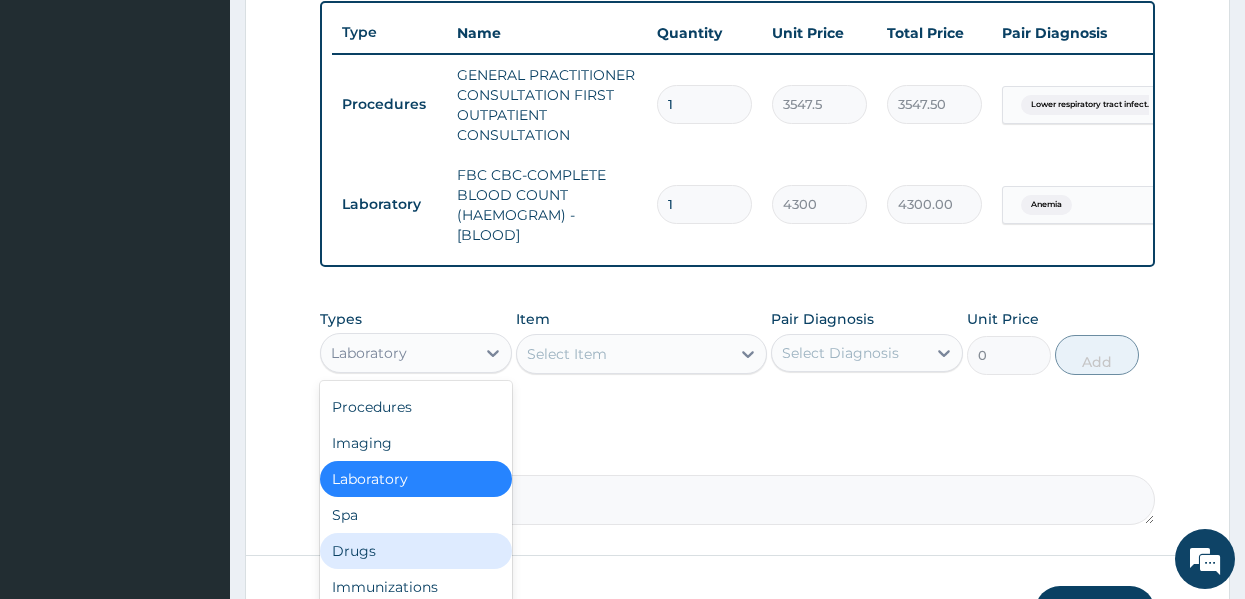 click on "Drugs" at bounding box center [416, 551] 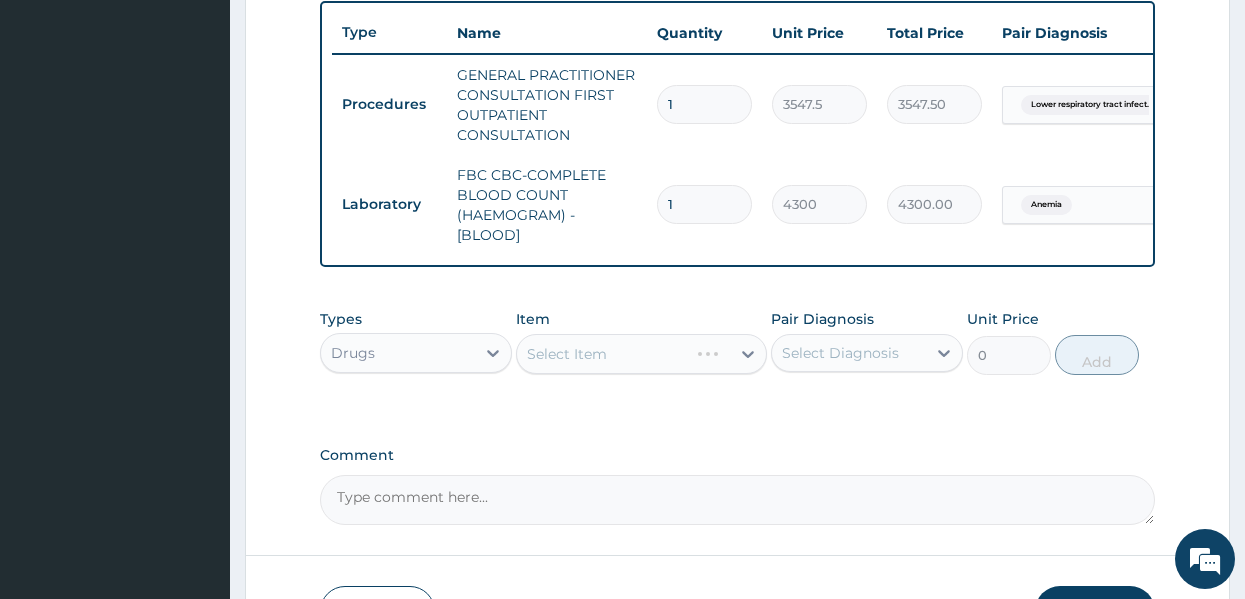 click on "Types Drugs Item Select Item Pair Diagnosis Select Diagnosis Unit Price 0 Add" at bounding box center (738, 357) 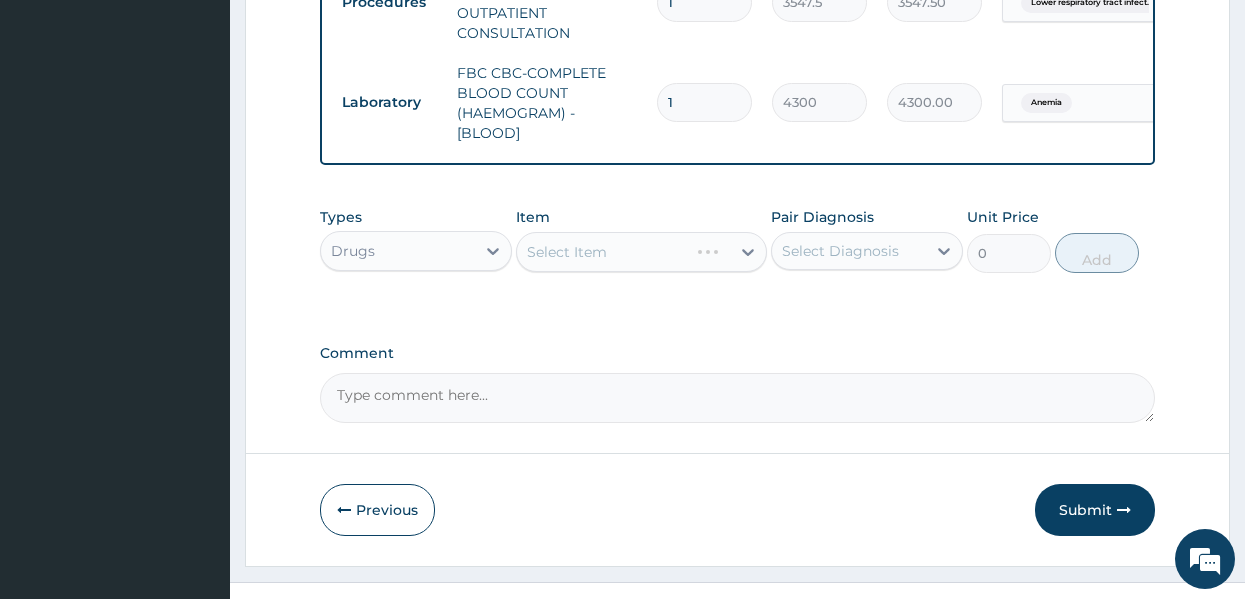 scroll, scrollTop: 894, scrollLeft: 0, axis: vertical 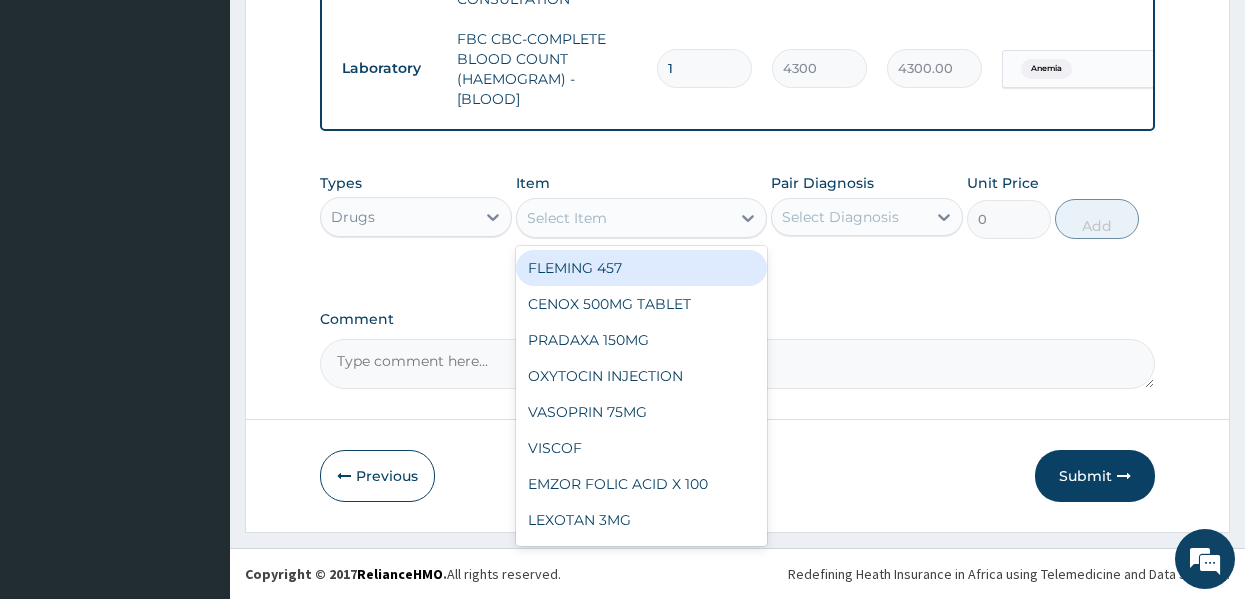 click on "Select Item" at bounding box center [567, 218] 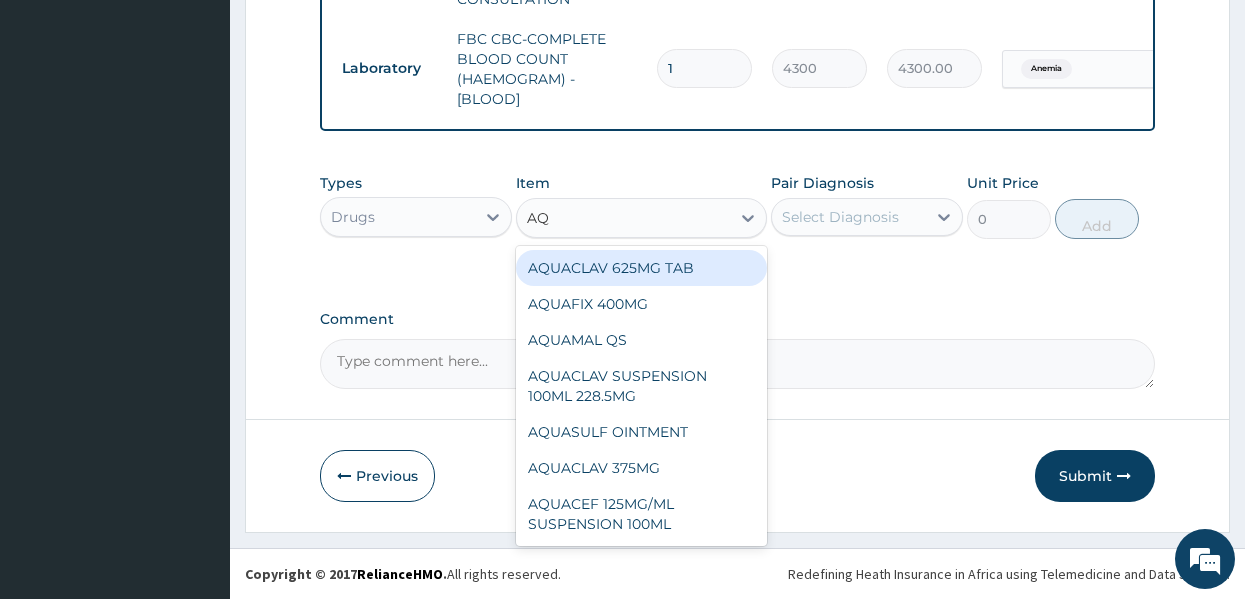 type on "AQU" 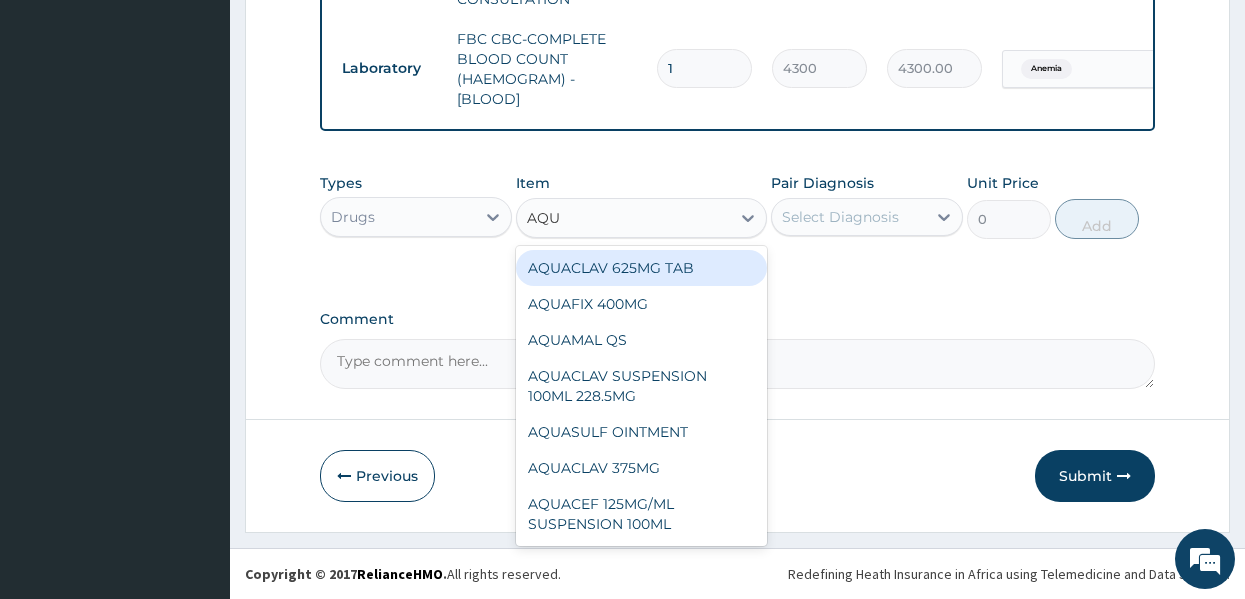 click on "AQUACLAV 625MG TAB" at bounding box center [641, 268] 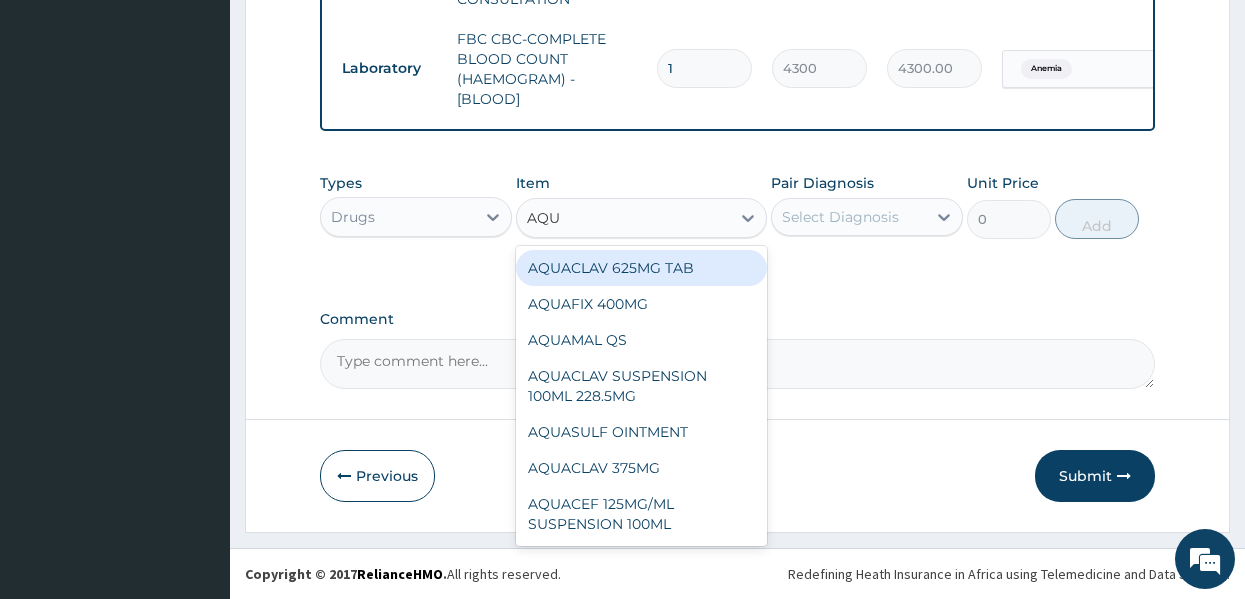 type 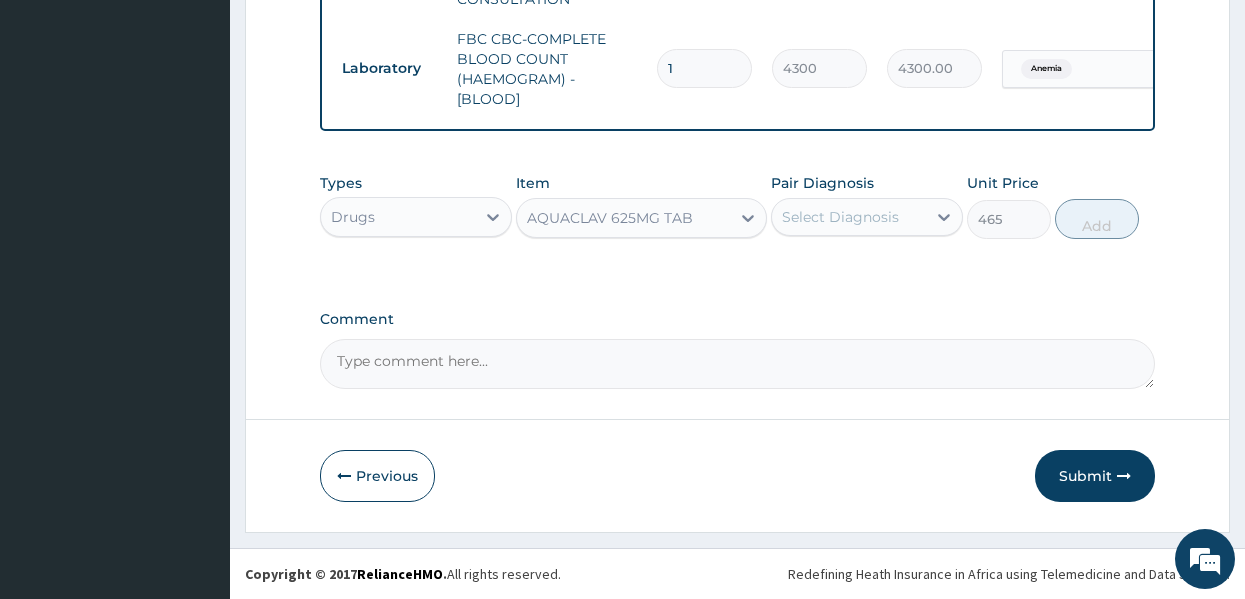 click on "Select Diagnosis" at bounding box center [840, 217] 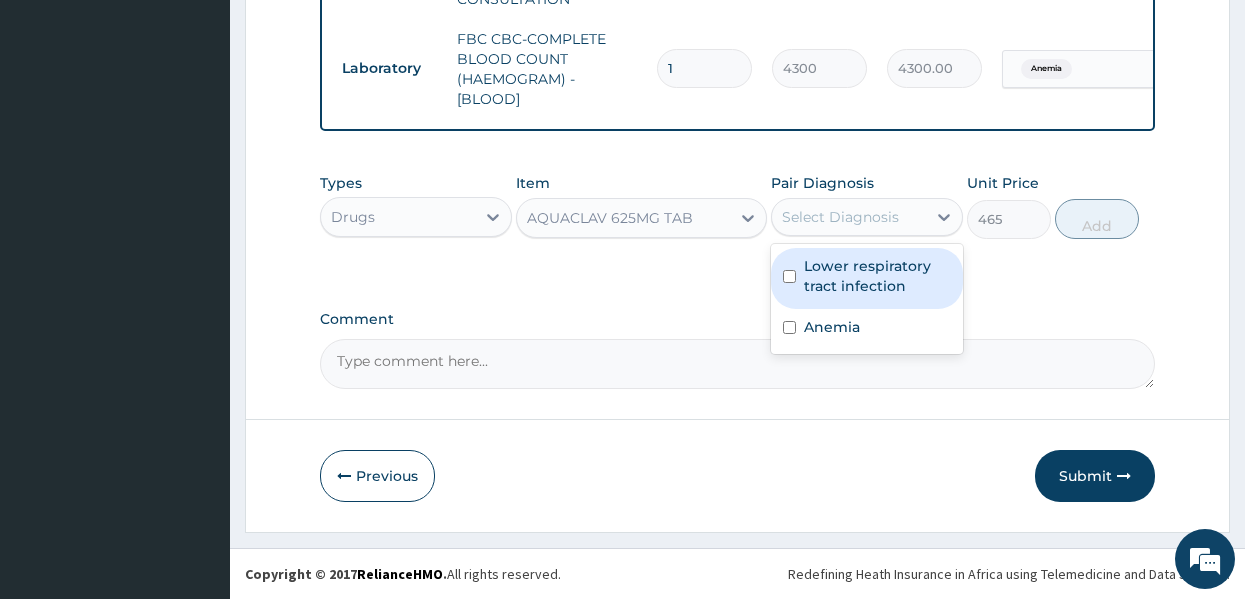 click on "Lower respiratory tract infection" at bounding box center (877, 276) 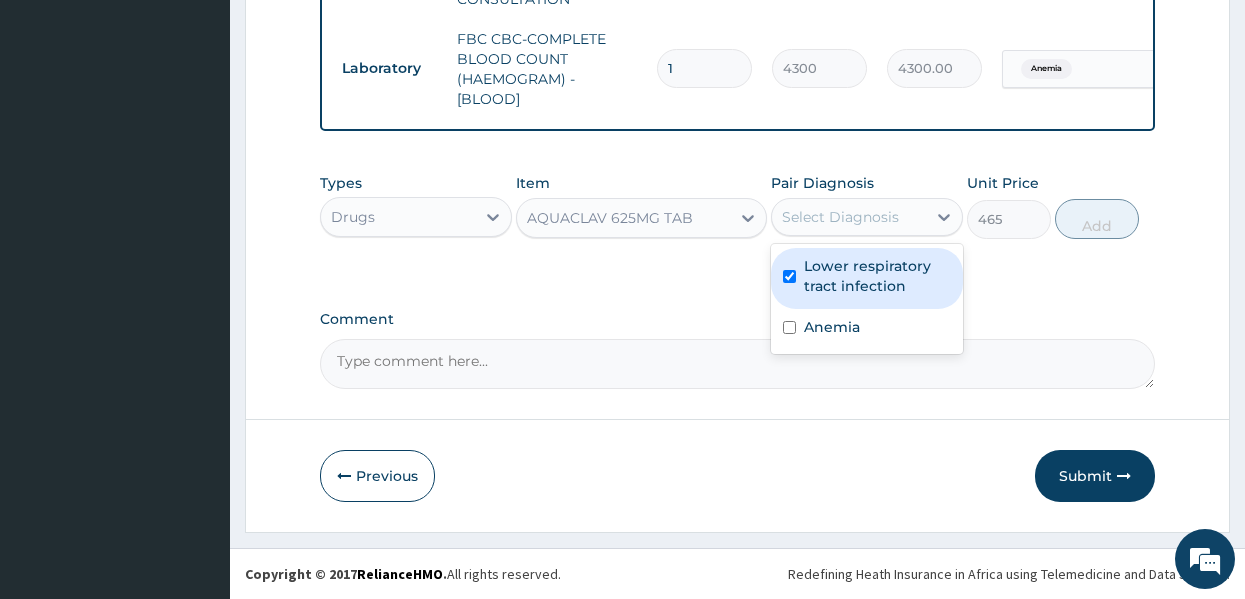 checkbox on "true" 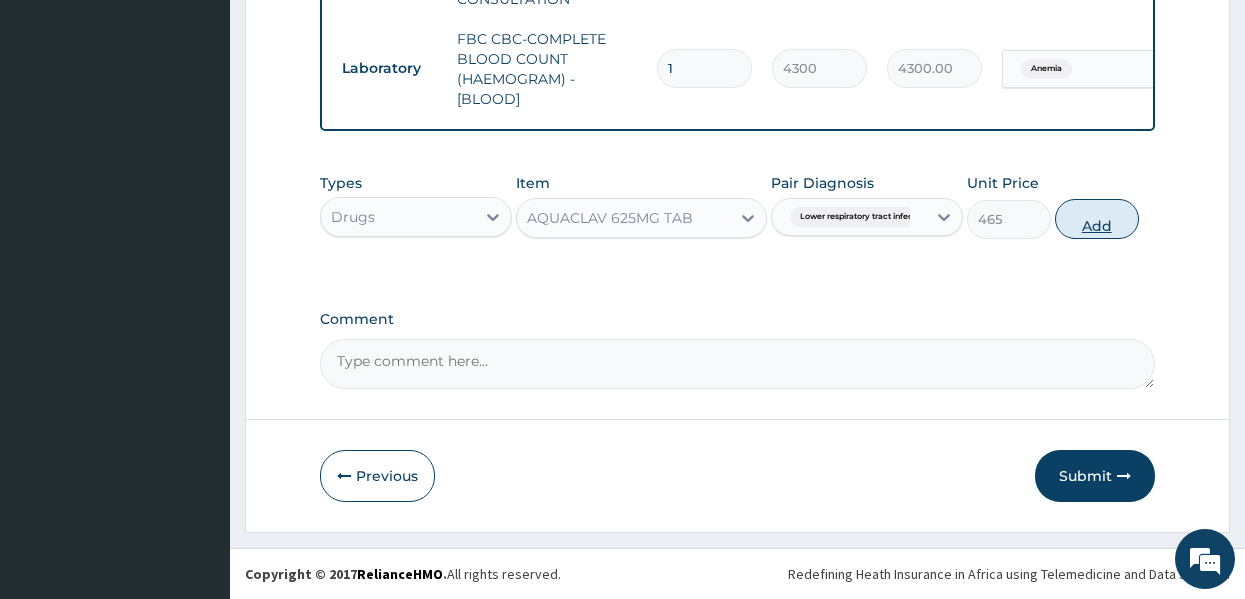 click on "Add" at bounding box center [1097, 219] 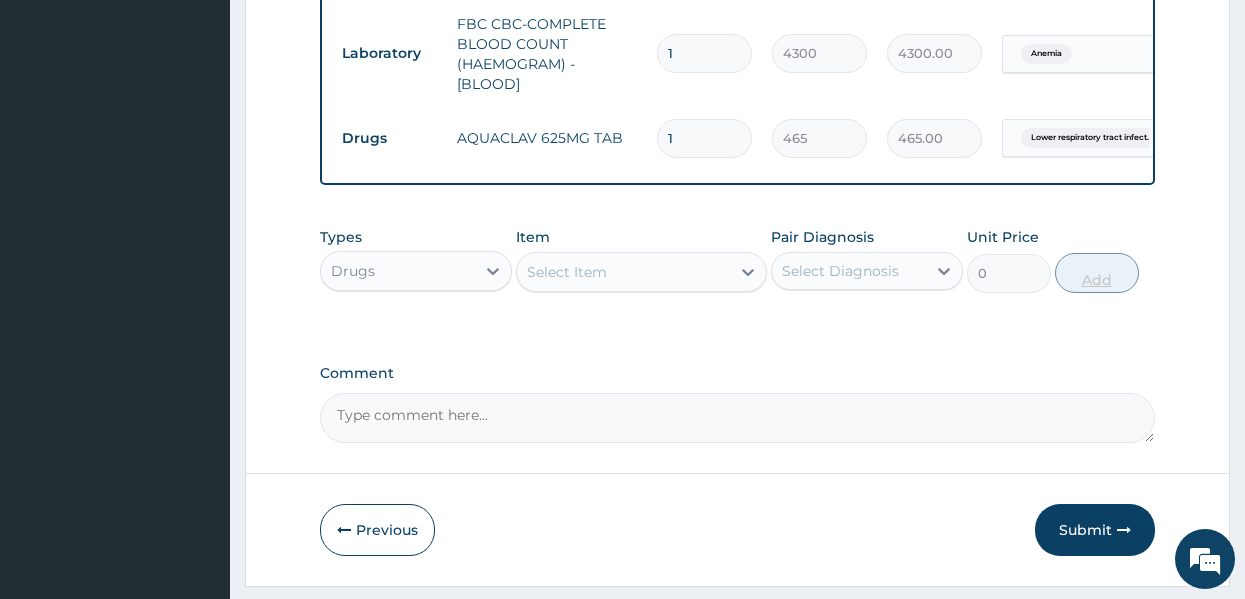 type on "14" 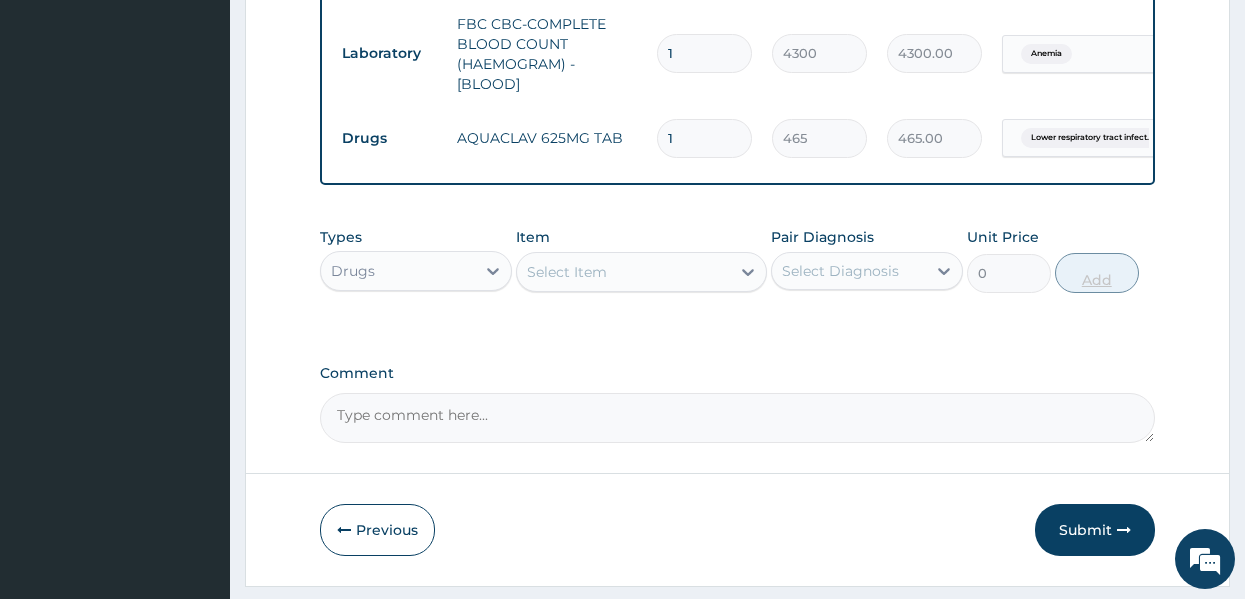 type on "6510.00" 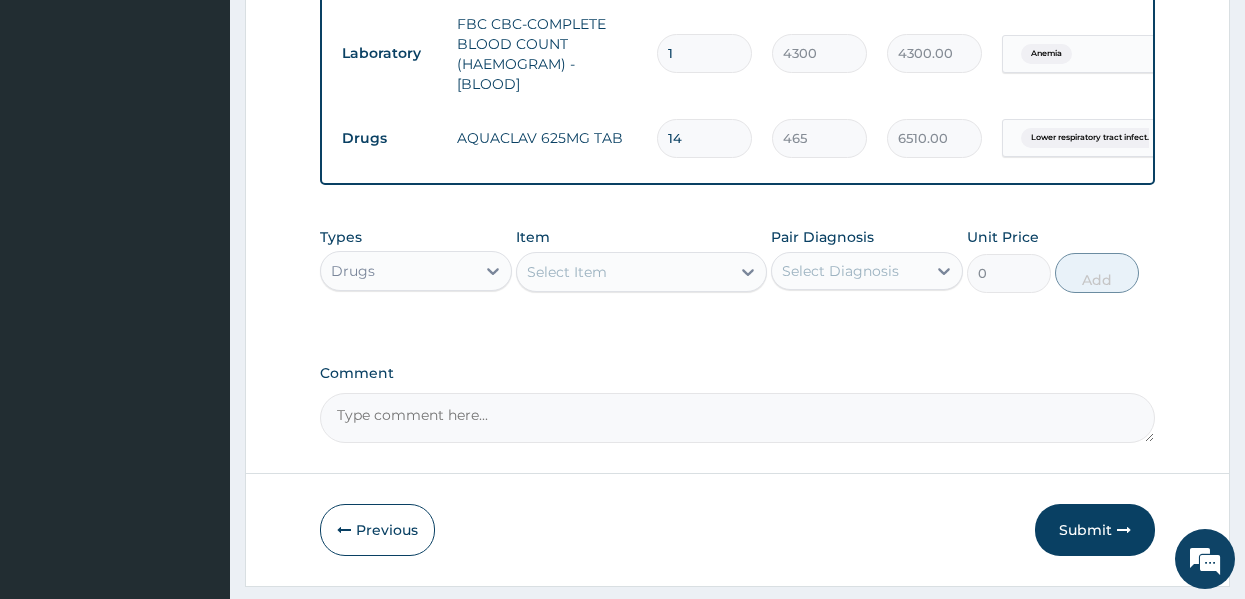 type on "14" 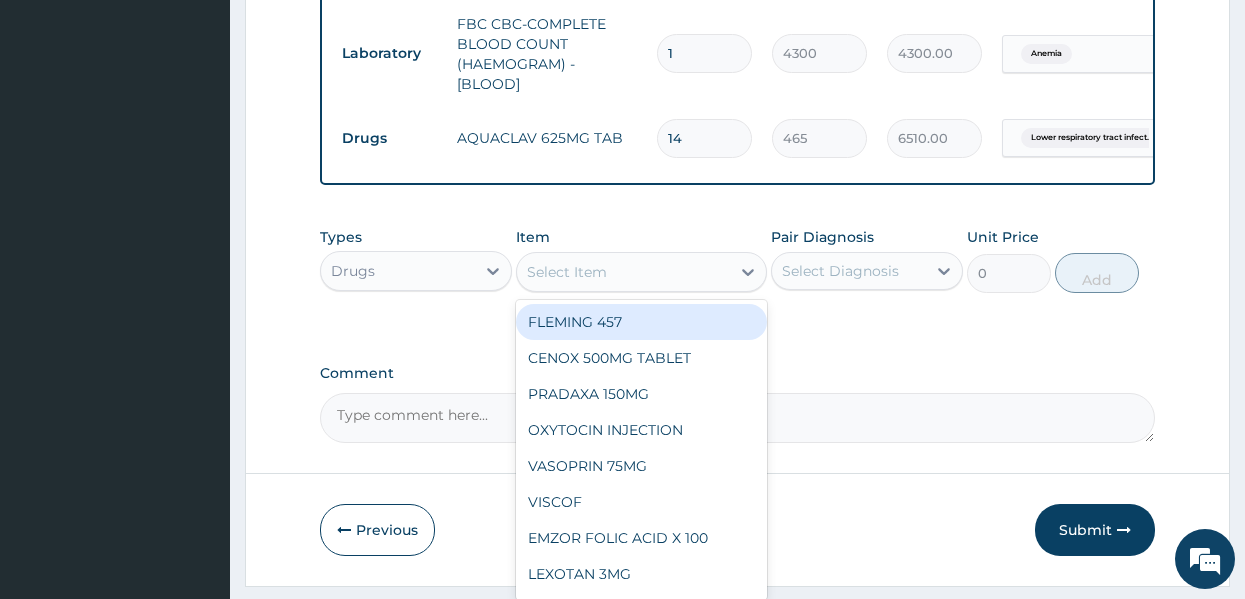 click on "Select Item" at bounding box center (623, 272) 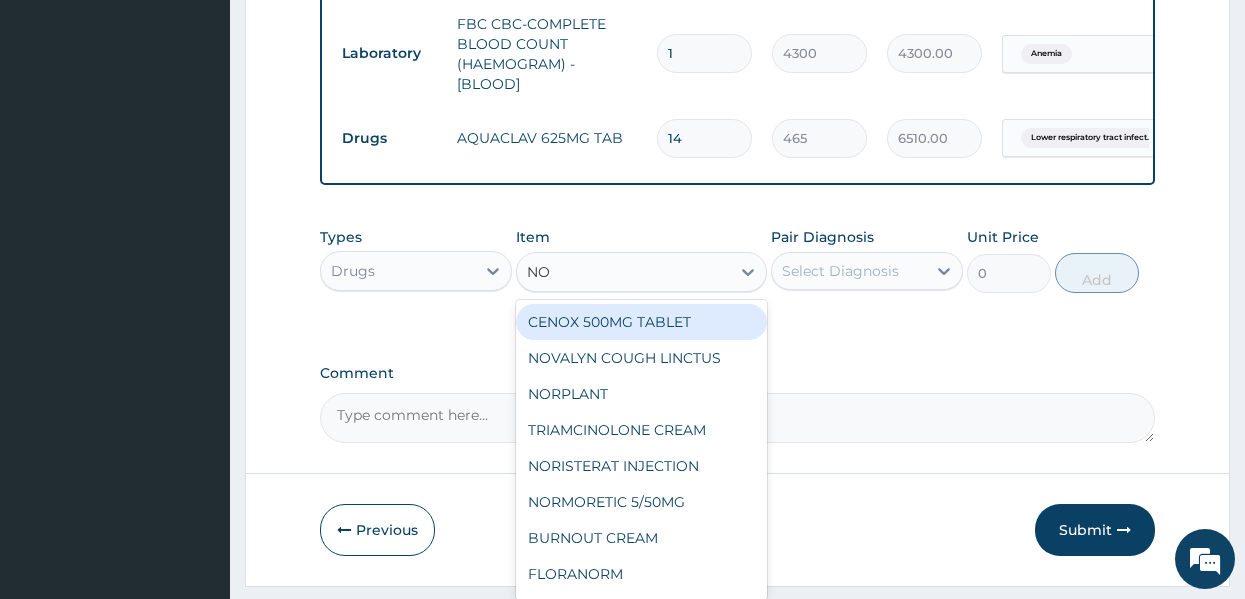 type on "NOV" 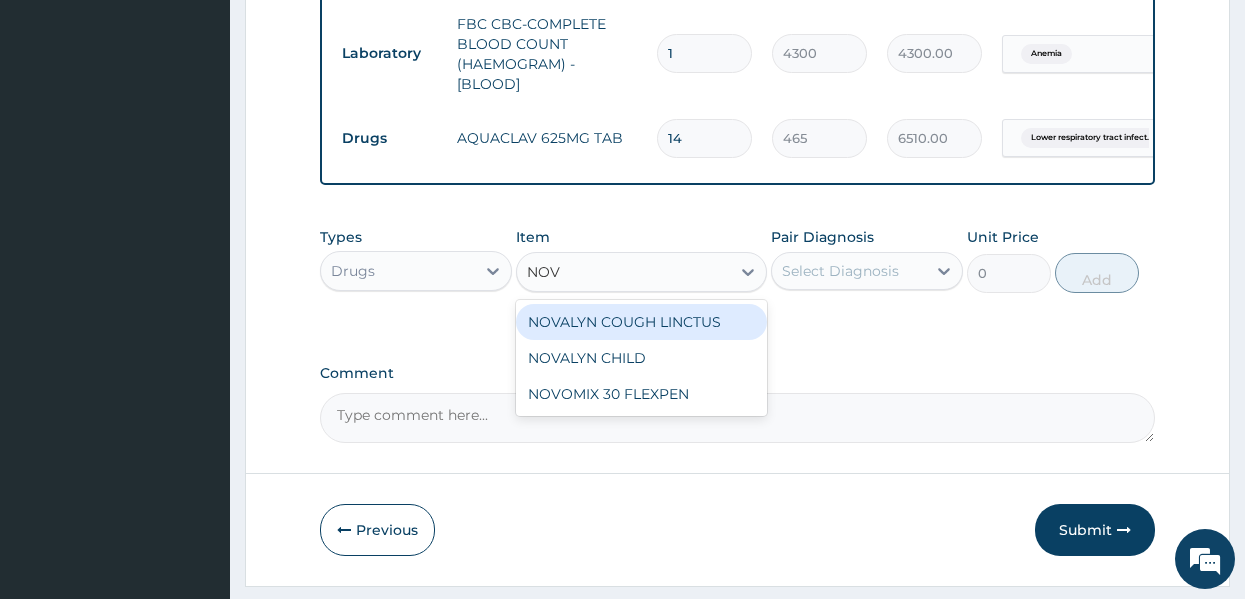 click on "NOVALYN COUGH LINCTUS" at bounding box center [641, 322] 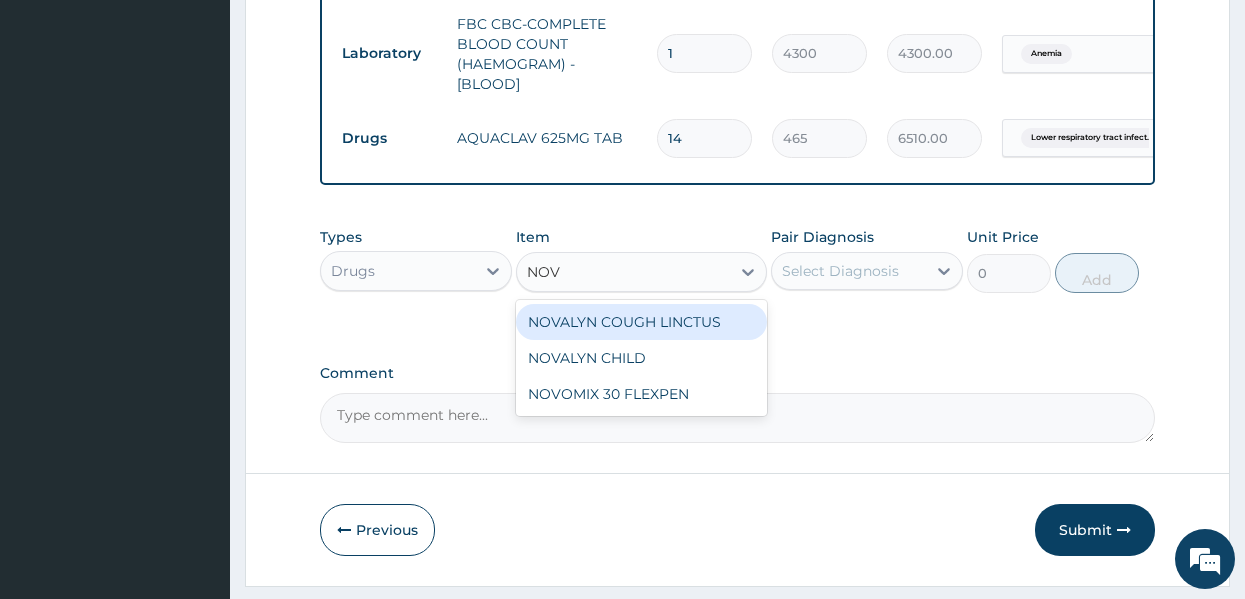type 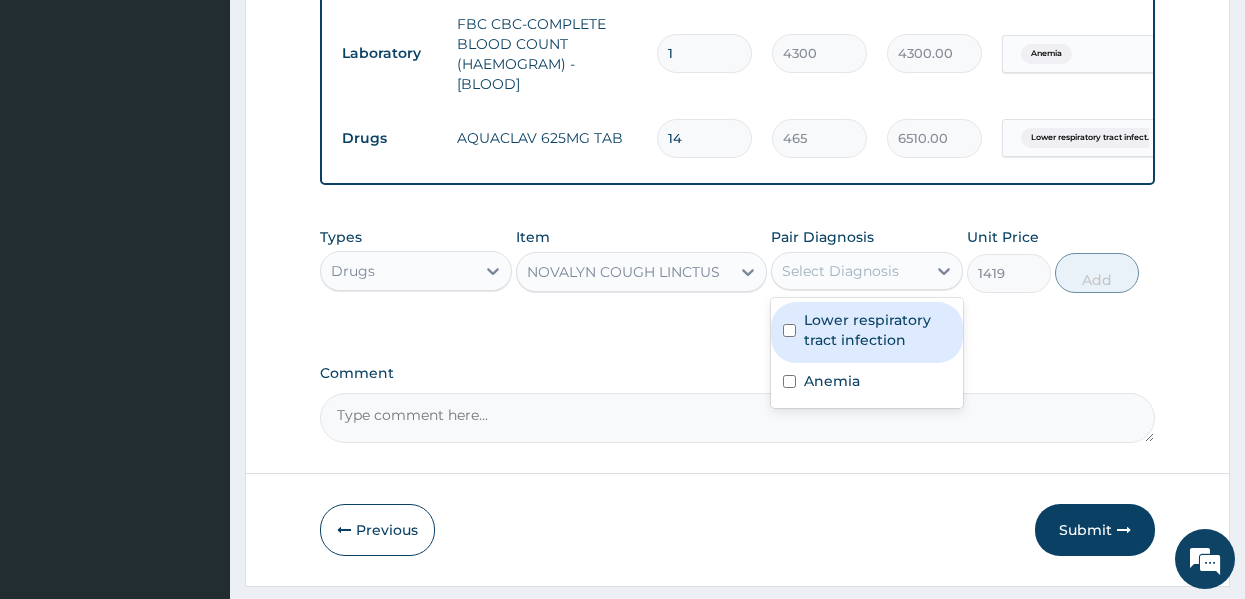 click on "Select Diagnosis" at bounding box center [840, 271] 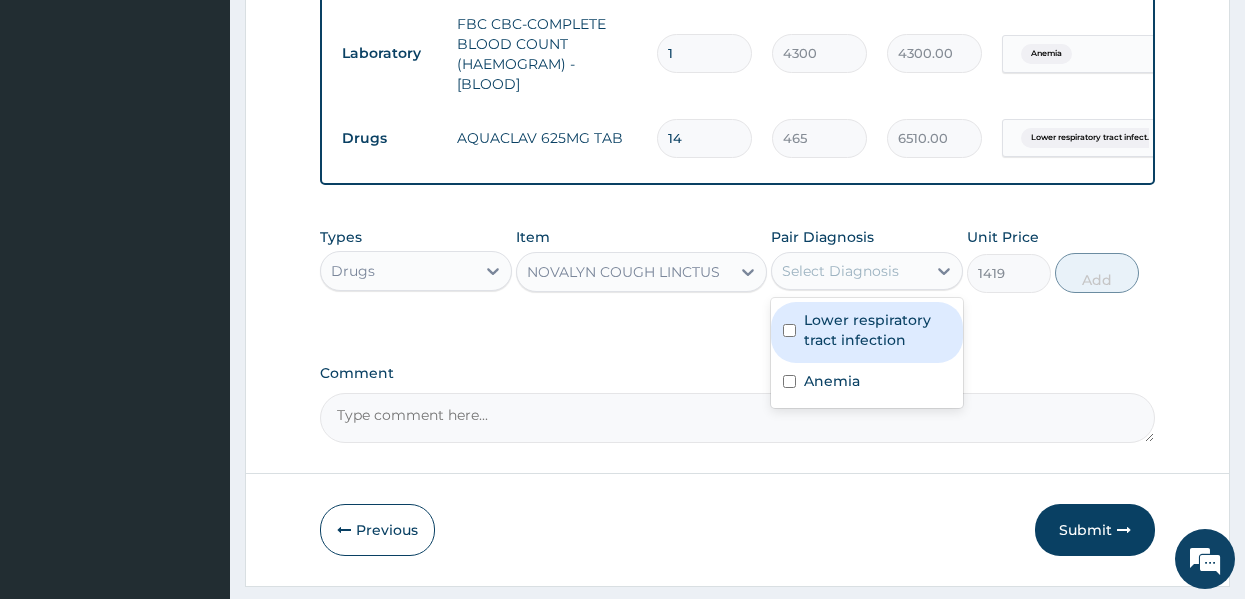 click on "Lower respiratory tract infection" at bounding box center (877, 330) 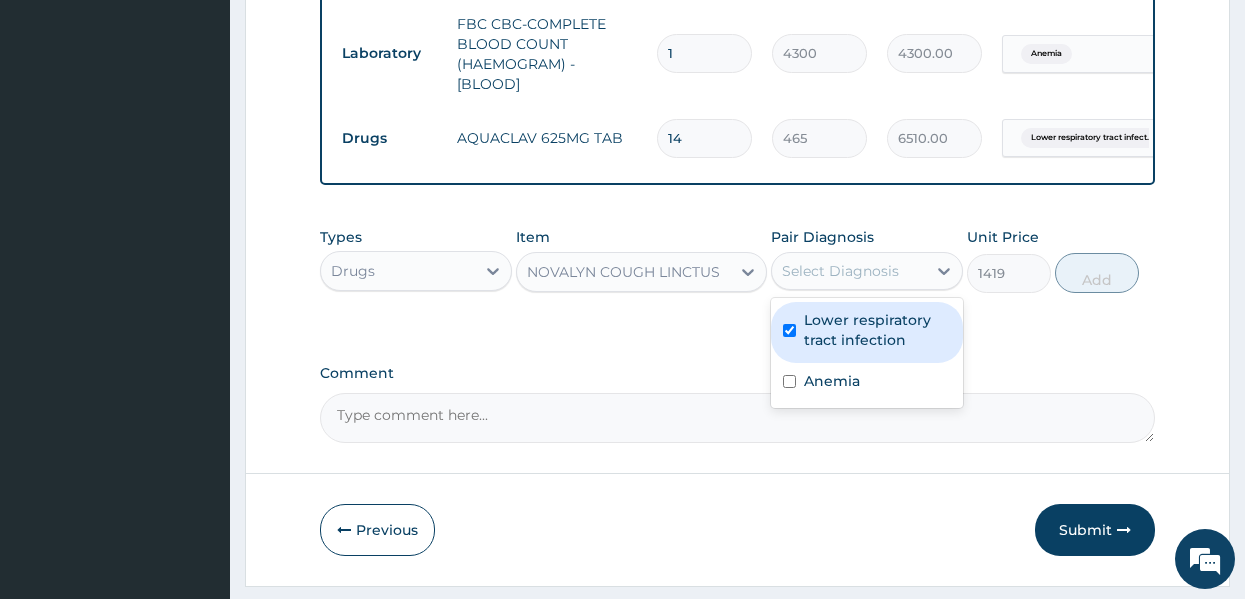 checkbox on "true" 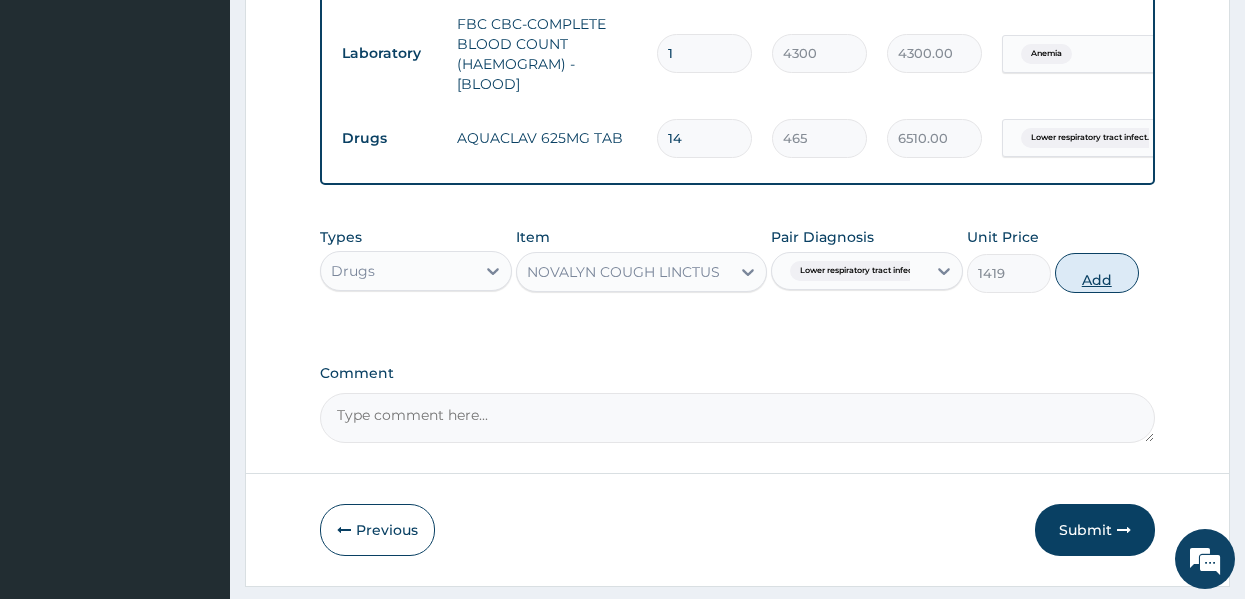 click on "Add" at bounding box center [1097, 273] 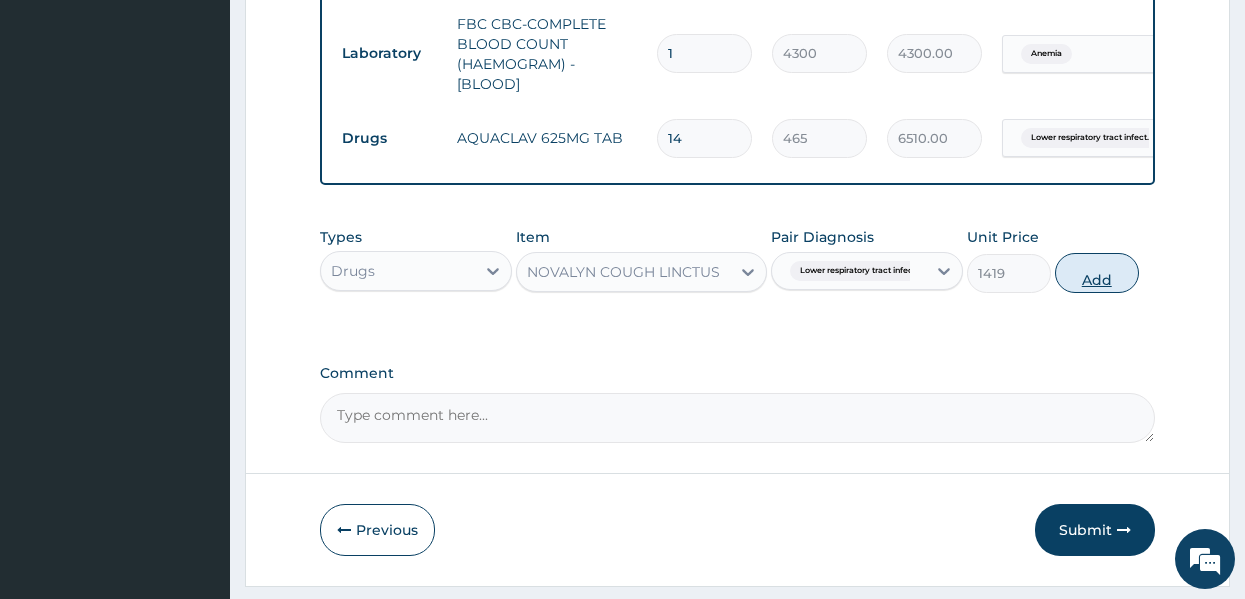 type on "0" 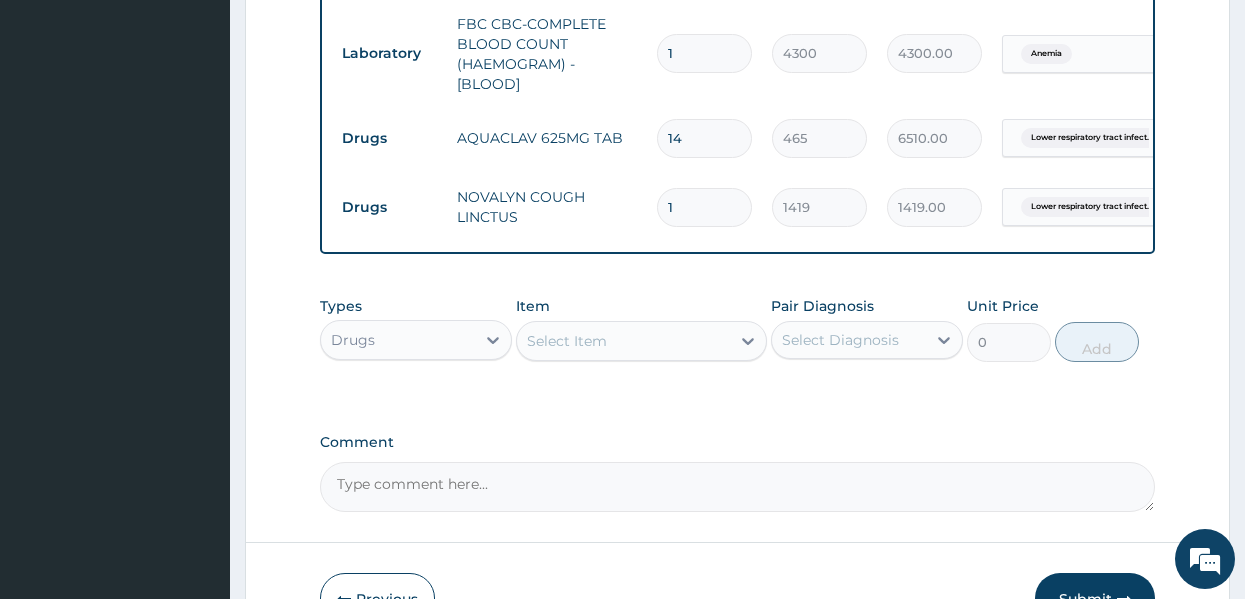 click on "Types Drugs Item Select Item Pair Diagnosis Select Diagnosis Unit Price 0 Add" at bounding box center (738, 344) 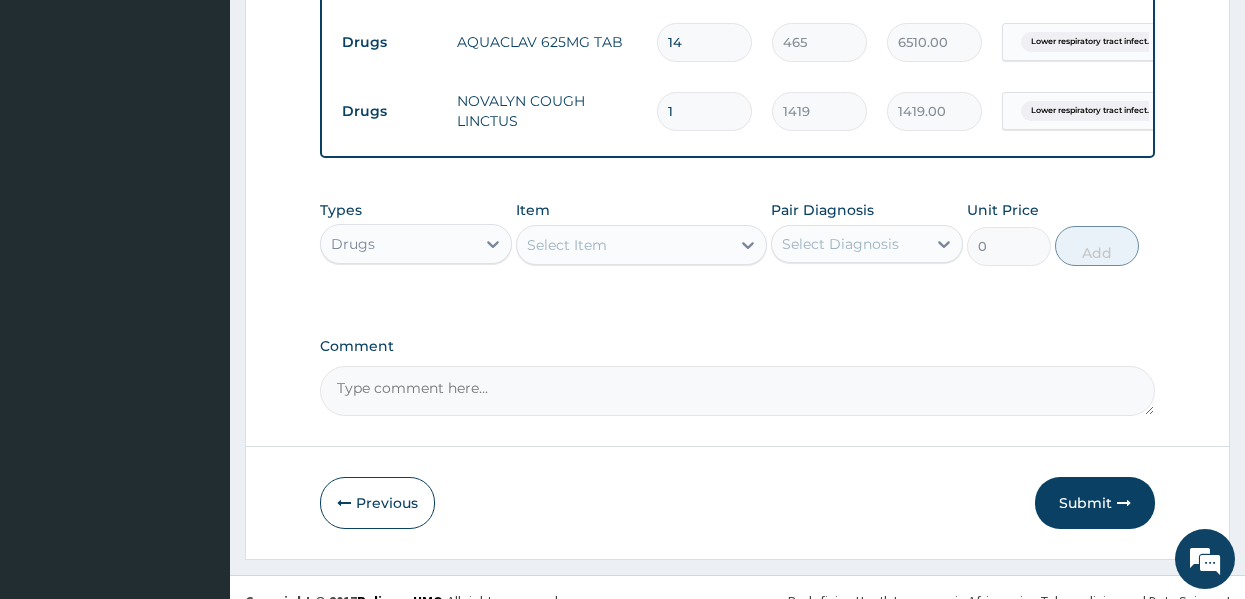 scroll, scrollTop: 1032, scrollLeft: 0, axis: vertical 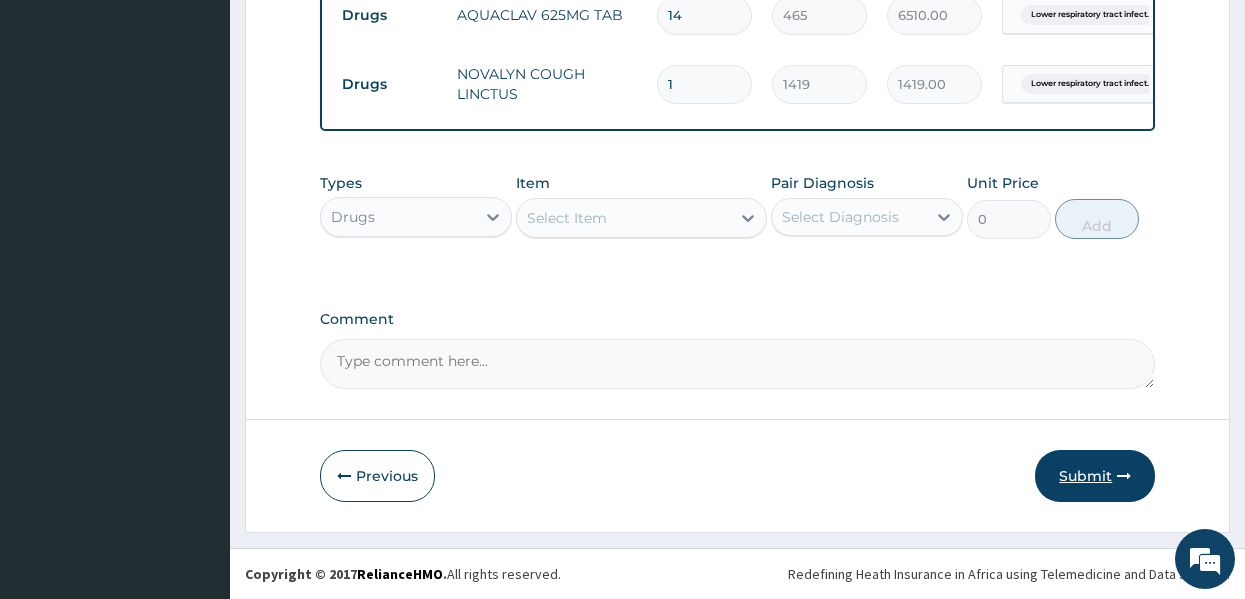 click on "Submit" at bounding box center (1095, 476) 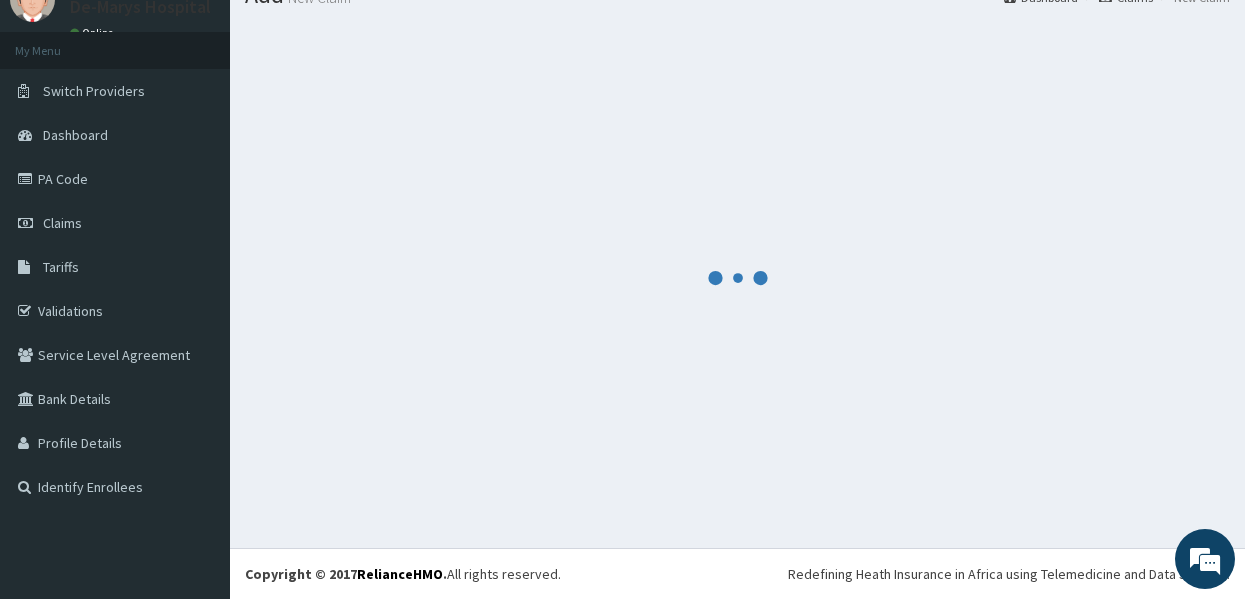 scroll, scrollTop: 1032, scrollLeft: 0, axis: vertical 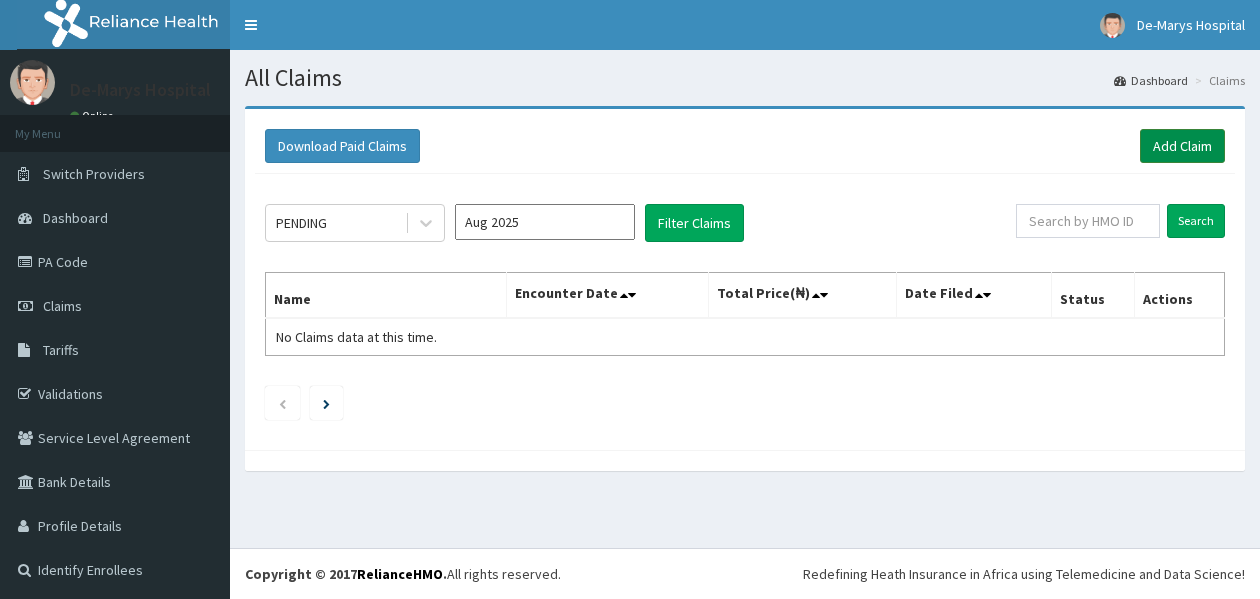 click on "Add Claim" at bounding box center (1182, 146) 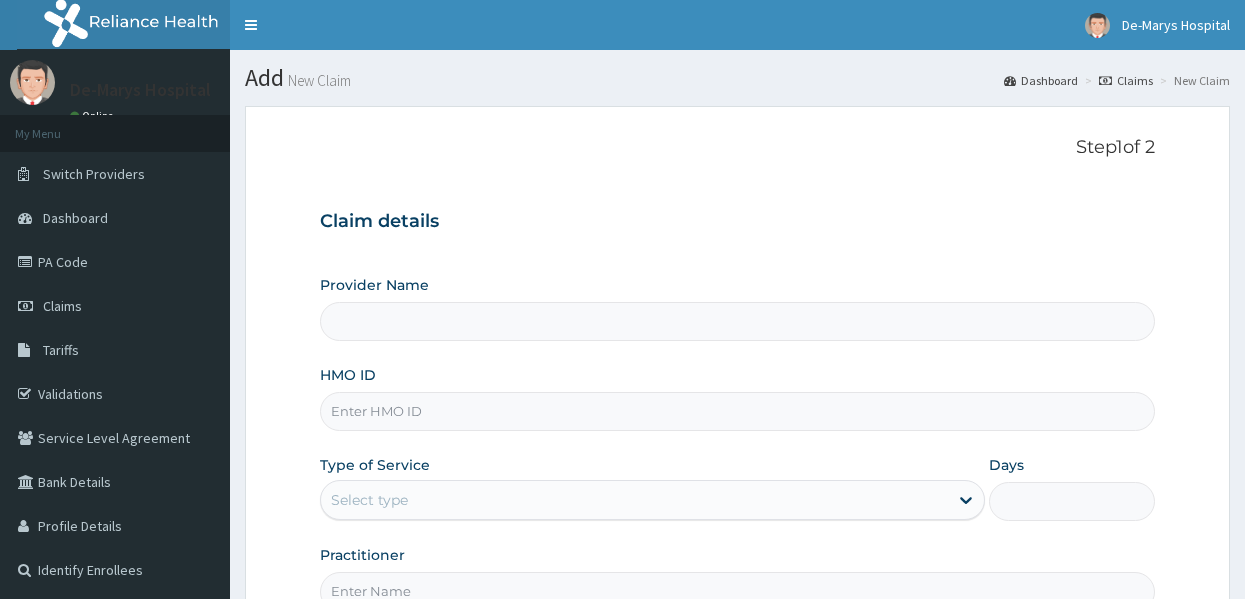 scroll, scrollTop: 0, scrollLeft: 0, axis: both 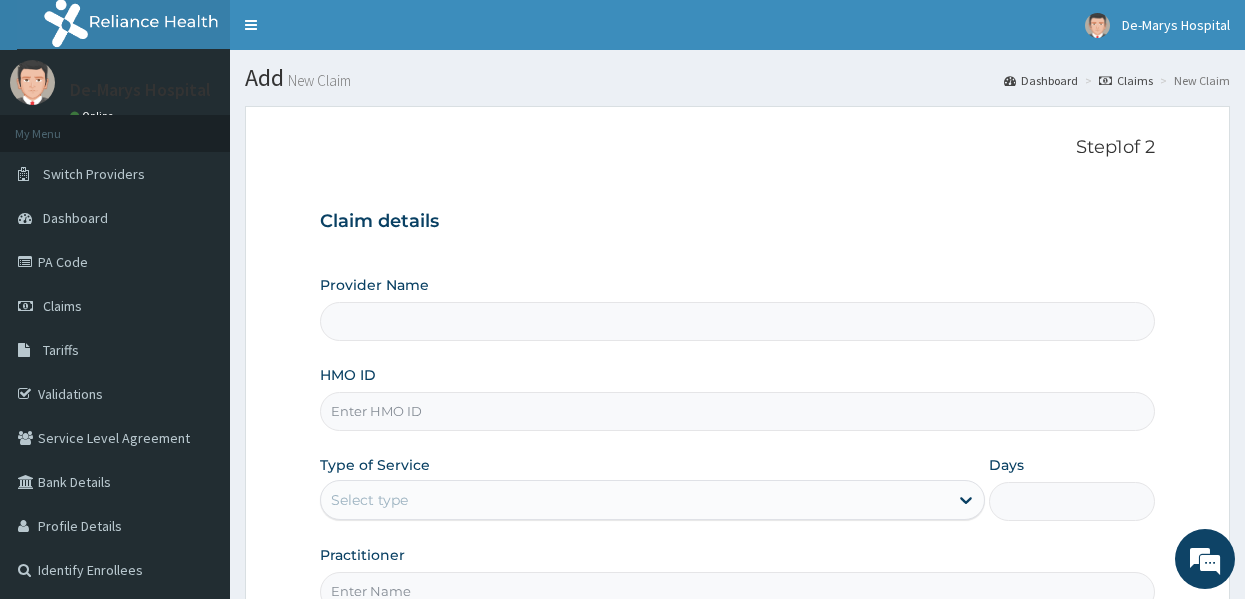 type on "DE - MARYS CENTRAL HOSPITAL" 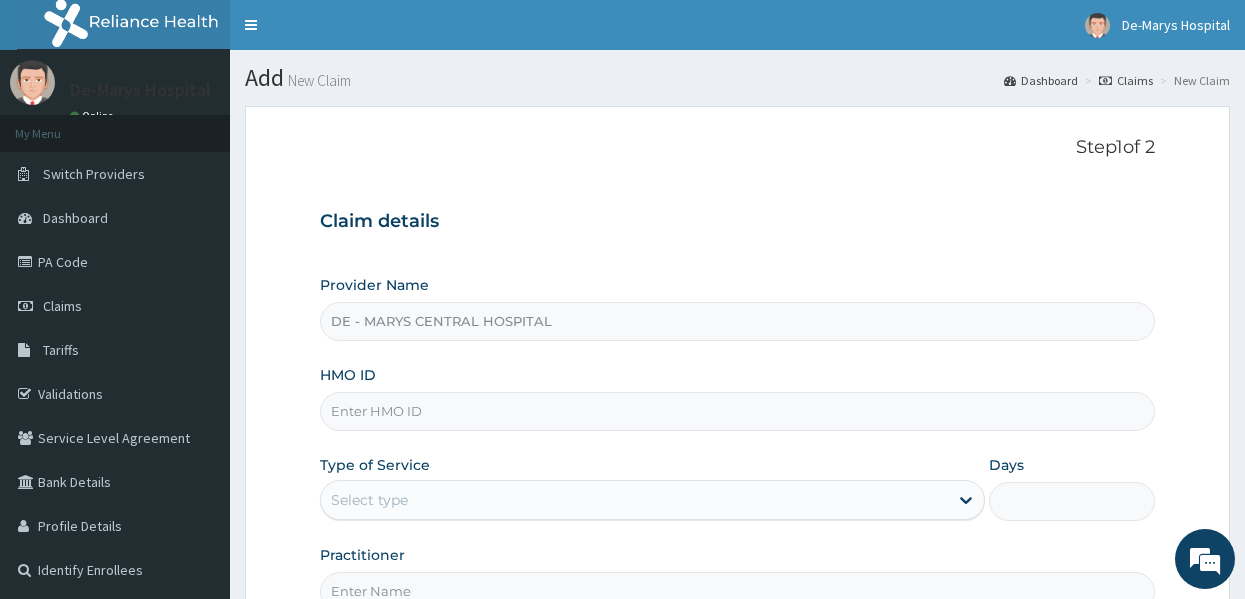 click on "HMO ID" at bounding box center [738, 411] 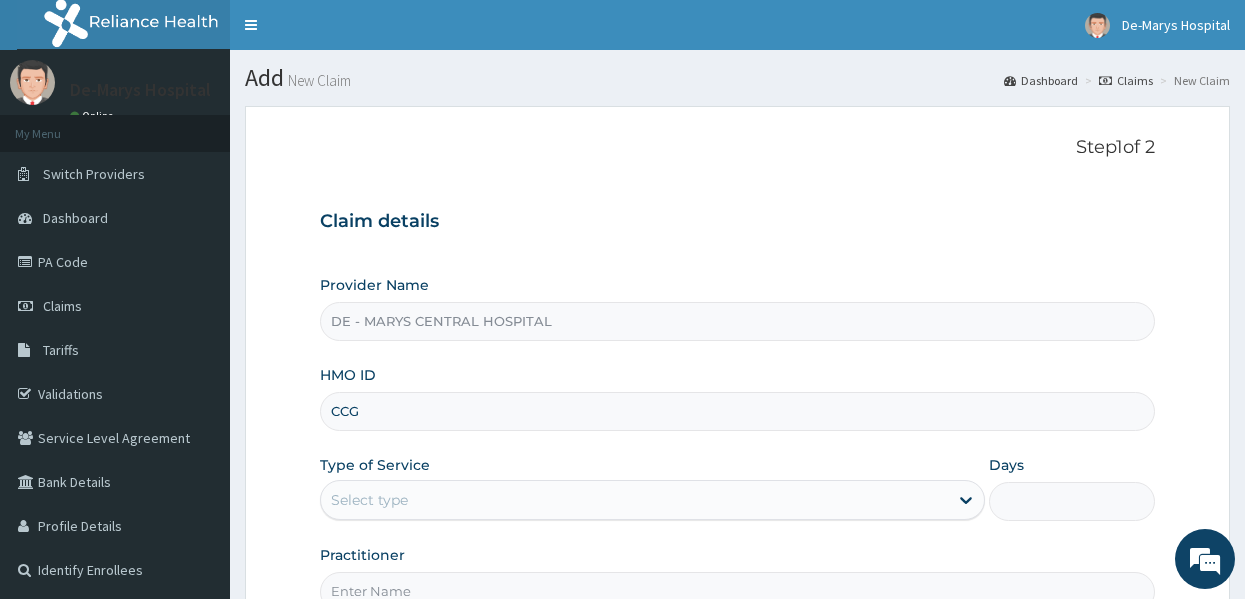 scroll, scrollTop: 0, scrollLeft: 0, axis: both 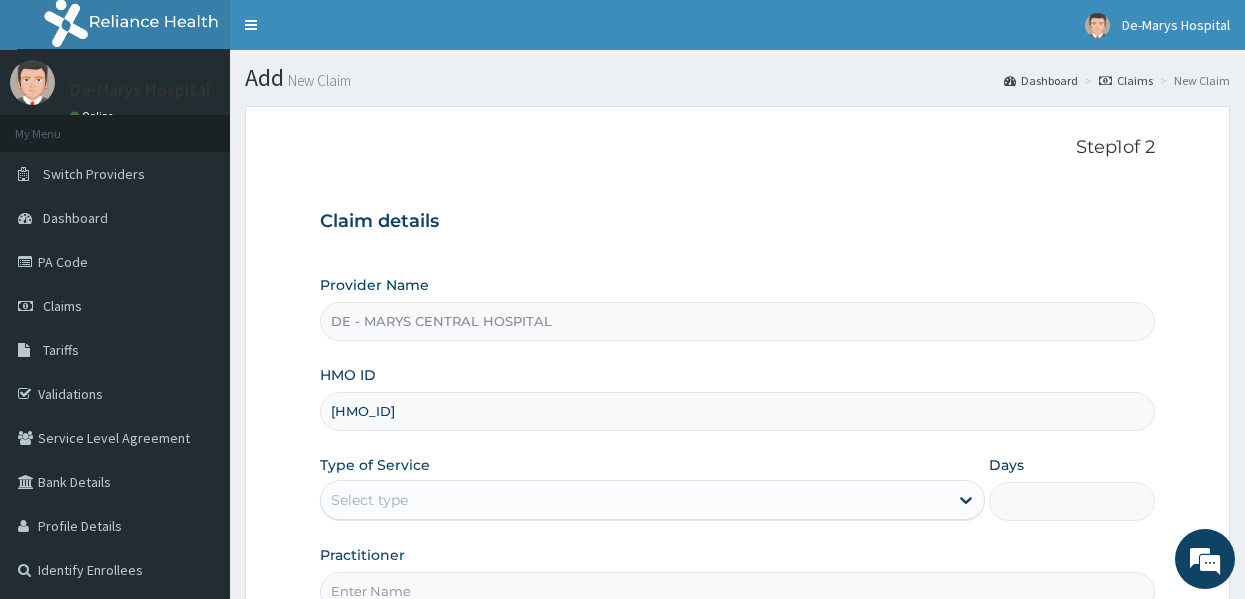 click on "Select type" at bounding box center [634, 500] 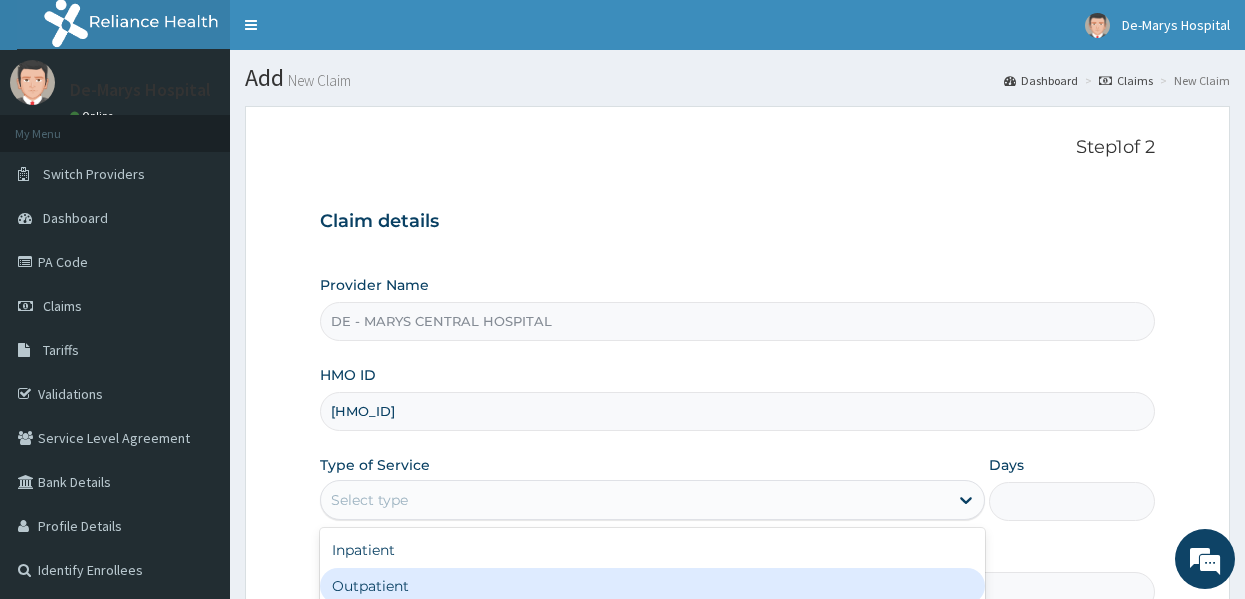 click on "Outpatient" at bounding box center [652, 586] 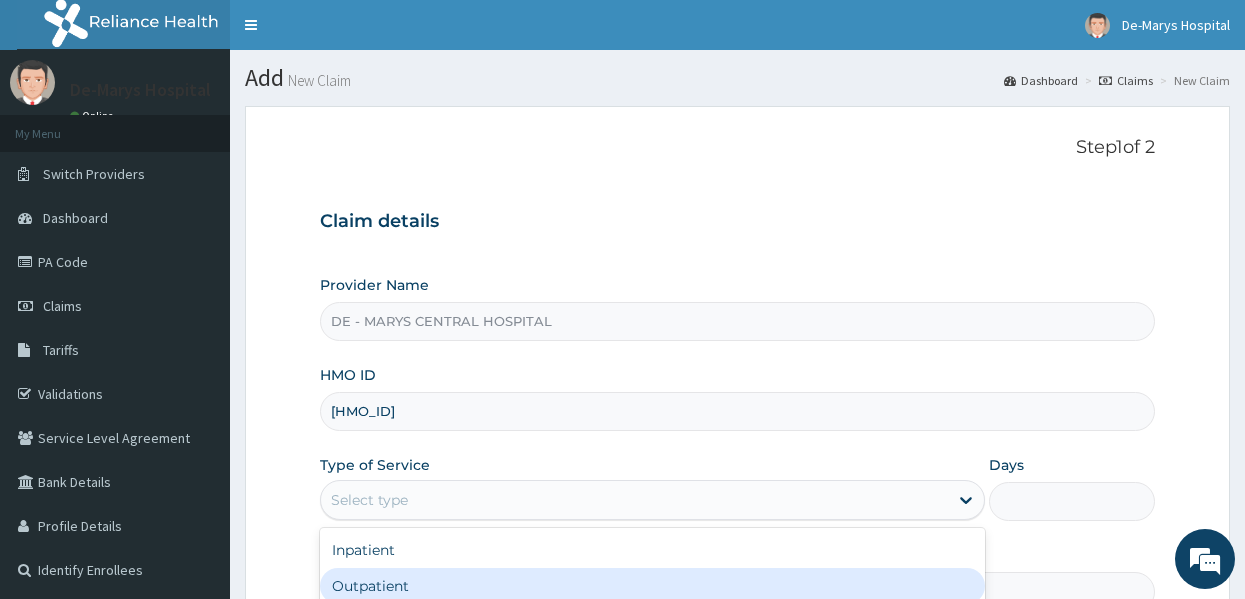 type on "1" 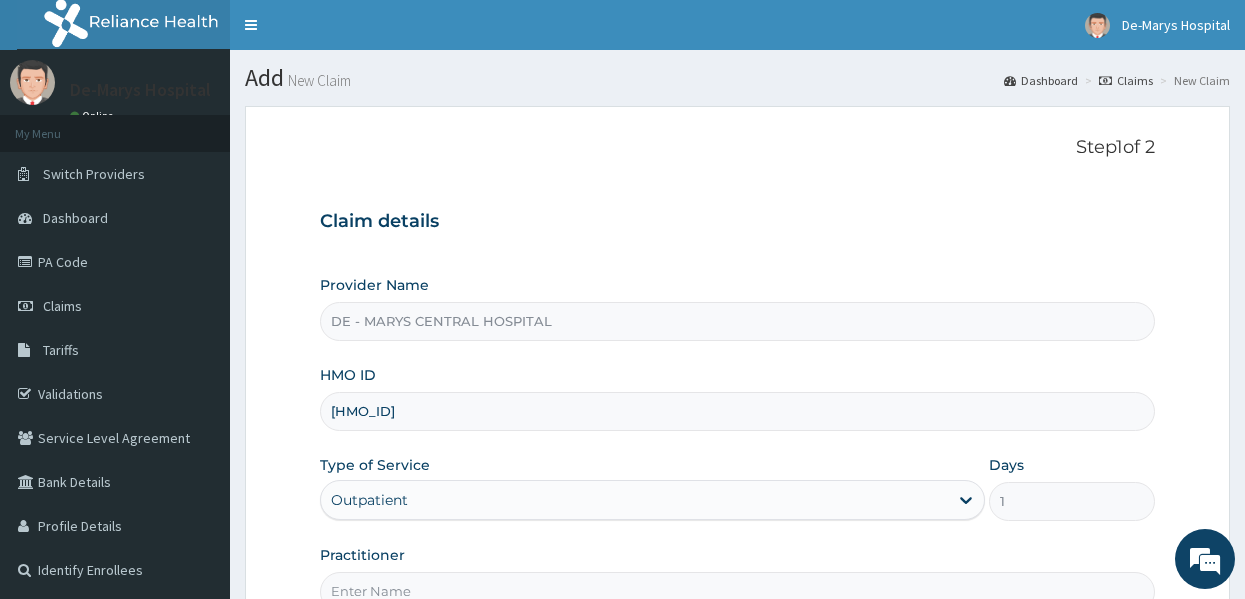 click on "Provider Name DE - MARYS CENTRAL HOSPITAL HMO ID CCG/10059/A Type of Service Outpatient Days 1 Practitioner" at bounding box center [738, 443] 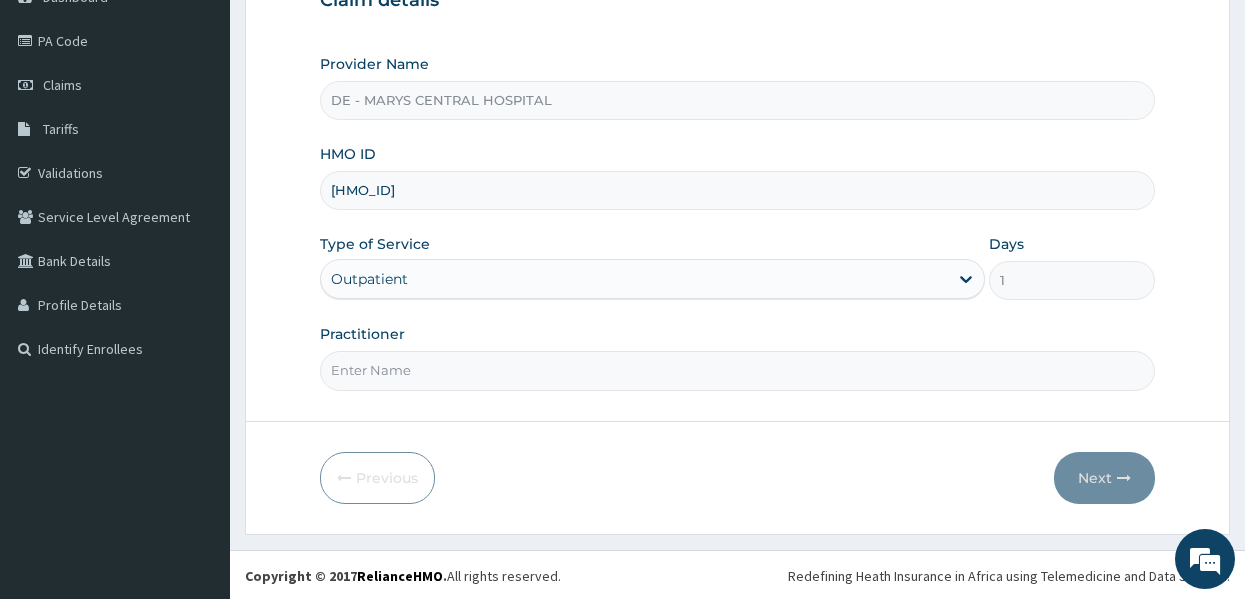 scroll, scrollTop: 223, scrollLeft: 0, axis: vertical 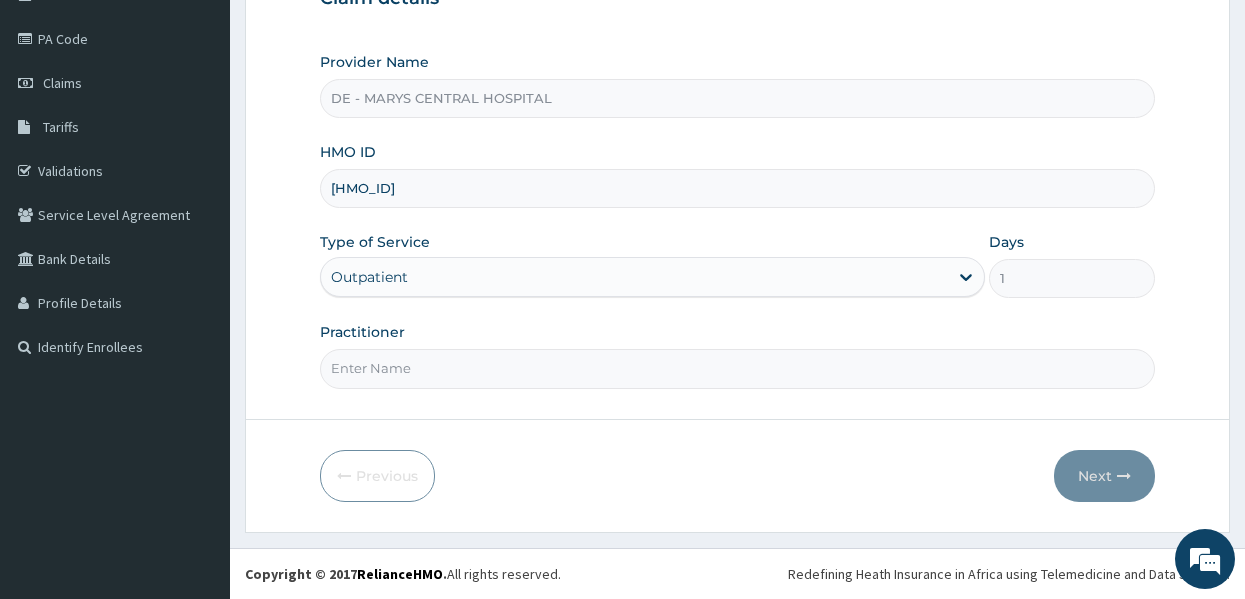 click on "Practitioner" at bounding box center (738, 368) 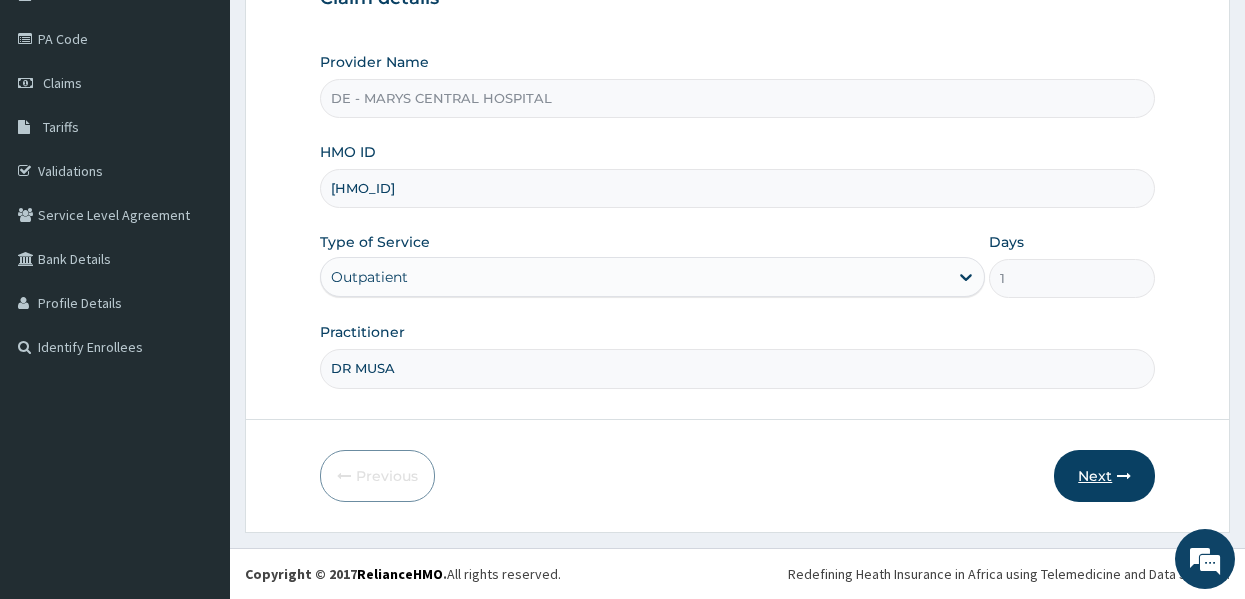 click on "Next" at bounding box center (1104, 476) 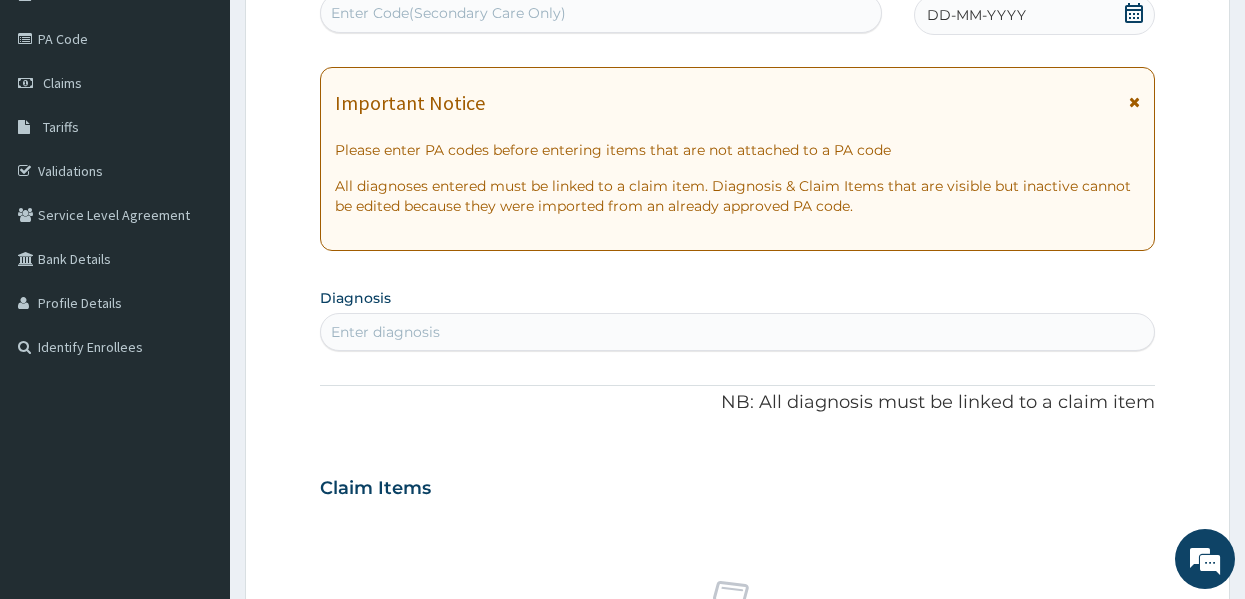 click on "DD-MM-YYYY" at bounding box center [976, 15] 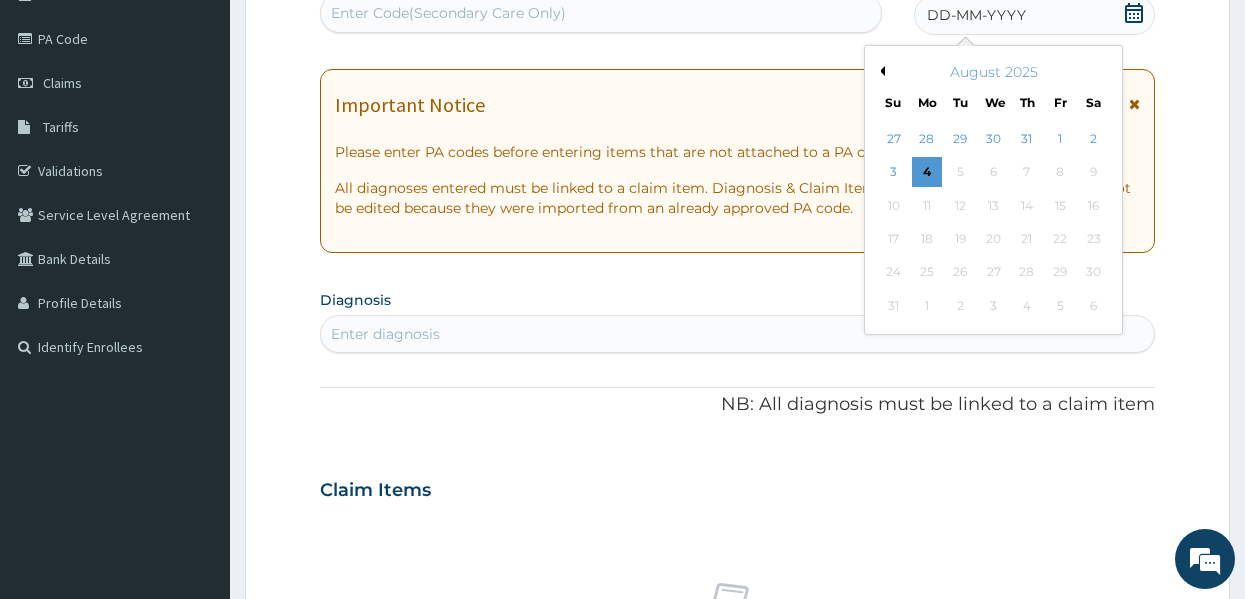 click on "Previous Month" at bounding box center (880, 71) 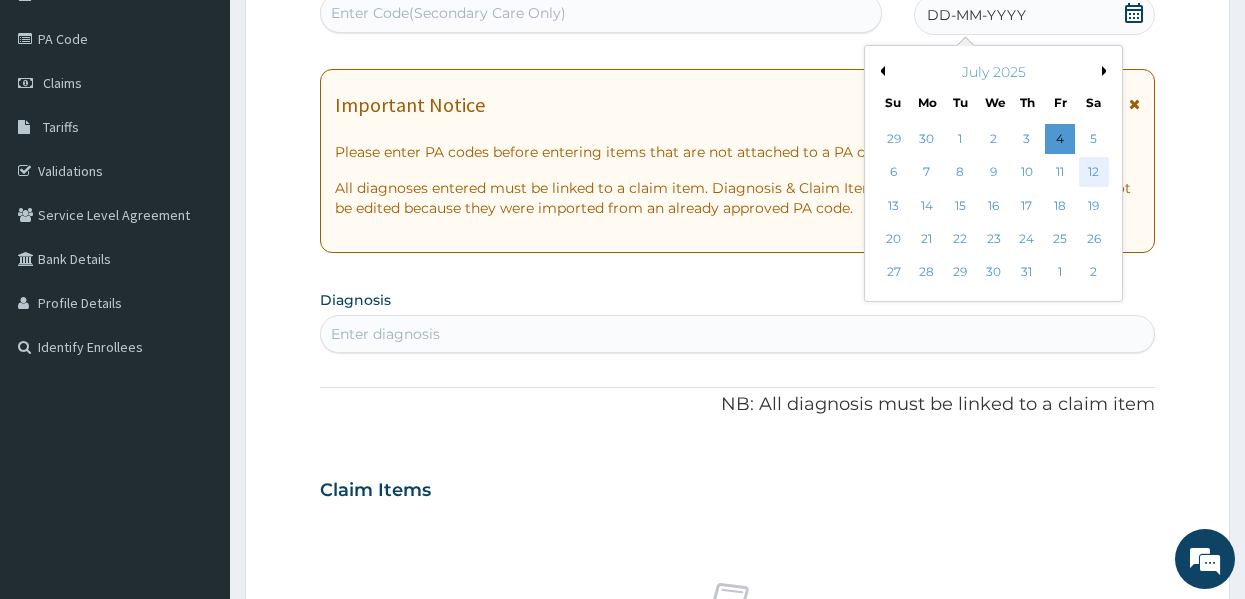 click on "12" at bounding box center (1094, 173) 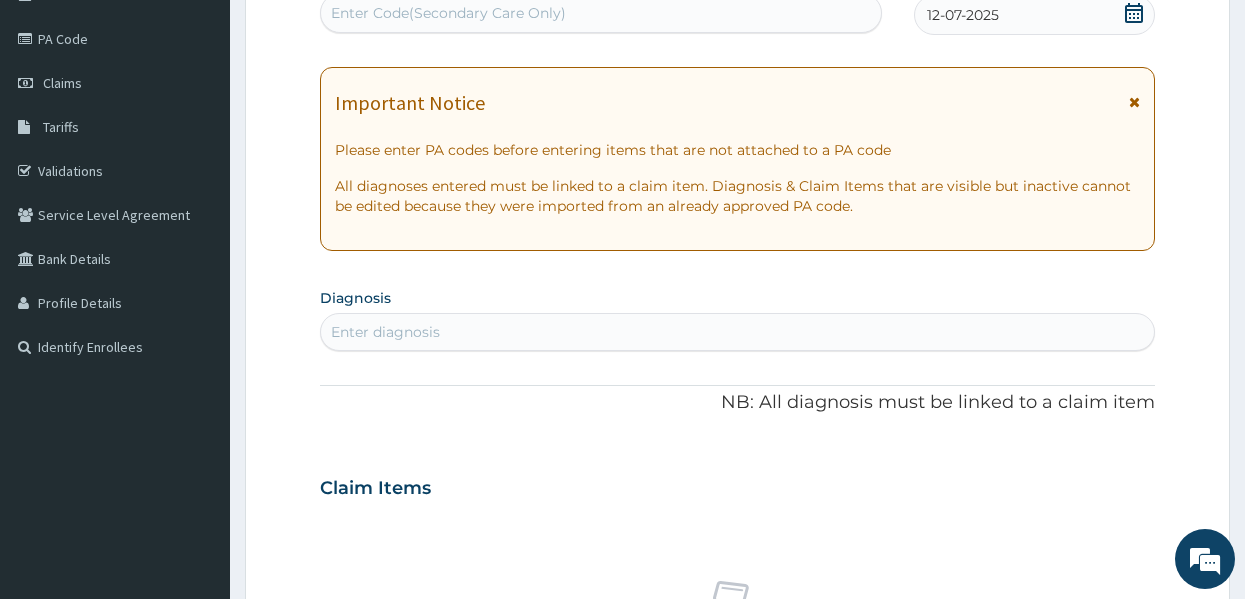 click on "Enter diagnosis" at bounding box center (738, 332) 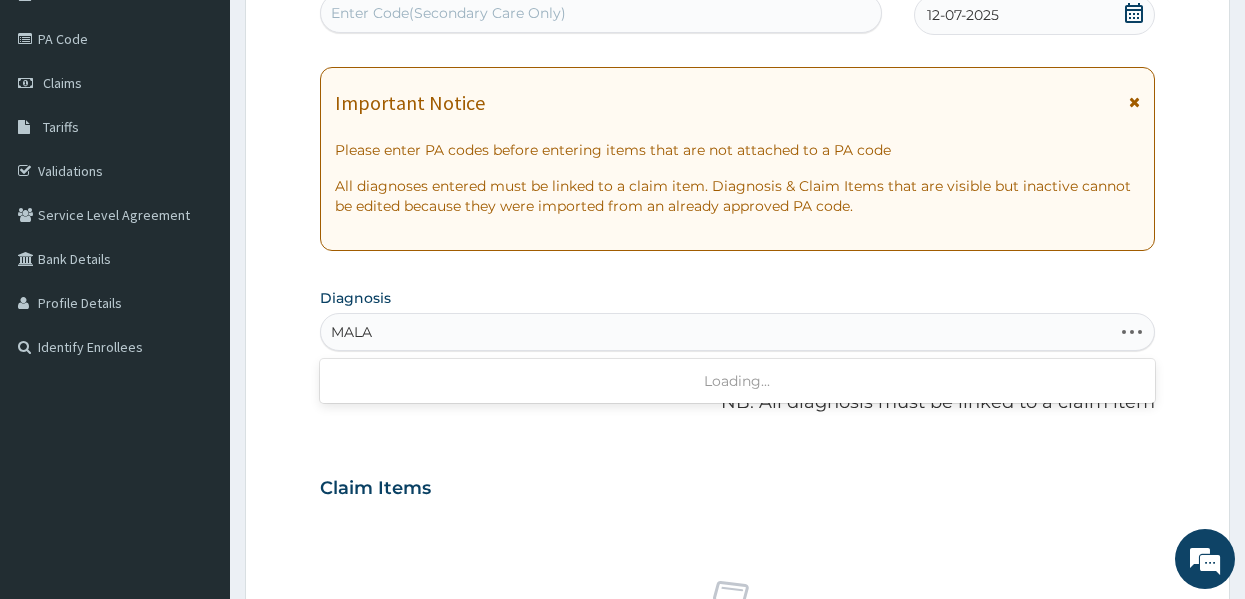 type on "MALAR" 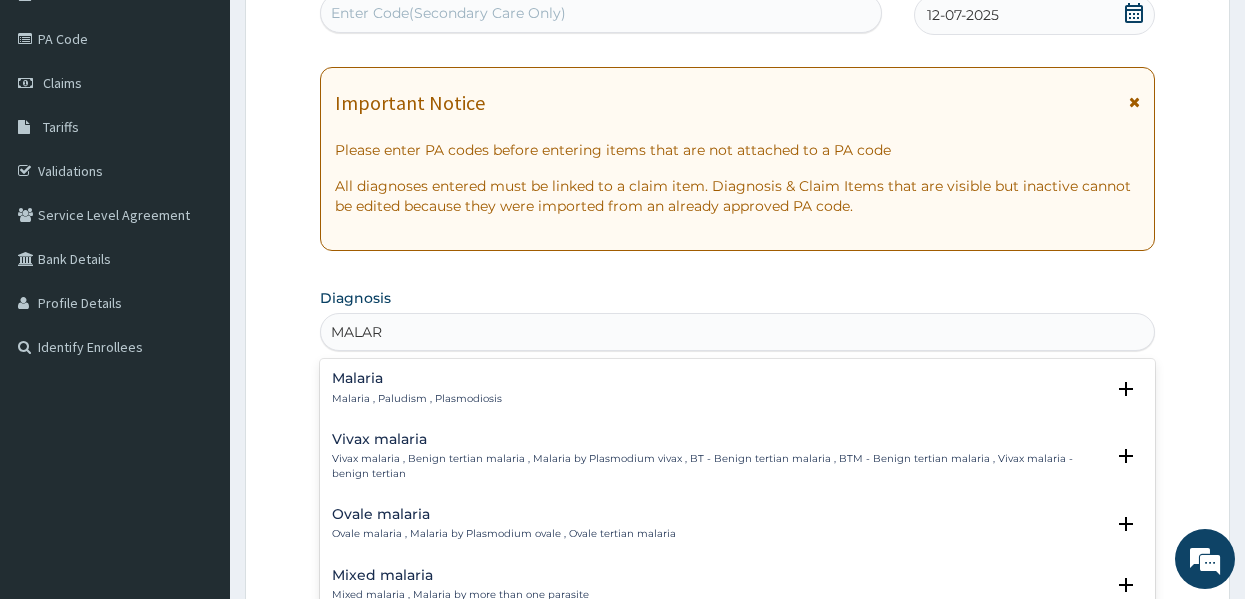 click on "Malaria , Paludism , Plasmodiosis" at bounding box center [417, 399] 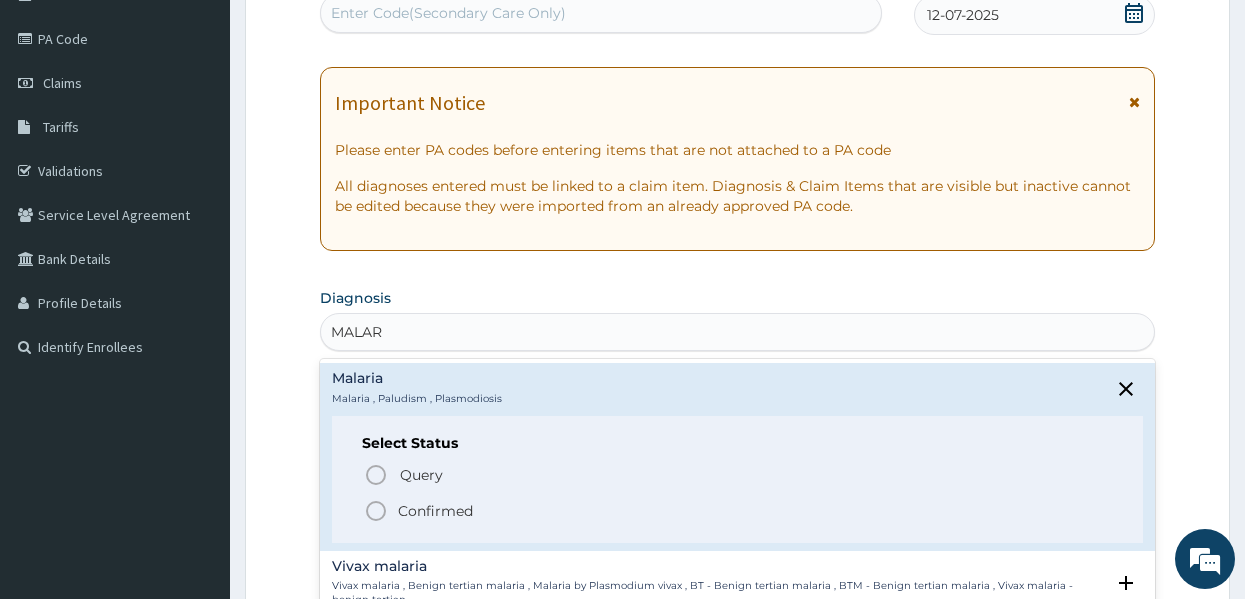 click on "Confirmed" at bounding box center (435, 511) 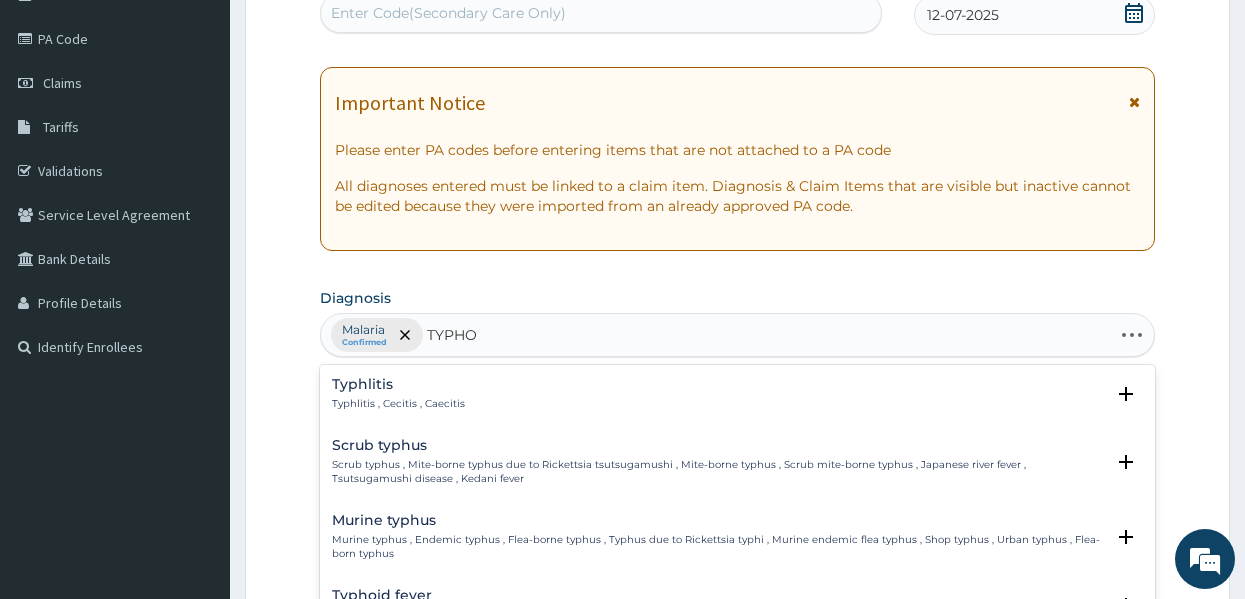 type on "TYPHOI" 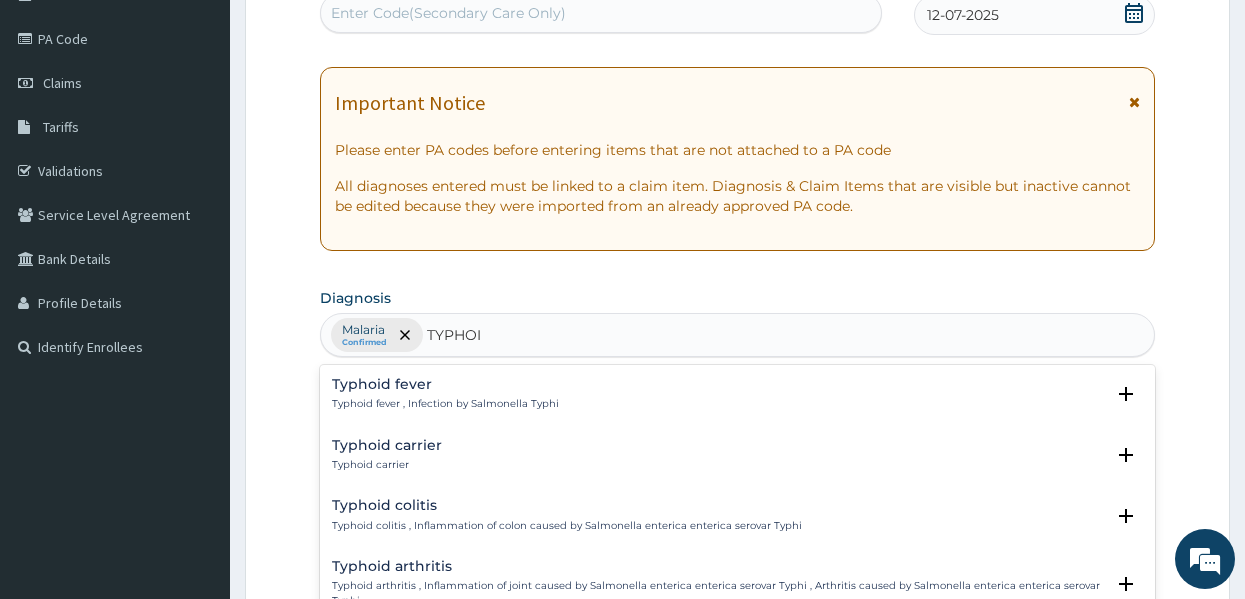 click on "Typhoid fever , Infection by Salmonella Typhi" at bounding box center (445, 404) 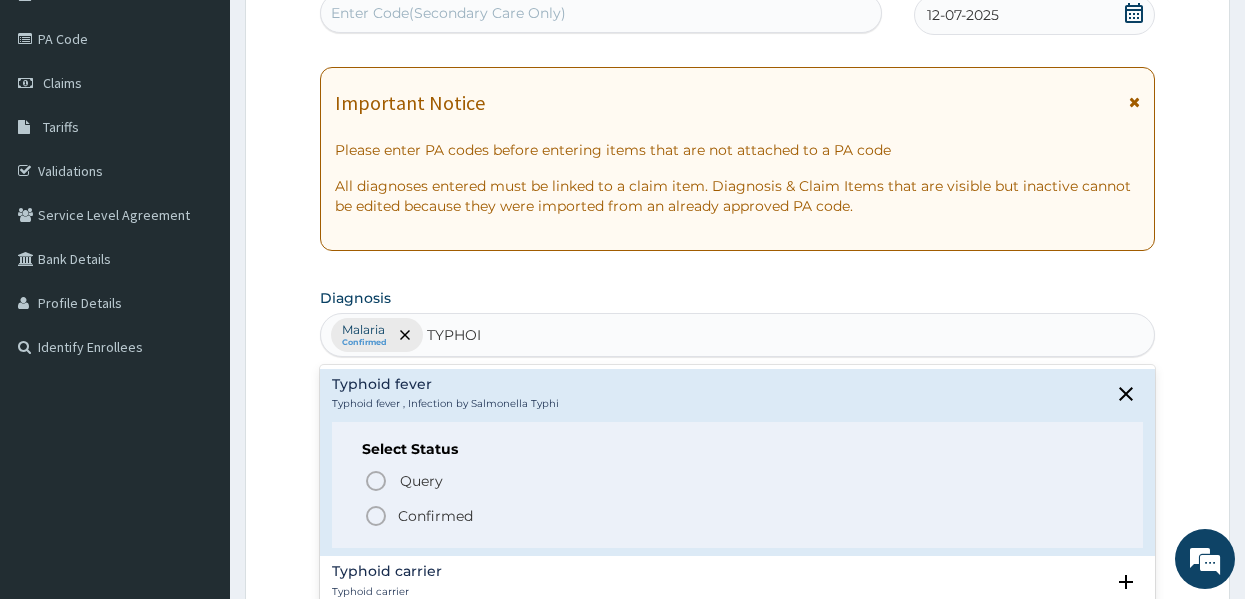 click on "Confirmed" at bounding box center [435, 516] 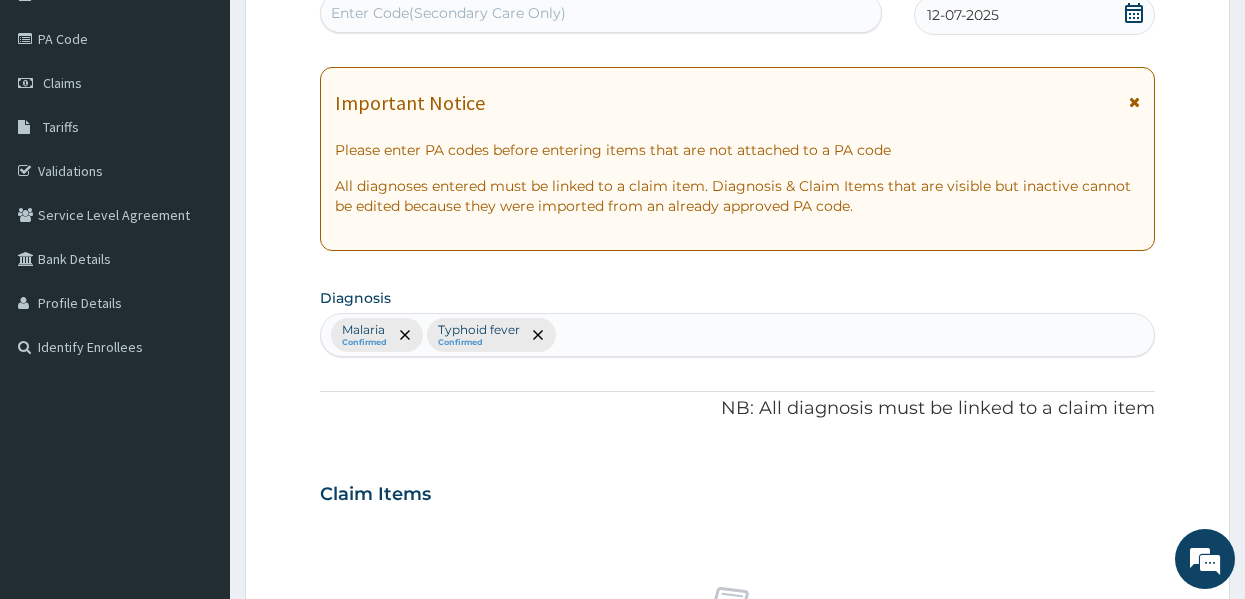 click on "Claim Items" at bounding box center (738, 490) 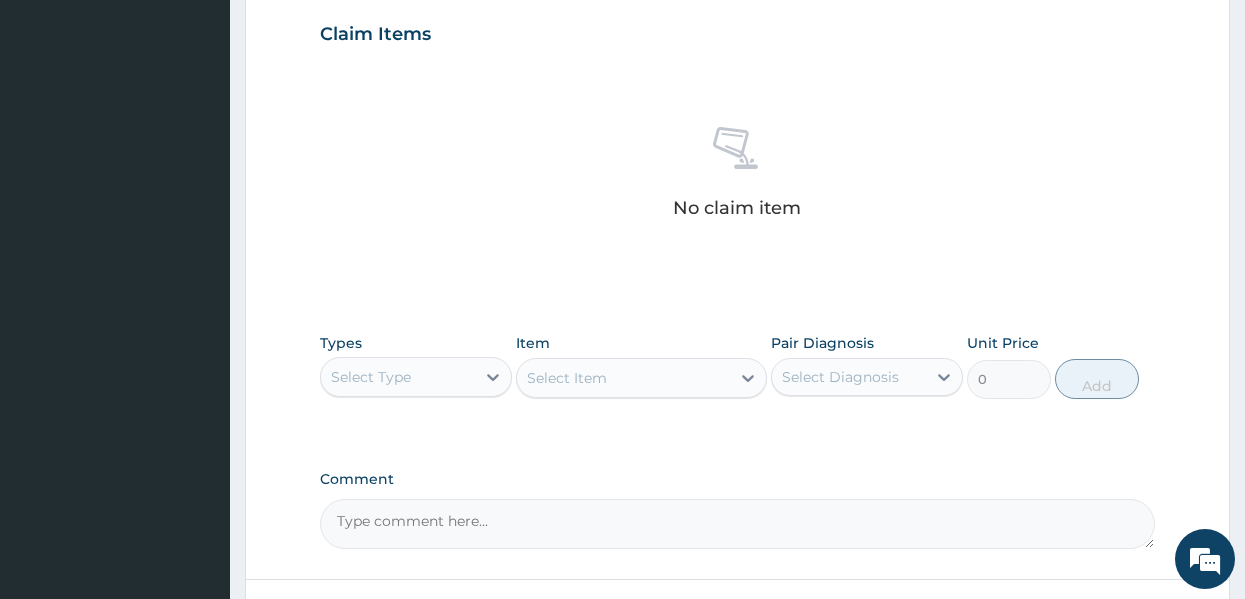 scroll, scrollTop: 843, scrollLeft: 0, axis: vertical 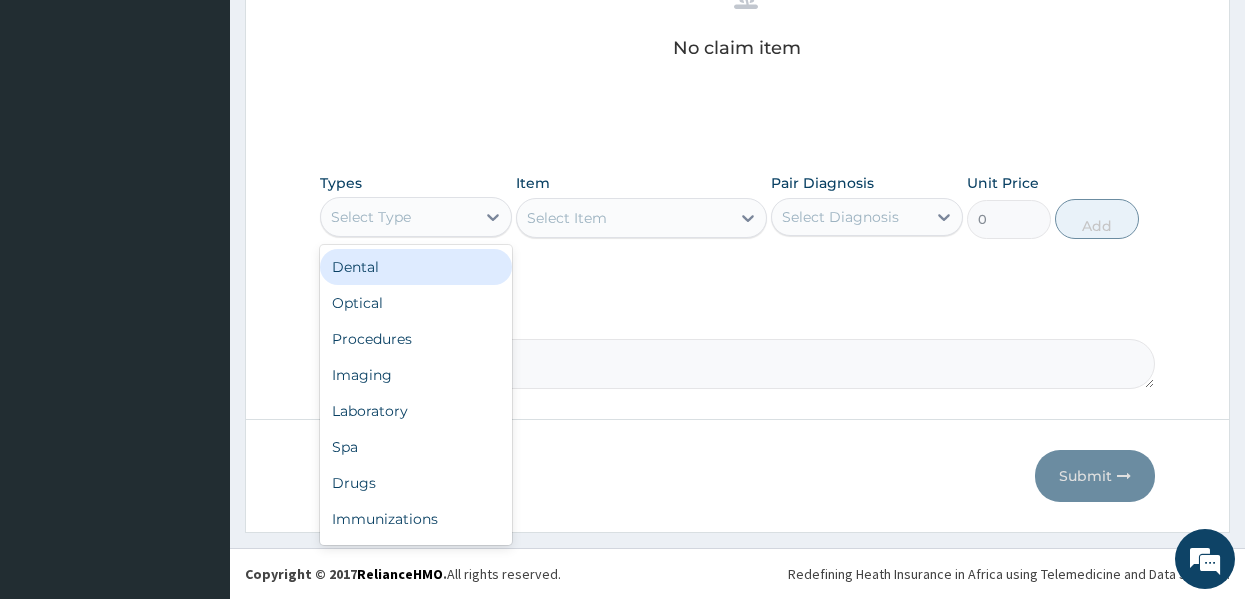 click on "Select Type" at bounding box center (398, 217) 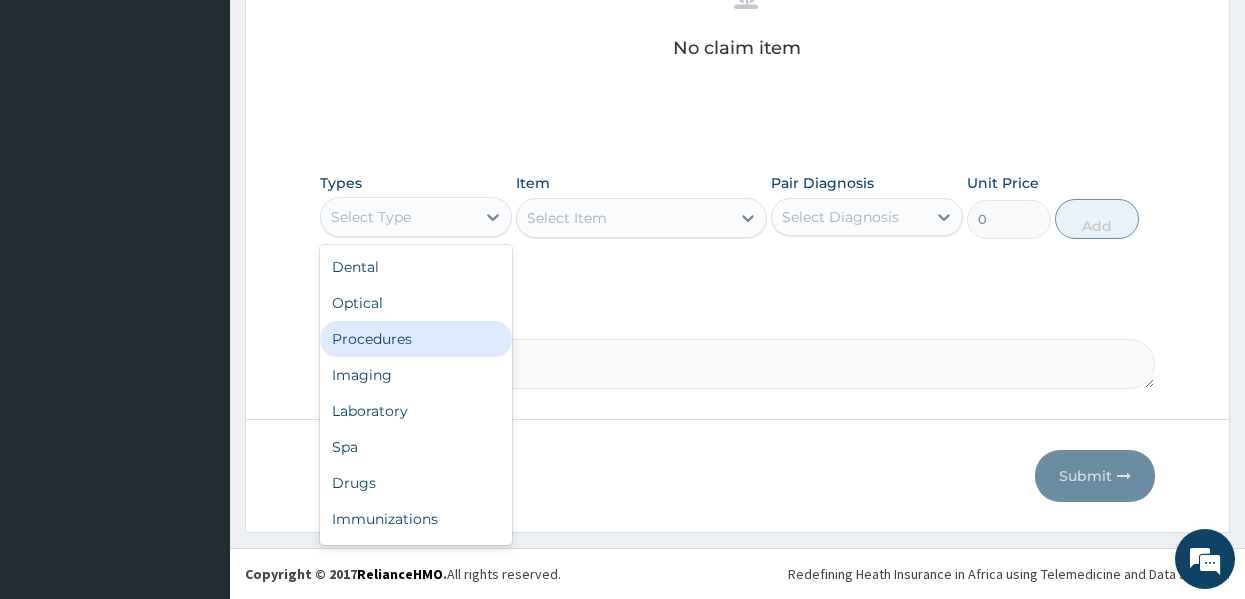 click on "Procedures" at bounding box center (416, 339) 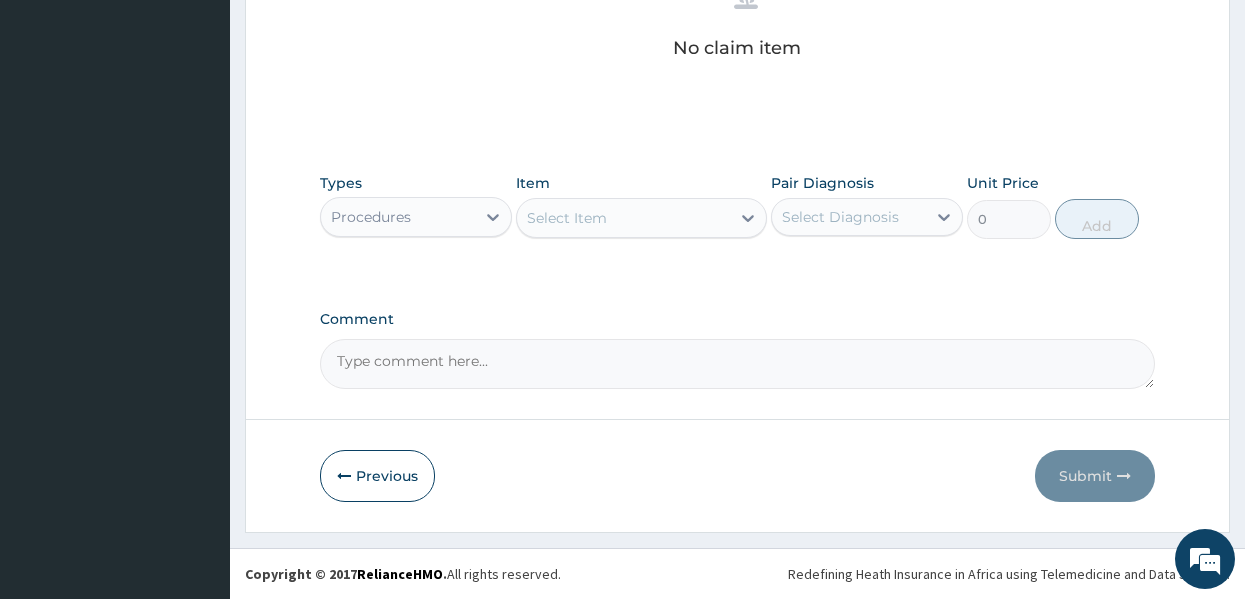 click on "Select Item" at bounding box center [623, 218] 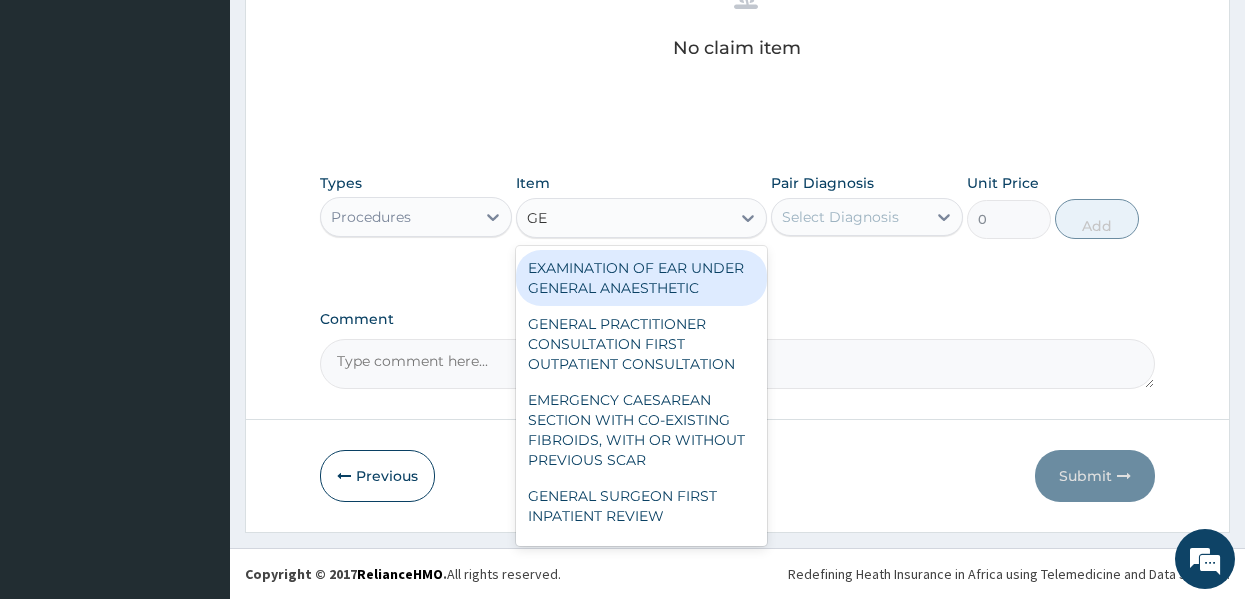 type on "GEN" 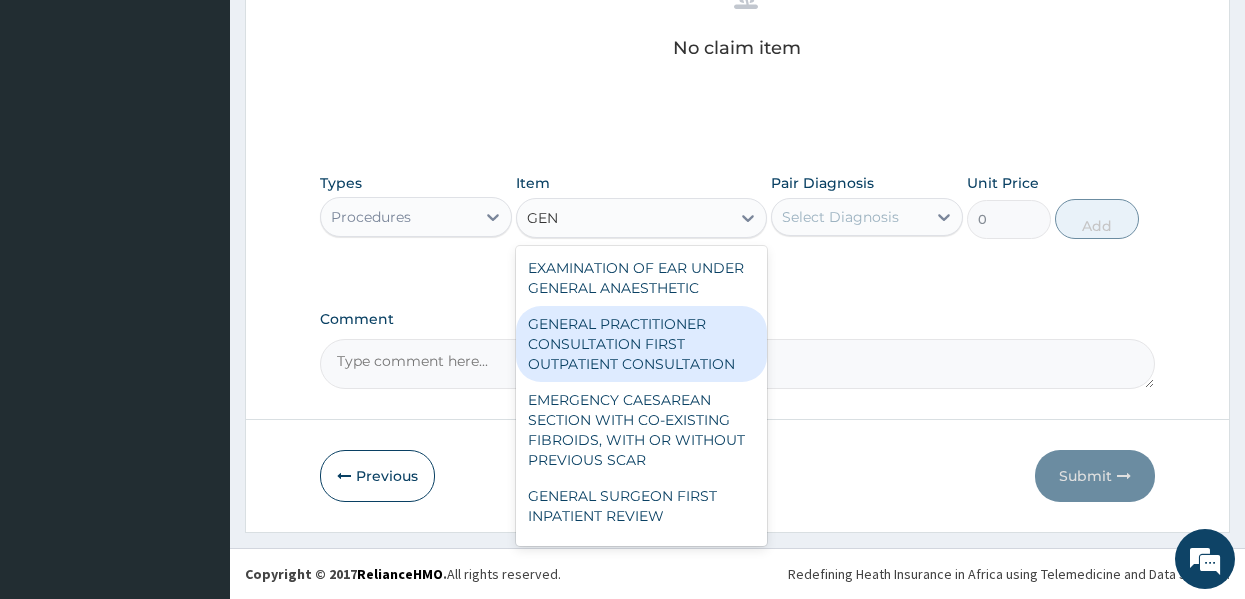 click on "GENERAL PRACTITIONER CONSULTATION FIRST OUTPATIENT CONSULTATION" at bounding box center (641, 344) 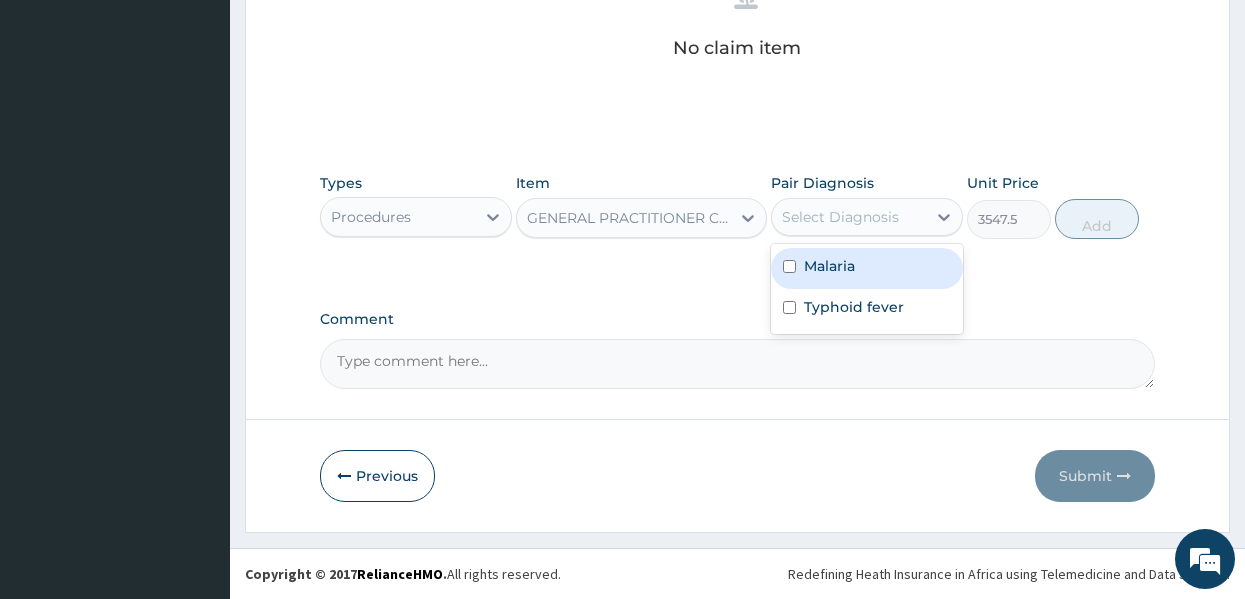 click on "Select Diagnosis" at bounding box center (840, 217) 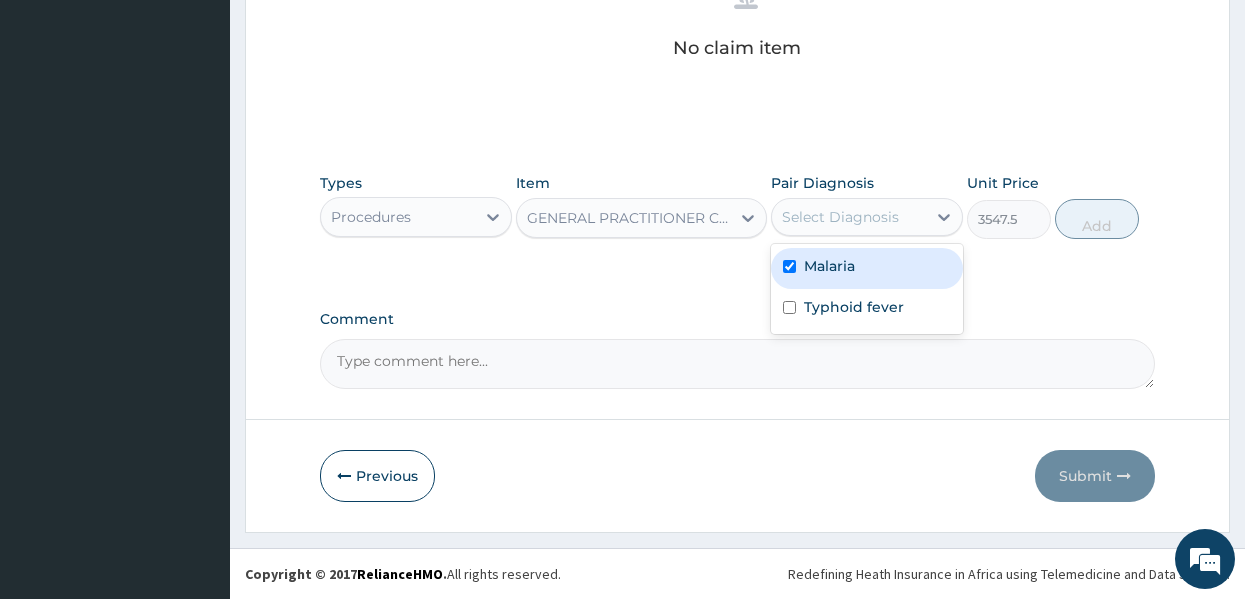 checkbox on "true" 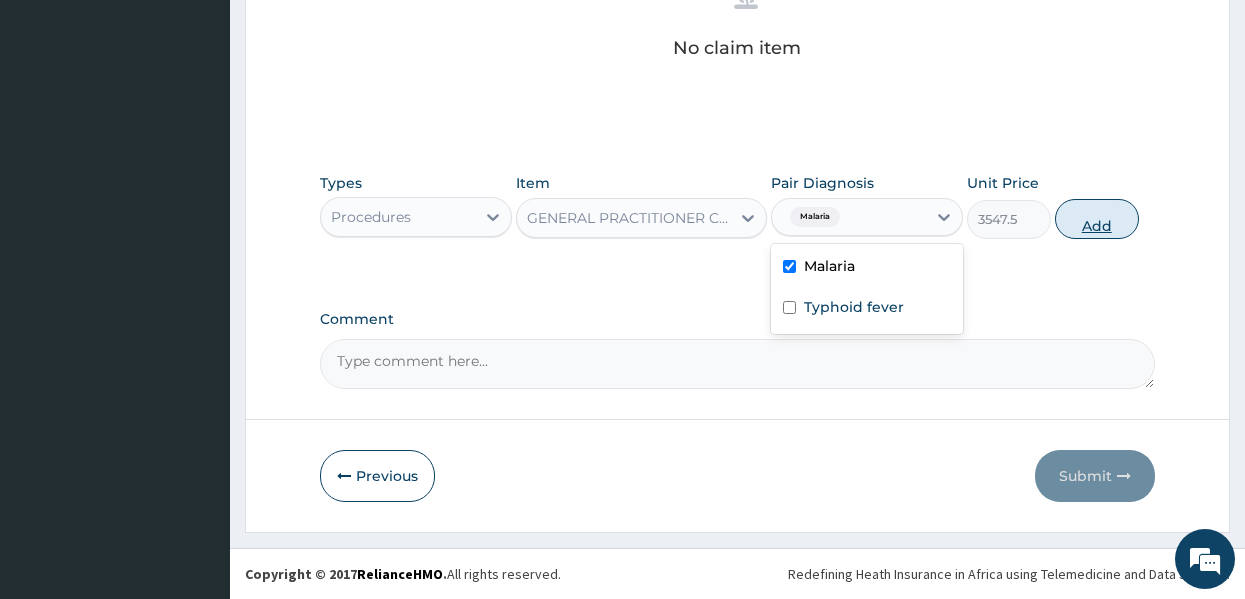 click on "Add" at bounding box center [1097, 219] 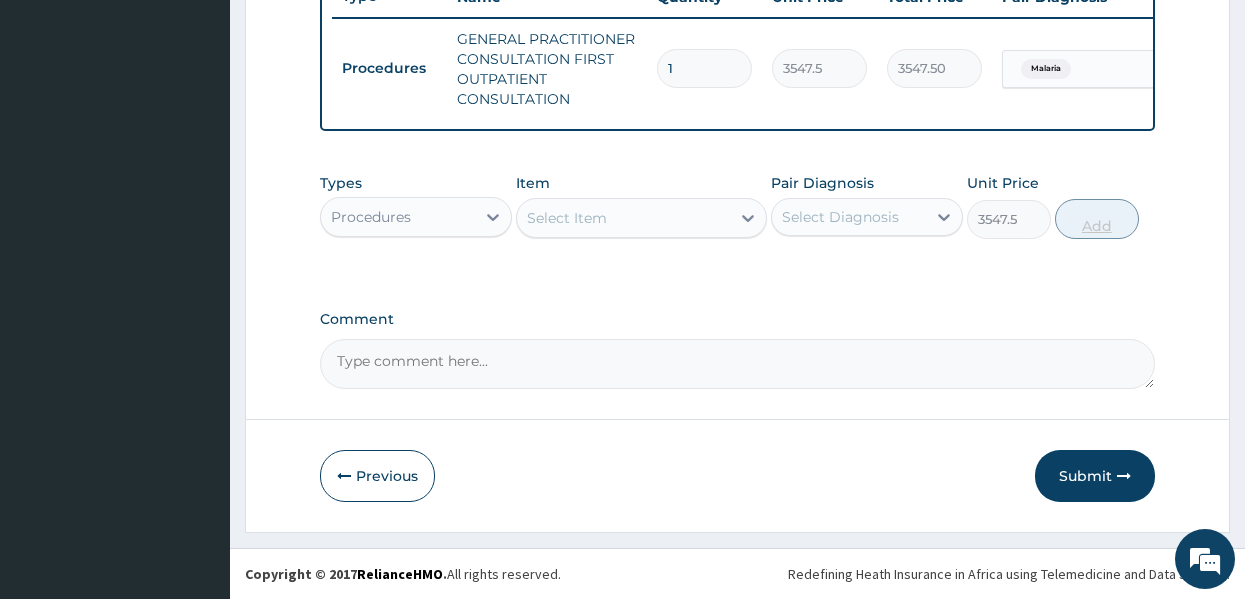 type on "0" 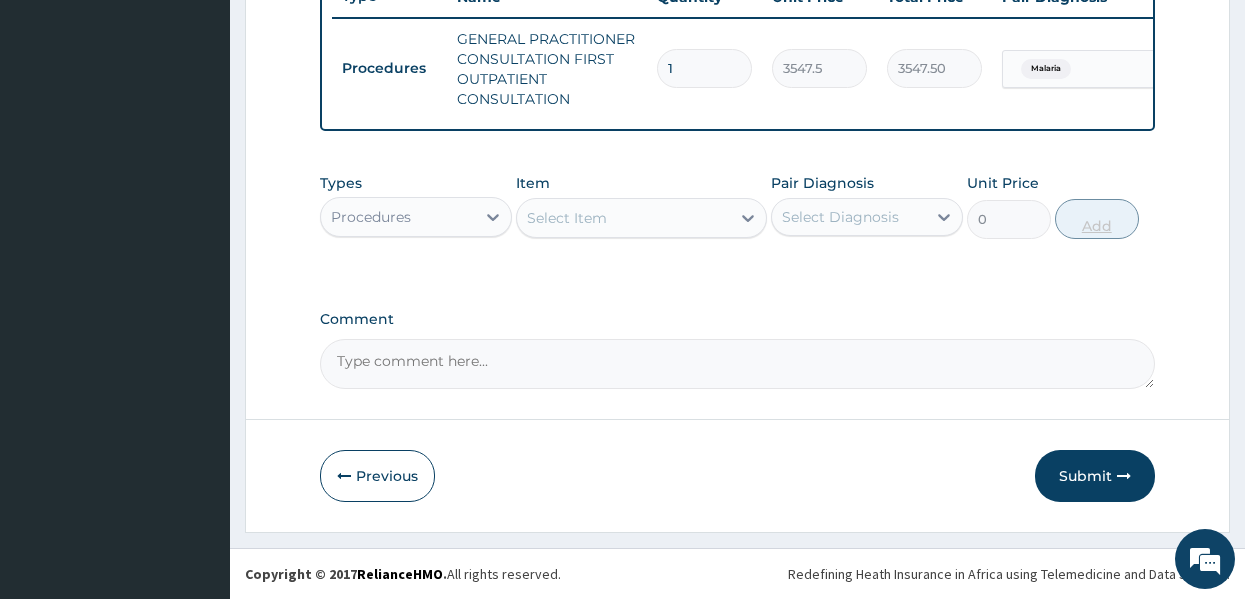 scroll, scrollTop: 794, scrollLeft: 0, axis: vertical 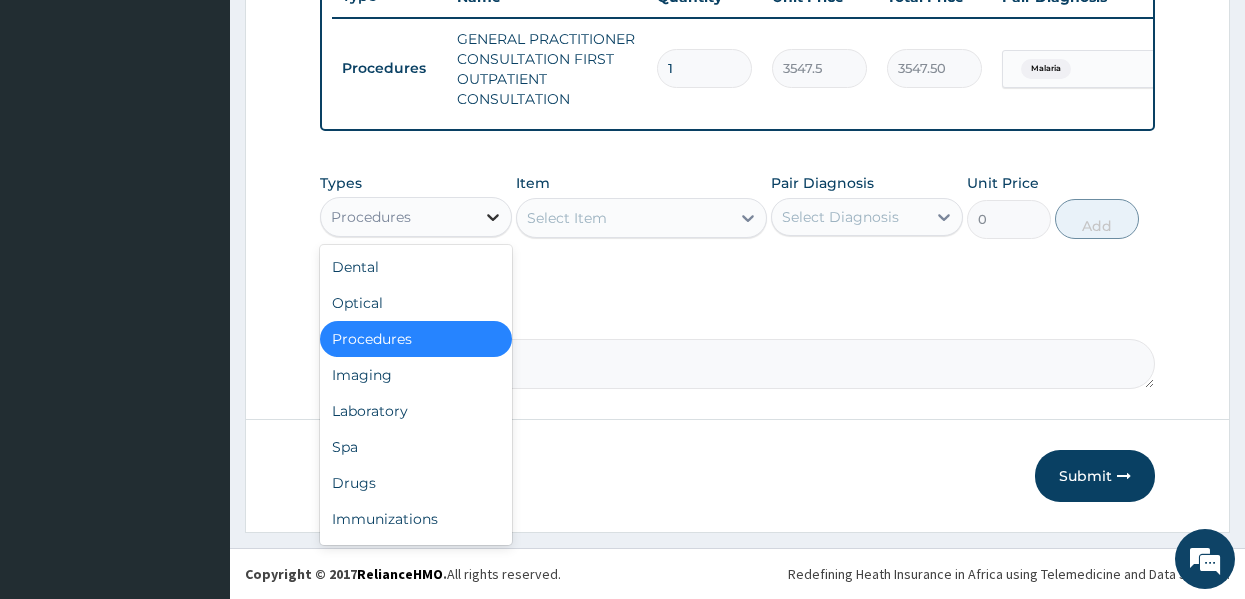 click at bounding box center [493, 217] 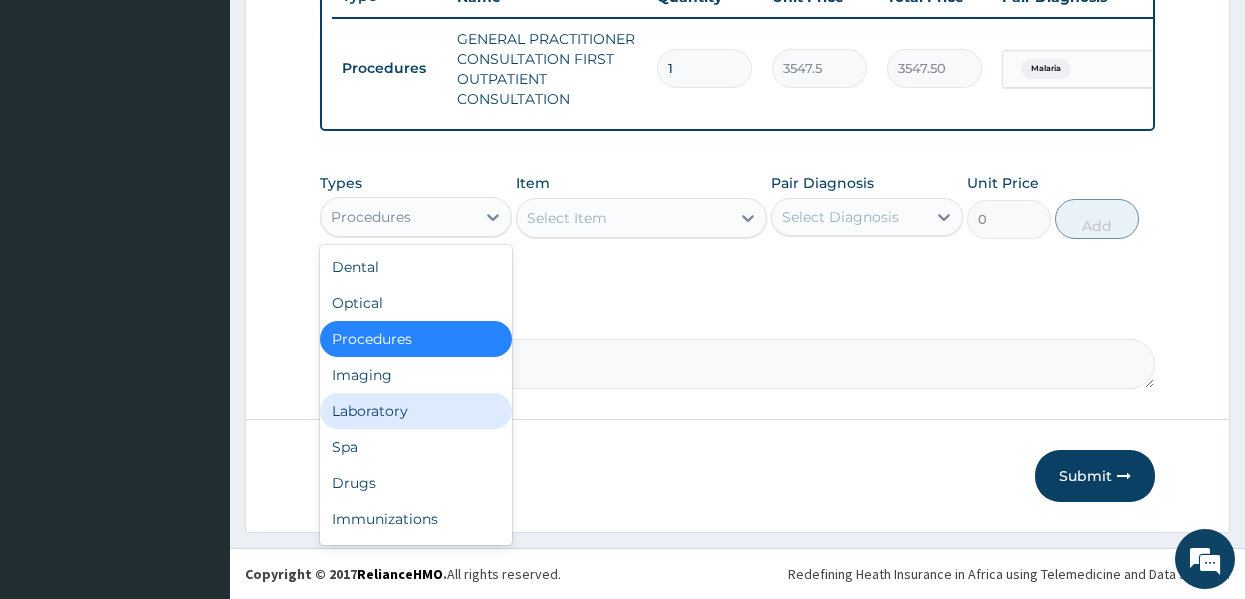 click on "Laboratory" at bounding box center [416, 411] 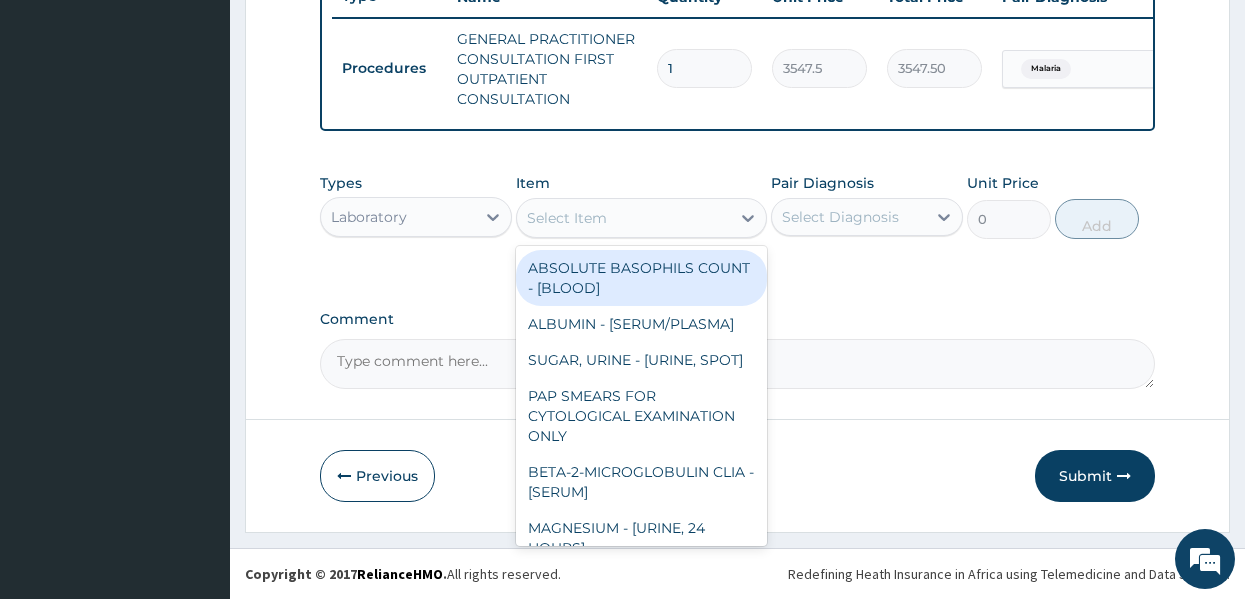 click on "Select Item" at bounding box center [567, 218] 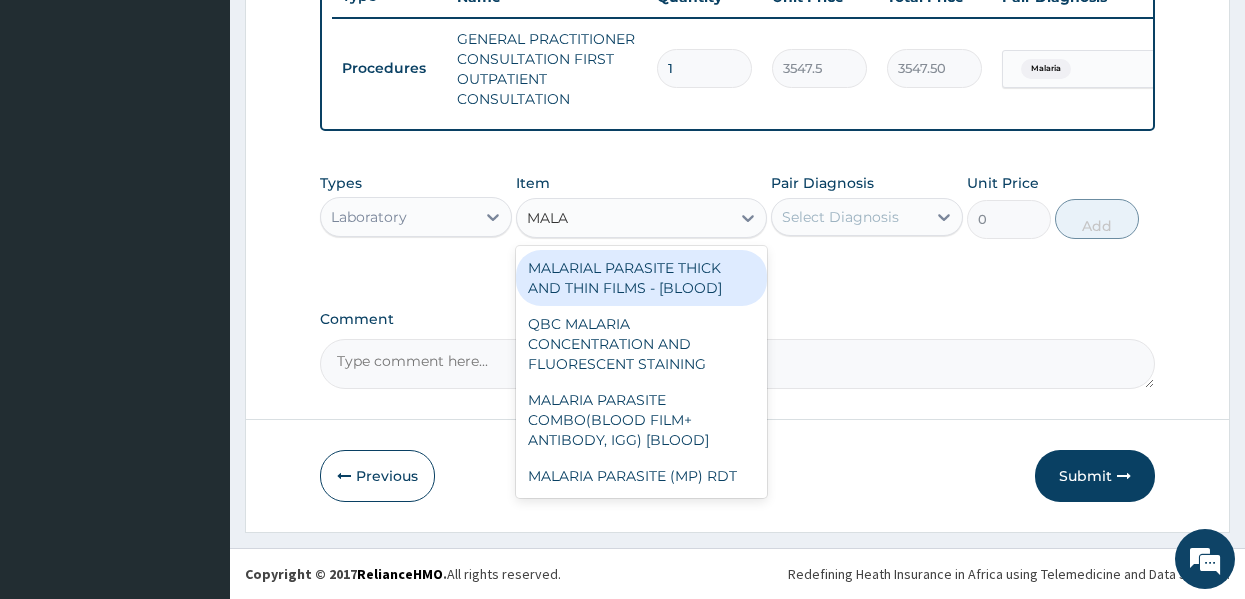 type on "MALAR" 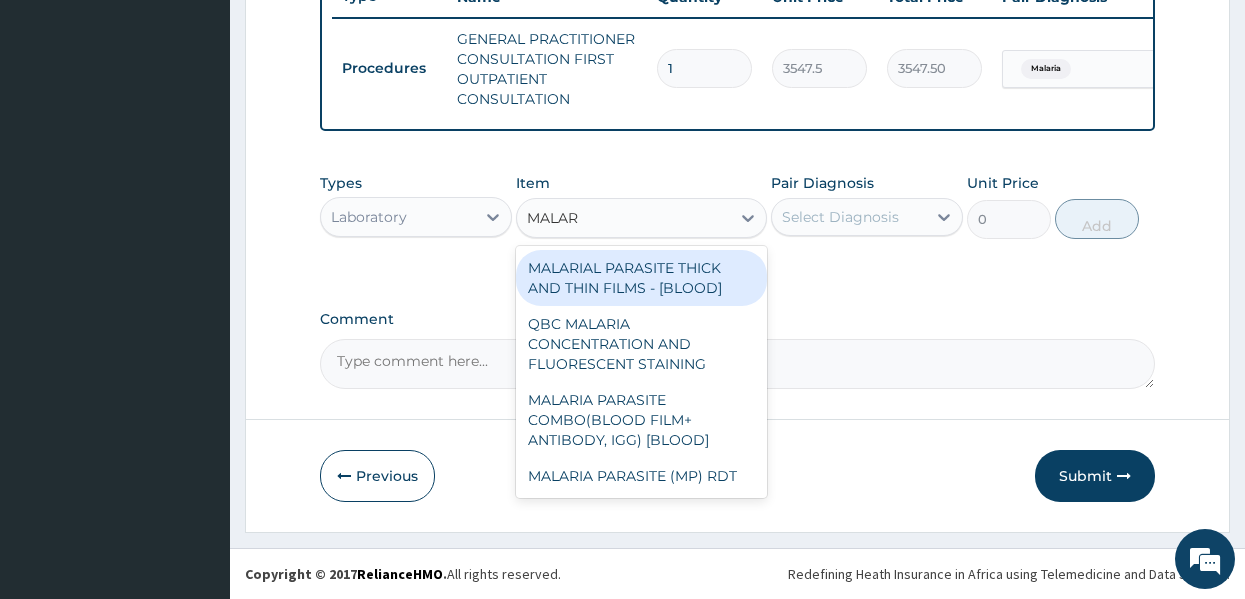 click on "MALARIAL PARASITE THICK AND THIN FILMS - [BLOOD]" at bounding box center (641, 278) 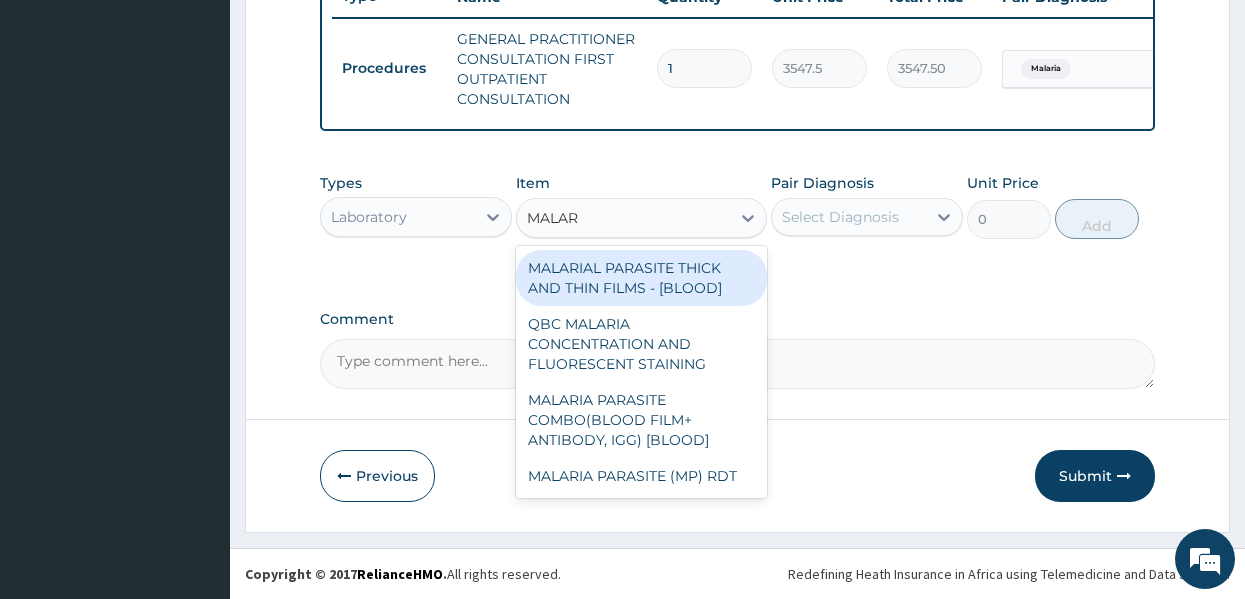 type 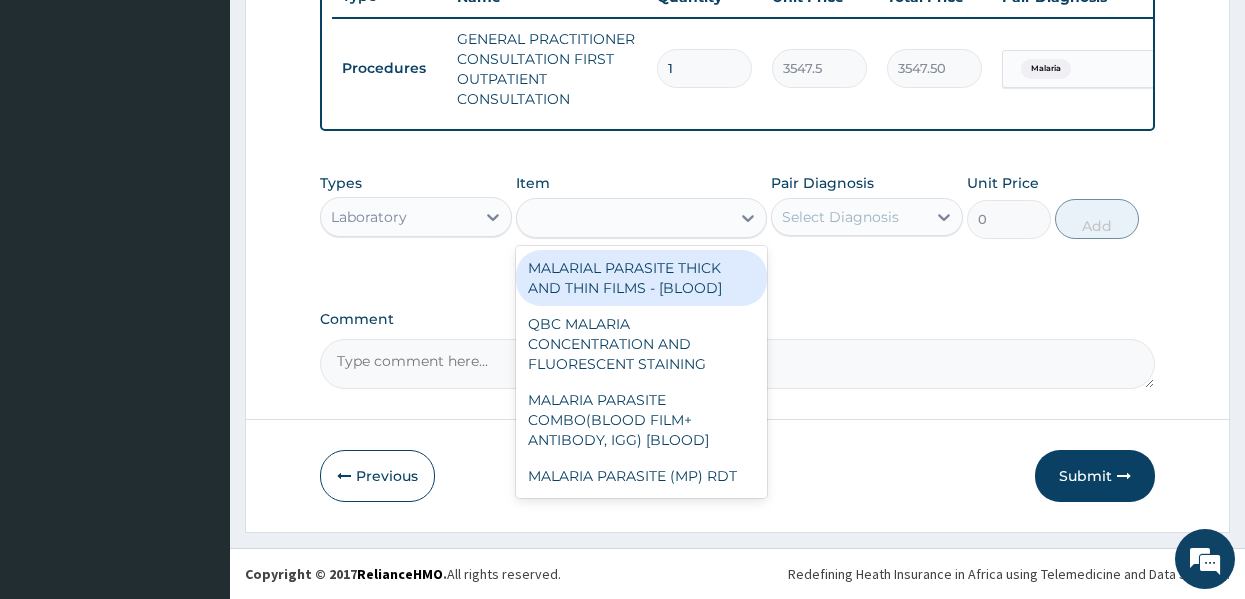 type on "1612.5" 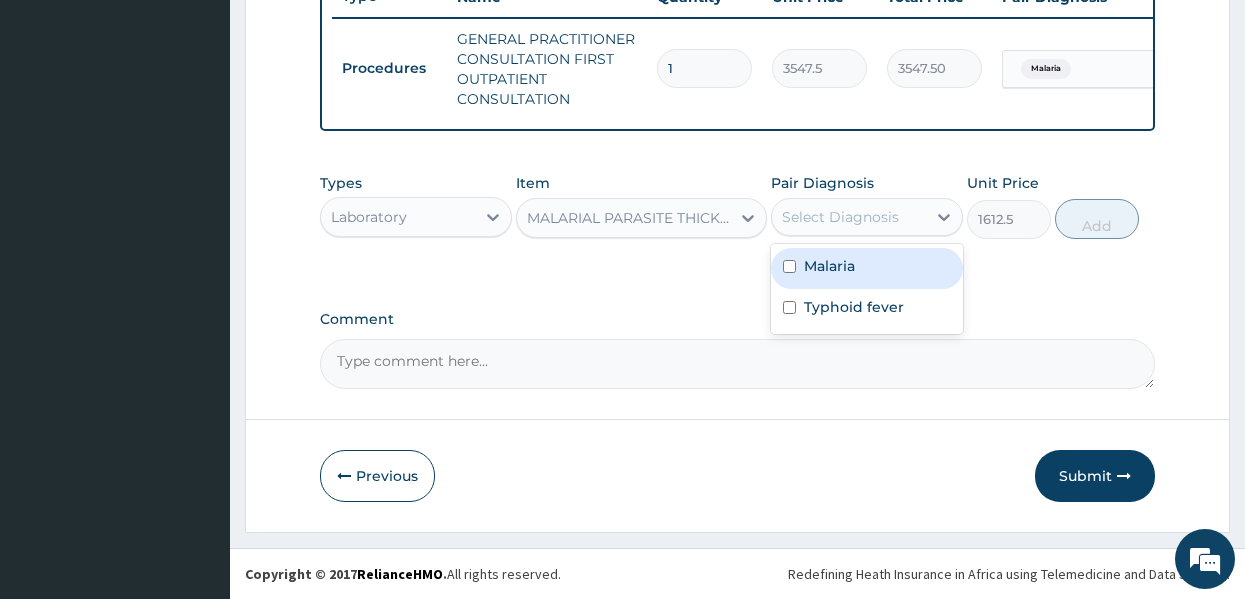 click on "Select Diagnosis" at bounding box center (840, 217) 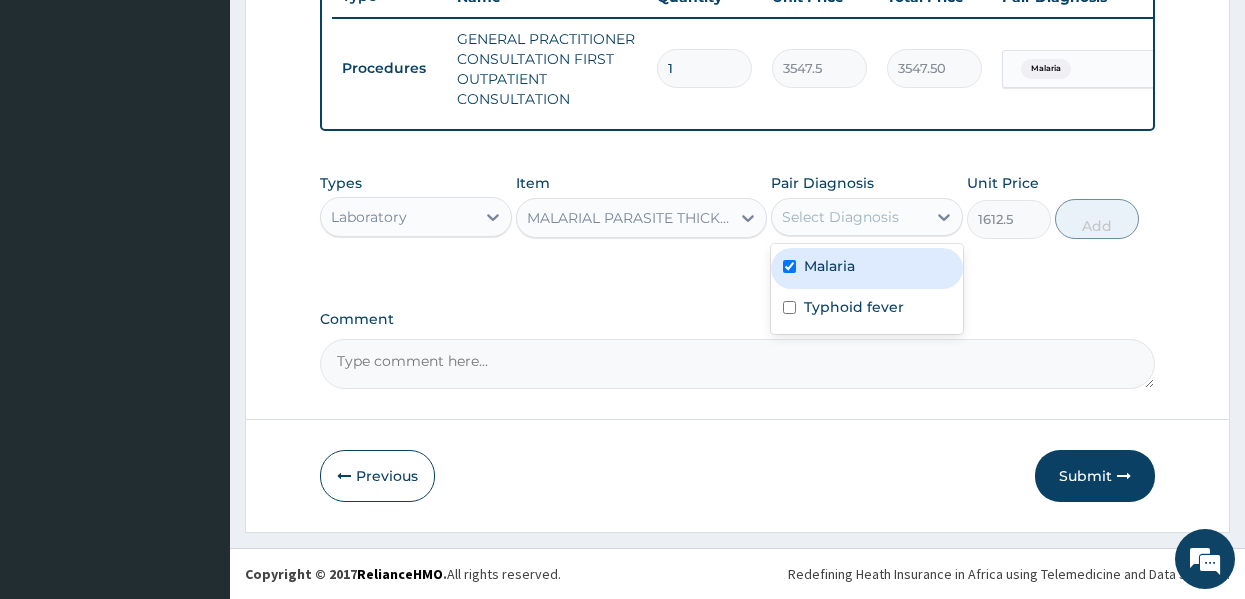 checkbox on "true" 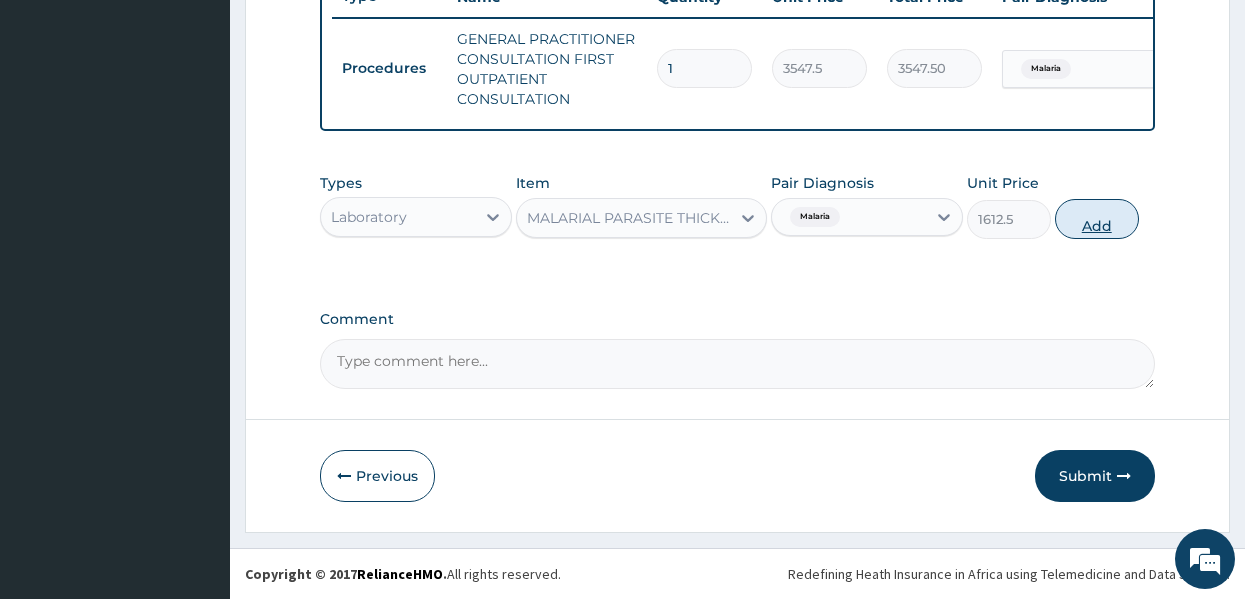 click on "Add" at bounding box center (1097, 219) 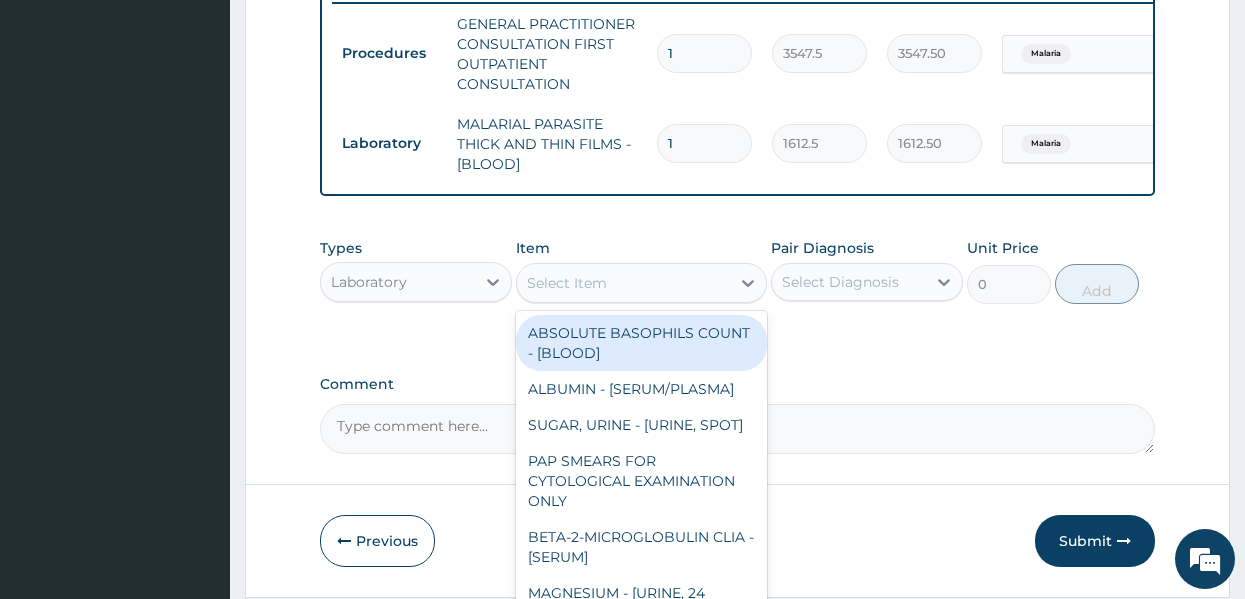 click on "Select Item" at bounding box center [623, 283] 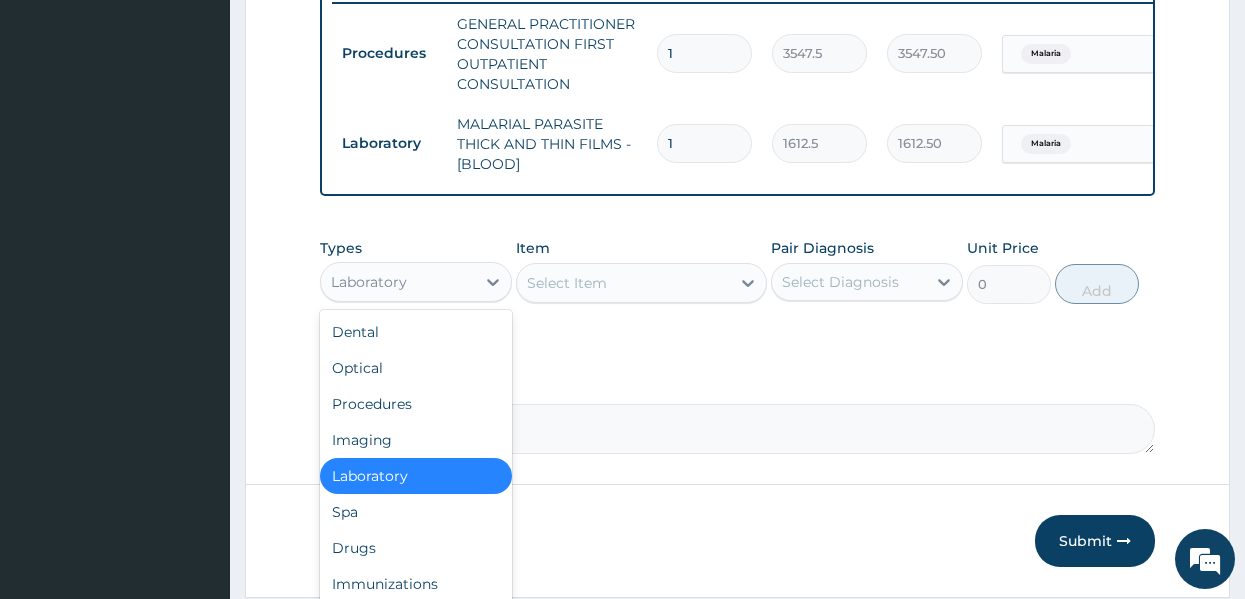 click on "Laboratory" at bounding box center [398, 282] 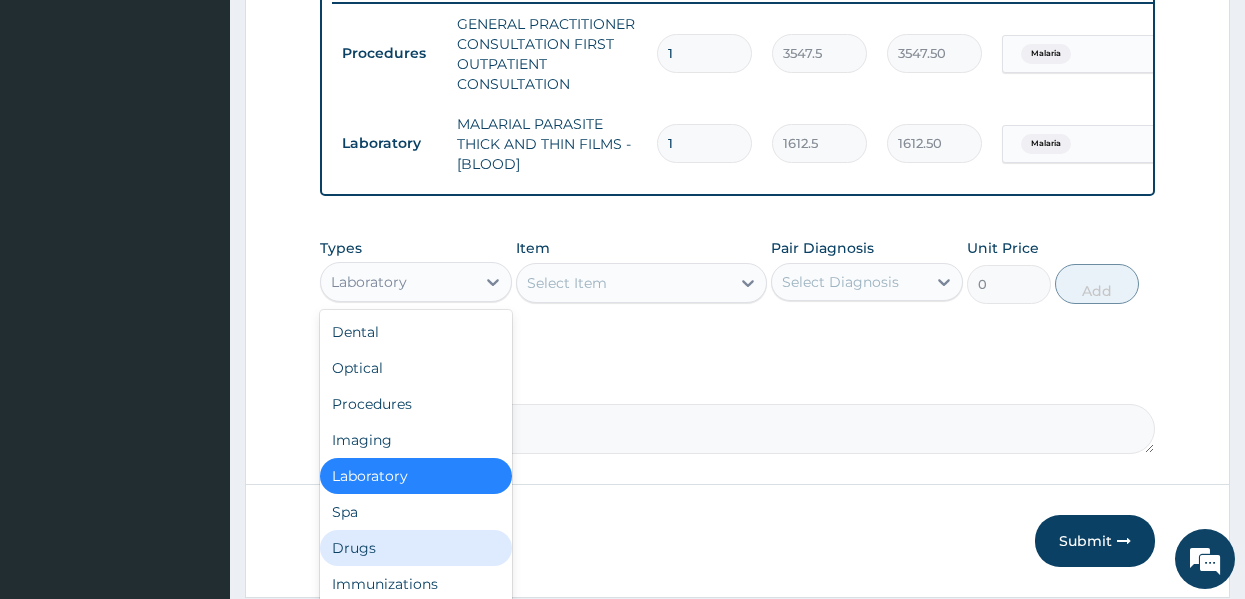 click on "Drugs" at bounding box center [416, 548] 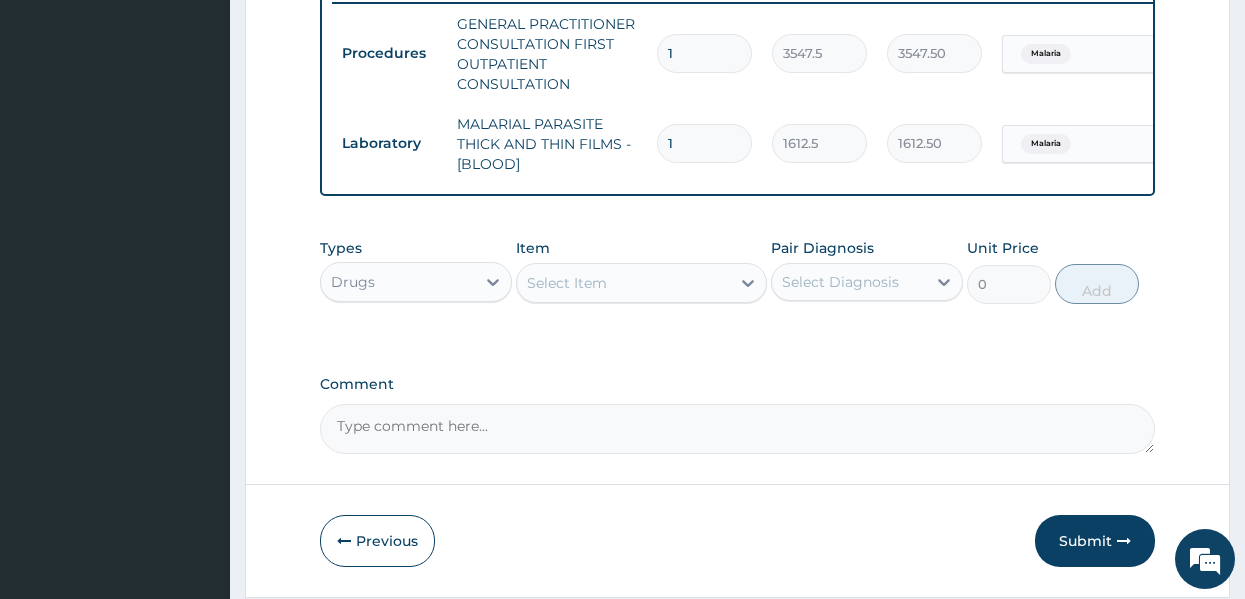click on "Select Item" at bounding box center (567, 283) 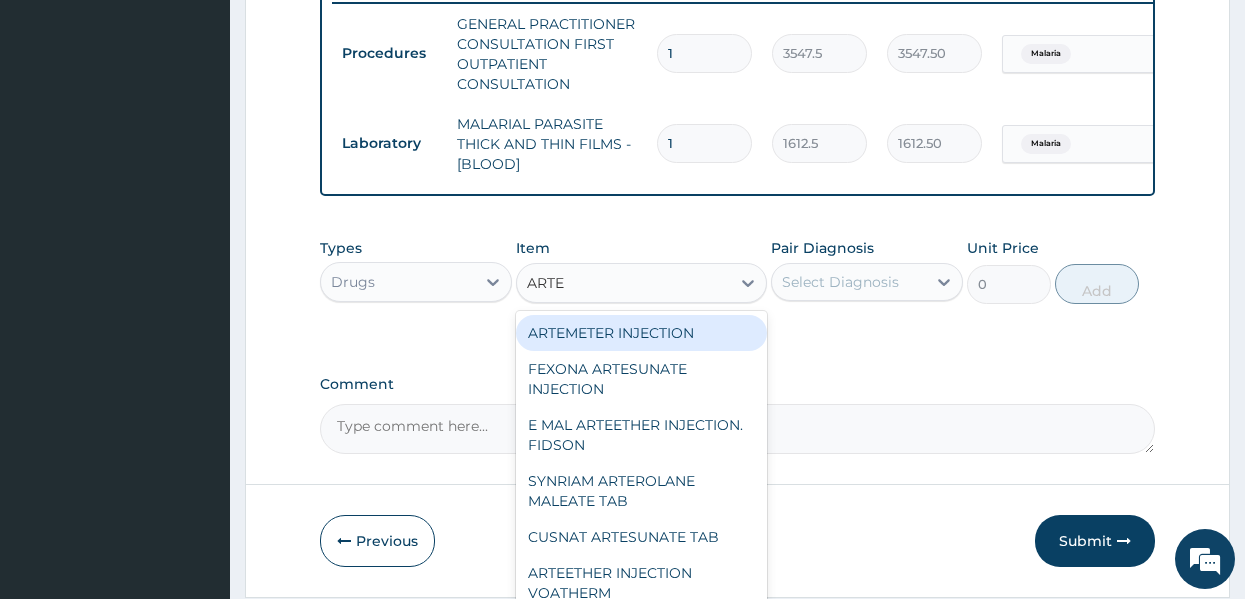 type on "ARTEE" 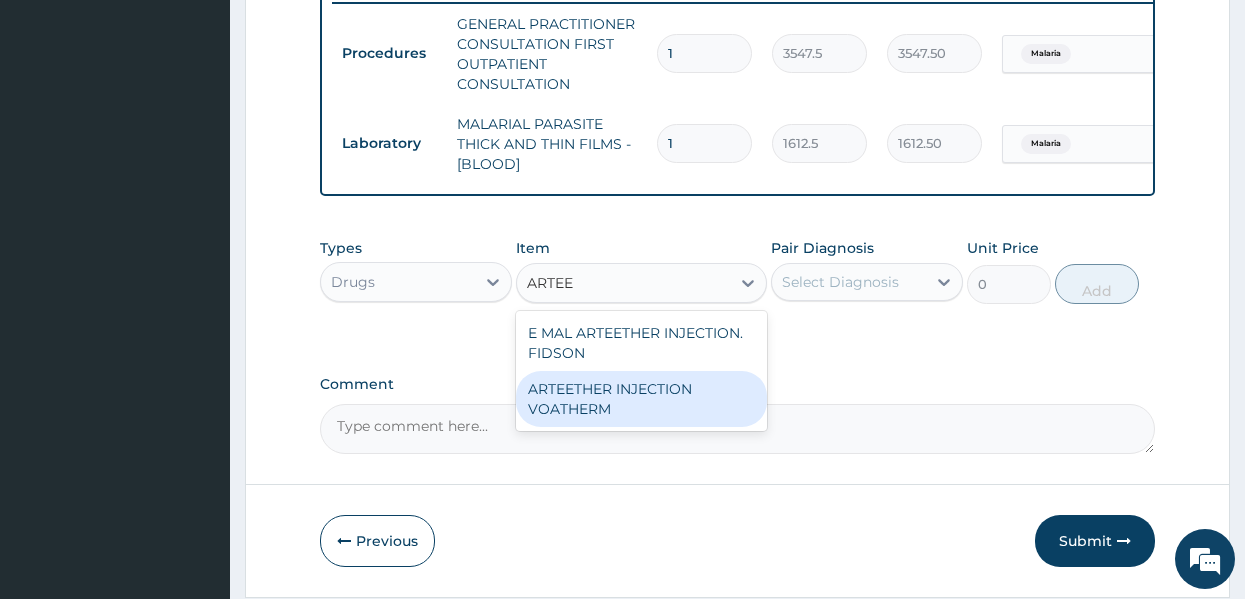 click on "ARTEETHER INJECTION VOATHERM" at bounding box center (641, 399) 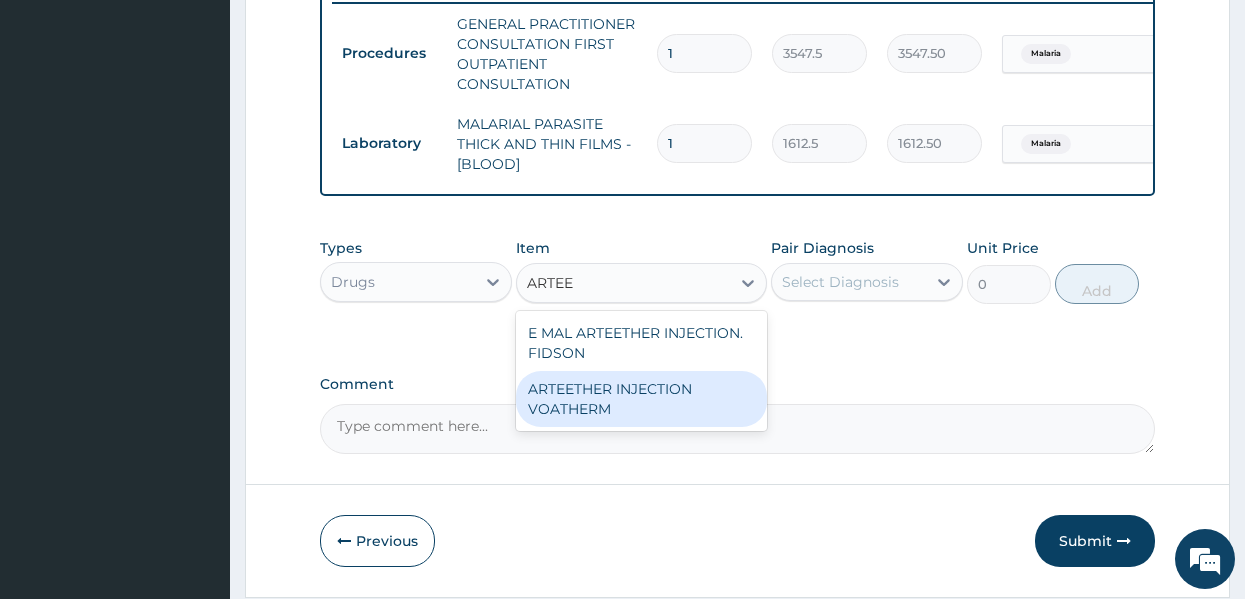 type 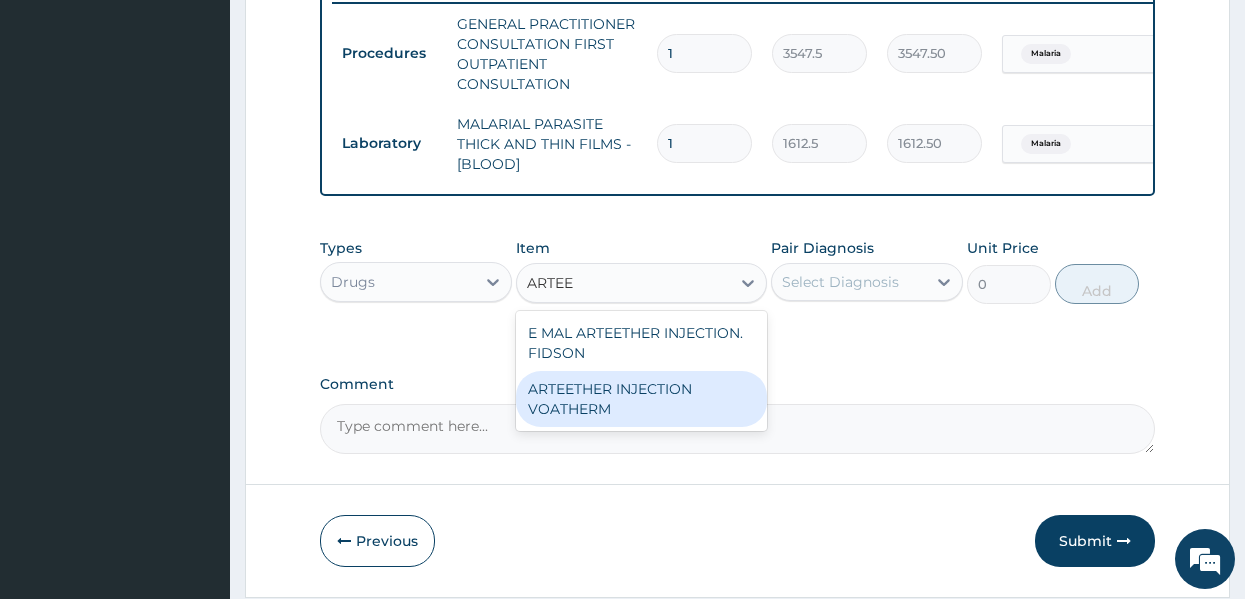 type on "1500" 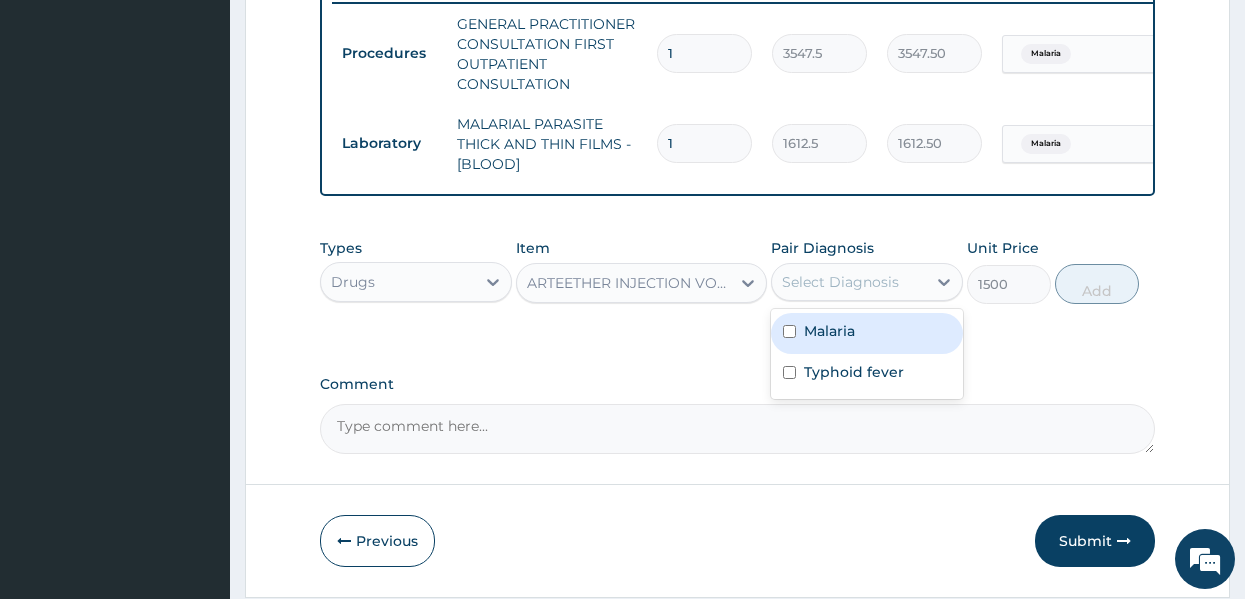 click on "Select Diagnosis" at bounding box center [840, 282] 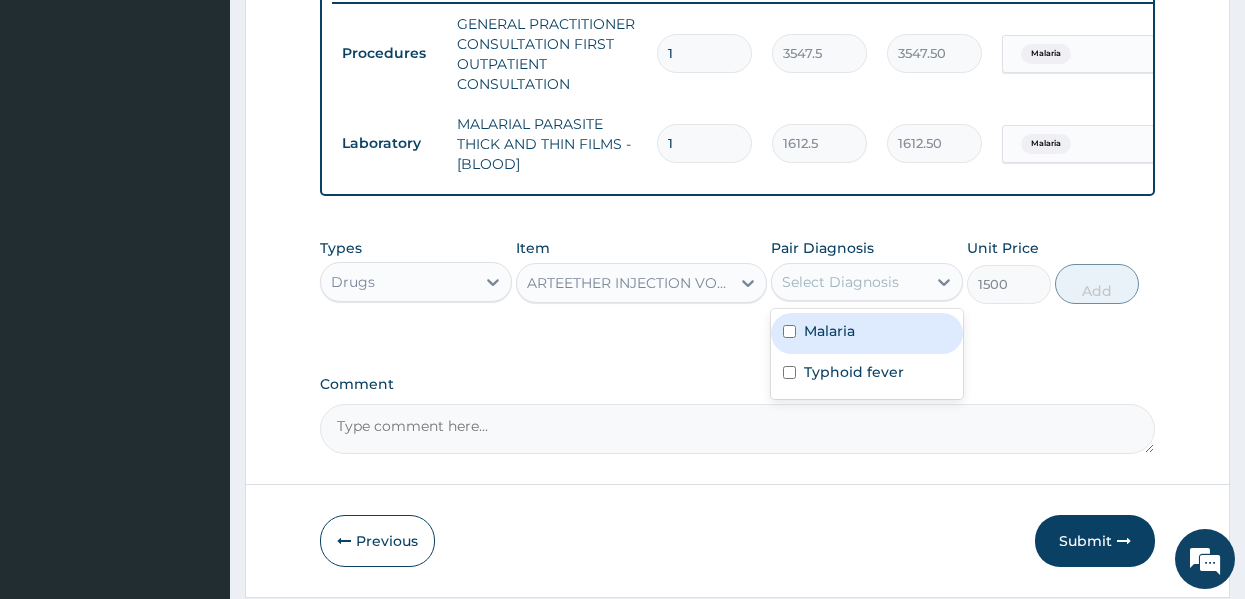 click on "Malaria" at bounding box center [829, 331] 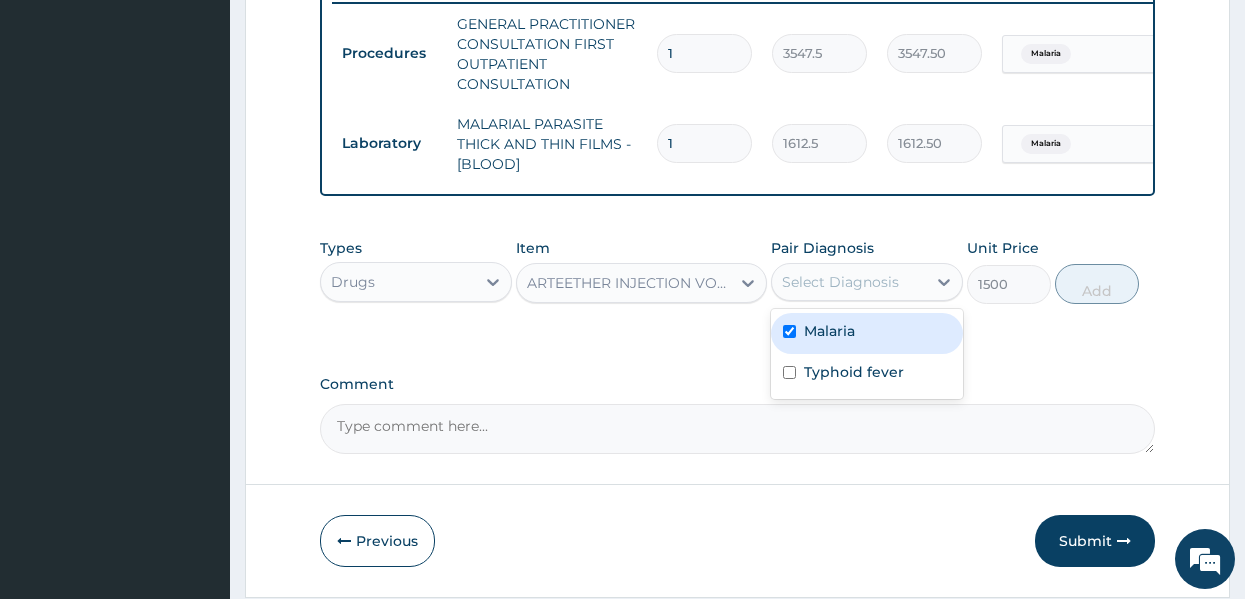 checkbox on "true" 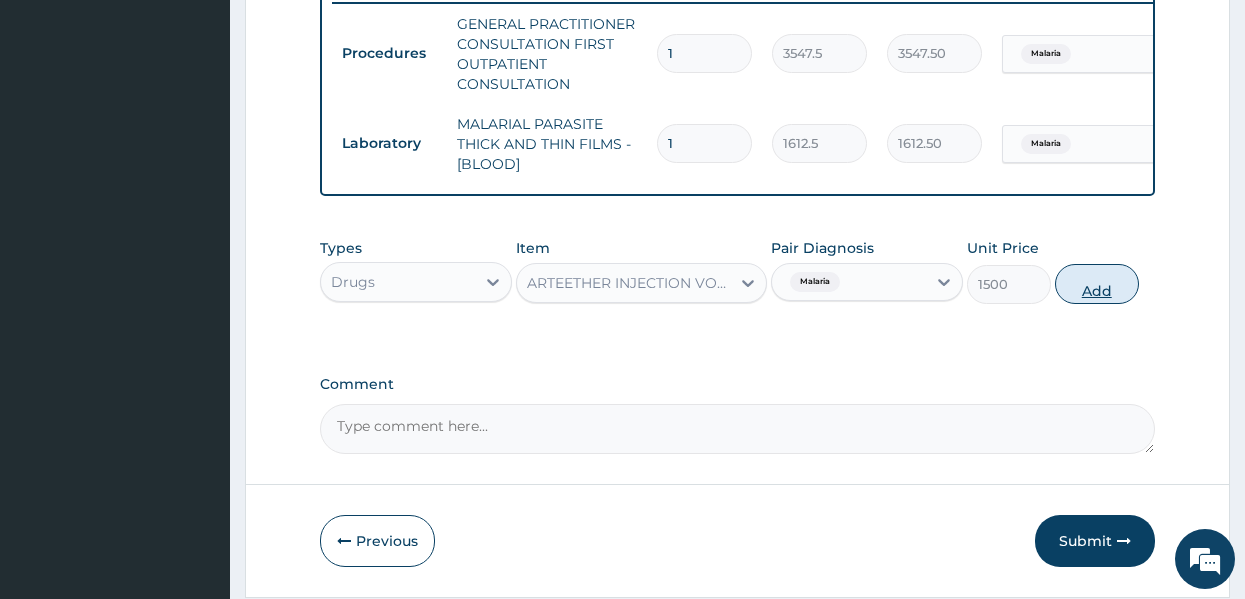 click on "Add" at bounding box center [1097, 284] 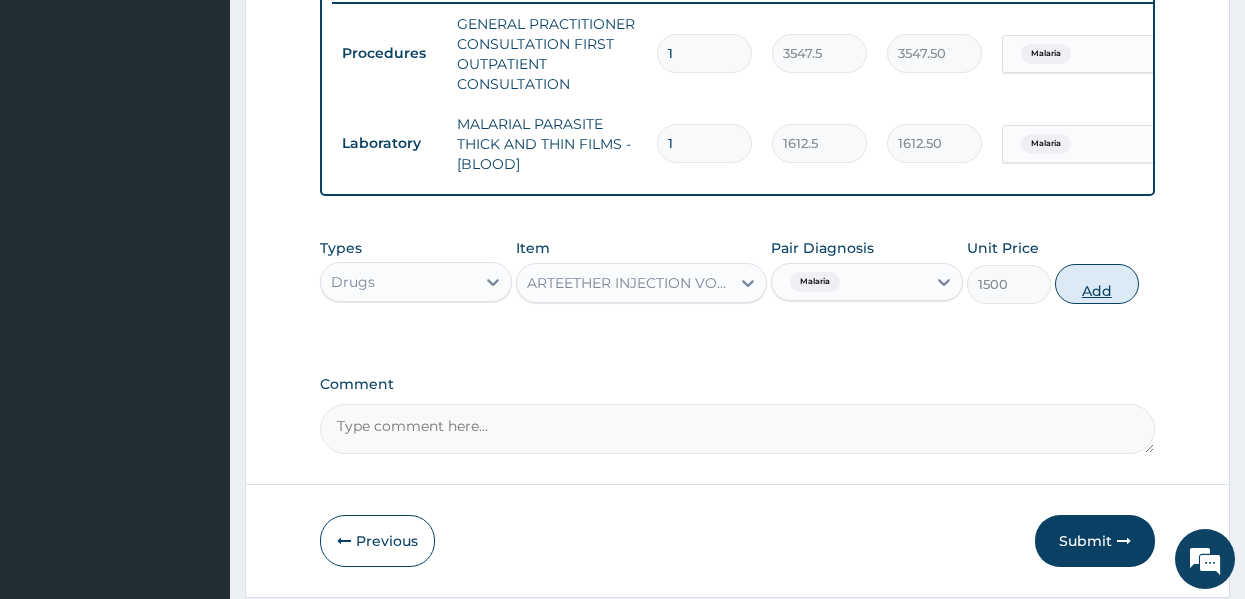 type on "0" 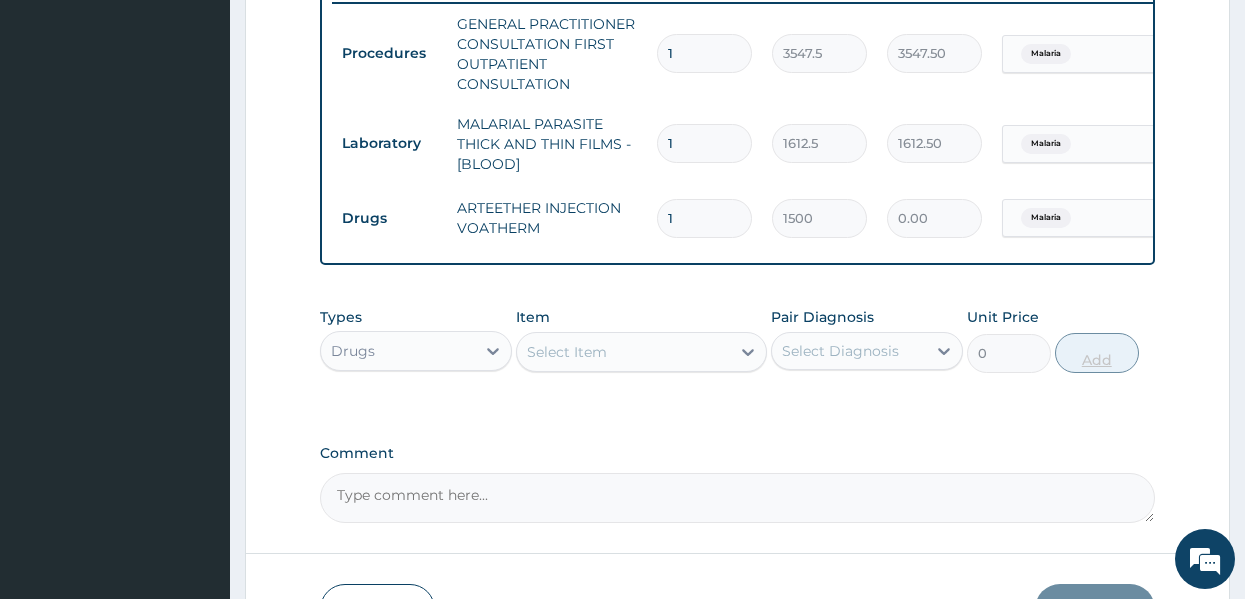 type 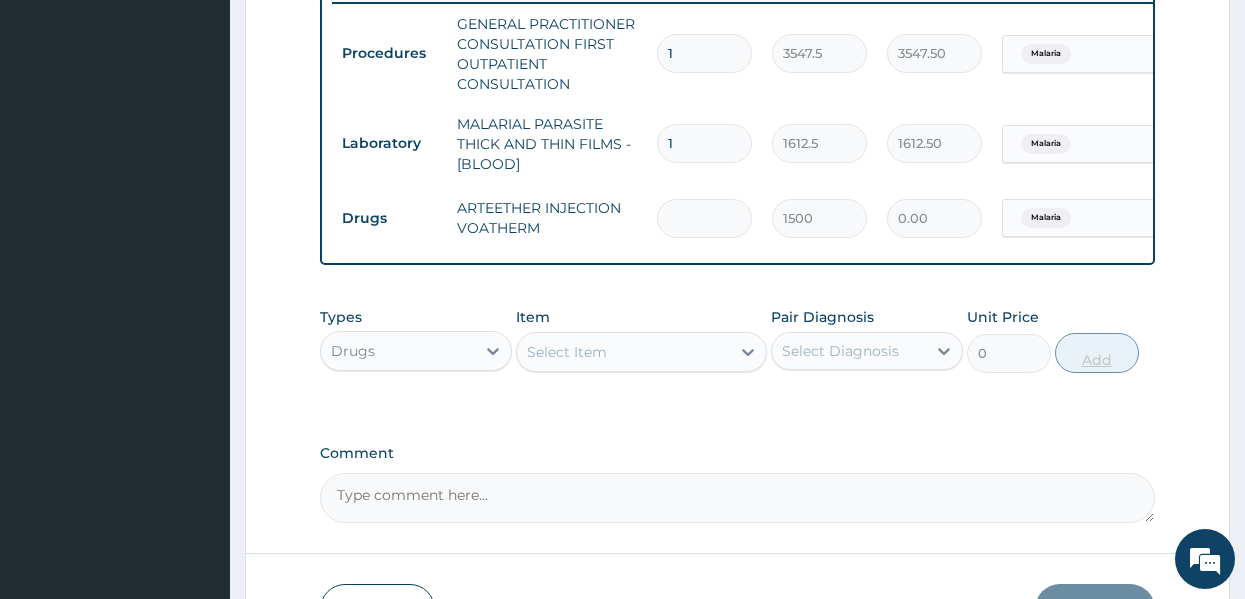 type on "3" 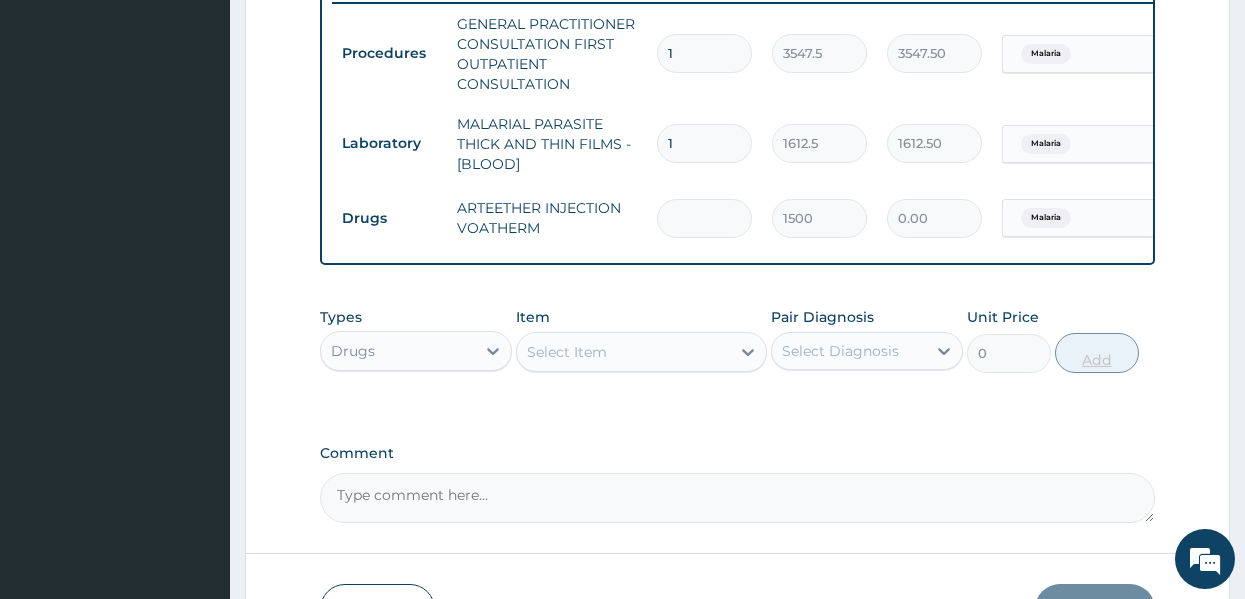 type on "4500.00" 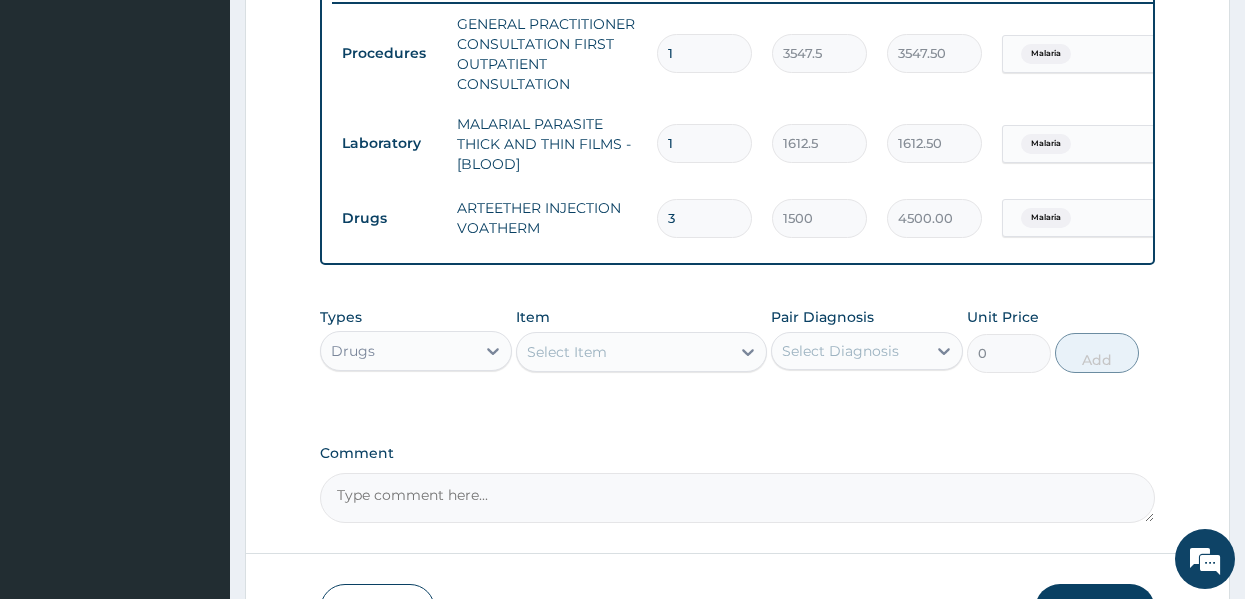 type on "3" 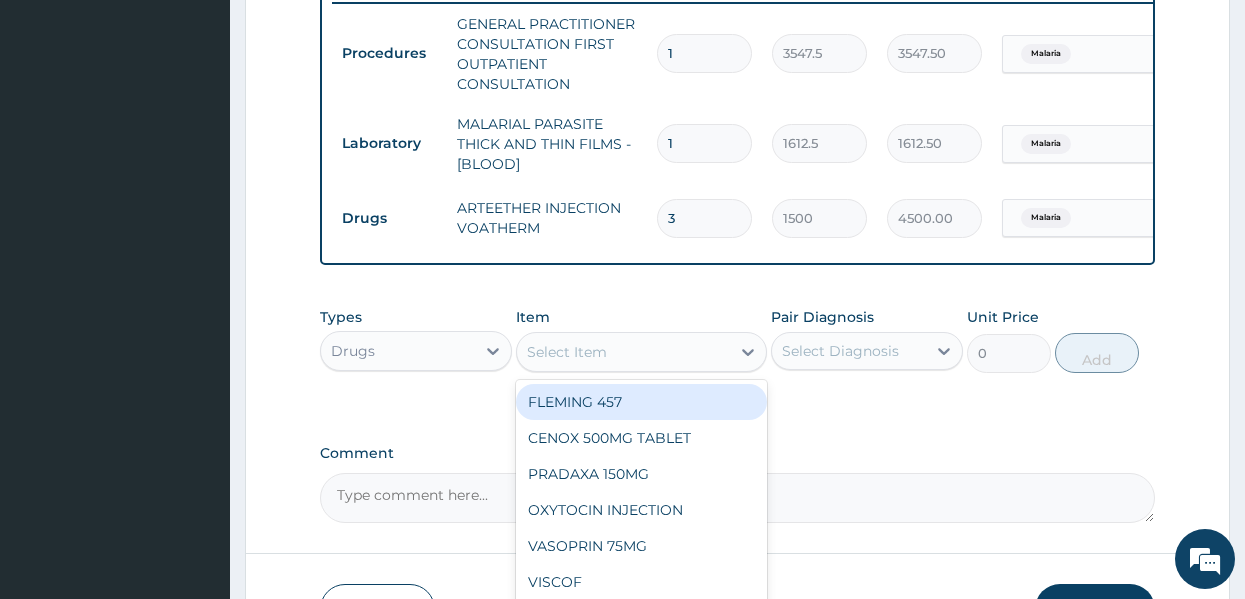 click on "Select Item" at bounding box center (623, 352) 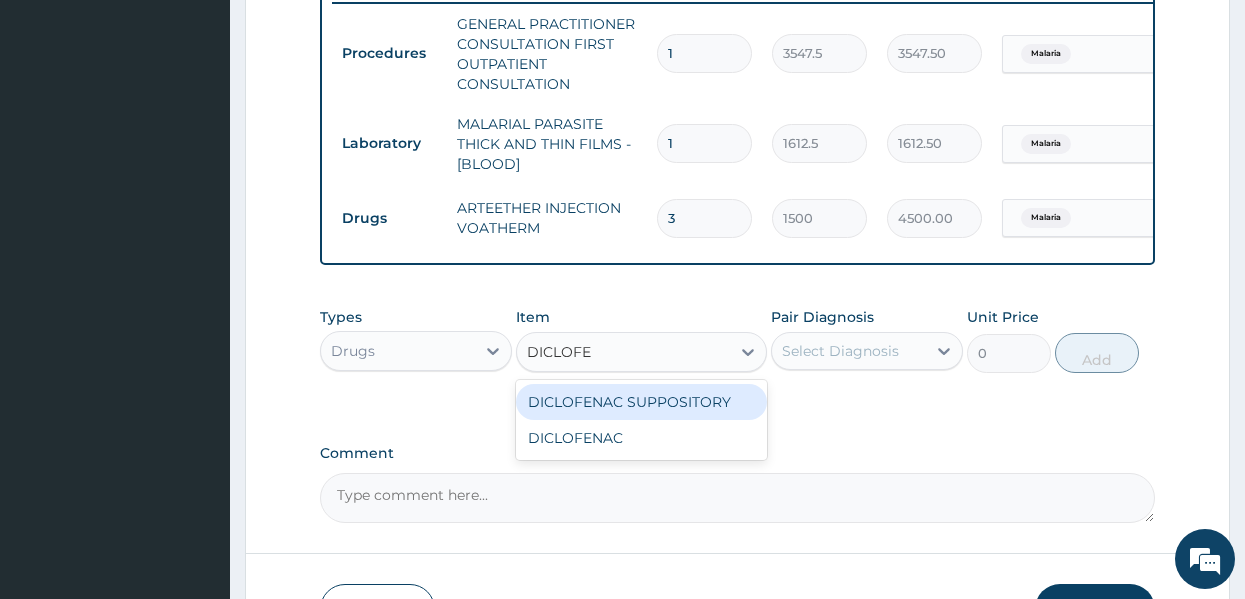 type on "DICLOFEN" 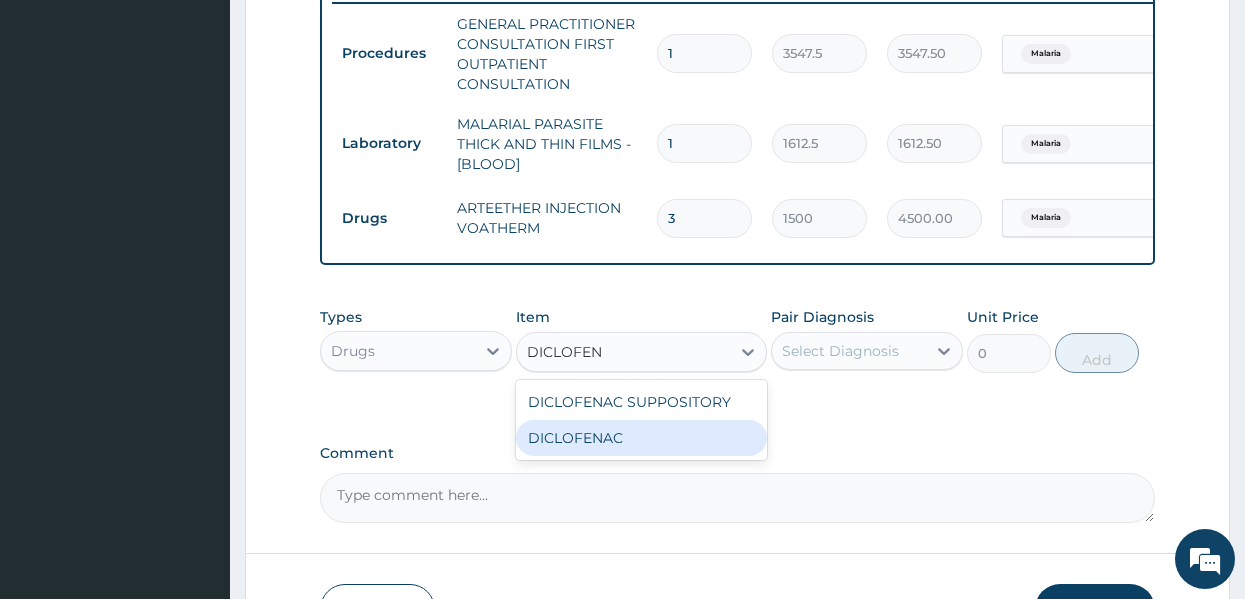 click on "DICLOFENAC" at bounding box center [641, 438] 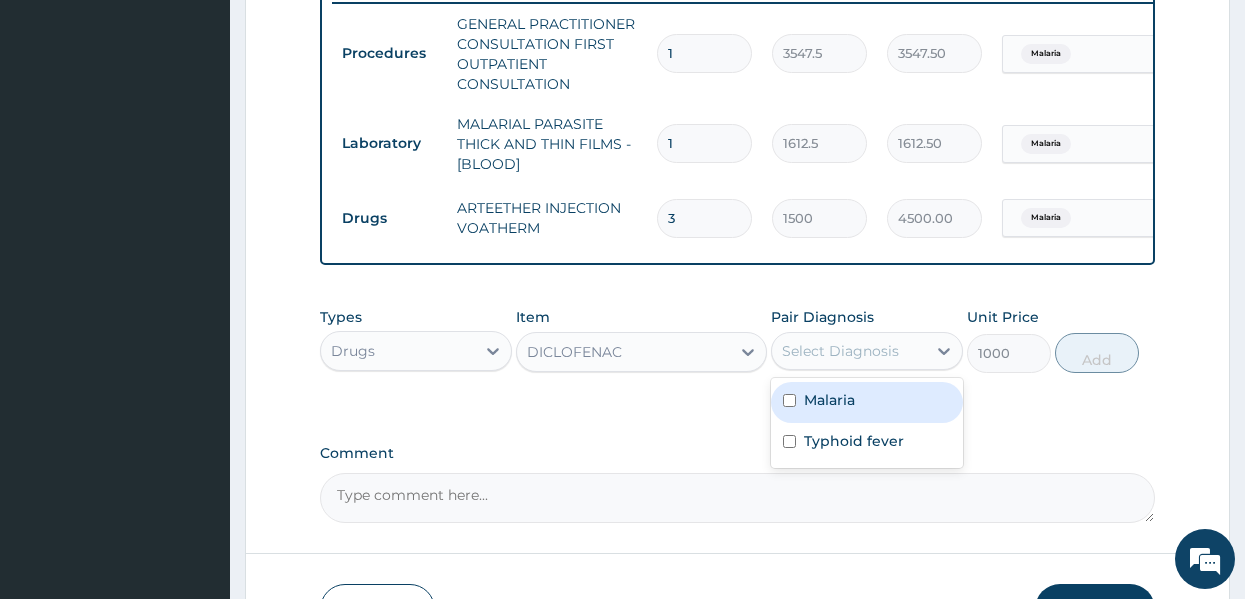 click on "Select Diagnosis" at bounding box center (840, 351) 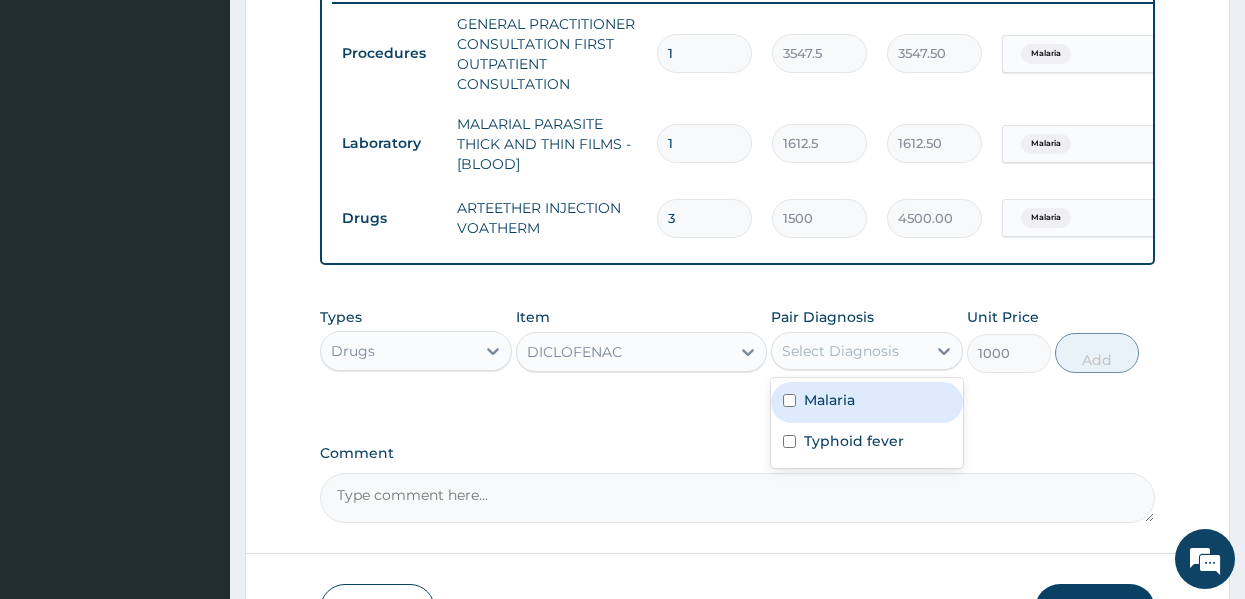 click on "Malaria" at bounding box center [867, 402] 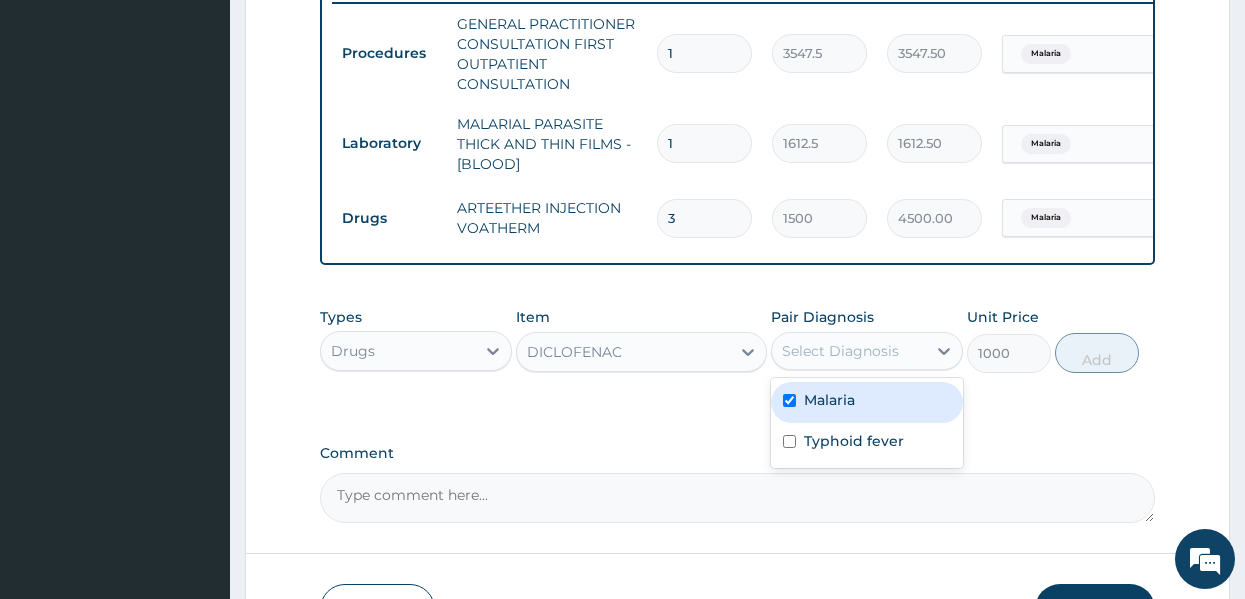 checkbox on "true" 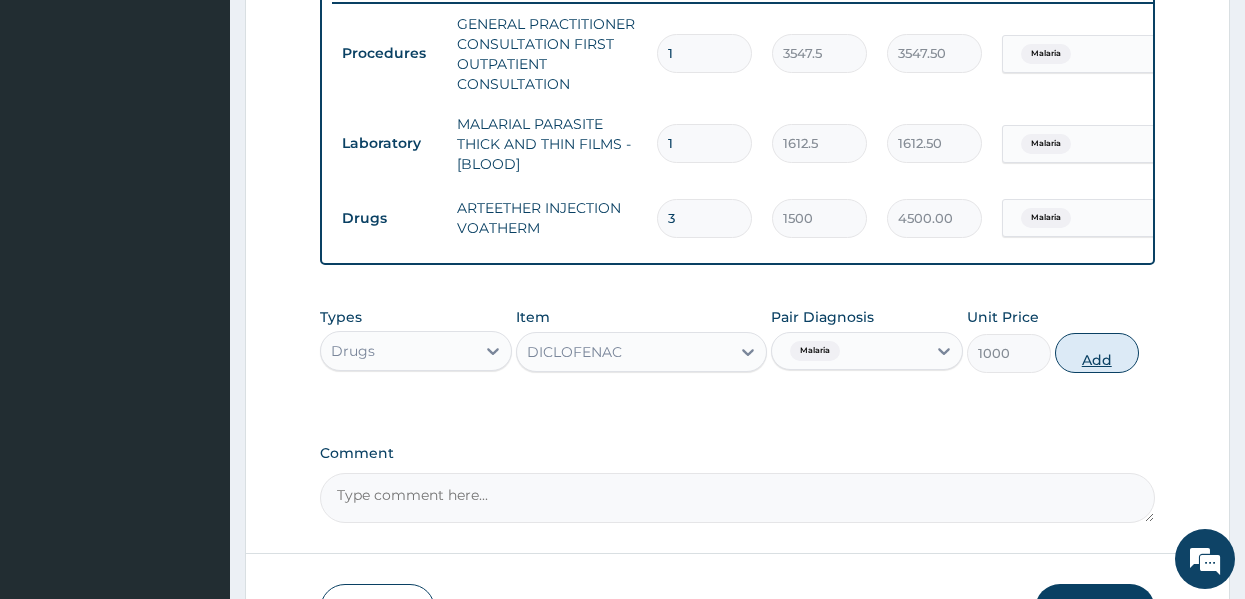 click on "Add" at bounding box center (1097, 353) 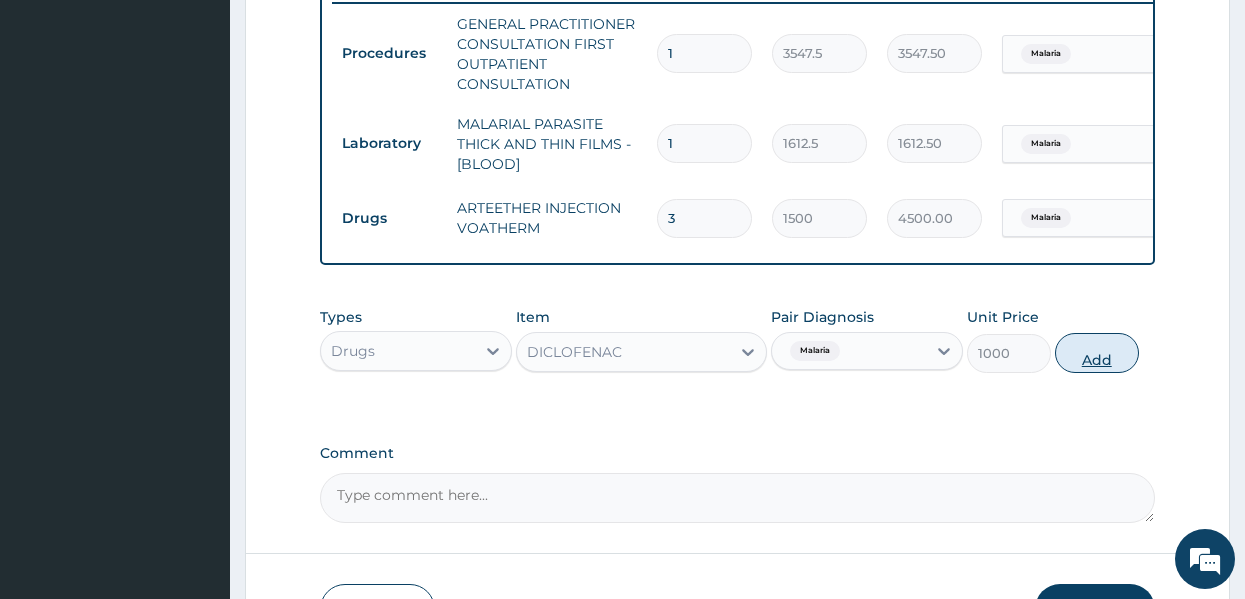 type on "0" 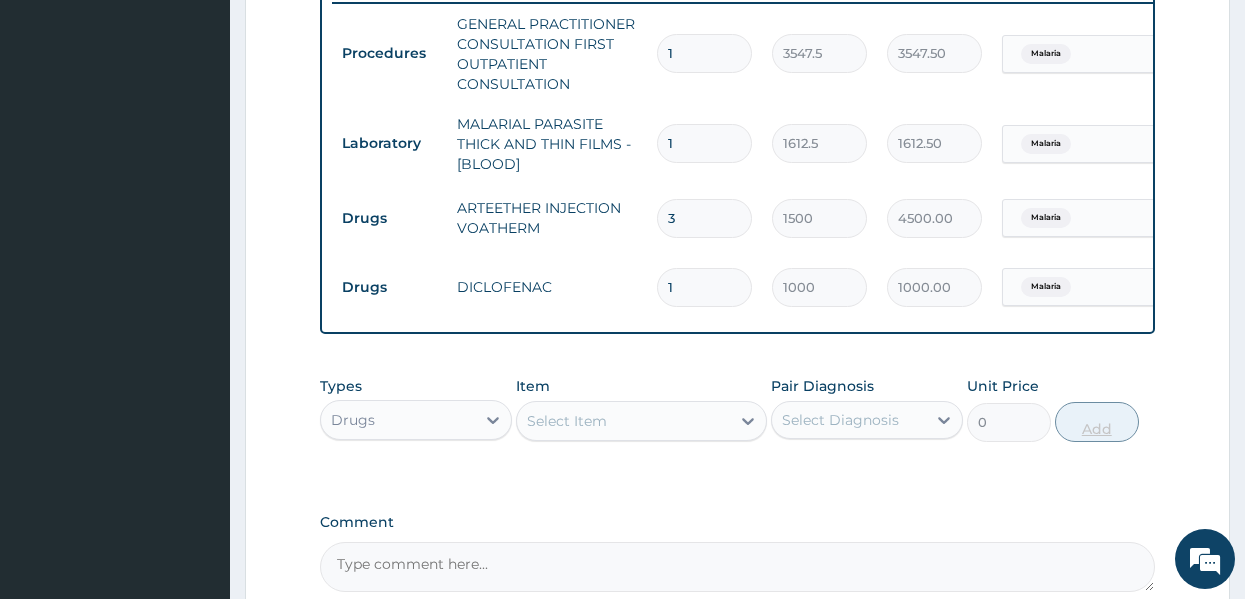 type 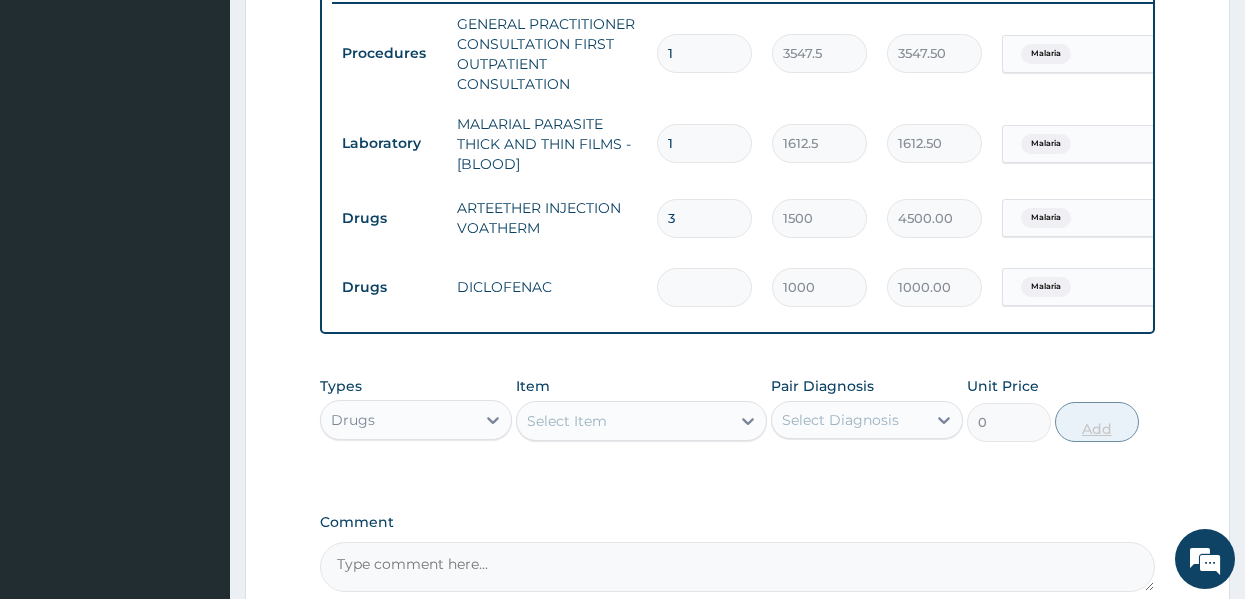 type on "0.00" 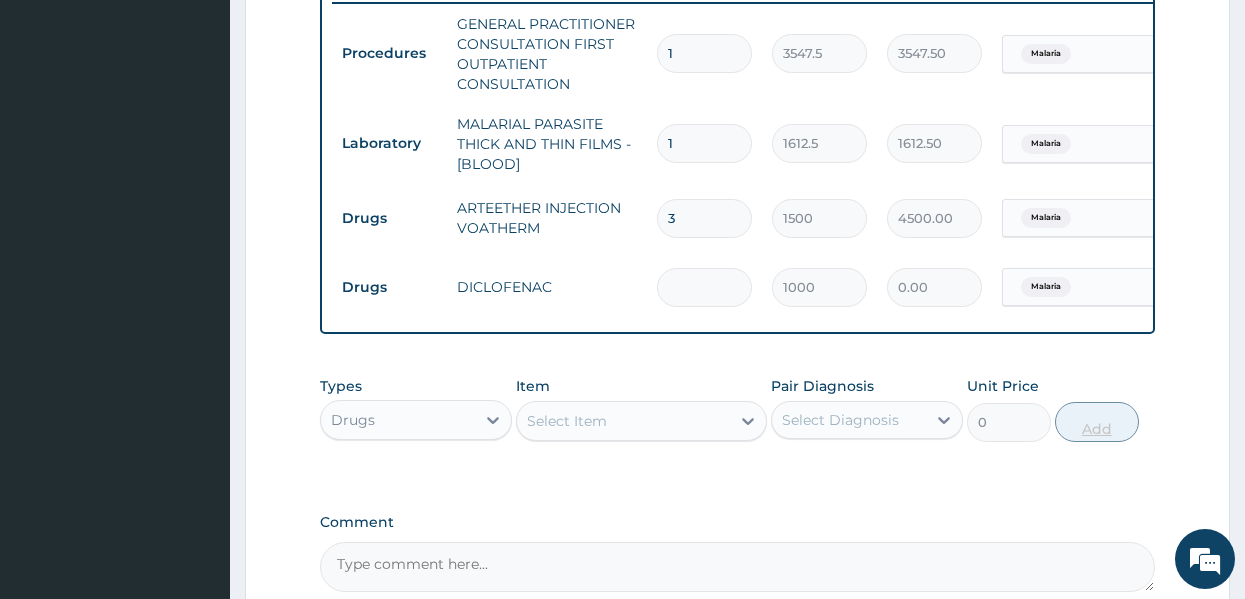 type on "3" 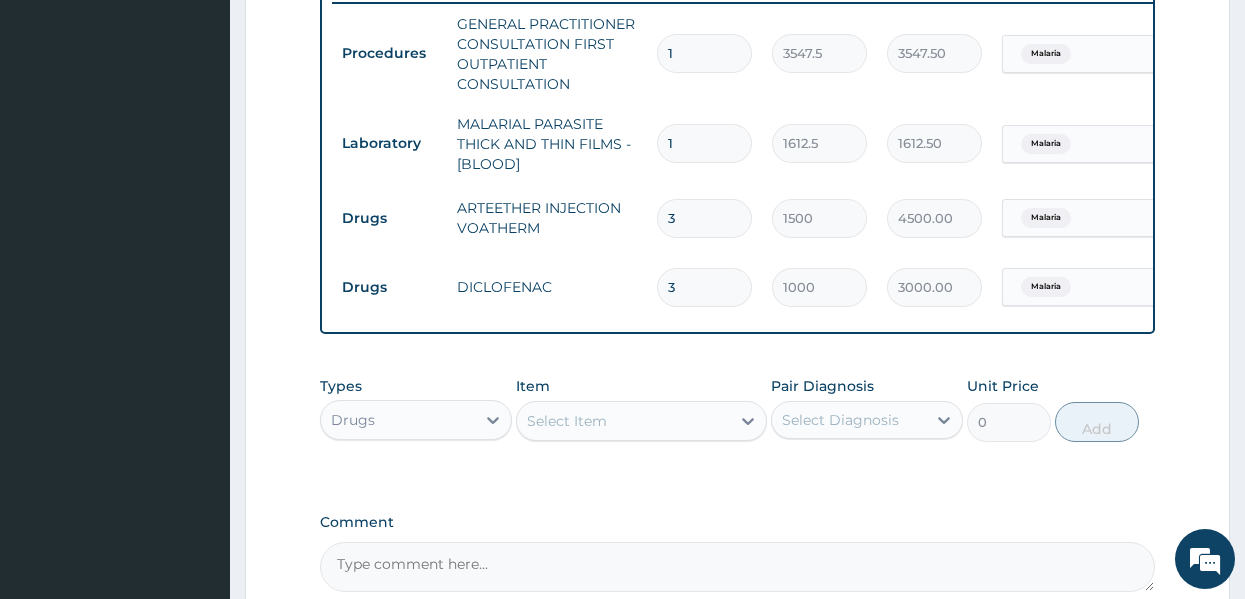 type on "3" 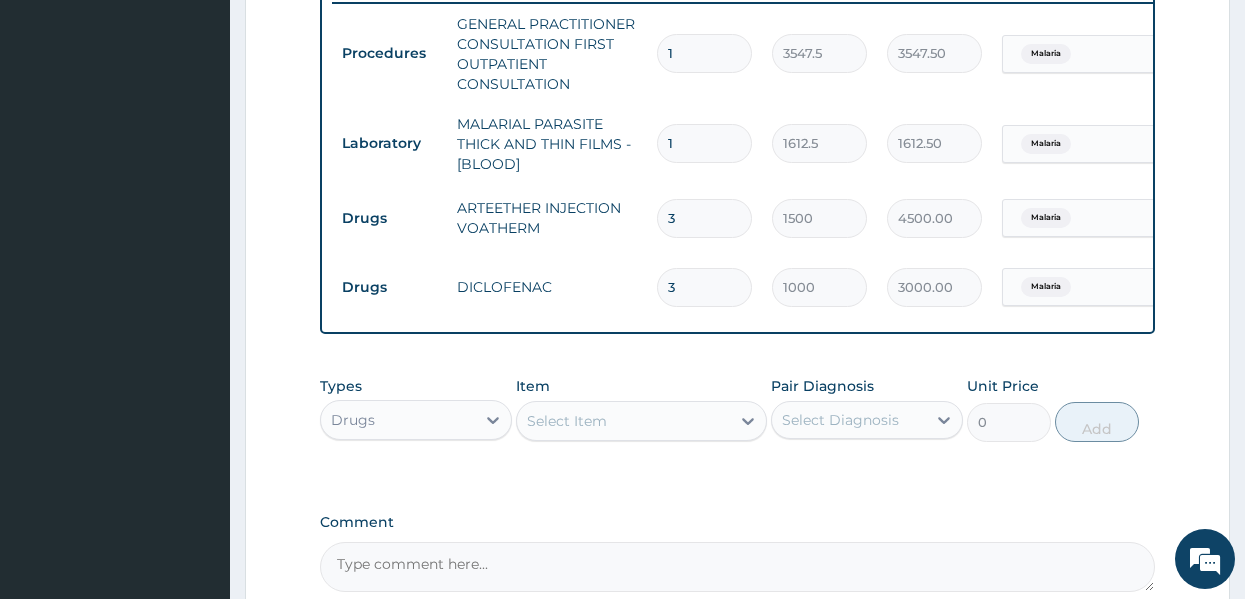 click on "Select Item" at bounding box center [623, 421] 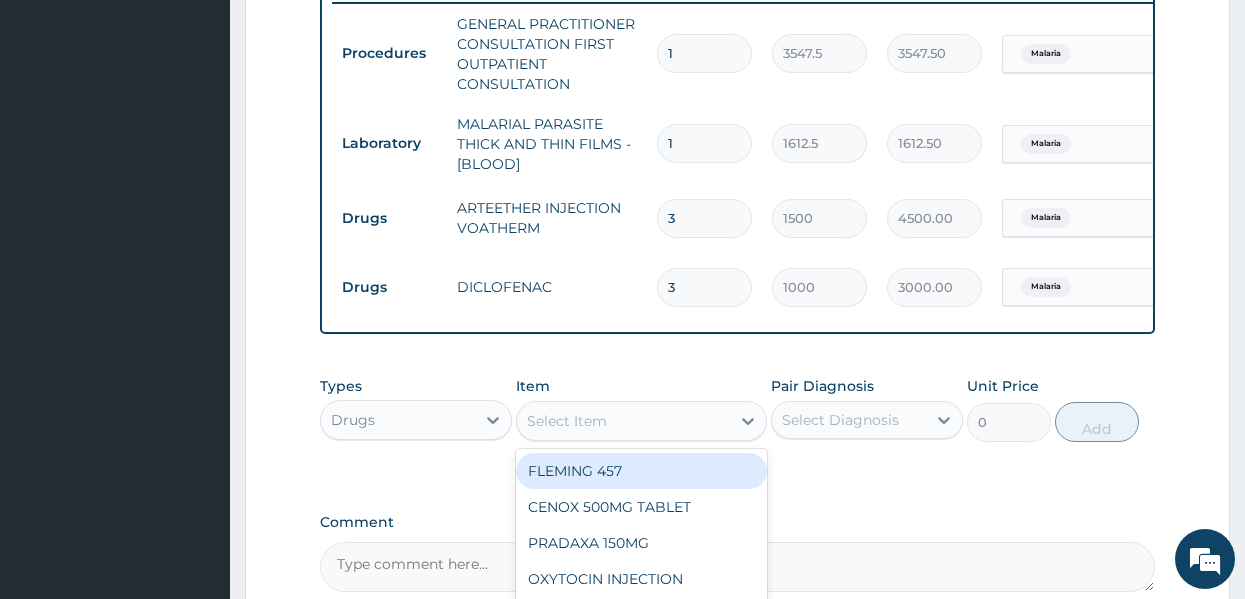 click on "Item option DICLOFENAC, selected. option FLEMING 457 focused, 1 of 787. 787 results available. Use Up and Down to choose options, press Enter to select the currently focused option, press Escape to exit the menu, press Tab to select the option and exit the menu. Select Item FLEMING 457 CENOX 500MG TABLET PRADAXA 150MG OXYTOCIN INJECTION VASOPRIN 75MG VISCOF EMZOR FOLIC ACID X 100 LEXOTAN 3MG BIOCINE SYRUP 100ML PENTAX PLUS CAPLET NOVALYN COUGH LINCTUS CINNARIZINE CASTOR OIL AQUACLAV 625MG TAB FELXICAM 20 ANDERSONS CIPROFLOXACIN INFUSION 200MG KACHAM CAPLETS INDOMETHACIN (NAXA-25) CHYMORAL TAB TORSEMIDE 20MG (TORSINEX) EMZOR ERYTHRO SUSPENSION 100ML BECOMBION 300ML TOPIRAMATE 50MG SPORIDEX SUSPENSION 125MG TUCLOX 250MG/5ML SUSPENSION 100ML AUGMENTIN 1.2G INJECTION. METOPROLOL 50MG ZOLADEX 10.8MG INJECTION SACUBITRIL VALSARTAN 100MG ULGICID TARIVID 200MG VASTAREL 35MG BURNZIN CREAM OLAYBACT CREAM ORELOX SUSPENSION 100ML 40MG/5ML CAMOSUNATE POWDER BELOW 1 YEAR CHLORAMPHENICOL 500MG CAPSULES VITAMIN K3 INJECTION" at bounding box center [641, 409] 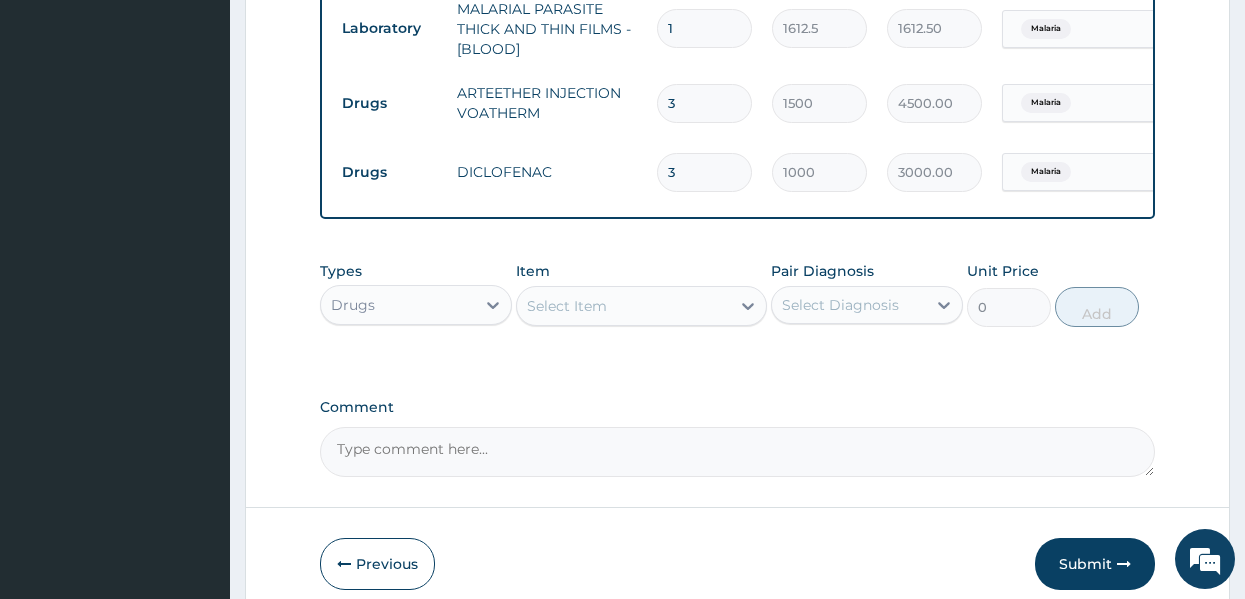 scroll, scrollTop: 914, scrollLeft: 0, axis: vertical 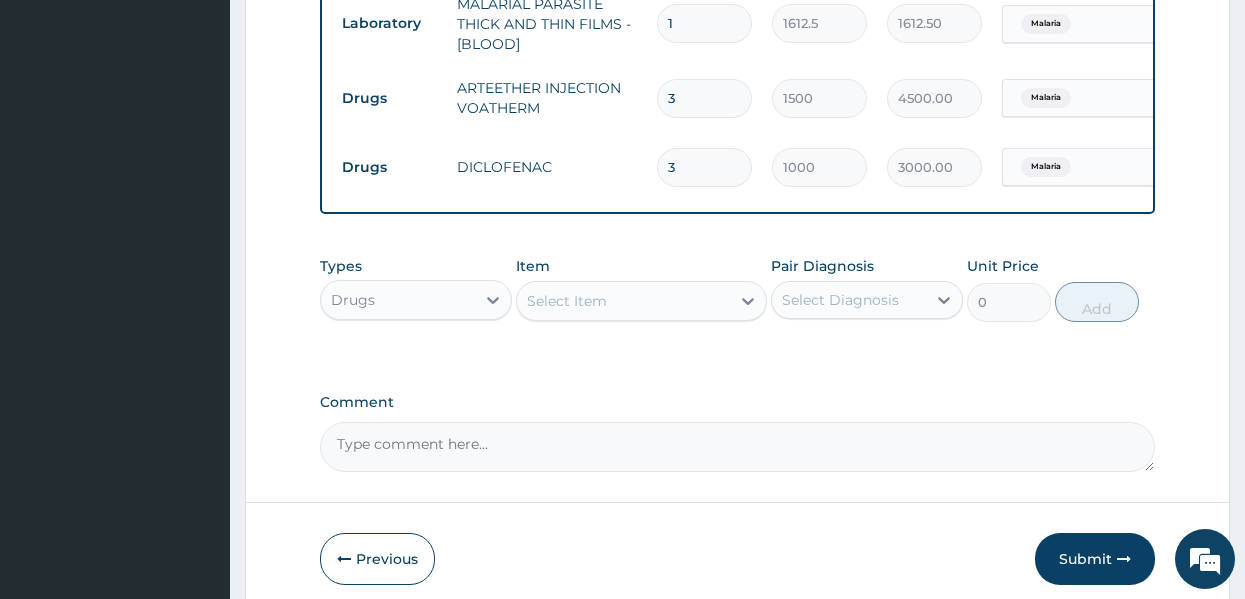 click on "Select Item" at bounding box center [567, 301] 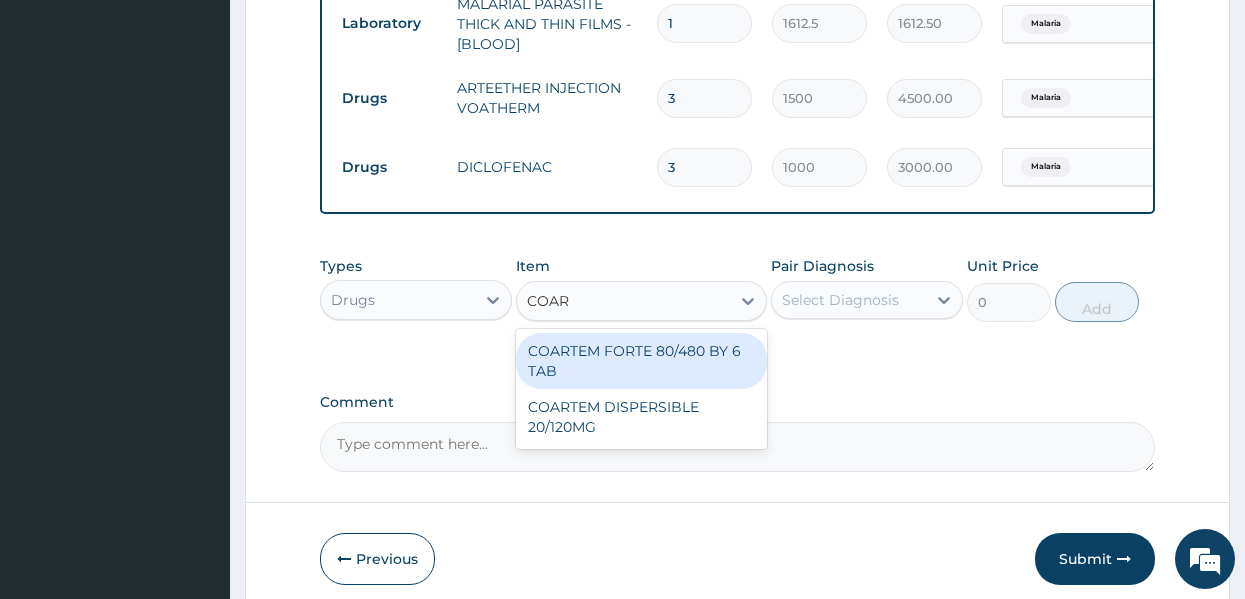 type on "COART" 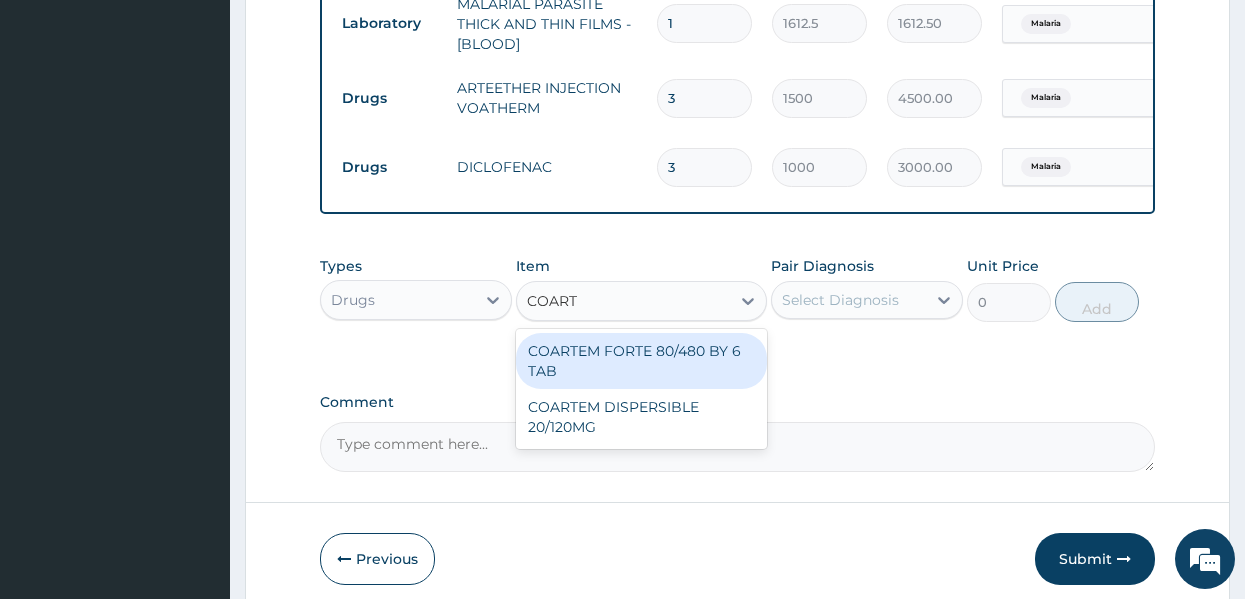 click on "COARTEM FORTE 80/480 BY 6 TAB" at bounding box center (641, 361) 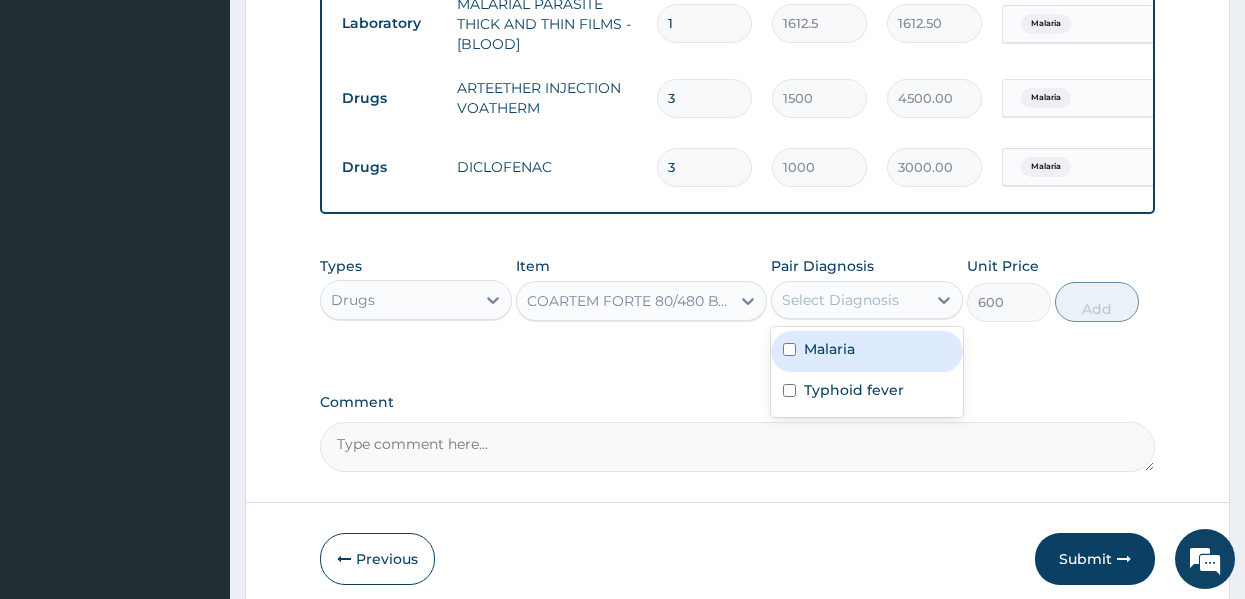 click on "Select Diagnosis" at bounding box center (840, 300) 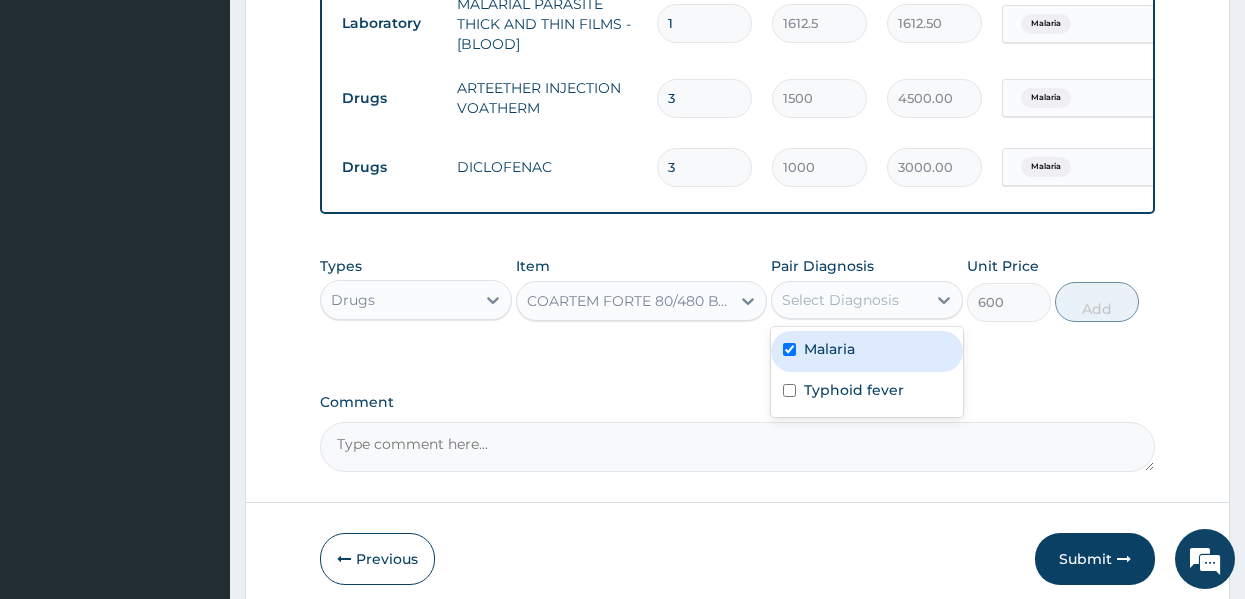 checkbox on "true" 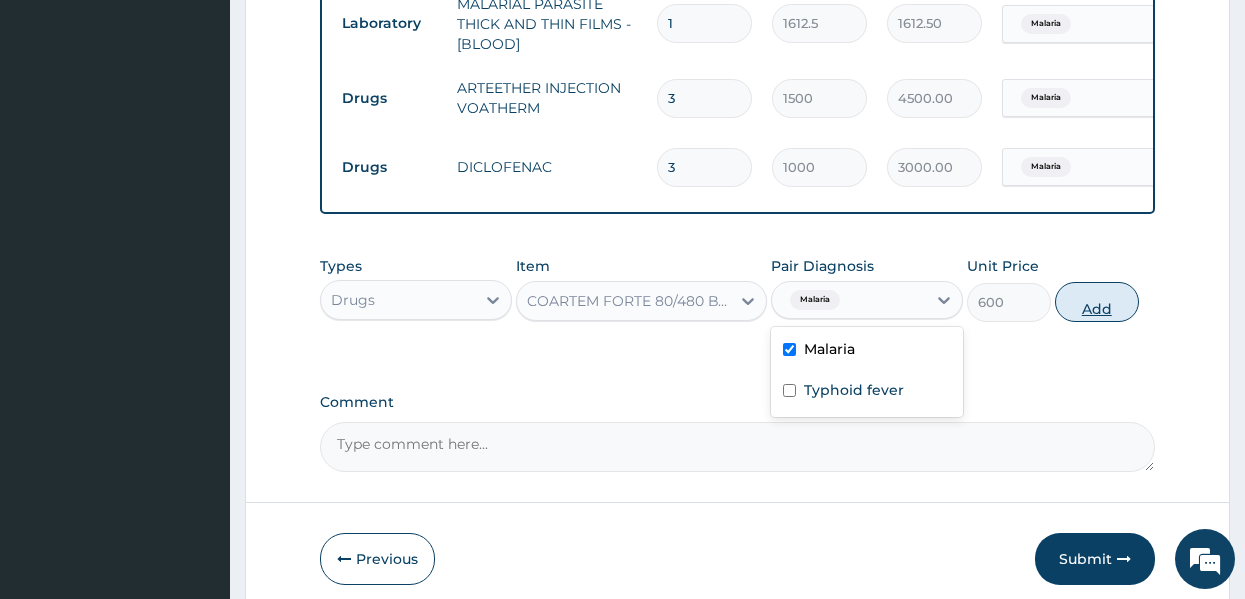 click on "Add" at bounding box center [1097, 302] 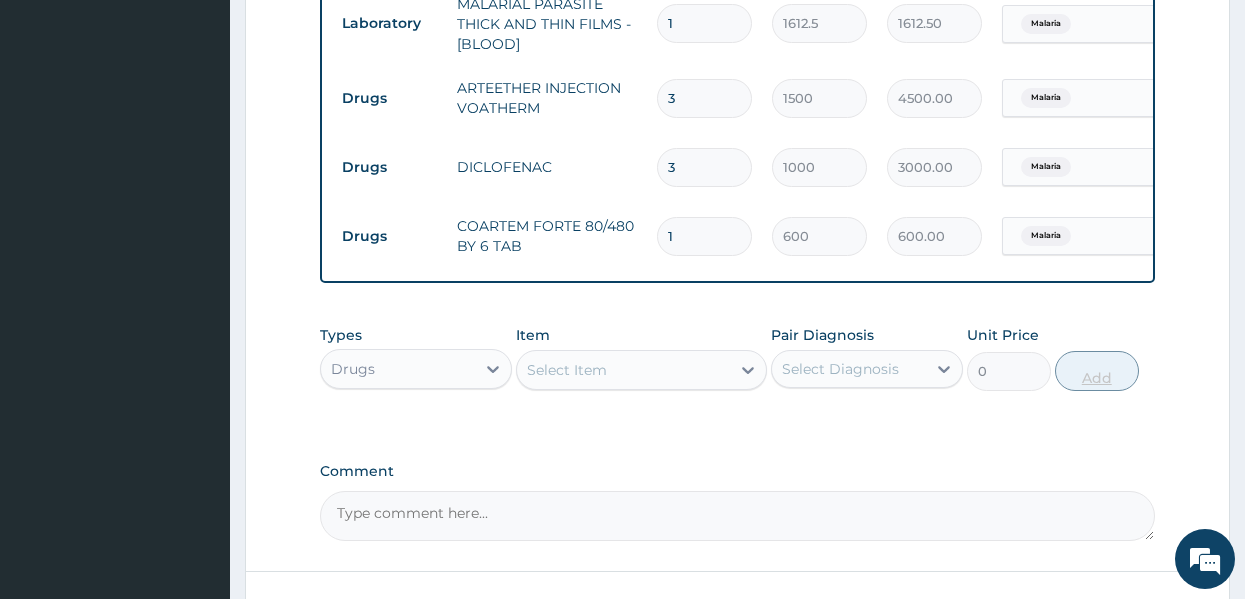 type 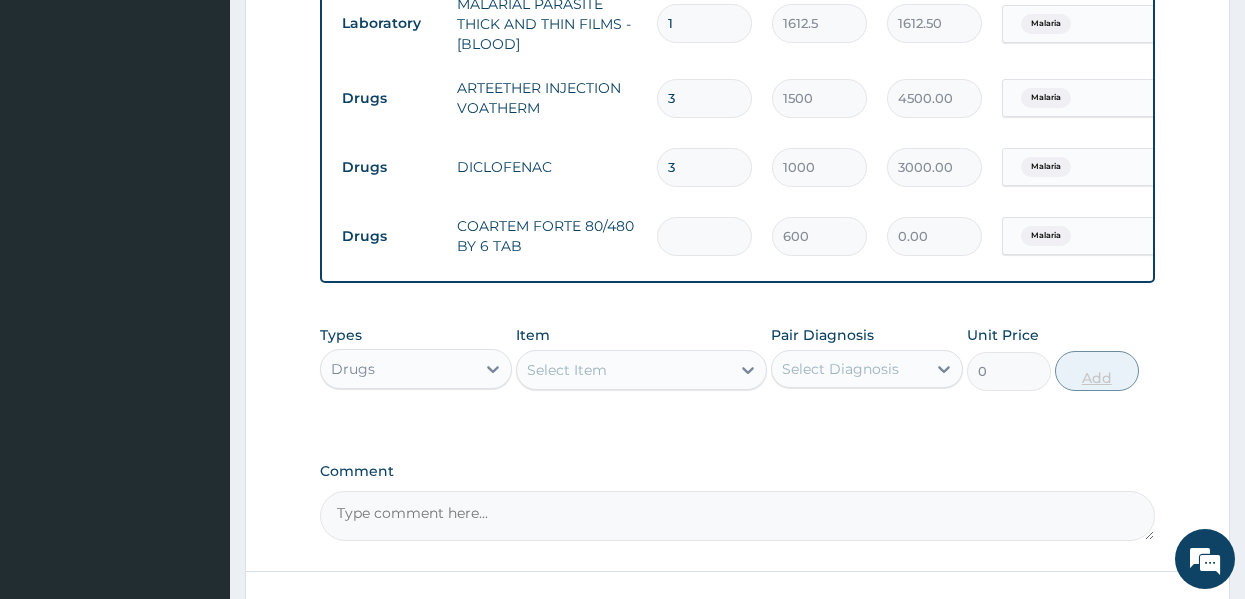 type on "6" 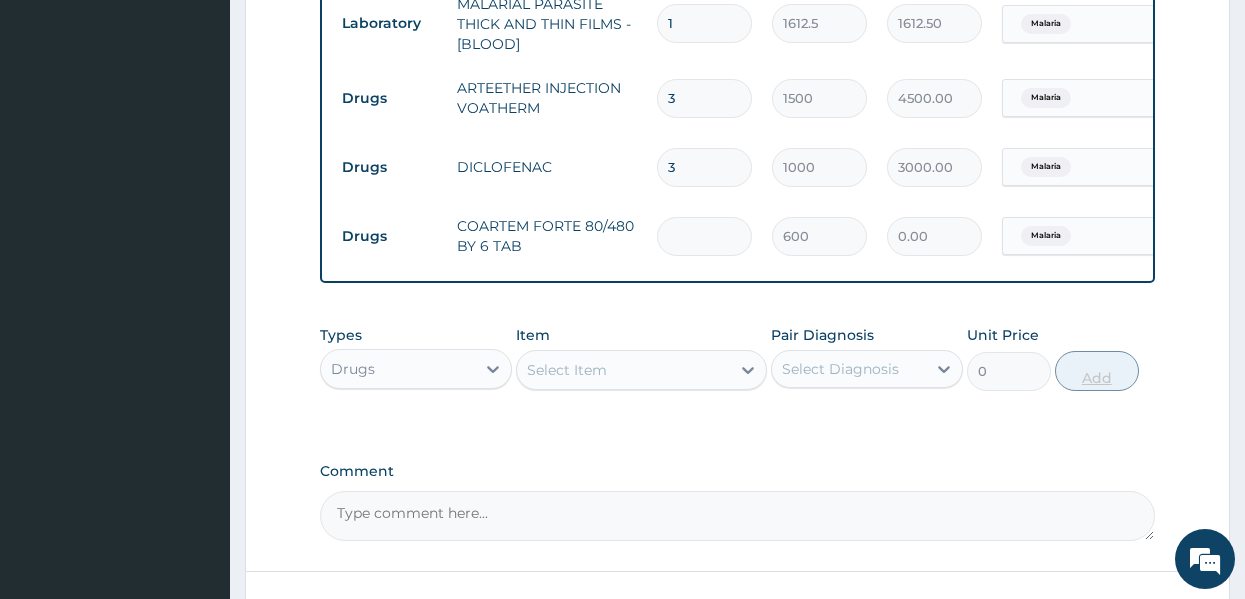 type on "3600.00" 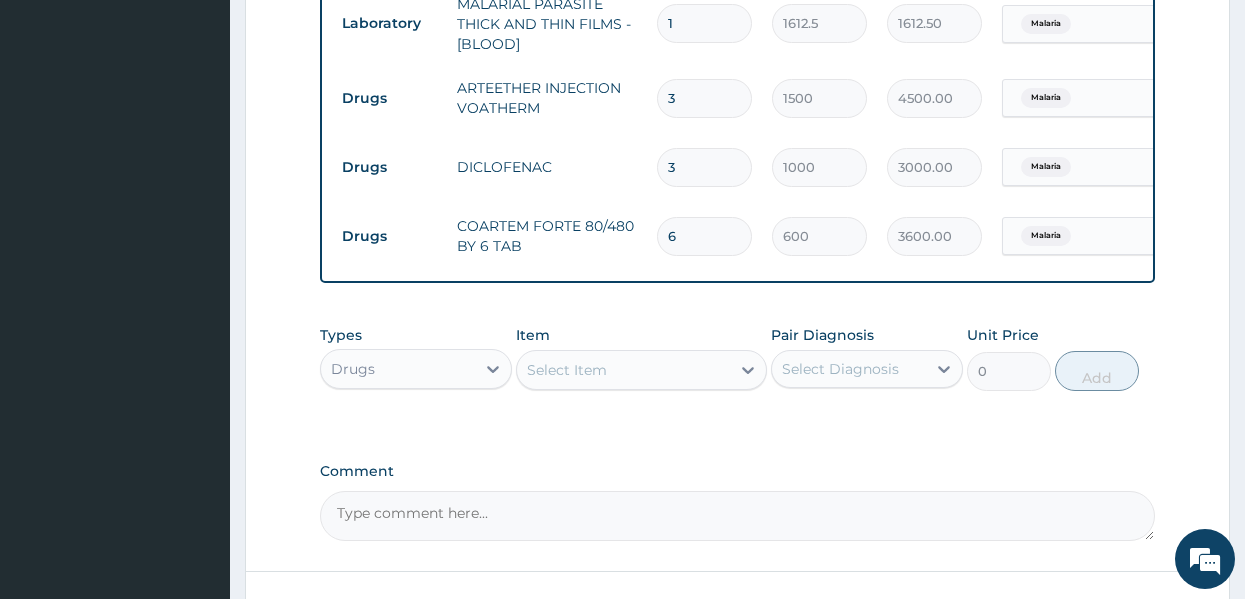 type on "6" 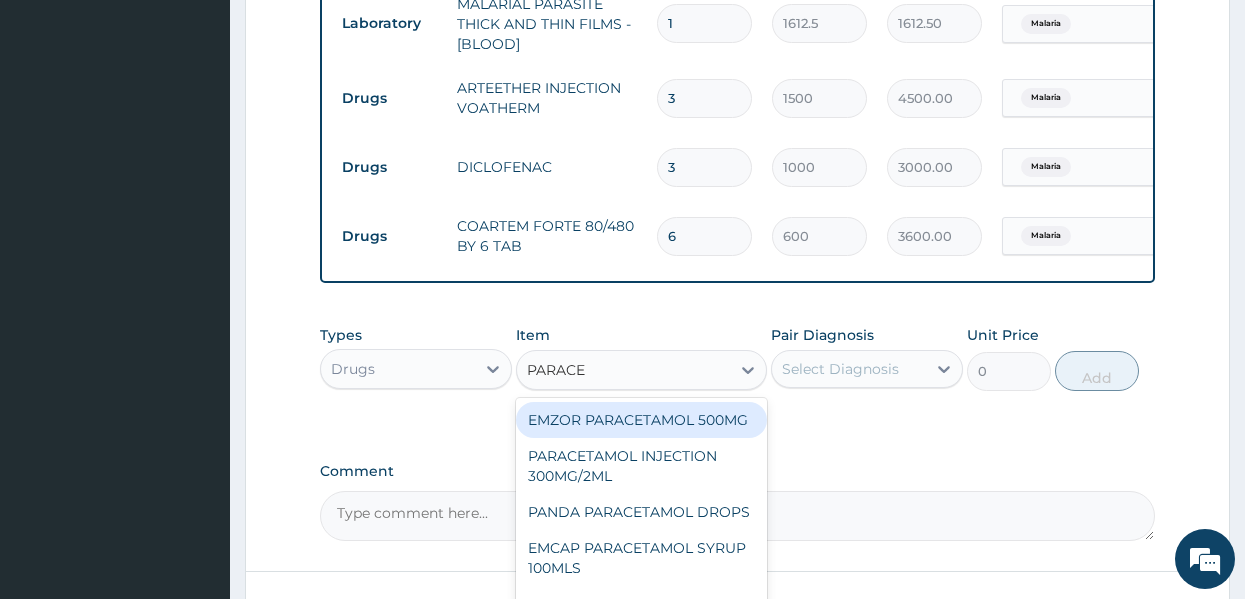 type on "PARACET" 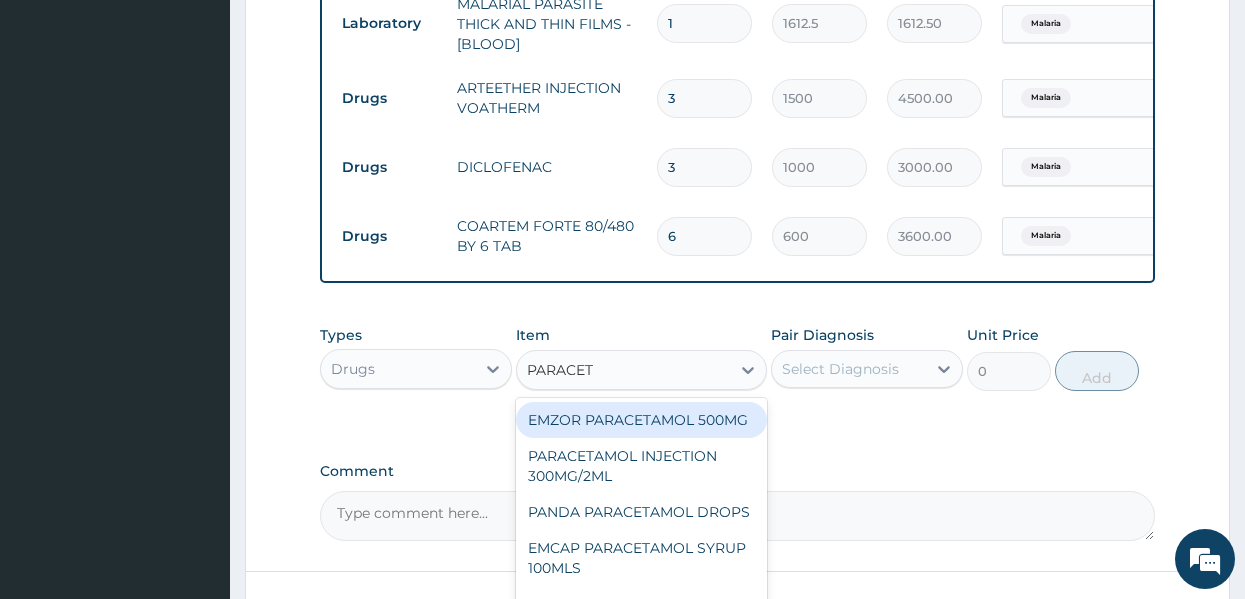 click on "EMZOR PARACETAMOL 500MG" at bounding box center (641, 420) 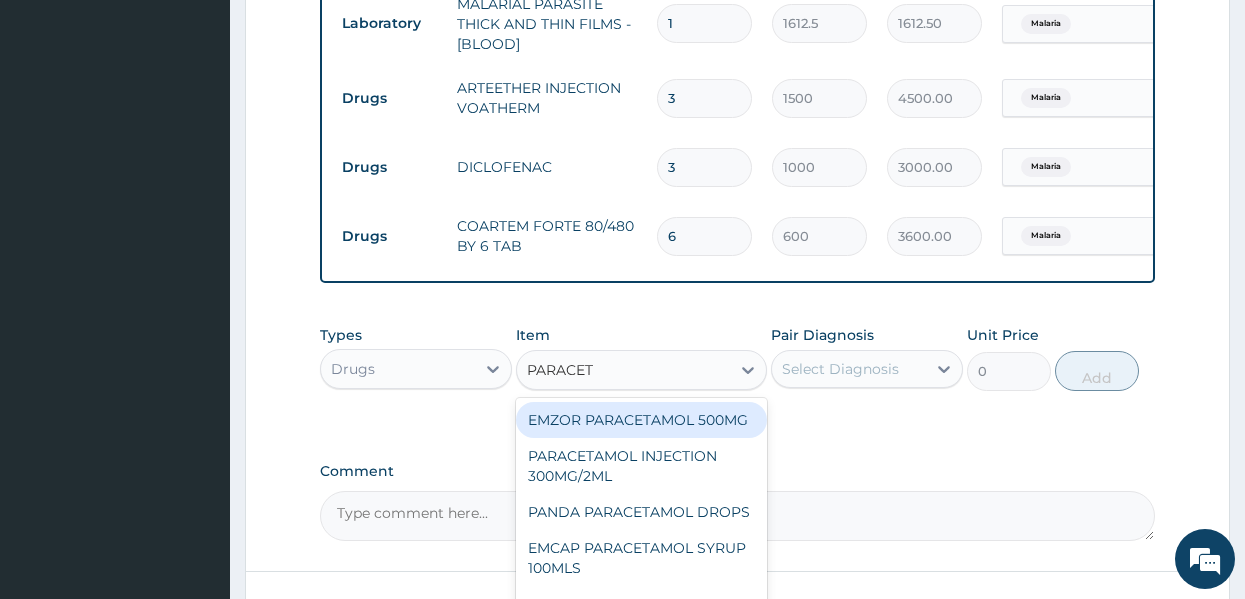 type 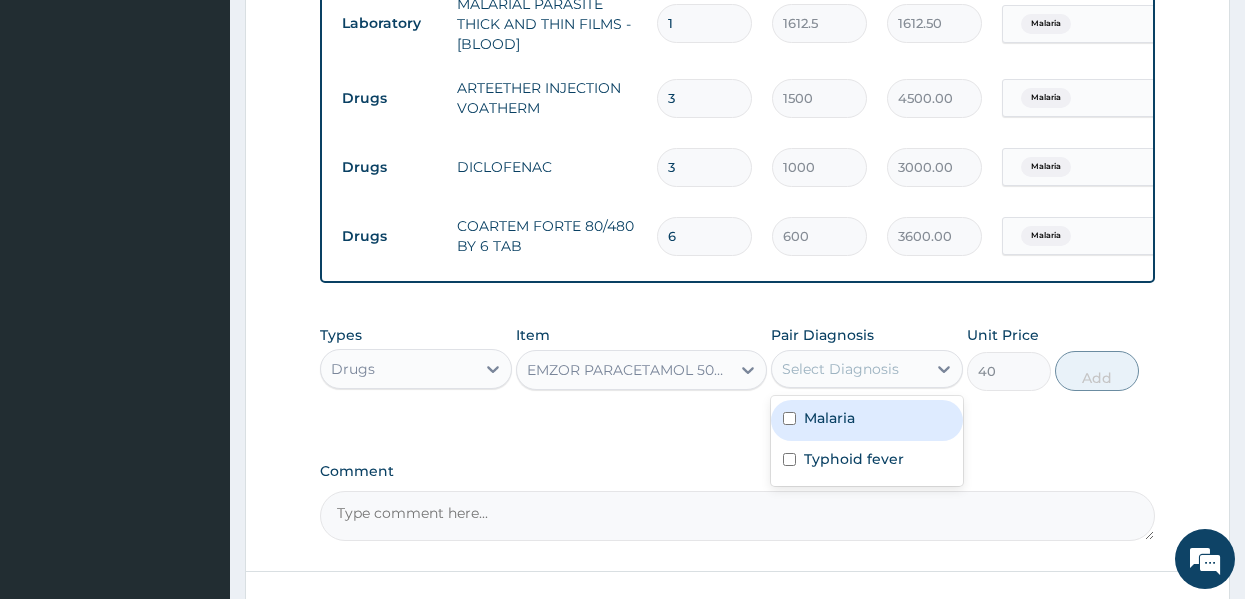 click on "Select Diagnosis" at bounding box center (840, 369) 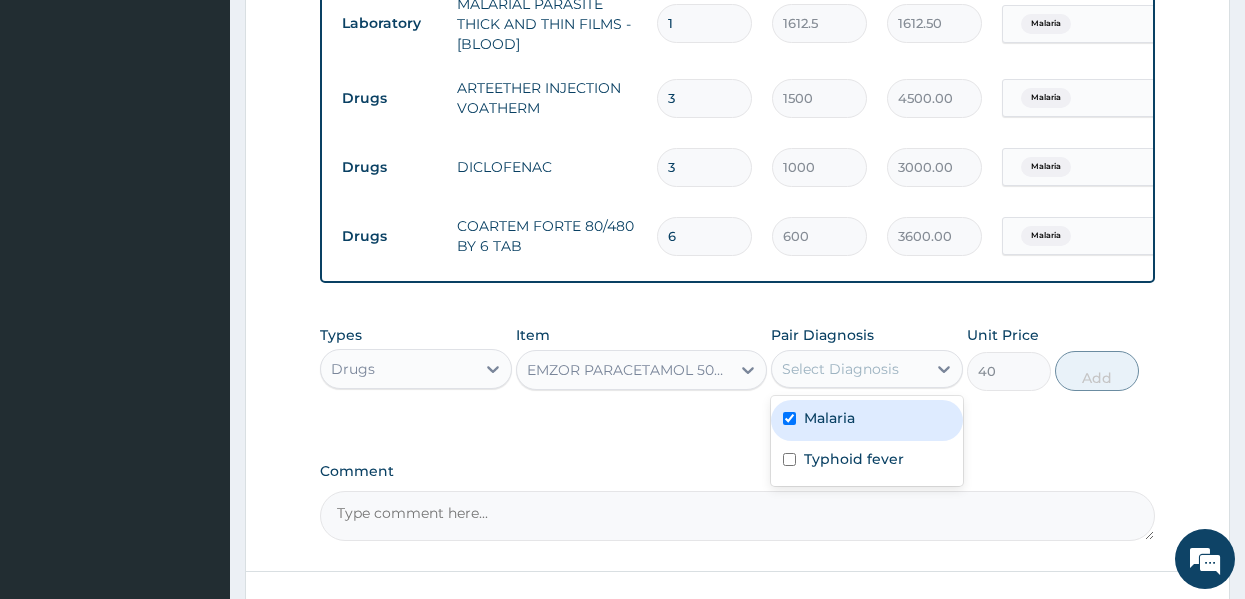 checkbox on "true" 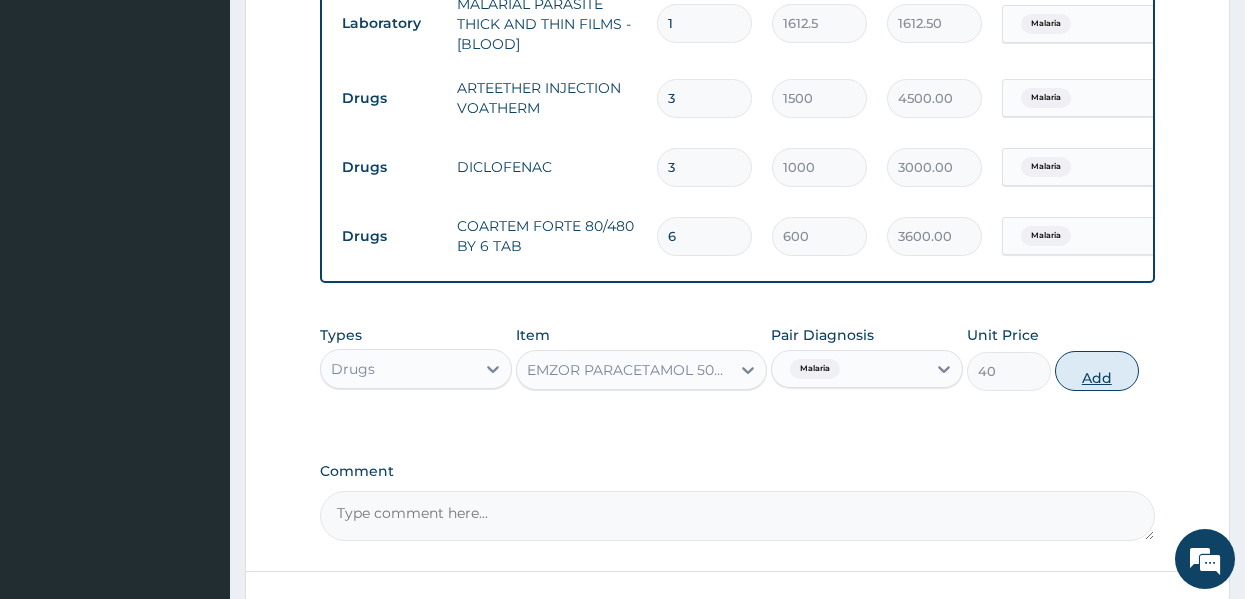 click on "Add" at bounding box center (1097, 371) 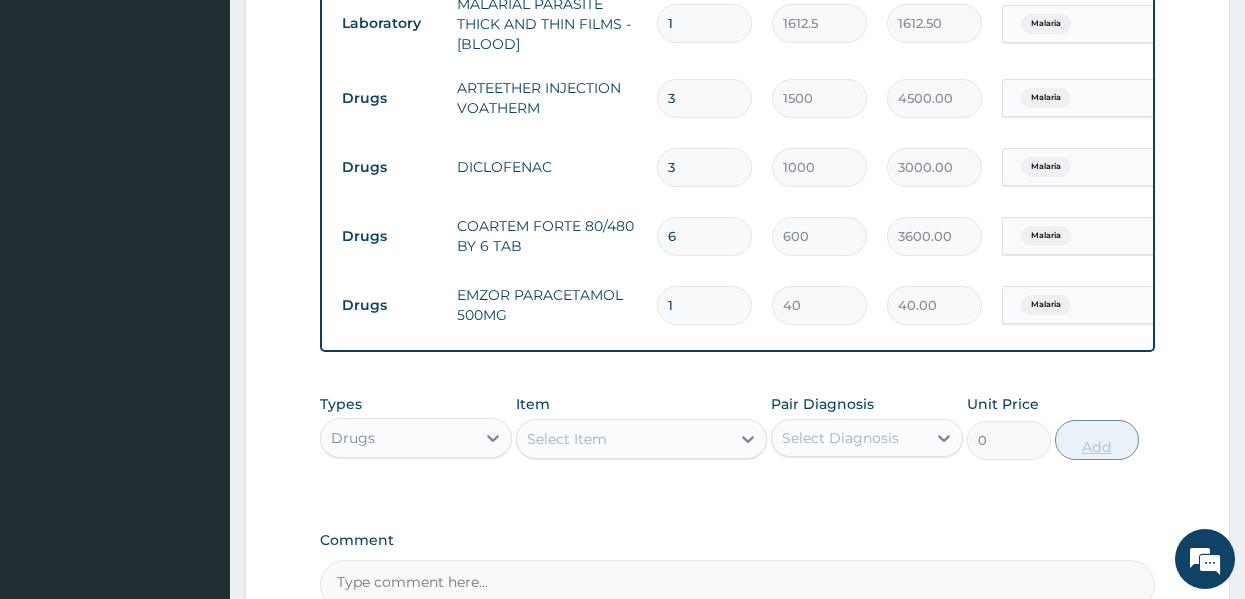 type on "10" 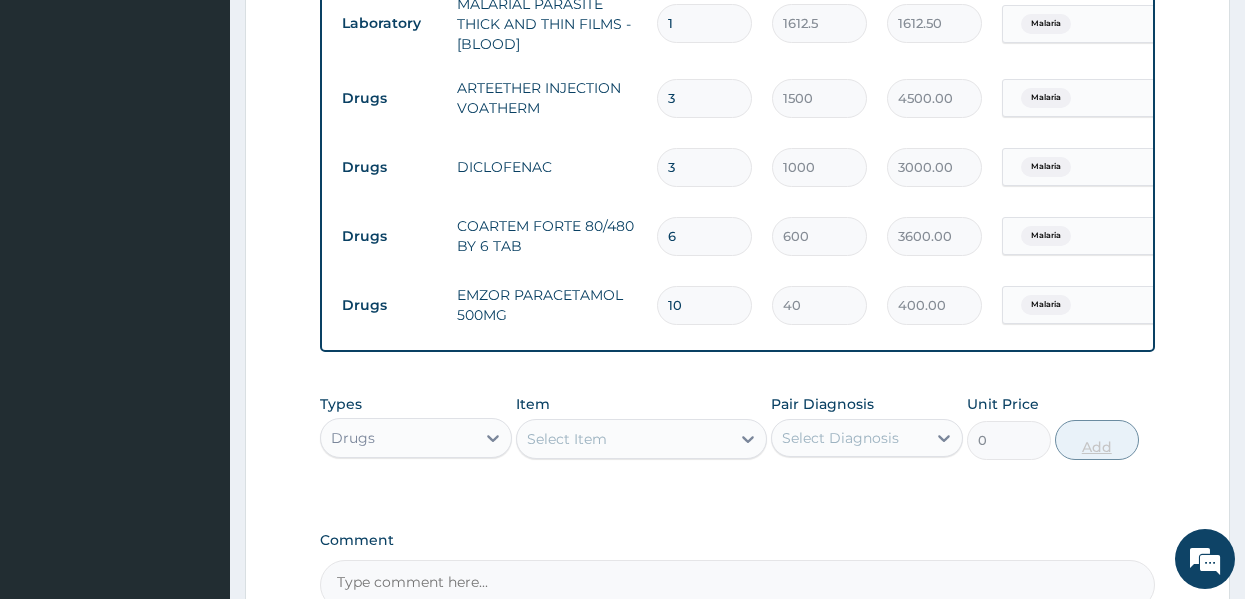 type on "1" 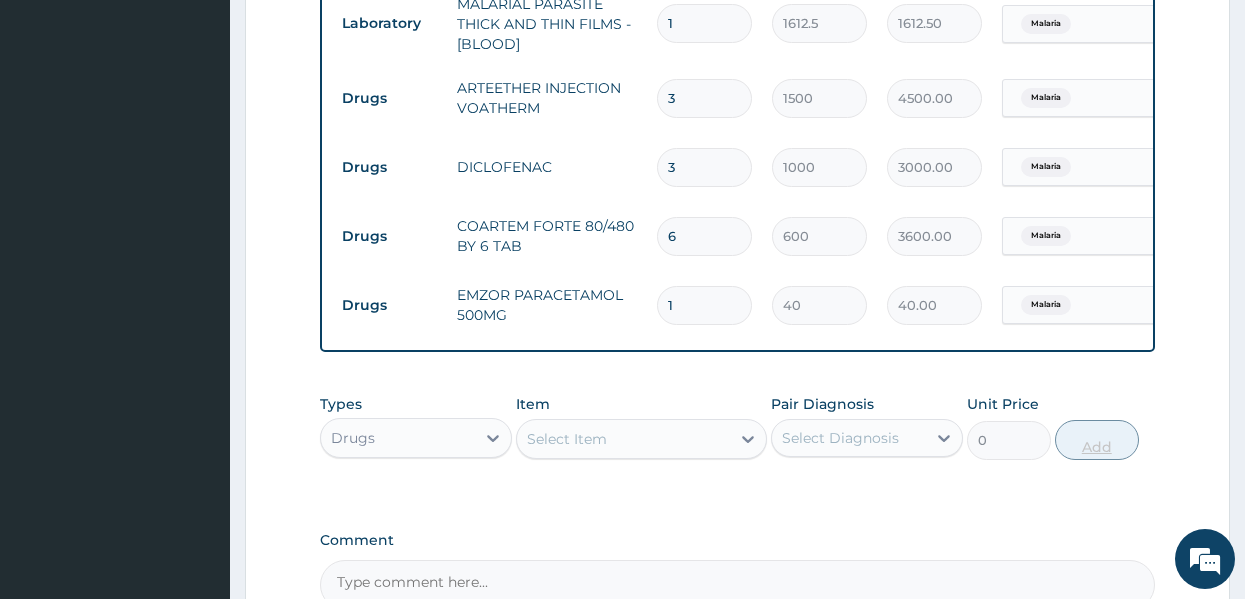 type on "18" 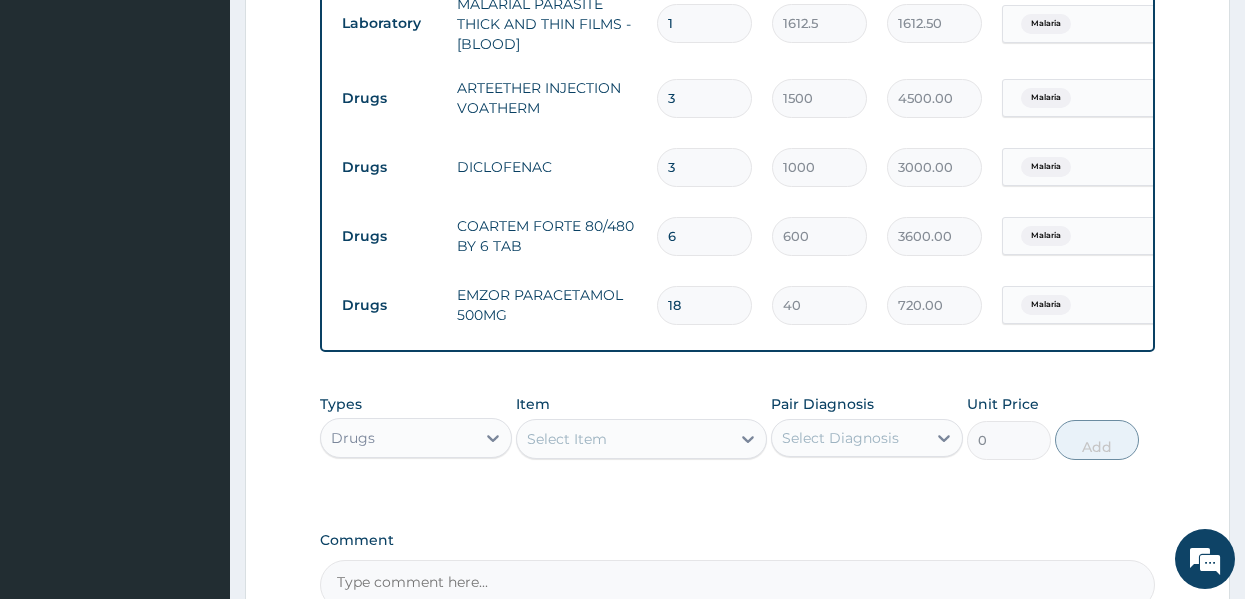 type on "18" 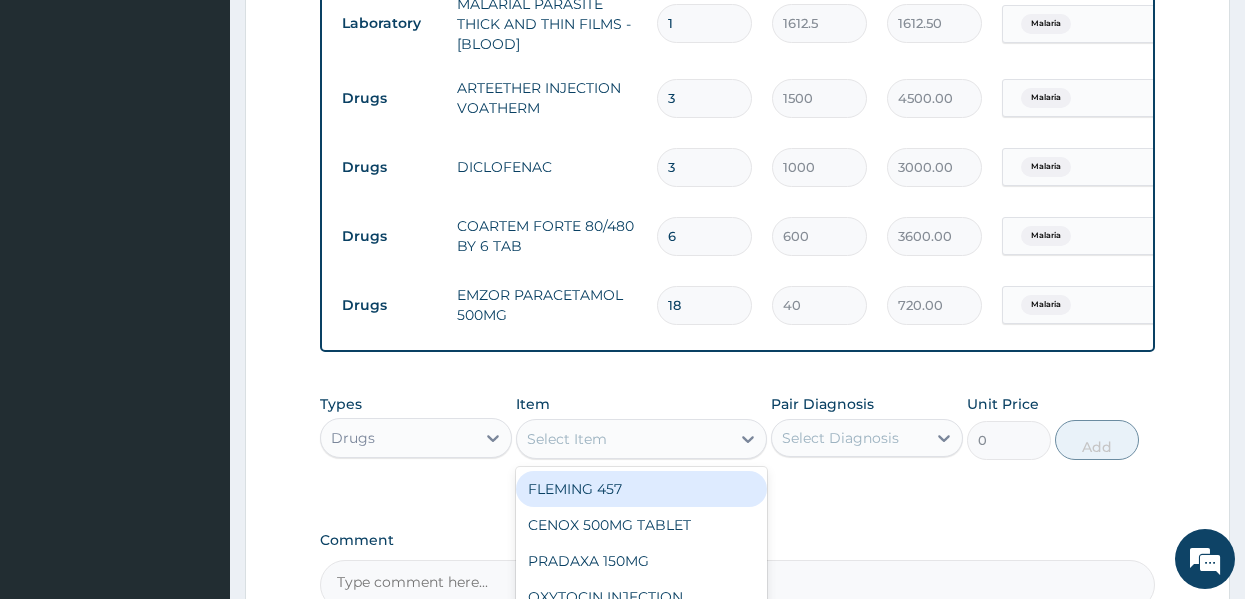 click on "Select Item" at bounding box center (567, 439) 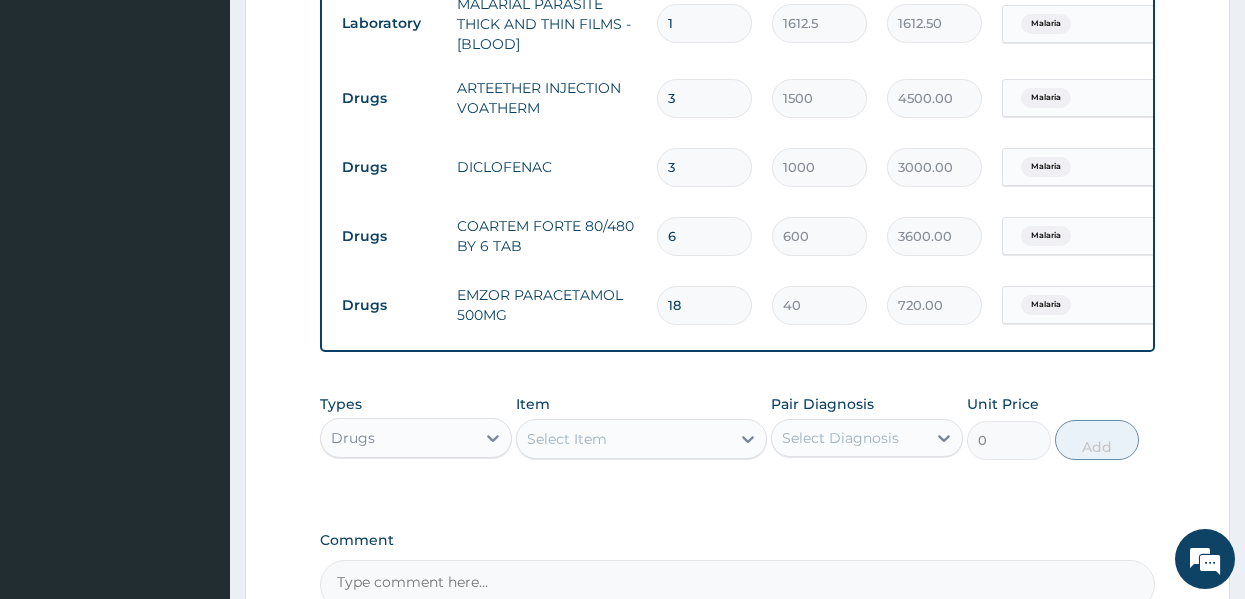 click on "Types Drugs Item Select Item Pair Diagnosis Select Diagnosis Unit Price 0 Add" at bounding box center (738, 442) 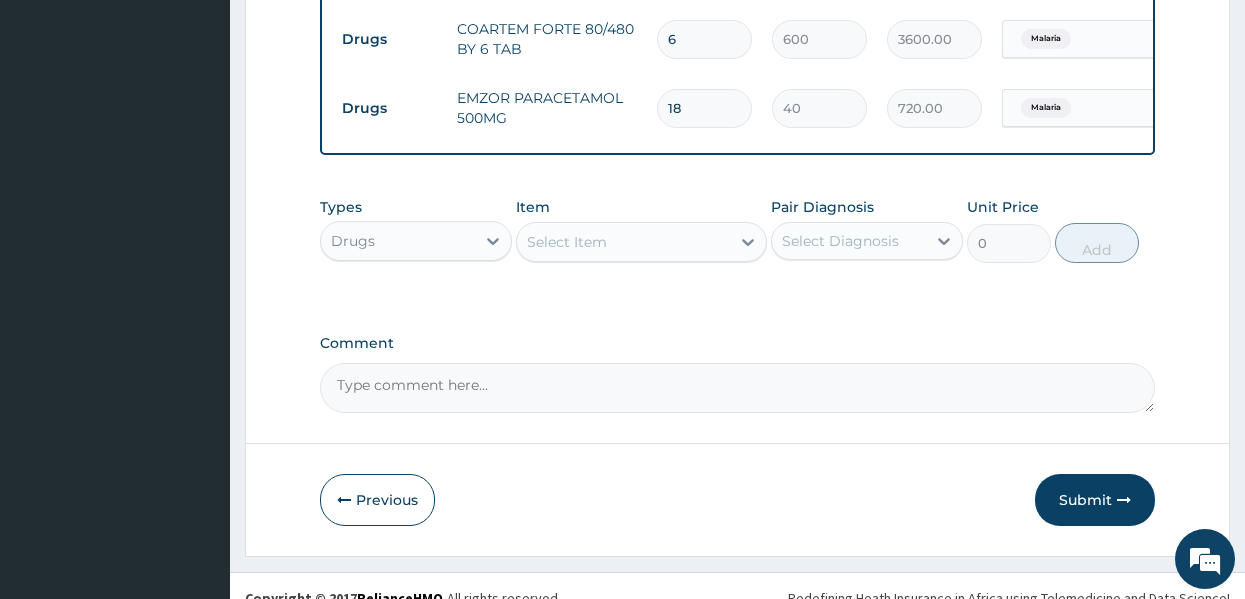 scroll, scrollTop: 1114, scrollLeft: 0, axis: vertical 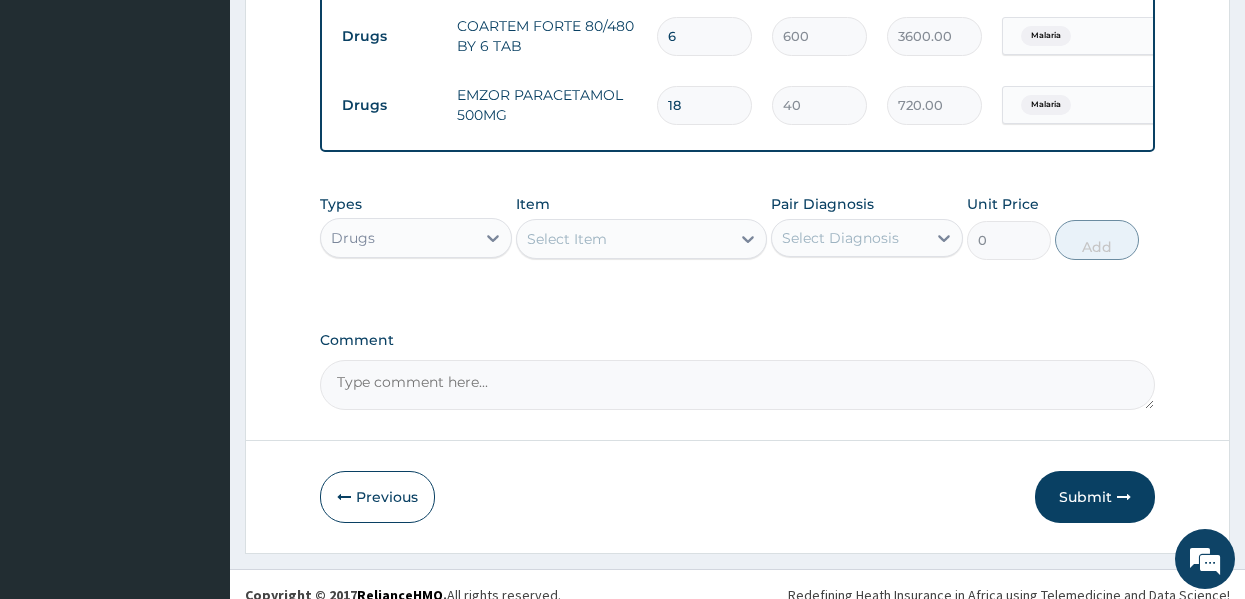 click on "Select Item" at bounding box center [623, 239] 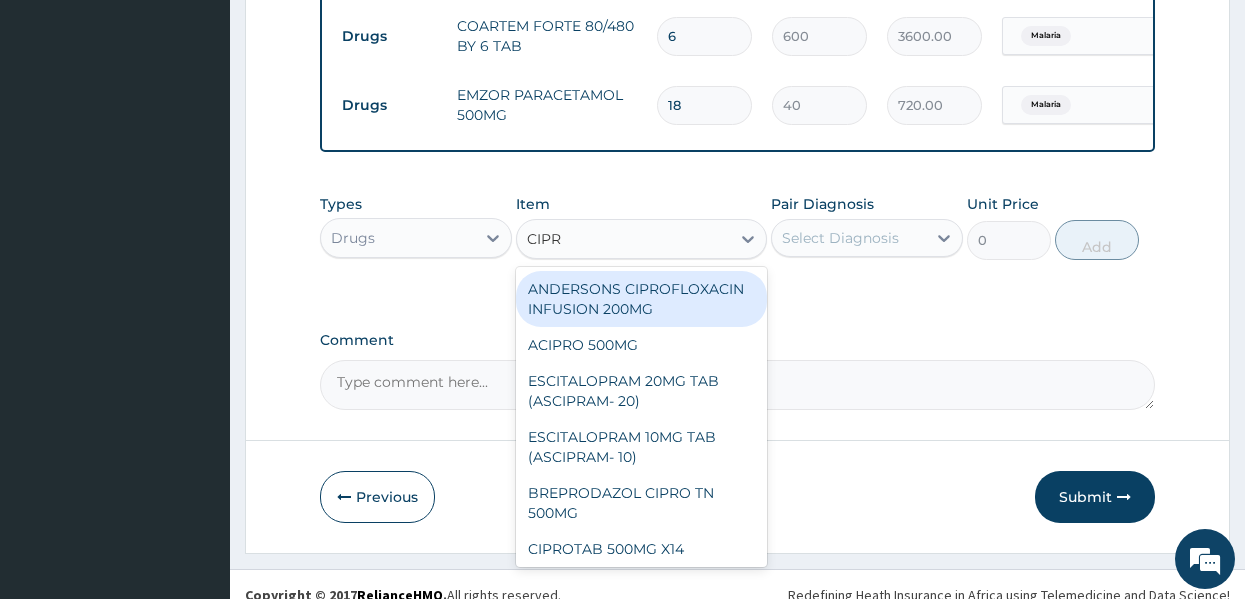 type on "CIPRO" 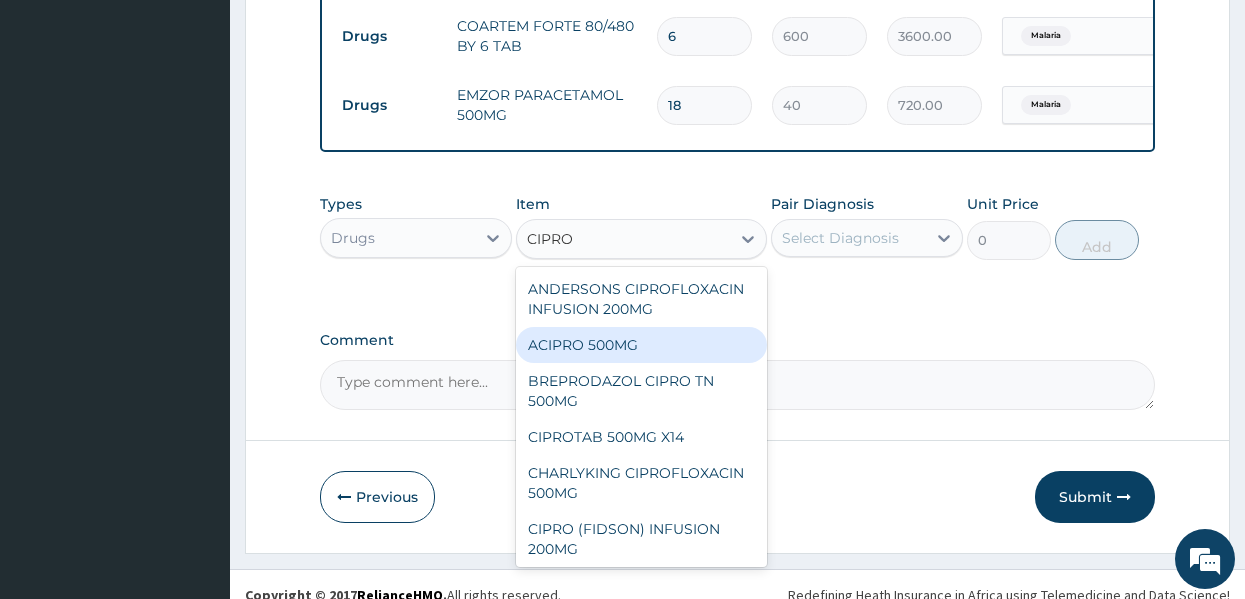 click on "ACIPRO 500MG" at bounding box center (641, 345) 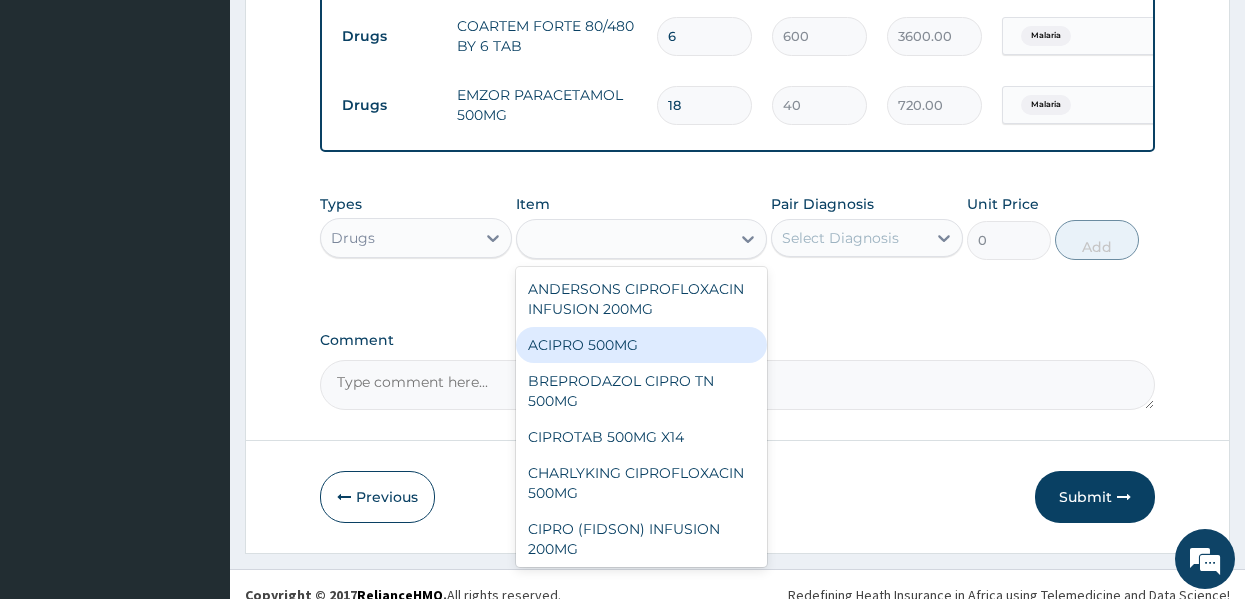 type on "250" 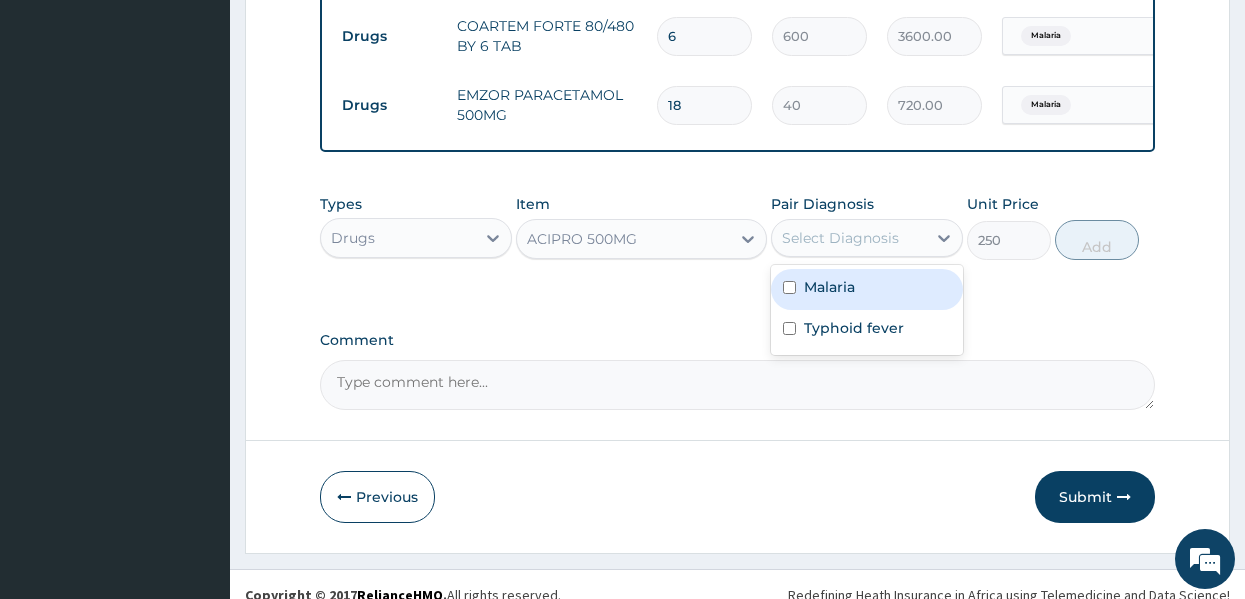 click on "Select Diagnosis" at bounding box center [840, 238] 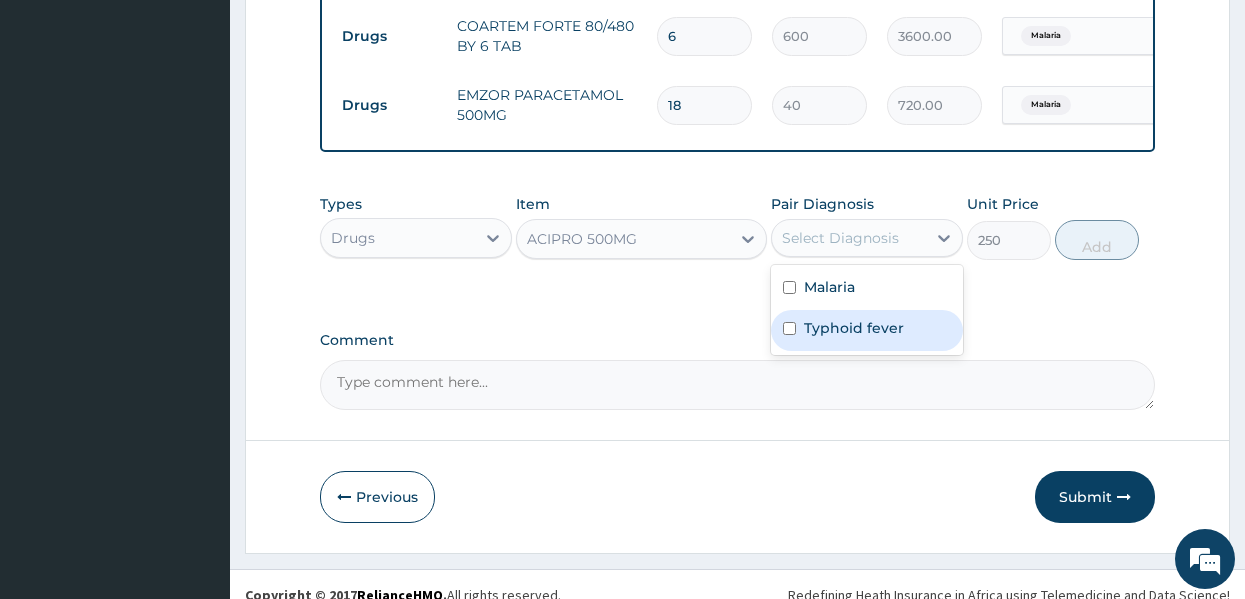 click on "Typhoid fever" at bounding box center (854, 328) 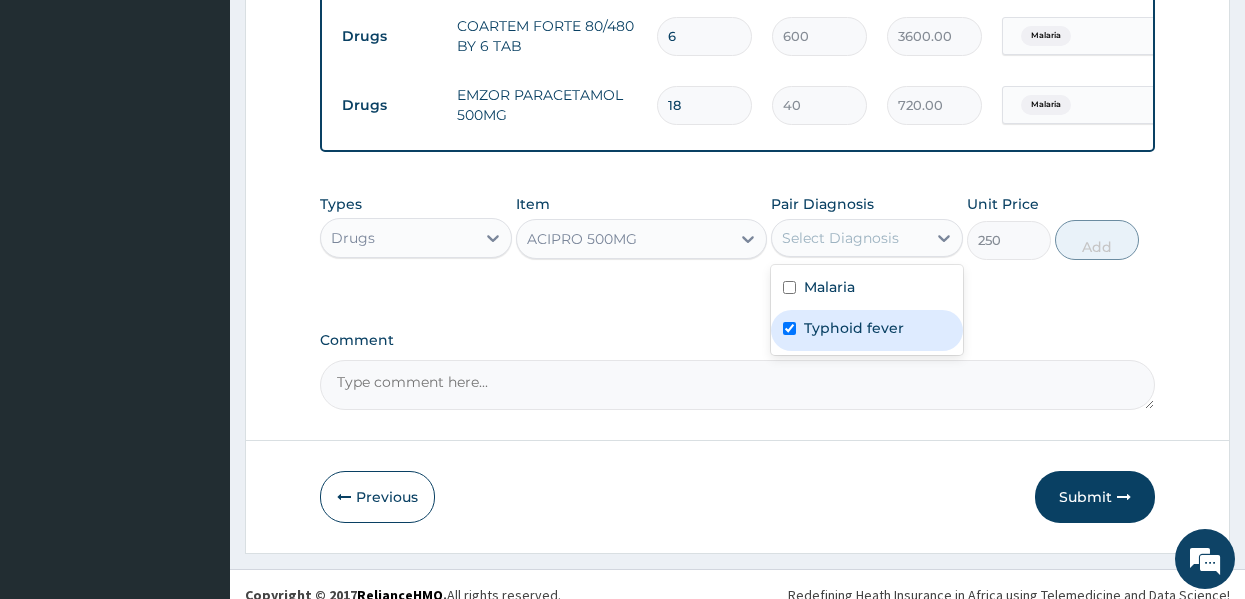 checkbox on "true" 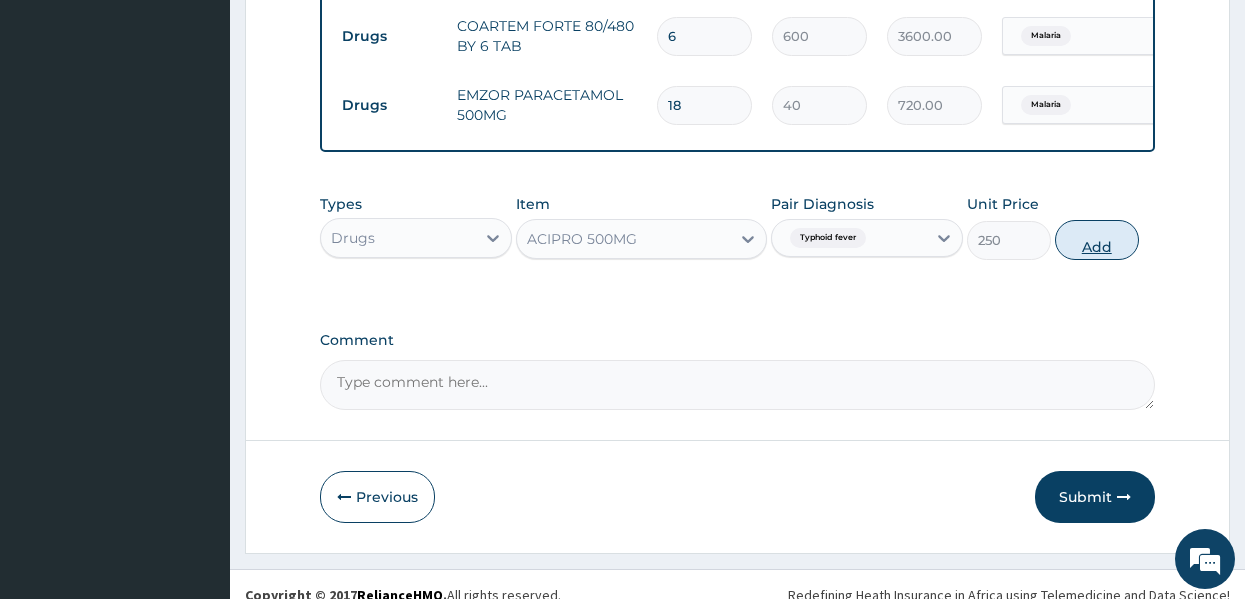 click on "Add" at bounding box center (1097, 240) 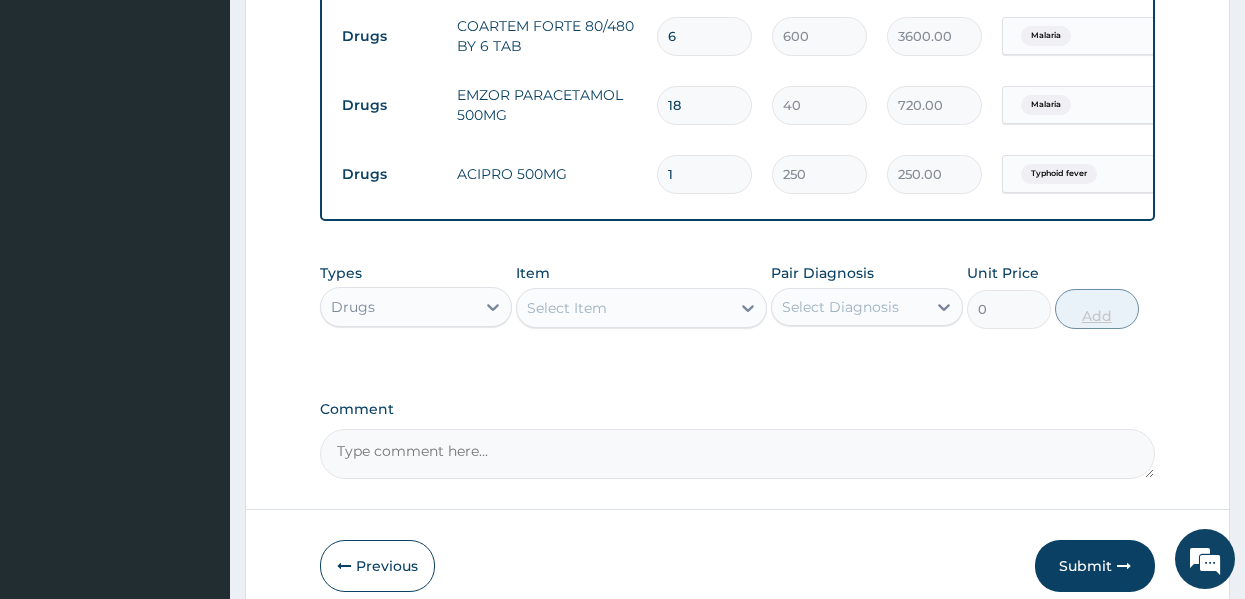 type on "10" 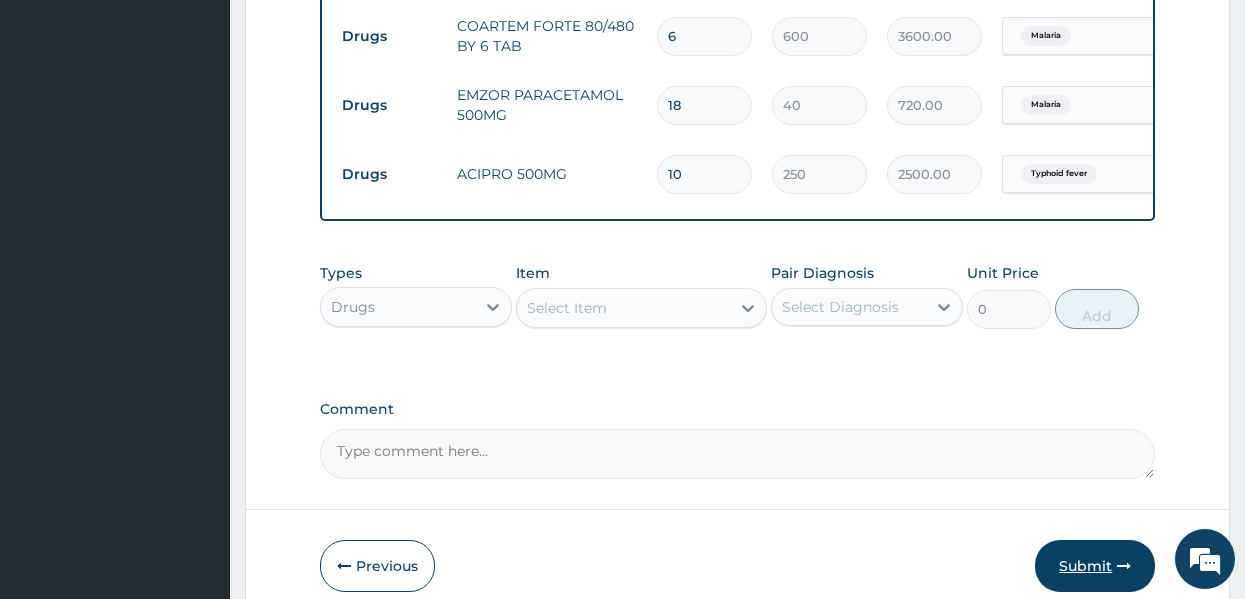 type on "10" 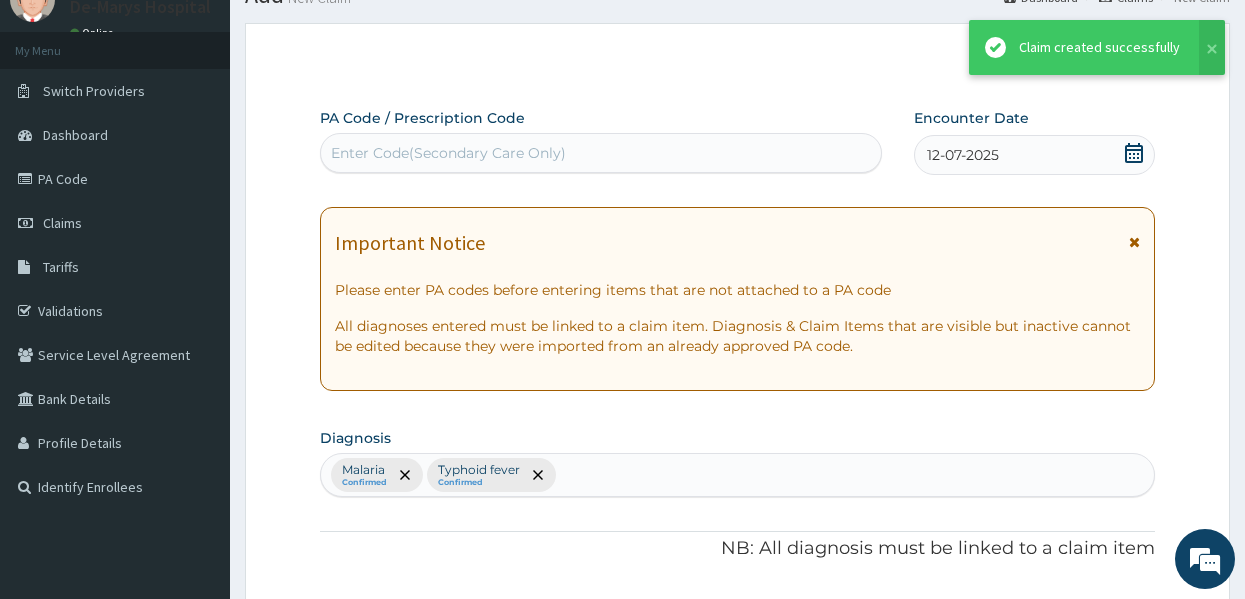 scroll, scrollTop: 1114, scrollLeft: 0, axis: vertical 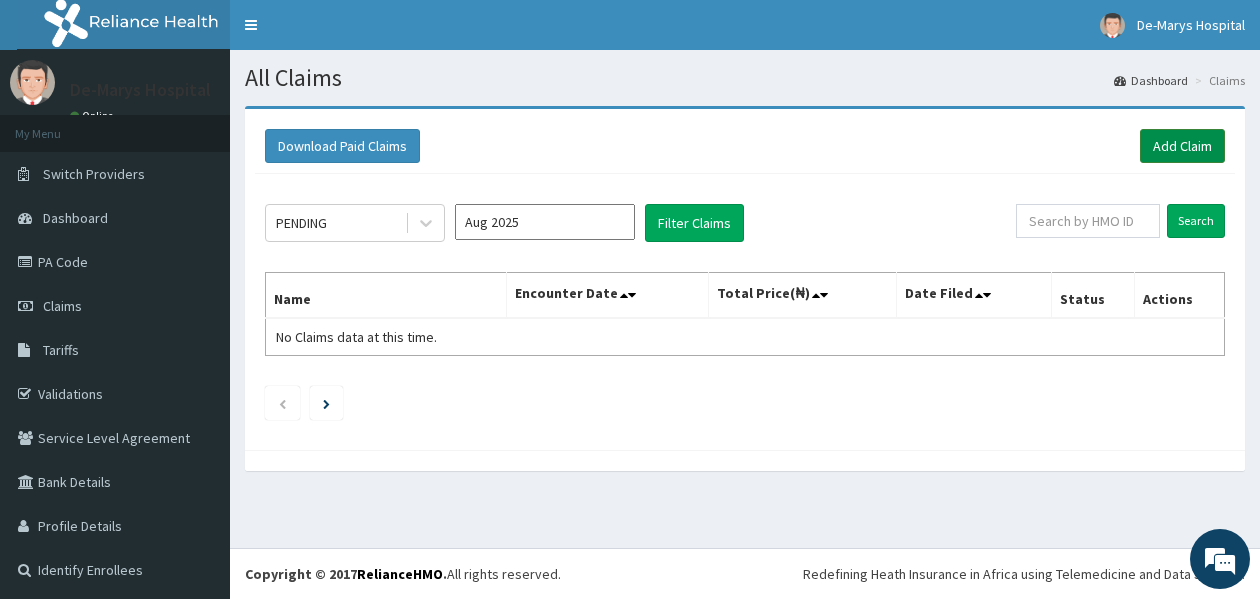 click on "Add Claim" at bounding box center (1182, 146) 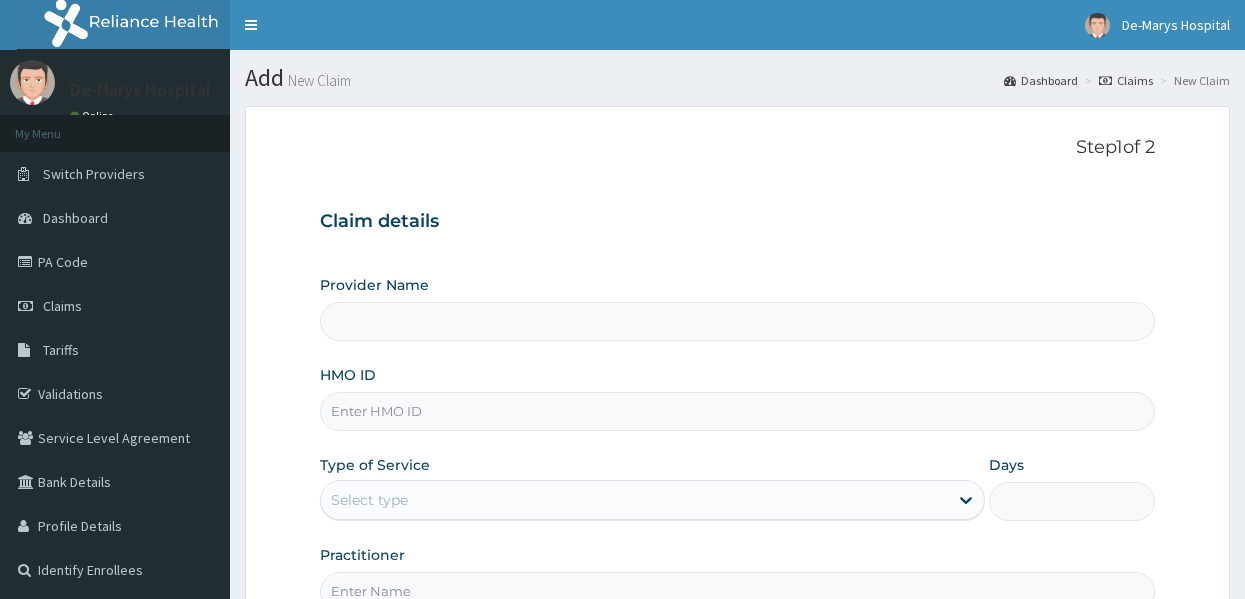 scroll, scrollTop: 0, scrollLeft: 0, axis: both 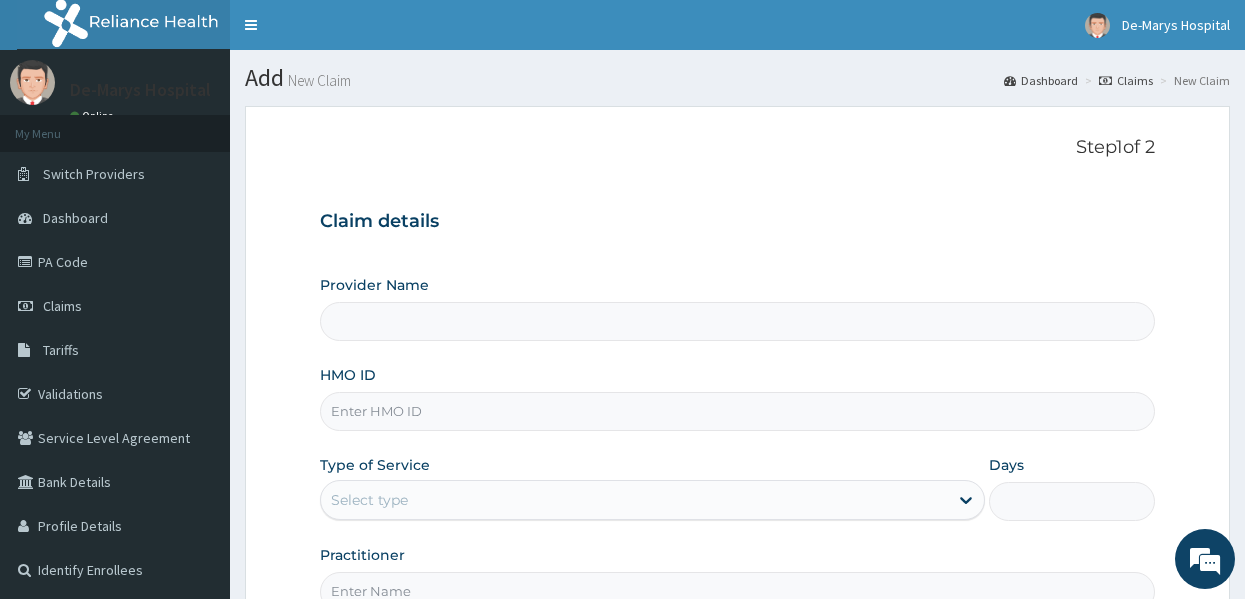 type on "DE - MARYS CENTRAL HOSPITAL" 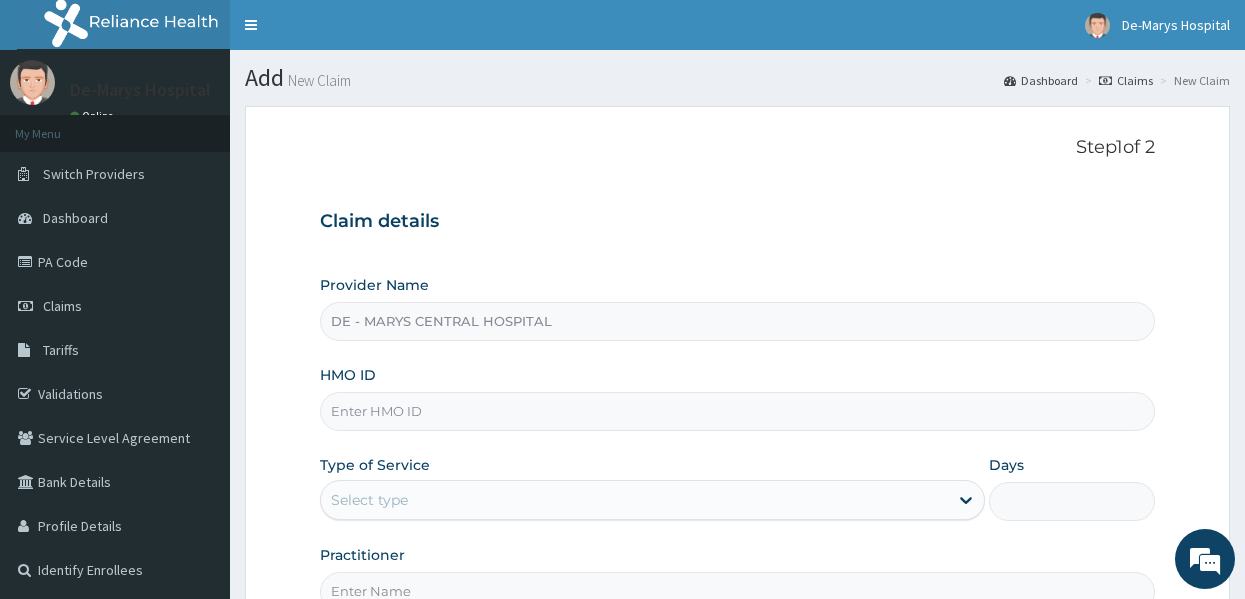 click on "HMO ID" at bounding box center [738, 411] 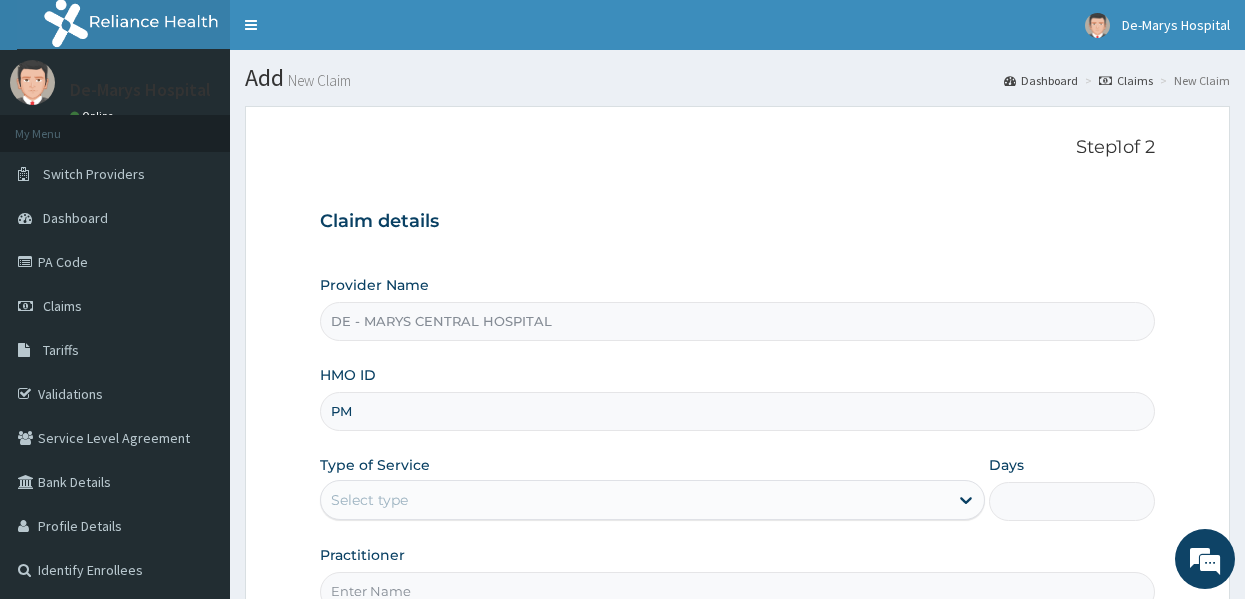 scroll, scrollTop: 0, scrollLeft: 0, axis: both 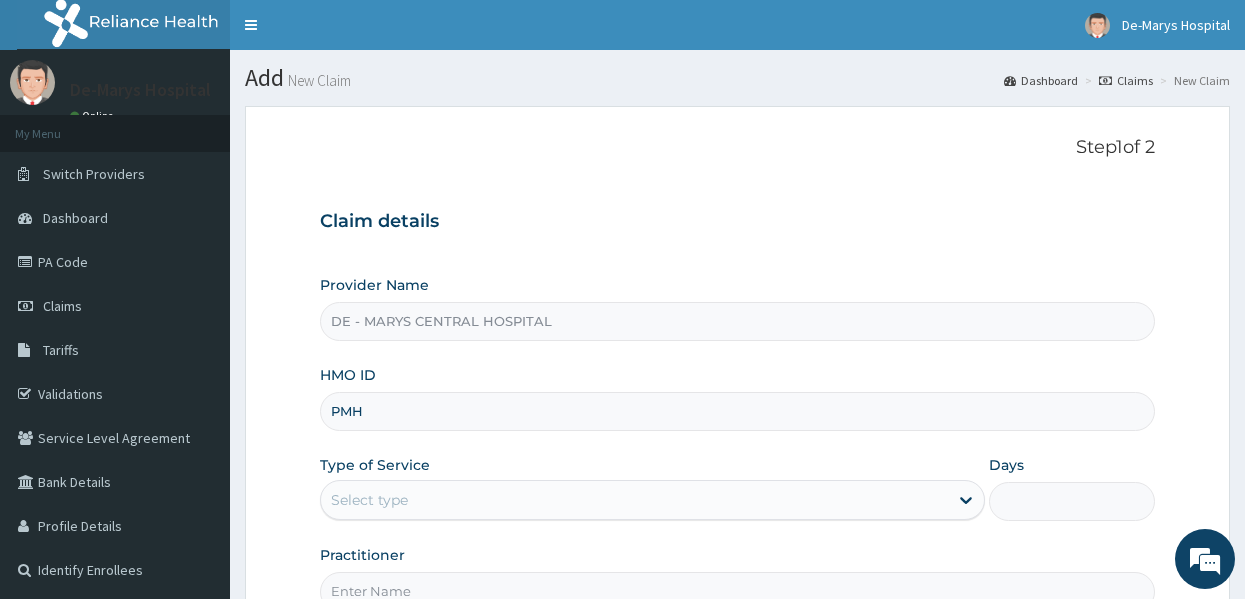 type on "[ID]" 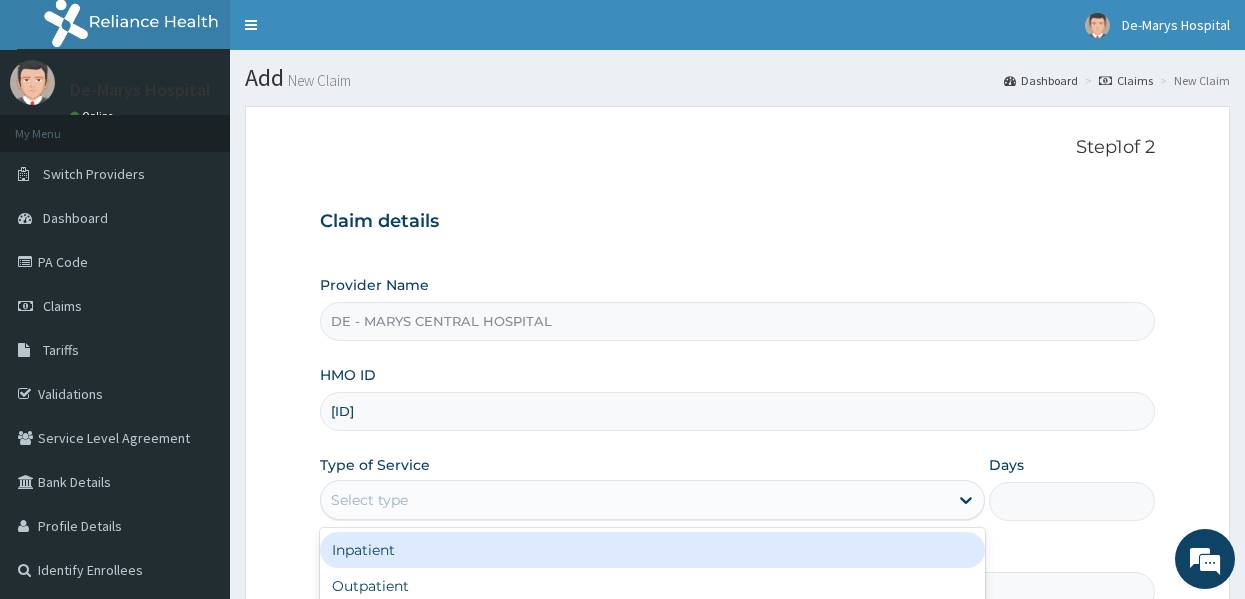 click on "Select type" at bounding box center (634, 500) 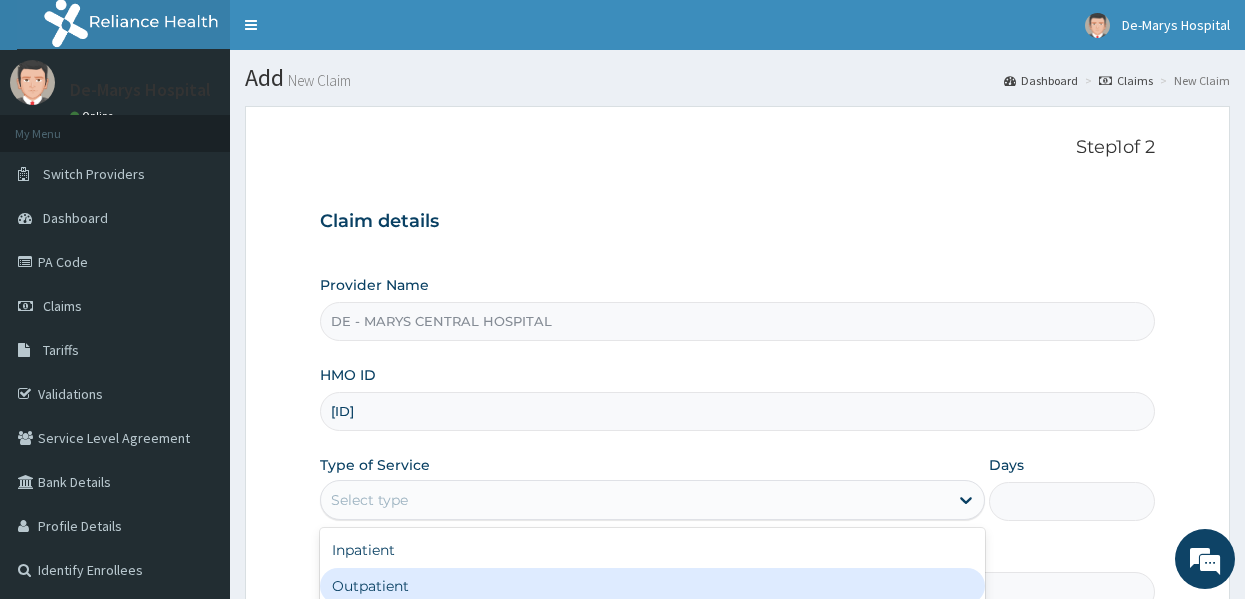 click on "Outpatient" at bounding box center [652, 586] 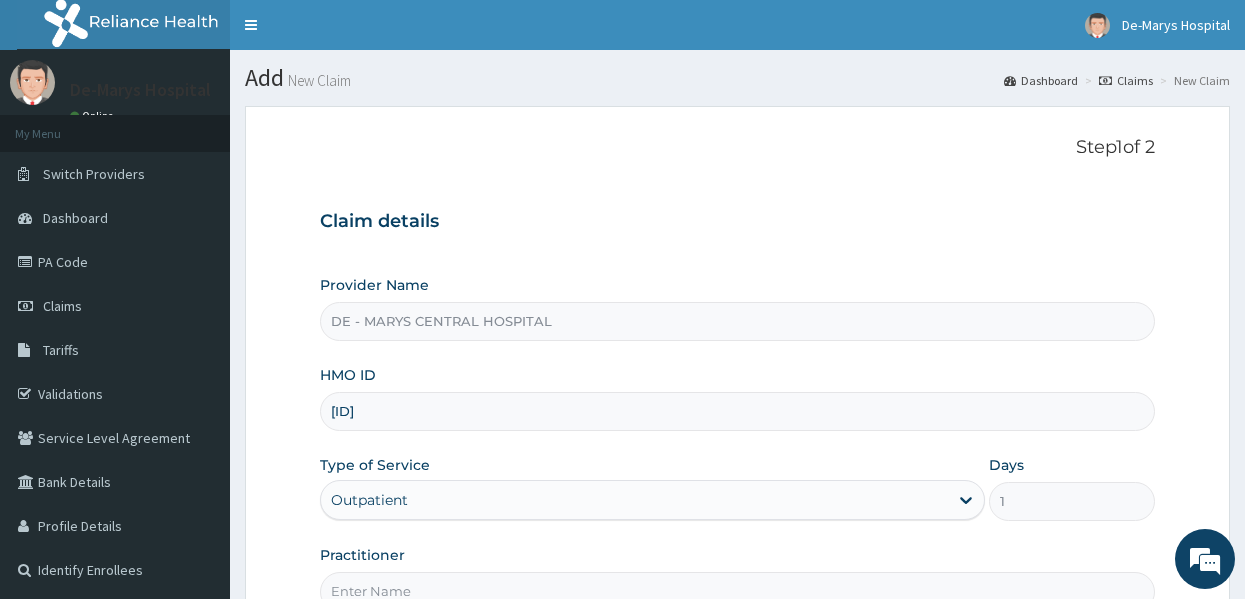 click on "Claim details Provider Name DE - [ORGANIZATION] HMO ID [ID] Type of Service Outpatient Days 1 Practitioner" at bounding box center (738, 401) 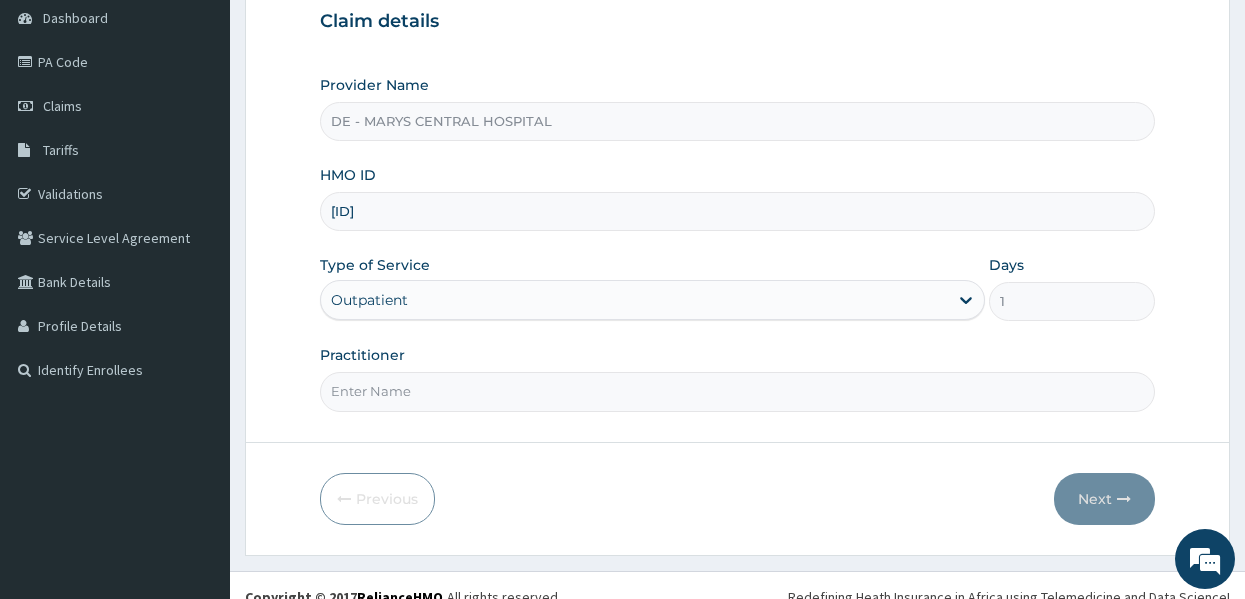 scroll, scrollTop: 223, scrollLeft: 0, axis: vertical 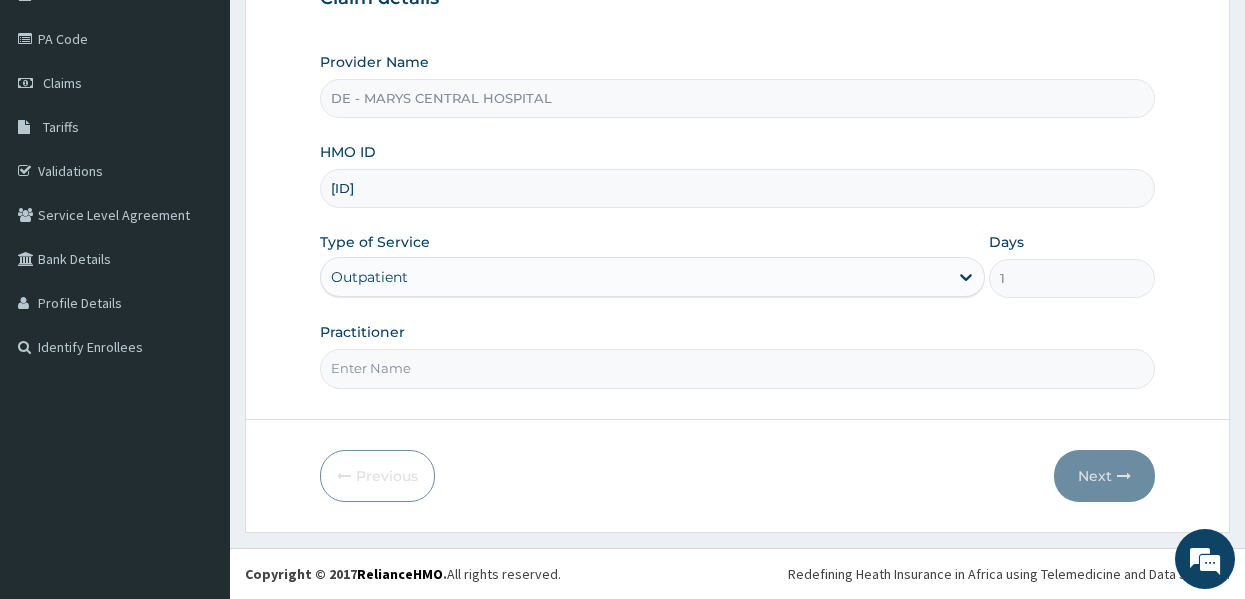 click on "Practitioner" at bounding box center (738, 368) 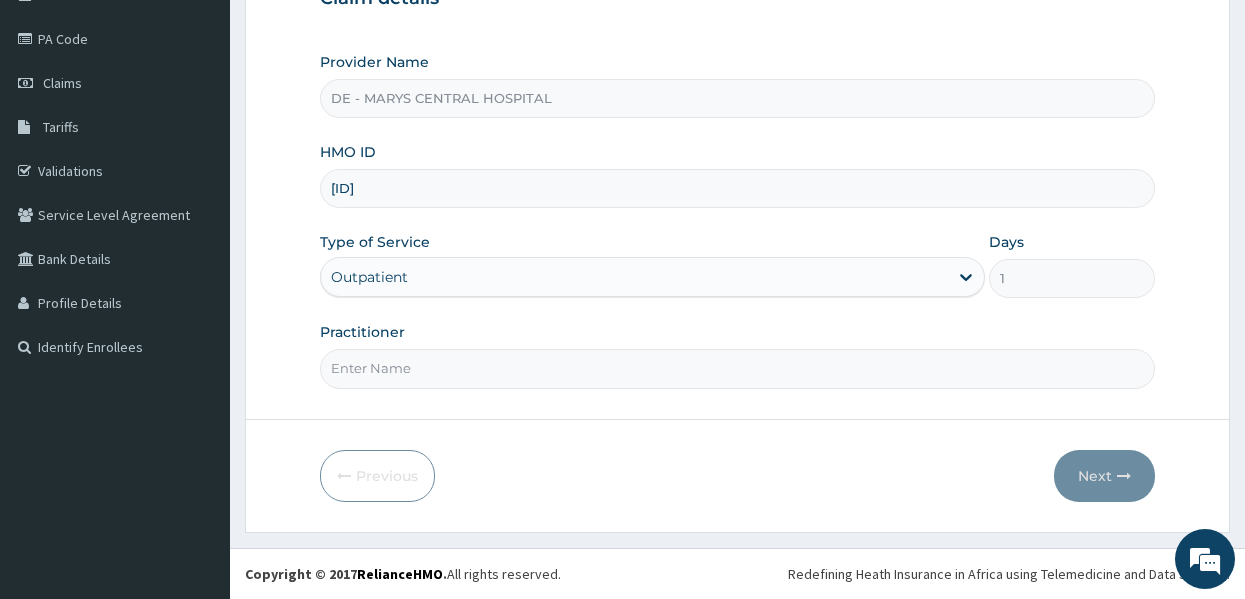 type on "DR MUSA" 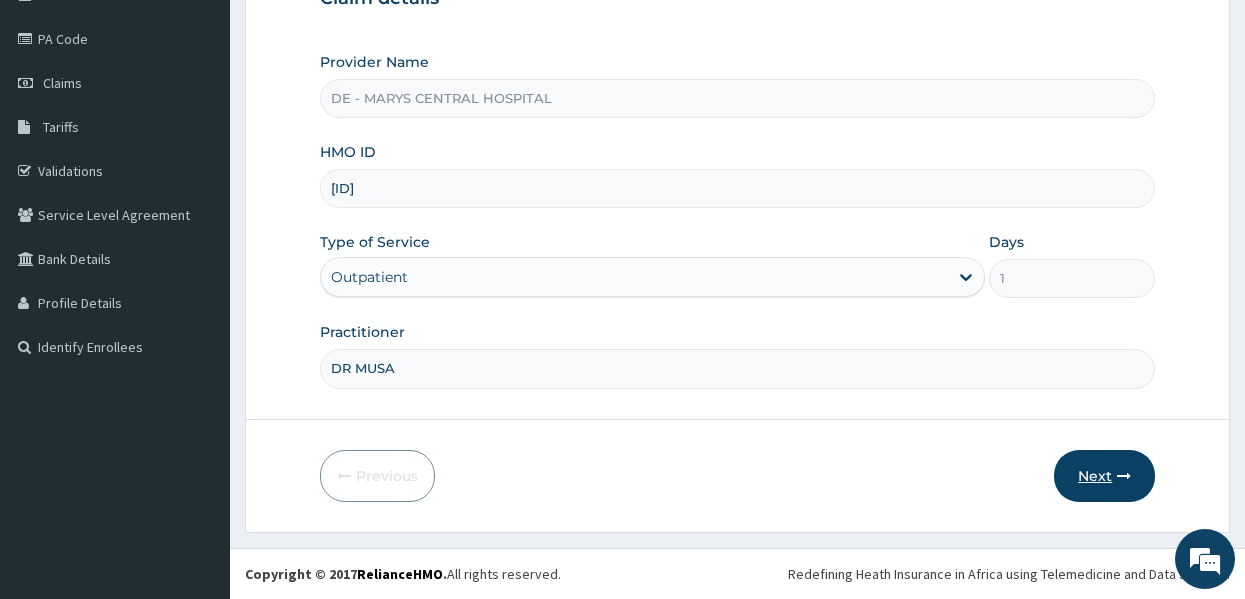 click at bounding box center [1124, 476] 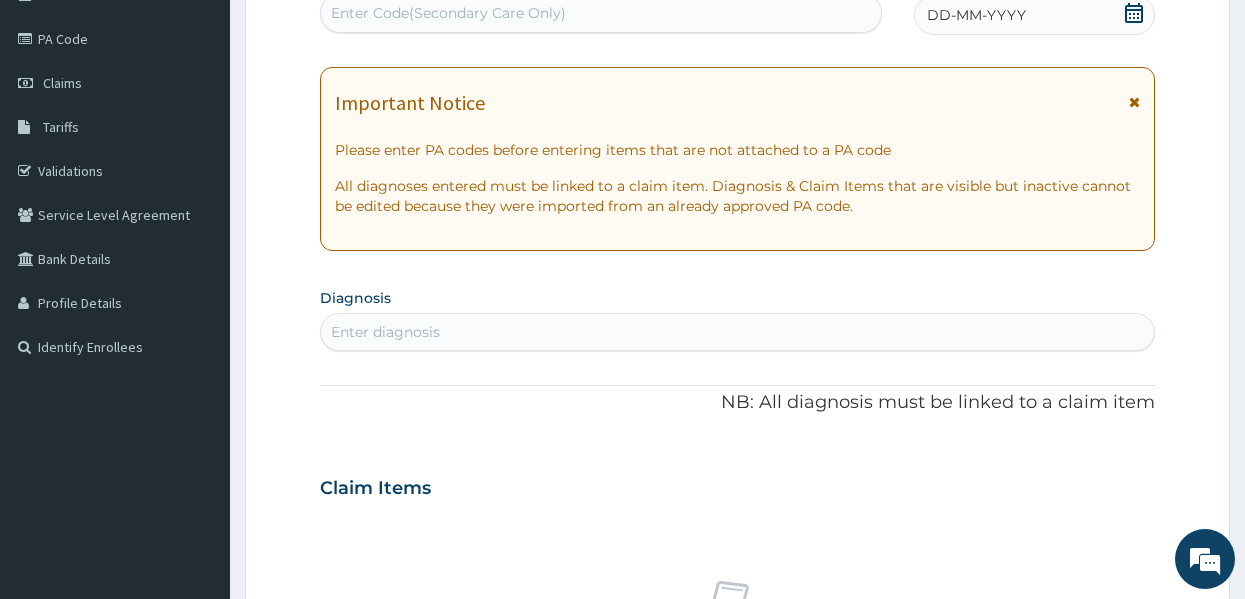 click on "DD-MM-YYYY" at bounding box center (976, 15) 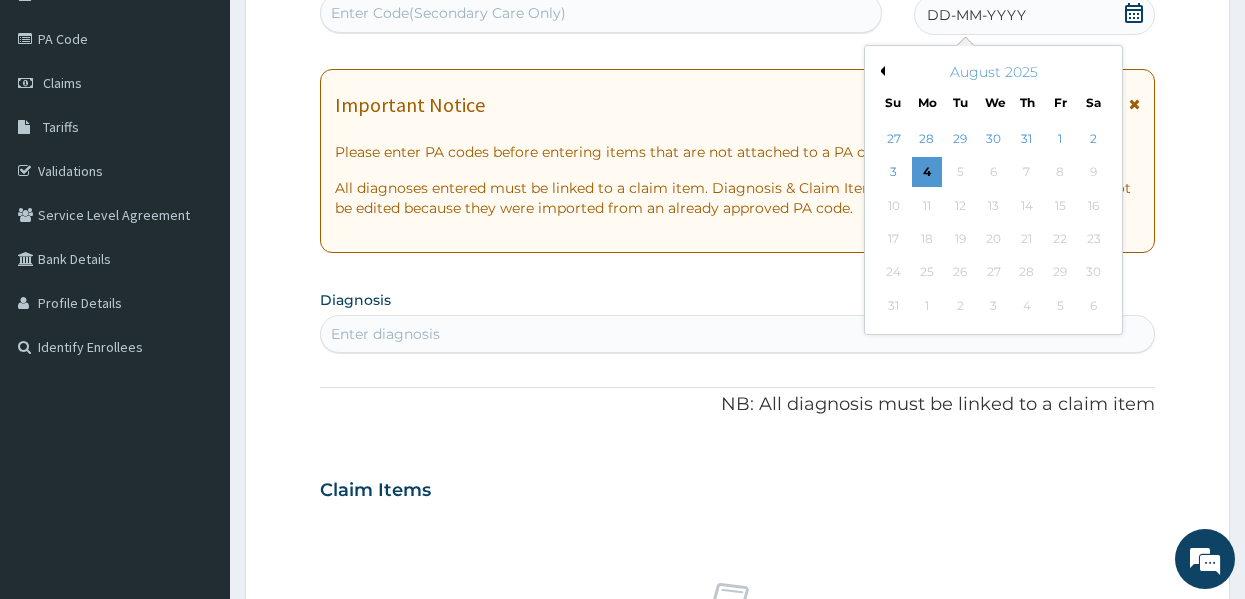 click on "Previous Month" at bounding box center [880, 71] 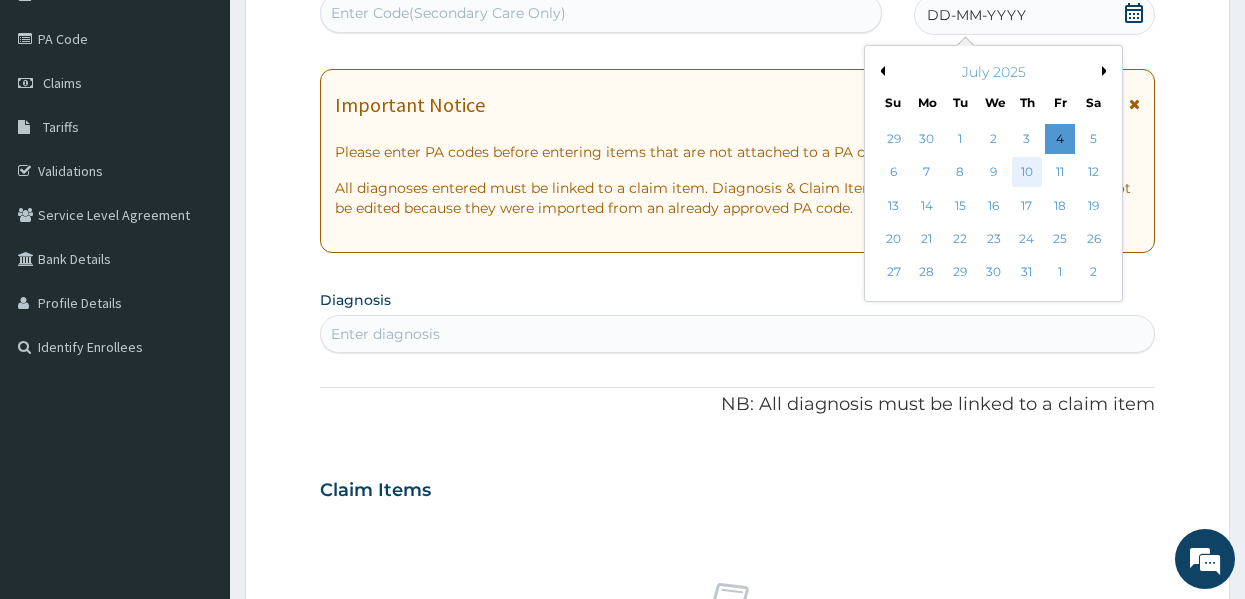 click on "10" at bounding box center [1027, 173] 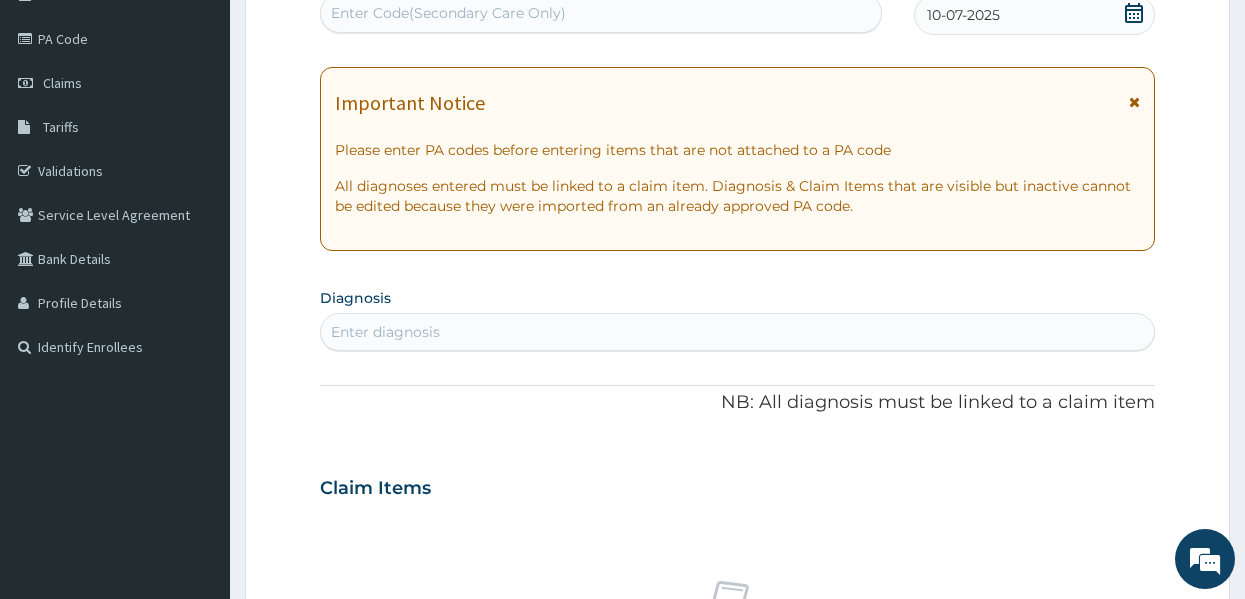 click on "Enter diagnosis" at bounding box center (738, 332) 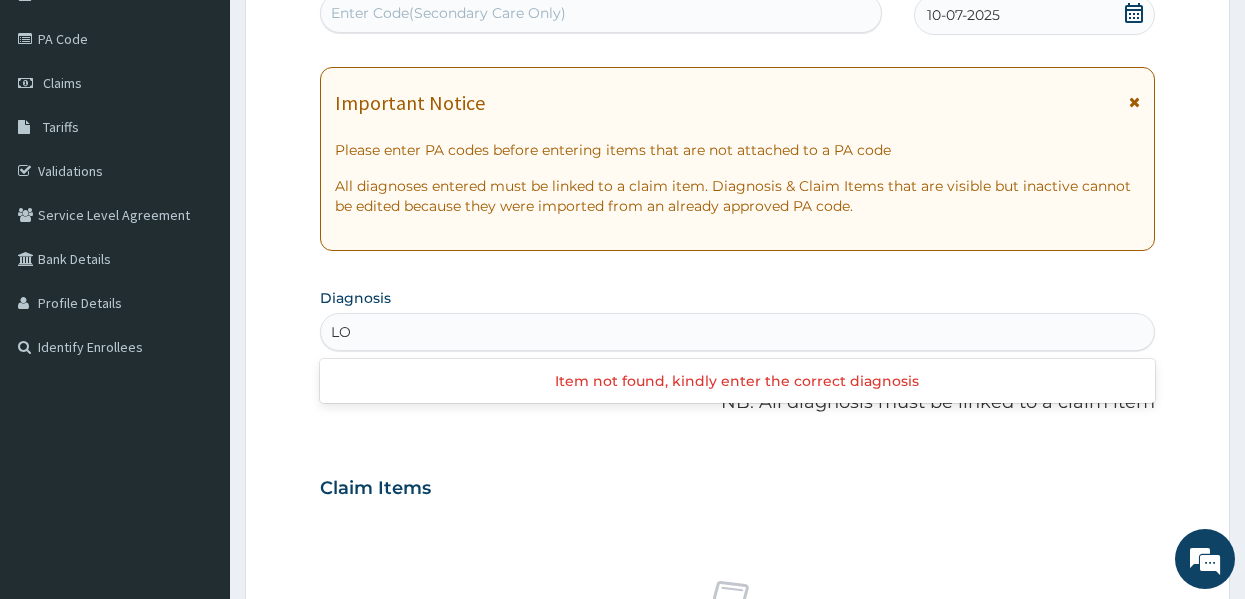 type on "L" 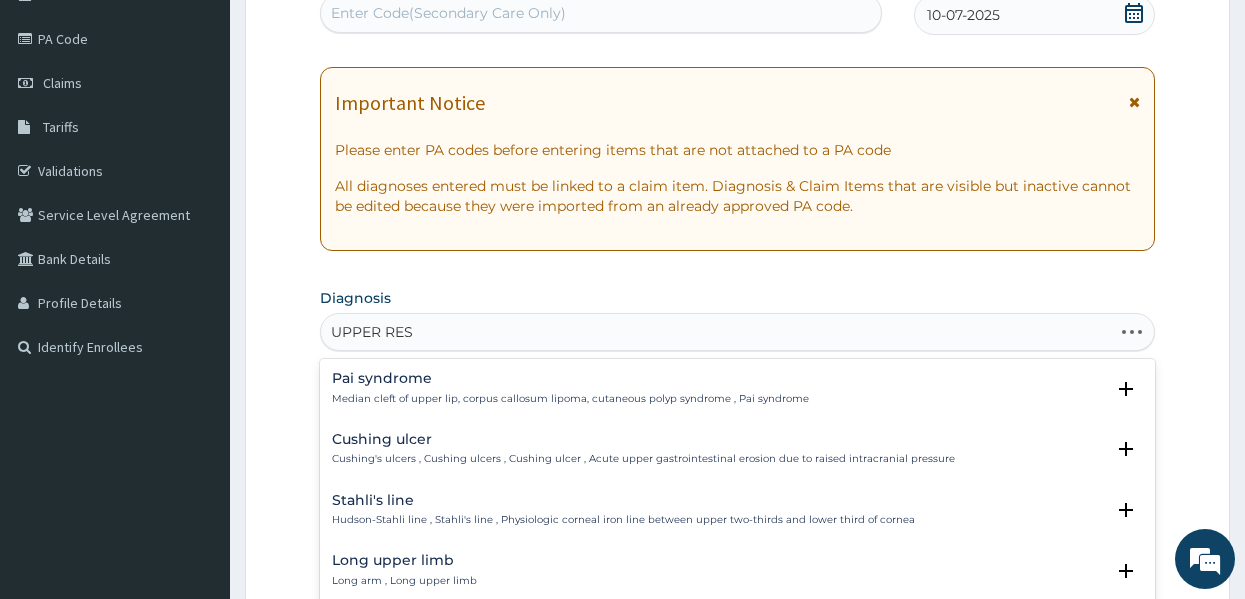 type on "UPPER RESP" 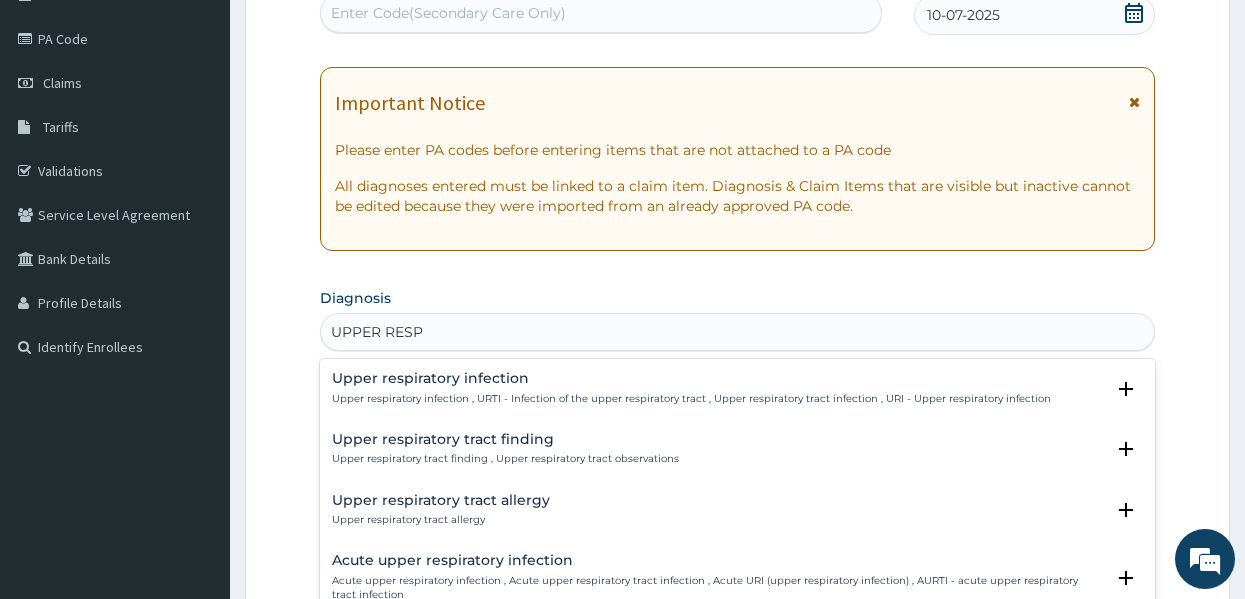 click on "Upper respiratory infection" at bounding box center [691, 378] 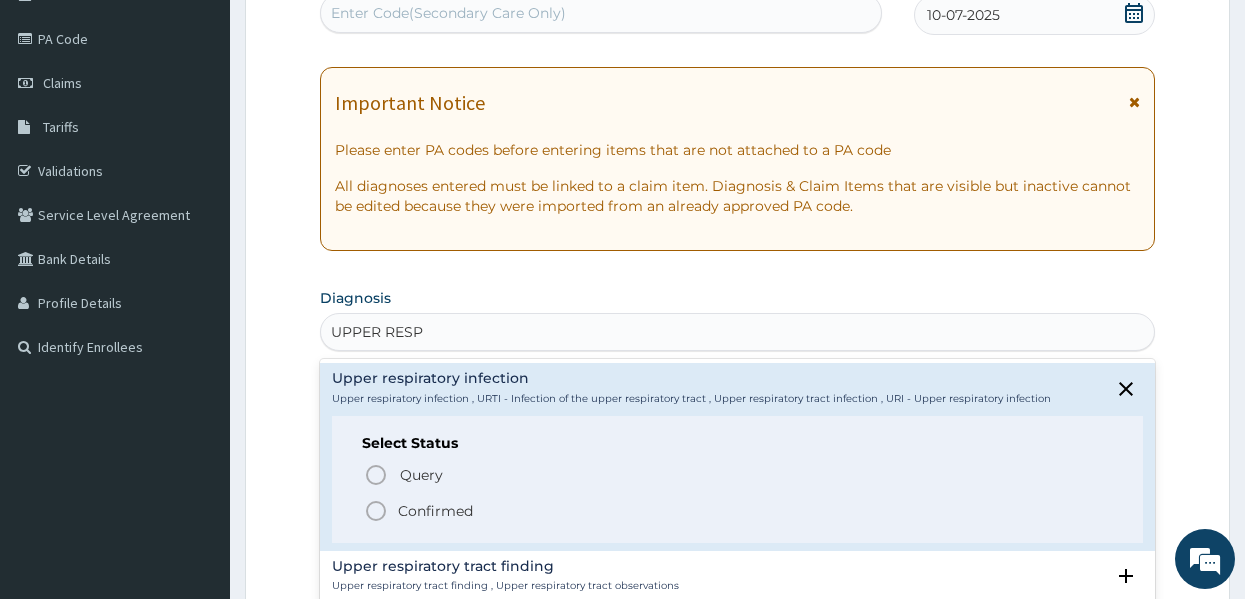 click on "Confirmed" at bounding box center (435, 511) 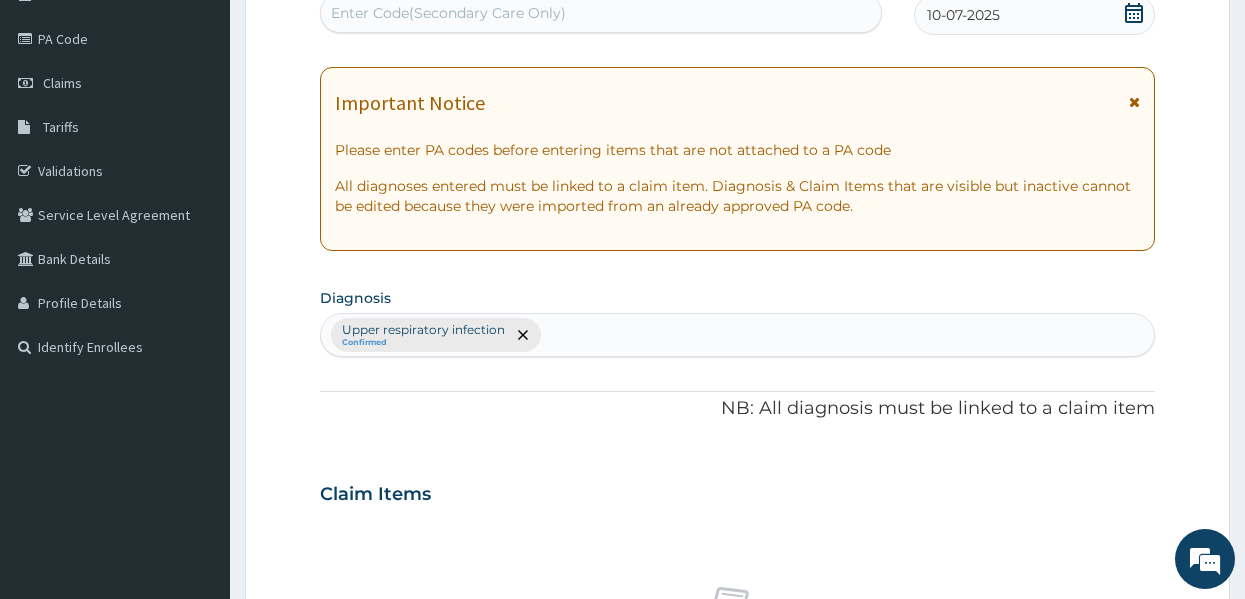 click on "PA Code / Prescription Code Enter Code(Secondary Care Only) Encounter Date [DATE] Important Notice Please enter PA codes before entering items that are not attached to a PA code   All diagnoses entered must be linked to a claim item. Diagnosis & Claim Items that are visible but inactive cannot be edited because they were imported from an already approved PA code. Diagnosis Upper respiratory infection Confirmed NB: All diagnosis must be linked to a claim item Claim Items No claim item Types Select Type Item Select Item Pair Diagnosis Select Diagnosis Unit Price 0 Add Comment" at bounding box center [738, 488] 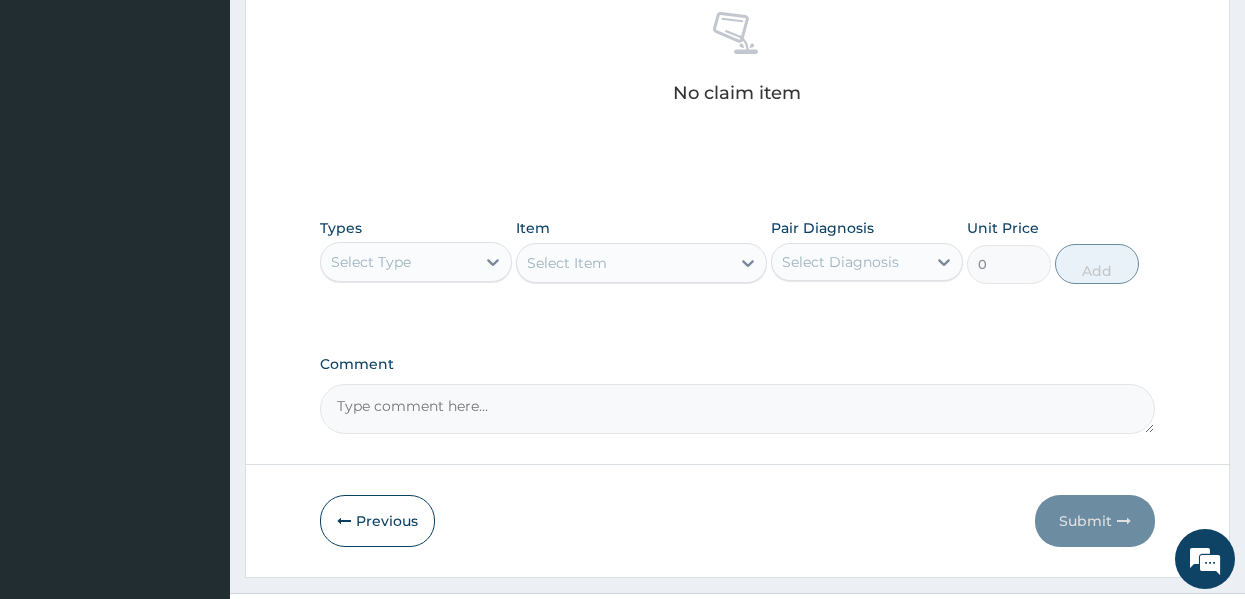 scroll, scrollTop: 843, scrollLeft: 0, axis: vertical 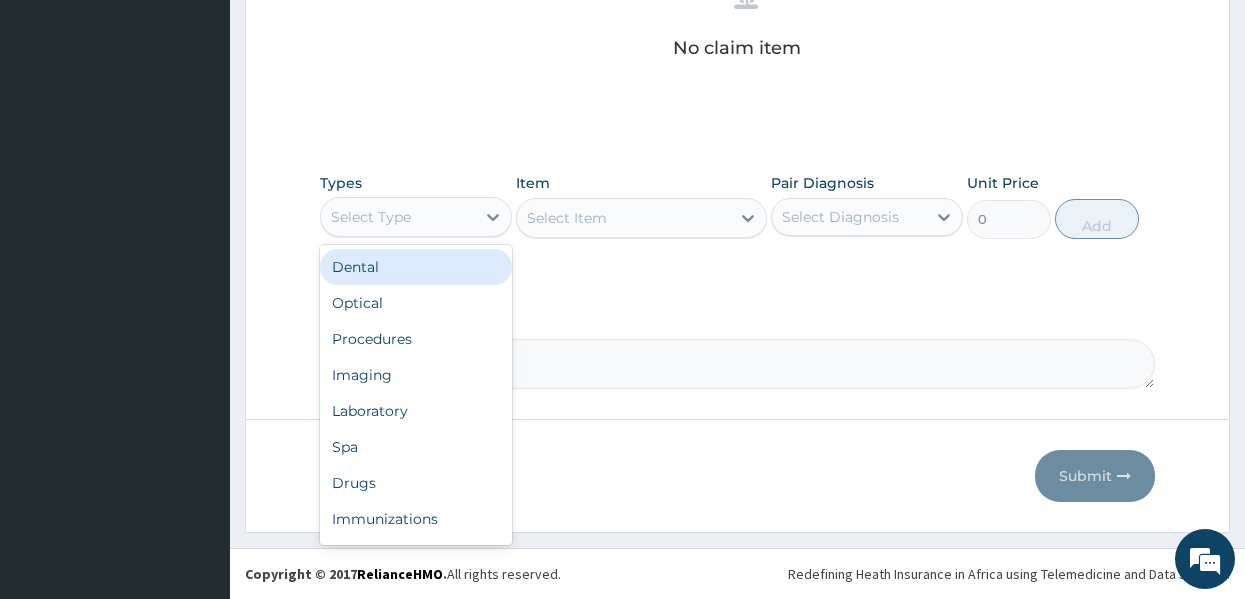 click on "Select Type" at bounding box center (398, 217) 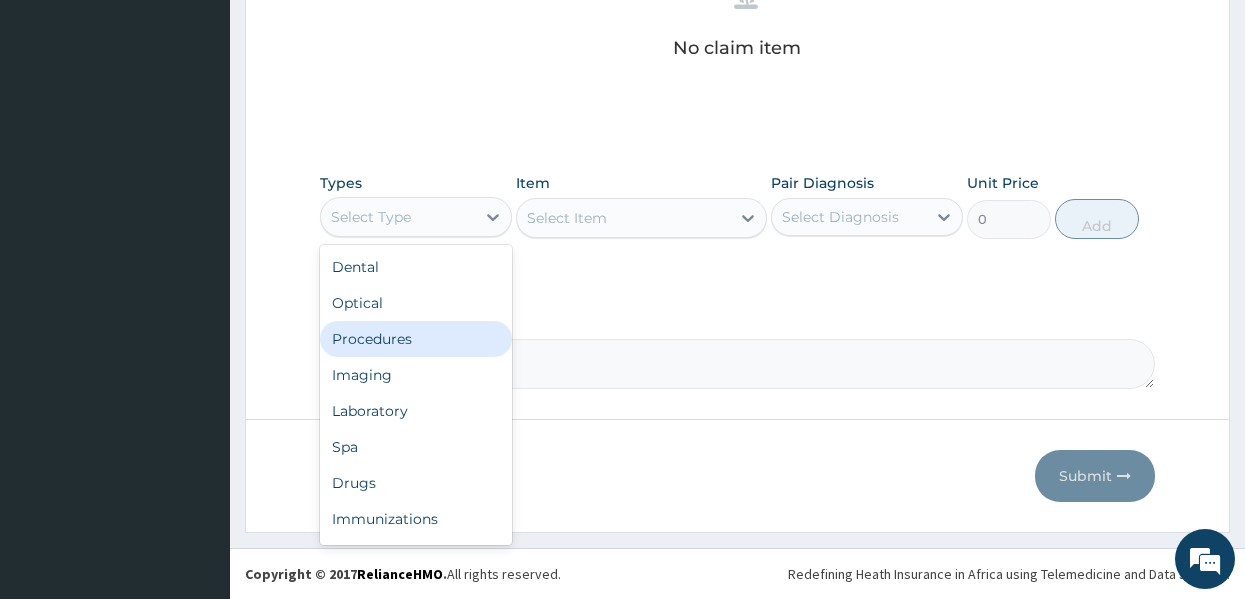 click on "Procedures" at bounding box center (416, 339) 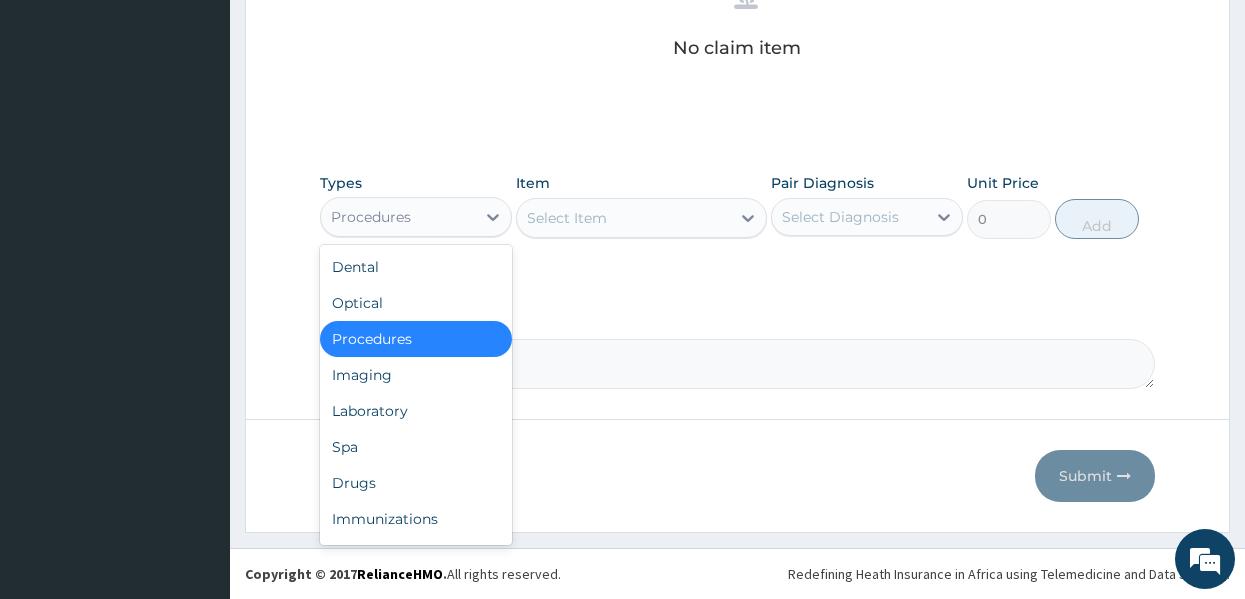 click on "Procedures" at bounding box center [398, 217] 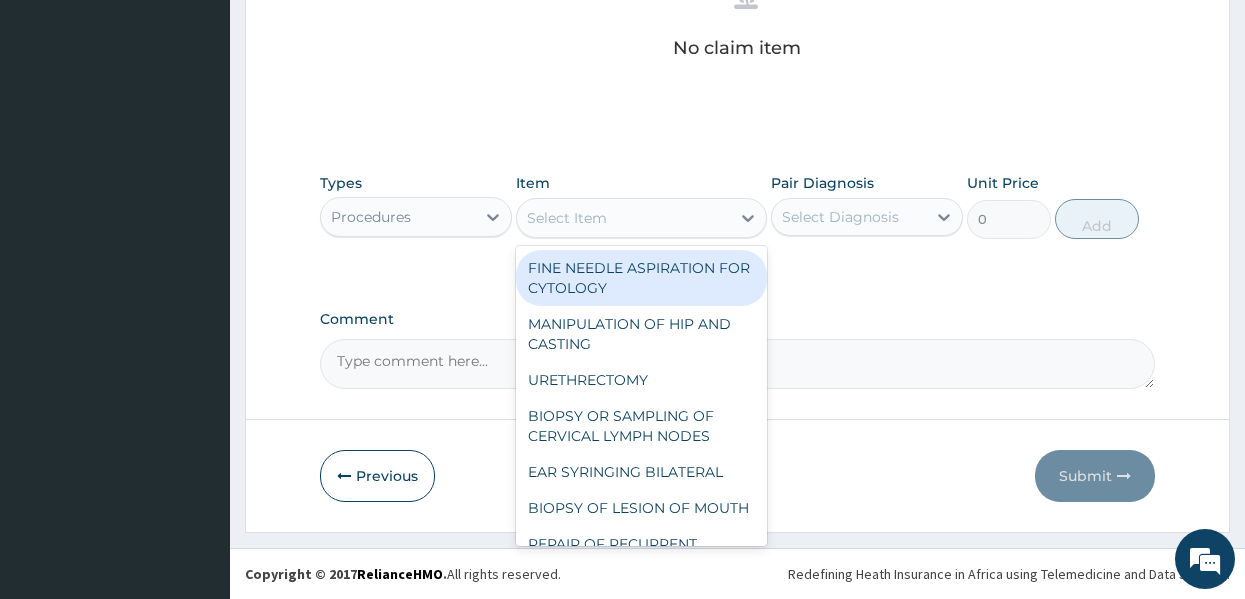 click on "Select Item" at bounding box center [623, 218] 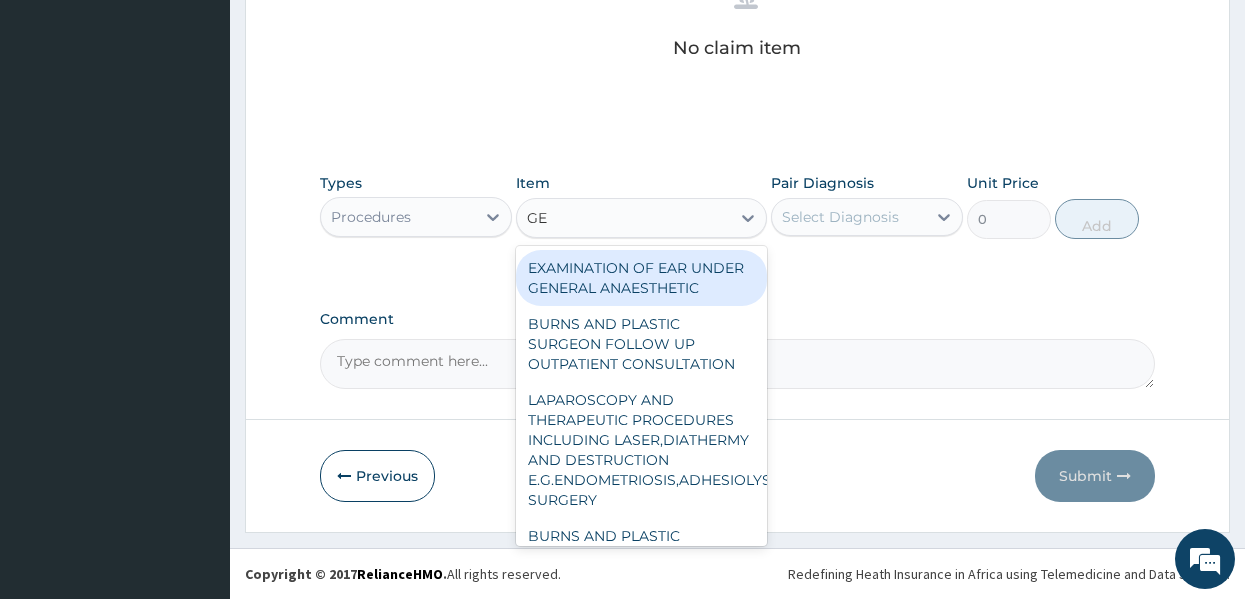 type on "GEN" 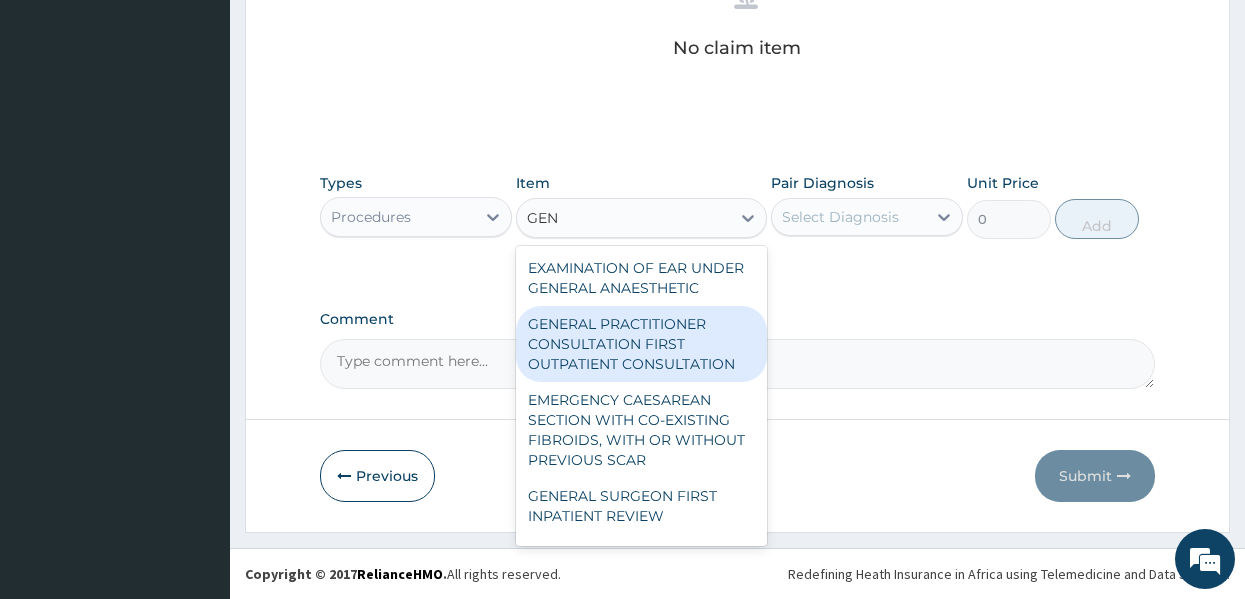 click on "GENERAL PRACTITIONER CONSULTATION FIRST OUTPATIENT CONSULTATION" at bounding box center (641, 344) 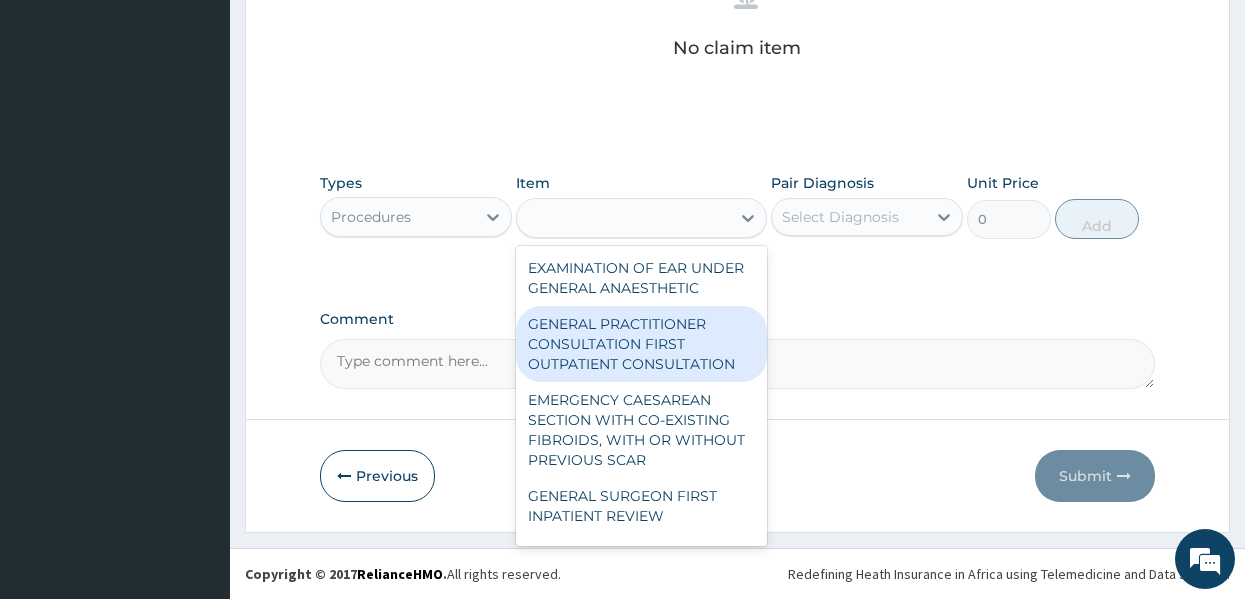 type on "3547.5" 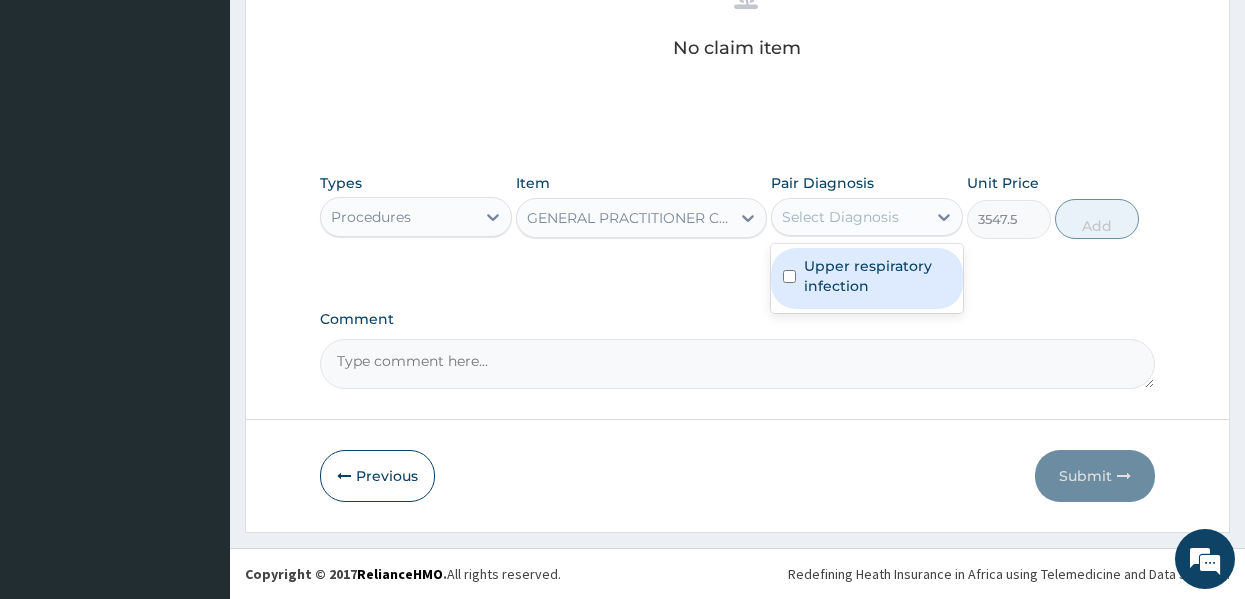 click on "Select Diagnosis" at bounding box center (840, 217) 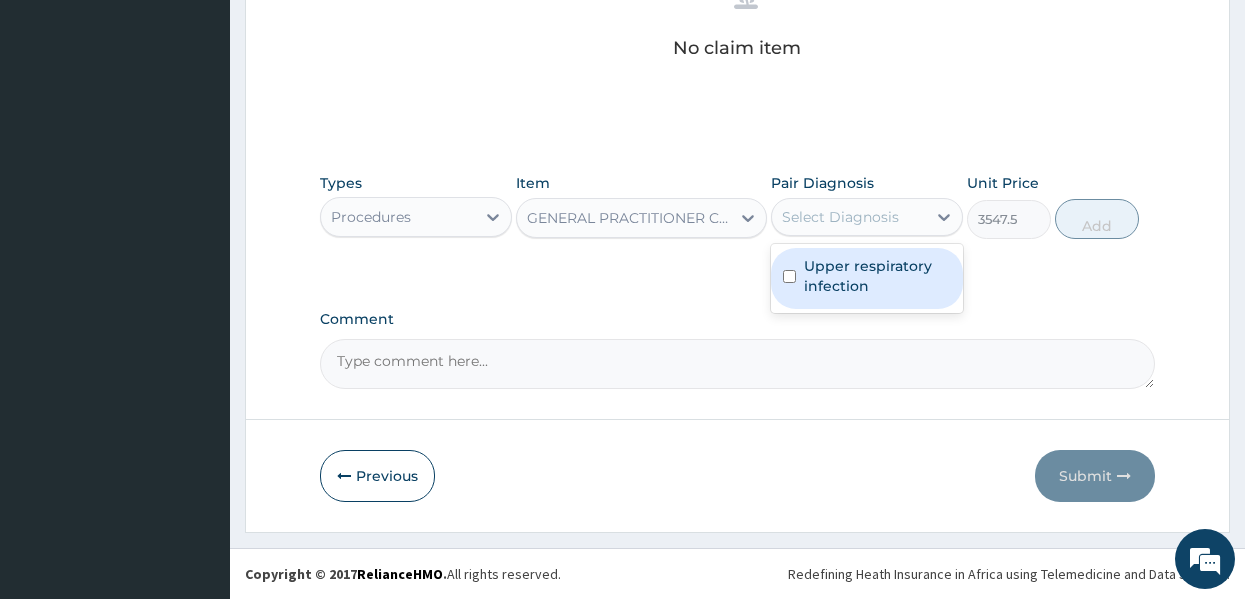 click on "Upper respiratory infection" at bounding box center (877, 276) 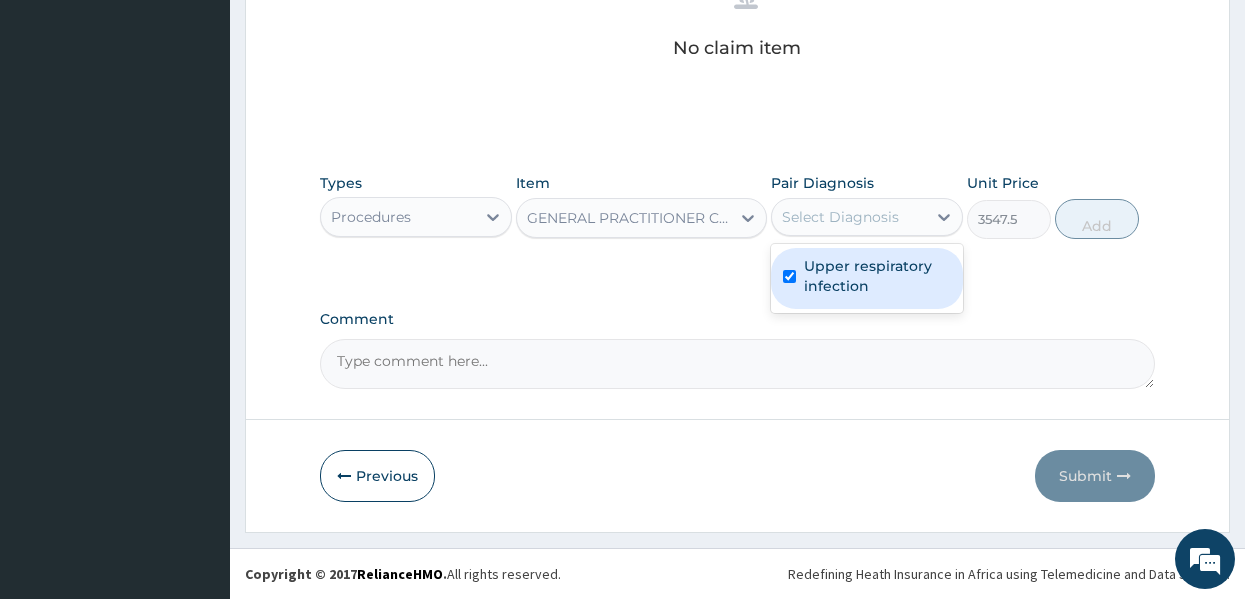 checkbox on "true" 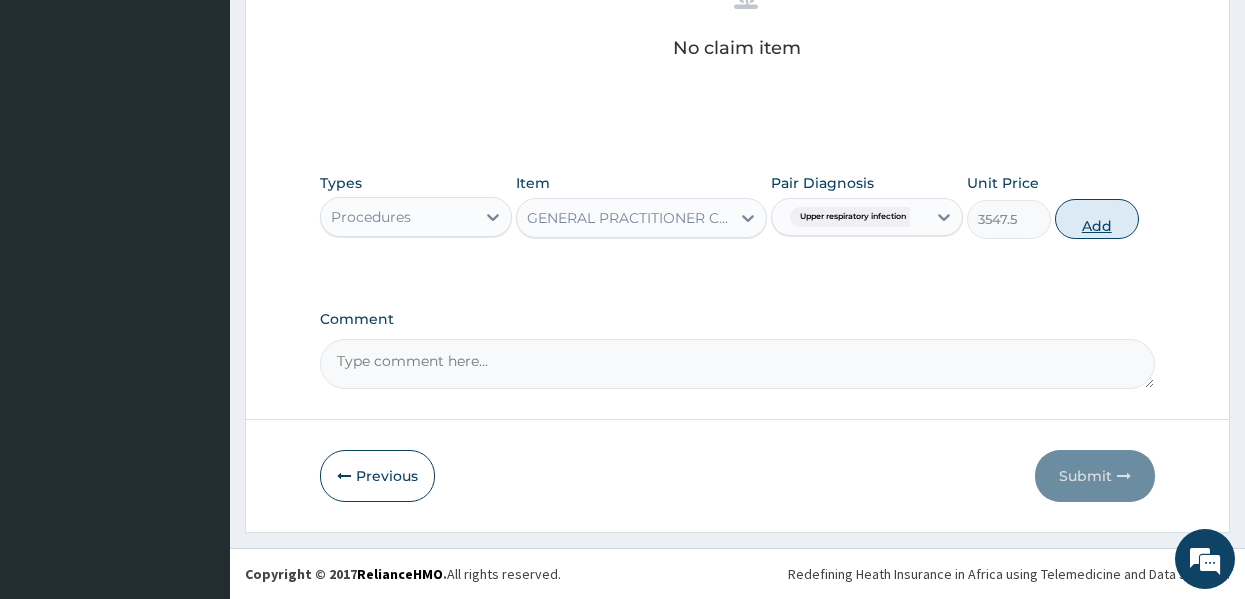 click on "Add" at bounding box center (1097, 219) 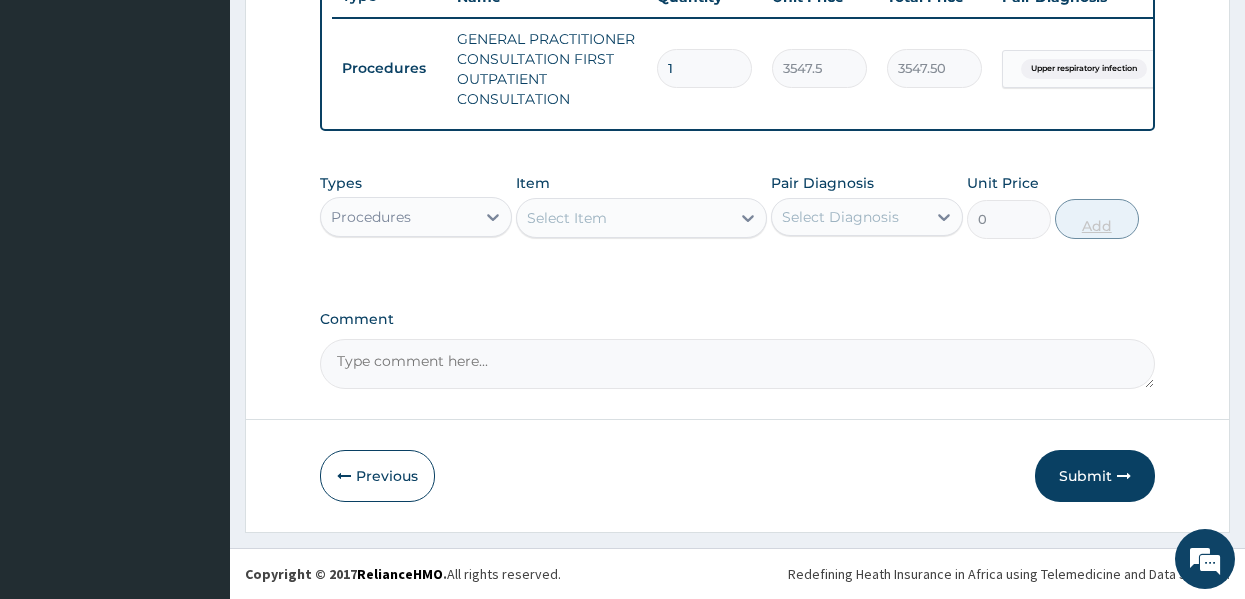 scroll, scrollTop: 794, scrollLeft: 0, axis: vertical 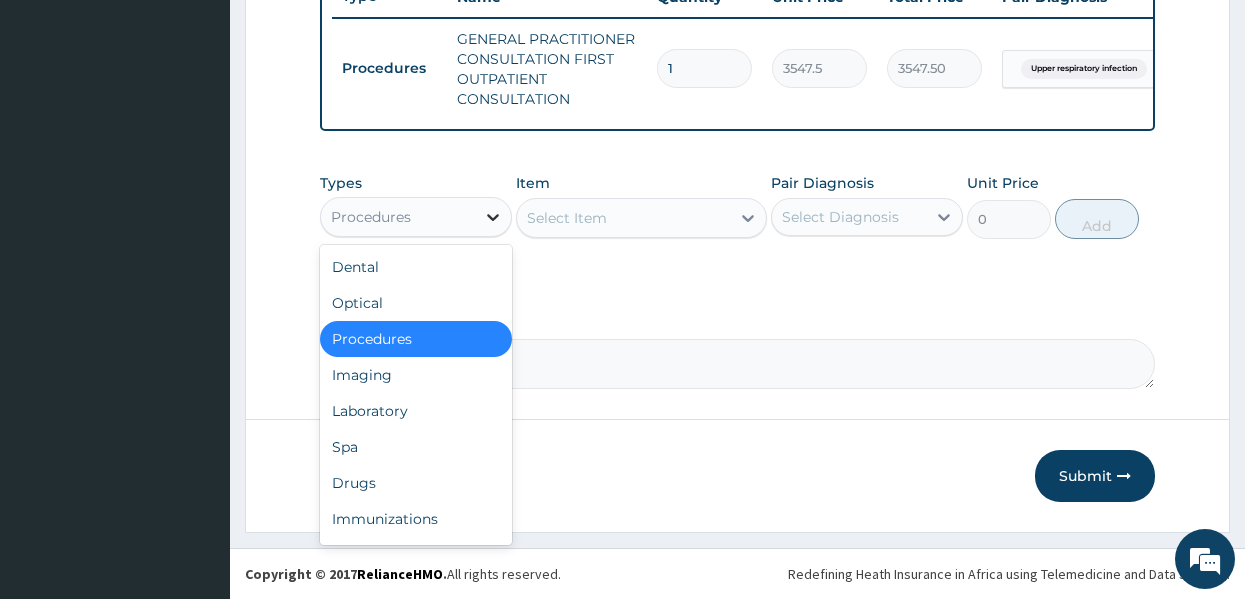 click 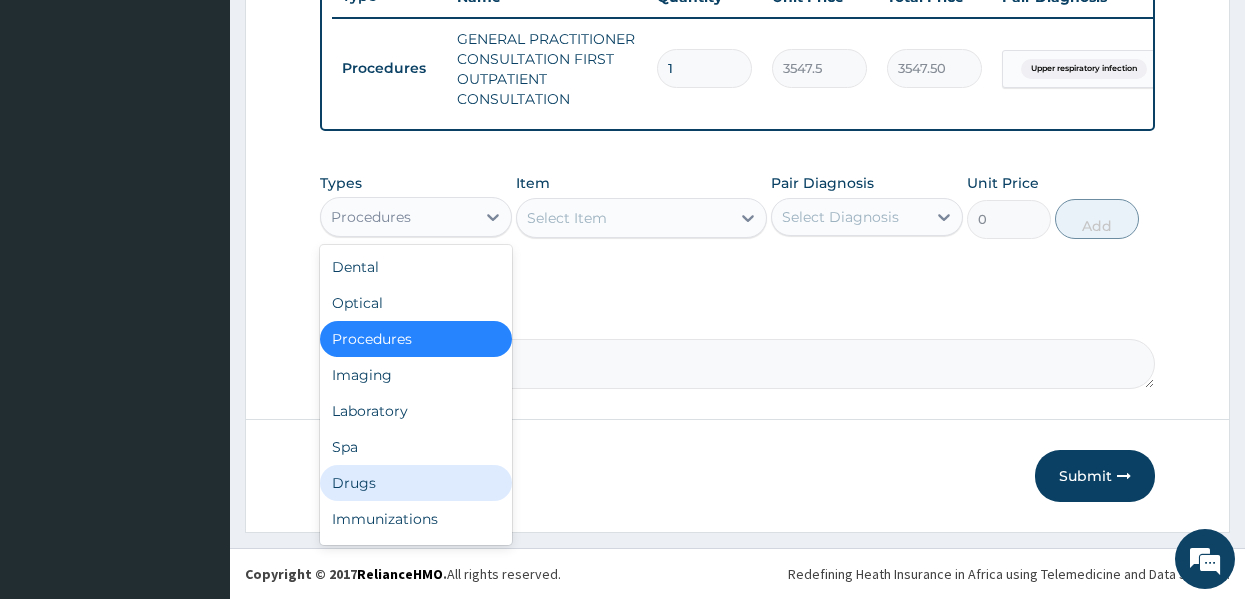 click on "Drugs" at bounding box center [416, 483] 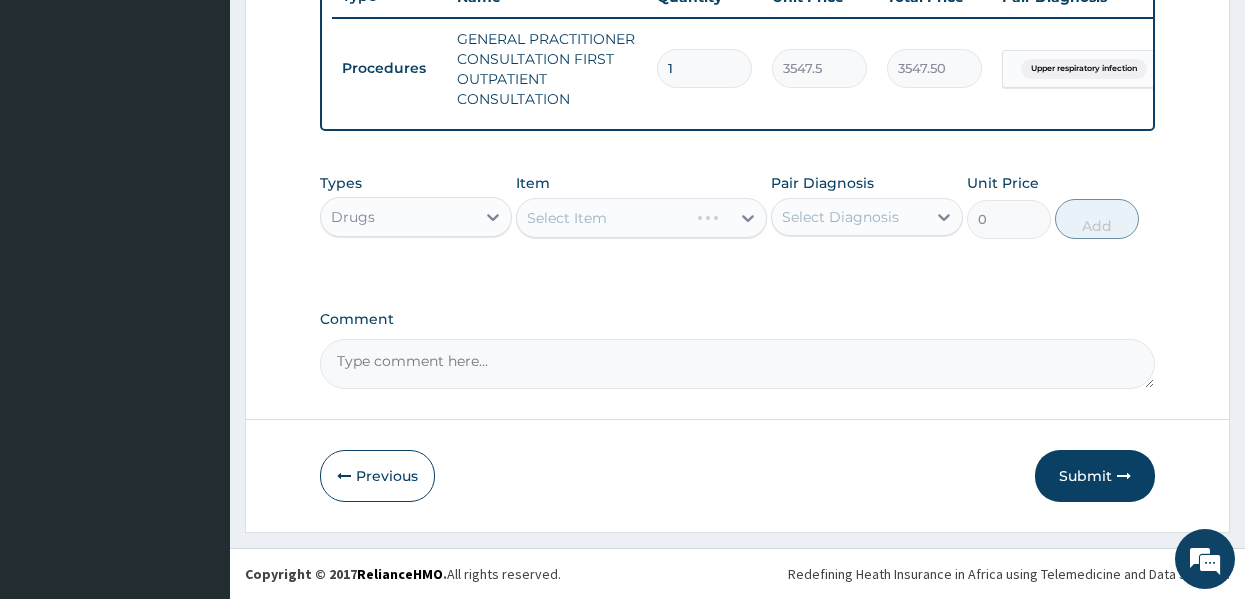 click on "Select Item" at bounding box center (641, 218) 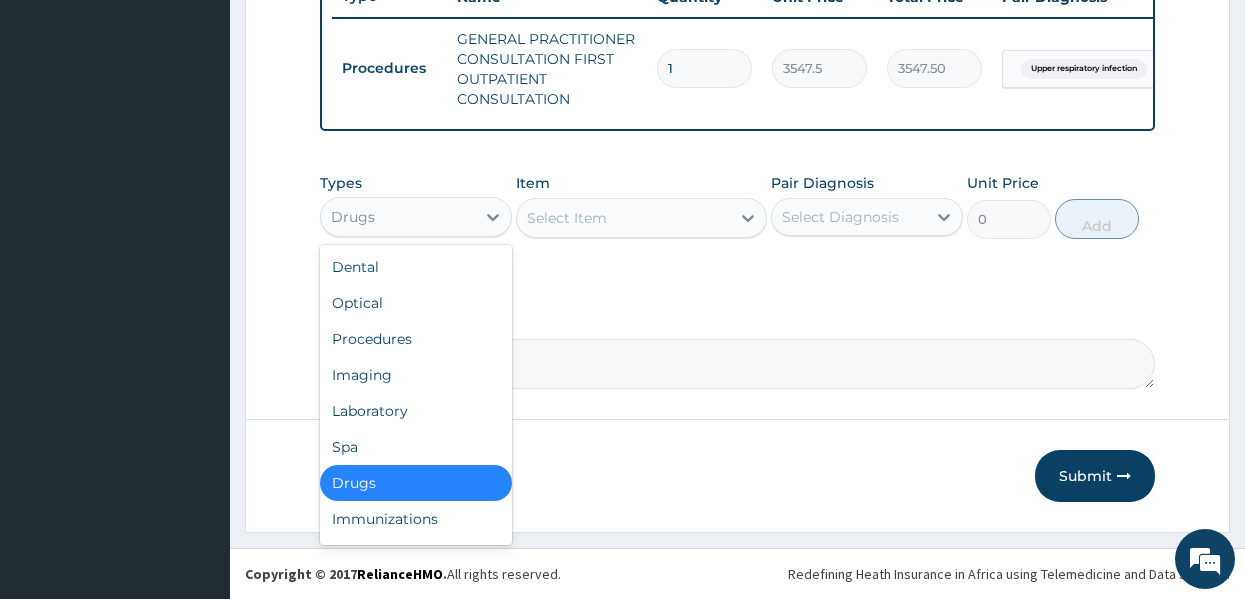 click on "Drugs" at bounding box center (398, 217) 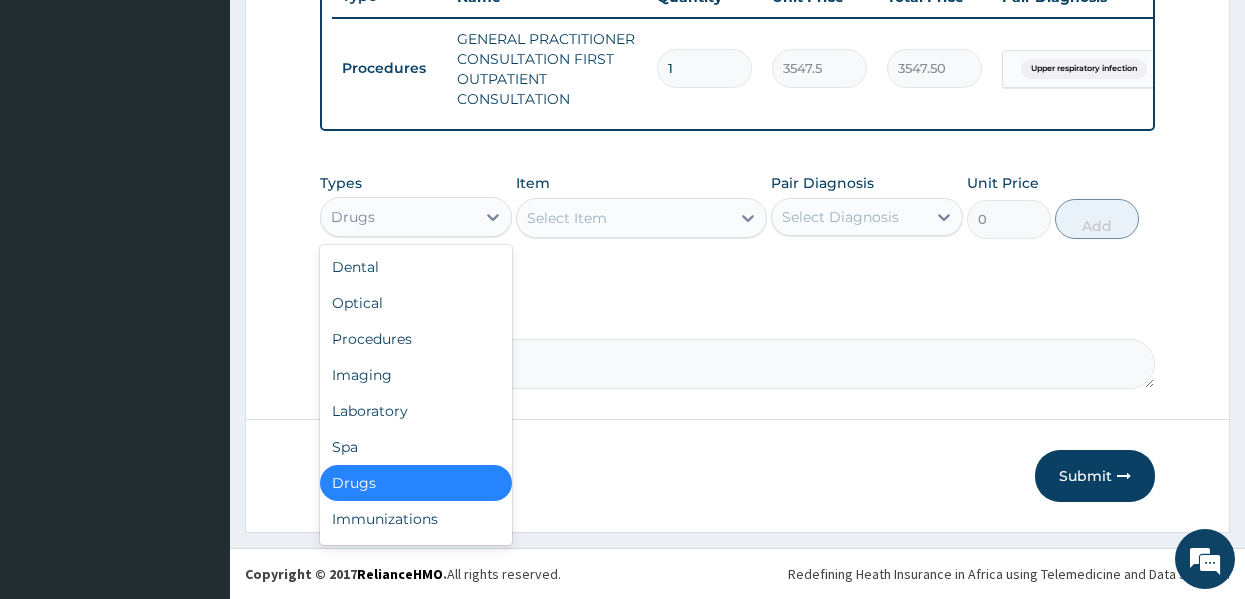 click on "Select Item" at bounding box center (567, 218) 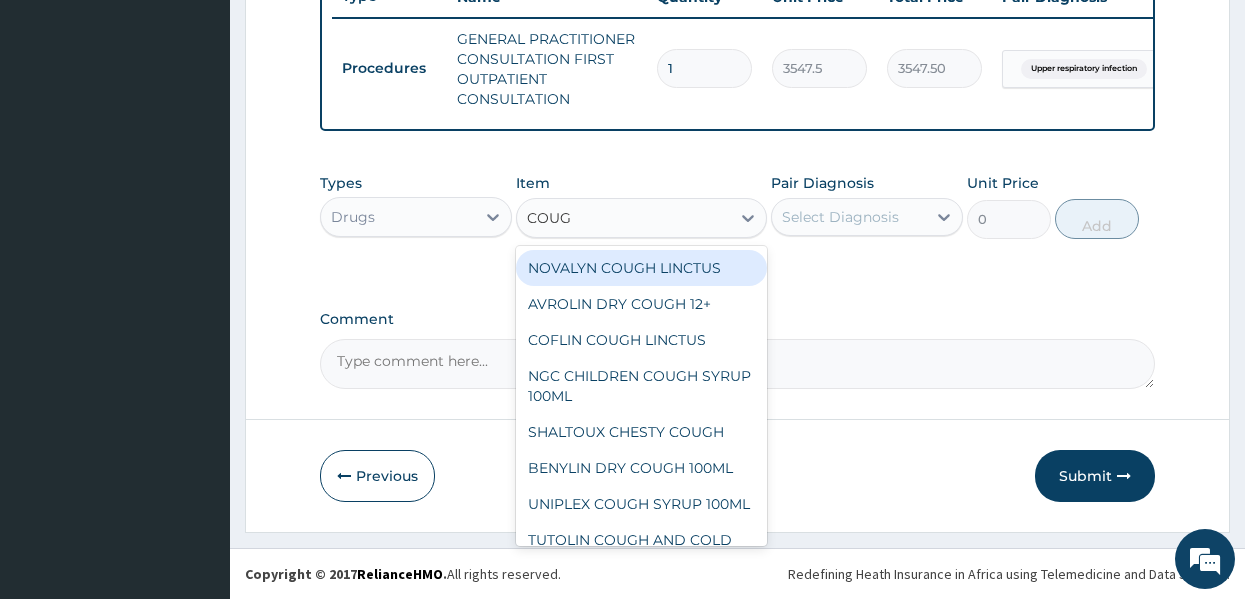 type on "COUGH" 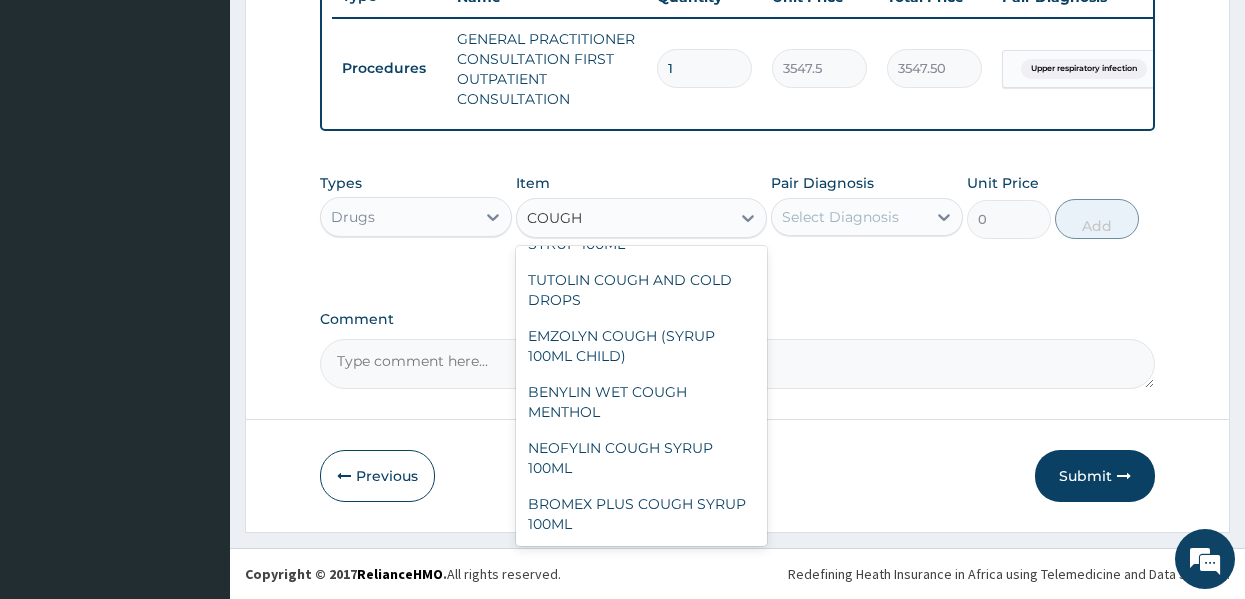 scroll, scrollTop: 336, scrollLeft: 0, axis: vertical 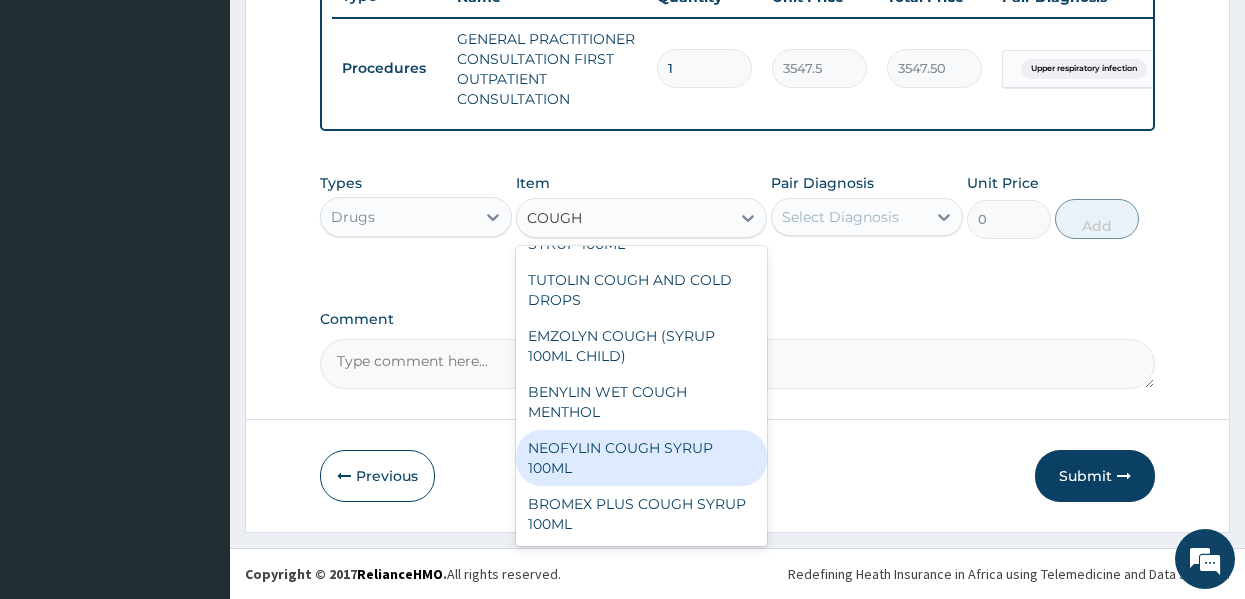 click on "NEOFYLIN COUGH SYRUP 100ML" at bounding box center (641, 458) 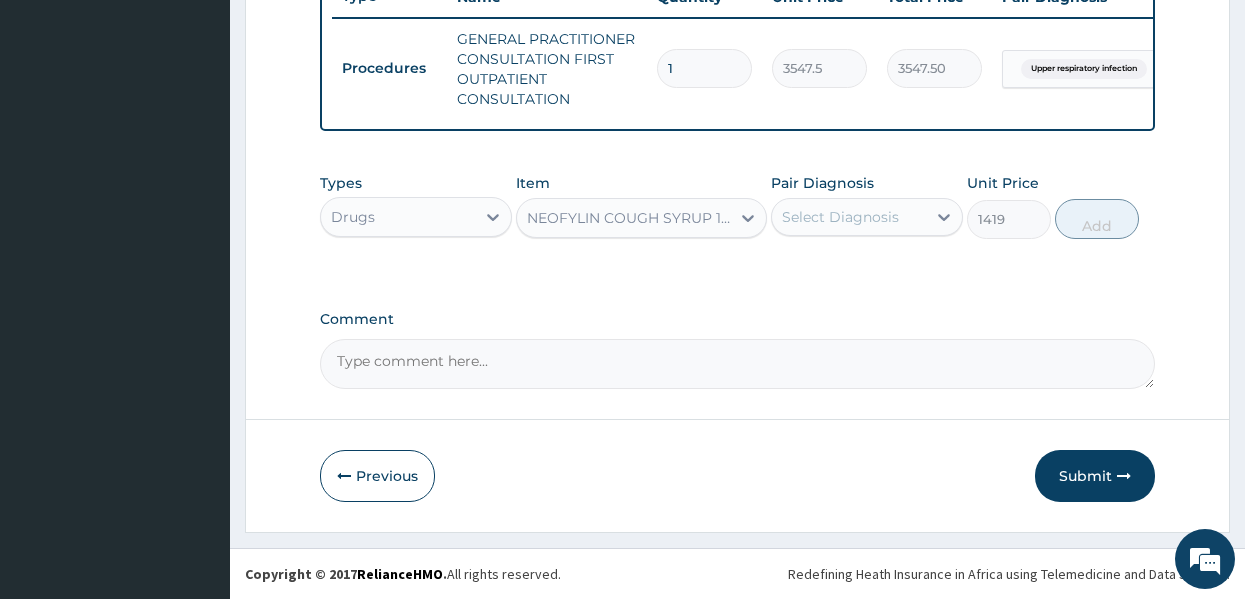click on "Select Diagnosis" at bounding box center [849, 217] 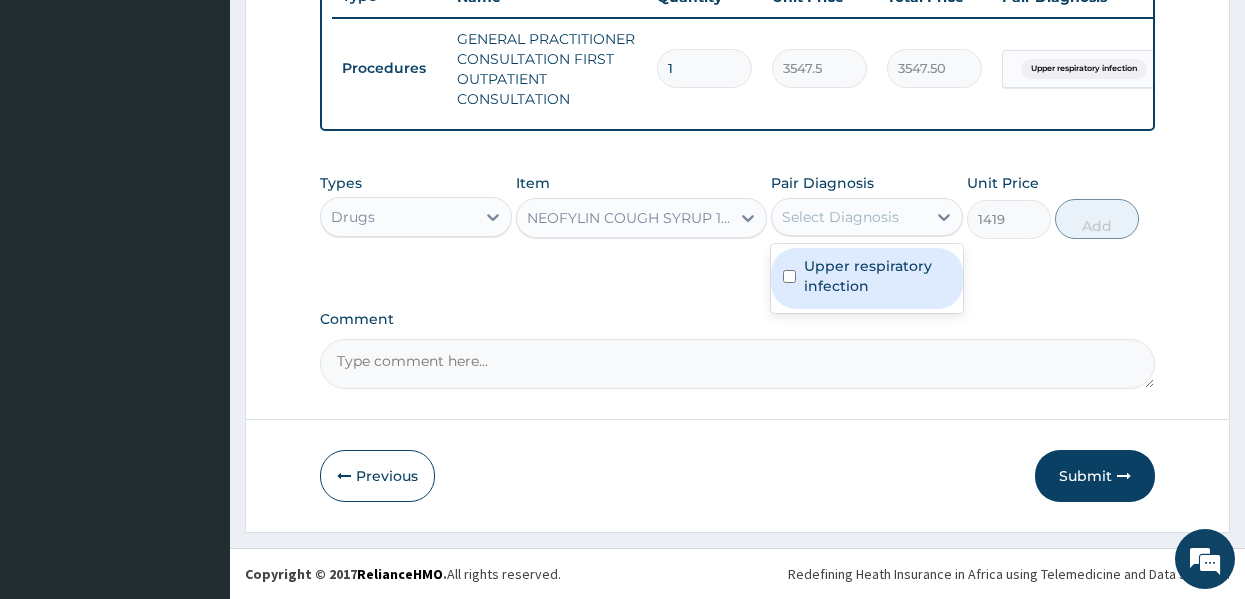 click on "Upper respiratory infection" at bounding box center [877, 276] 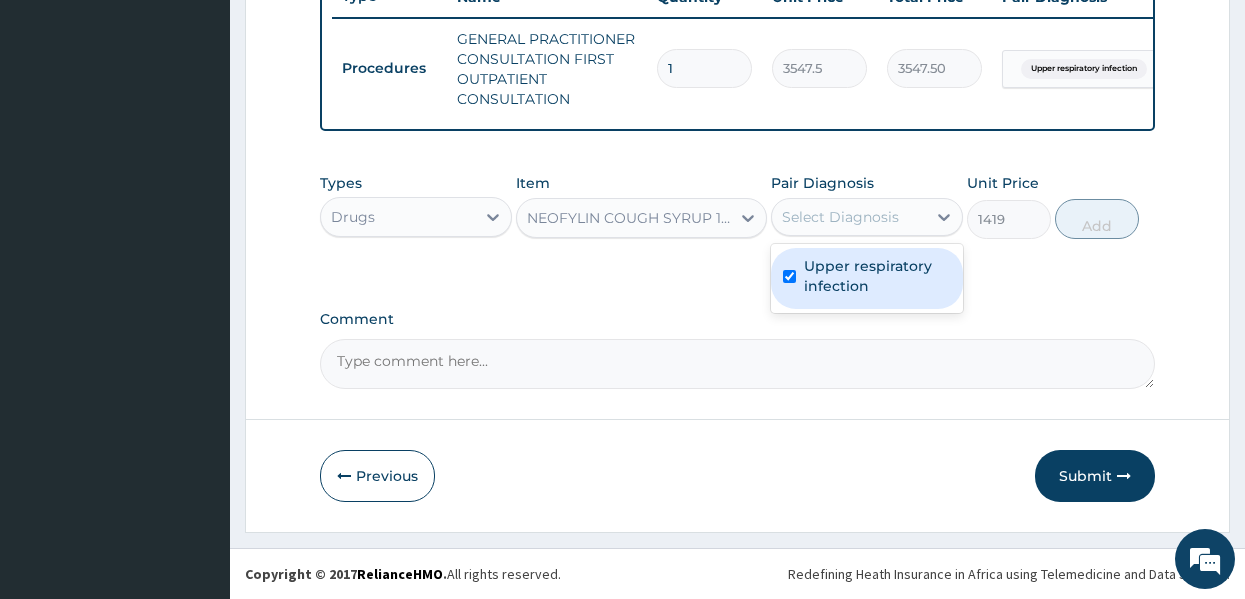 checkbox on "true" 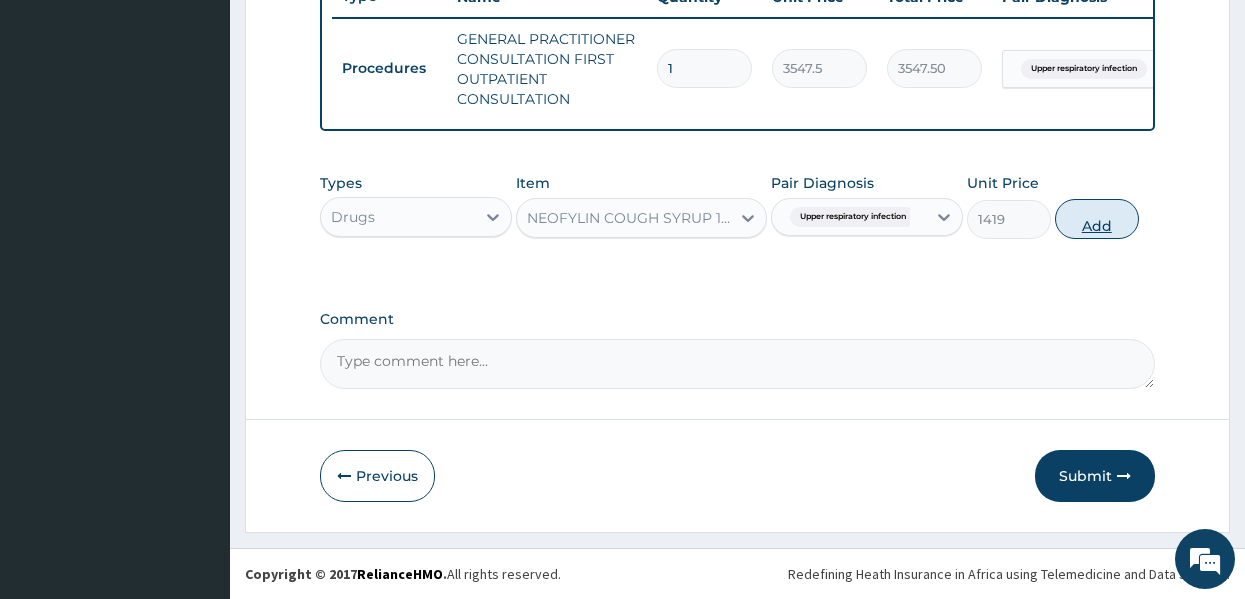 click on "Add" at bounding box center [1097, 219] 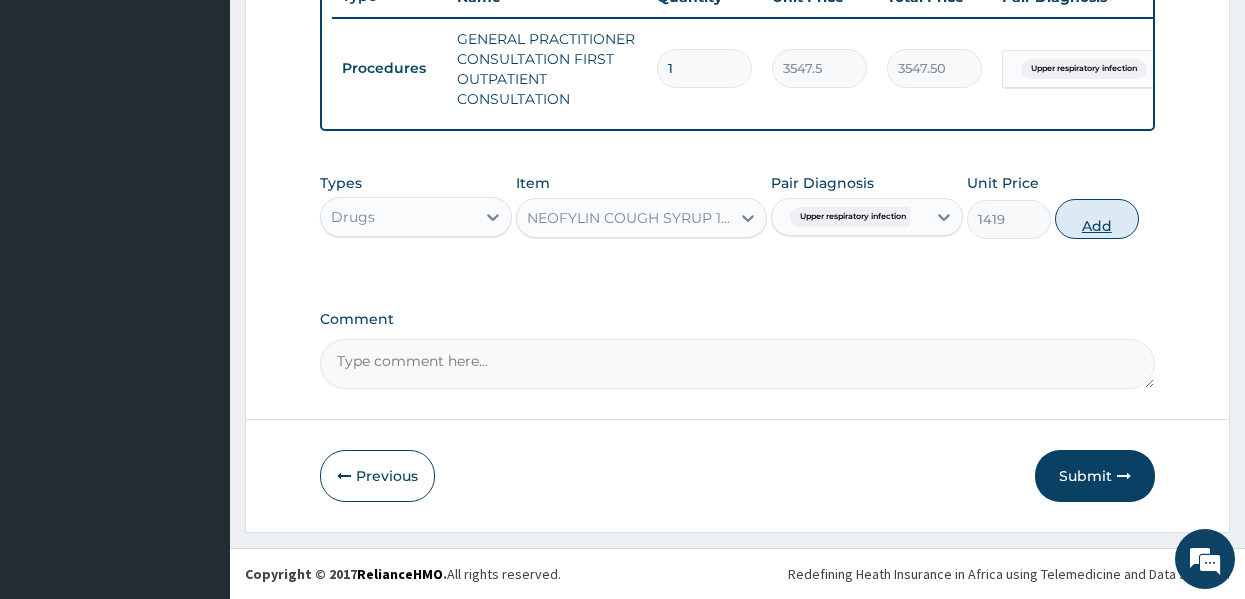 type on "0" 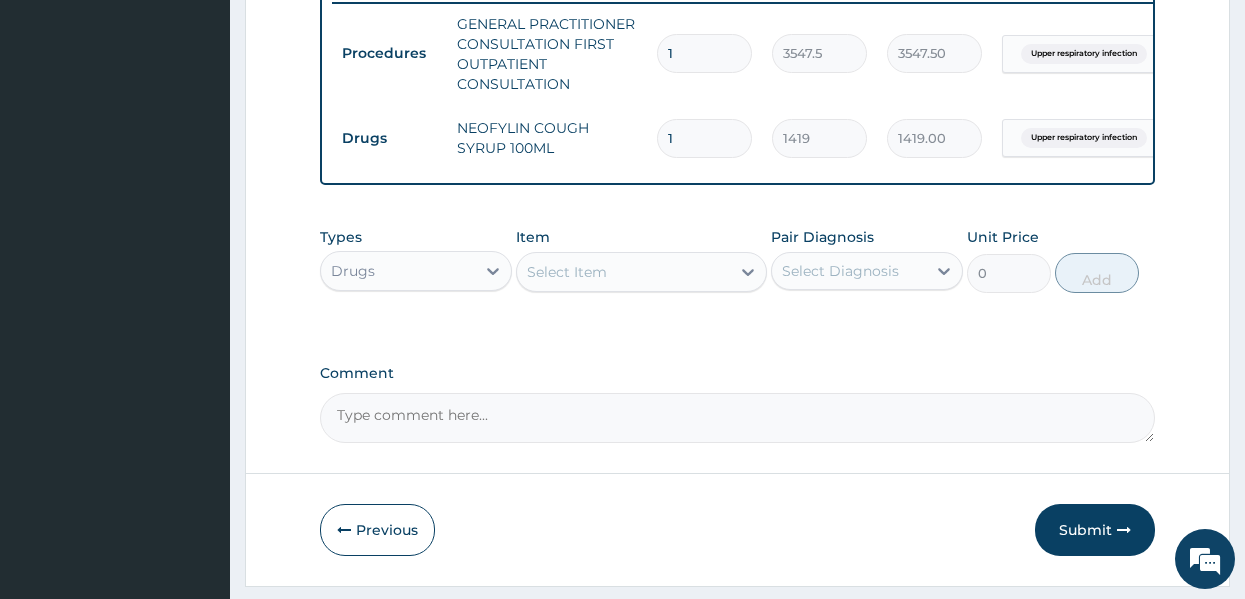 click on "Select Item" at bounding box center (623, 272) 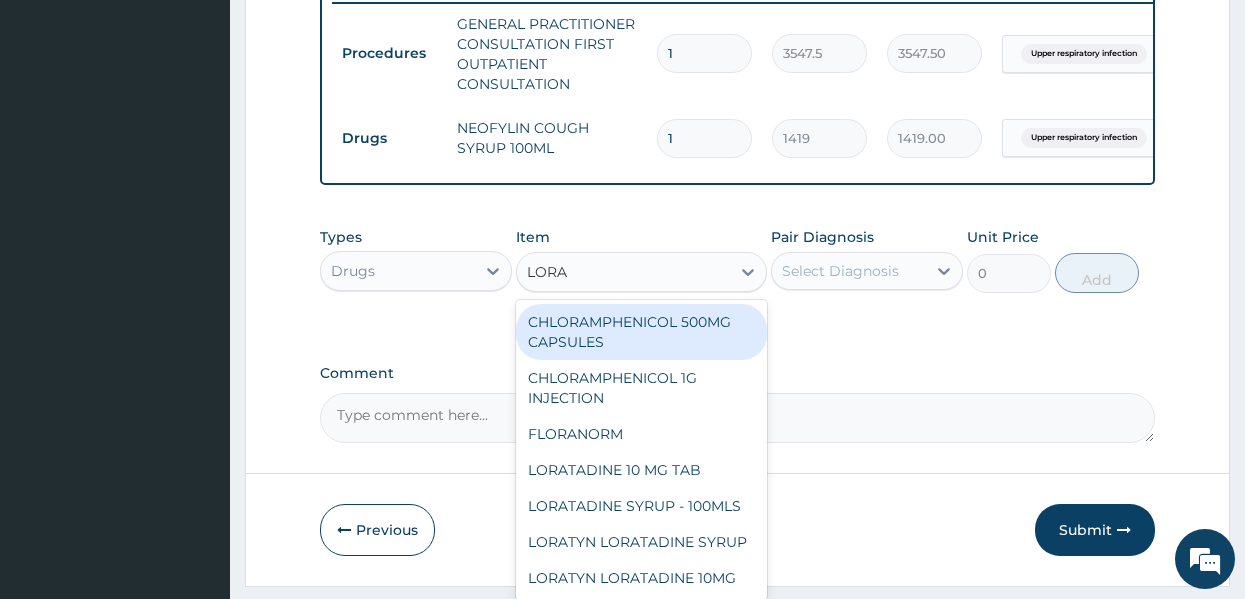 type on "LORAT" 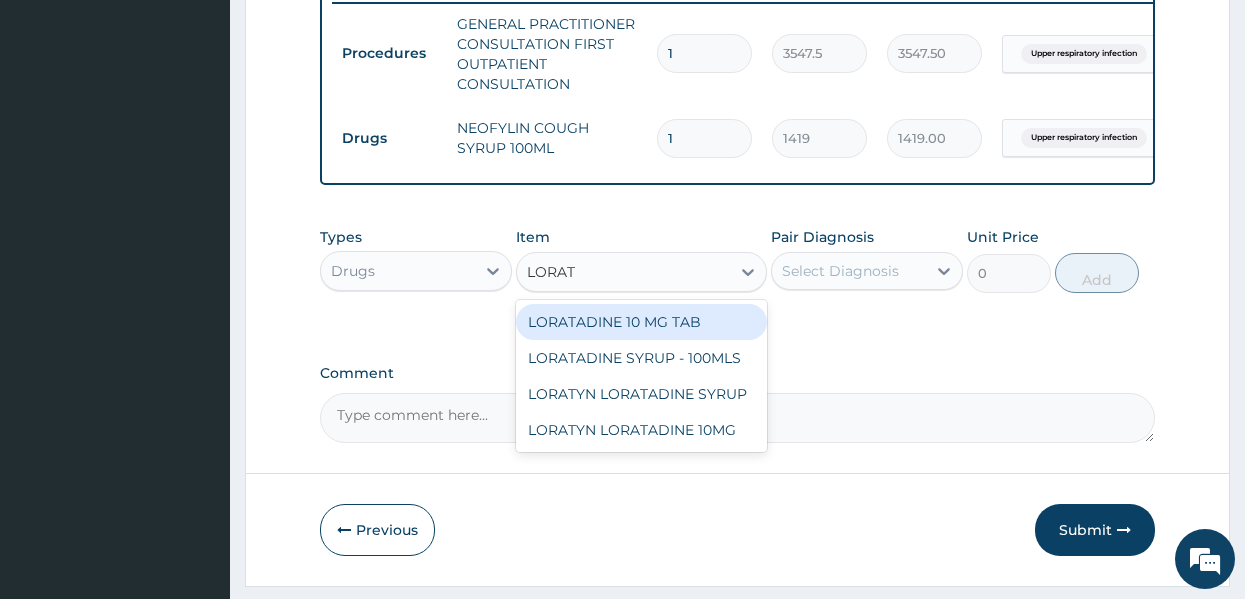 click on "LORATADINE 10 MG TAB" at bounding box center [641, 322] 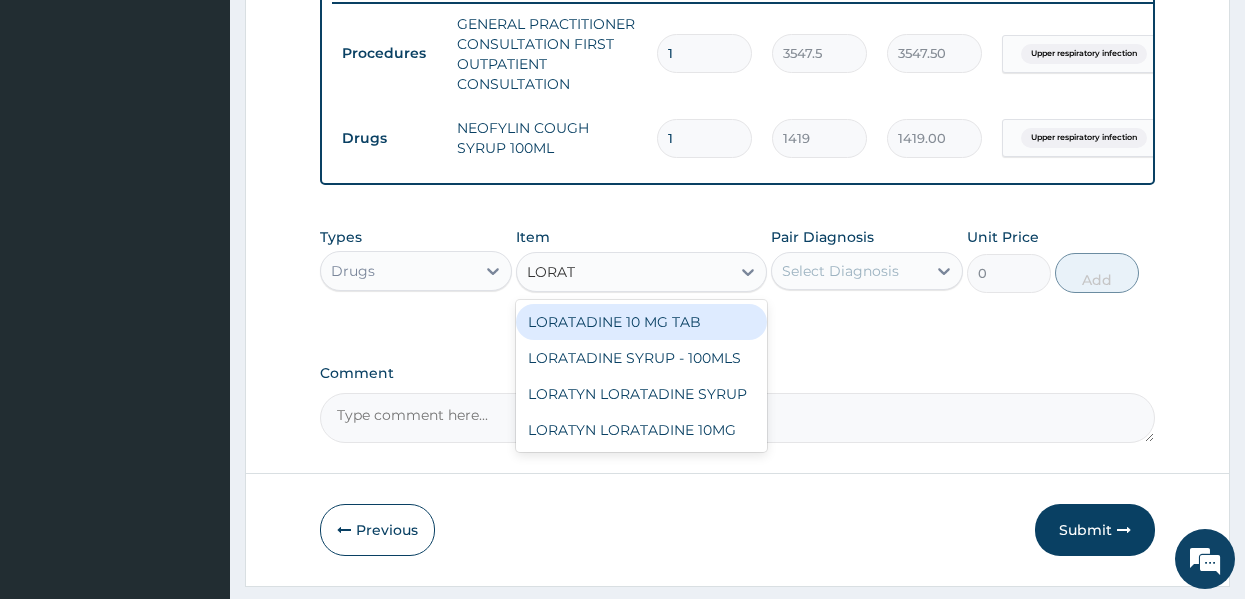 type 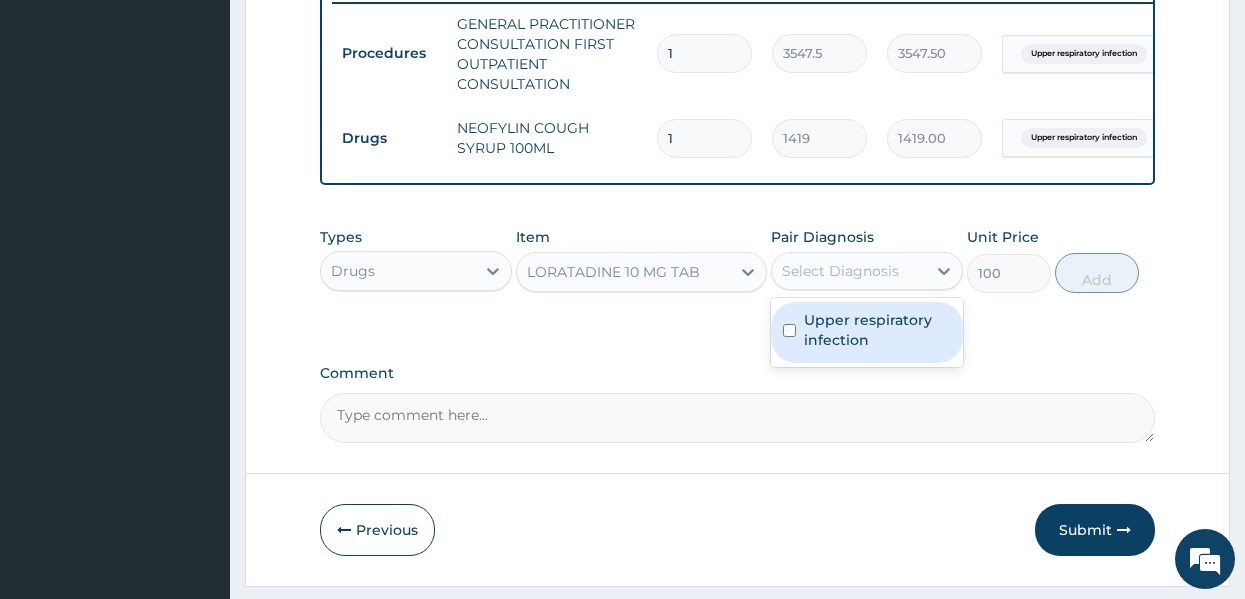 click on "Select Diagnosis" at bounding box center (840, 271) 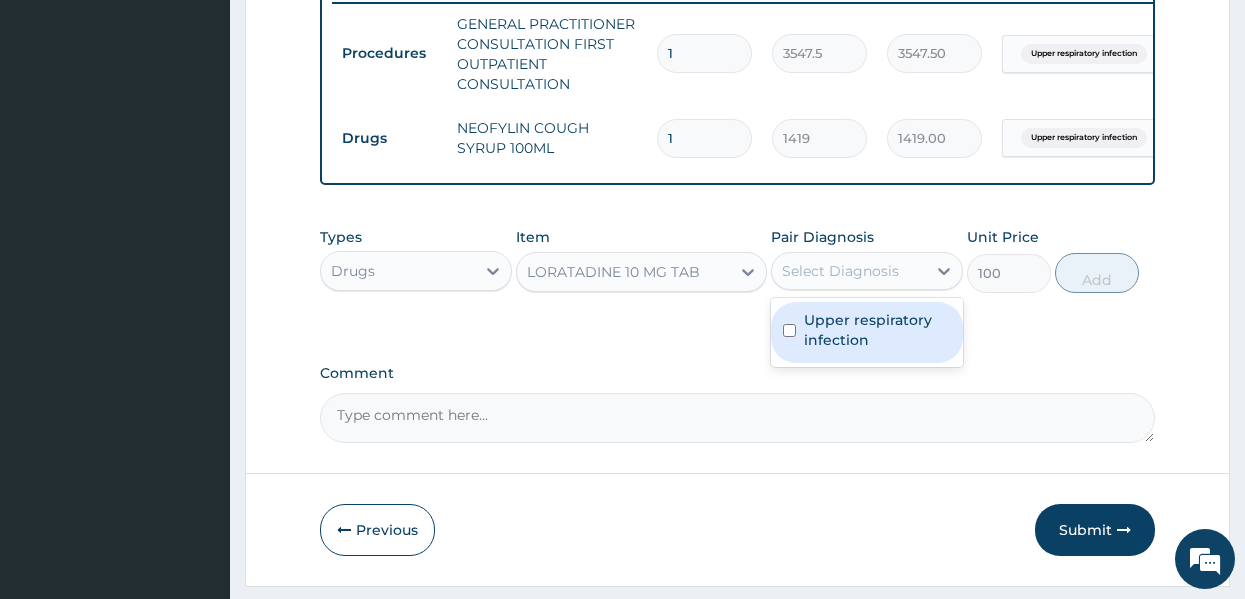 click on "Upper respiratory infection" at bounding box center [877, 330] 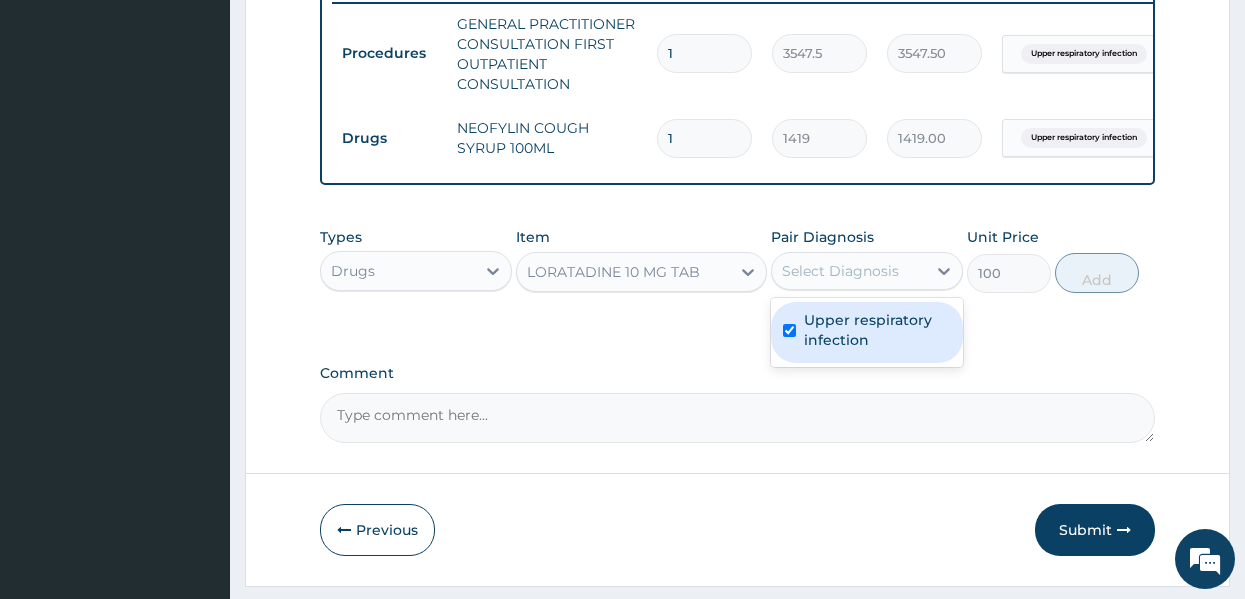 checkbox on "true" 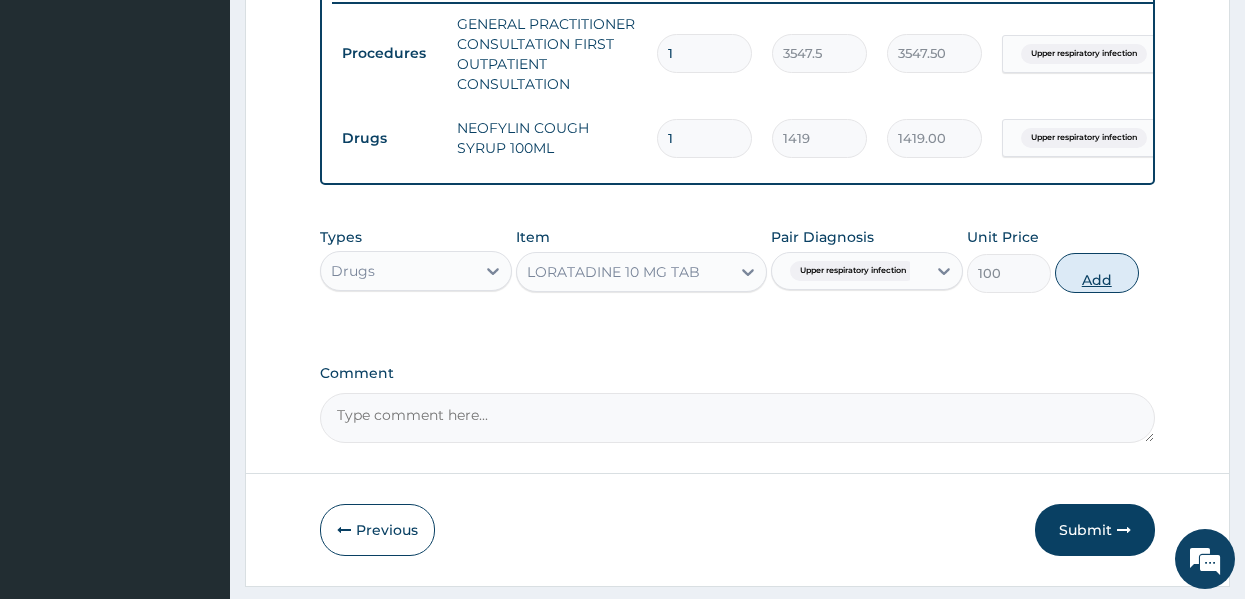 click on "Add" at bounding box center [1097, 273] 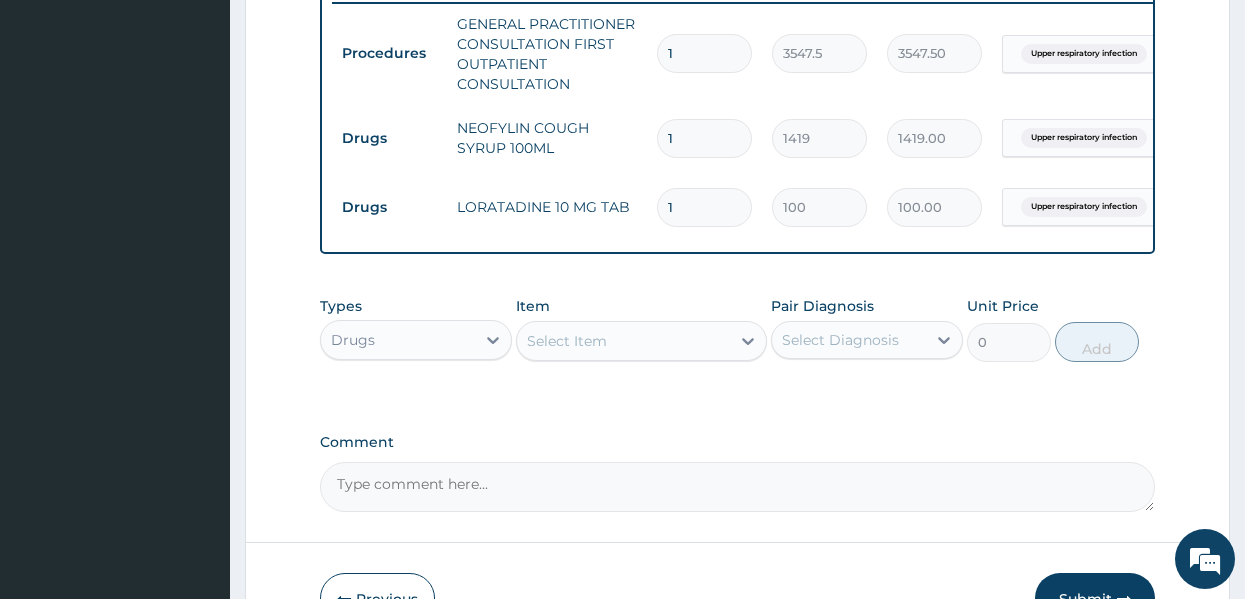 click on "Types Drugs Item Select Item Pair Diagnosis Select Diagnosis Unit Price 0 Add" at bounding box center [738, 344] 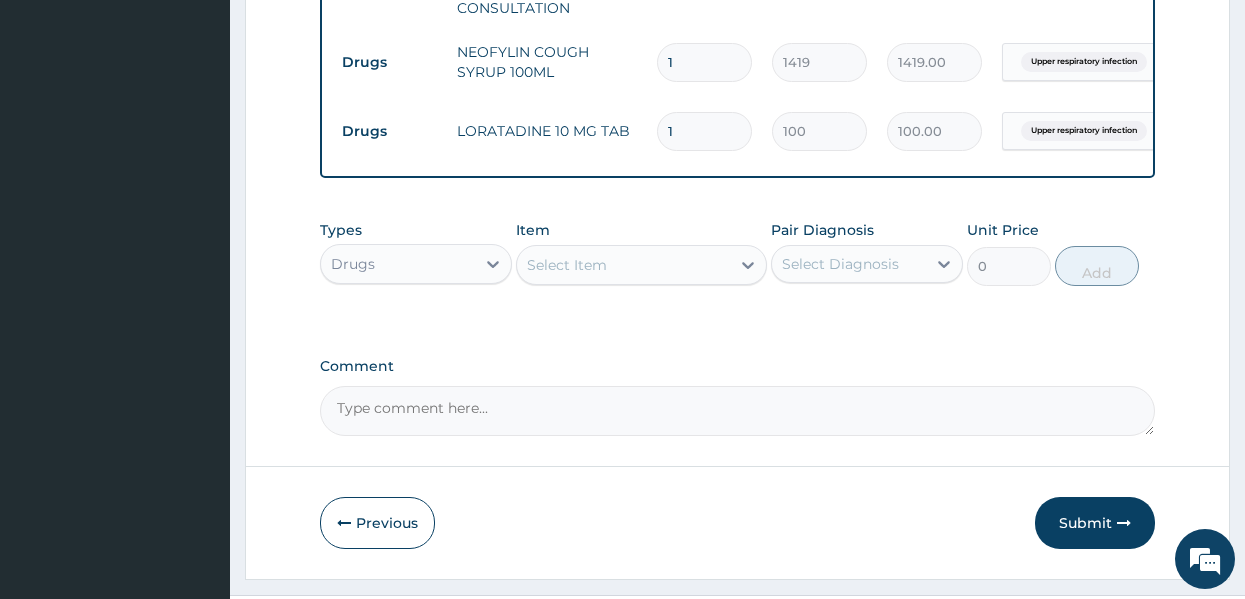 scroll, scrollTop: 874, scrollLeft: 0, axis: vertical 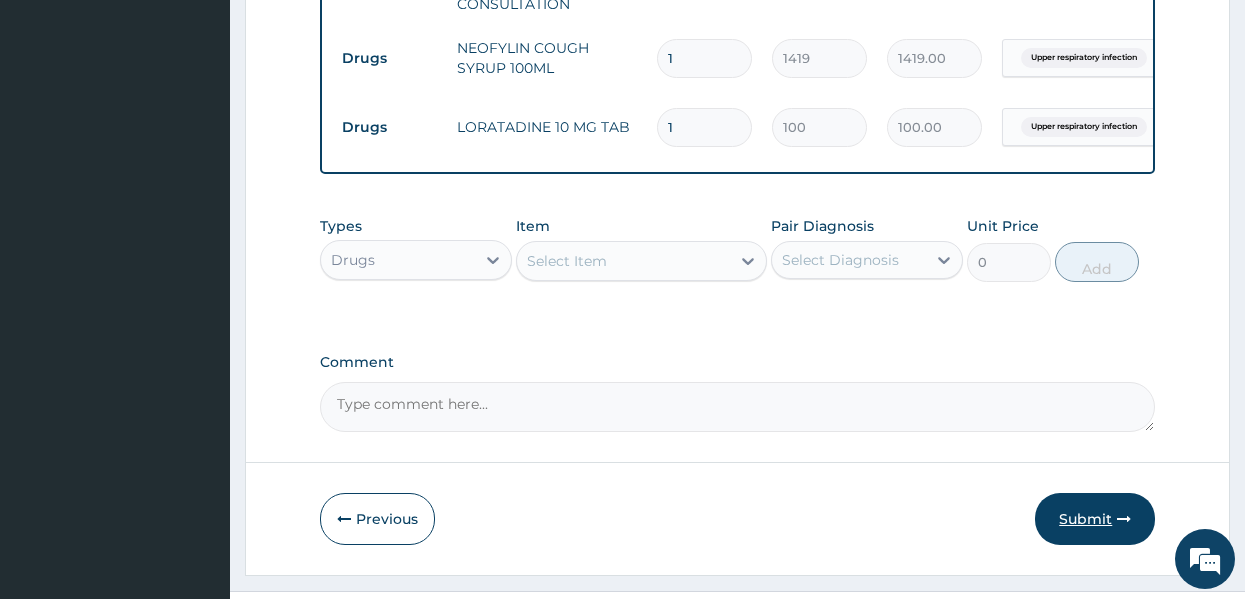 click on "Submit" at bounding box center [1095, 519] 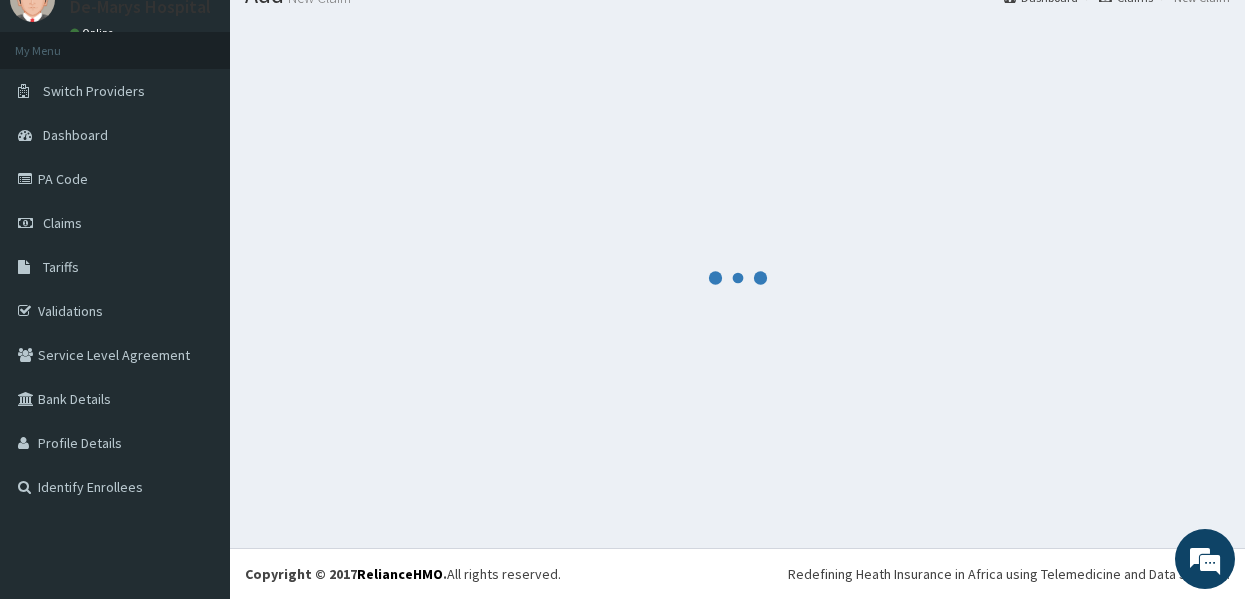 scroll, scrollTop: 874, scrollLeft: 0, axis: vertical 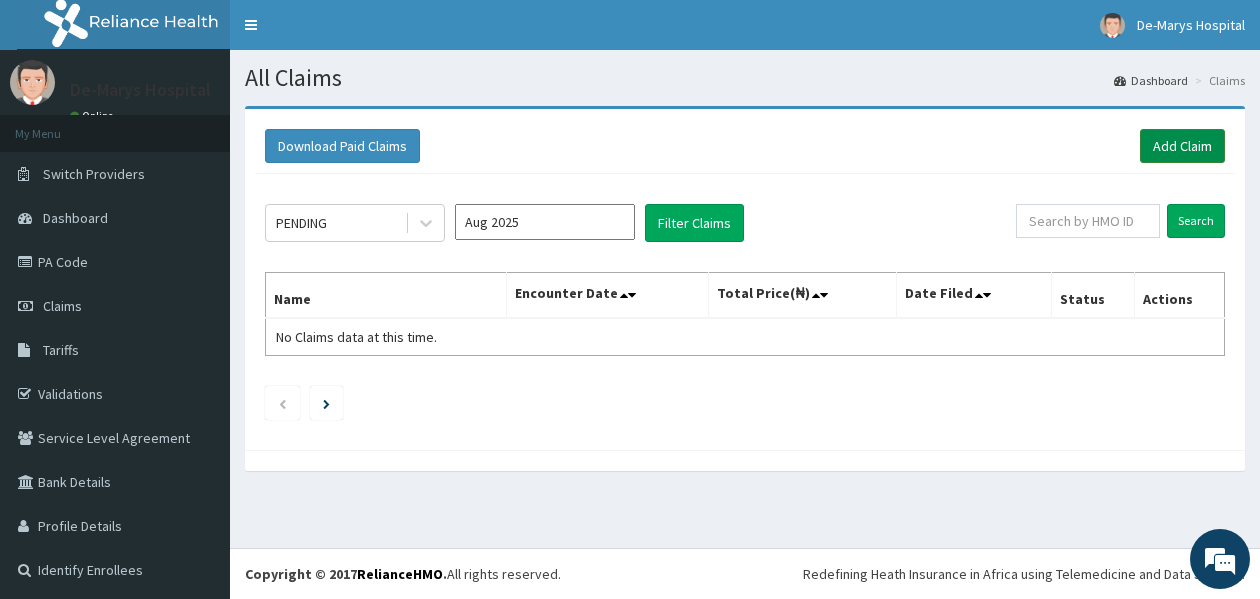 click on "Add Claim" at bounding box center (1182, 146) 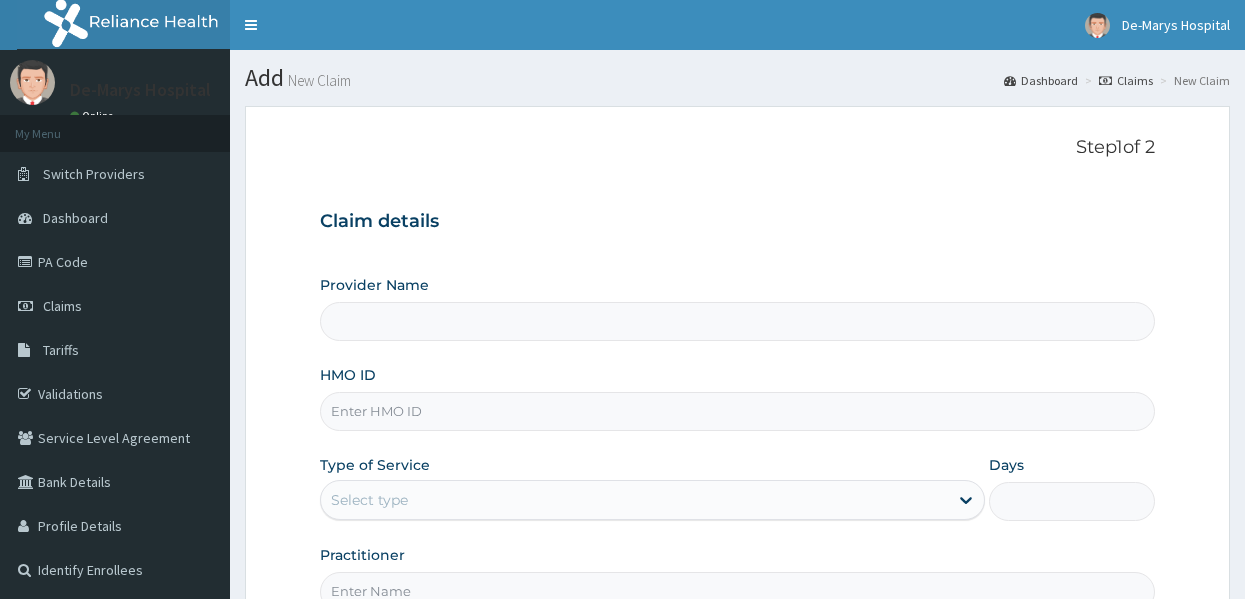 scroll, scrollTop: 0, scrollLeft: 0, axis: both 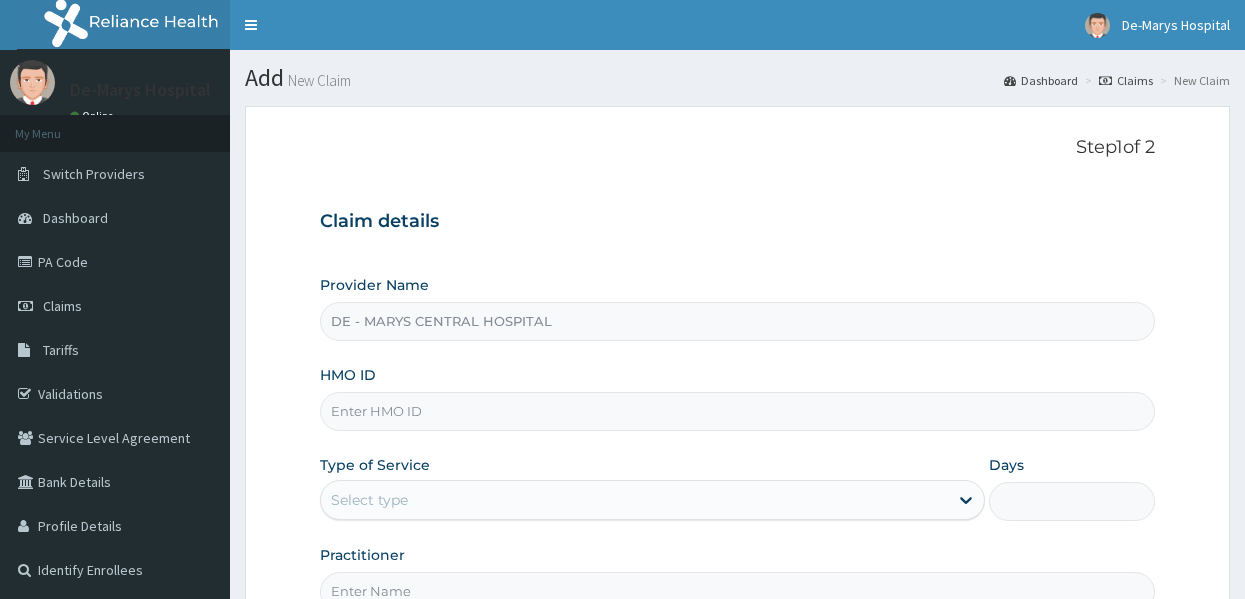 drag, startPoint x: 0, startPoint y: 0, endPoint x: 525, endPoint y: 417, distance: 670.45807 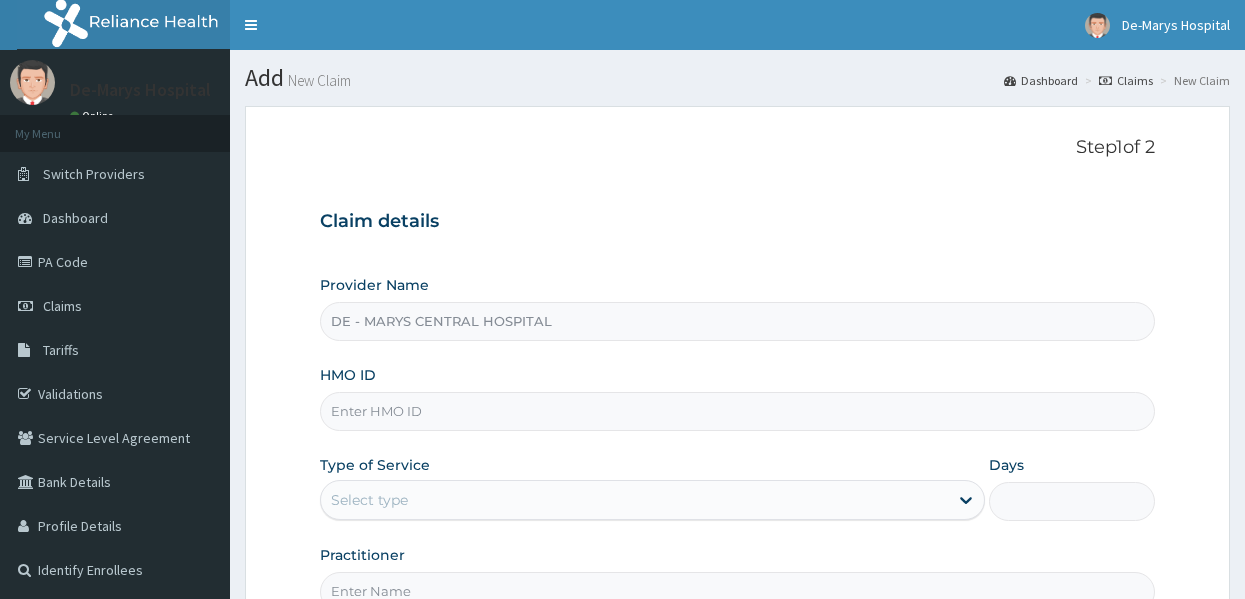 click on "HMO ID" at bounding box center (738, 411) 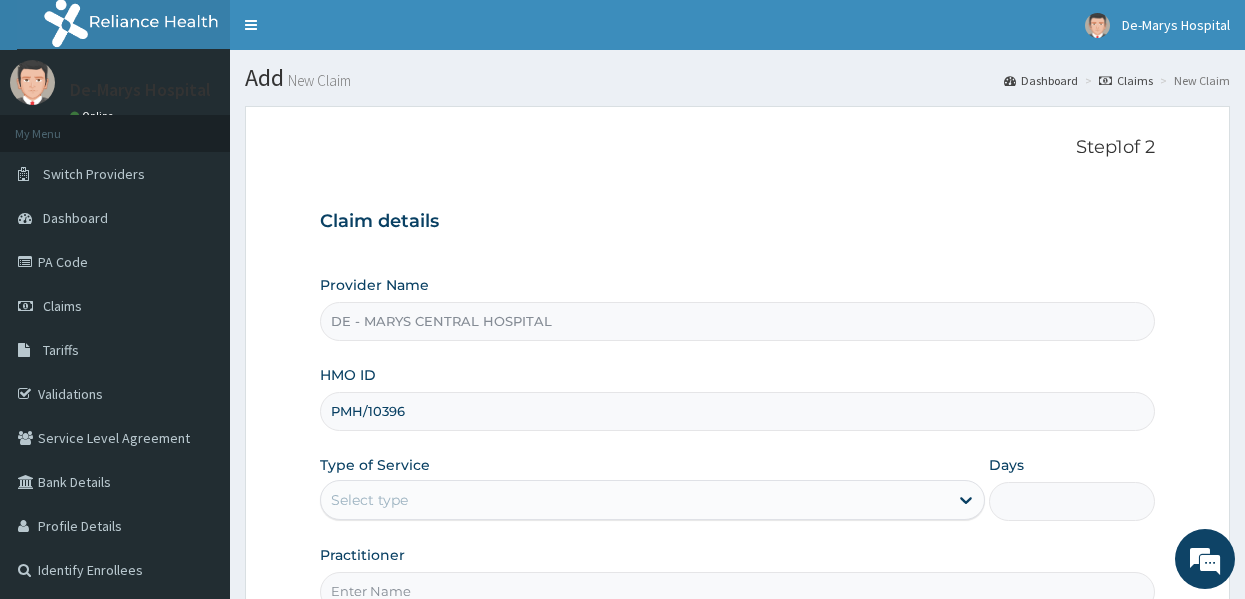scroll, scrollTop: 0, scrollLeft: 0, axis: both 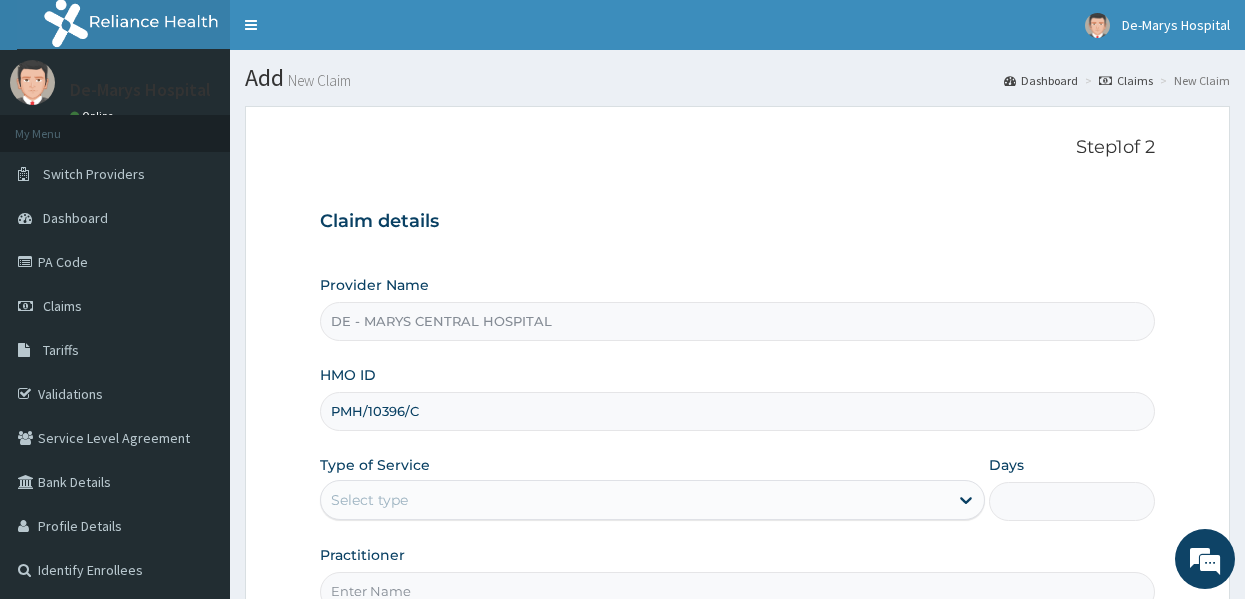 type on "PMH/10396/C" 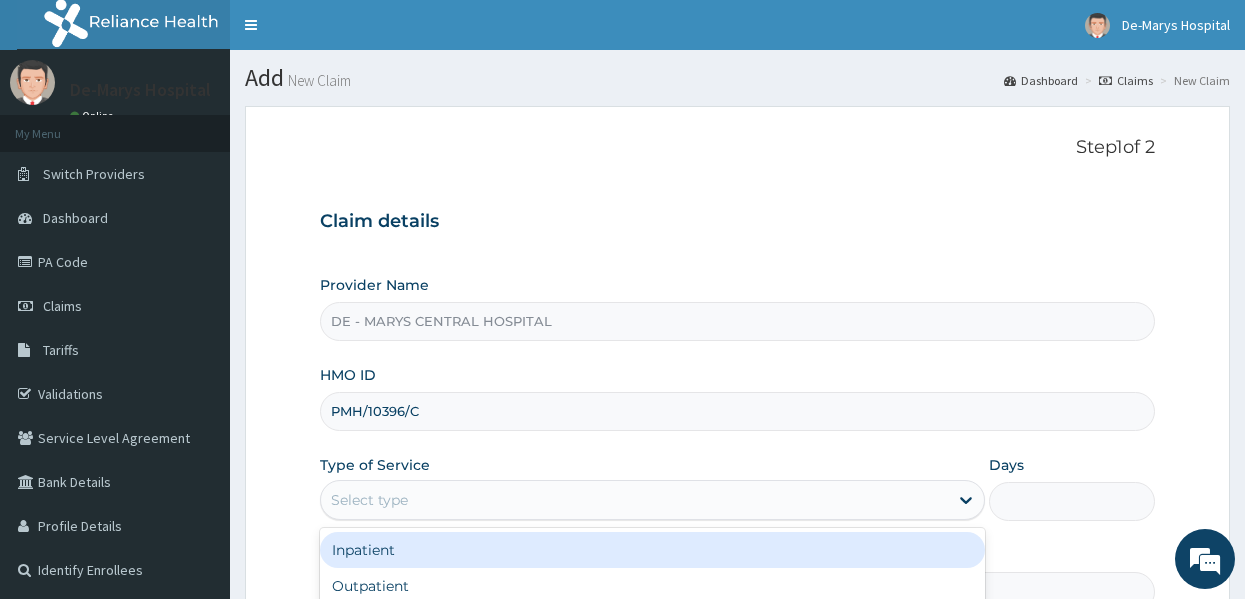 click on "Select type" at bounding box center [652, 500] 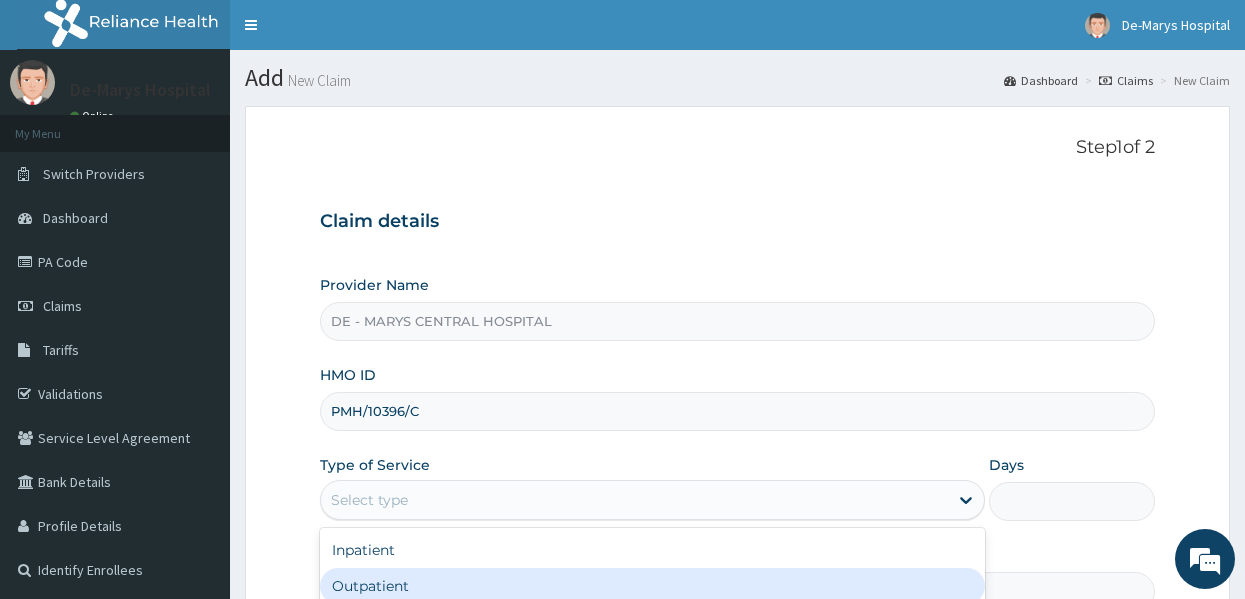 click on "Outpatient" at bounding box center (652, 586) 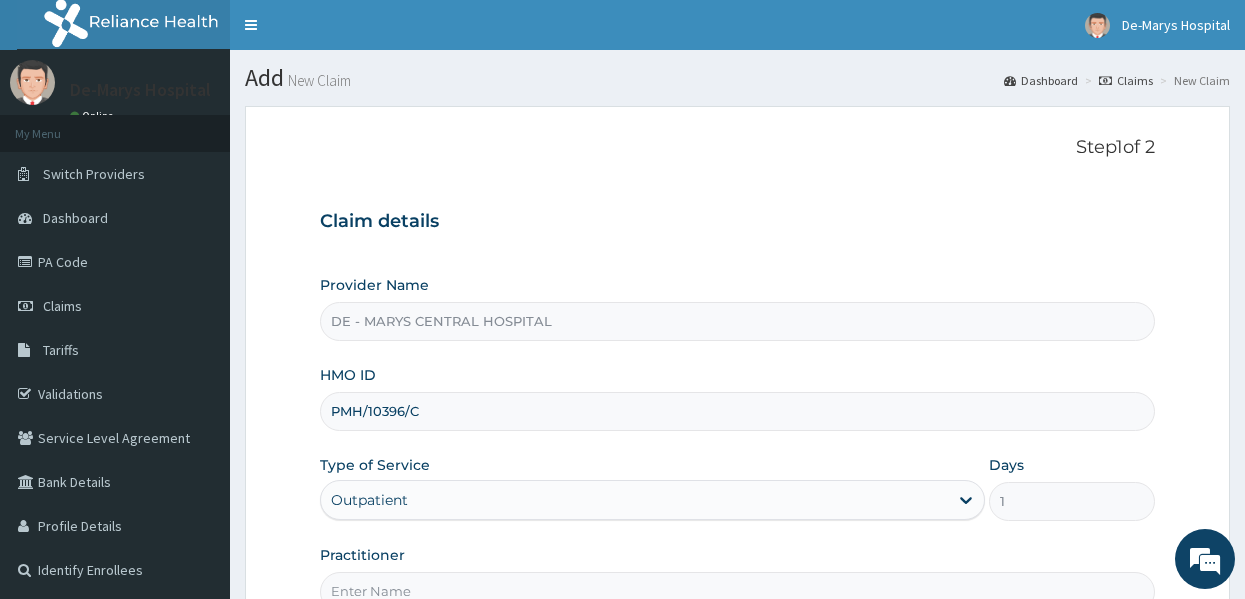 click on "Practitioner" at bounding box center [738, 578] 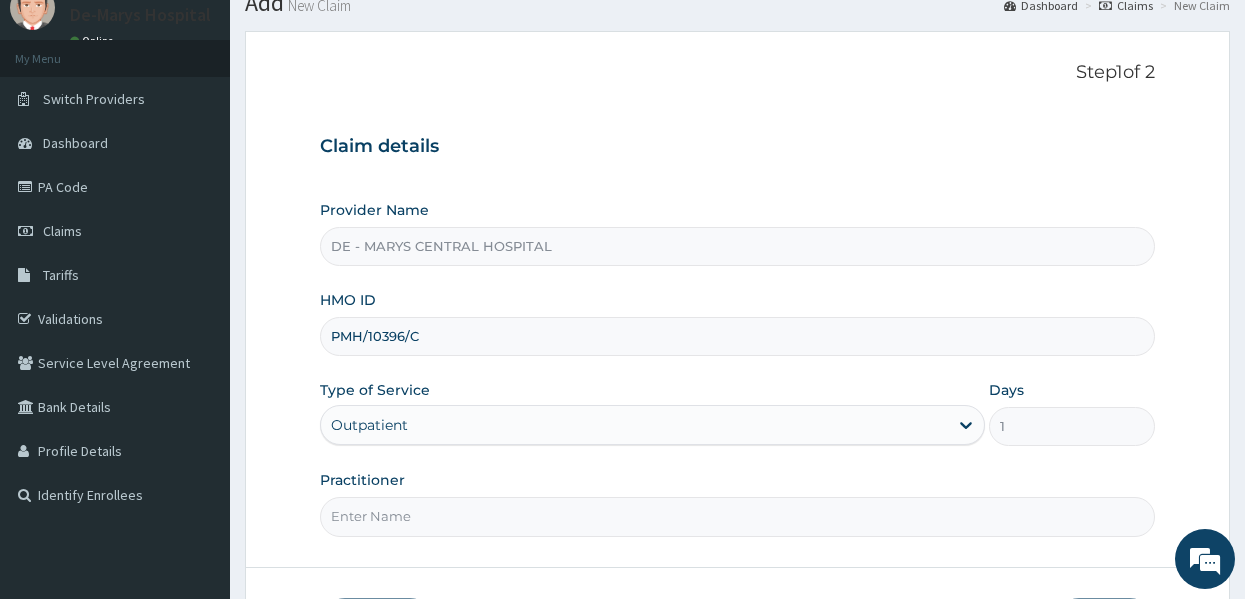 scroll, scrollTop: 80, scrollLeft: 0, axis: vertical 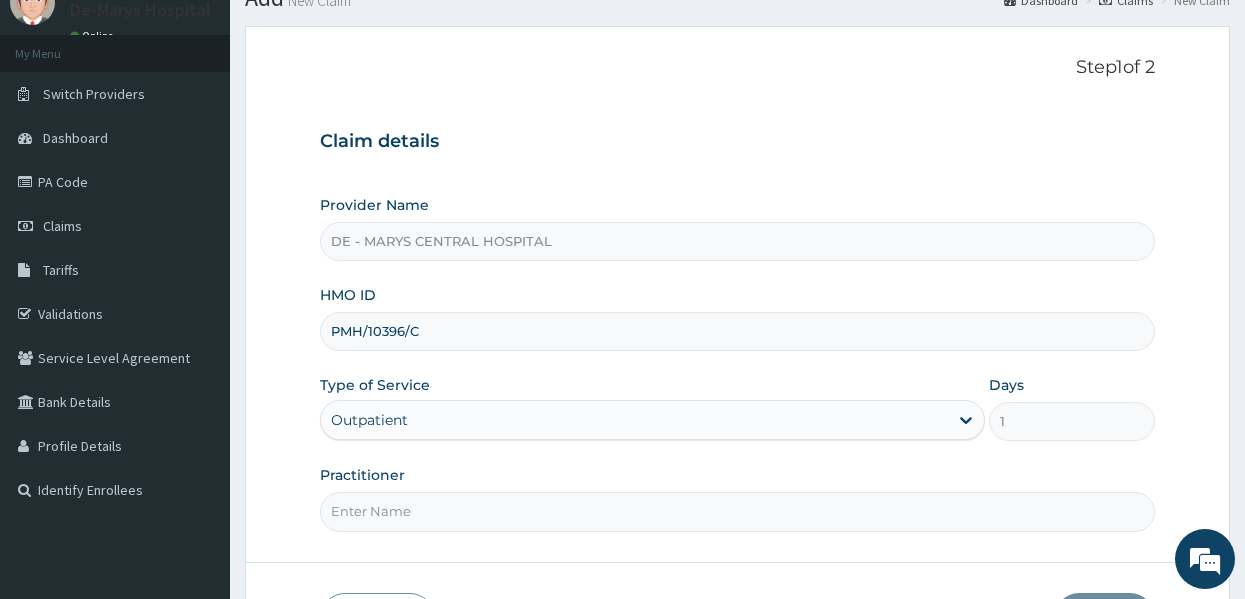 click on "Step  1  of 2 Claim details Provider Name DE - [ORGANIZATION] HMO ID [NUMBER] Type of Service Outpatient Days 1 Practitioner     Previous   Next" at bounding box center (737, 350) 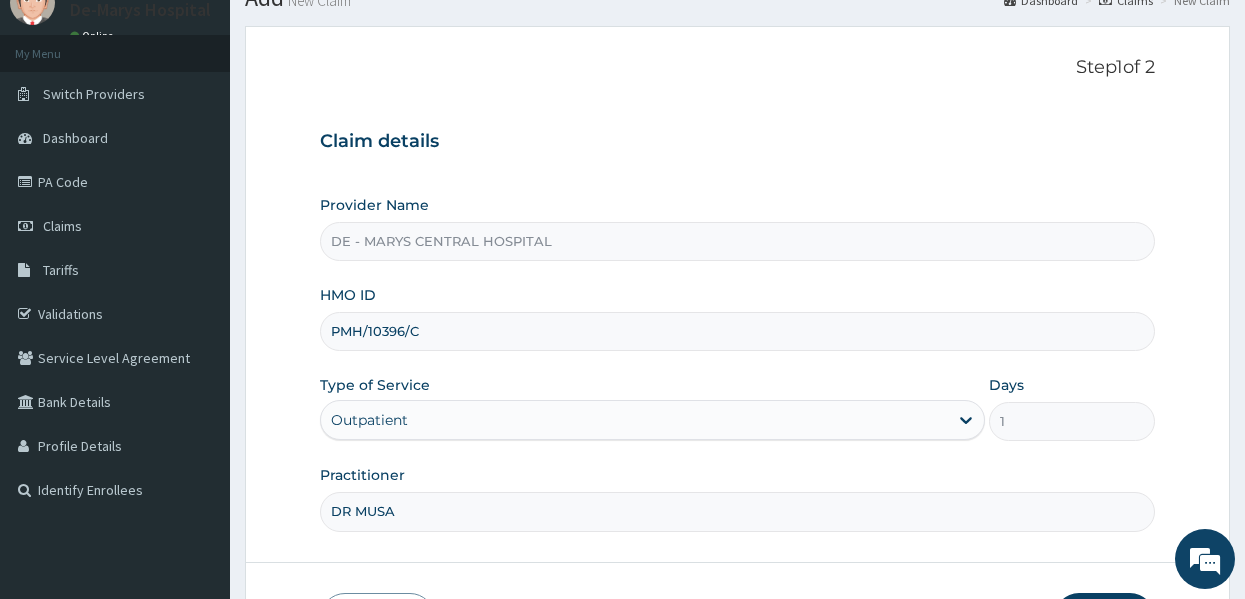 click on "Step  1  of 2 Claim details Provider Name DE - [ORGANIZATION] HMO ID [NUMBER] Type of Service Outpatient Days 1 Practitioner [DOCTOR]     Previous   Next" at bounding box center (737, 350) 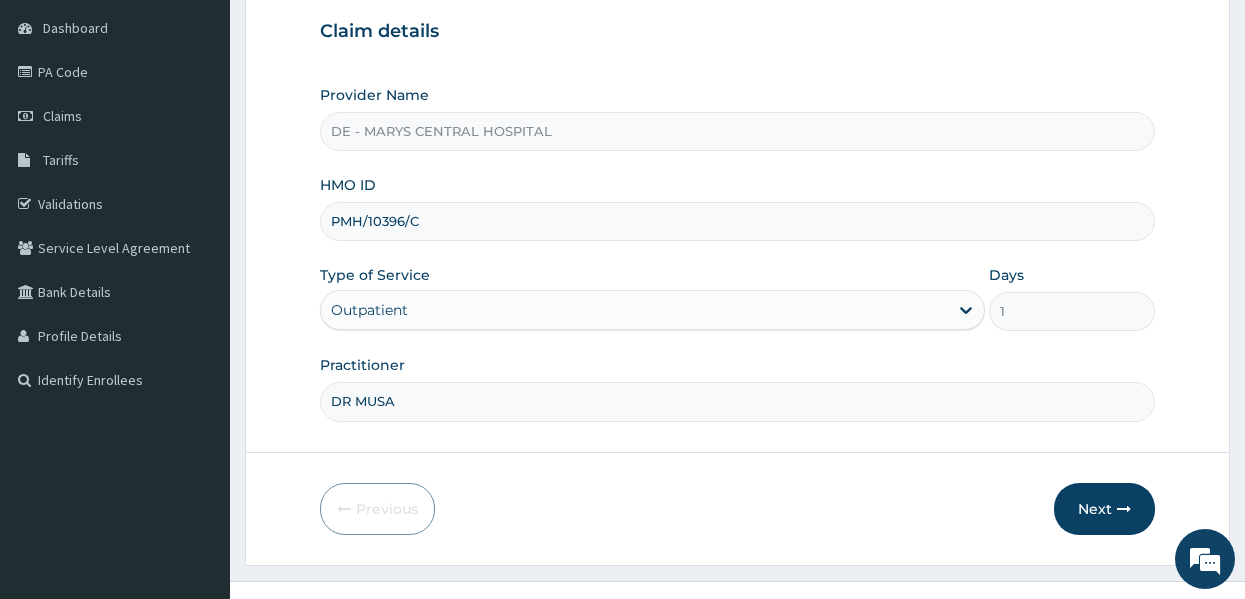 scroll, scrollTop: 200, scrollLeft: 0, axis: vertical 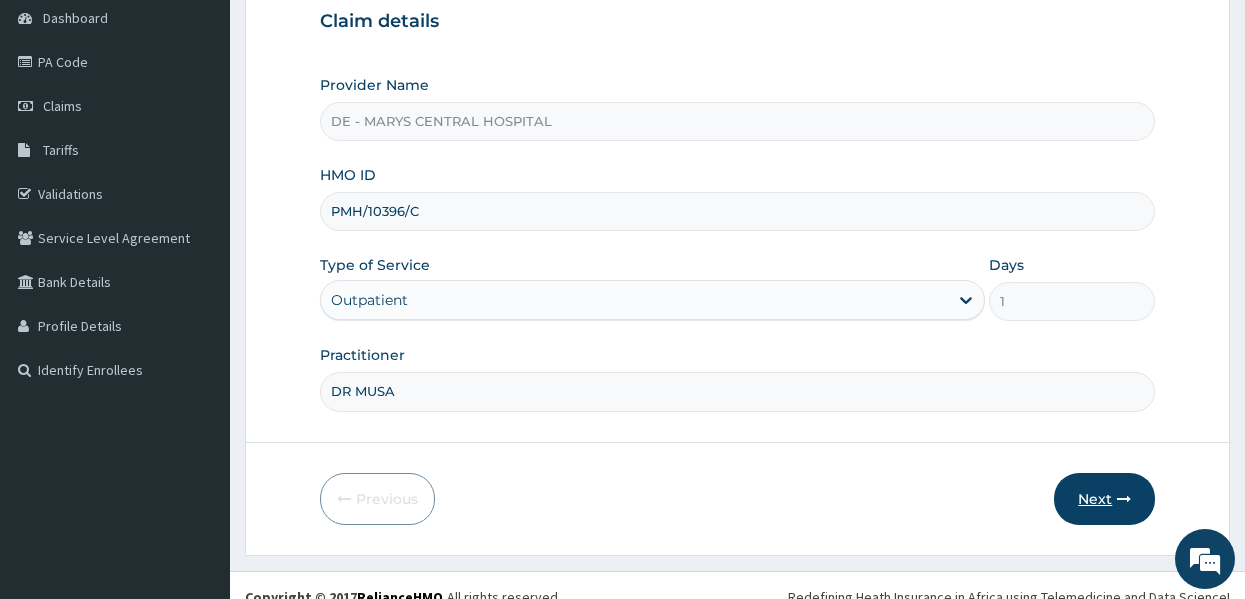 click on "Next" at bounding box center (1104, 499) 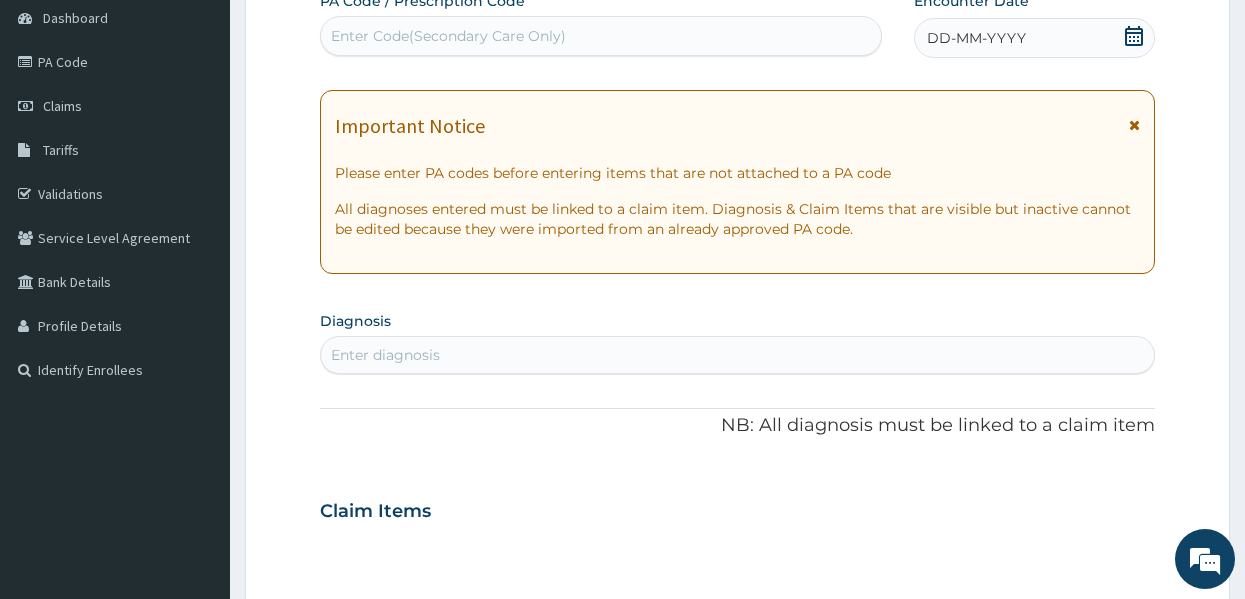 click on "DD-MM-YYYY" at bounding box center (976, 38) 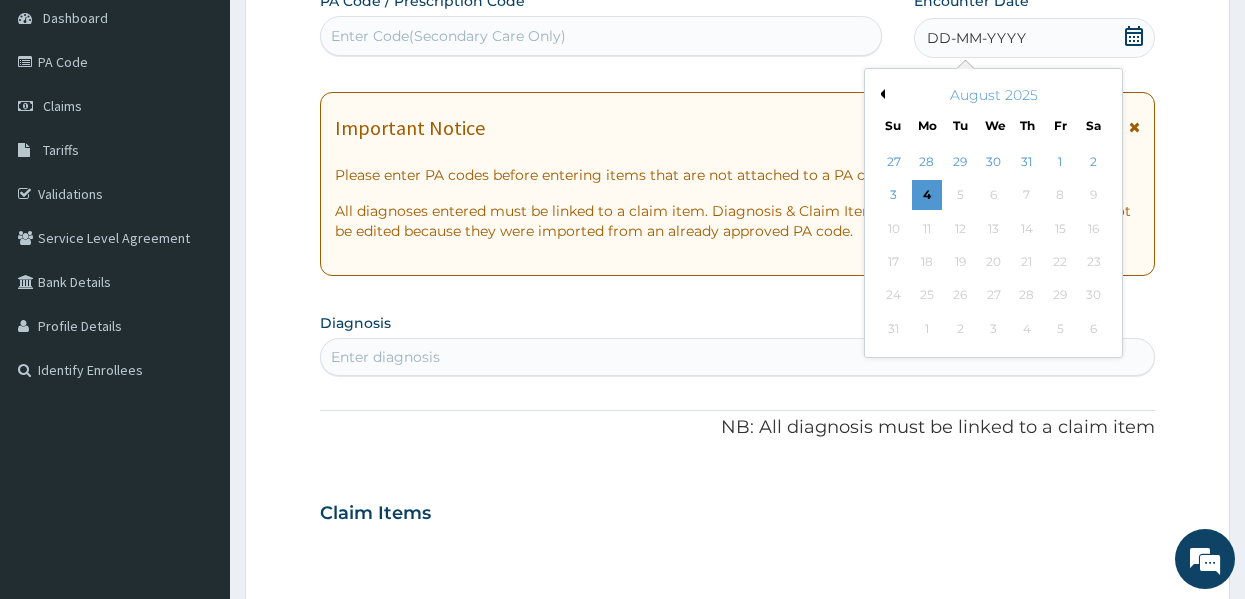 click on "Previous Month" at bounding box center (880, 94) 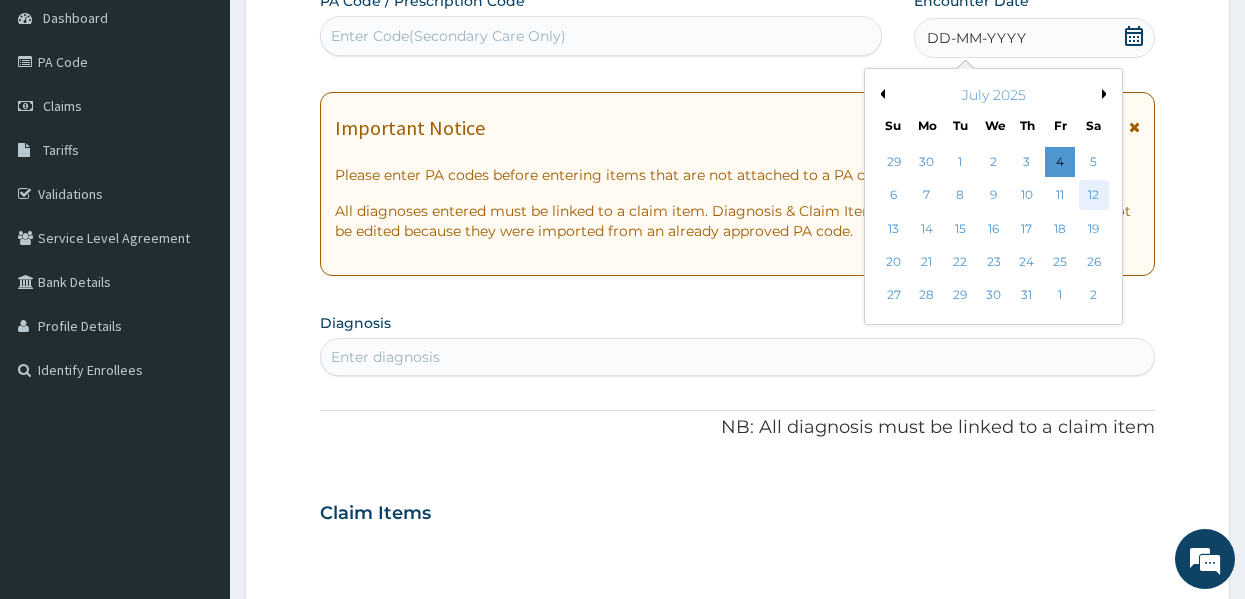click on "12" at bounding box center (1094, 196) 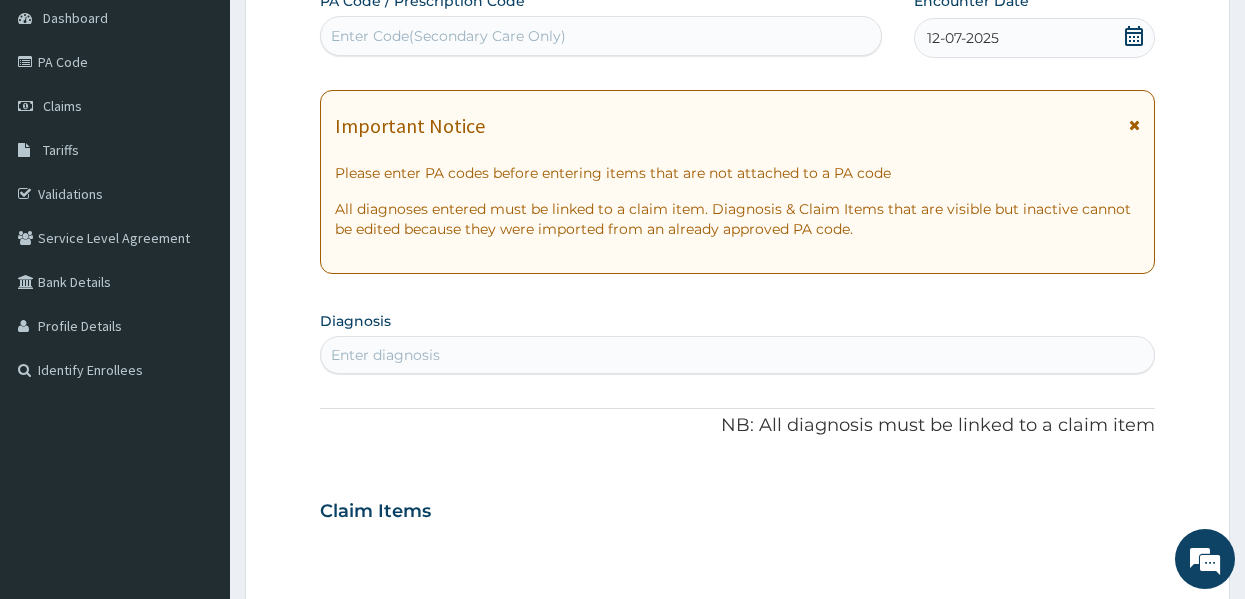 click on "Enter diagnosis" at bounding box center (738, 355) 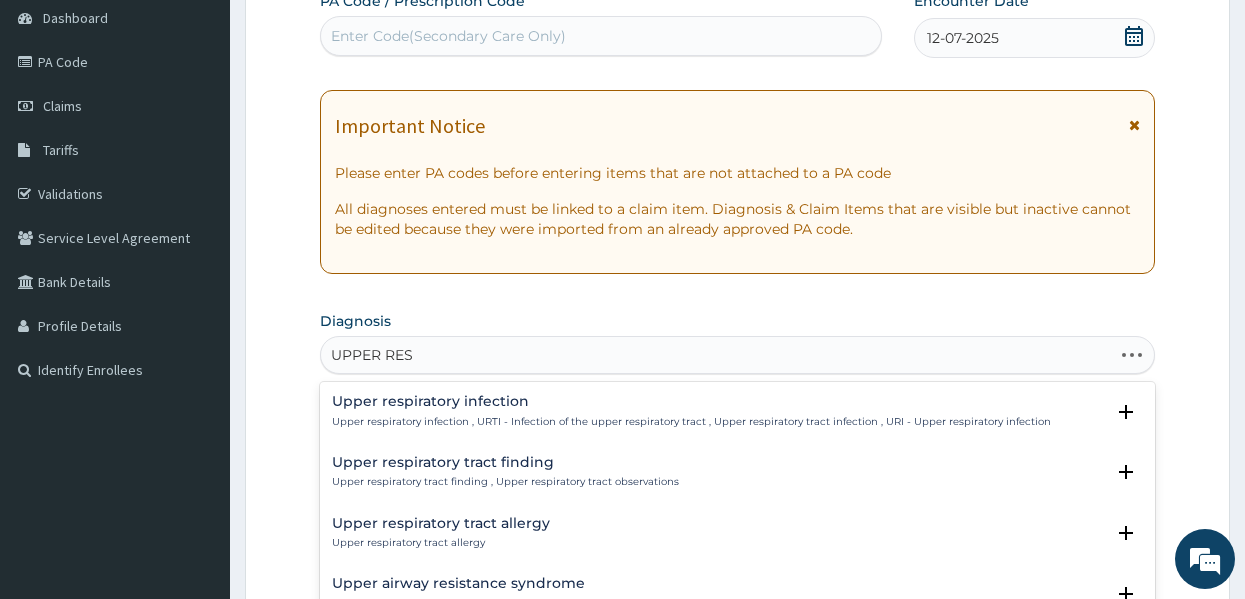 type on "UPPER RESP" 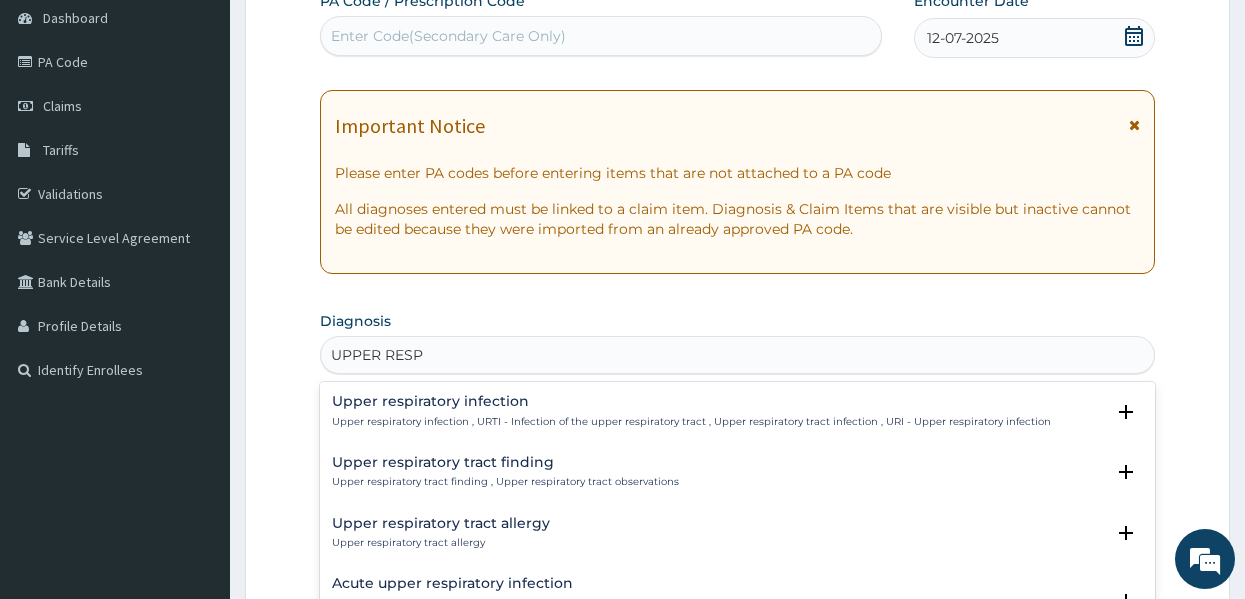 click on "Upper respiratory infection , URTI - Infection of the upper respiratory tract , Upper respiratory tract infection , URI - Upper respiratory infection" at bounding box center (691, 422) 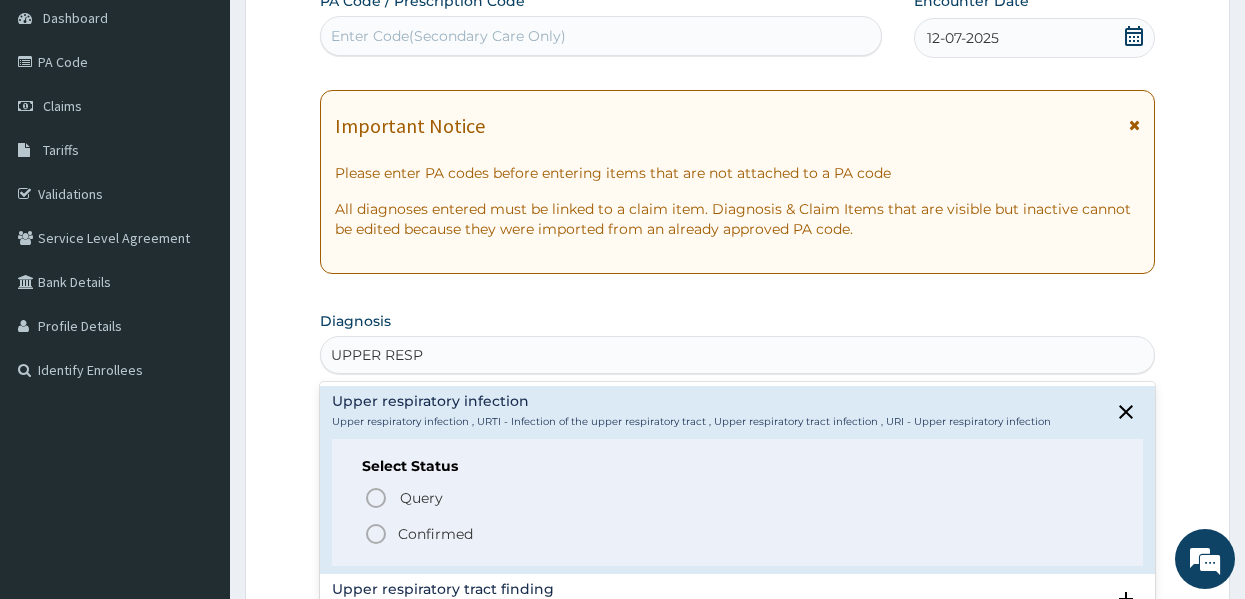 click 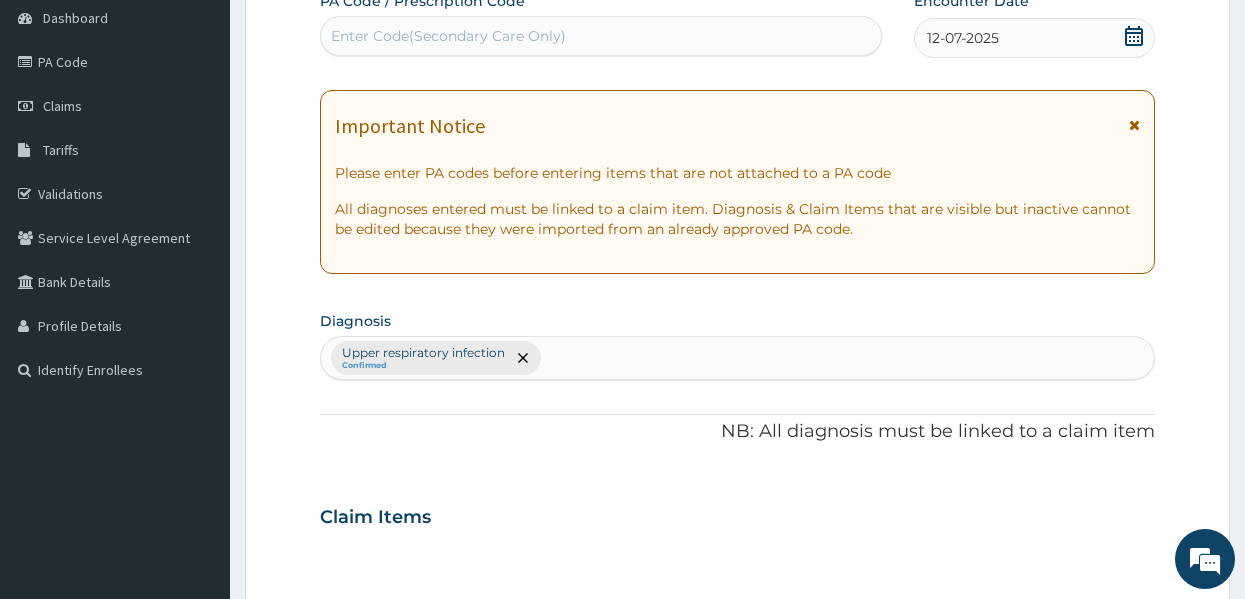 click on "NB: All diagnosis must be linked to a claim item" at bounding box center (738, 432) 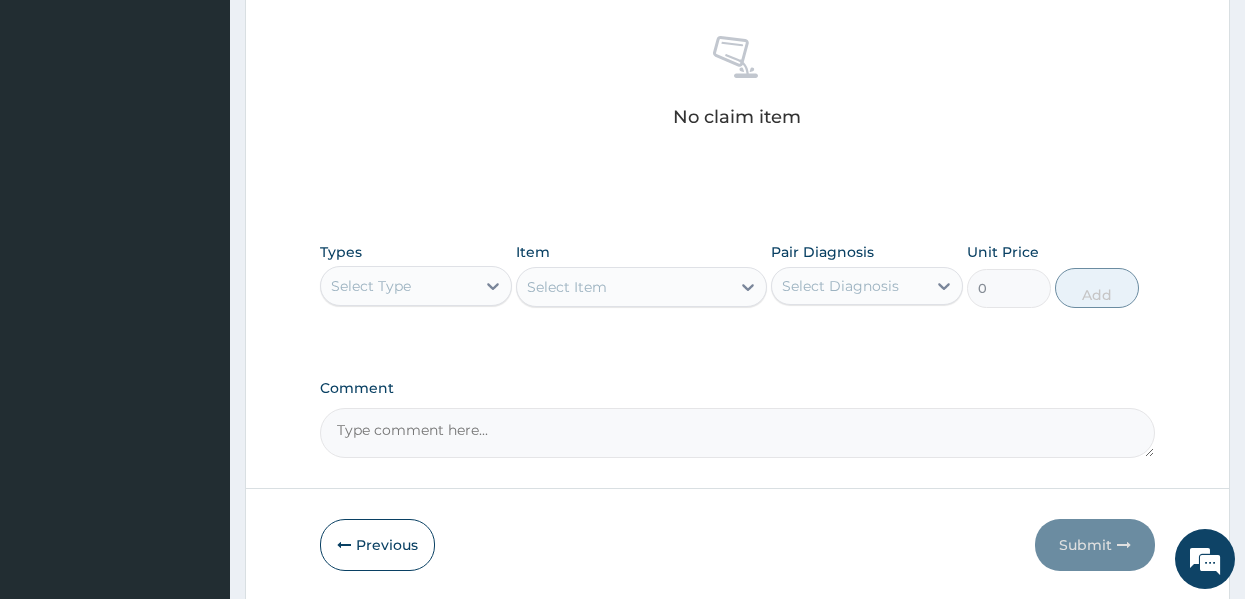 scroll, scrollTop: 843, scrollLeft: 0, axis: vertical 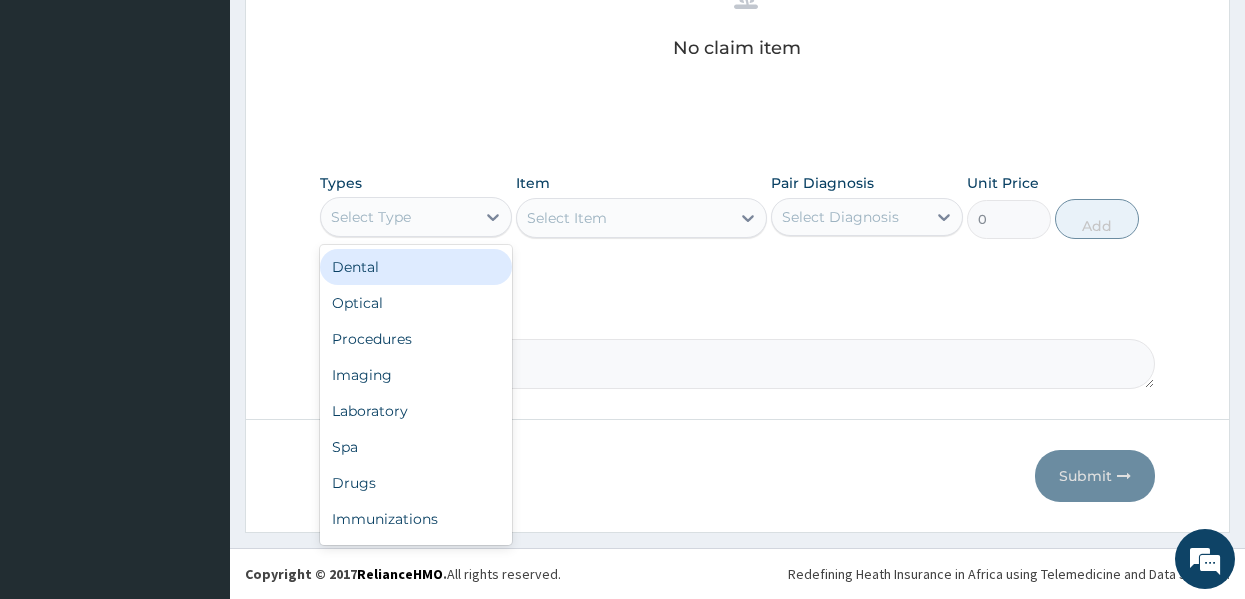 click on "Select Type" at bounding box center (398, 217) 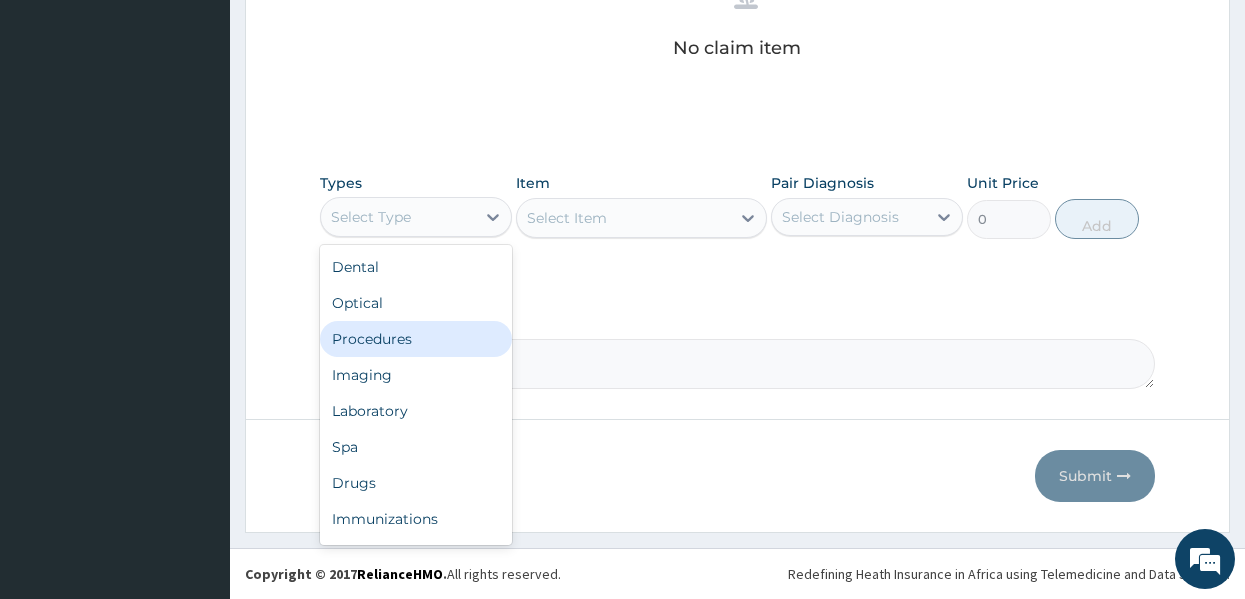 click on "Procedures" at bounding box center (416, 339) 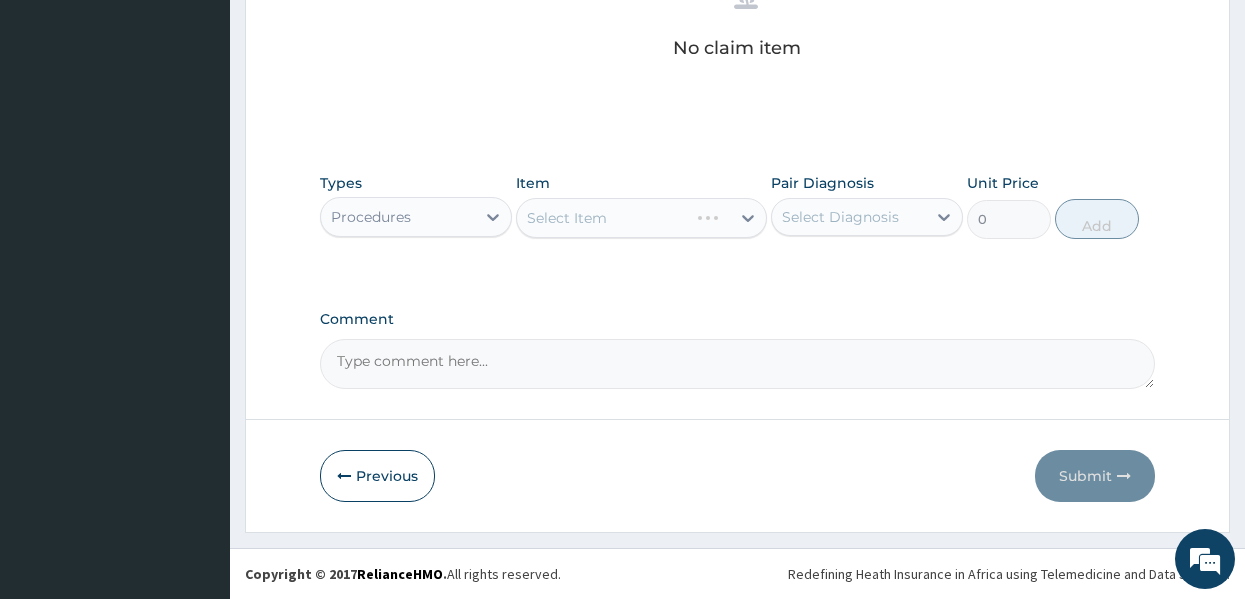 click on "Select Item" at bounding box center (641, 218) 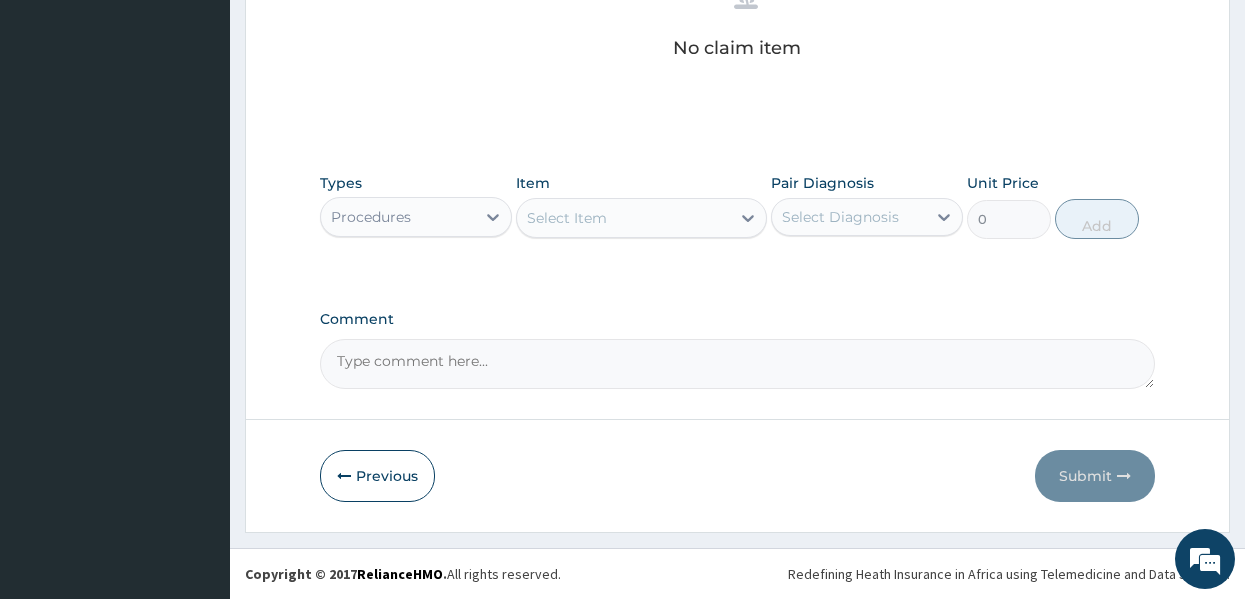 click on "Select Item" at bounding box center [623, 218] 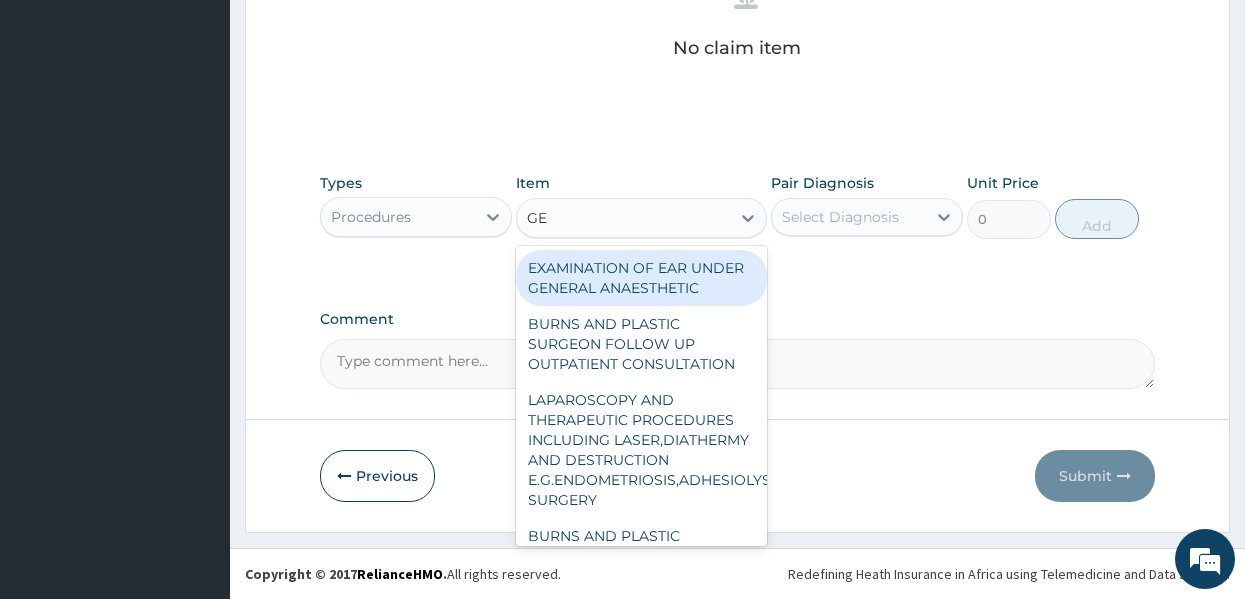 type on "GEN" 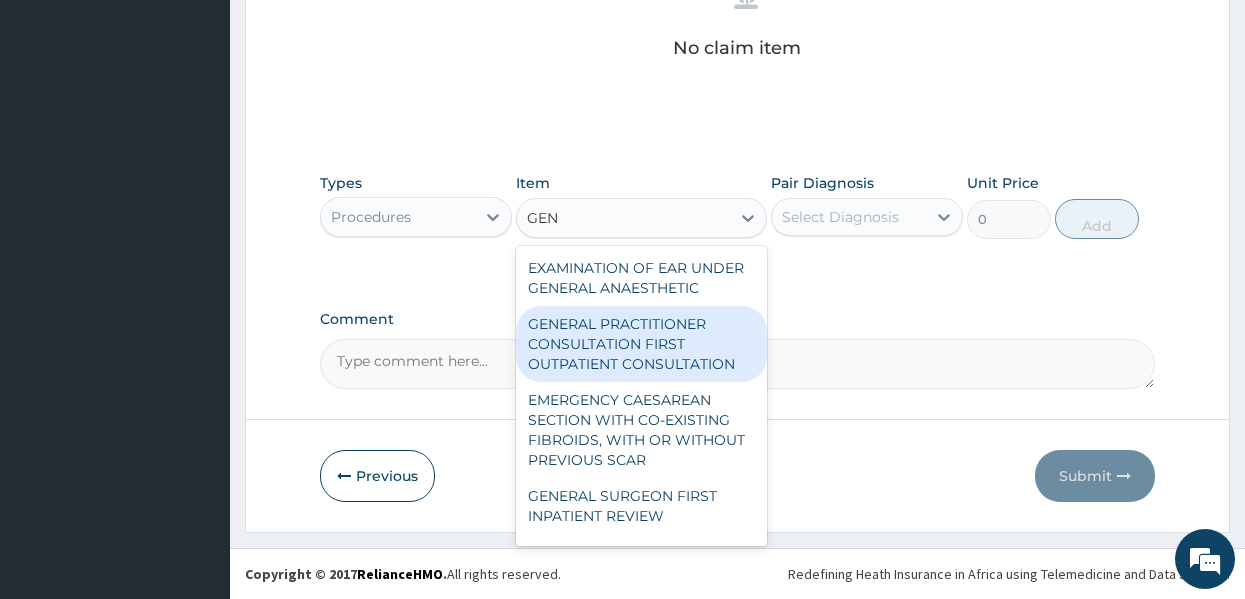 click on "GENERAL PRACTITIONER CONSULTATION FIRST OUTPATIENT CONSULTATION" at bounding box center [641, 344] 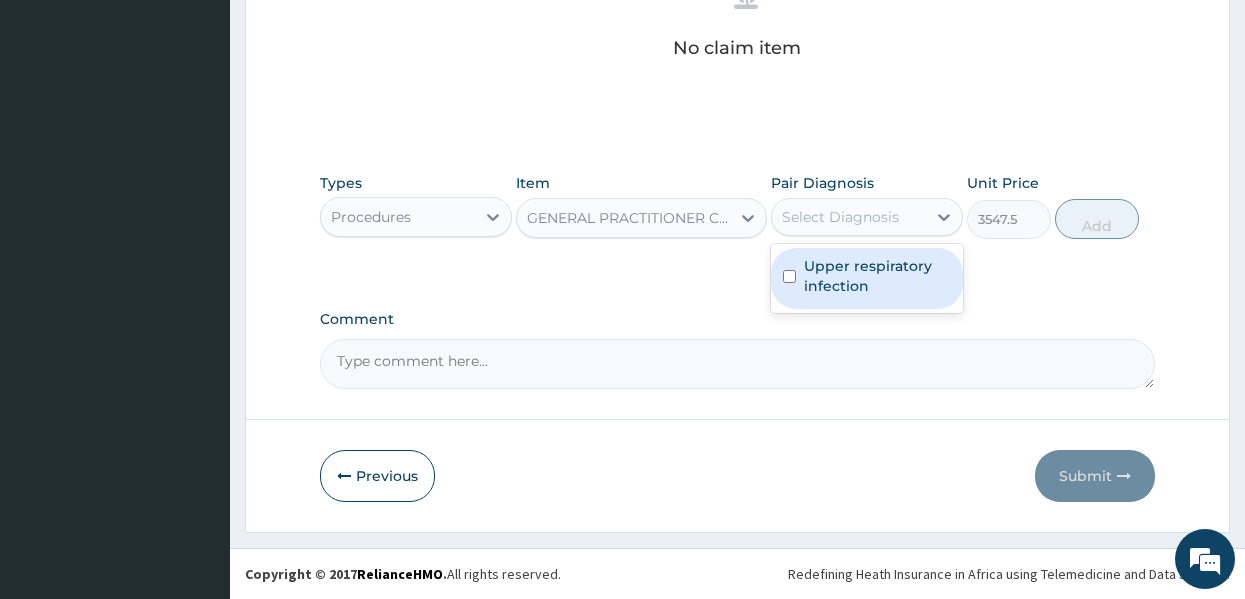 click on "Select Diagnosis" at bounding box center [849, 217] 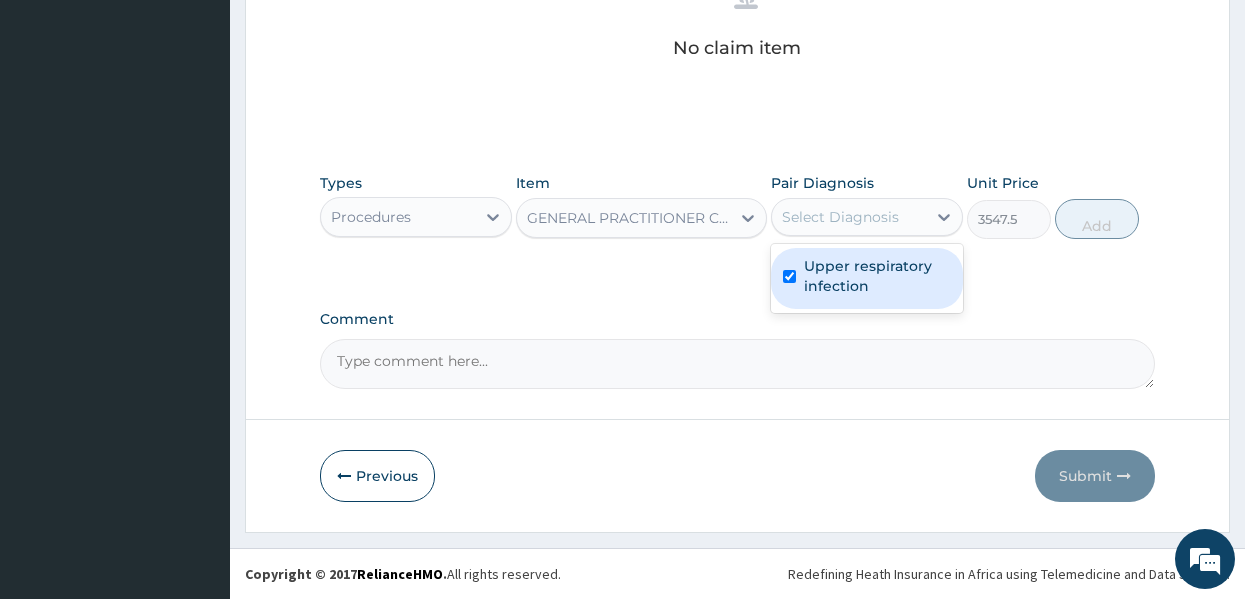 checkbox on "true" 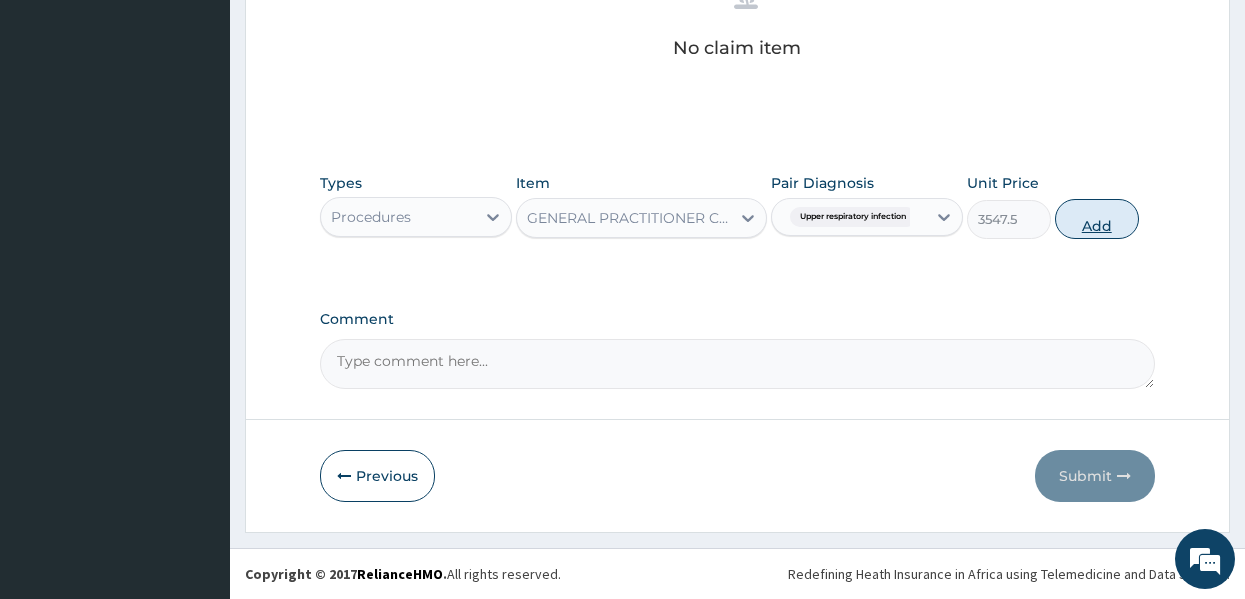 click on "Add" at bounding box center (1097, 219) 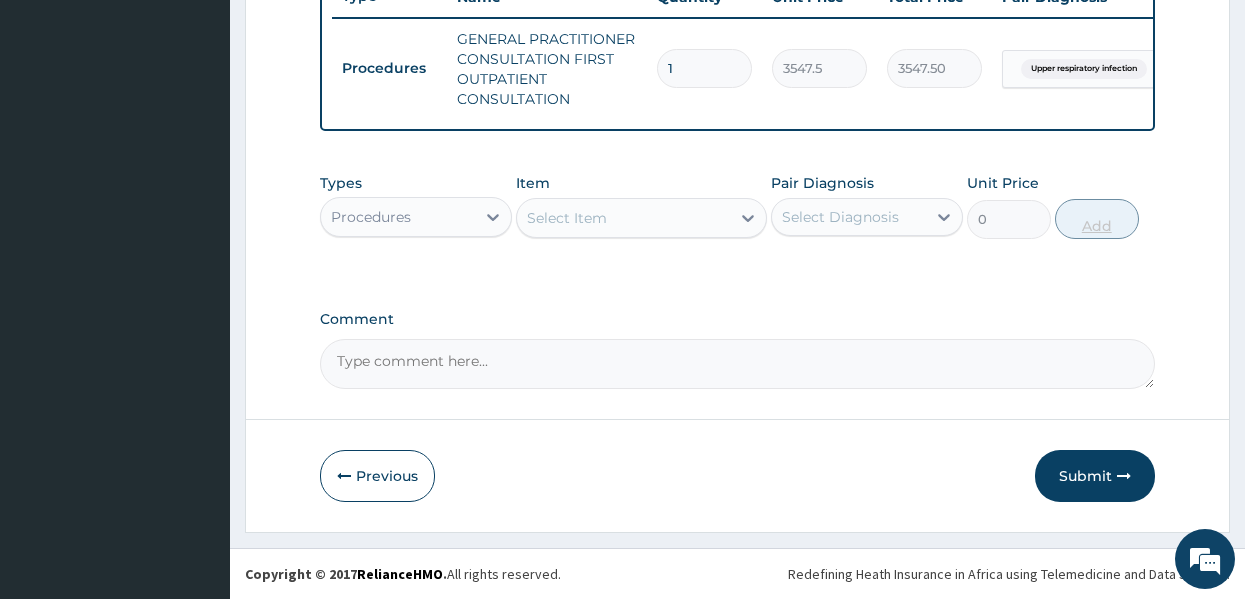 scroll, scrollTop: 794, scrollLeft: 0, axis: vertical 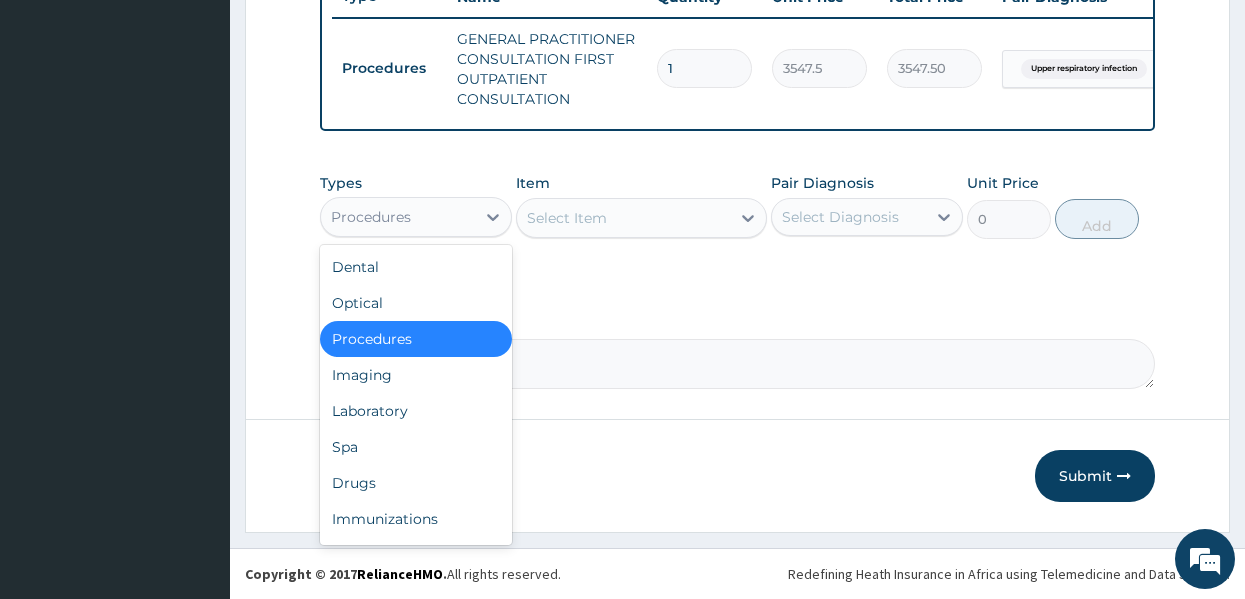 click on "Procedures" at bounding box center (398, 217) 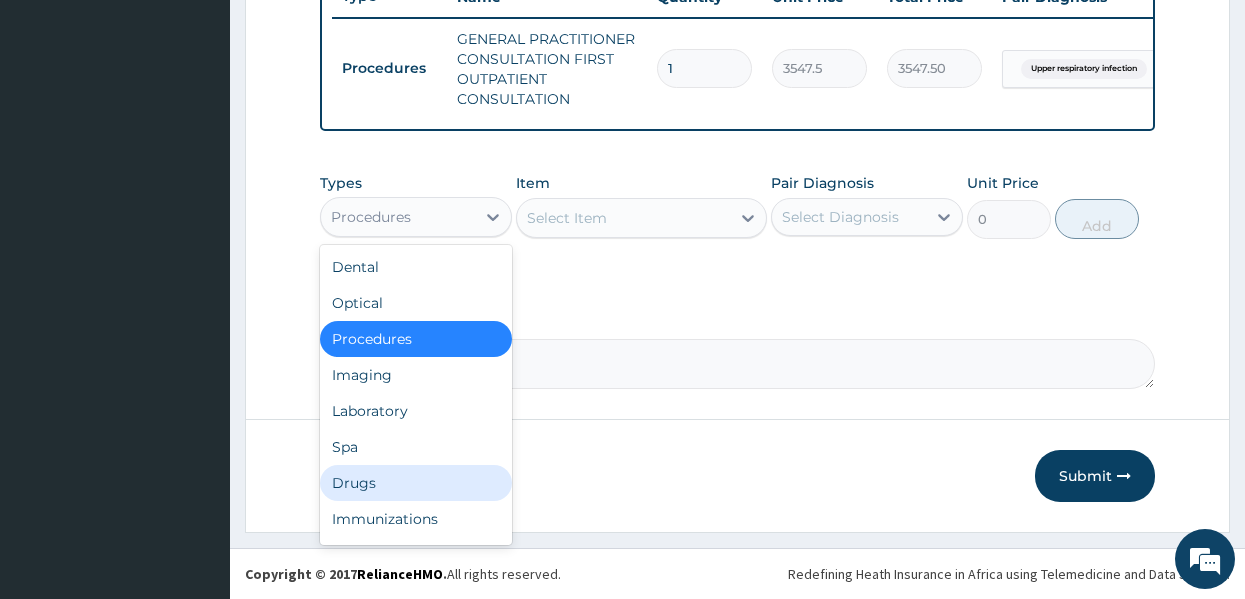 click on "Drugs" at bounding box center [416, 483] 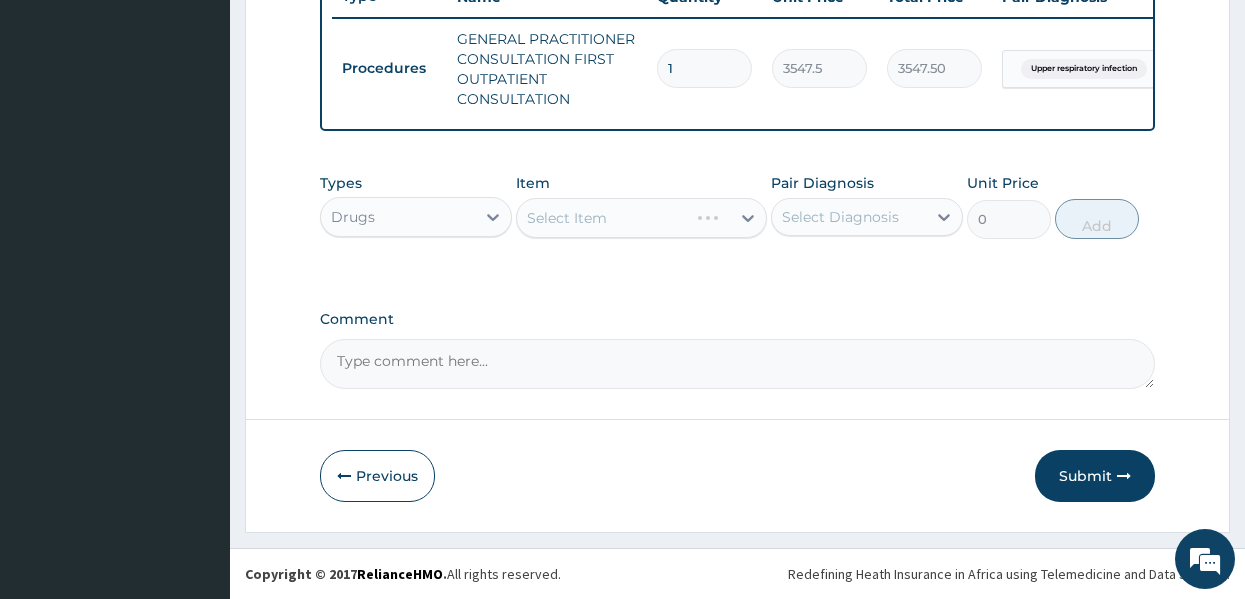 click on "Select Item" at bounding box center (641, 218) 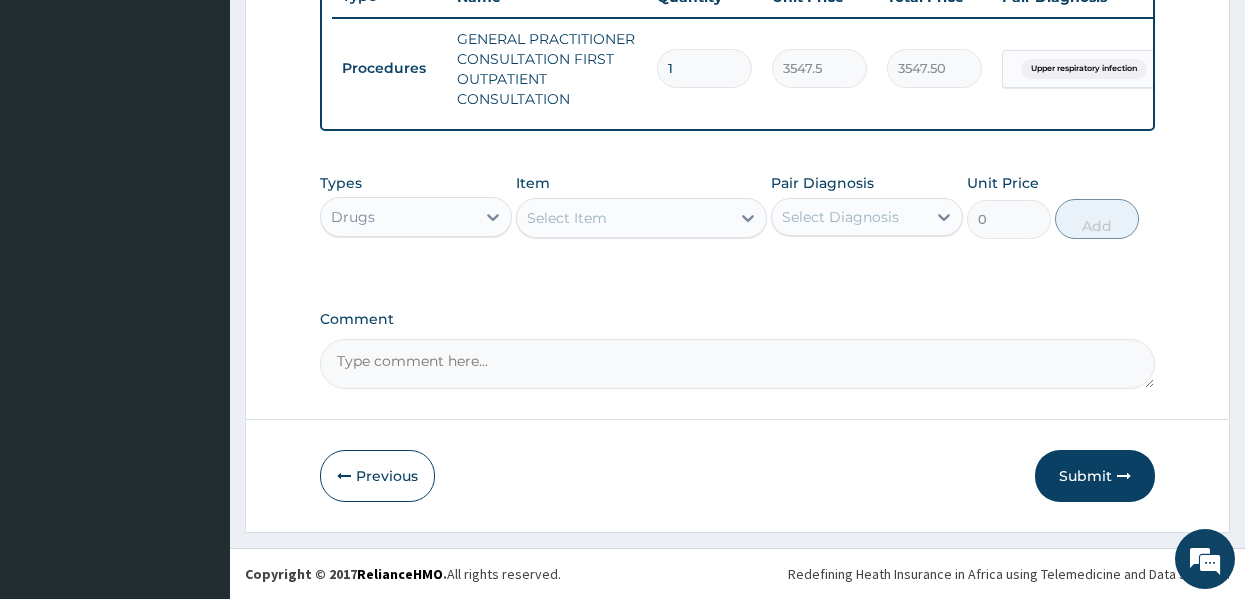 click on "Select Item" at bounding box center [567, 218] 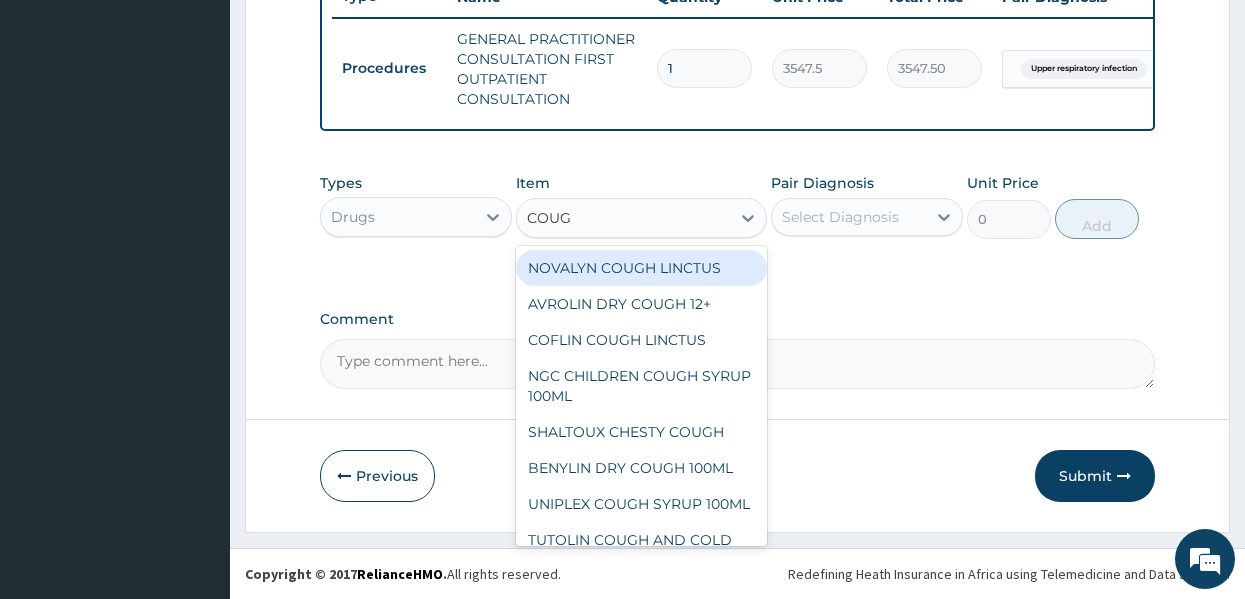 type on "COUGH" 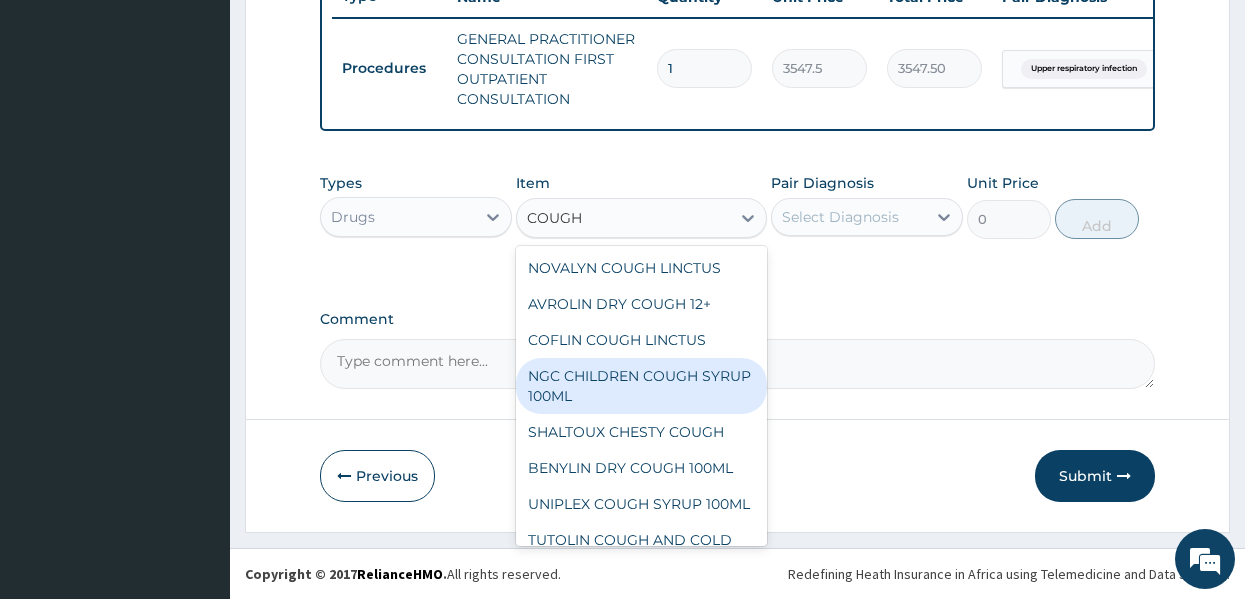 scroll, scrollTop: 336, scrollLeft: 0, axis: vertical 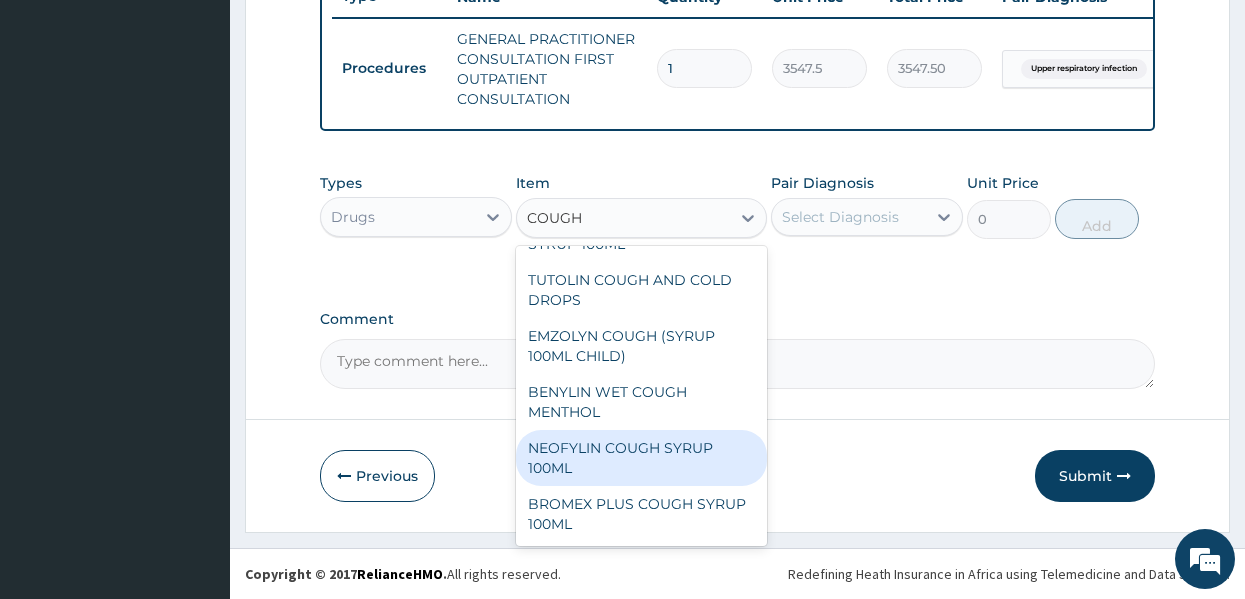 click on "NEOFYLIN COUGH SYRUP 100ML" at bounding box center [641, 458] 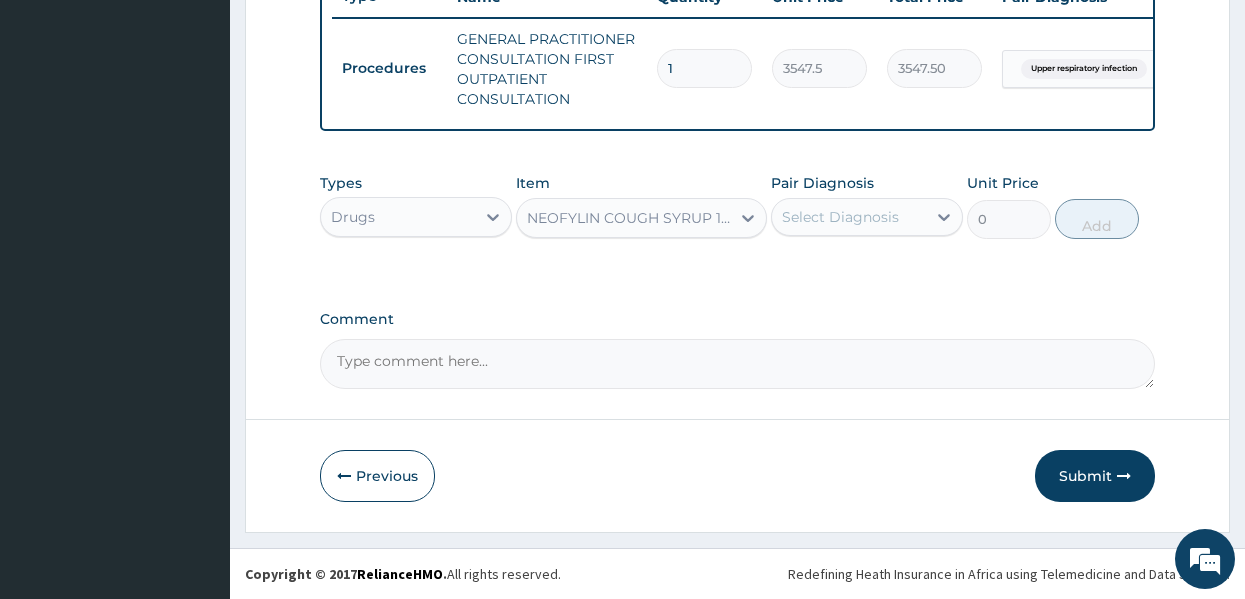 type 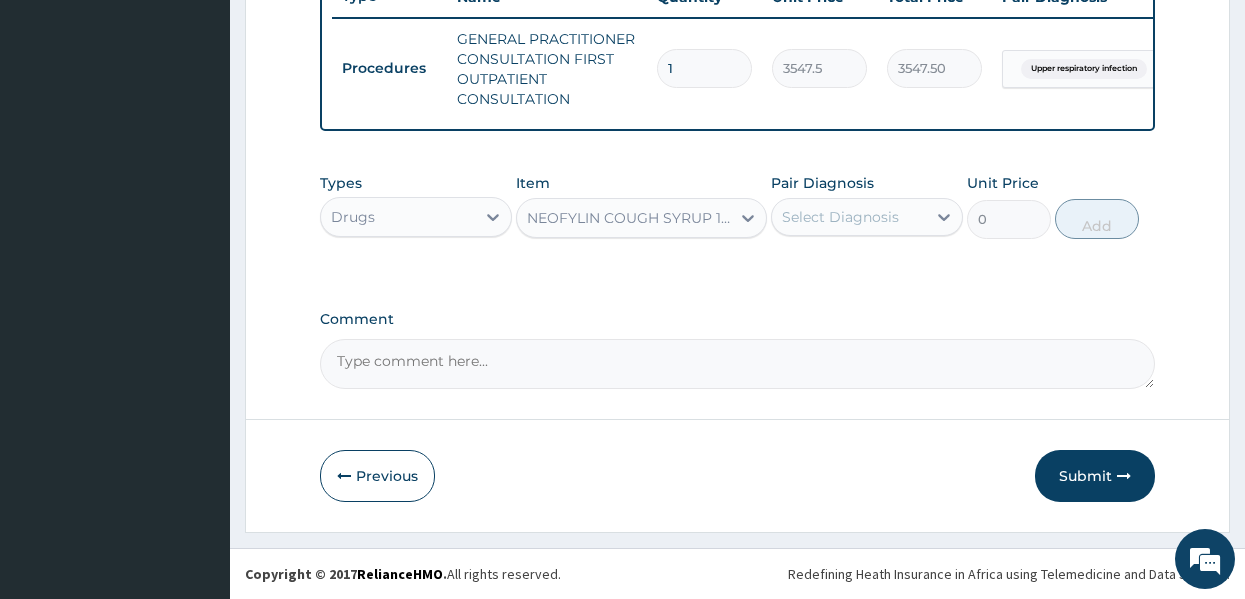 type on "1419" 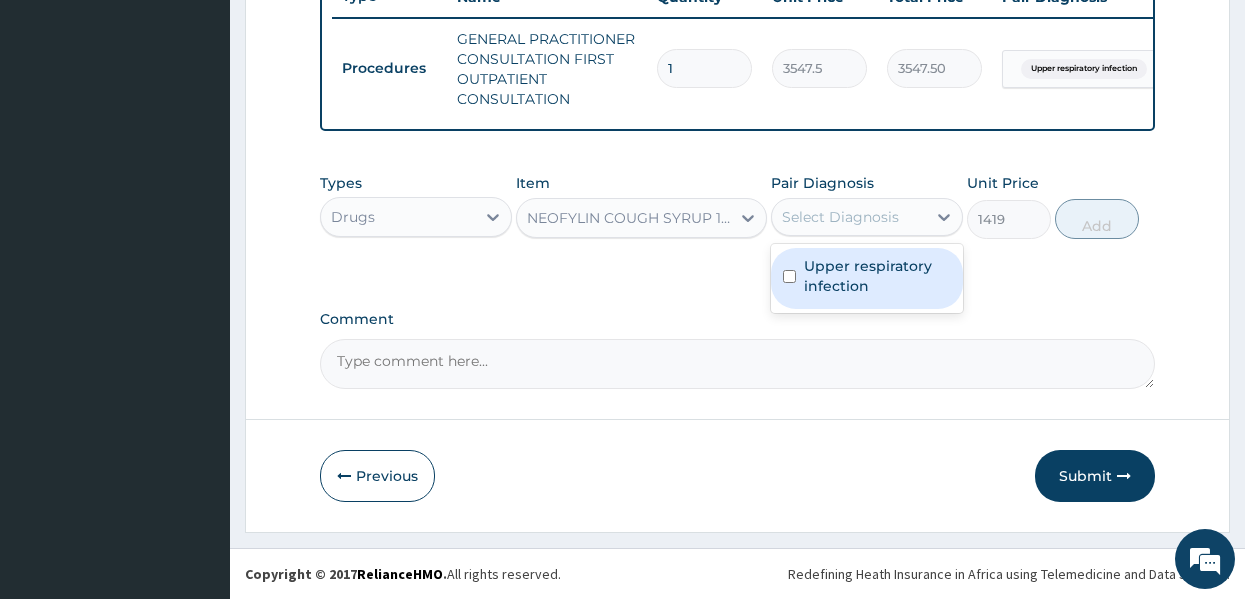 click on "Select Diagnosis" at bounding box center (840, 217) 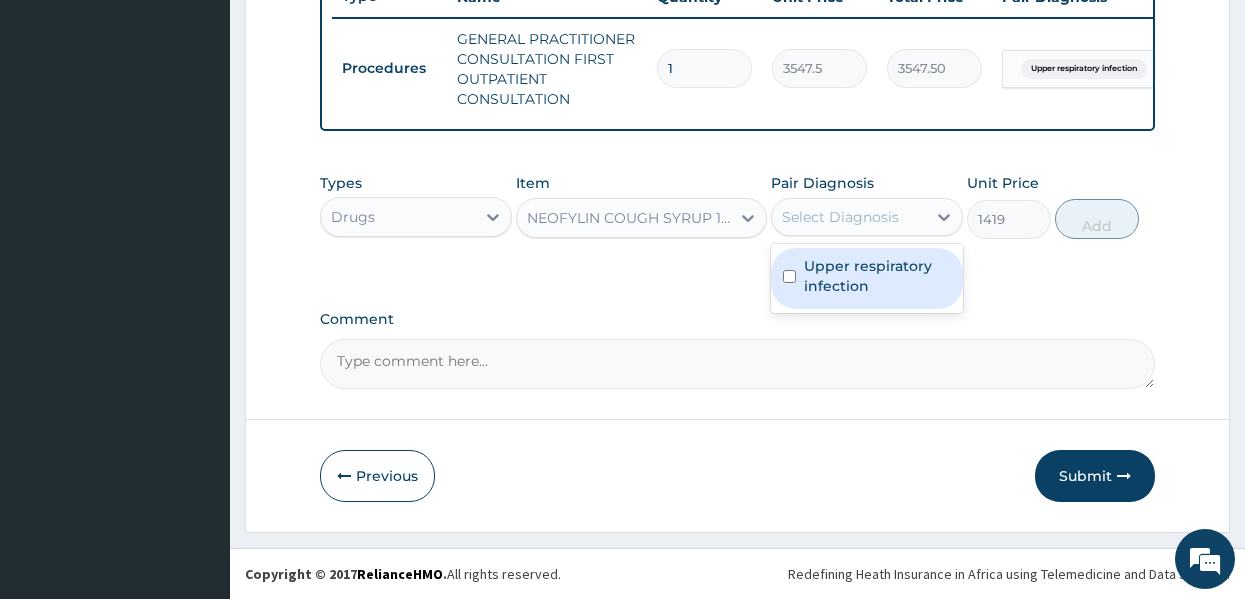 click on "Upper respiratory infection" at bounding box center (877, 276) 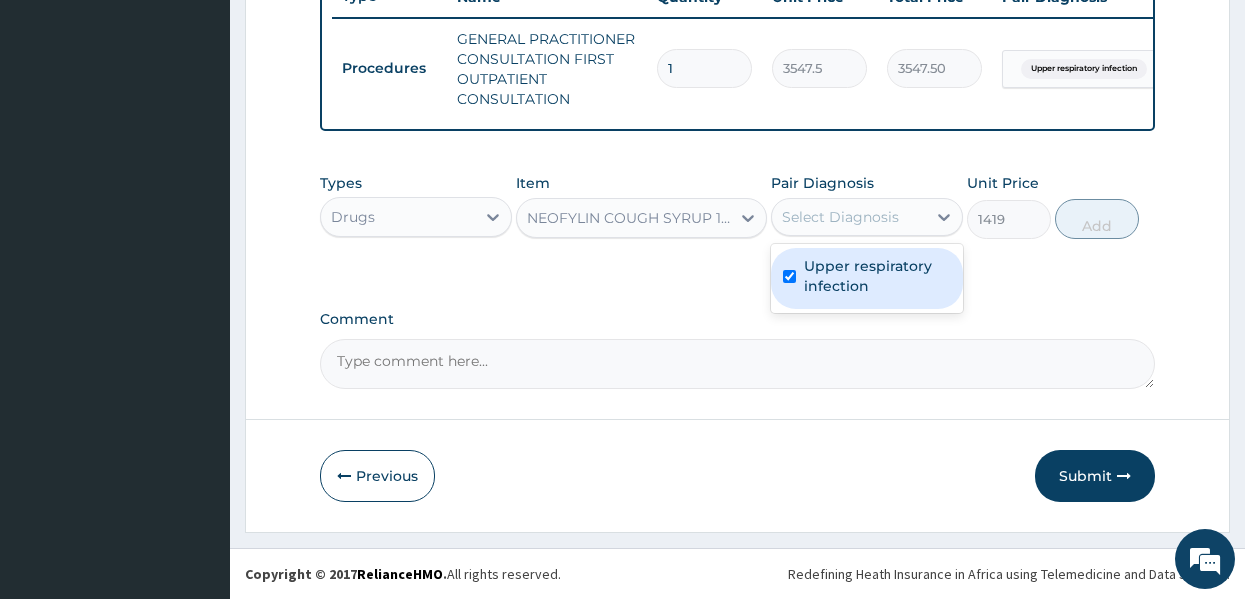 checkbox on "true" 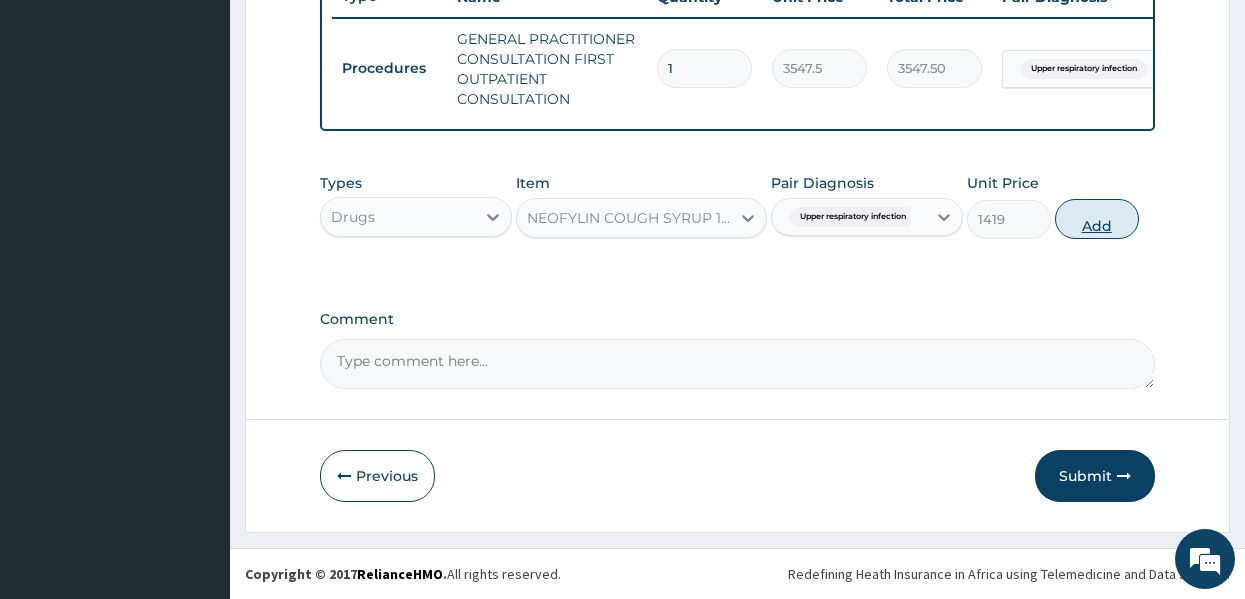 click on "Add" at bounding box center (1097, 219) 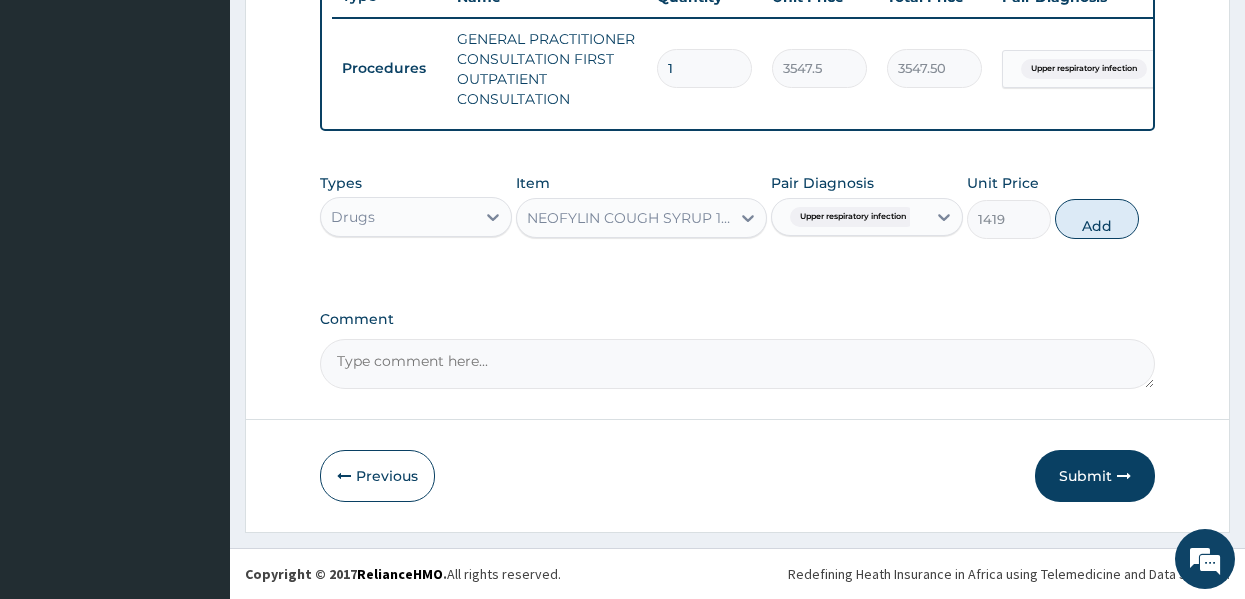 type on "0" 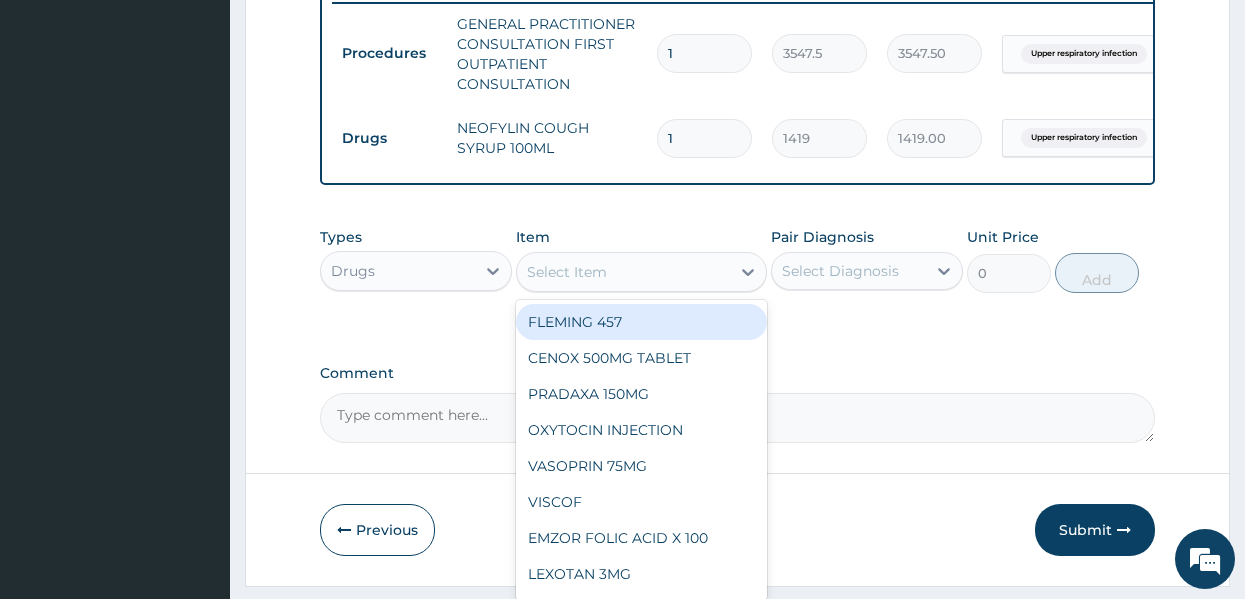 click on "Select Item" at bounding box center (623, 272) 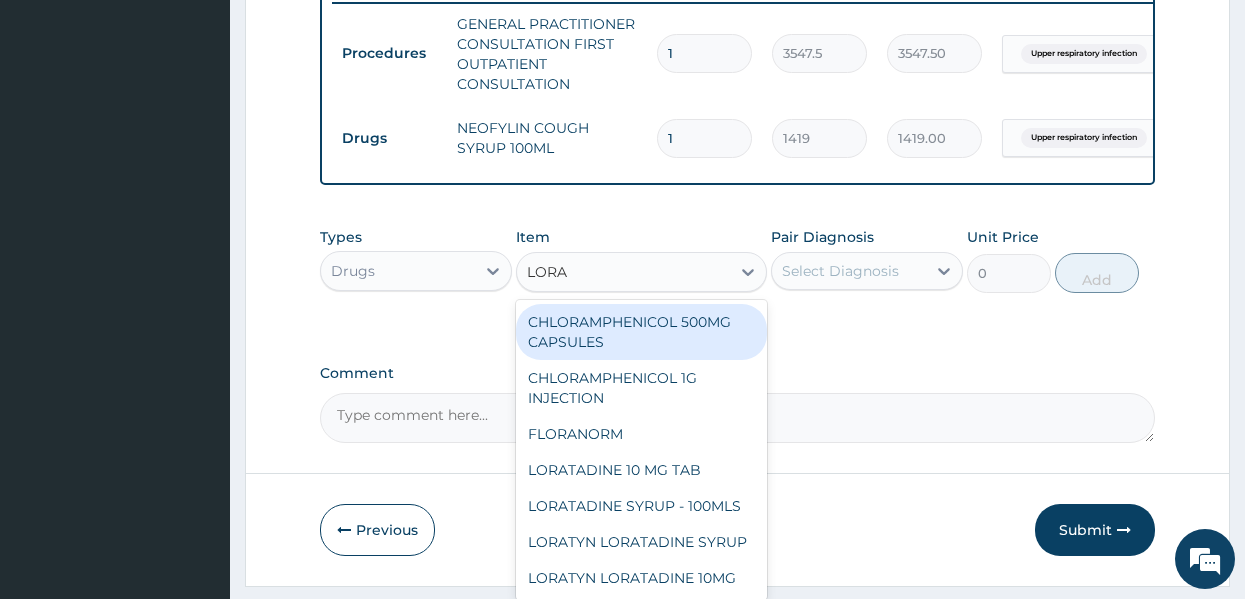 type on "LORAT" 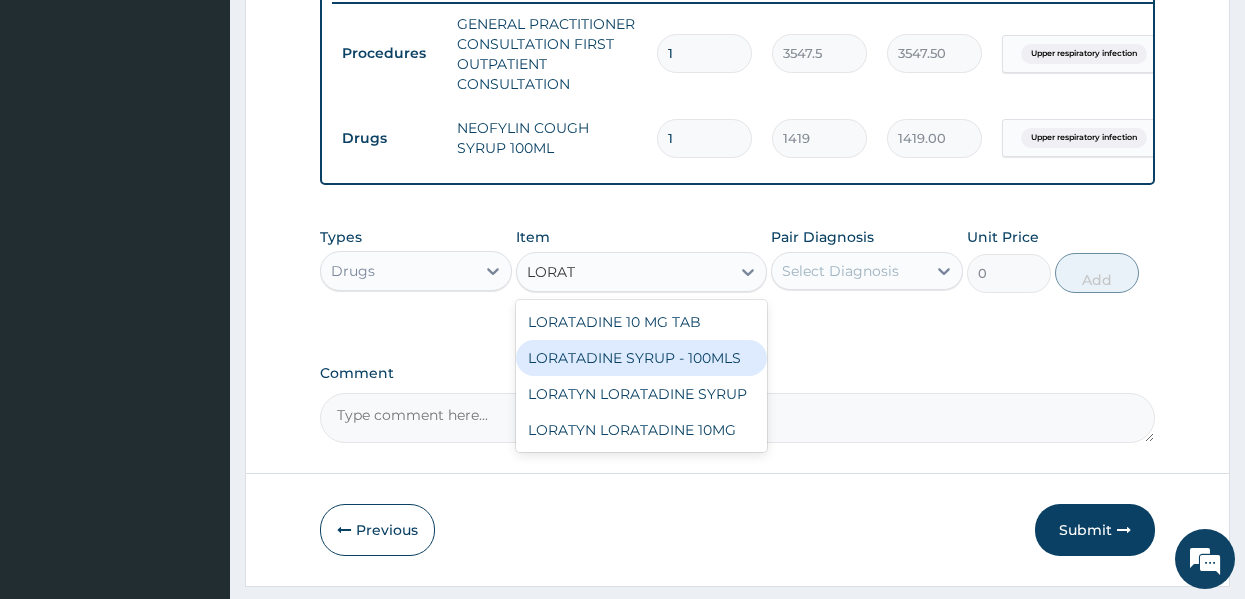 click on "LORATADINE SYRUP - 100MLS" at bounding box center [641, 358] 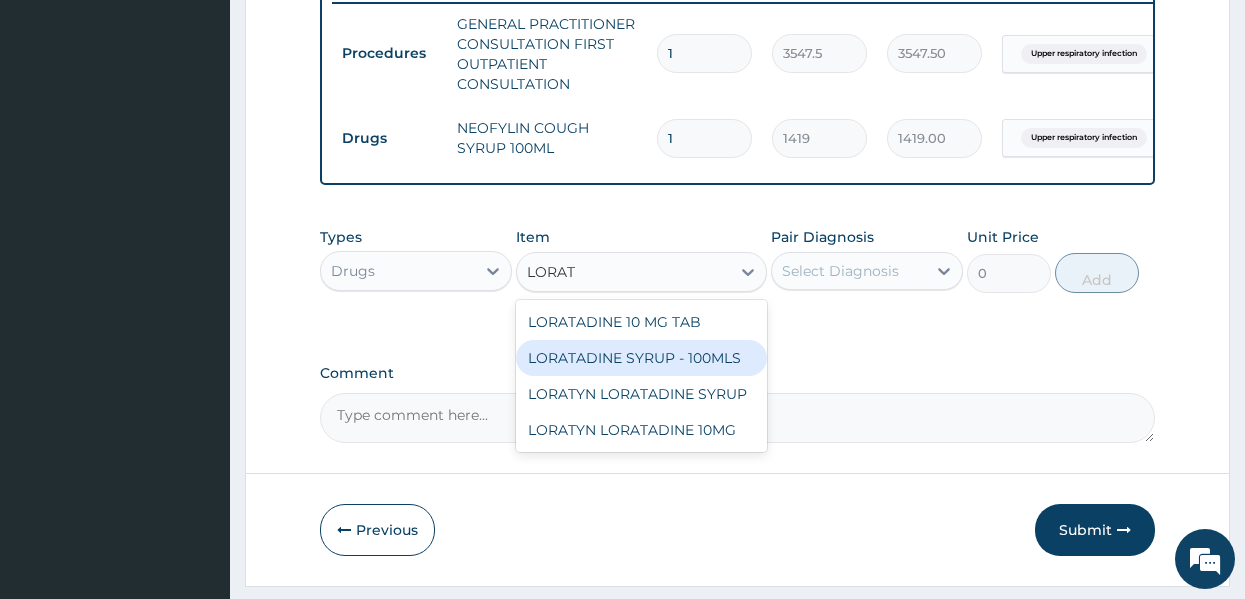 type 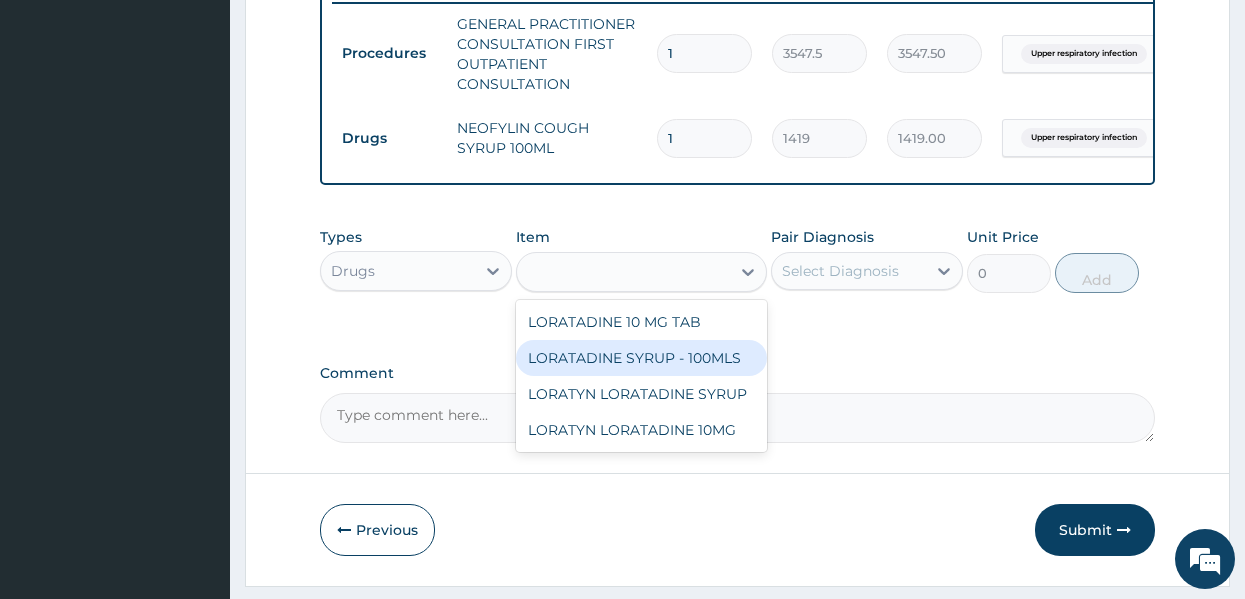 type on "2500" 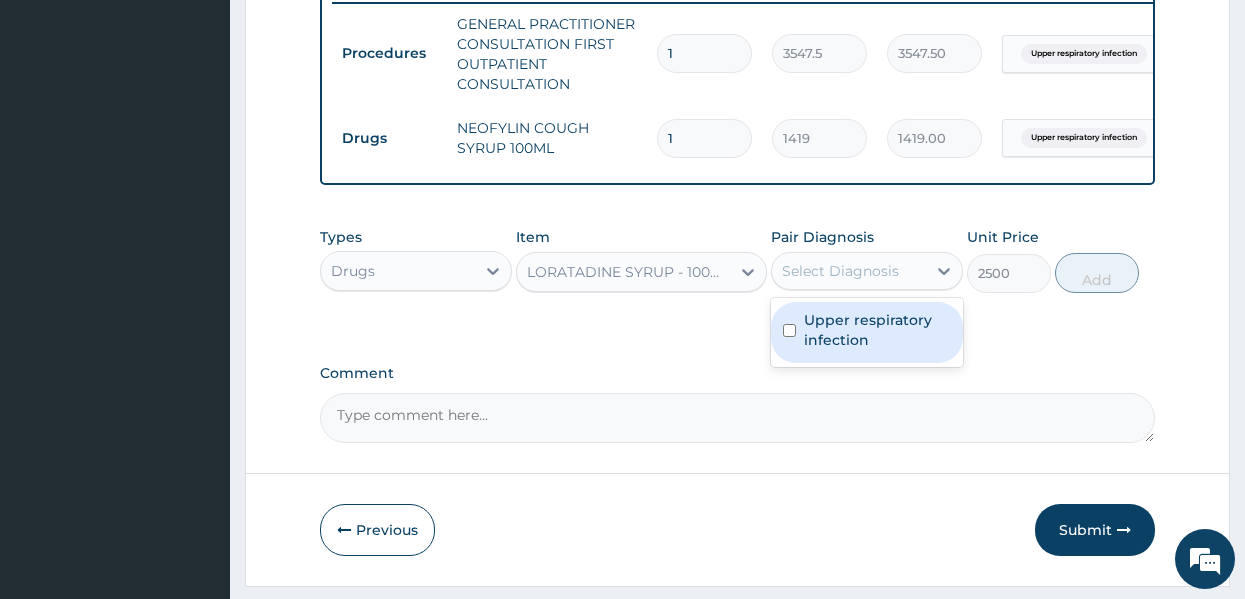 click on "Select Diagnosis" at bounding box center [840, 271] 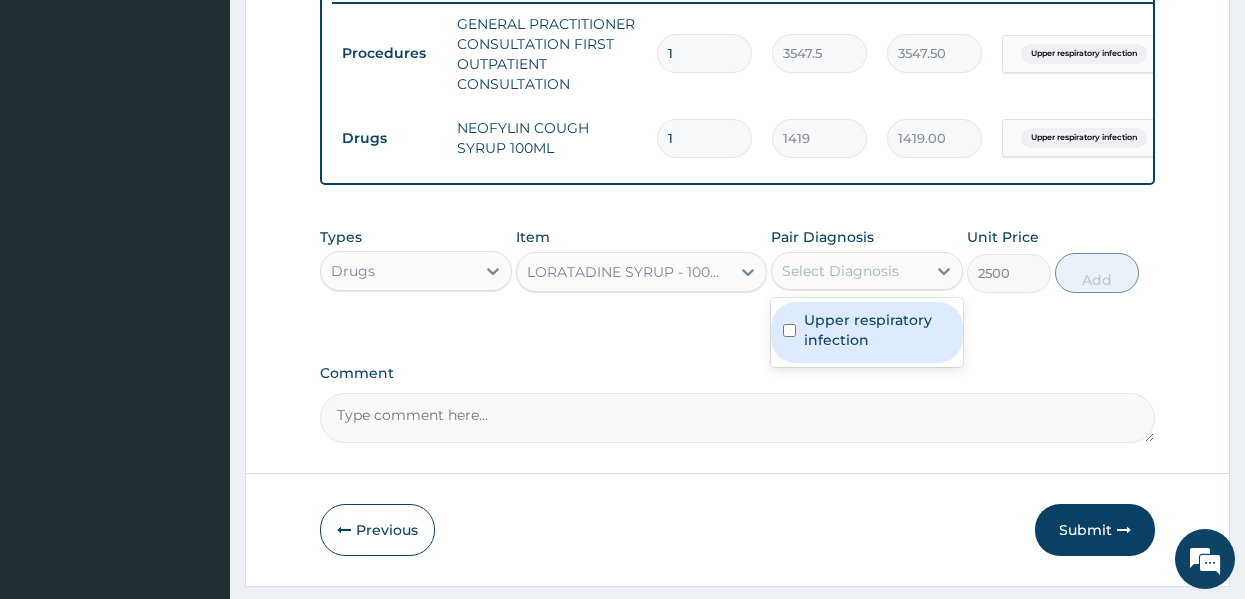 click on "Upper respiratory infection" at bounding box center (867, 332) 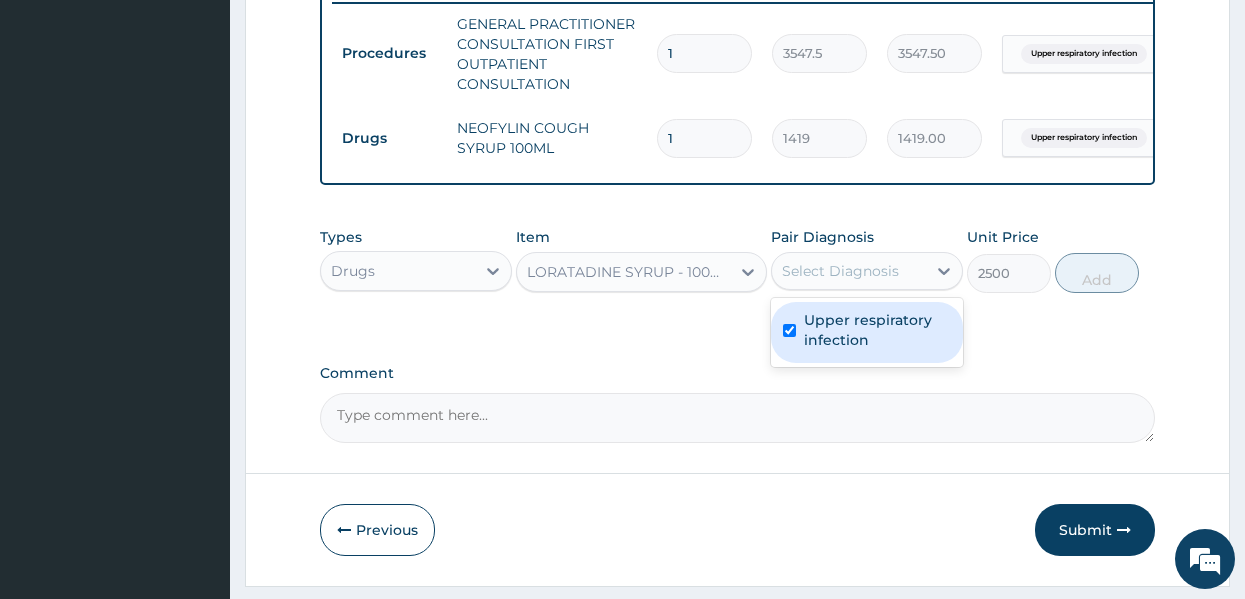 checkbox on "true" 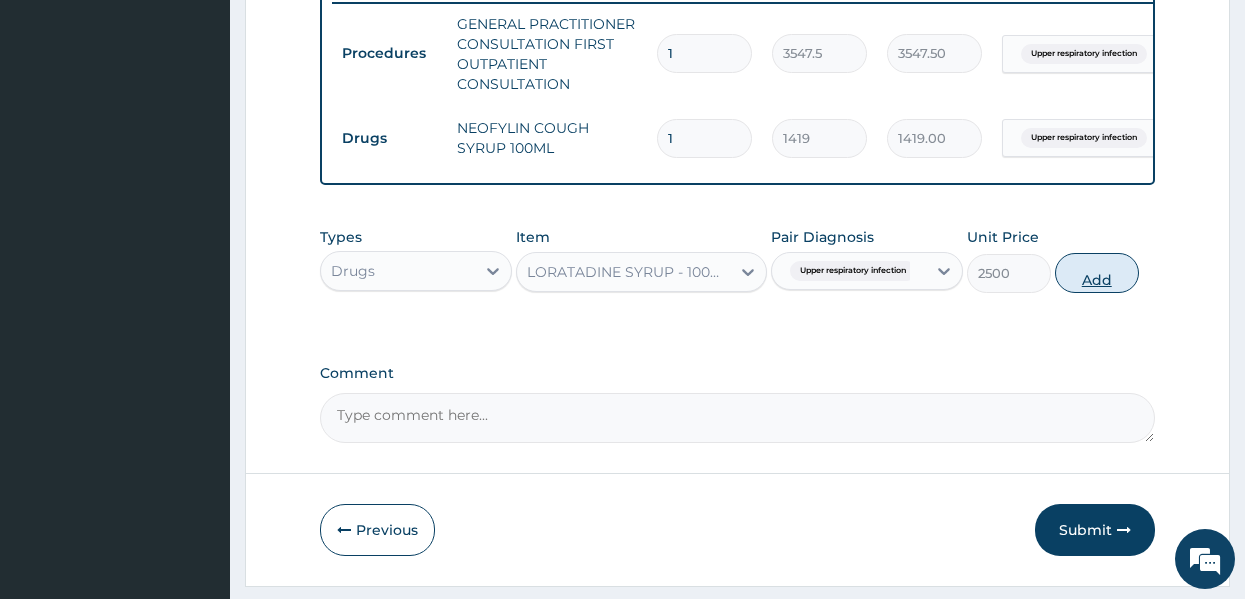 click on "Add" at bounding box center (1097, 273) 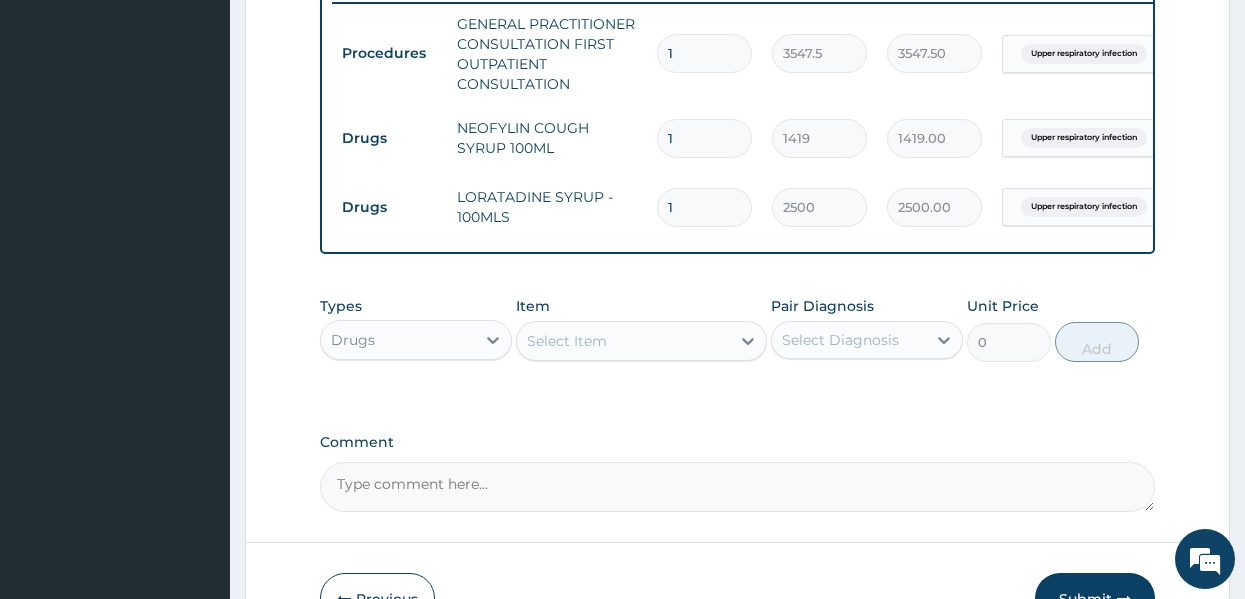 click on "Comment" at bounding box center (738, 442) 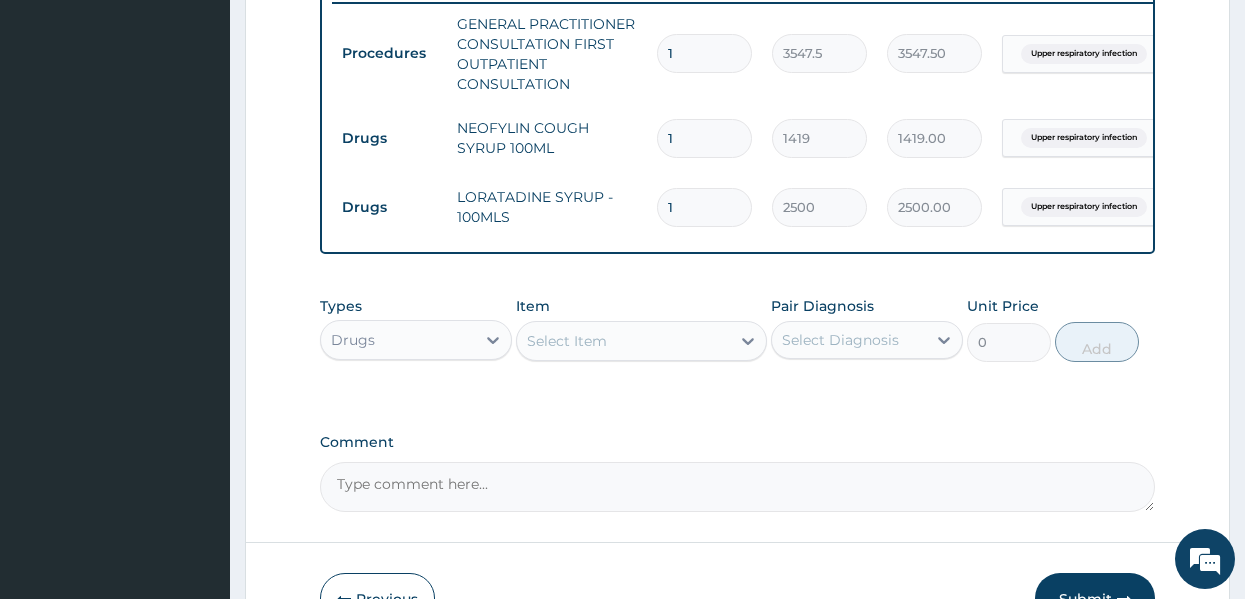 click on "Comment" at bounding box center (738, 487) 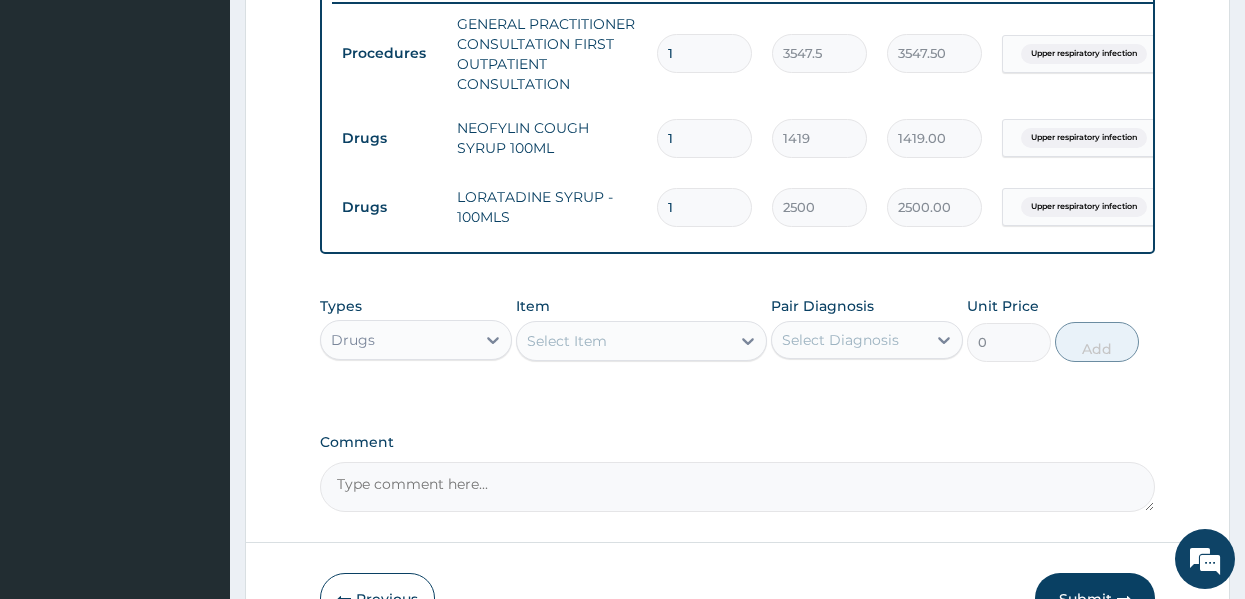 click on "Comment" at bounding box center [738, 442] 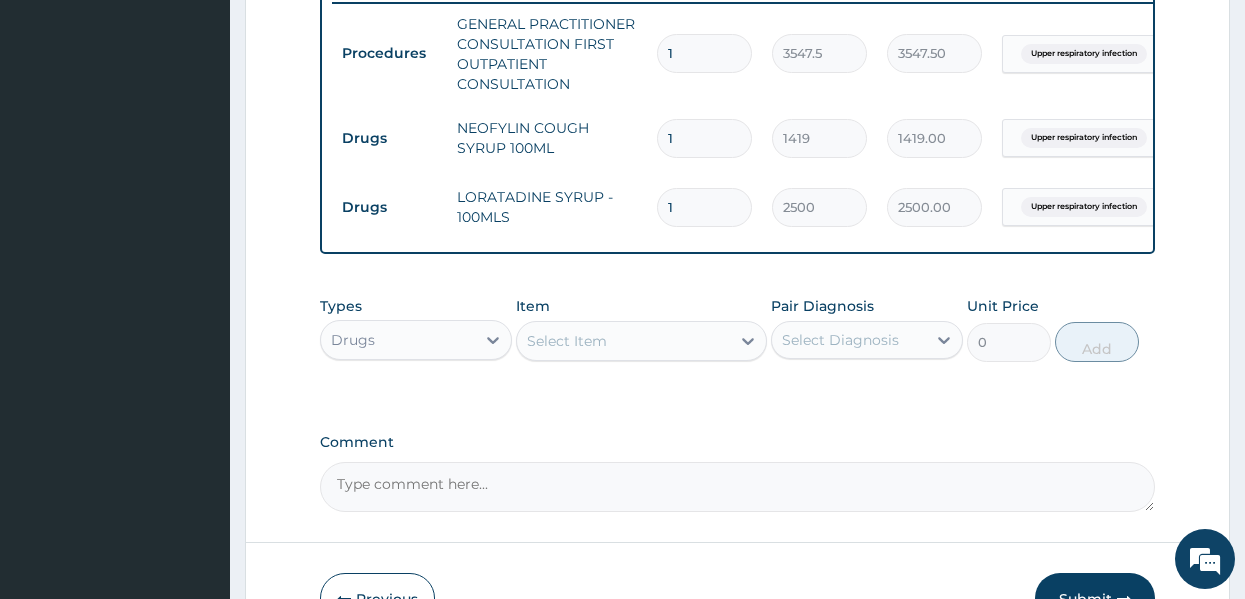 click on "Comment" at bounding box center (738, 487) 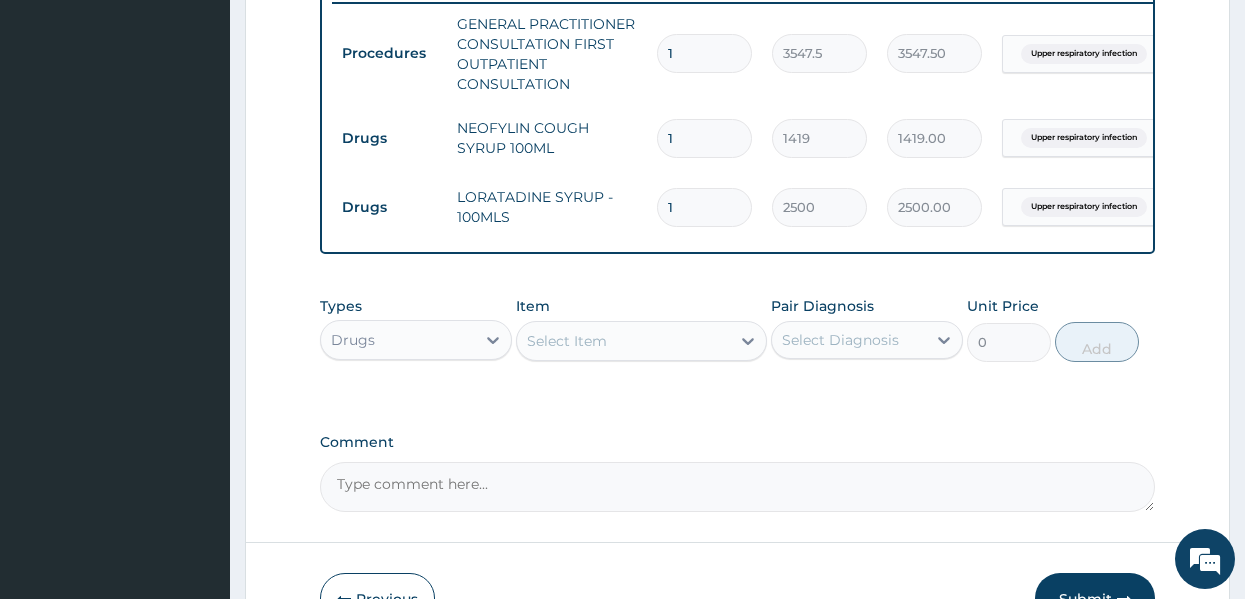 click on "PA Code / Prescription Code Enter Code(Secondary Care Only) Encounter Date 12-07-2025 Important Notice Please enter PA codes before entering items that are not attached to a PA code   All diagnoses entered must be linked to a claim item. Diagnosis & Claim Items that are visible but inactive cannot be edited because they were imported from an already approved PA code. Diagnosis Upper respiratory infection Confirmed NB: All diagnosis must be linked to a claim item Claim Items Type Name Quantity Unit Price Total Price Pair Diagnosis Actions Procedures GENERAL PRACTITIONER CONSULTATION FIRST OUTPATIENT CONSULTATION 1 3547.5 3547.50 Upper respiratory infection Delete Drugs NEOFYLIN COUGH SYRUP 100ML 1 1419 1419.00 Upper respiratory infection Delete Drugs LORATADINE SYRUP - 100MLS 1 2500 2500.00 Upper respiratory infection Delete Types Drugs Item Select Item Pair Diagnosis Select Diagnosis Unit Price 0 Add Comment" at bounding box center [738, -46] 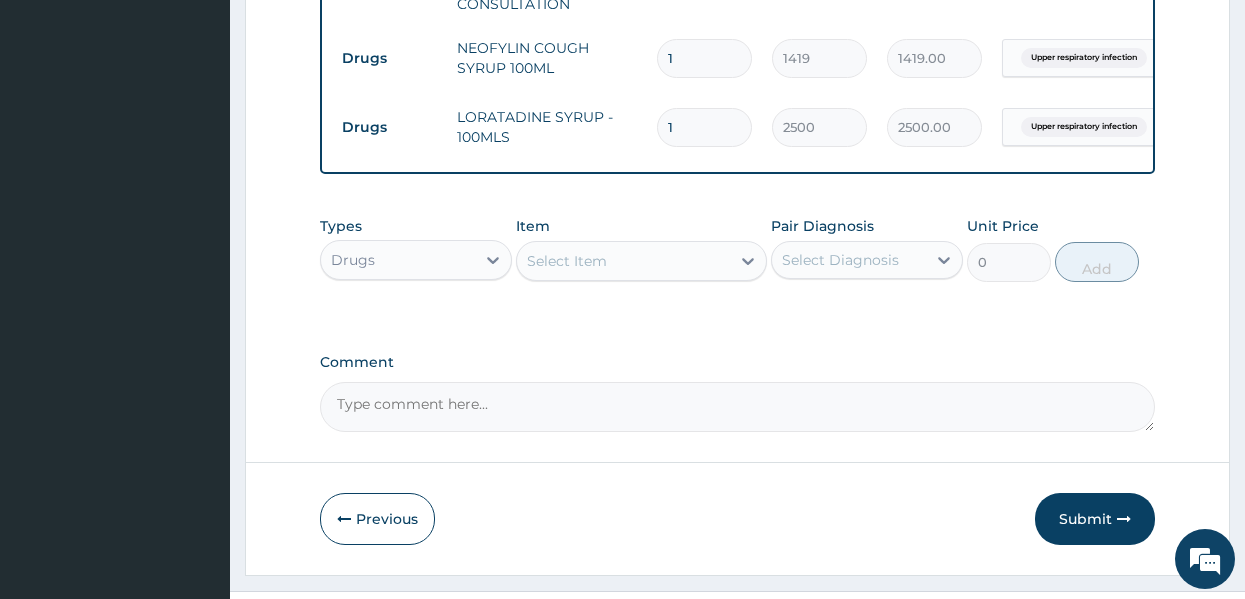 scroll, scrollTop: 914, scrollLeft: 0, axis: vertical 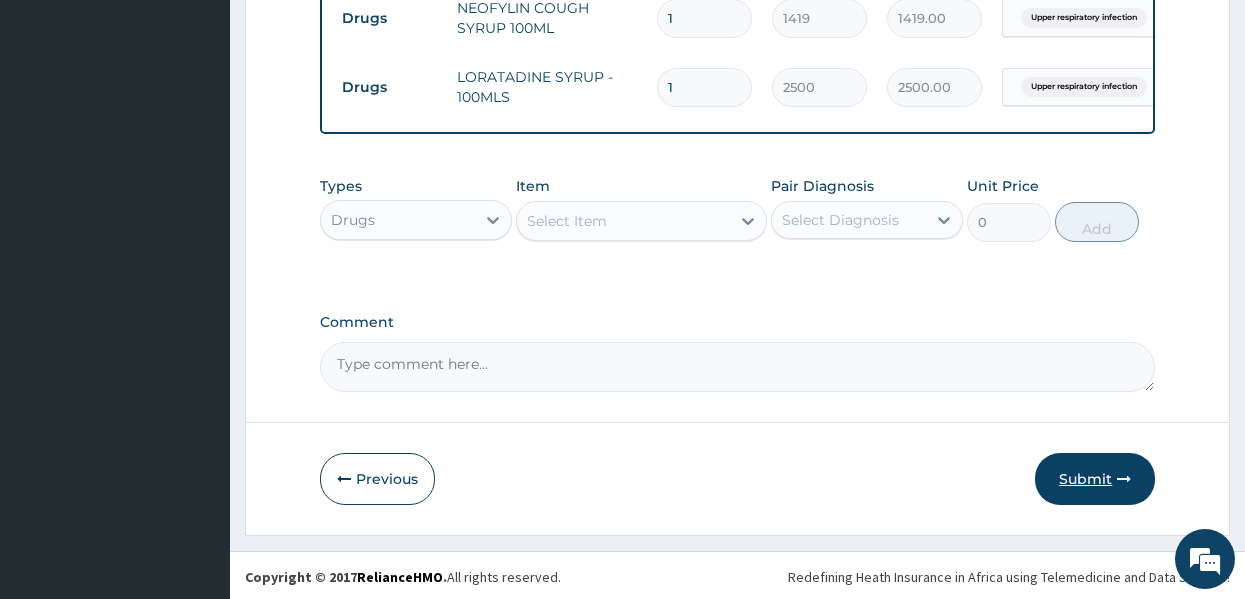 click at bounding box center [1124, 479] 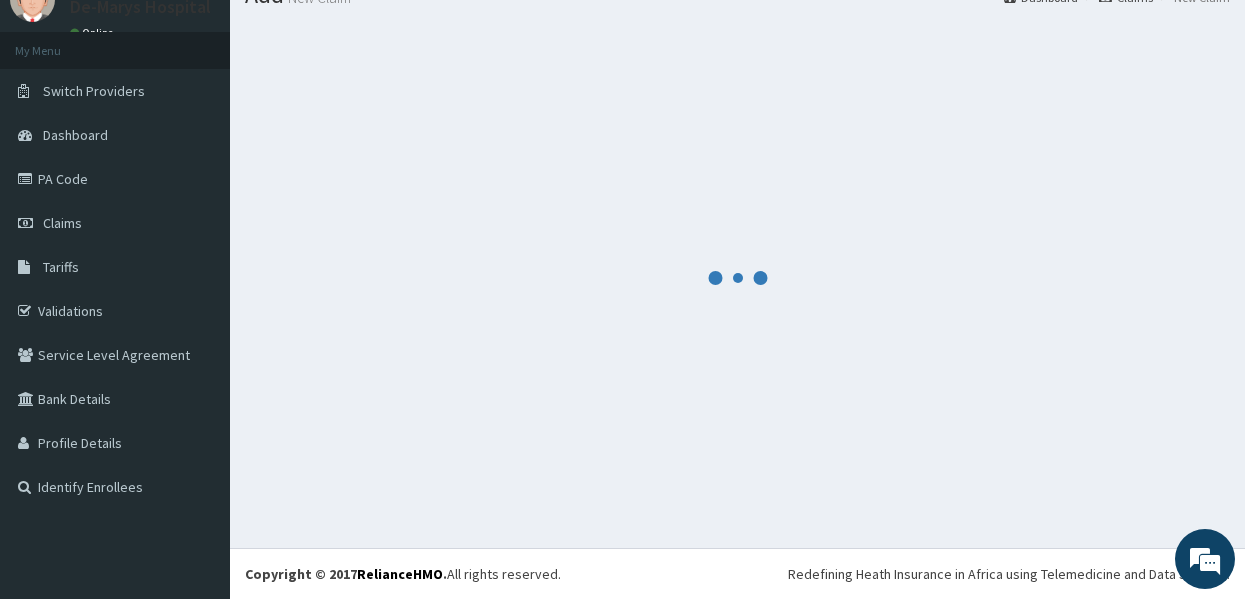 scroll, scrollTop: 914, scrollLeft: 0, axis: vertical 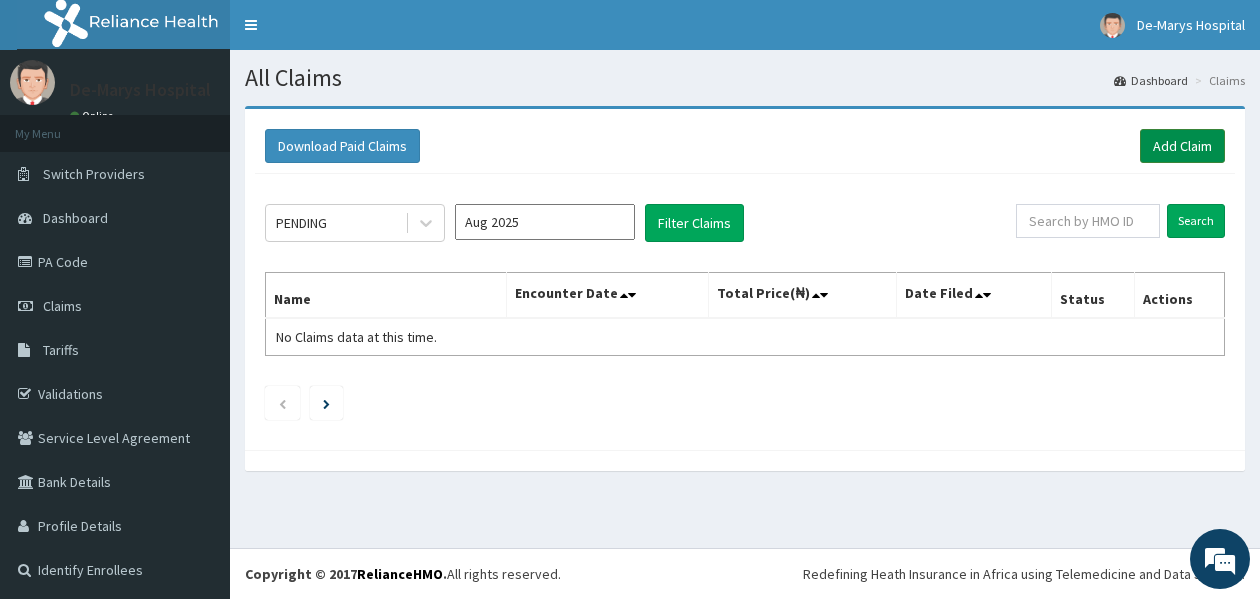 click on "Add Claim" at bounding box center (1182, 146) 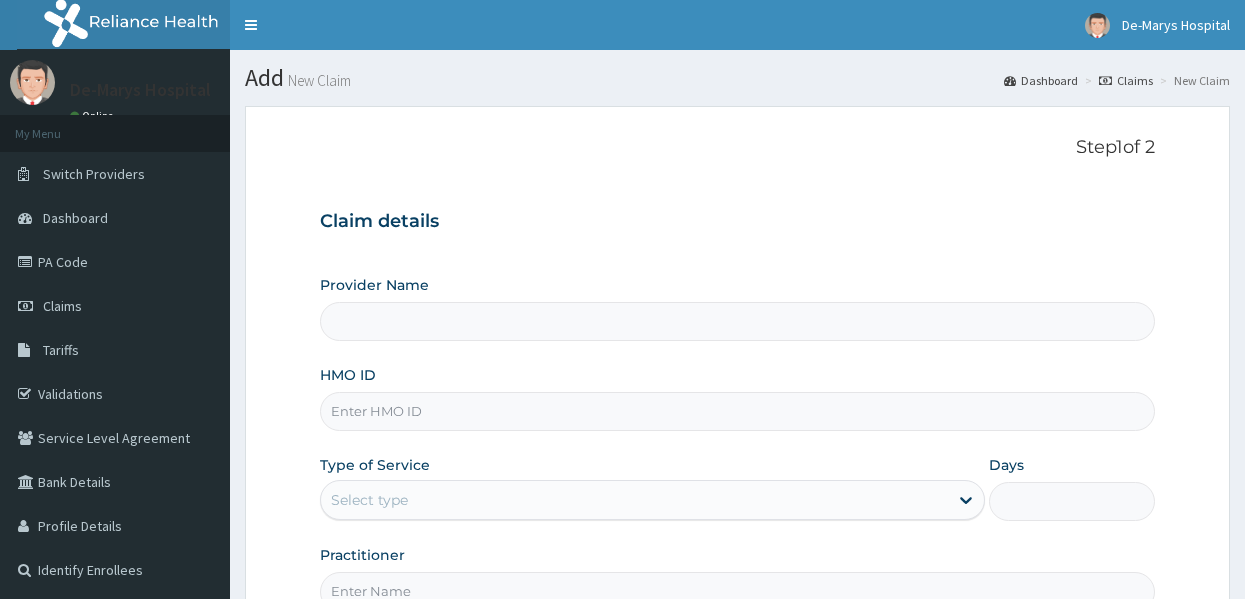 scroll, scrollTop: 0, scrollLeft: 0, axis: both 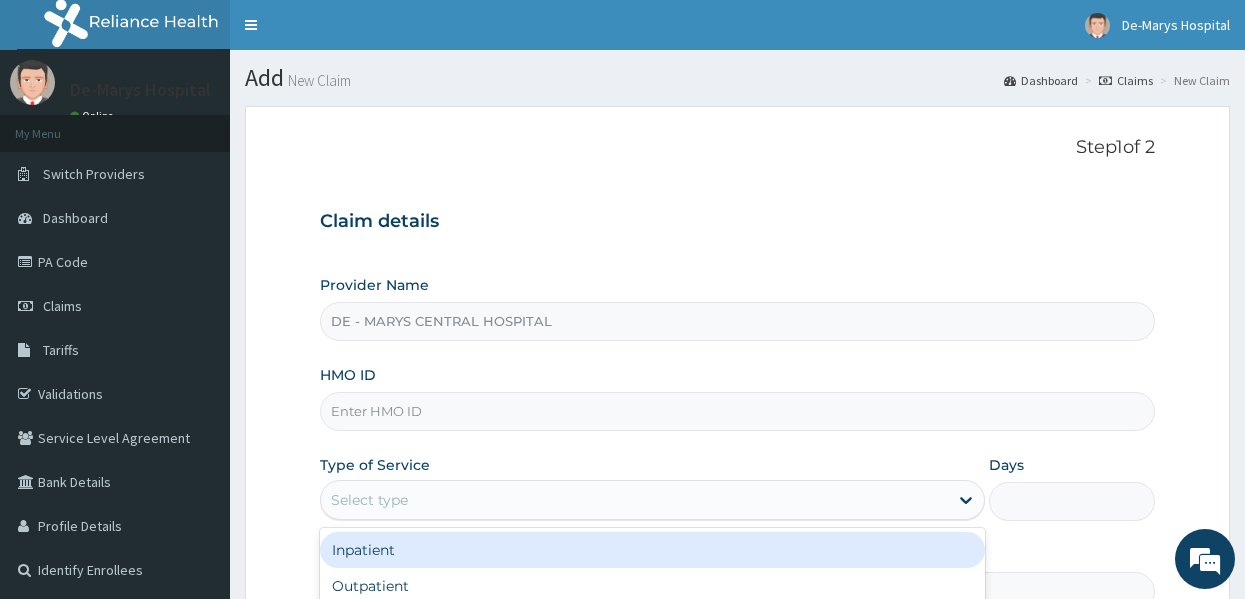 click on "Select type" at bounding box center [634, 500] 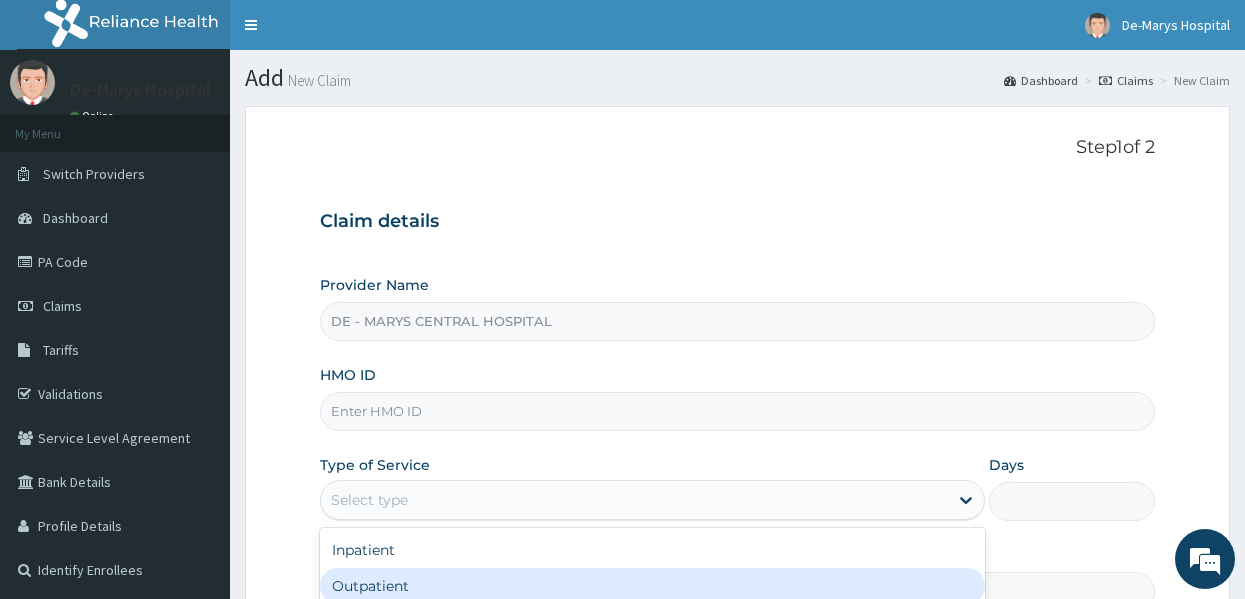 click on "Outpatient" at bounding box center [652, 586] 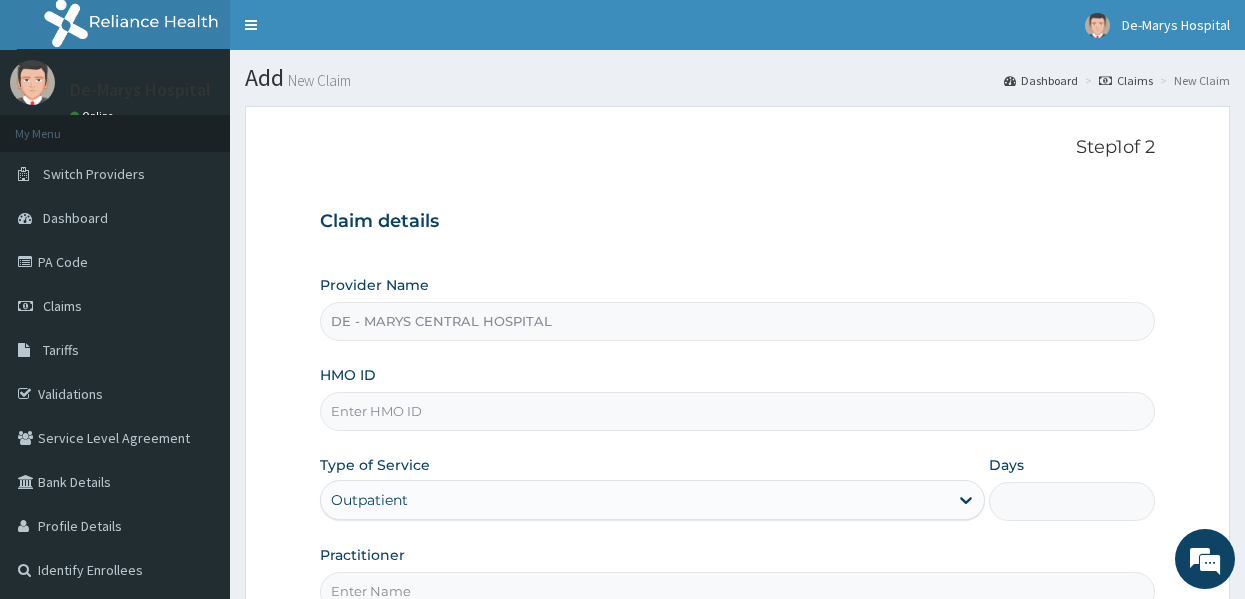 type on "1" 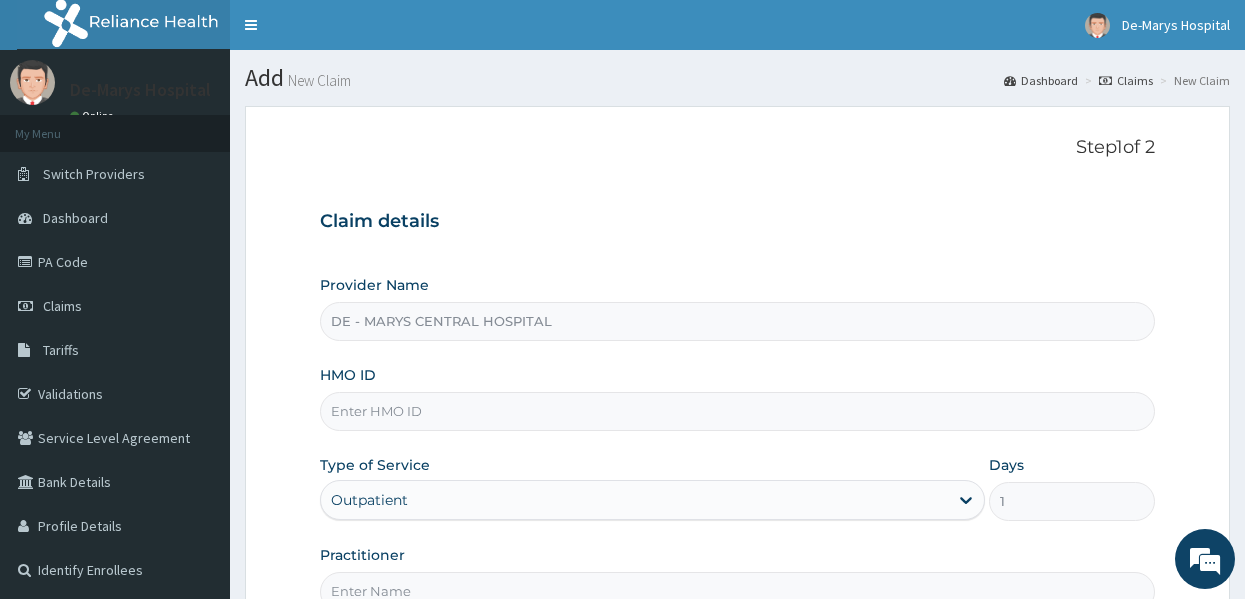 click on "Provider Name DE - MARYS CENTRAL HOSPITAL HMO ID Type of Service option Outpatient, selected.   Select is focused ,type to refine list, press Down to open the menu,  Outpatient Days 1 Practitioner" at bounding box center [738, 443] 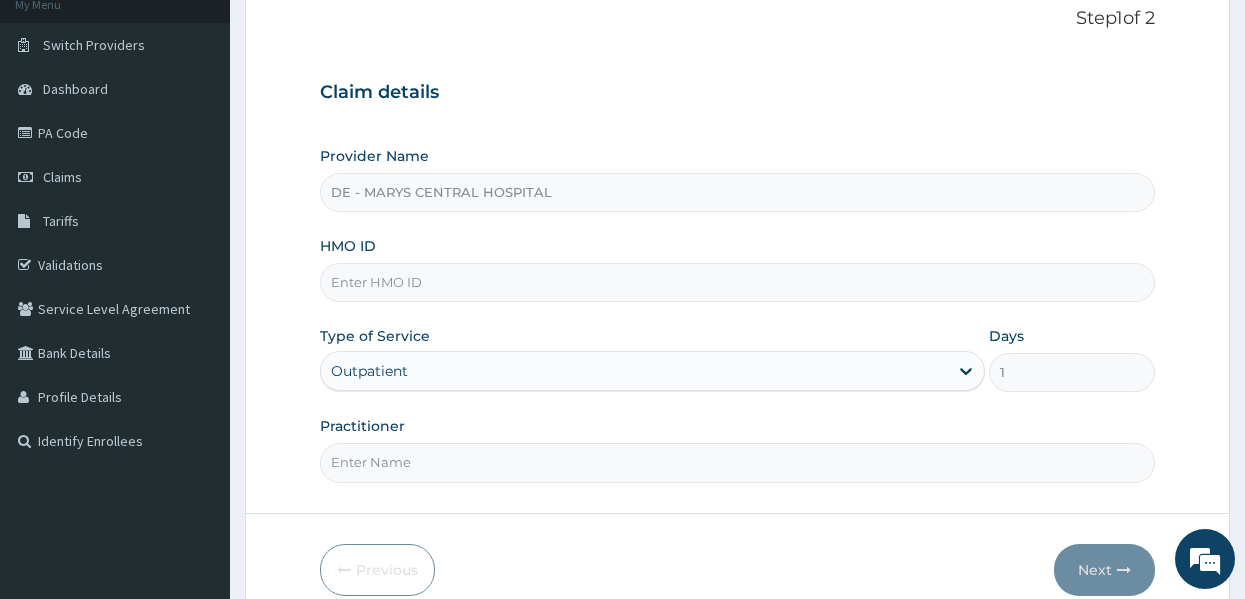scroll, scrollTop: 160, scrollLeft: 0, axis: vertical 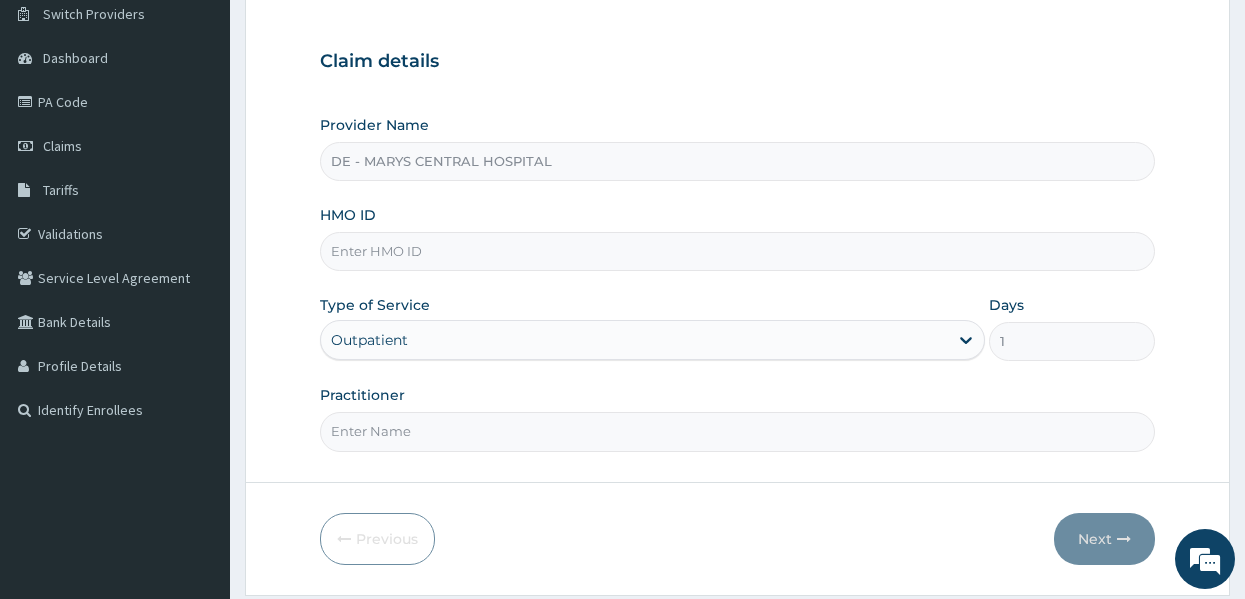 click on "Practitioner" at bounding box center [738, 431] 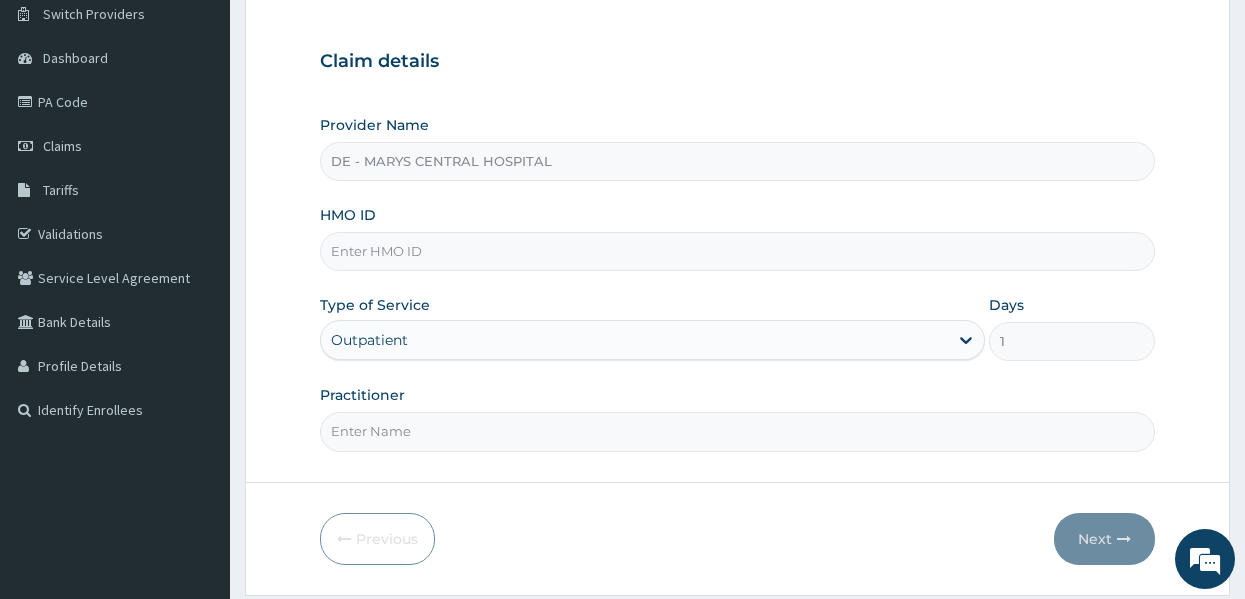 type on "DR MUSA" 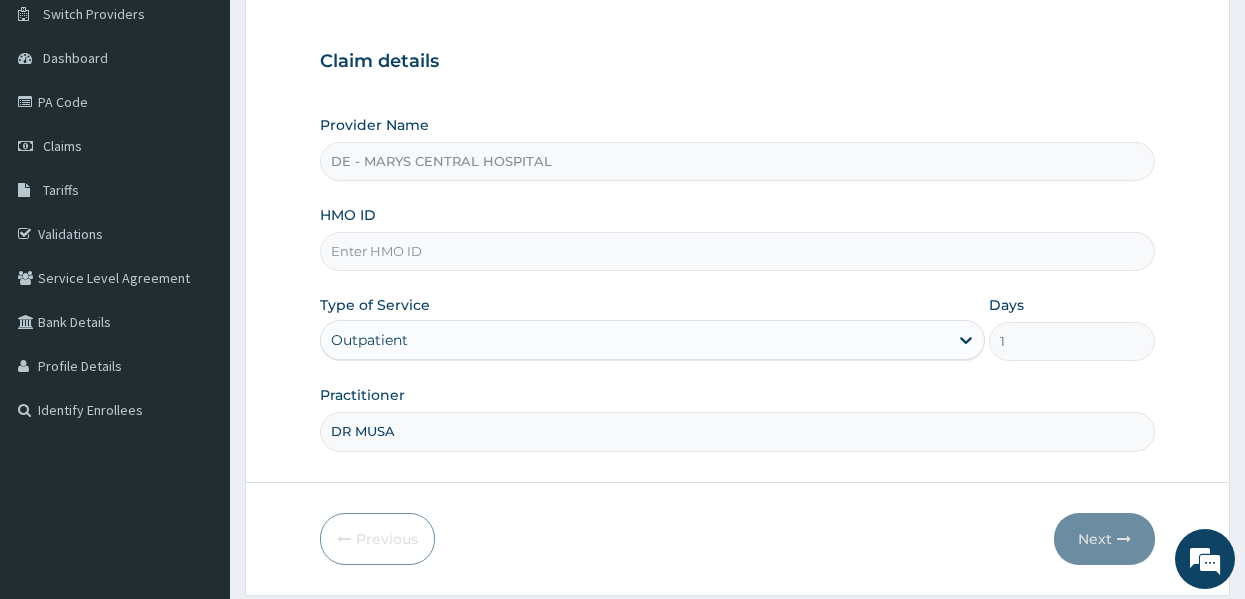 click on "HMO ID" at bounding box center (738, 251) 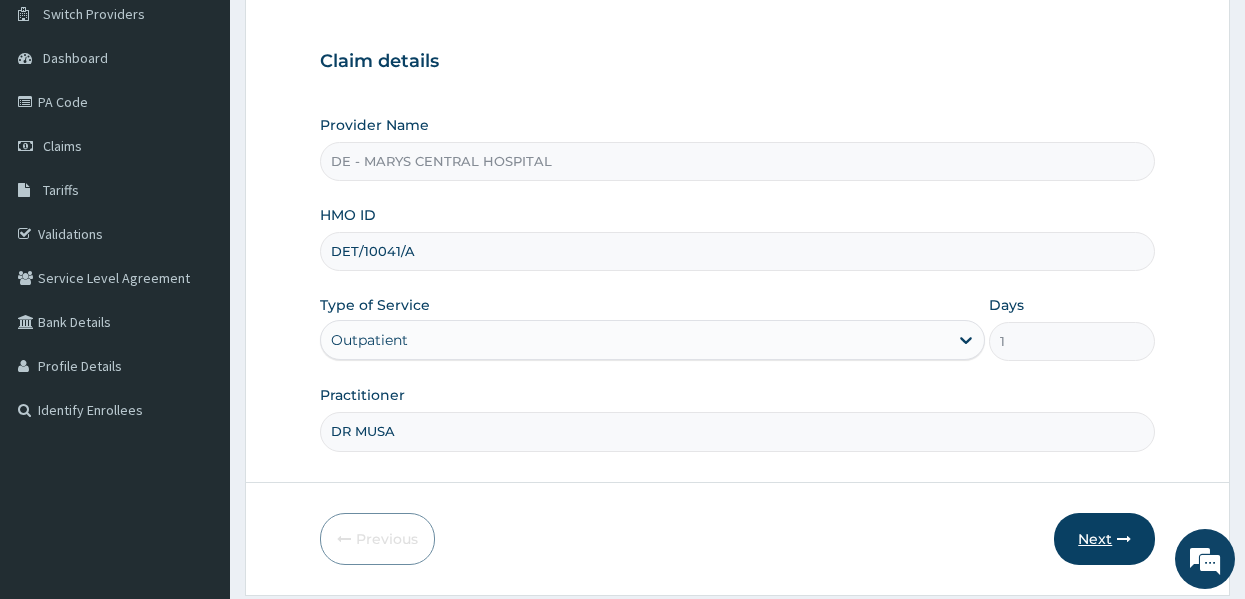 type on "DET/10041/A" 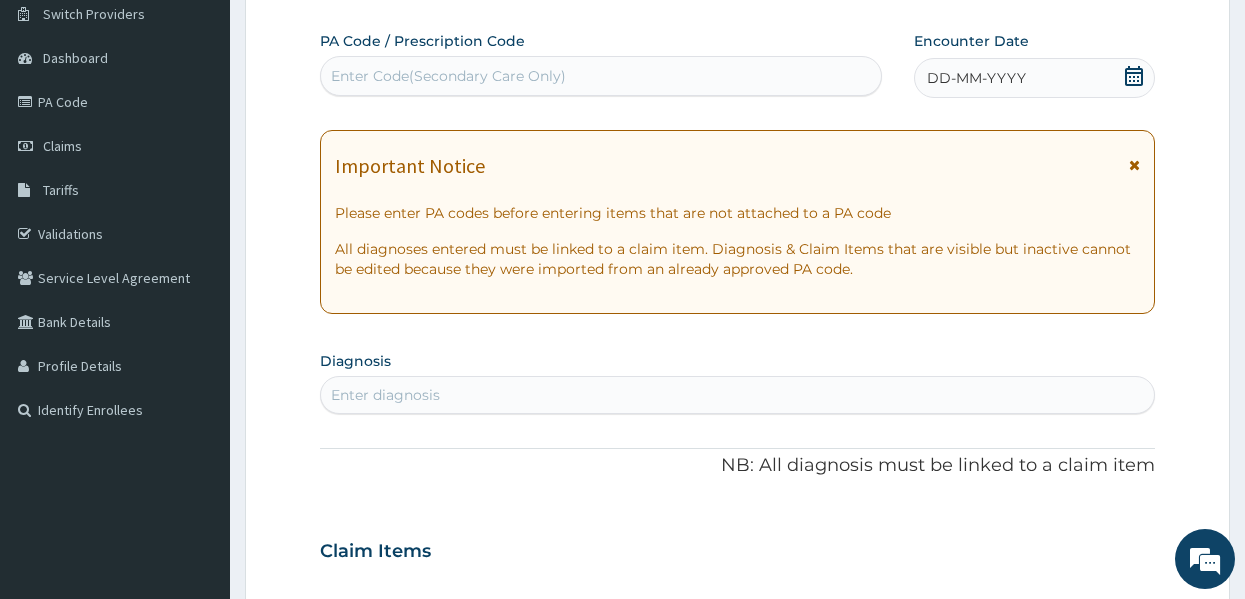 click on "DD-MM-YYYY" at bounding box center (976, 78) 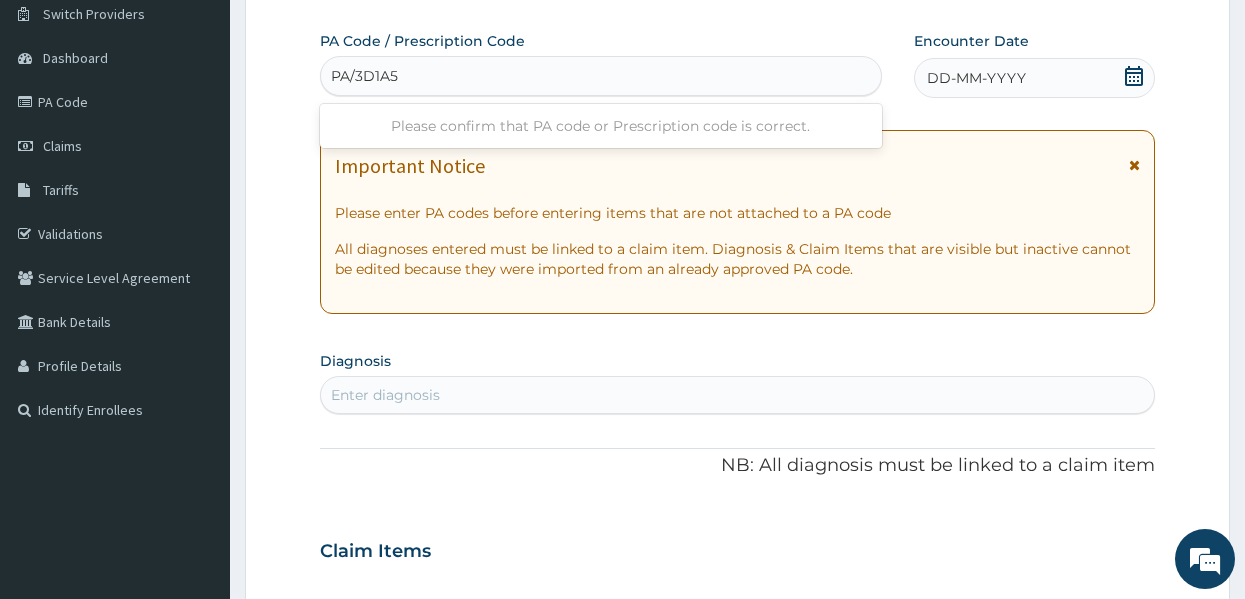 type on "PA/3D1A53" 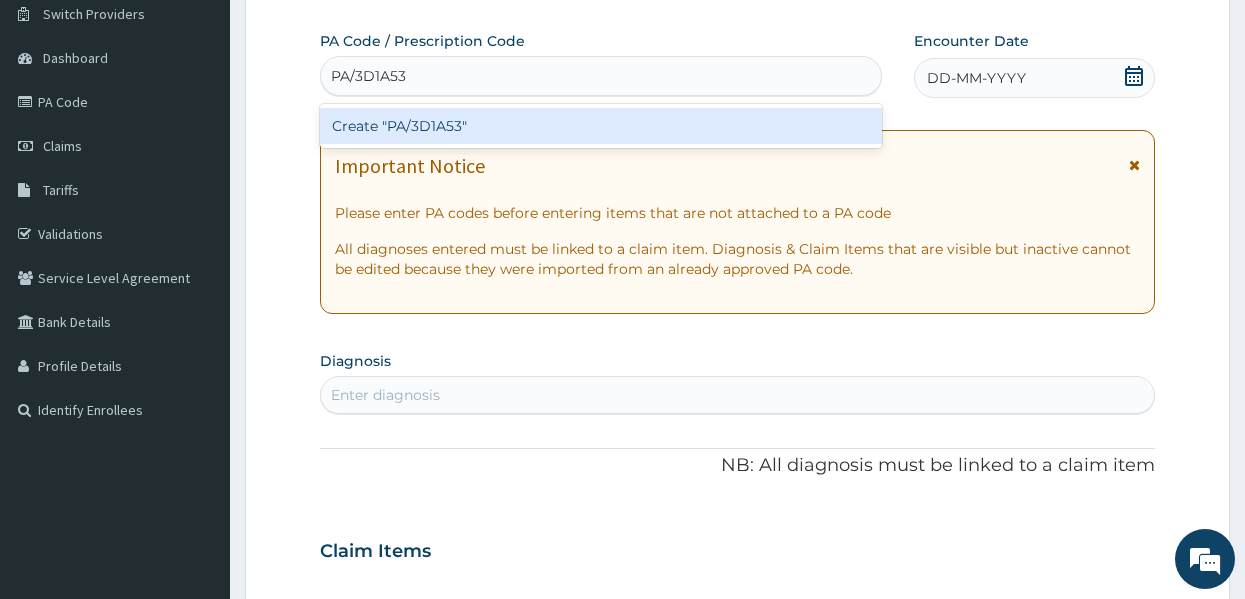 click on "Create "PA/3D1A53"" at bounding box center [601, 126] 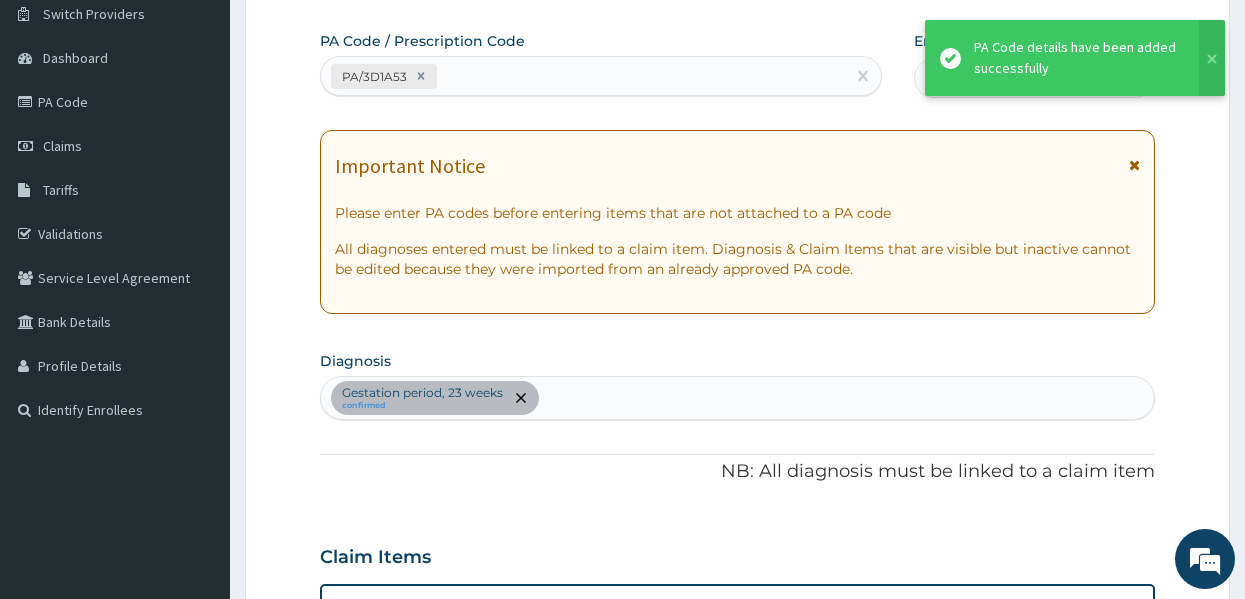 scroll, scrollTop: 558, scrollLeft: 0, axis: vertical 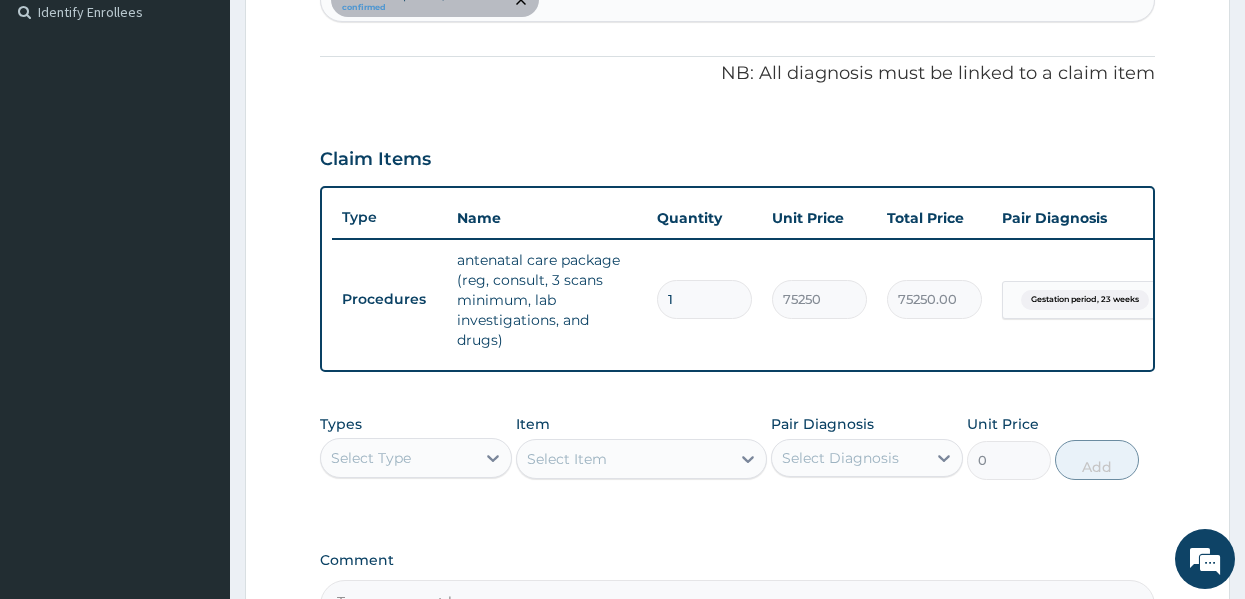 click on "Claim Items" at bounding box center (738, 155) 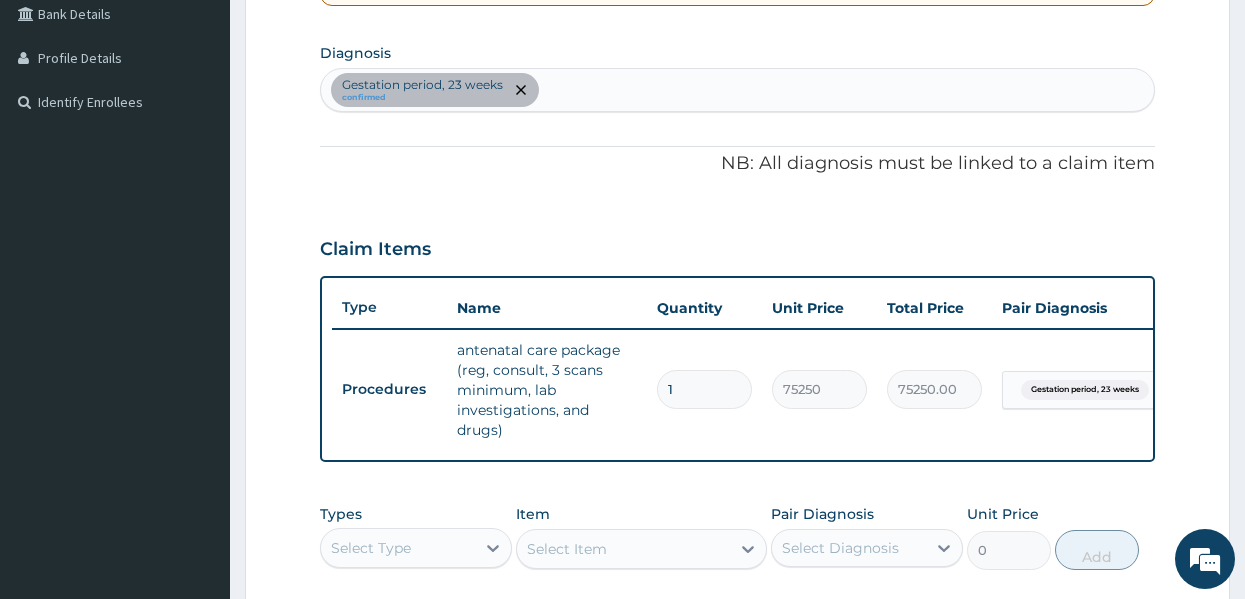 scroll, scrollTop: 438, scrollLeft: 0, axis: vertical 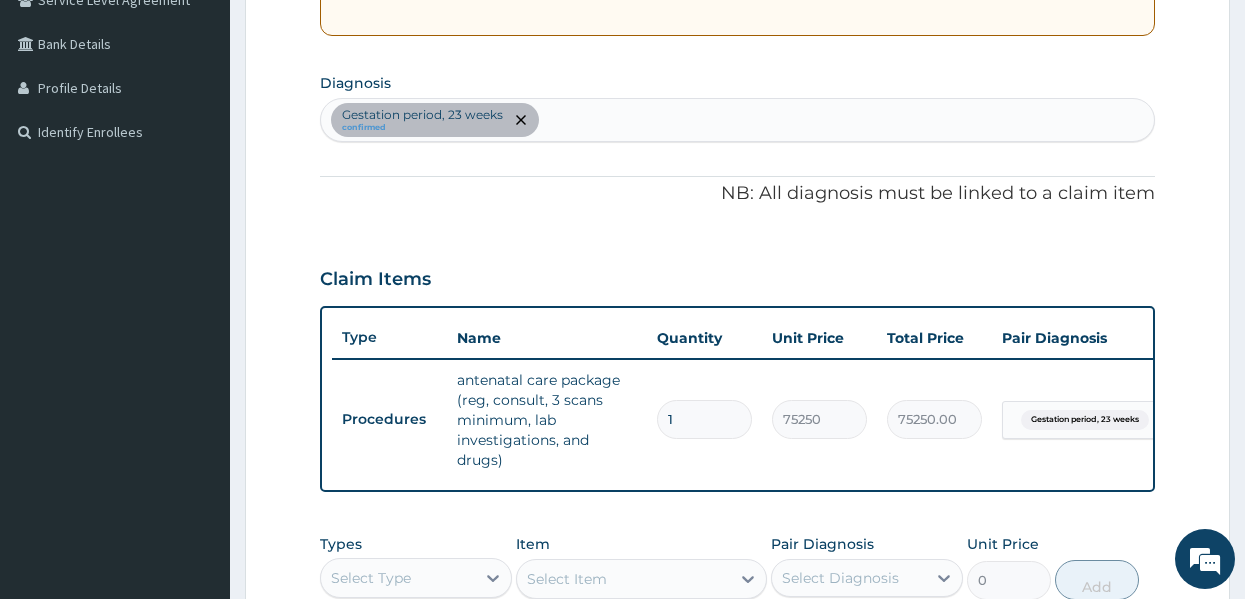 click on "Gestation period, 23 weeks confirmed" at bounding box center [738, 120] 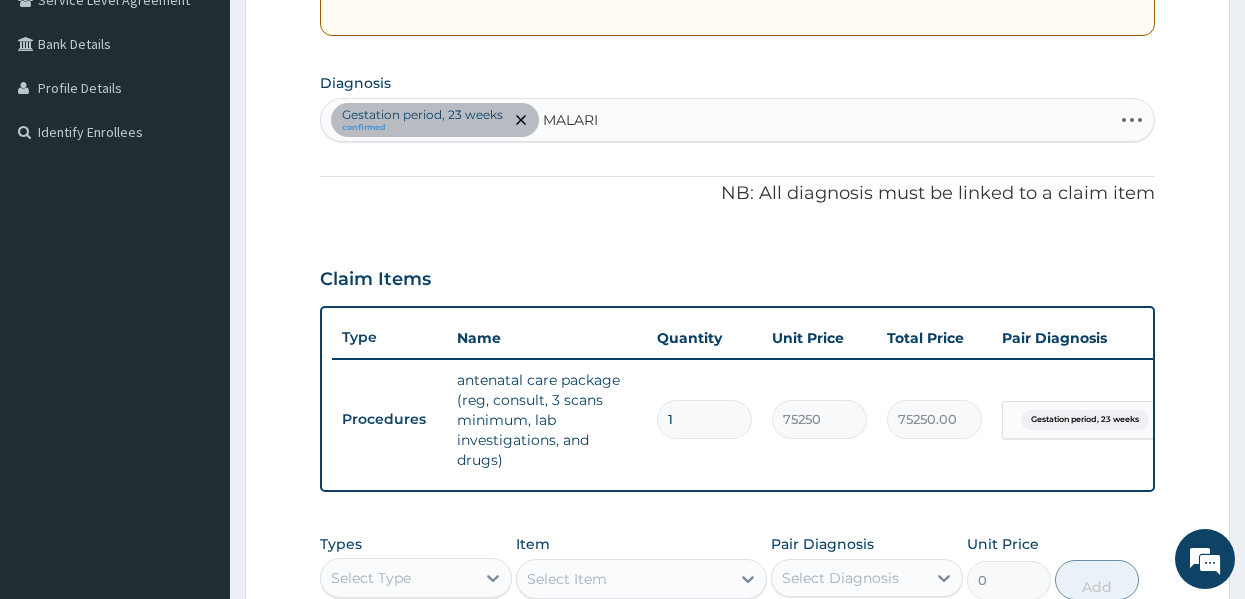 type on "MALARIA" 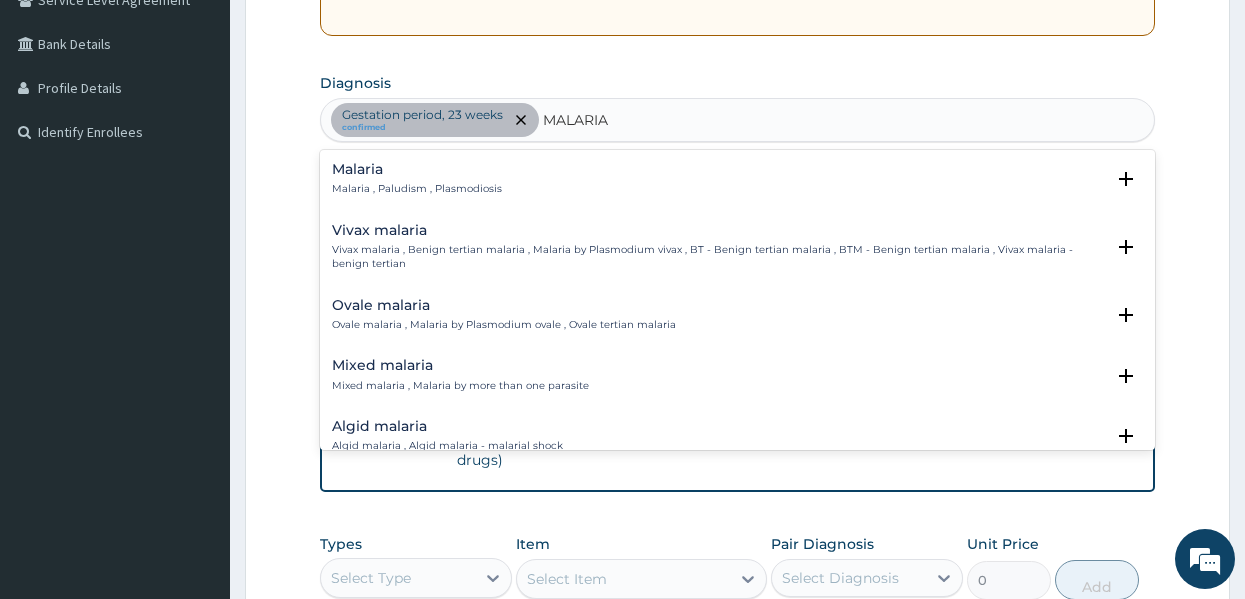 click on "Malaria" at bounding box center [417, 169] 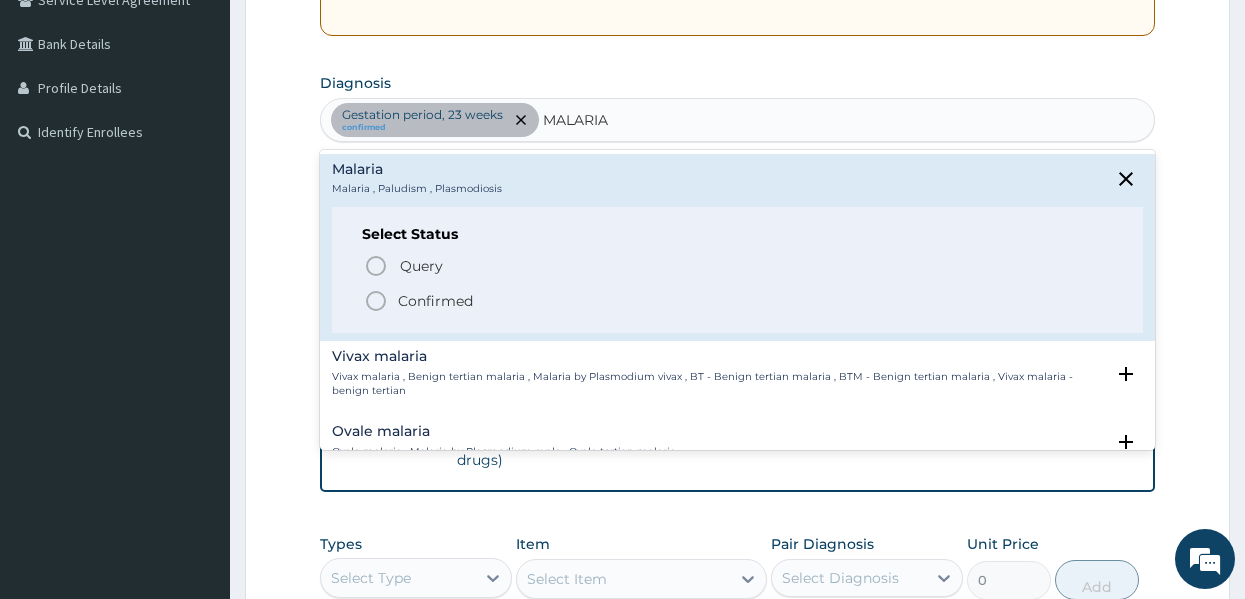 click 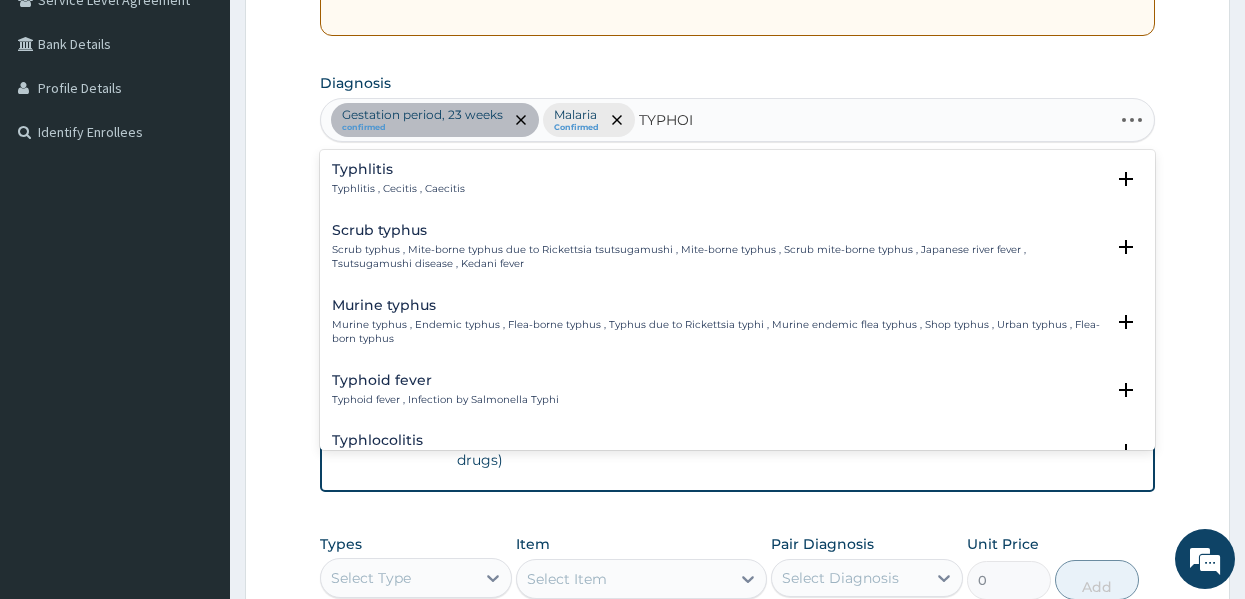 type on "TYPHOID" 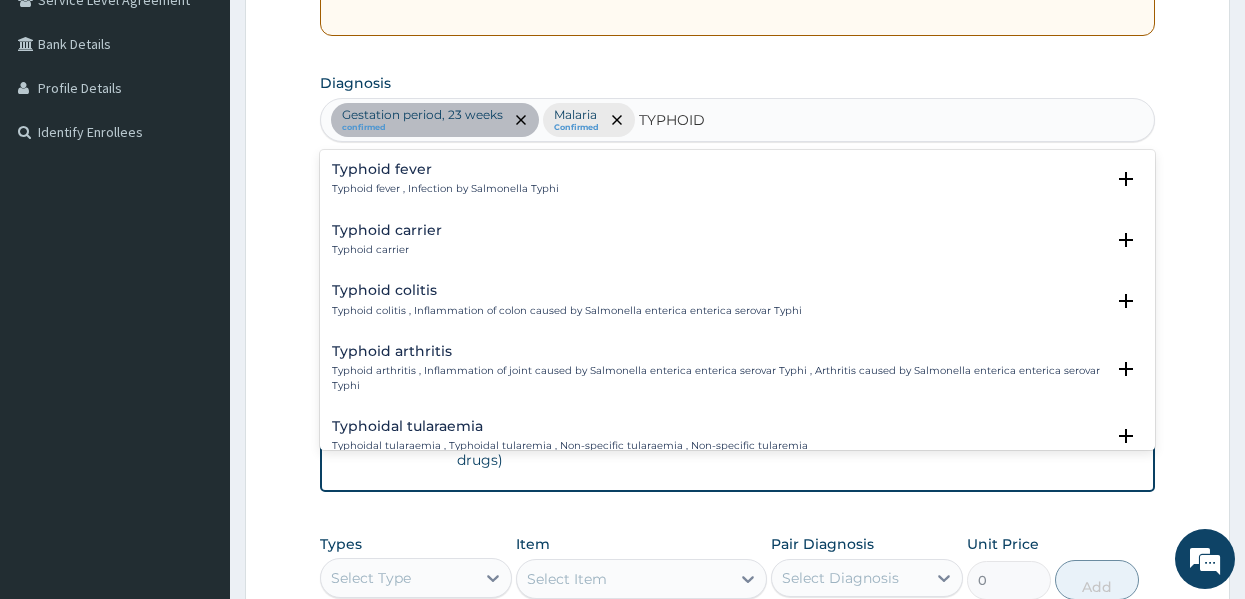 click on "Typhoid fever" at bounding box center [445, 169] 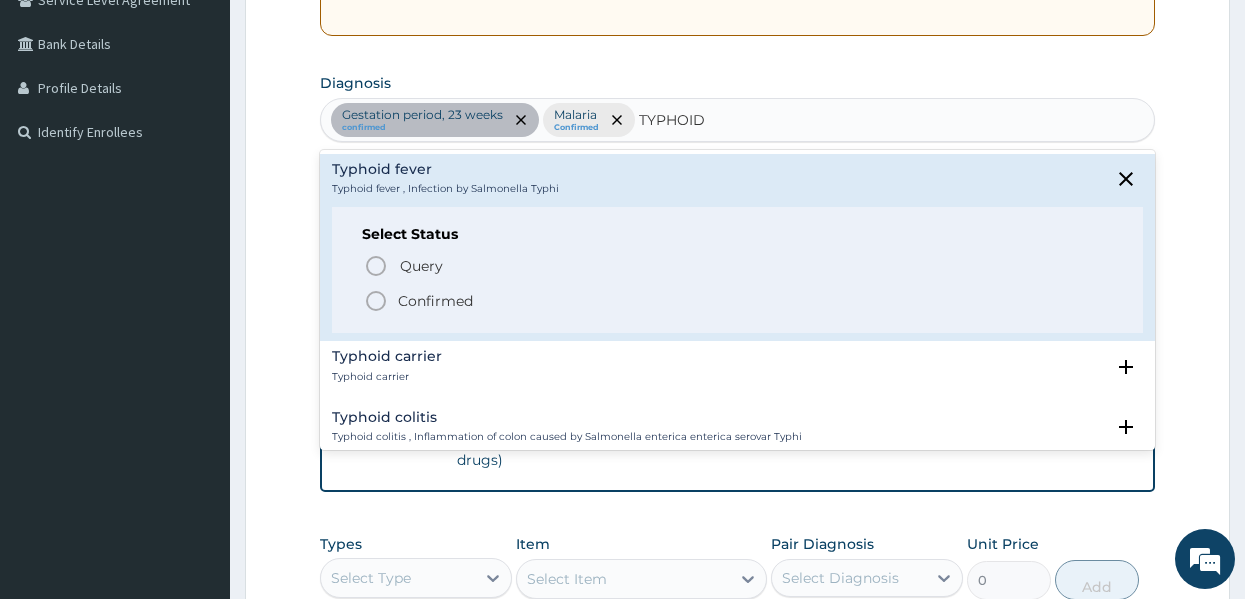 click on "Confirmed" at bounding box center [435, 301] 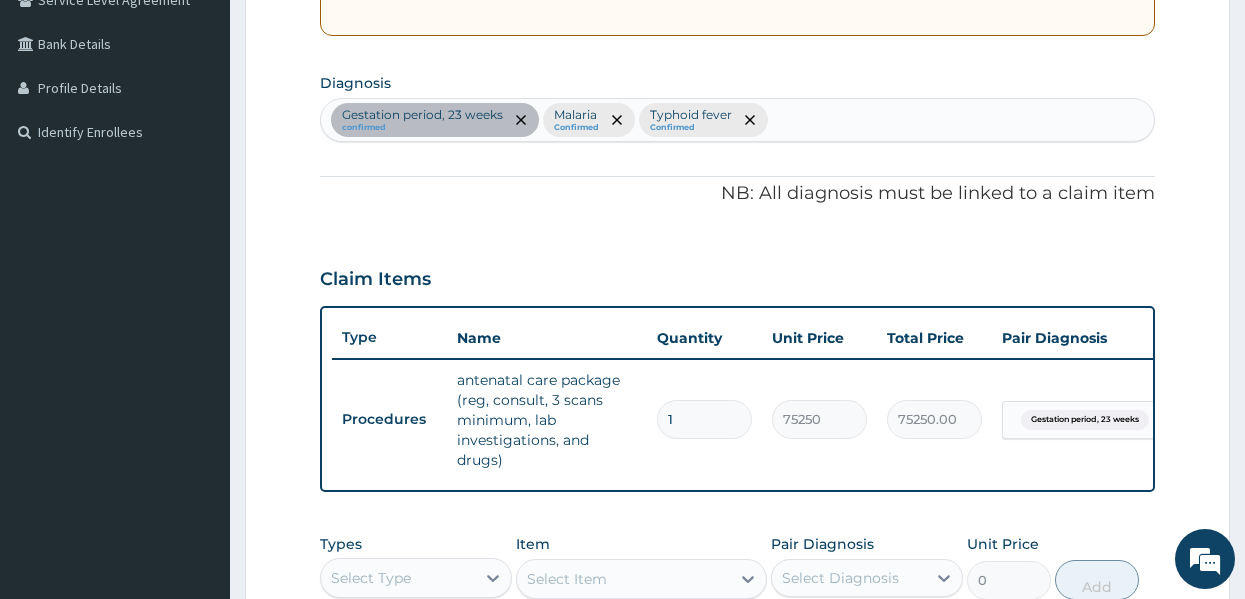 click on "Claim Items" at bounding box center [738, 275] 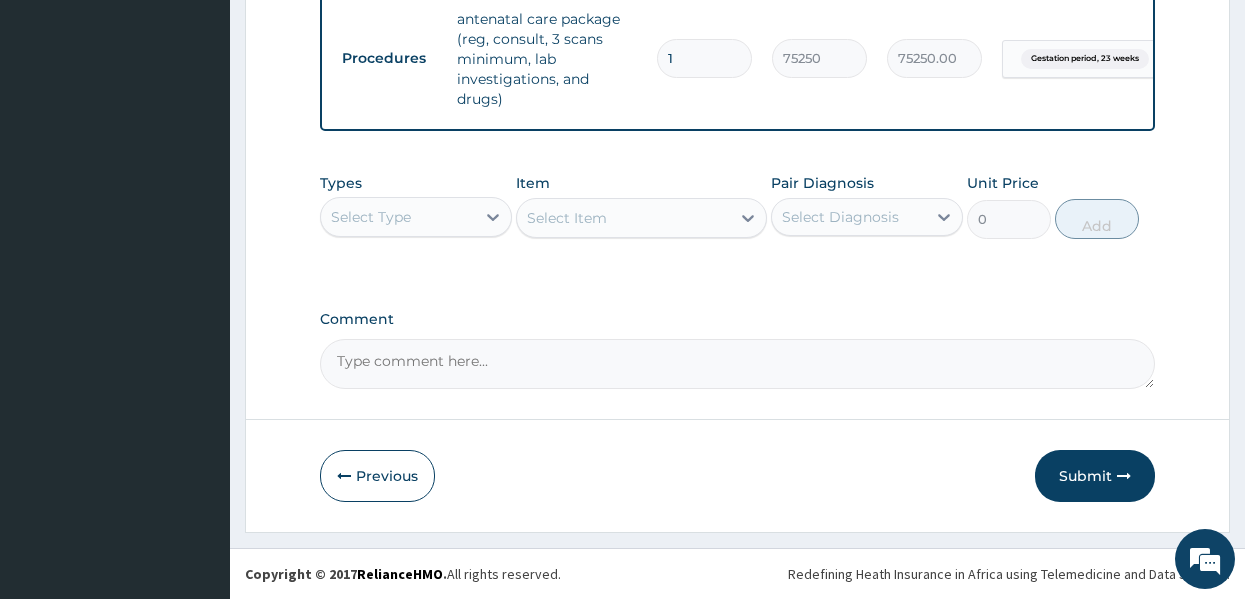 scroll, scrollTop: 814, scrollLeft: 0, axis: vertical 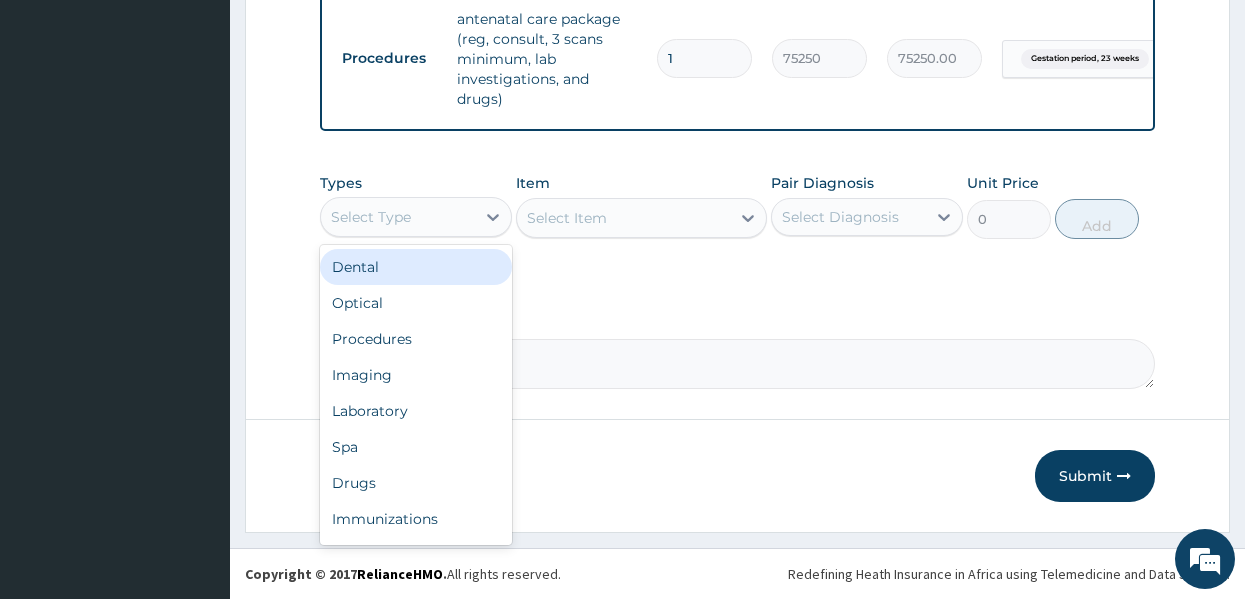 click on "Select Type" at bounding box center (371, 217) 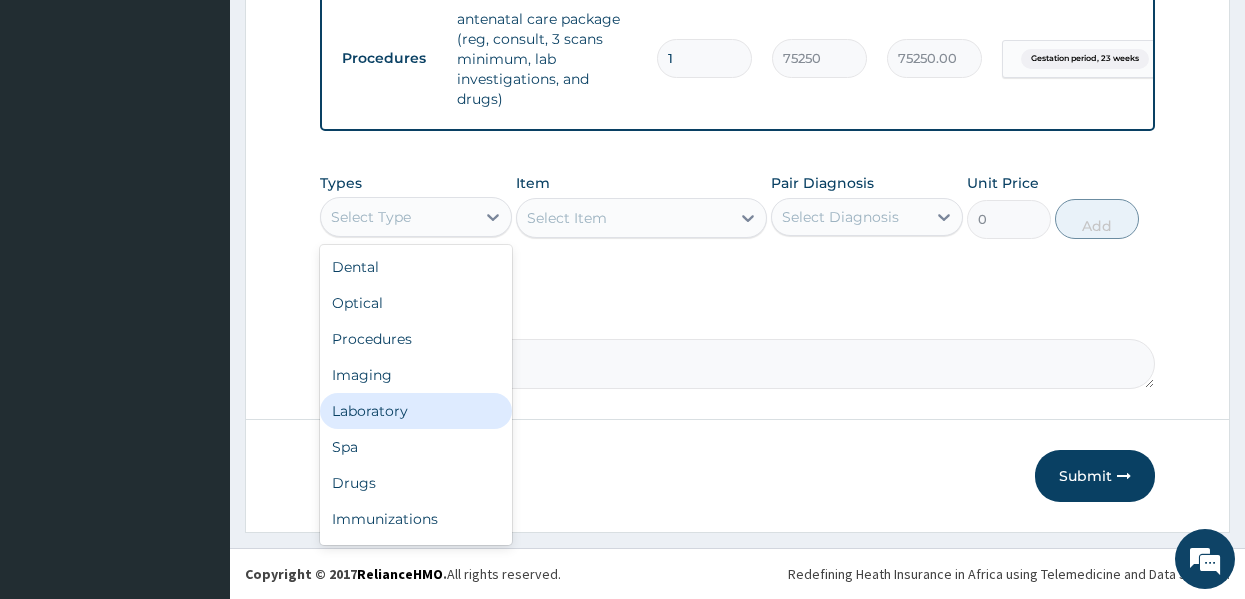 click on "Laboratory" at bounding box center (416, 411) 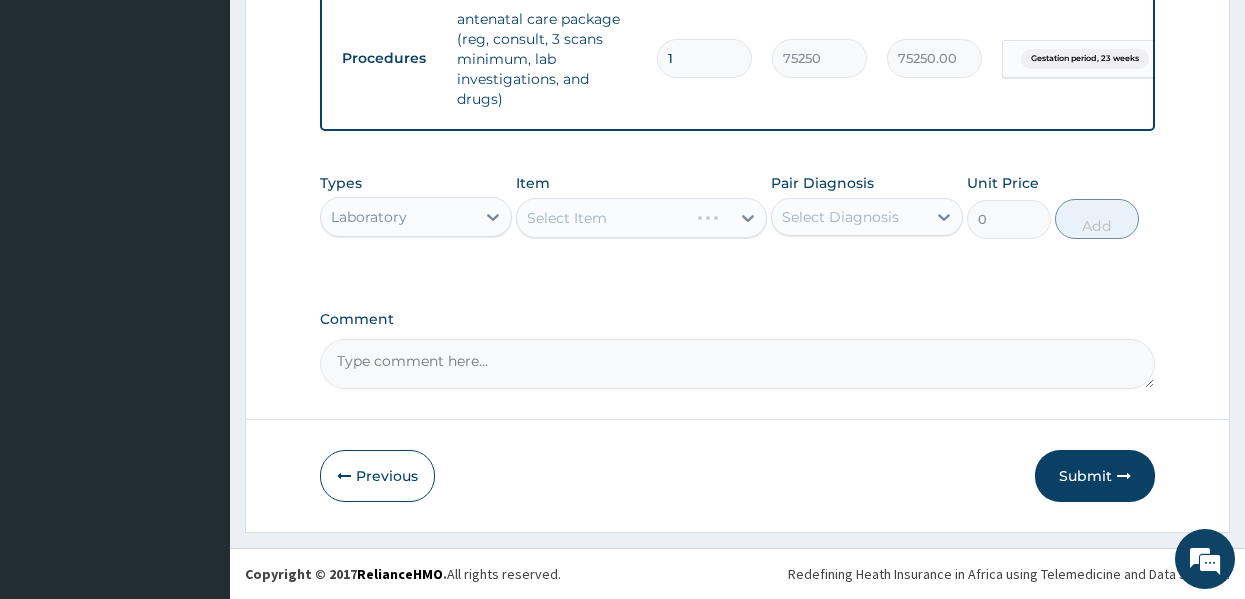 click on "Select Item" at bounding box center [641, 218] 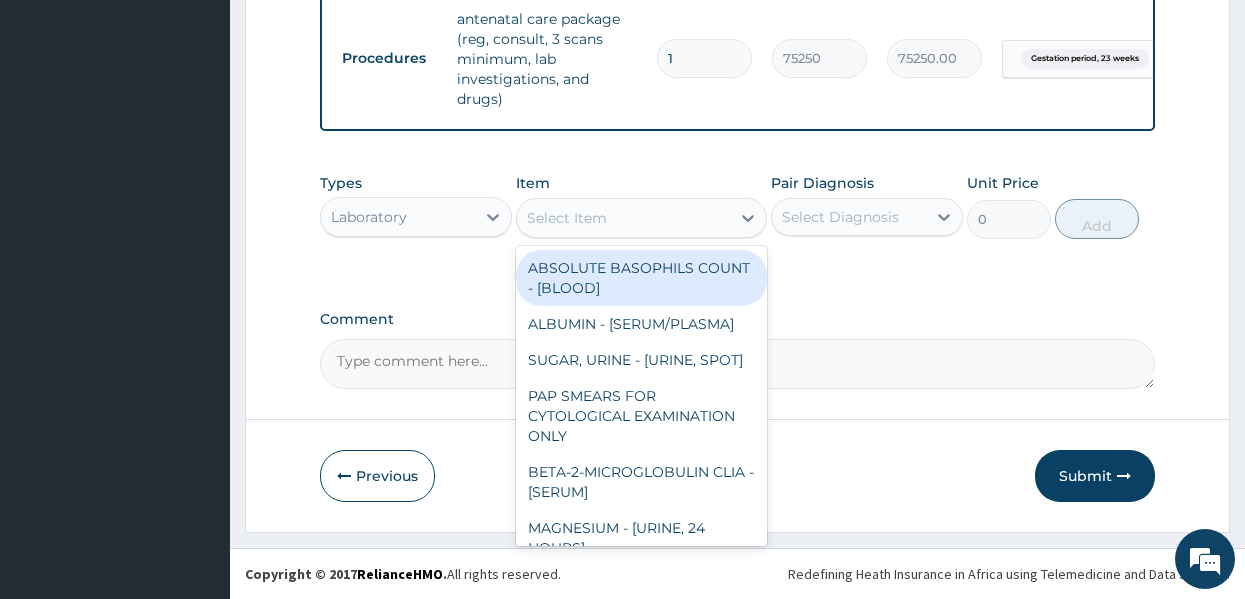 click on "Select Item" at bounding box center (567, 218) 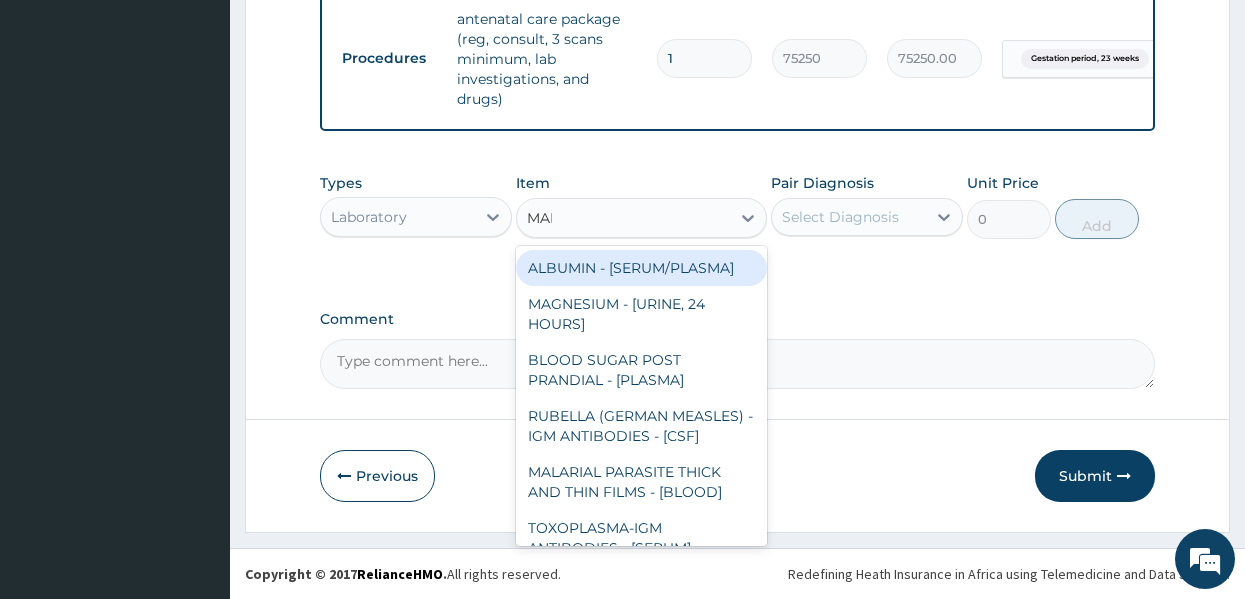 type on "MALA" 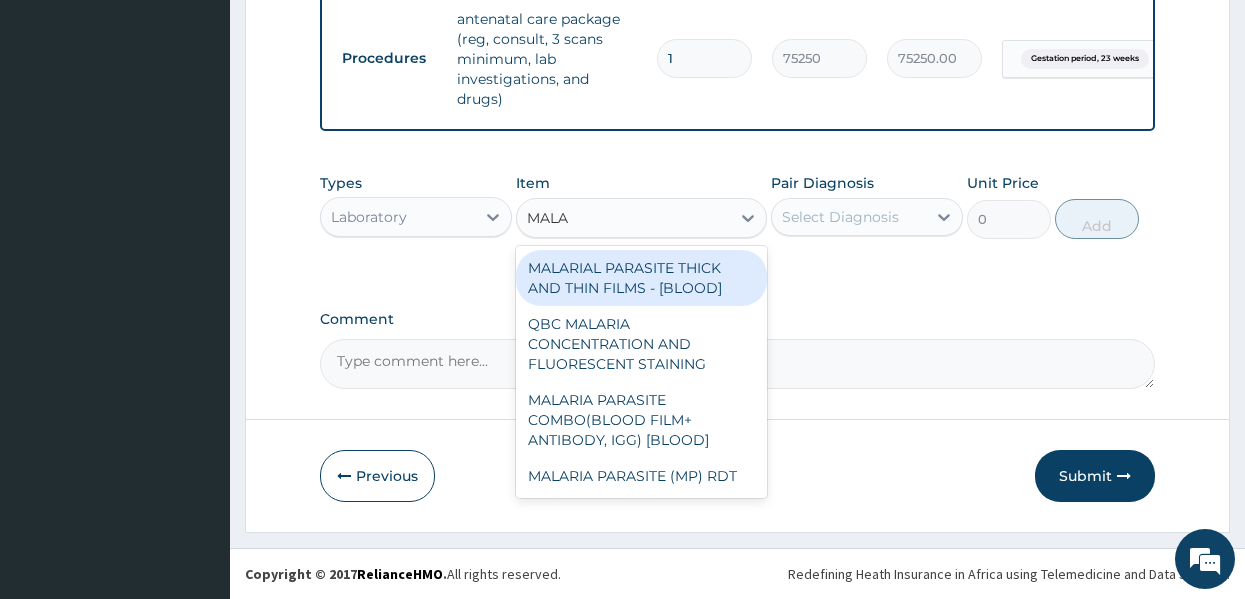 click on "MALARIAL PARASITE THICK AND THIN FILMS - [BLOOD]" at bounding box center [641, 278] 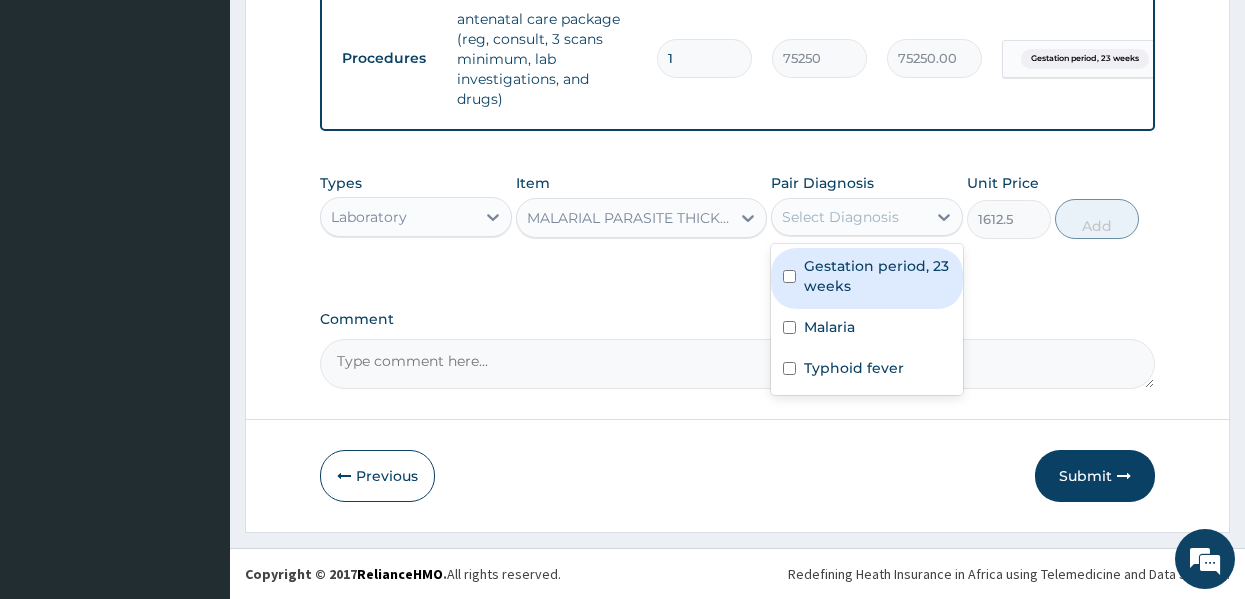 click on "Select Diagnosis" at bounding box center [840, 217] 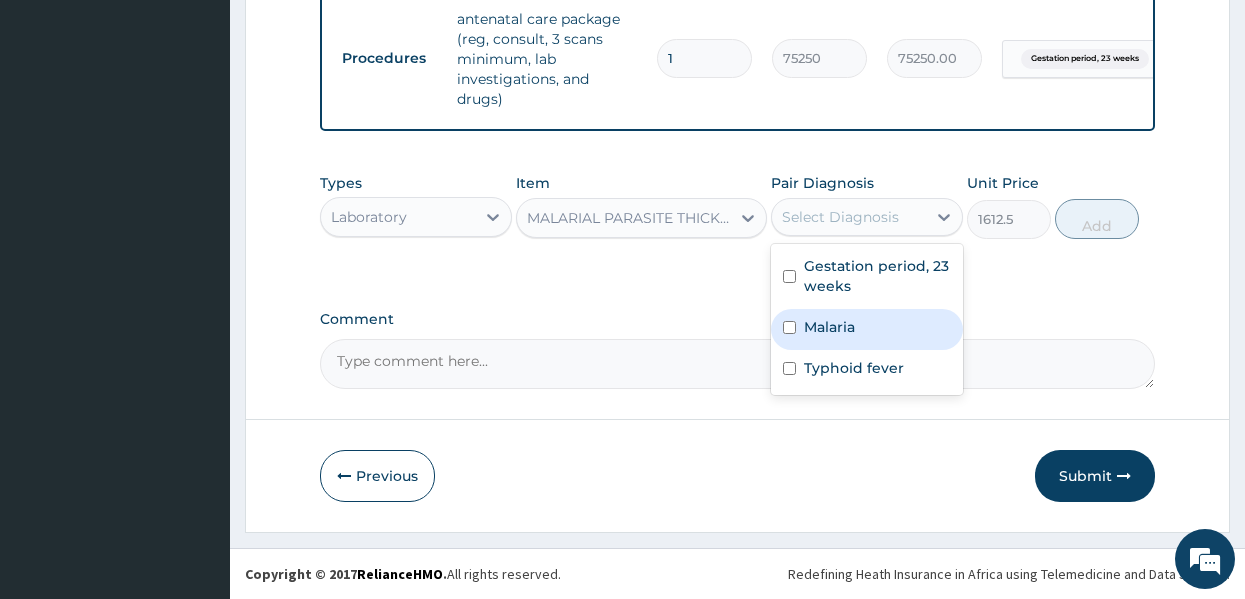 click on "Malaria" at bounding box center [829, 327] 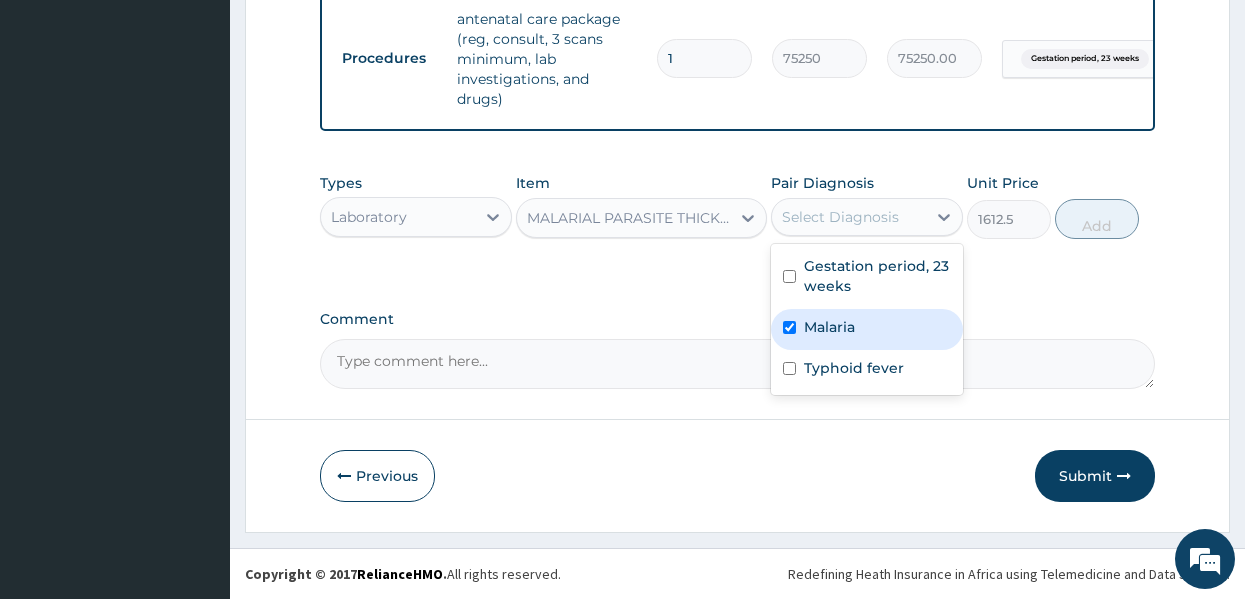 checkbox on "true" 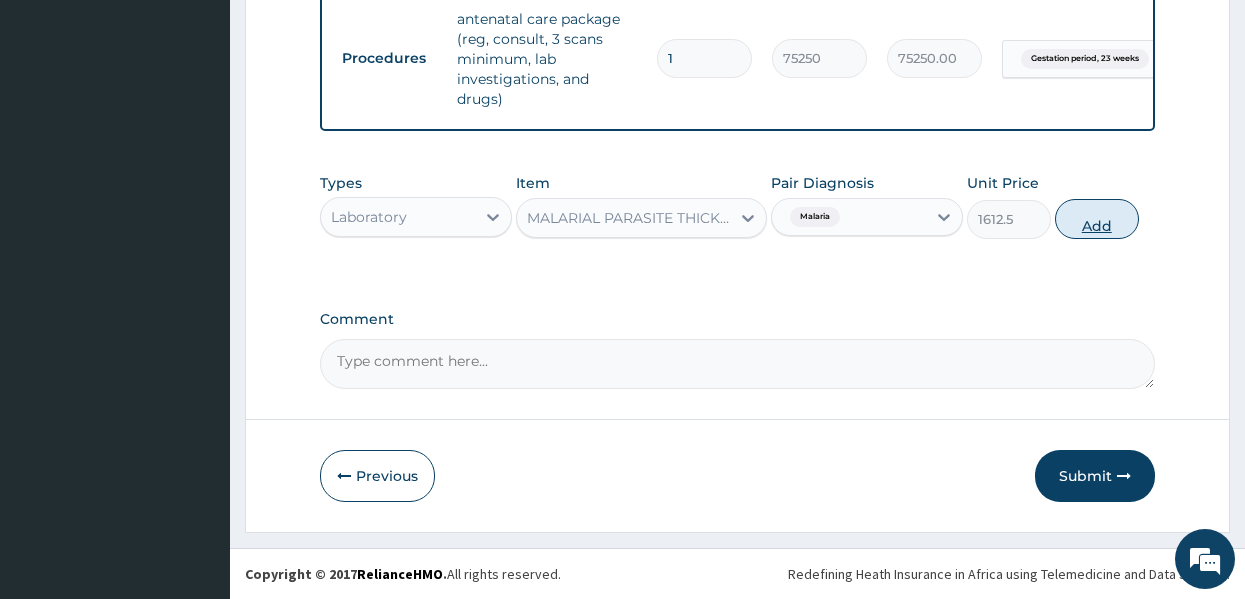click on "Add" at bounding box center [1097, 219] 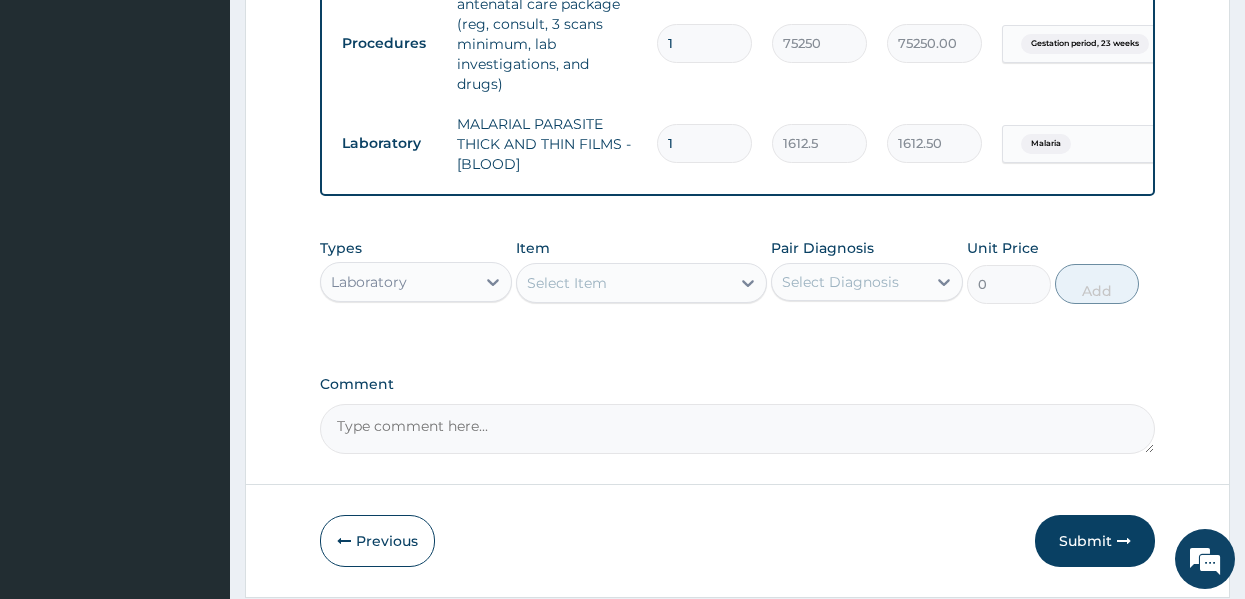 click on "Select Item" at bounding box center [623, 283] 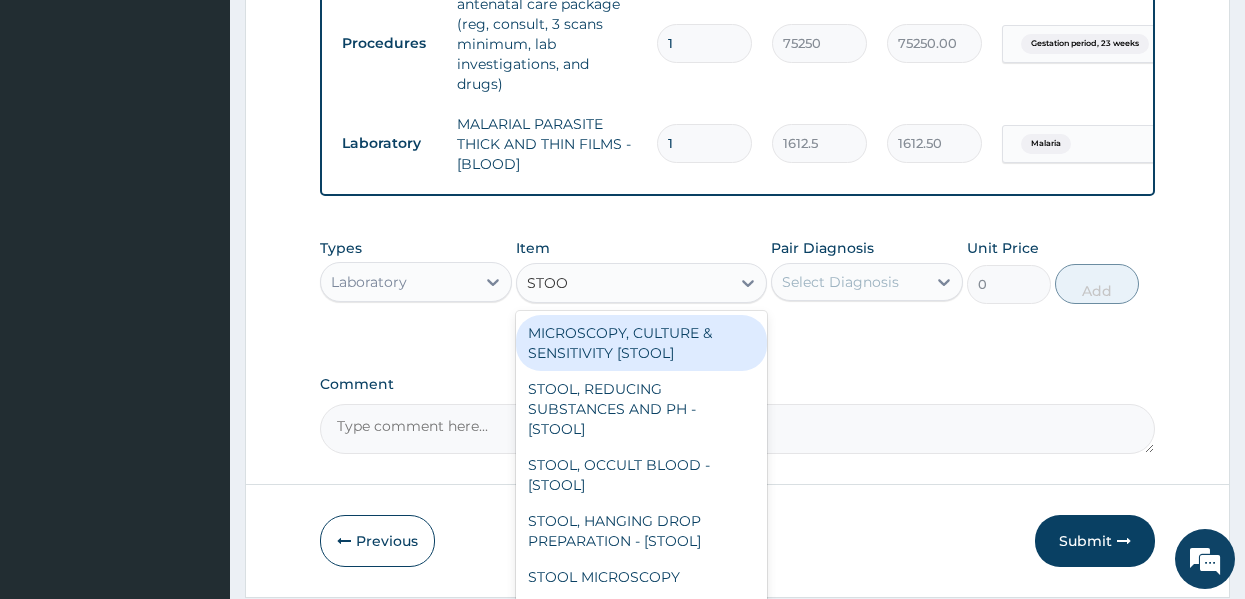 type on "STOOL" 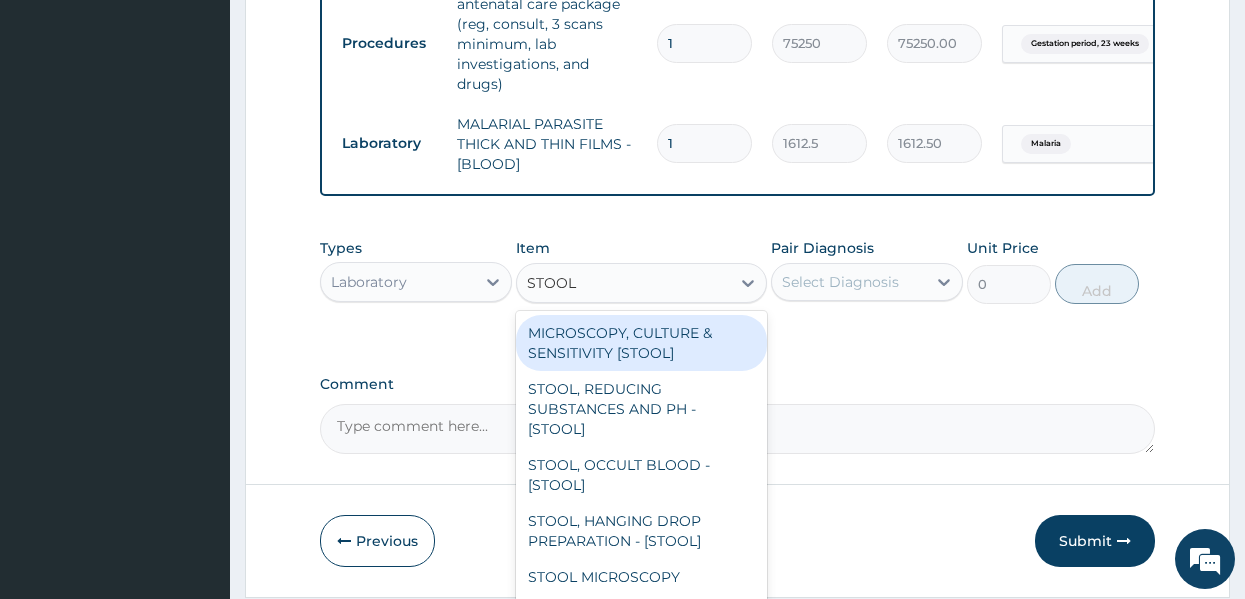 click on "MICROSCOPY, CULTURE & SENSITIVITY [STOOL]" at bounding box center (641, 343) 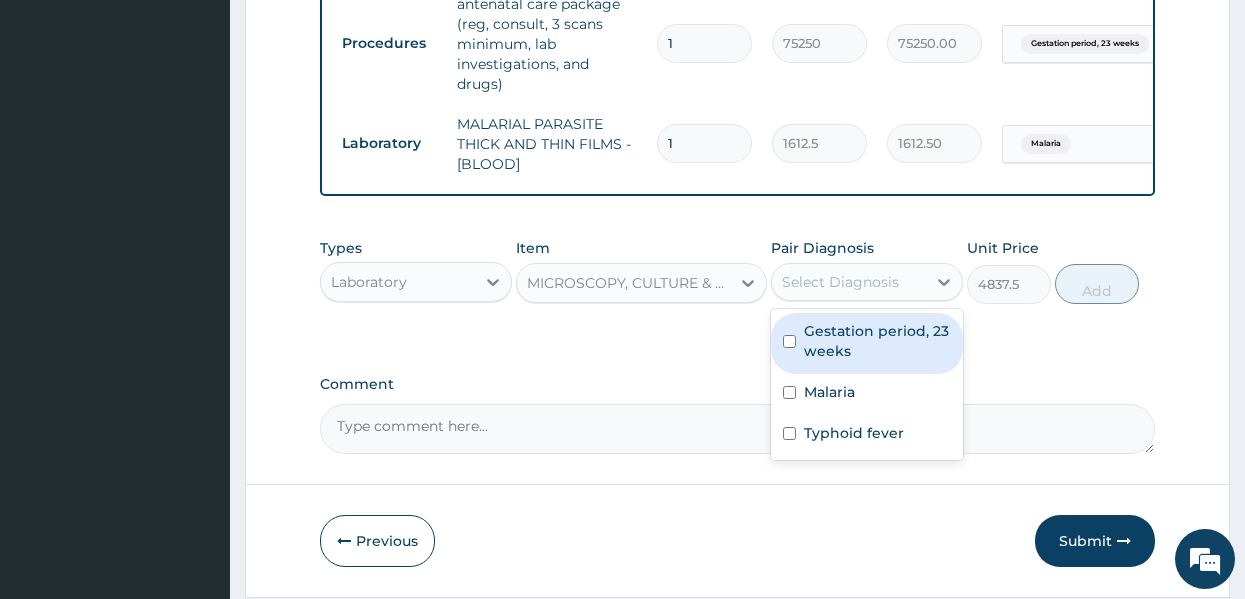 click on "Select Diagnosis" at bounding box center [840, 282] 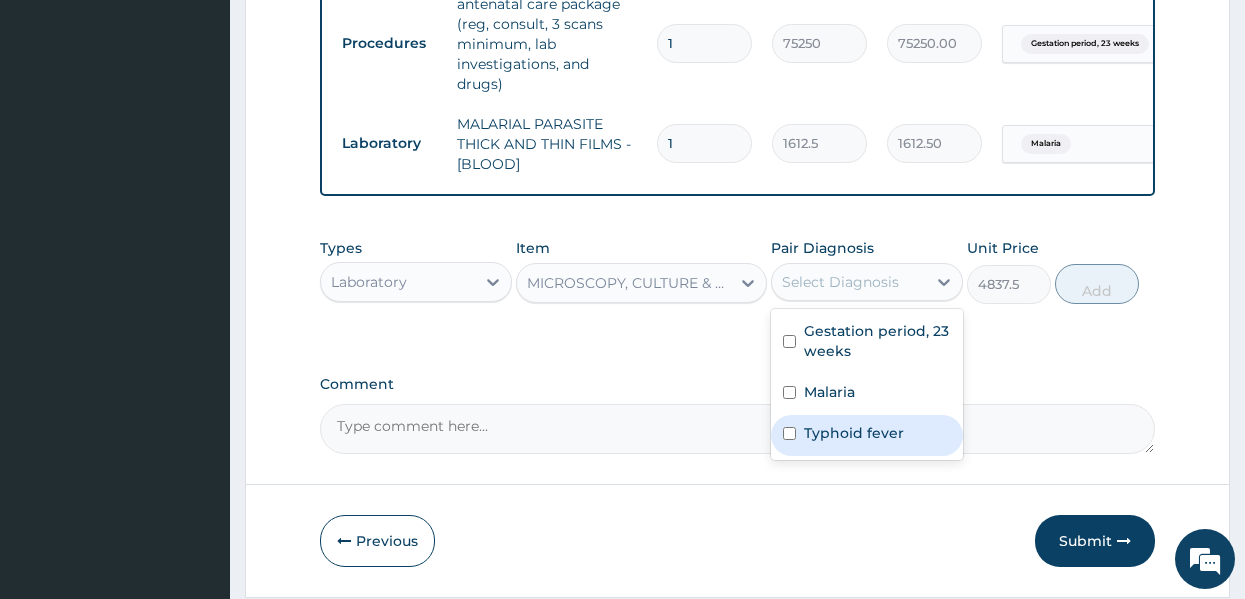 click on "Typhoid fever" at bounding box center [854, 433] 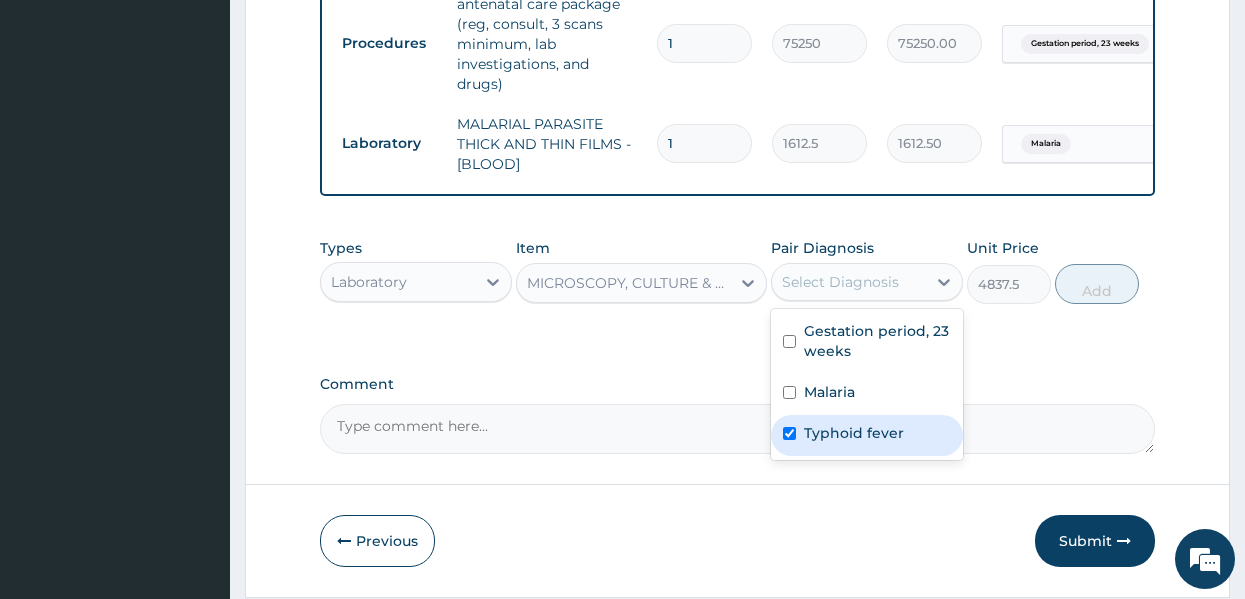 checkbox on "true" 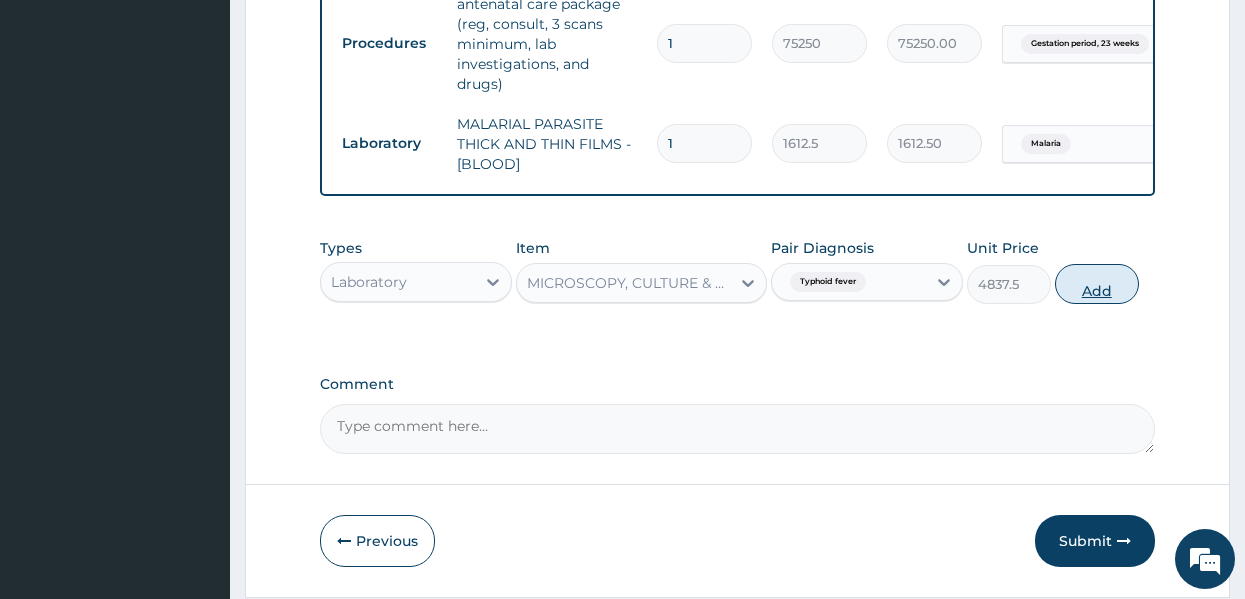 click on "Add" at bounding box center (1097, 284) 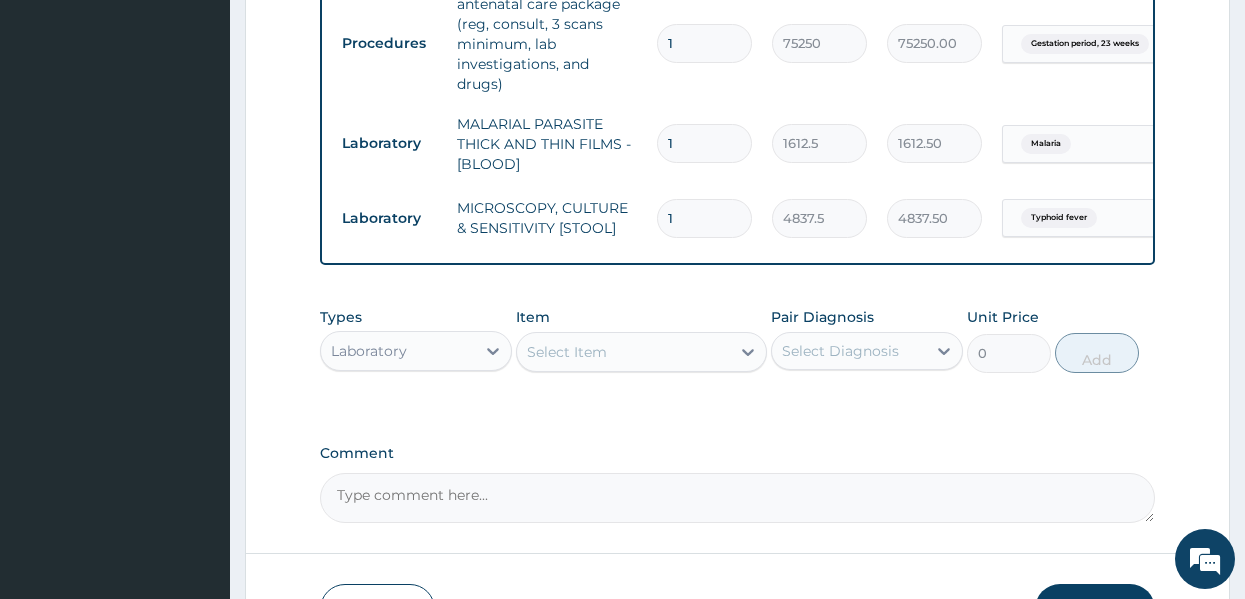 click on "PA Code / Prescription Code PA/3D1A53 Encounter Date 13-07-2025 Important Notice Please enter PA codes before entering items that are not attached to a PA code   All diagnoses entered must be linked to a claim item. Diagnosis & Claim Items that are visible but inactive cannot be edited because they were imported from an already approved PA code. Diagnosis Gestation period, 23 weeks confirmed Malaria Confirmed Typhoid fever Confirmed NB: All diagnosis must be linked to a claim item Claim Items Type Name Quantity Unit Price Total Price Pair Diagnosis Actions Procedures antenatal care package (reg, consult, 3 scans minimum, lab investigations, and drugs) 1 75250 75250.00 Gestation period, 23 weeks Delete Laboratory MALARIAL PARASITE THICK AND THIN FILMS - [BLOOD] 1 1612.5 1612.50 Malaria Delete Laboratory MICROSCOPY, CULTURE & SENSITIVITY [STOOL] 1 4837.5 4837.50 Typhoid fever Delete Types Laboratory Item Select Item Pair Diagnosis Select Diagnosis Unit Price 0 Add Comment" at bounding box center [738, -50] 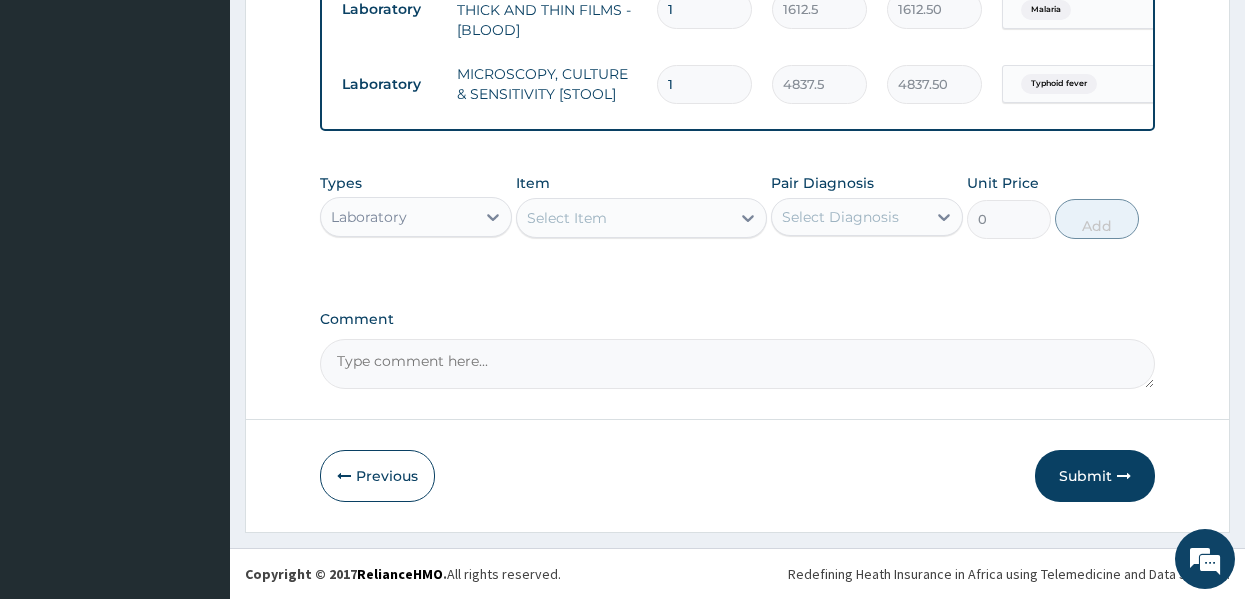 scroll, scrollTop: 963, scrollLeft: 0, axis: vertical 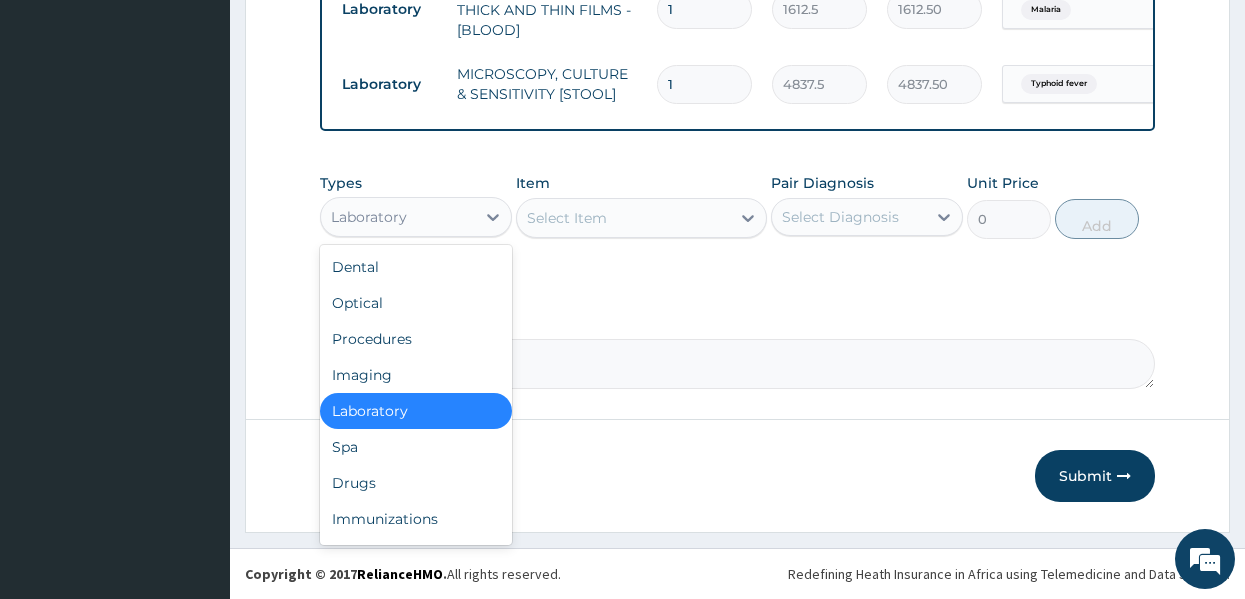 click on "Laboratory" at bounding box center (398, 217) 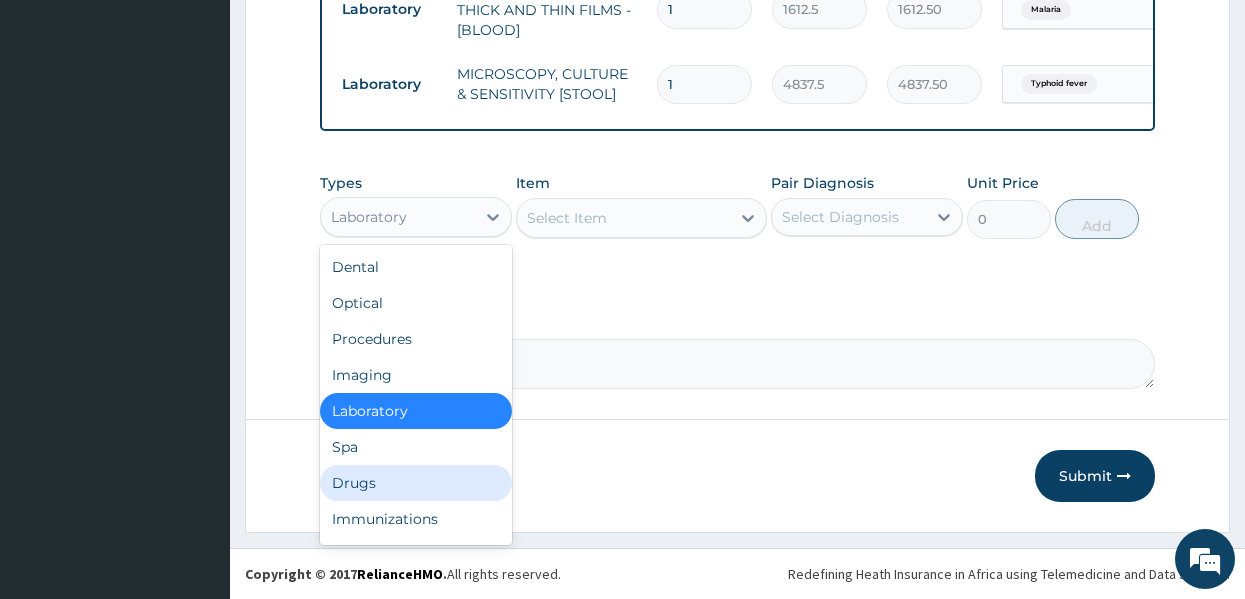 click on "Drugs" at bounding box center [416, 483] 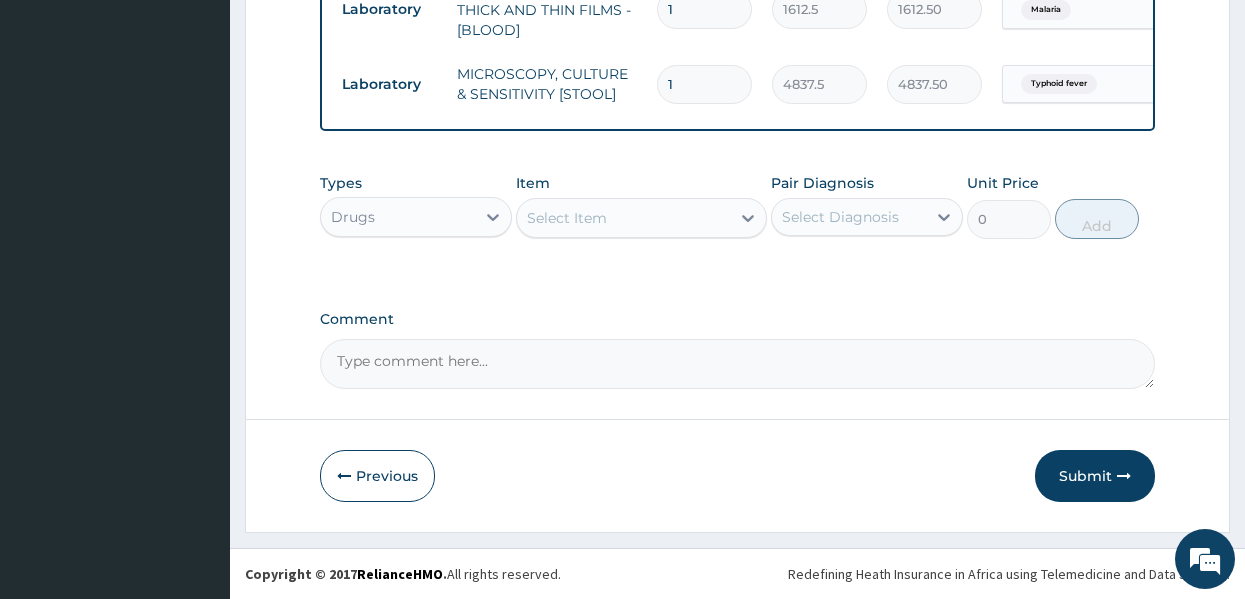 click on "Select Item" at bounding box center (623, 218) 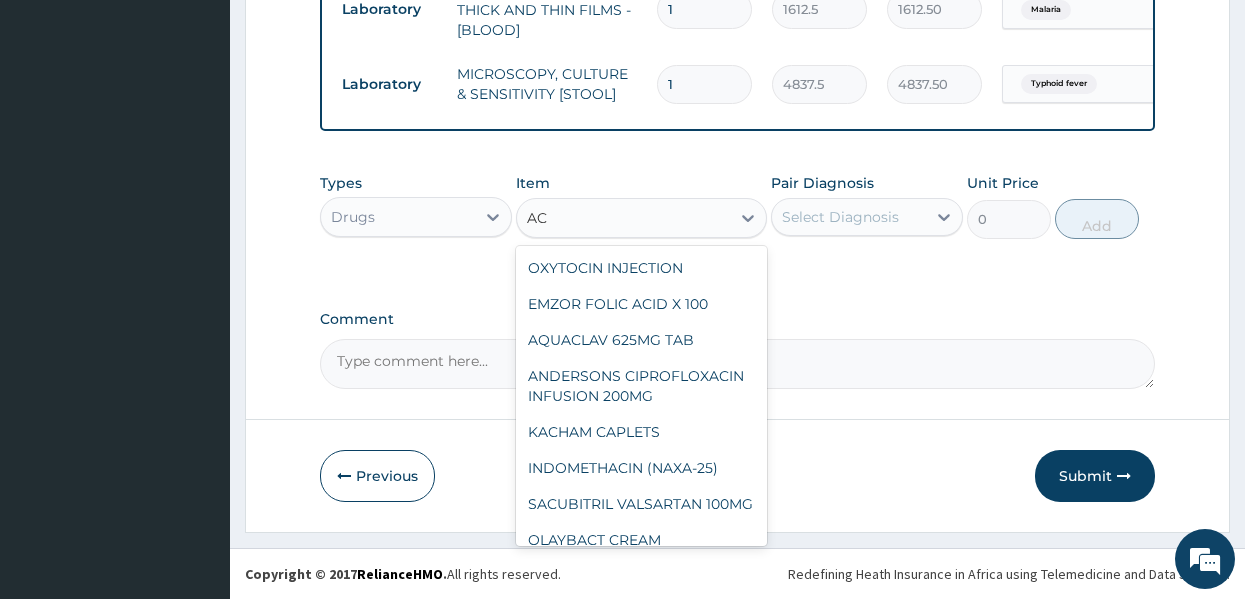 type on "A" 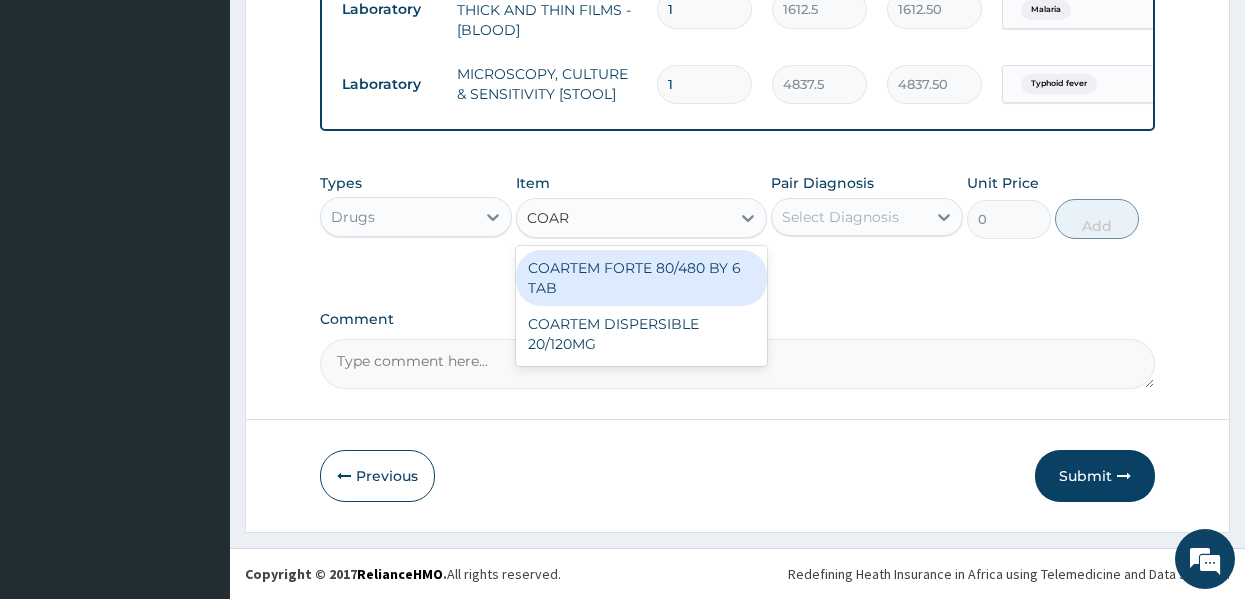 type on "COART" 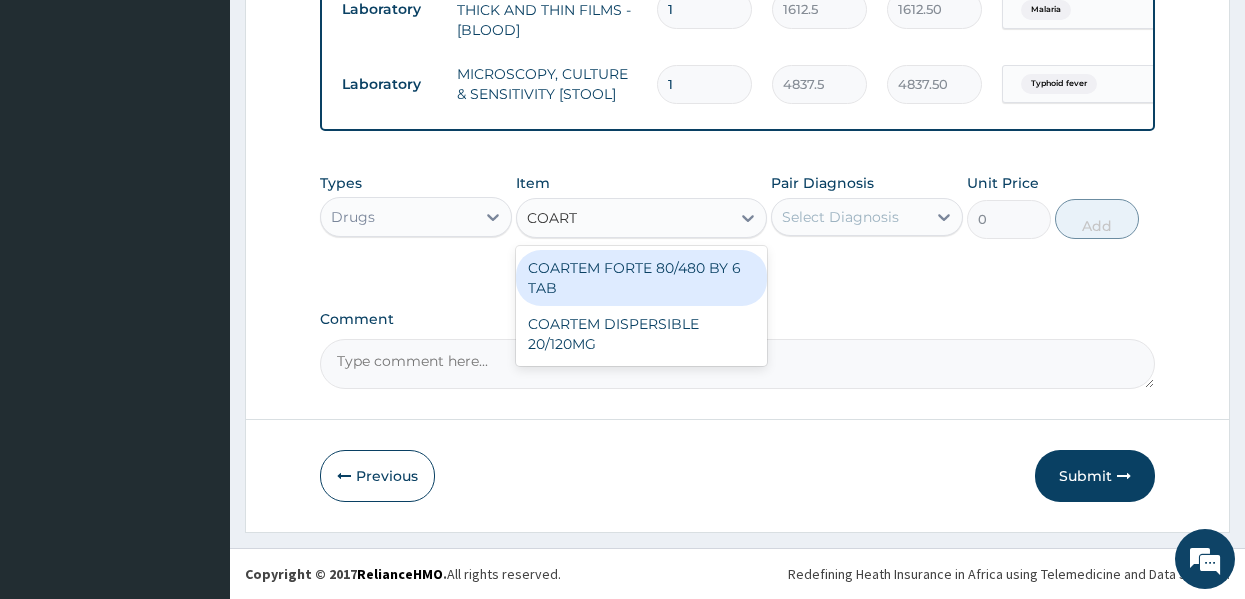 click on "COARTEM FORTE 80/480 BY 6 TAB" at bounding box center (641, 278) 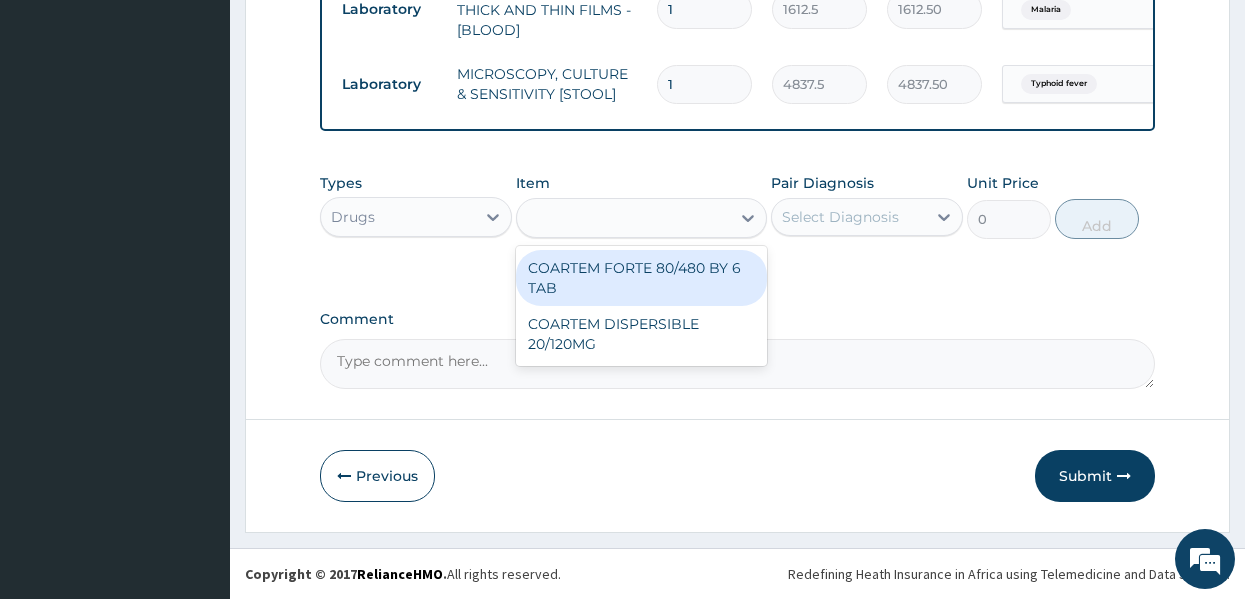type on "600" 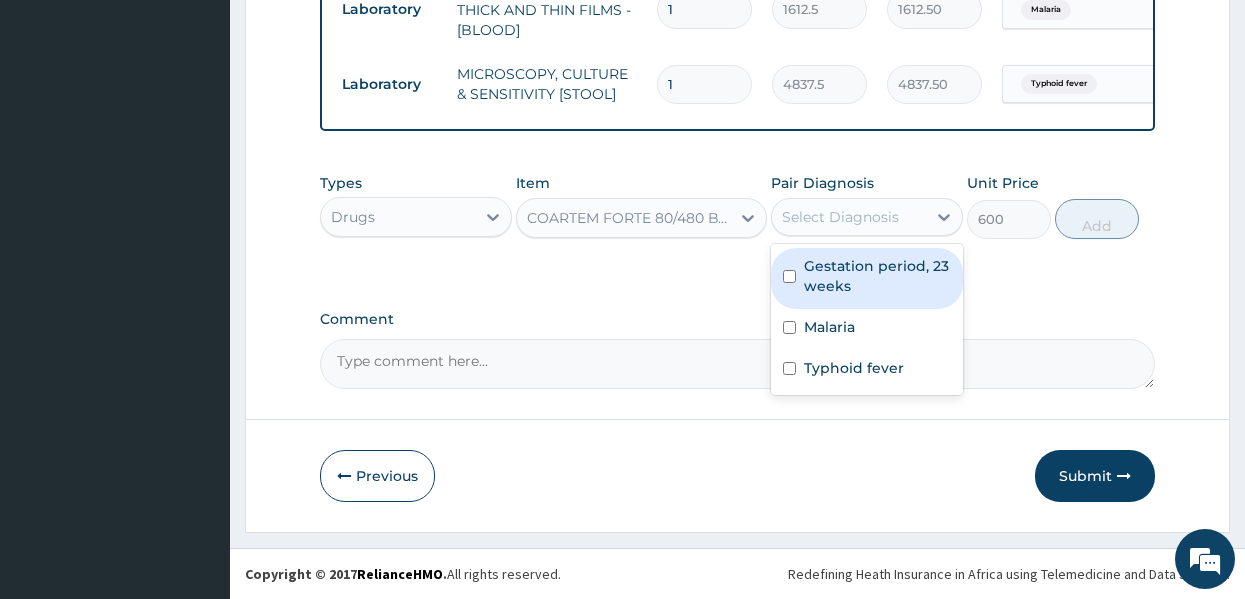 click on "Select Diagnosis" at bounding box center [849, 217] 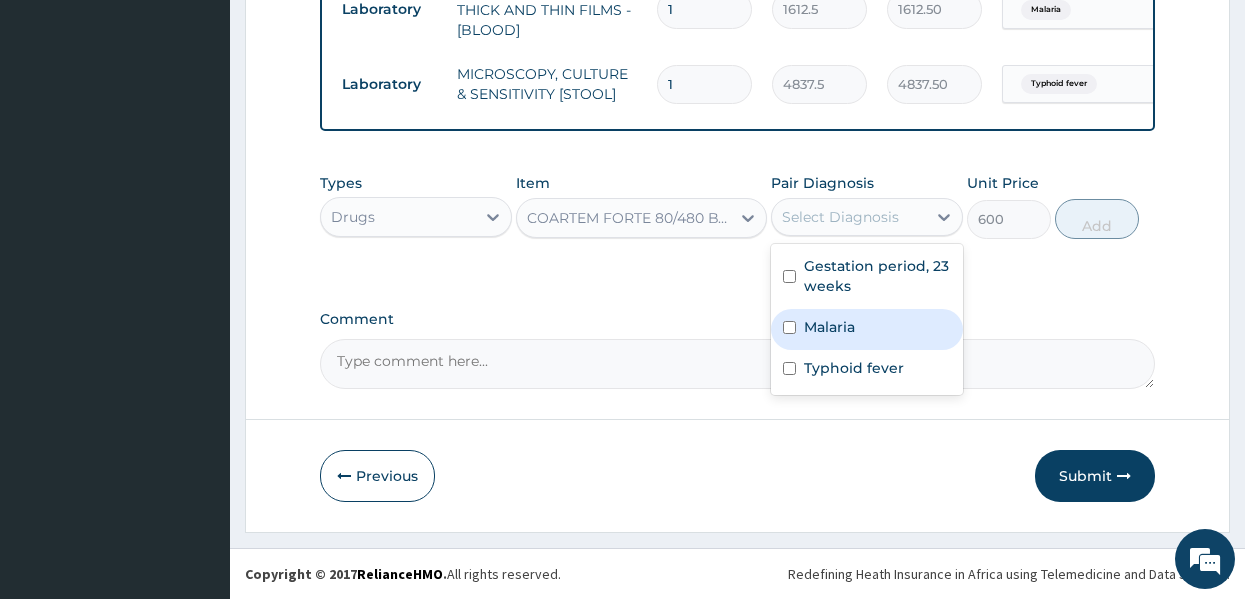 click on "Malaria" at bounding box center [829, 327] 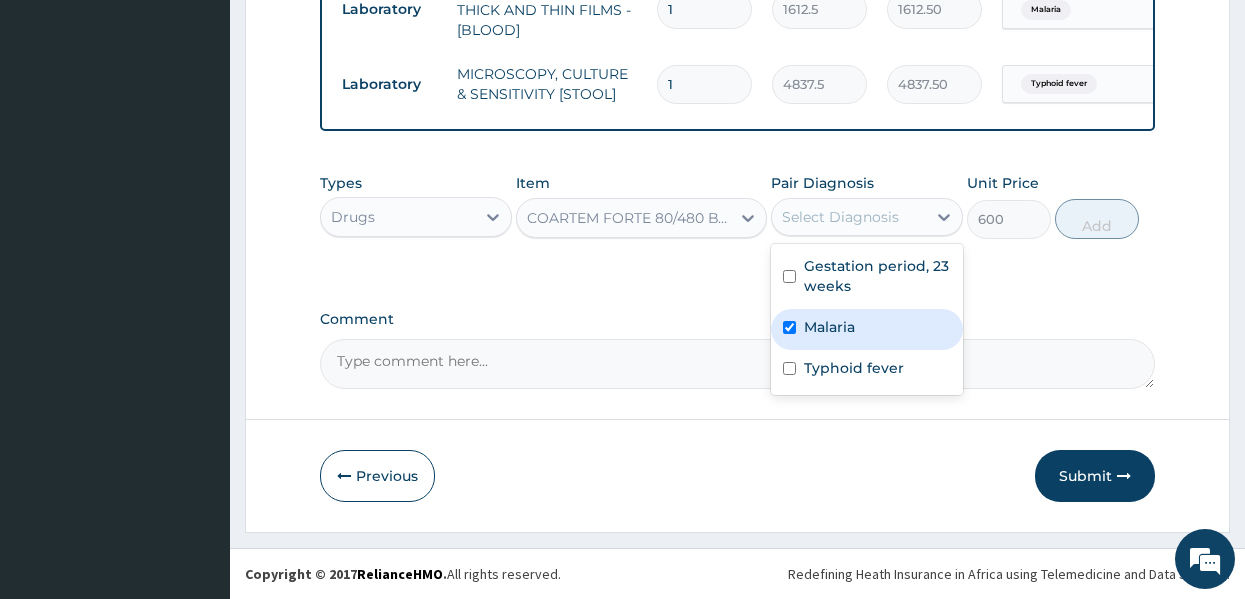 checkbox on "true" 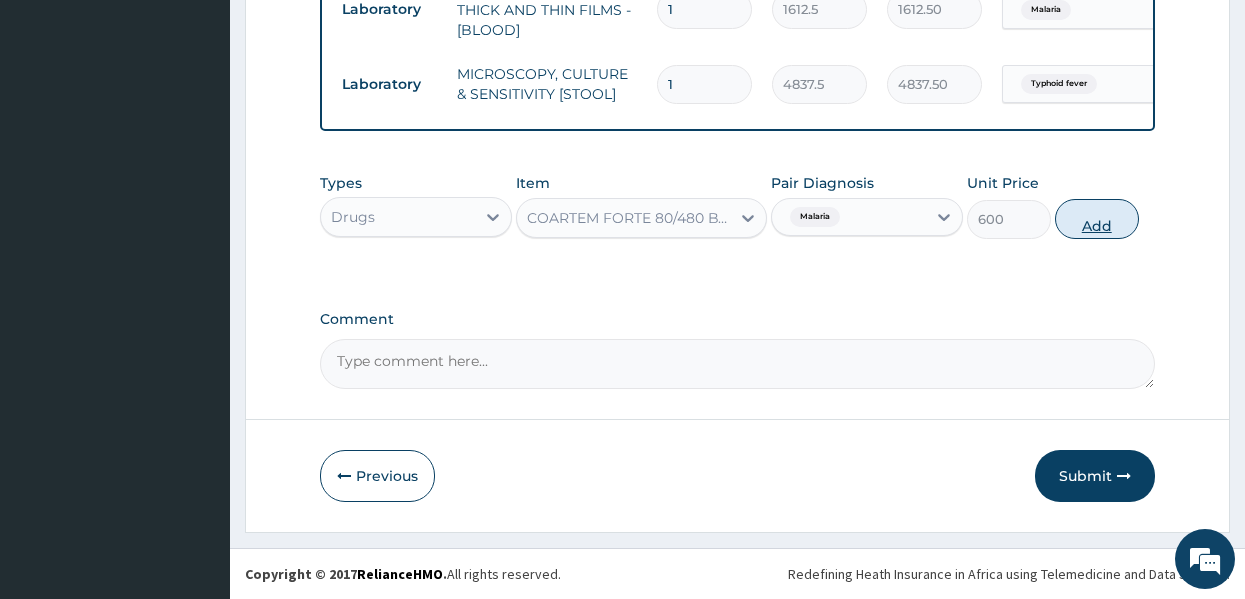 click on "Add" at bounding box center (1097, 219) 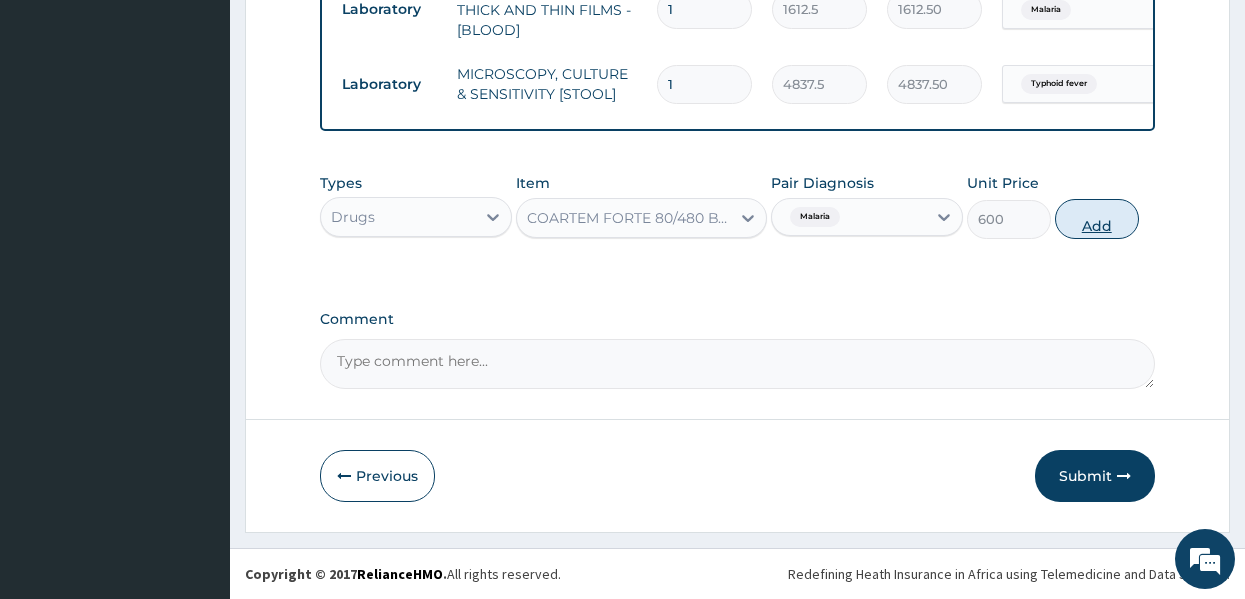 type on "0" 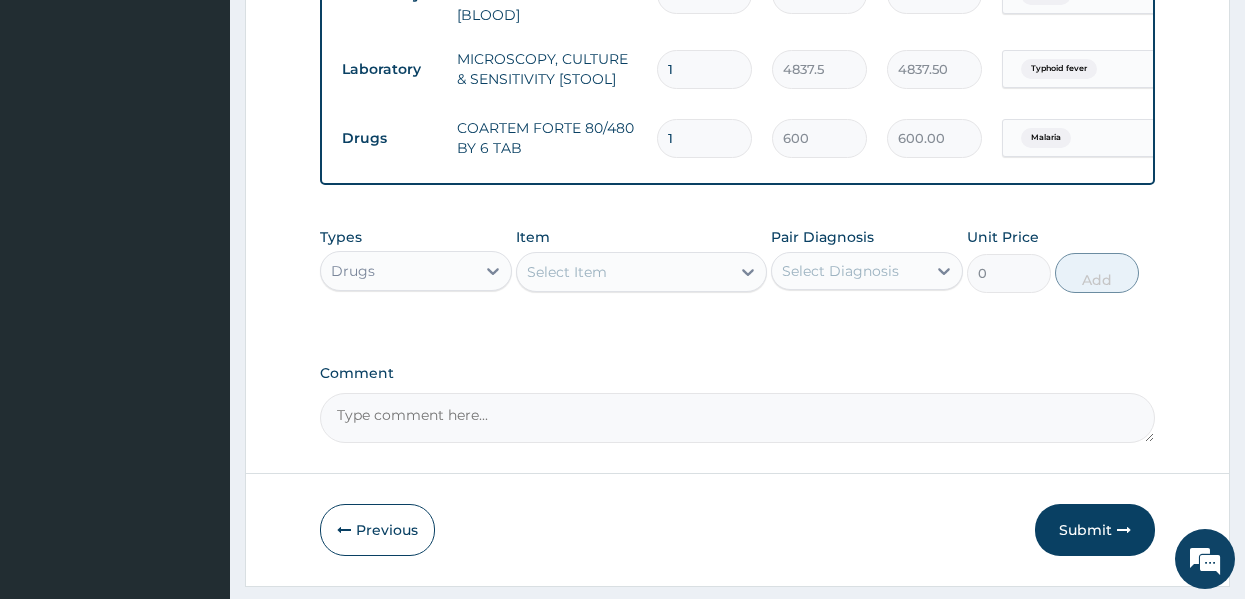 click on "Select Item" at bounding box center (623, 272) 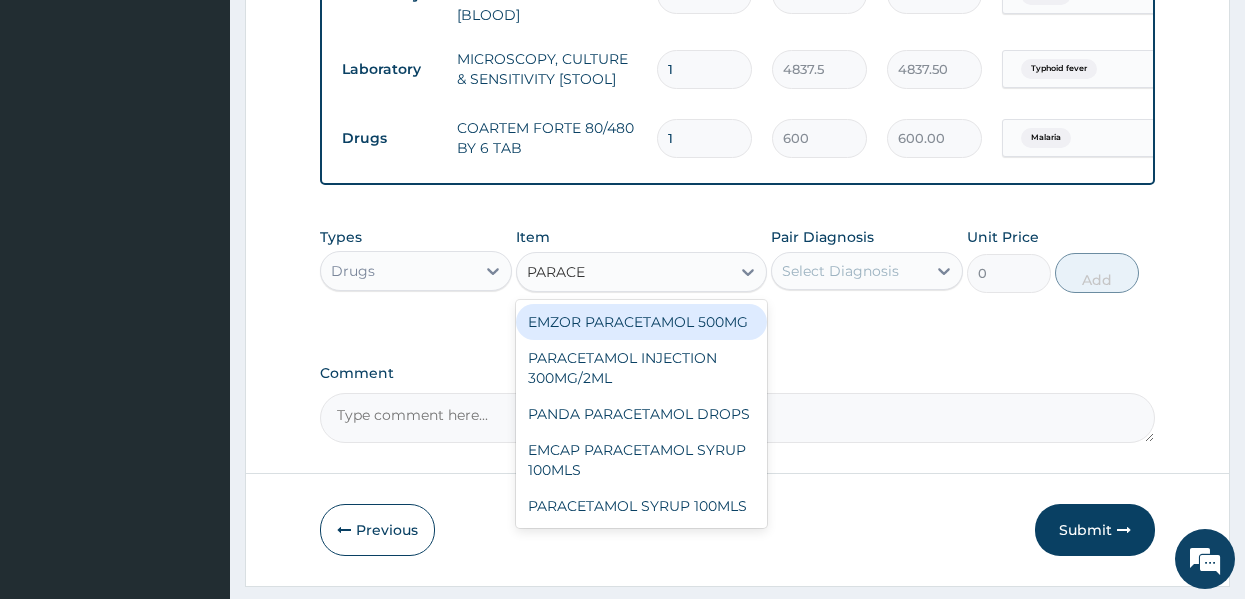 type on "PARACET" 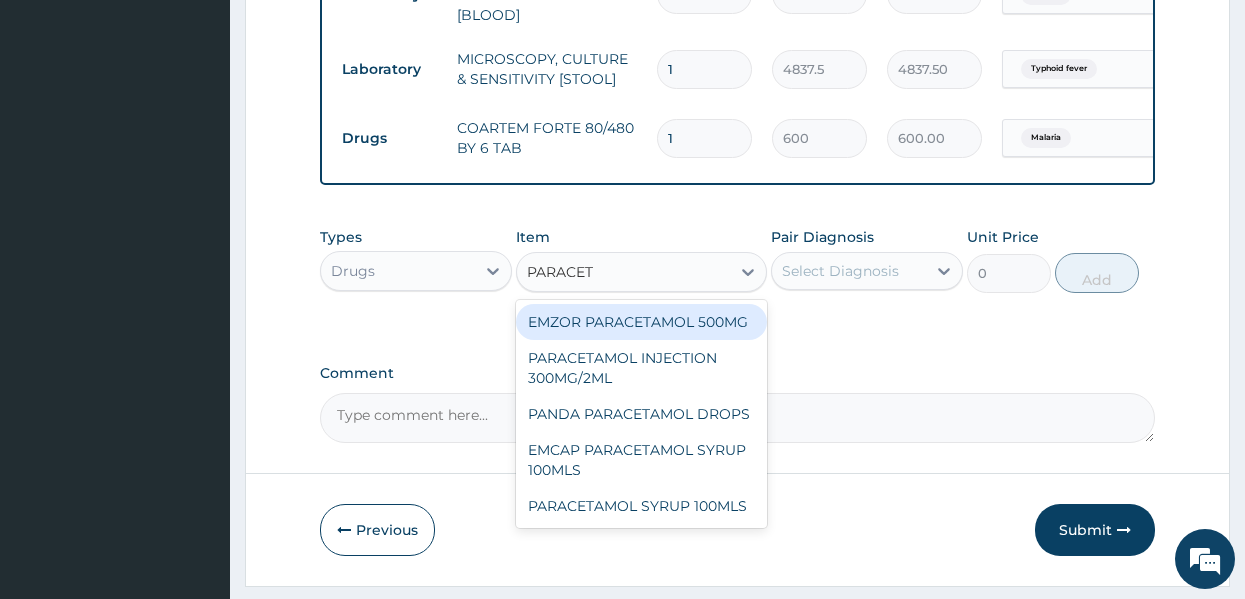 click on "EMZOR PARACETAMOL 500MG" at bounding box center [641, 322] 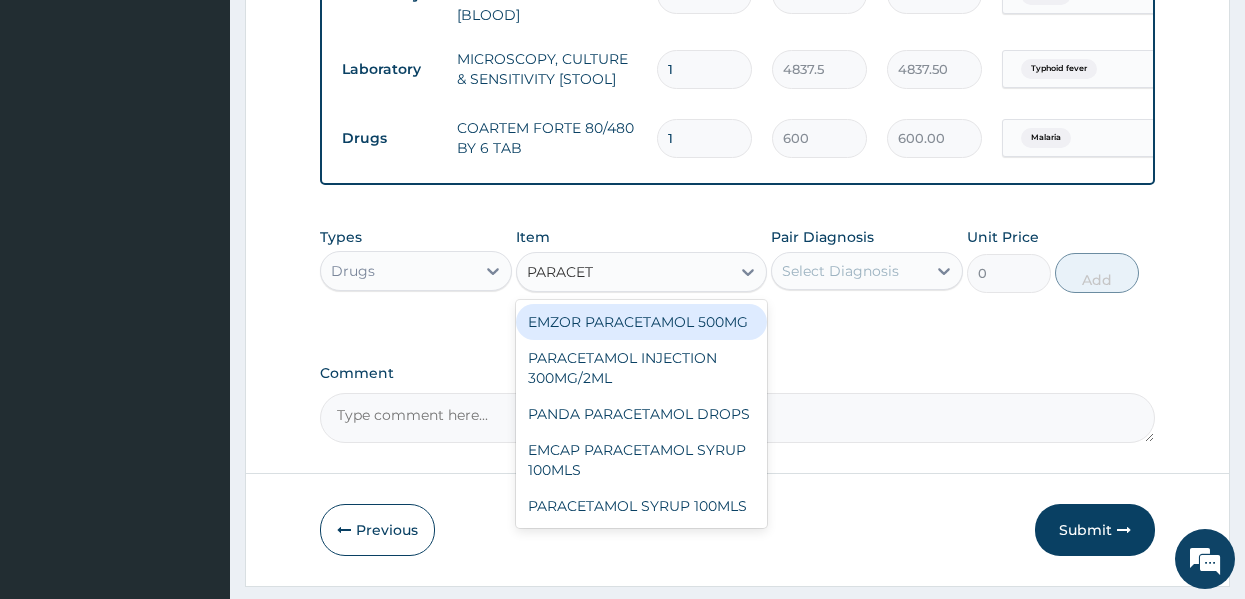type 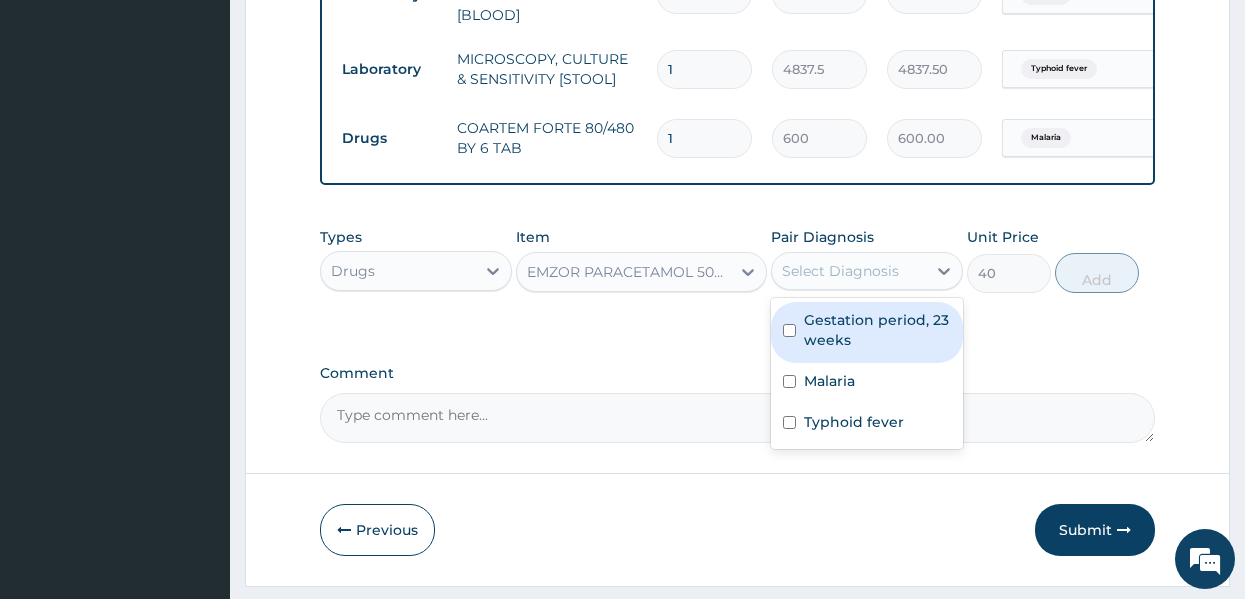 click on "Select Diagnosis" at bounding box center [840, 271] 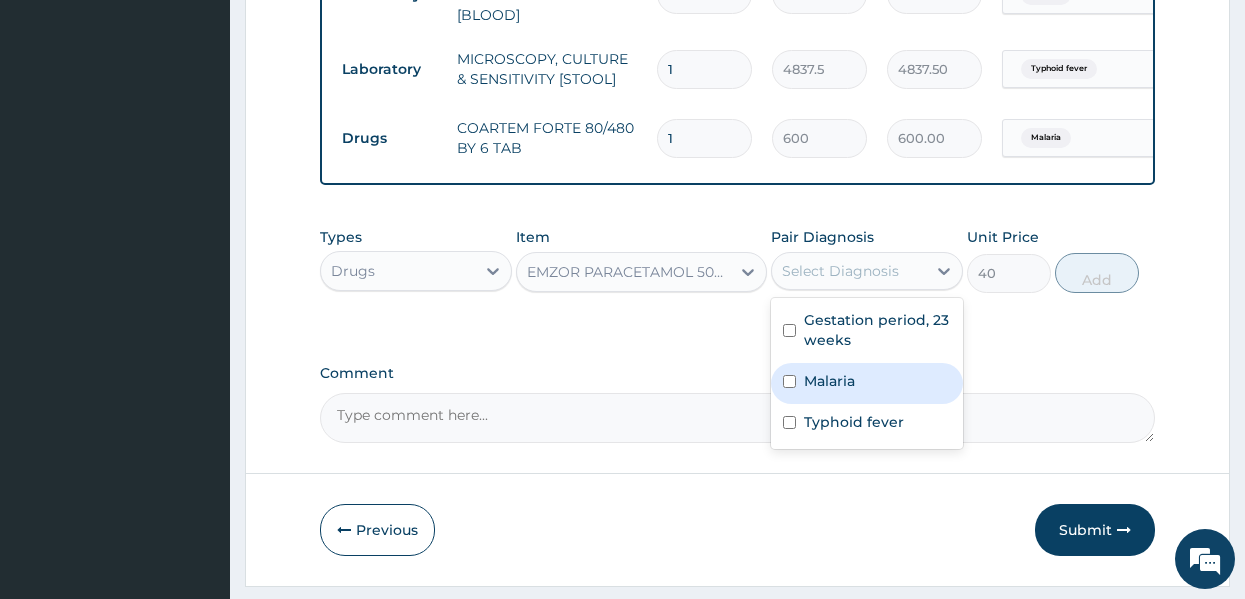 click on "Malaria" at bounding box center (829, 381) 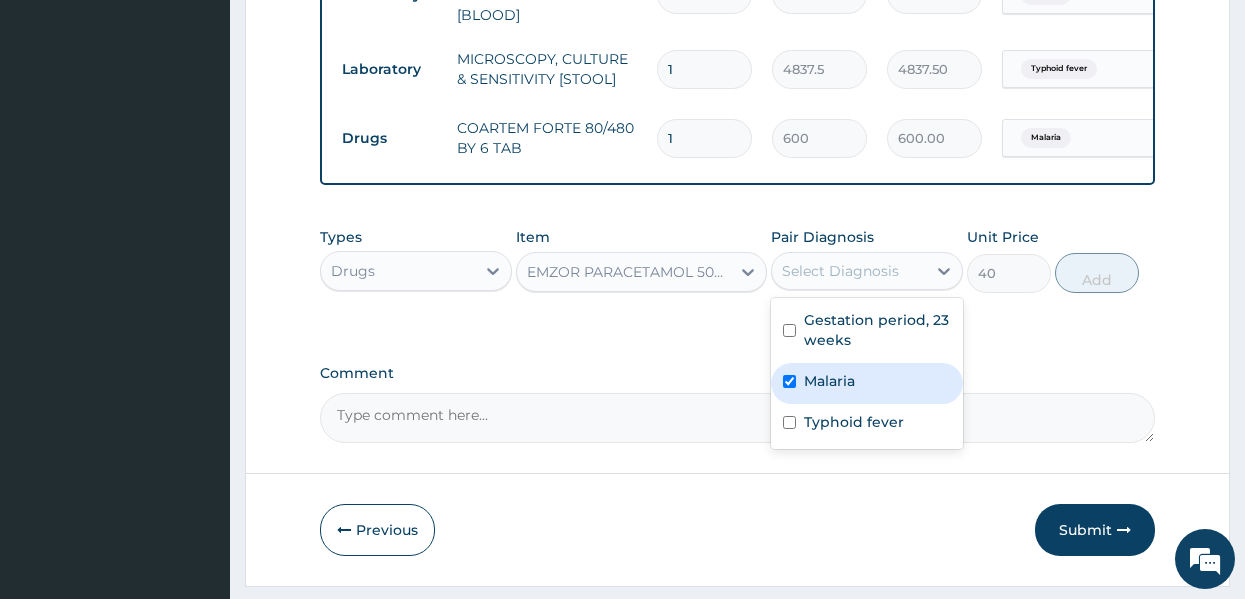 checkbox on "true" 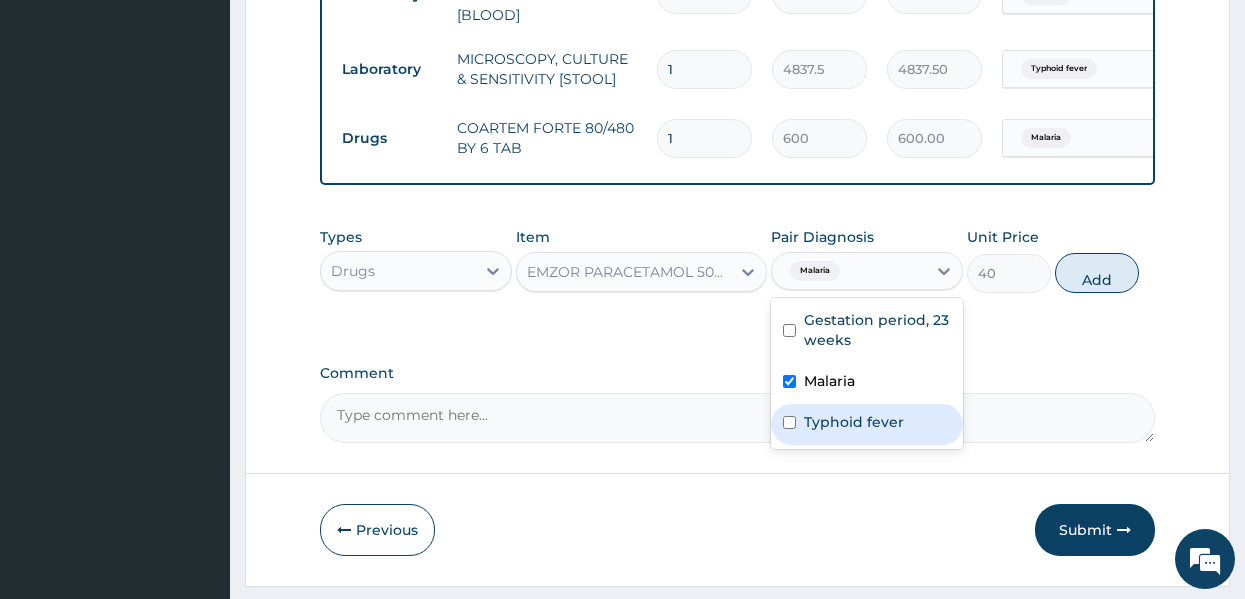 click on "Typhoid fever" at bounding box center (854, 422) 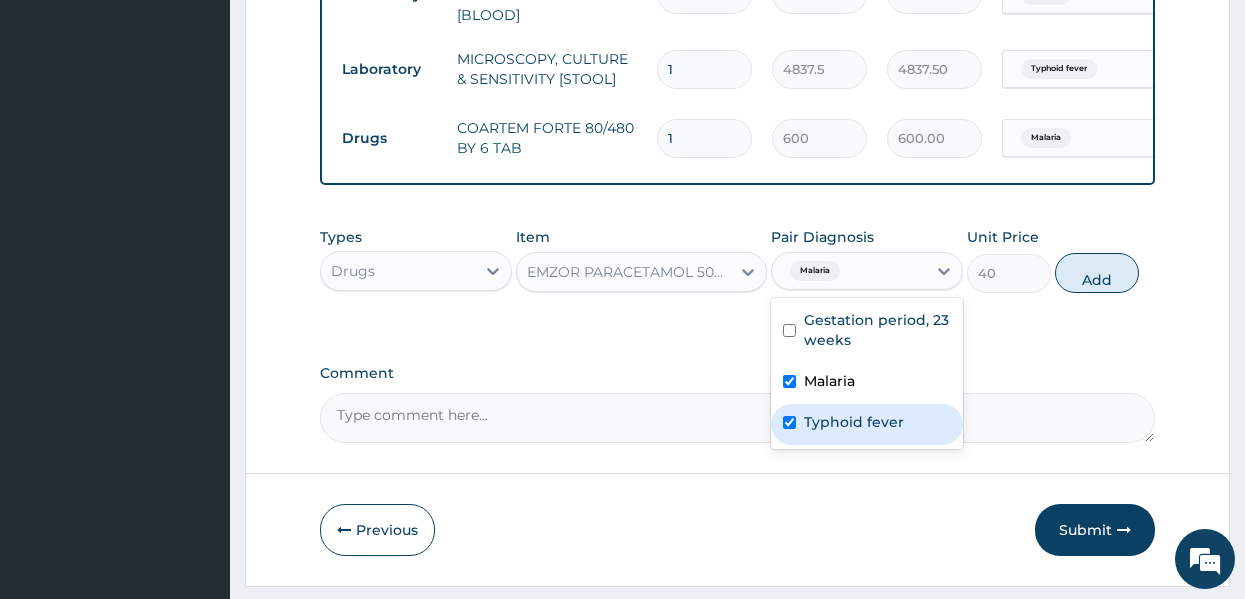 checkbox on "true" 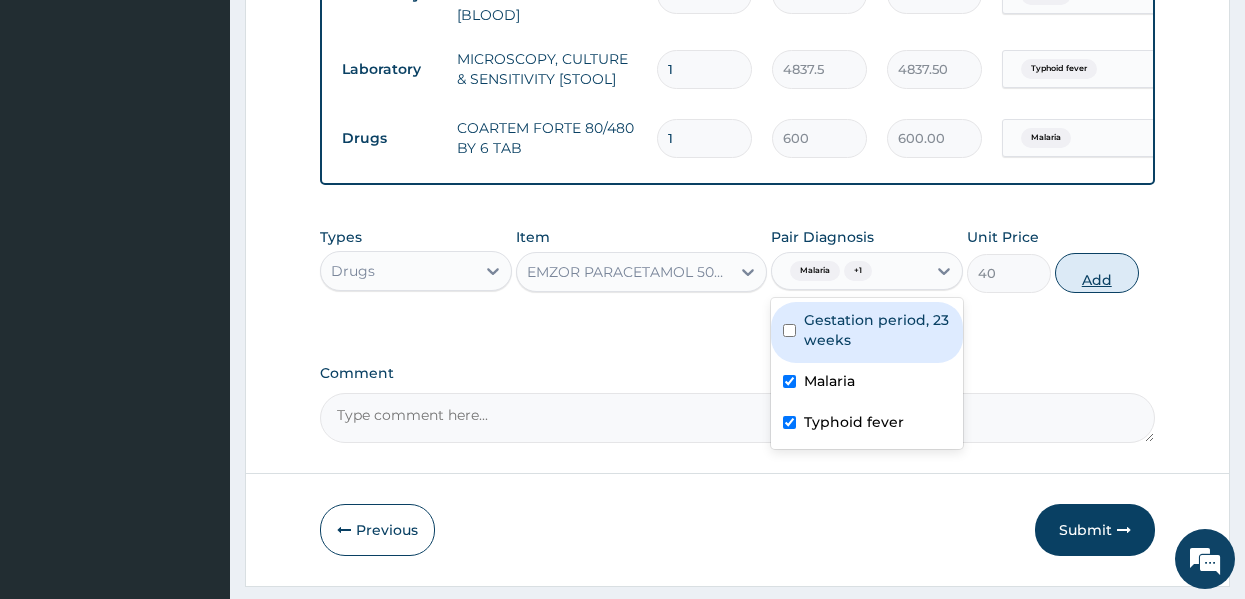 click on "Add" at bounding box center [1097, 273] 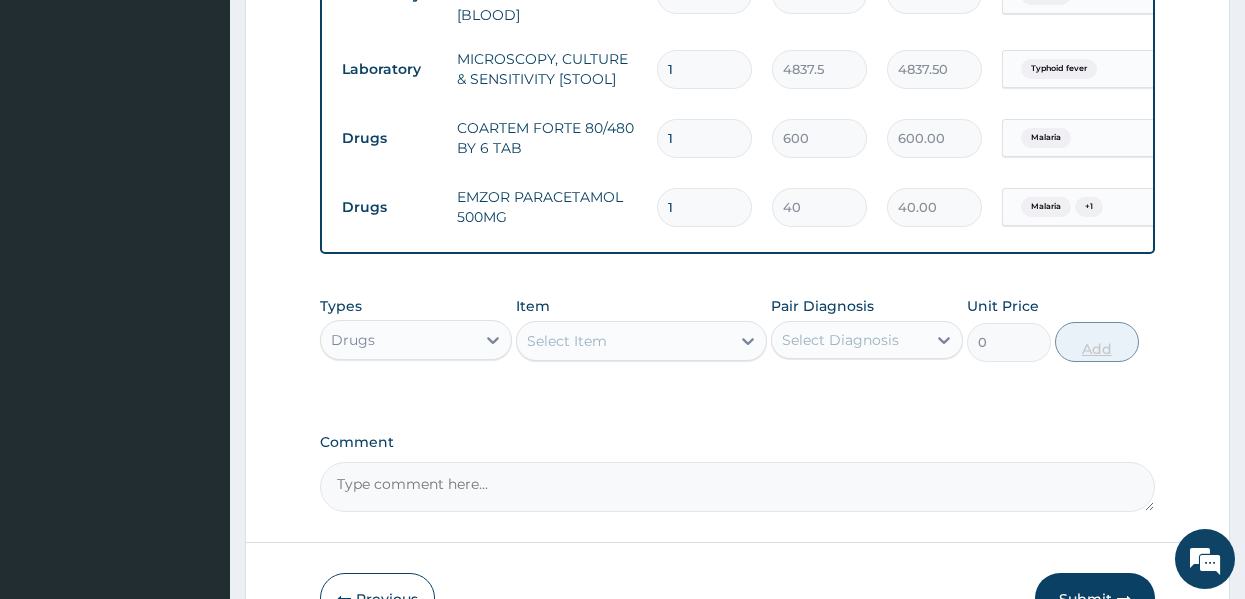 type on "18" 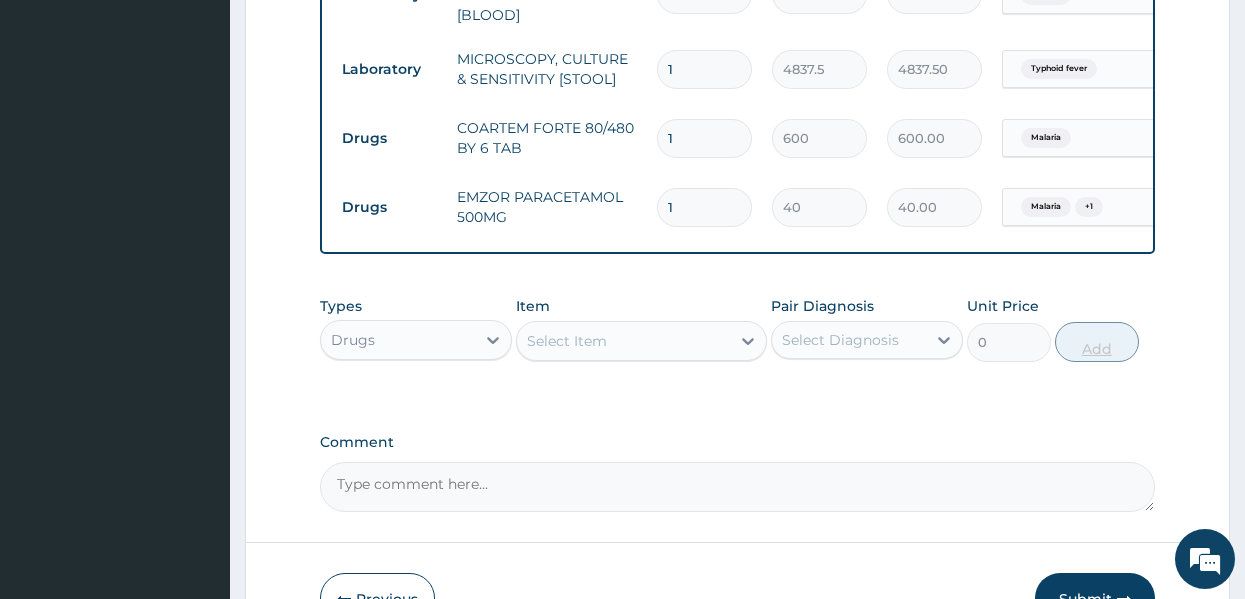 type on "720.00" 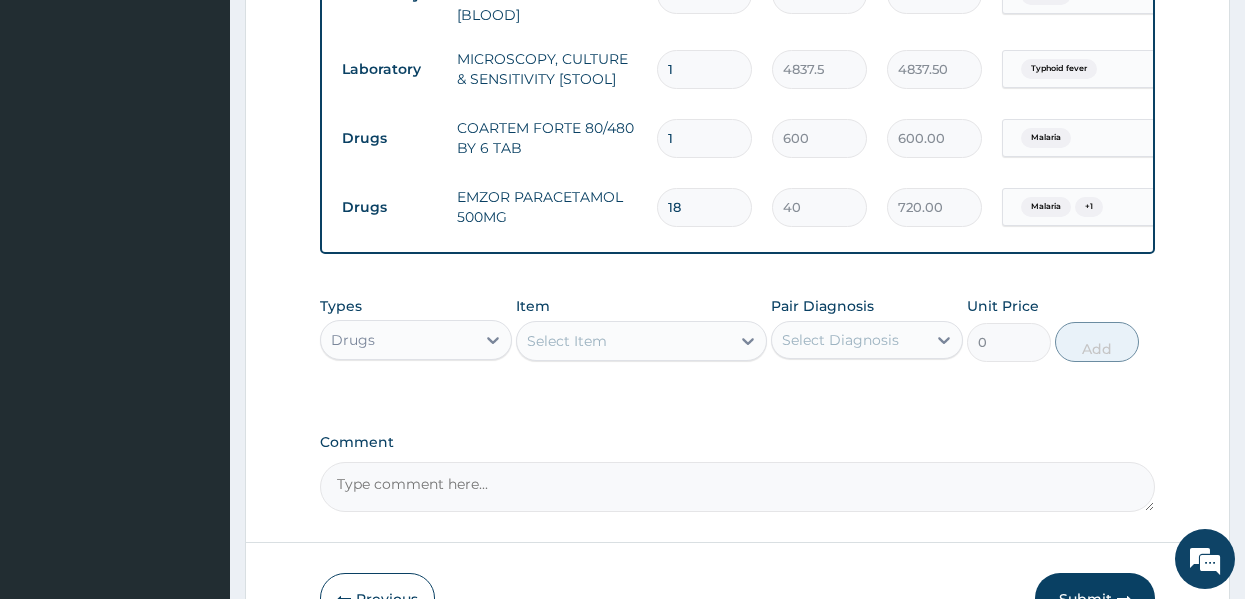 type on "18" 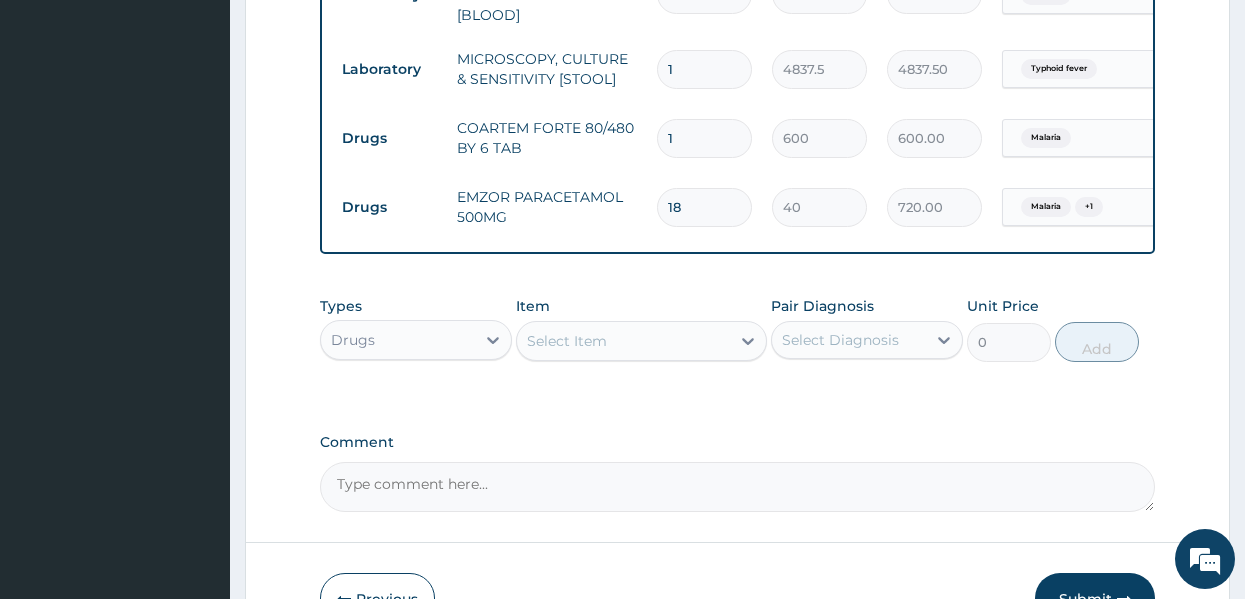 click on "1" at bounding box center [704, 138] 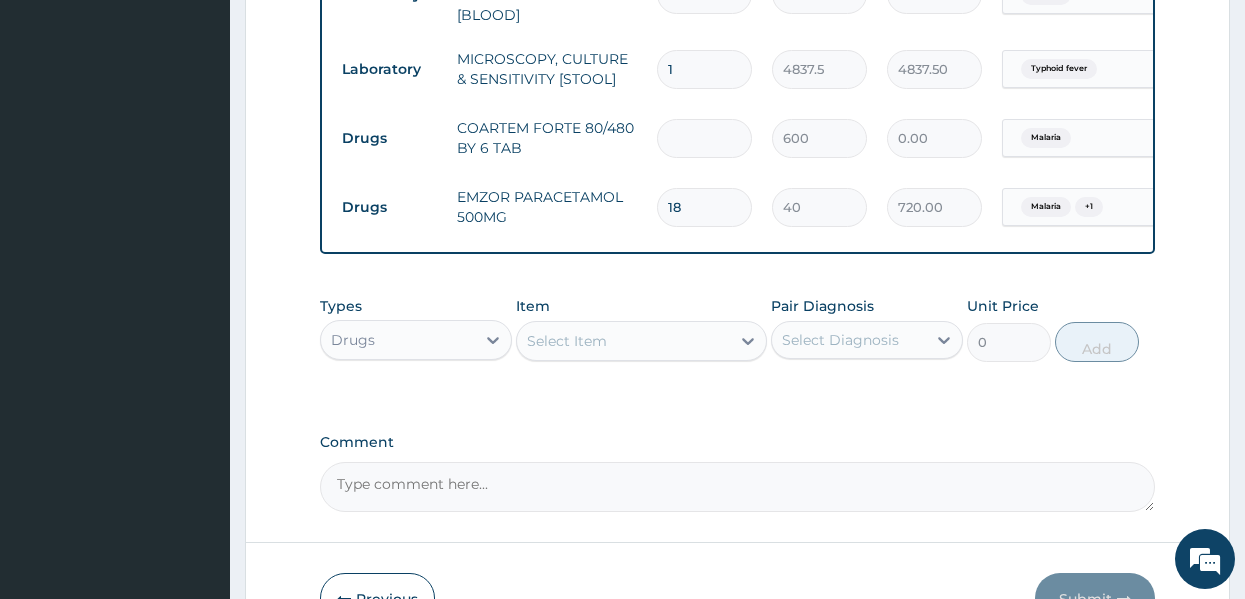 type on "6" 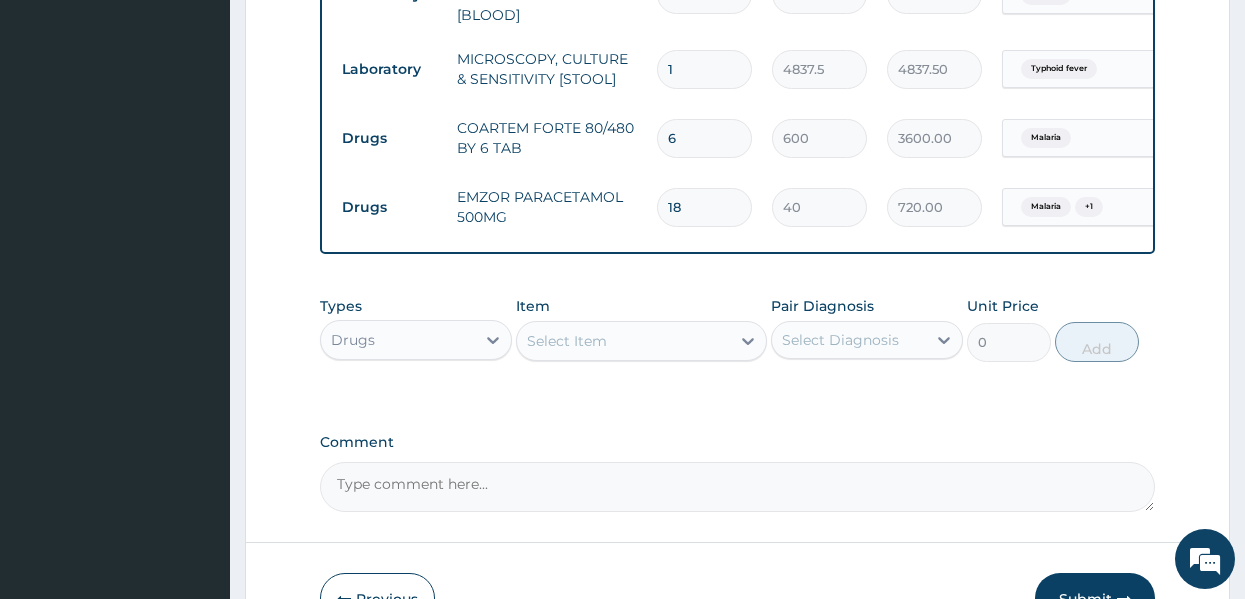 type on "6" 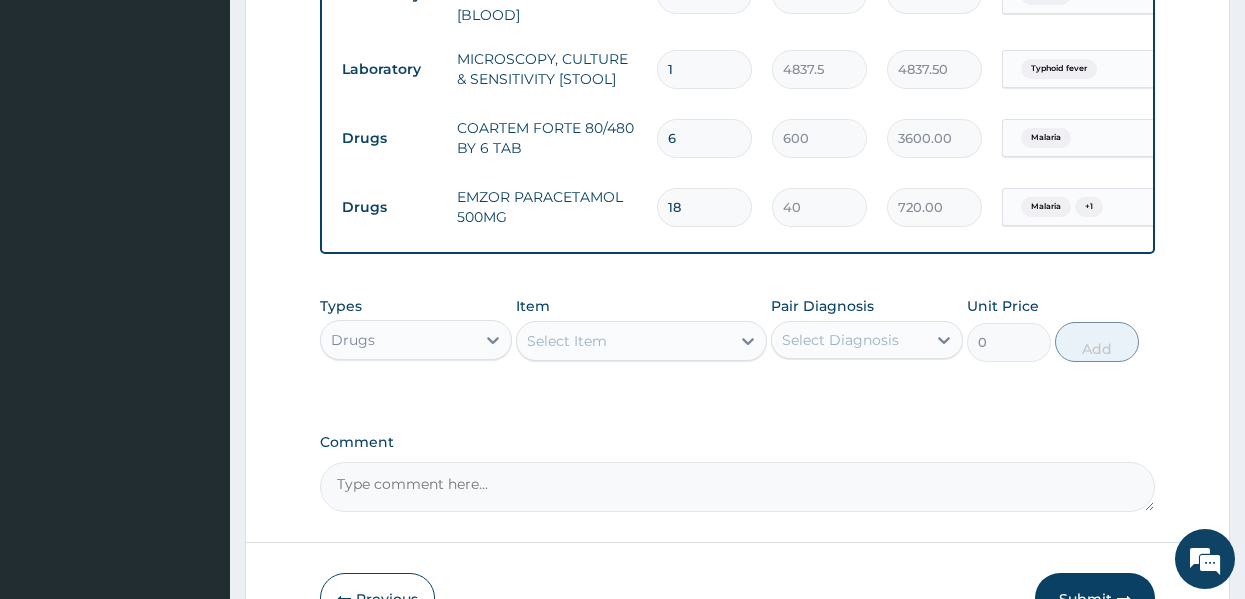 click on "Select Item" at bounding box center [623, 341] 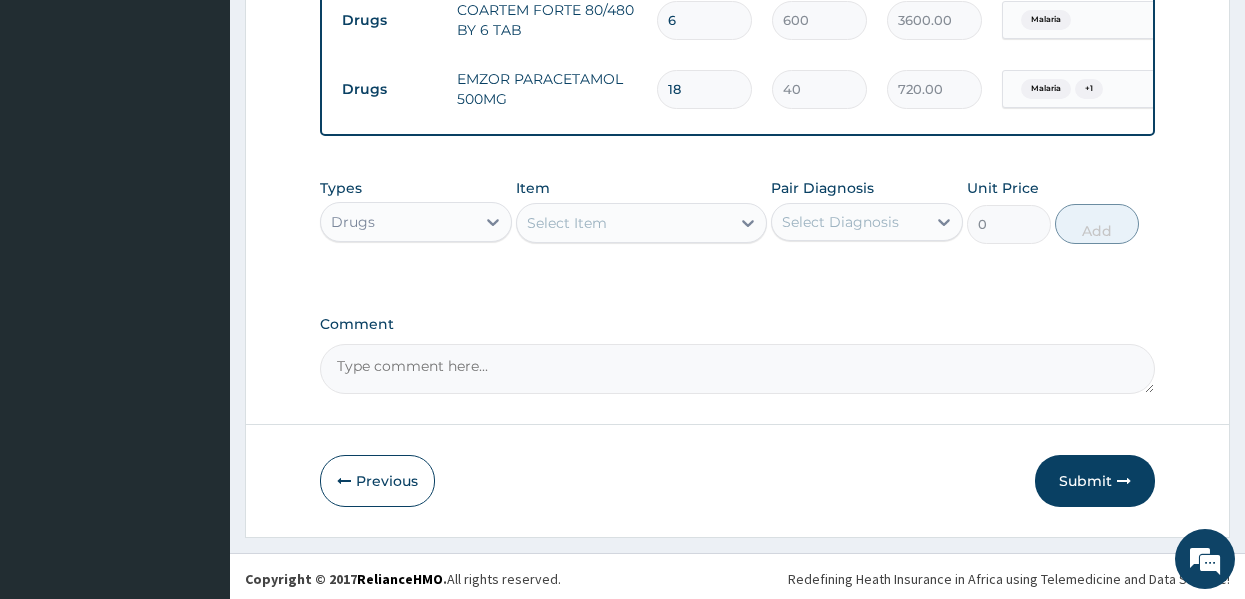 scroll, scrollTop: 1083, scrollLeft: 0, axis: vertical 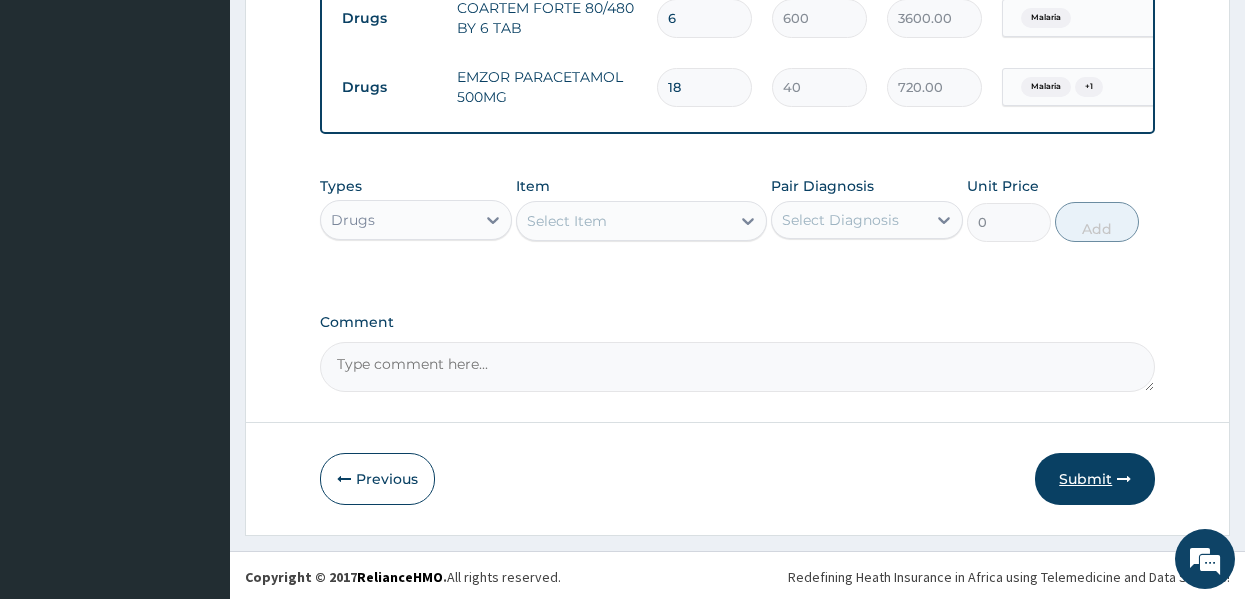 click on "Submit" at bounding box center (1095, 479) 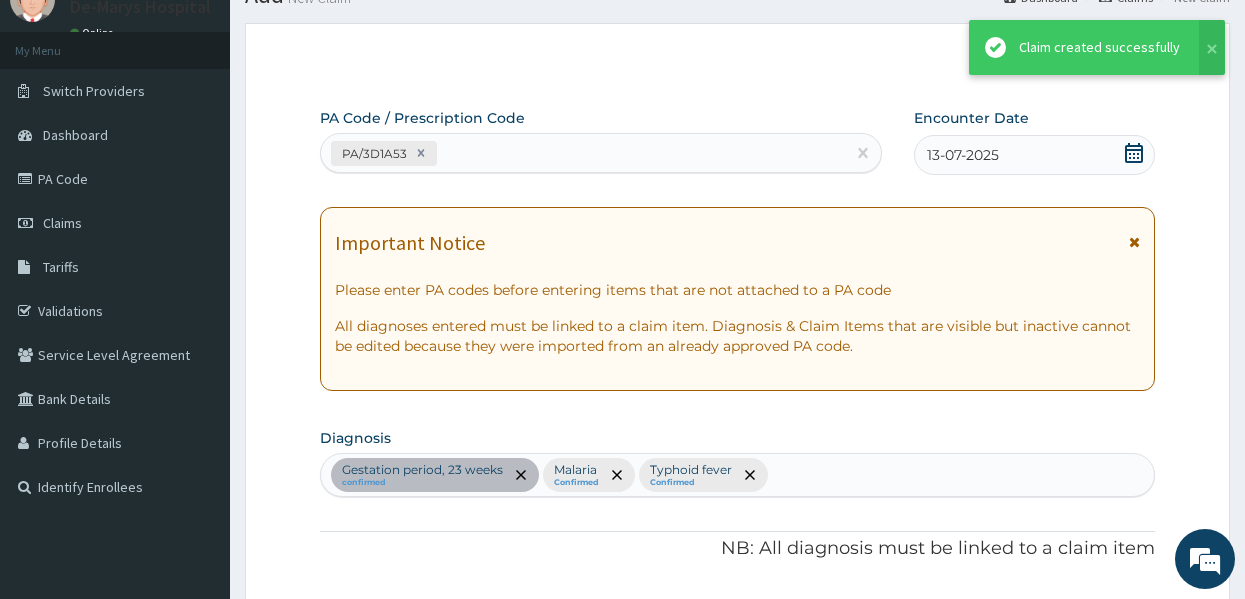 scroll, scrollTop: 1083, scrollLeft: 0, axis: vertical 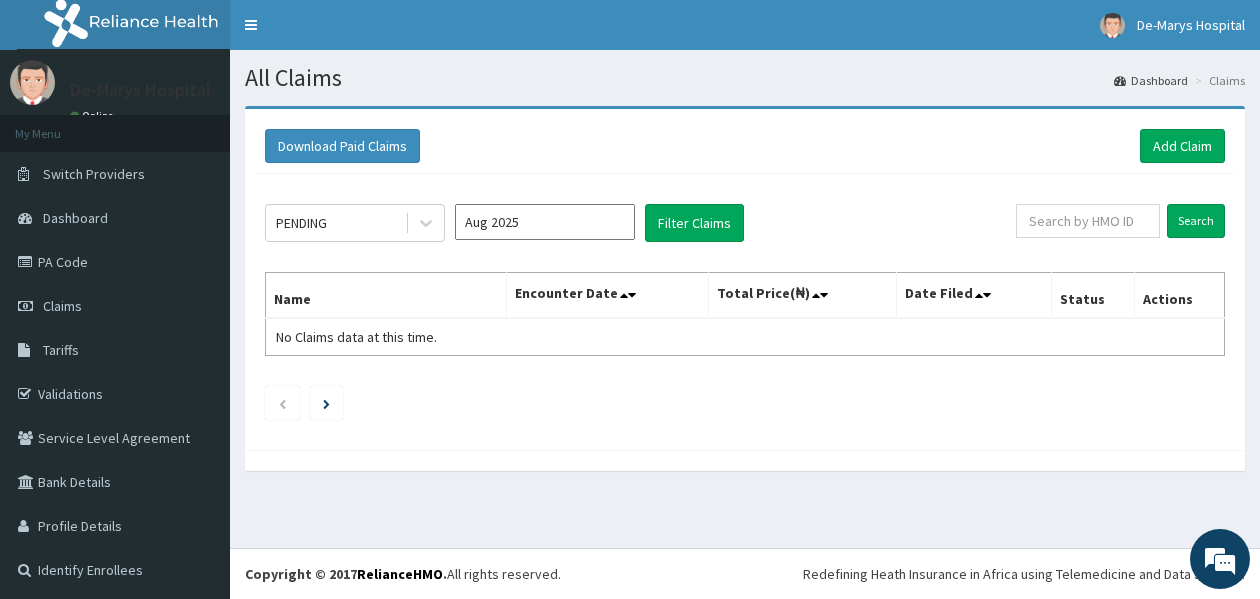 click on "Download Paid Claims Add Claim × Note you can only download claims within a maximum of 1 year and the dates will auto-adjust when you select range that is greater than 1 year From 04-05-2025 To 04-08-2025 Close Download PENDING Aug 2025 Filter Claims Search Name Encounter Date Total Price(₦) Date Filed Status Actions No Claims data at this time." at bounding box center [745, 298] 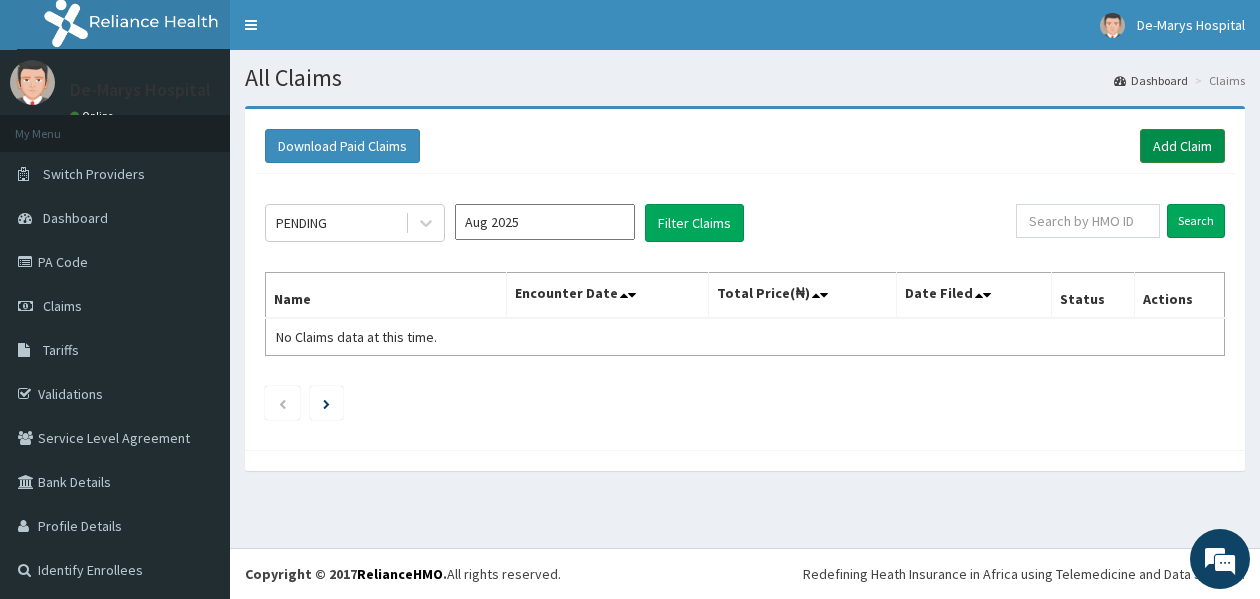 click on "Add Claim" at bounding box center (1182, 146) 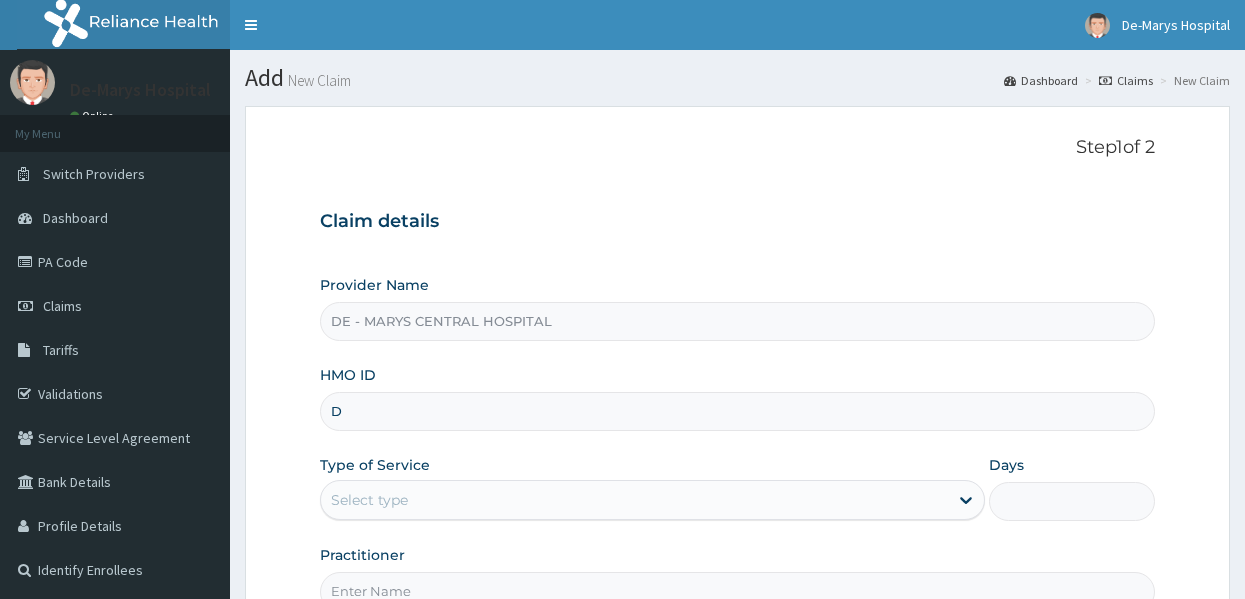 scroll, scrollTop: 0, scrollLeft: 0, axis: both 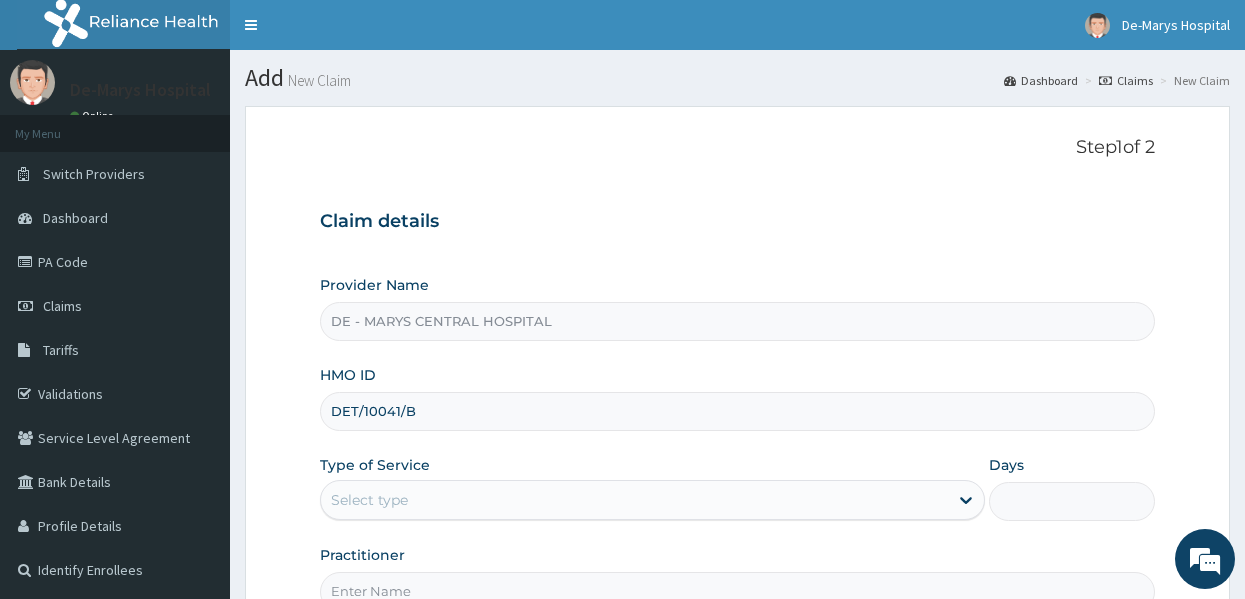 type on "DET/10041/B" 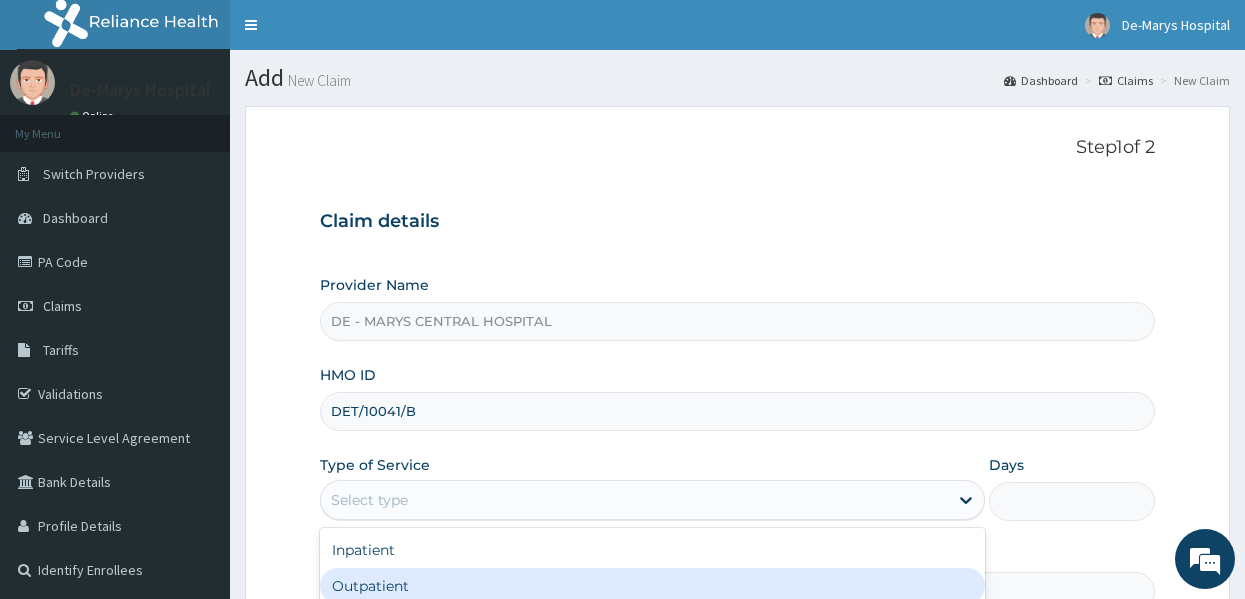click on "Outpatient" at bounding box center (652, 586) 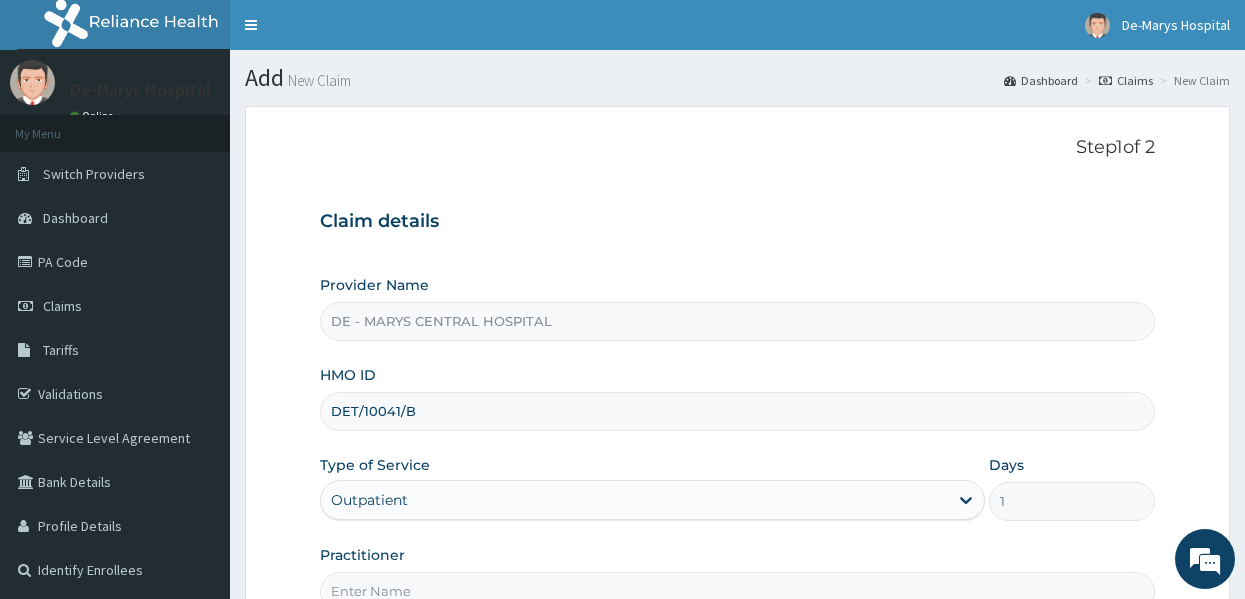 click on "Provider Name DE - MARYS CENTRAL HOSPITAL HMO ID DET/10041/B Type of Service Outpatient Days 1 Practitioner" at bounding box center (738, 443) 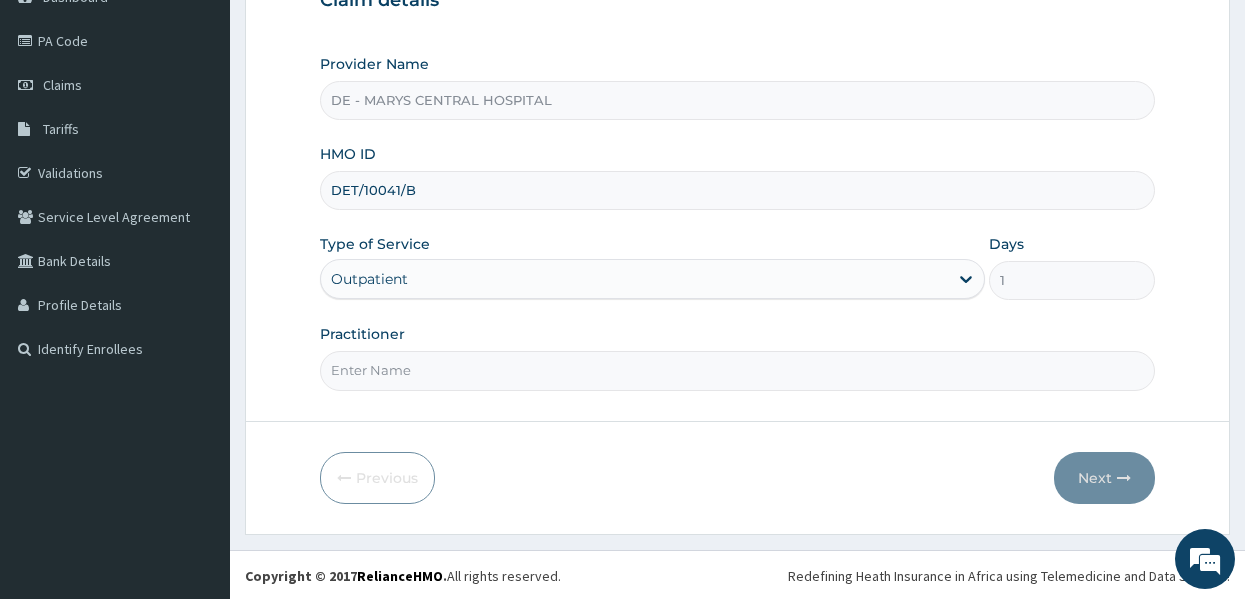 scroll, scrollTop: 223, scrollLeft: 0, axis: vertical 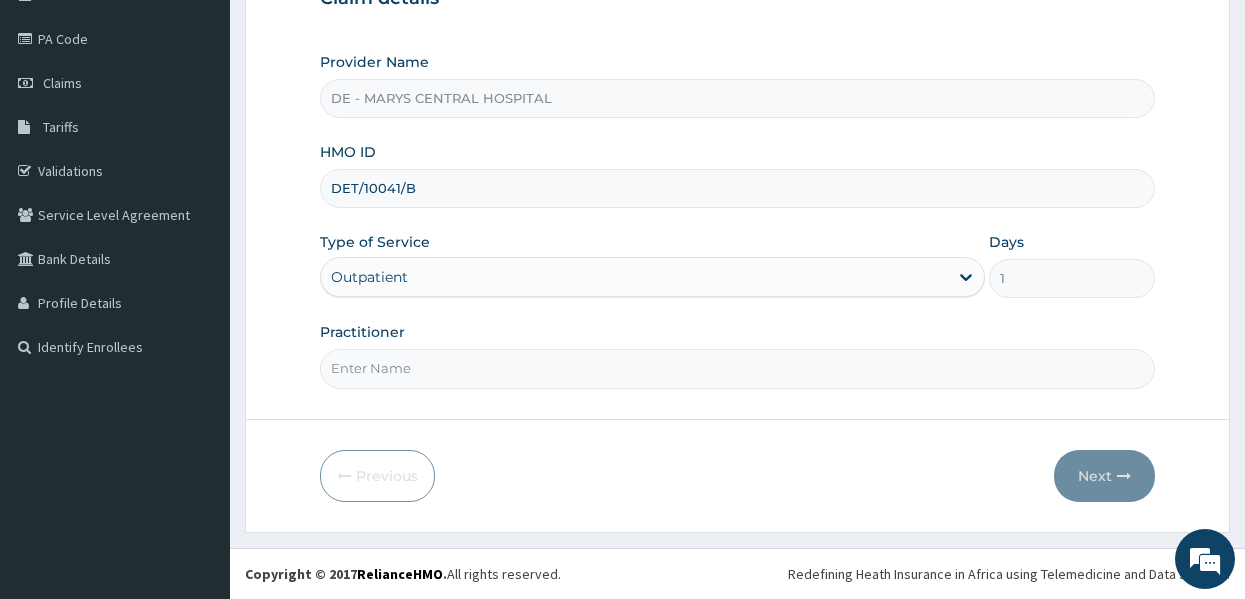 click on "Practitioner" at bounding box center (738, 368) 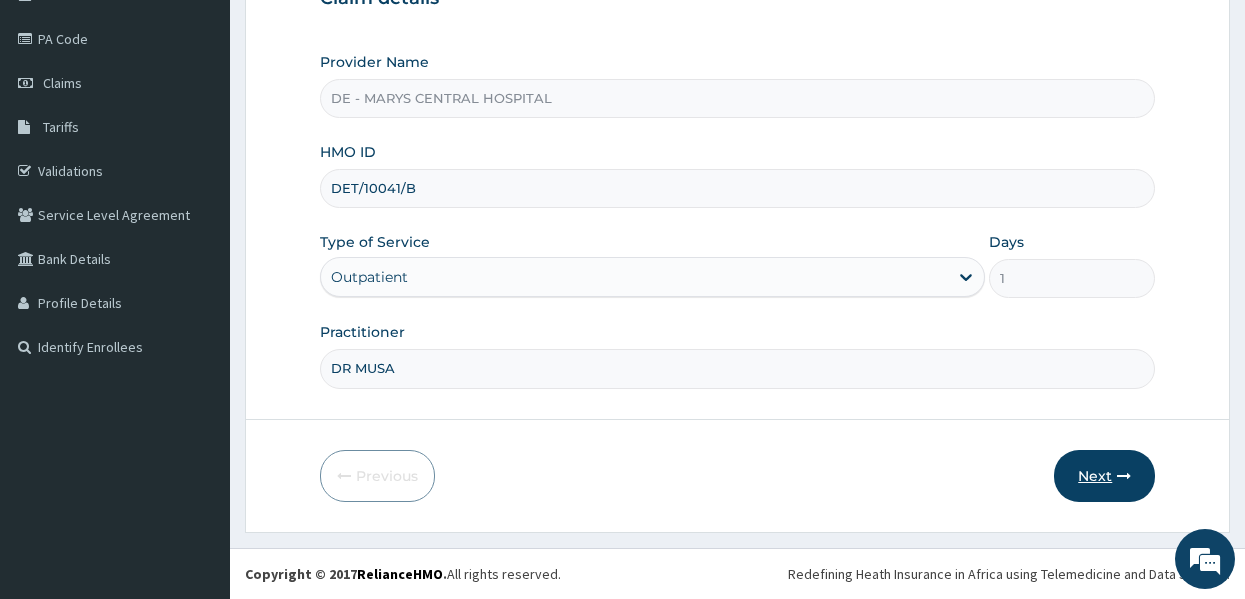 click at bounding box center (1124, 476) 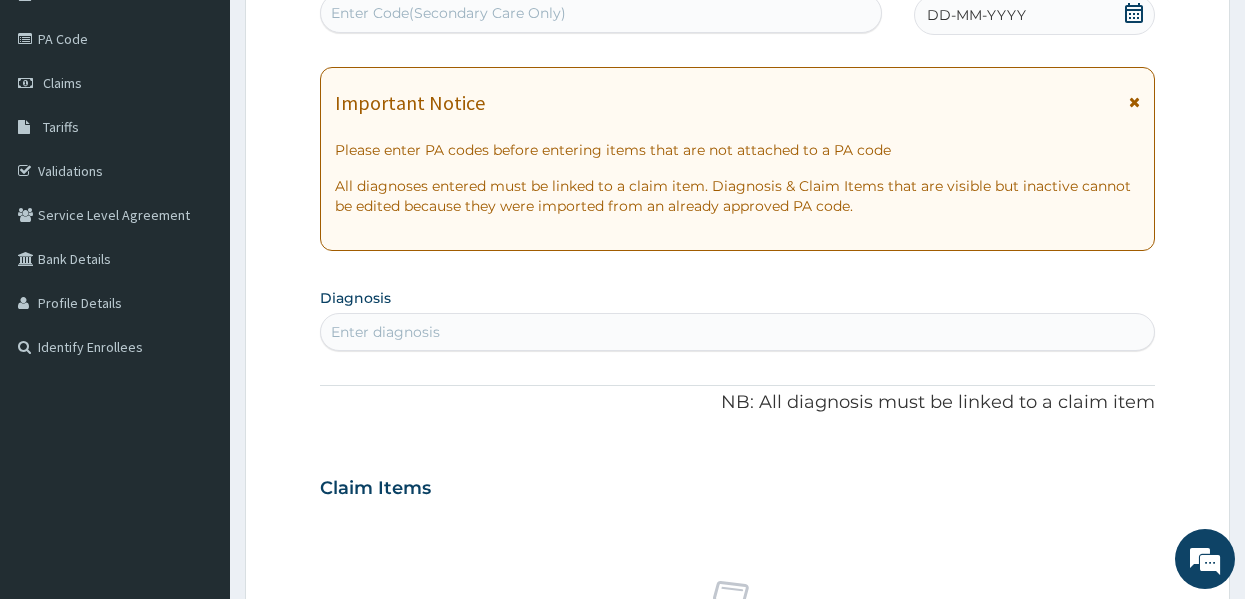 click on "DD-MM-YYYY" at bounding box center [976, 15] 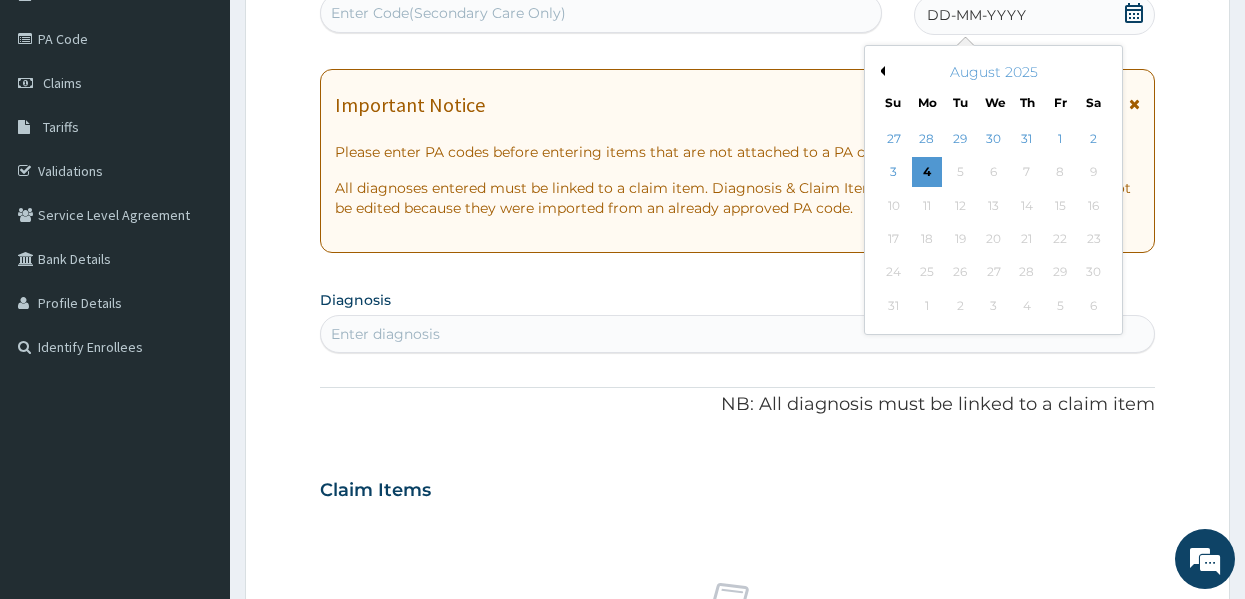 click on "Previous Month" at bounding box center (880, 71) 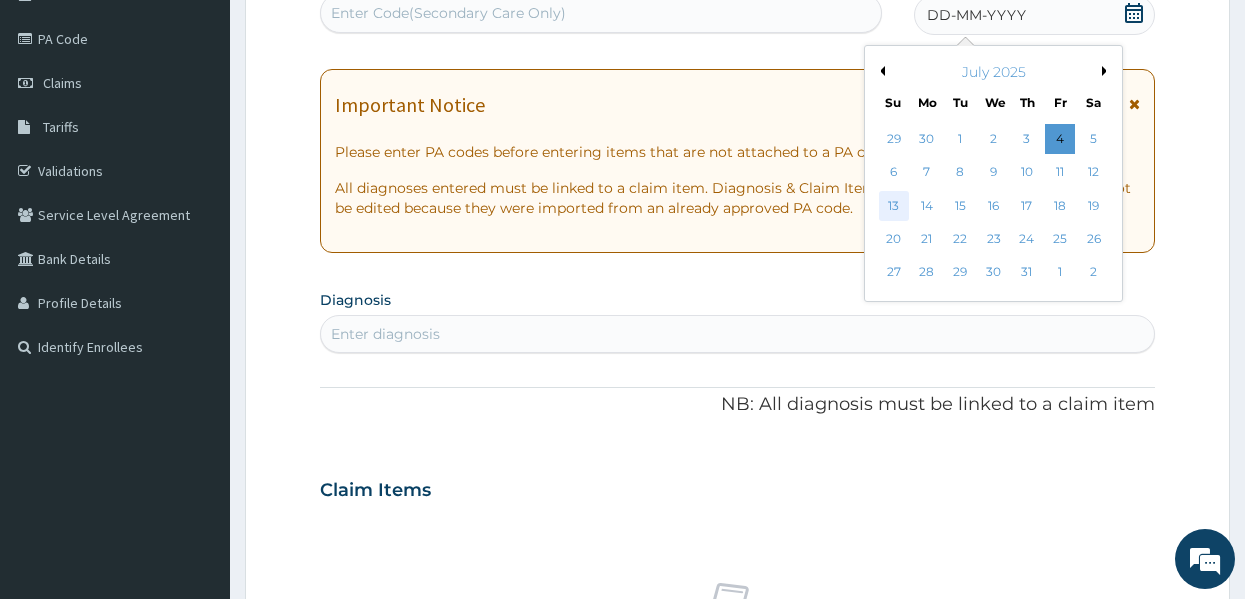 click on "13" at bounding box center (894, 206) 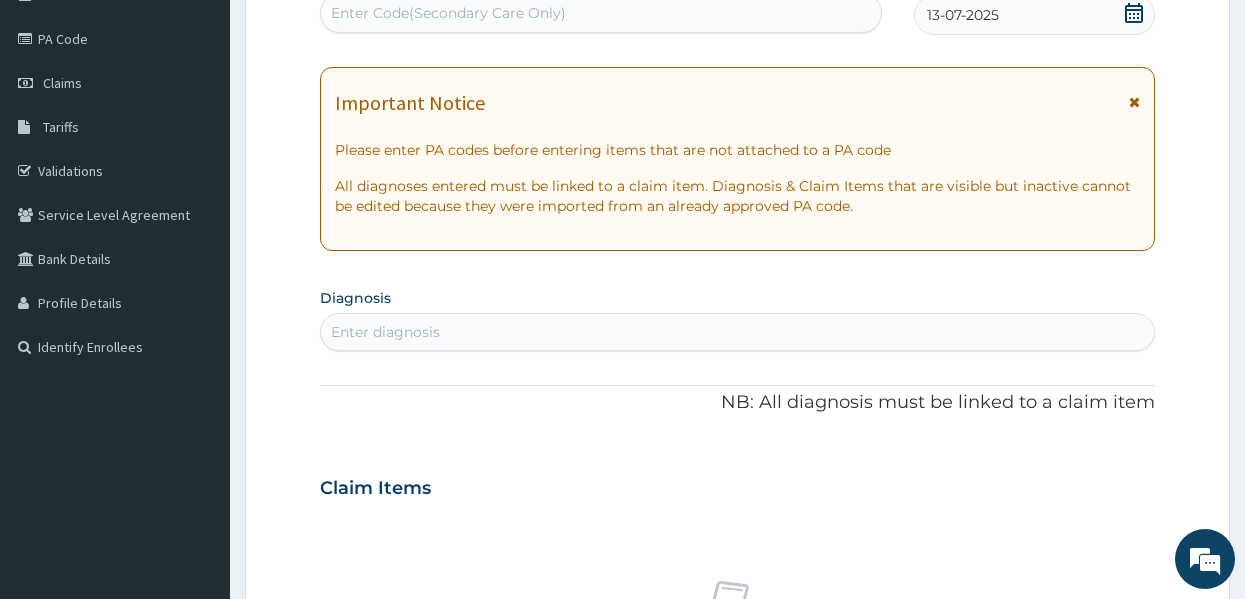click on "Enter diagnosis" at bounding box center [738, 332] 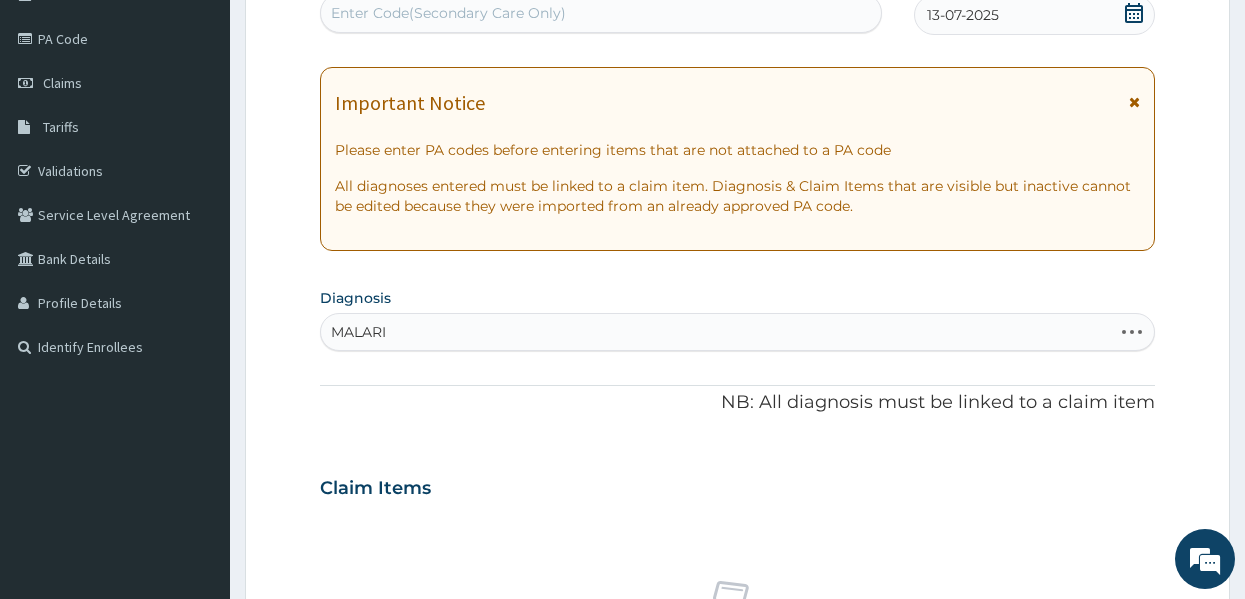 type on "MALARIA" 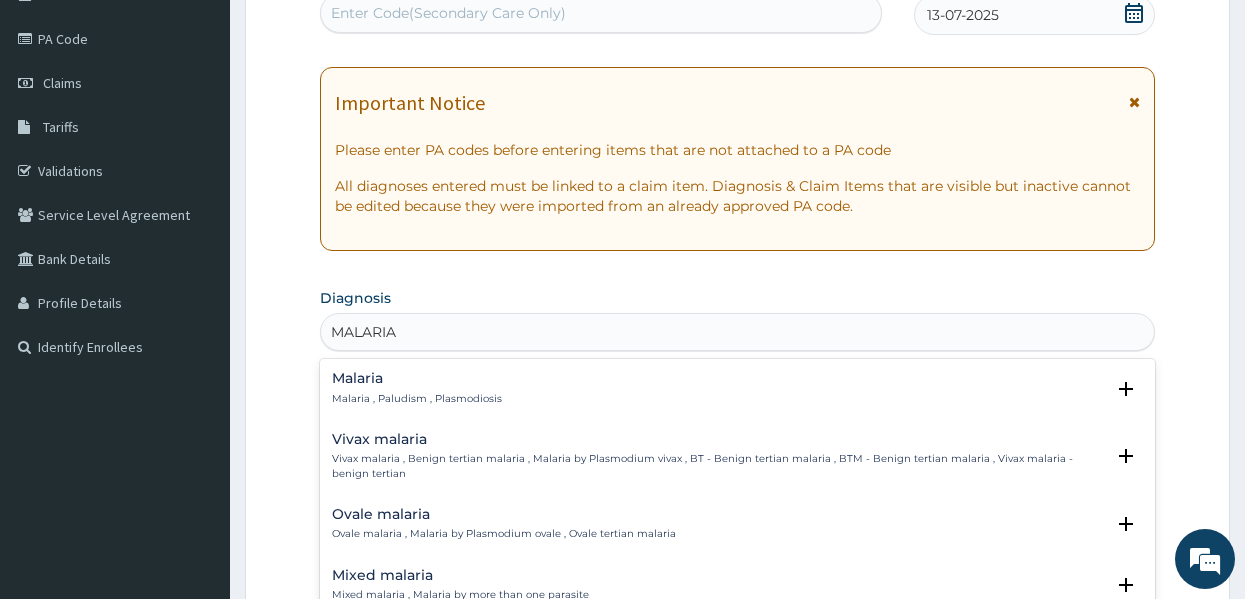 click on "Malaria Malaria , Paludism , Plasmodiosis" at bounding box center (738, 388) 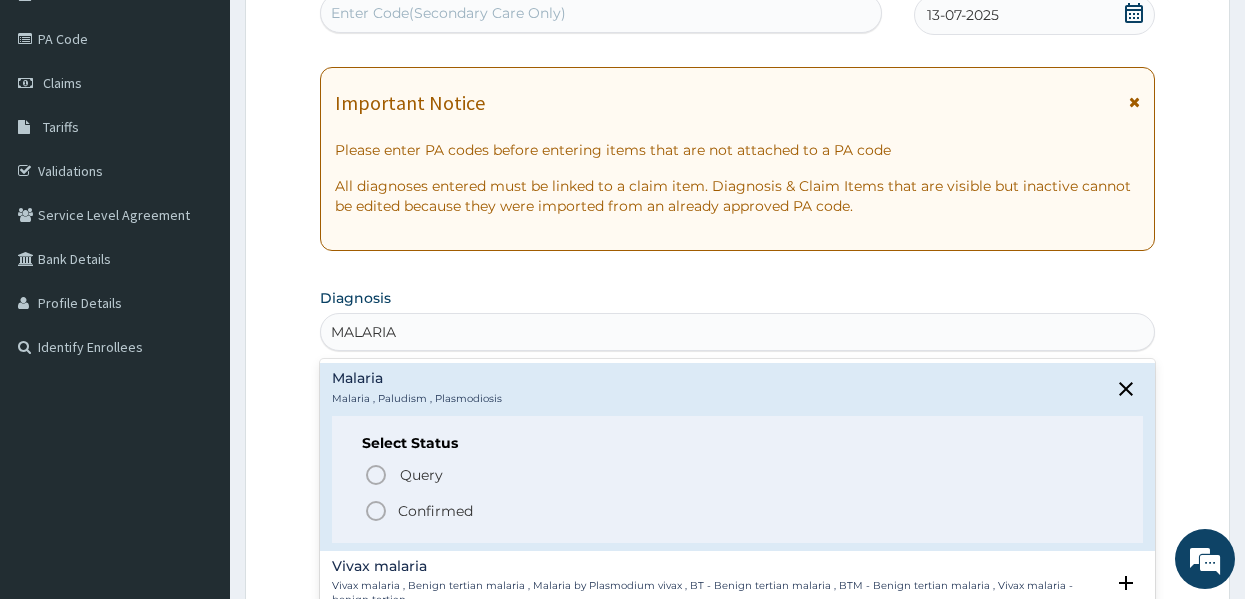 click on "Confirmed" at bounding box center [435, 511] 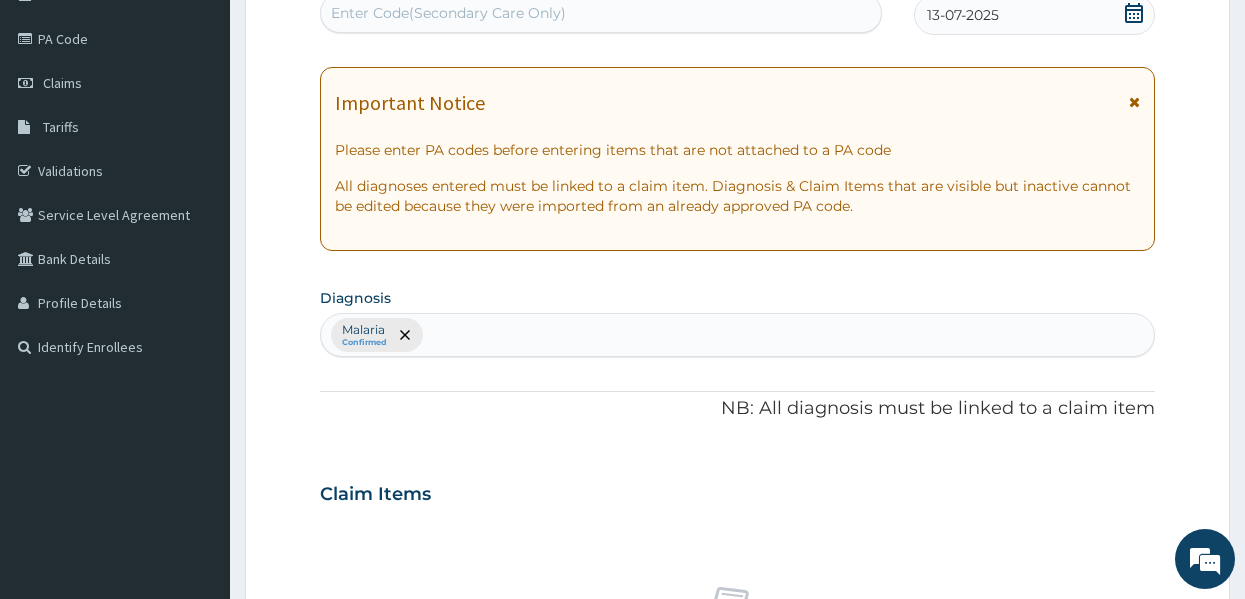 click on "Claim Items" at bounding box center [738, 490] 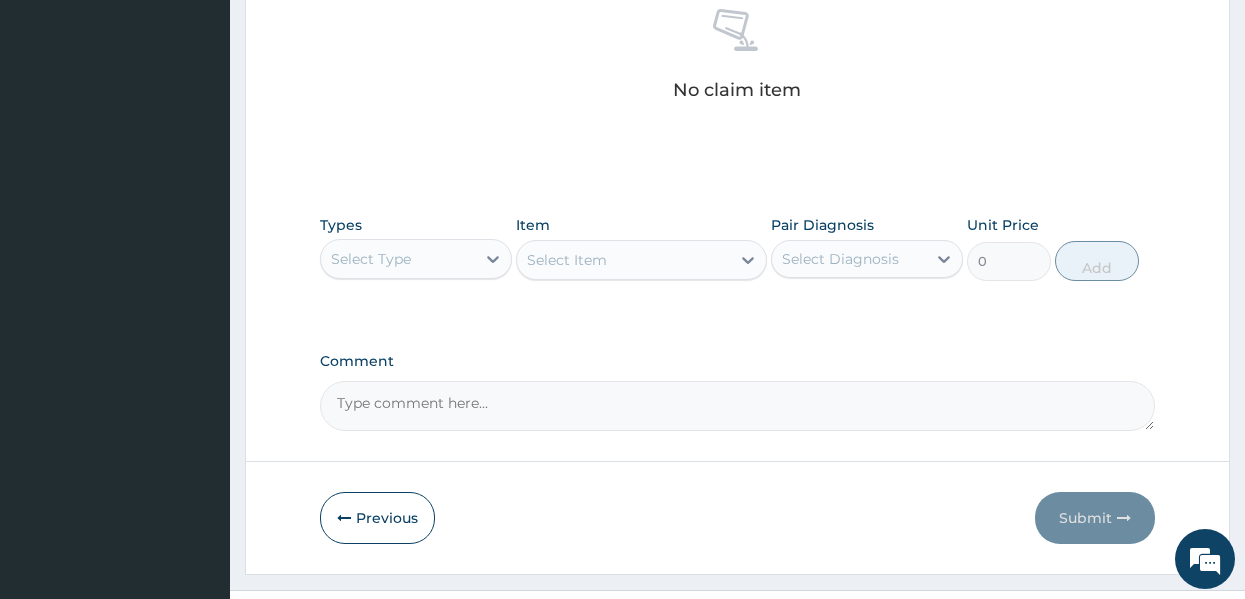 scroll, scrollTop: 843, scrollLeft: 0, axis: vertical 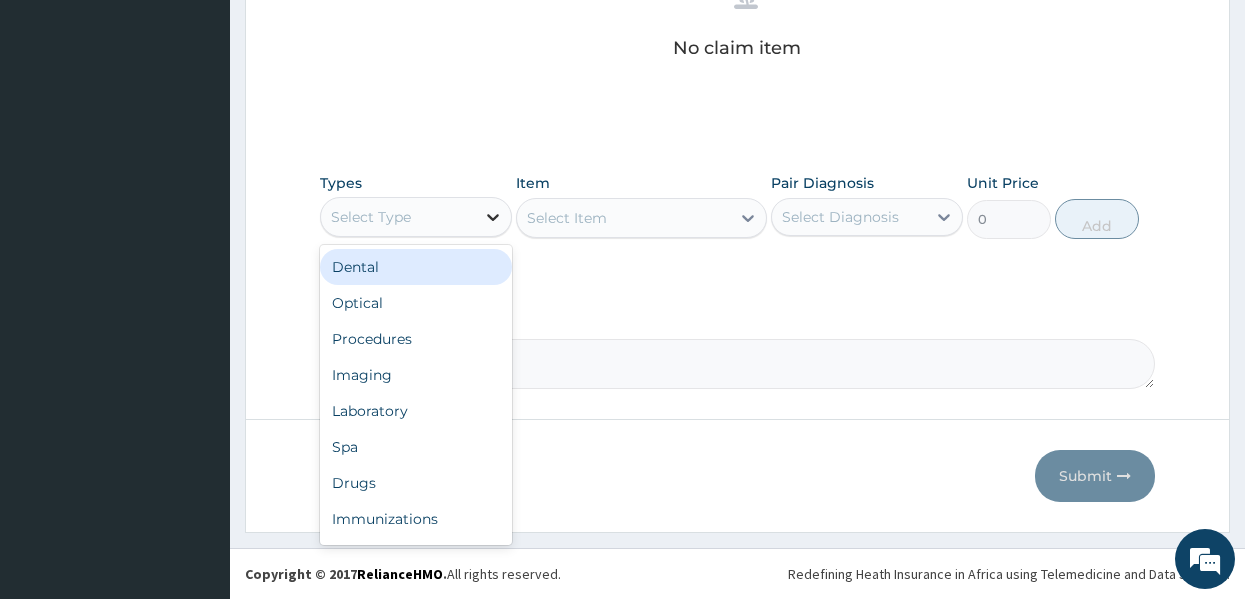 click at bounding box center [493, 217] 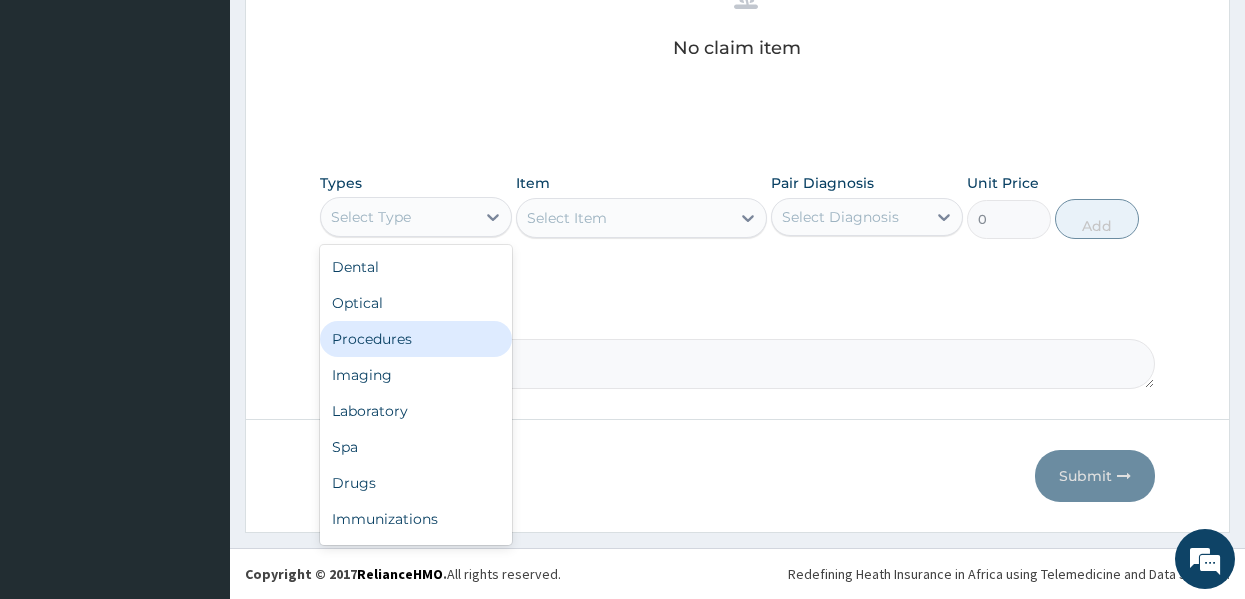 click on "Procedures" at bounding box center [416, 339] 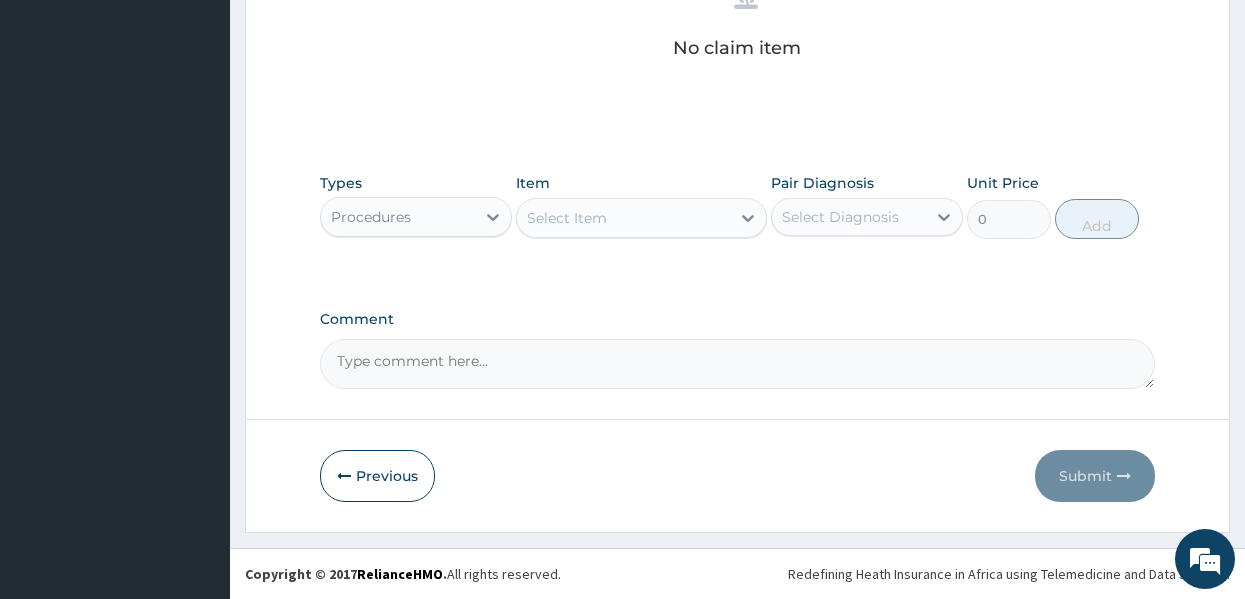 click on "Select Item" at bounding box center [567, 218] 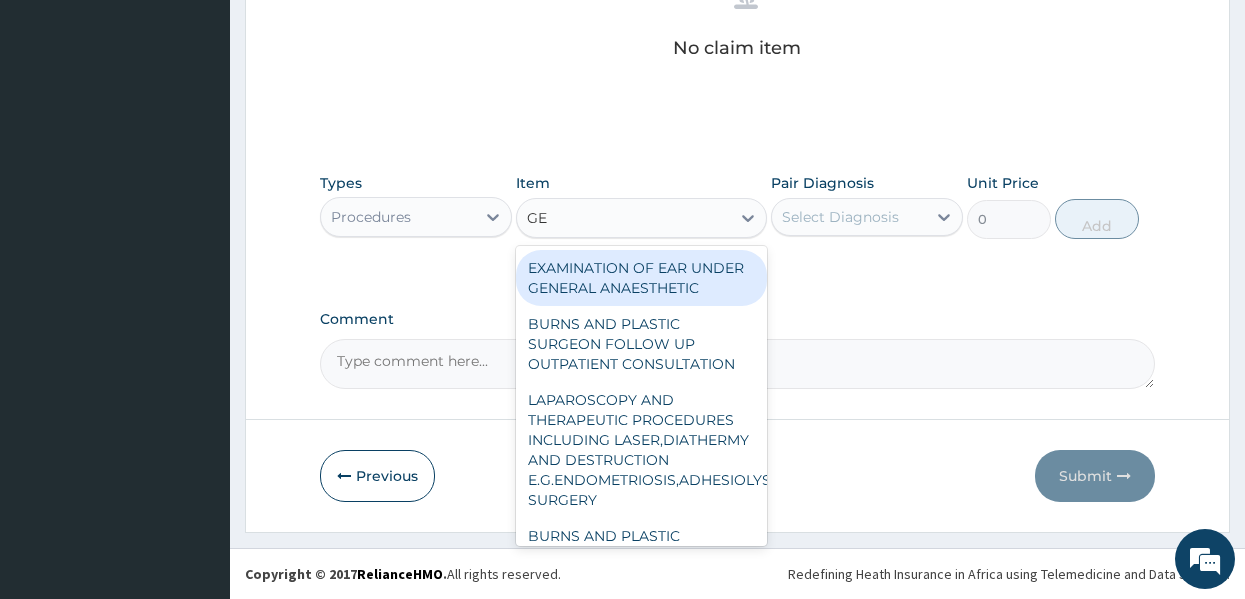 type on "GEN" 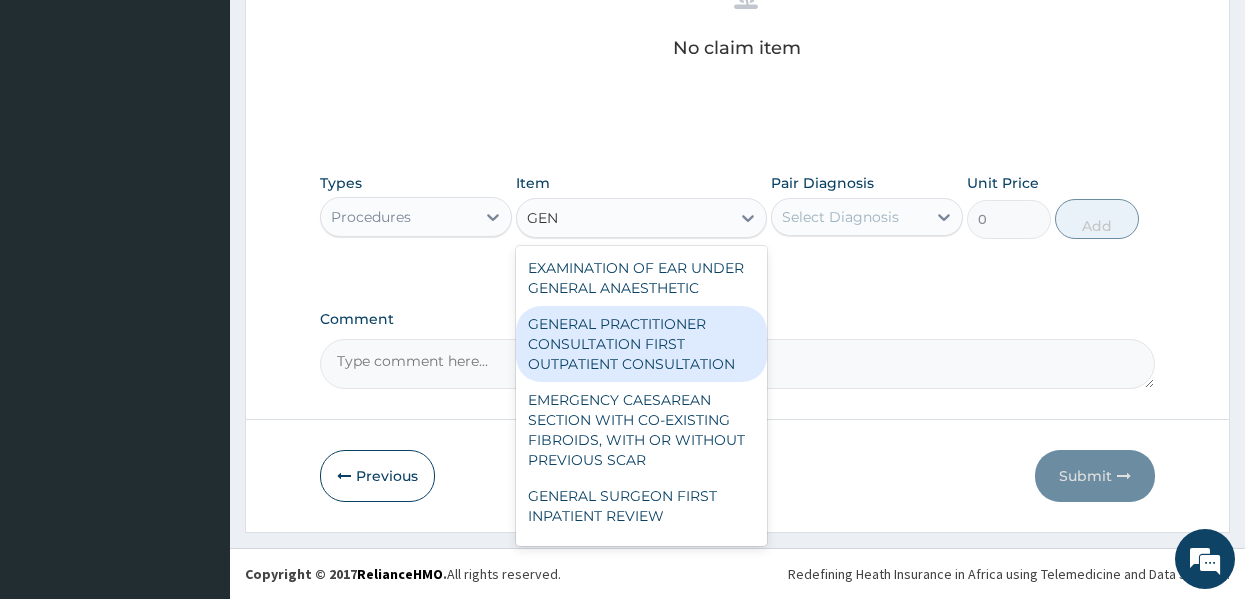 click on "GENERAL PRACTITIONER CONSULTATION FIRST OUTPATIENT CONSULTATION" at bounding box center (641, 344) 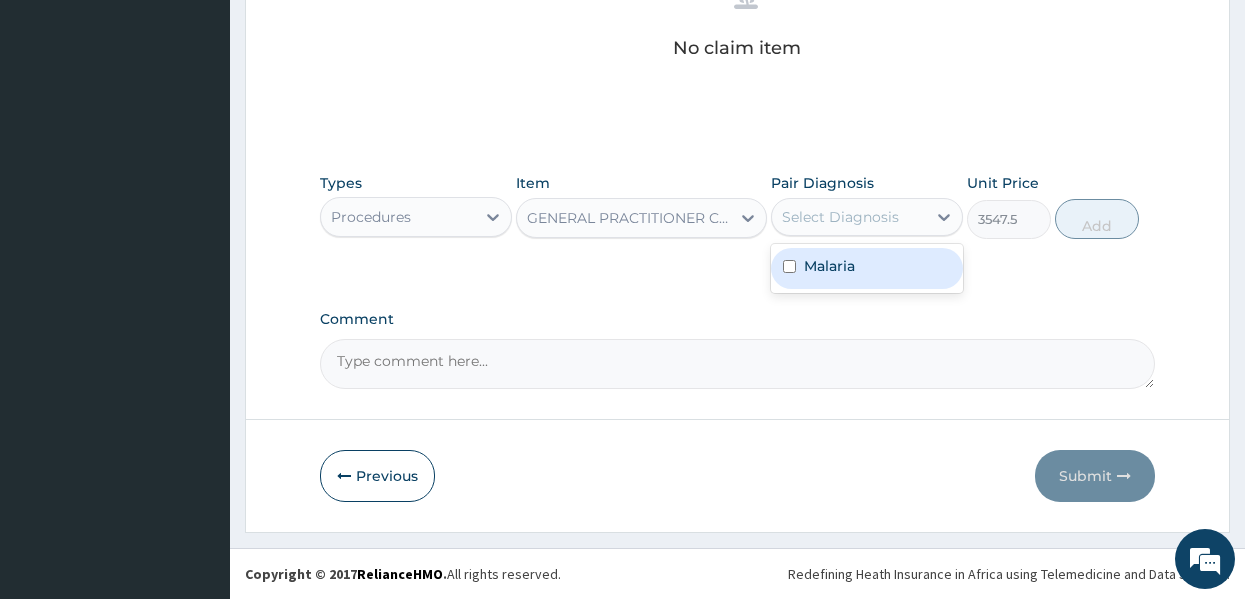 click on "Select Diagnosis" at bounding box center [849, 217] 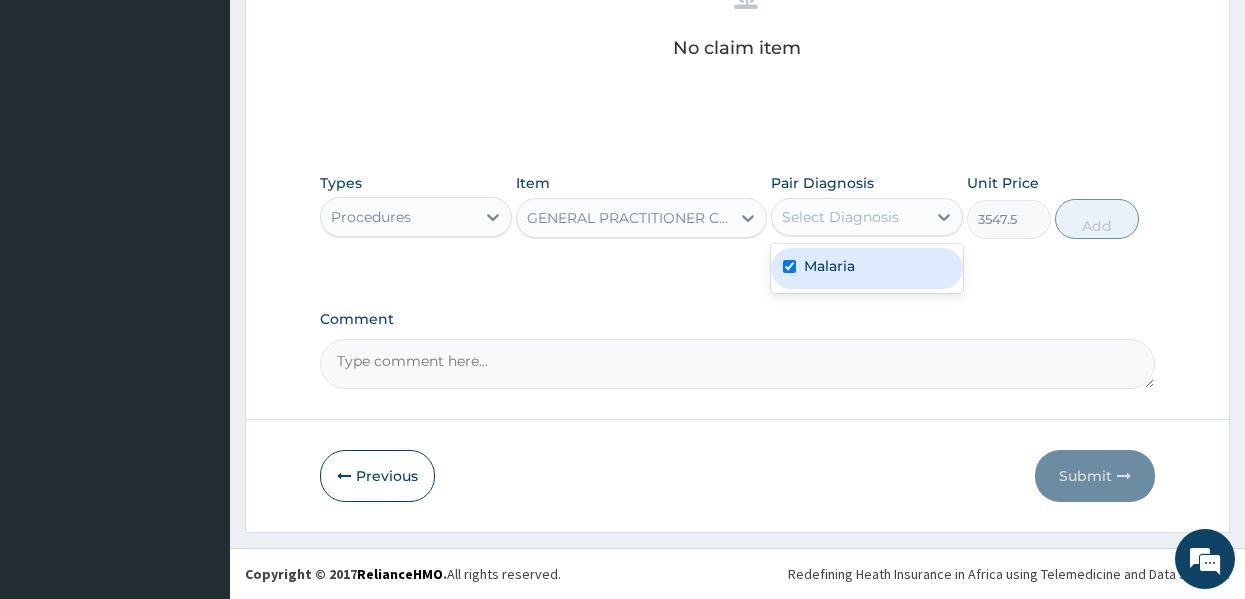 checkbox on "true" 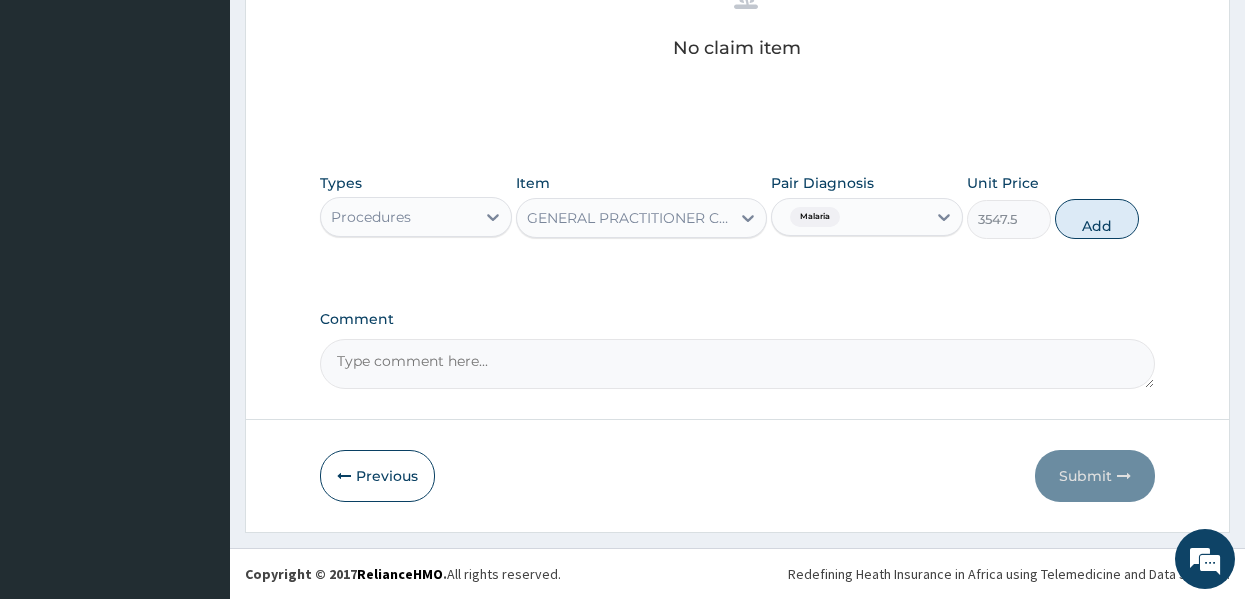 click on "Comment" at bounding box center [738, 319] 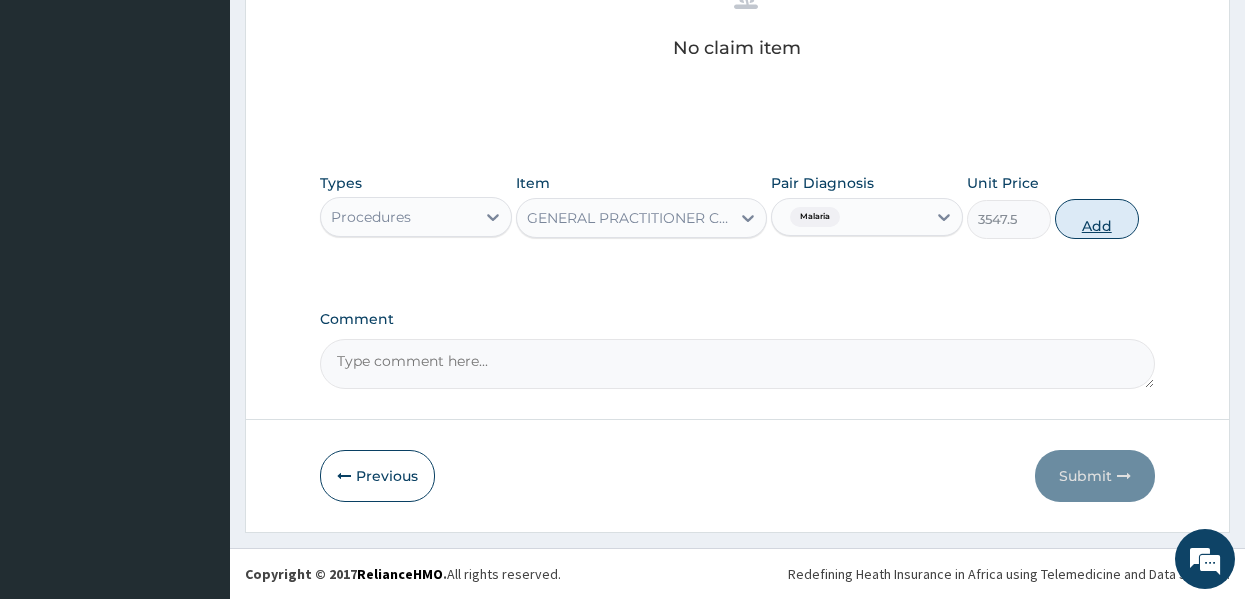 click on "Add" at bounding box center [1097, 219] 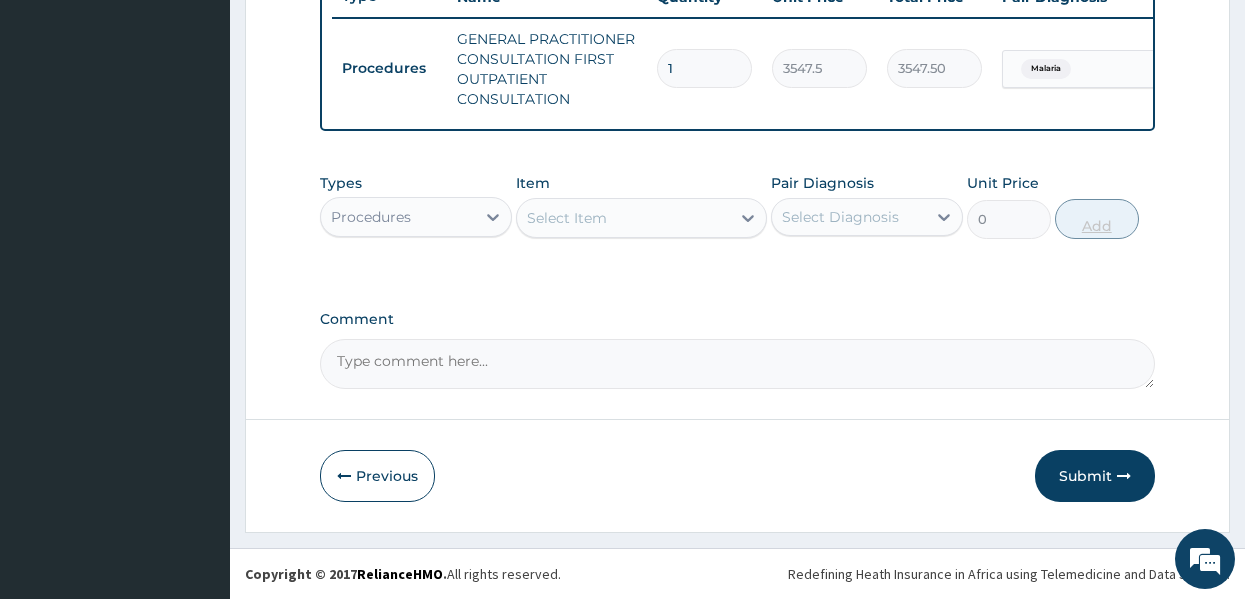 scroll, scrollTop: 794, scrollLeft: 0, axis: vertical 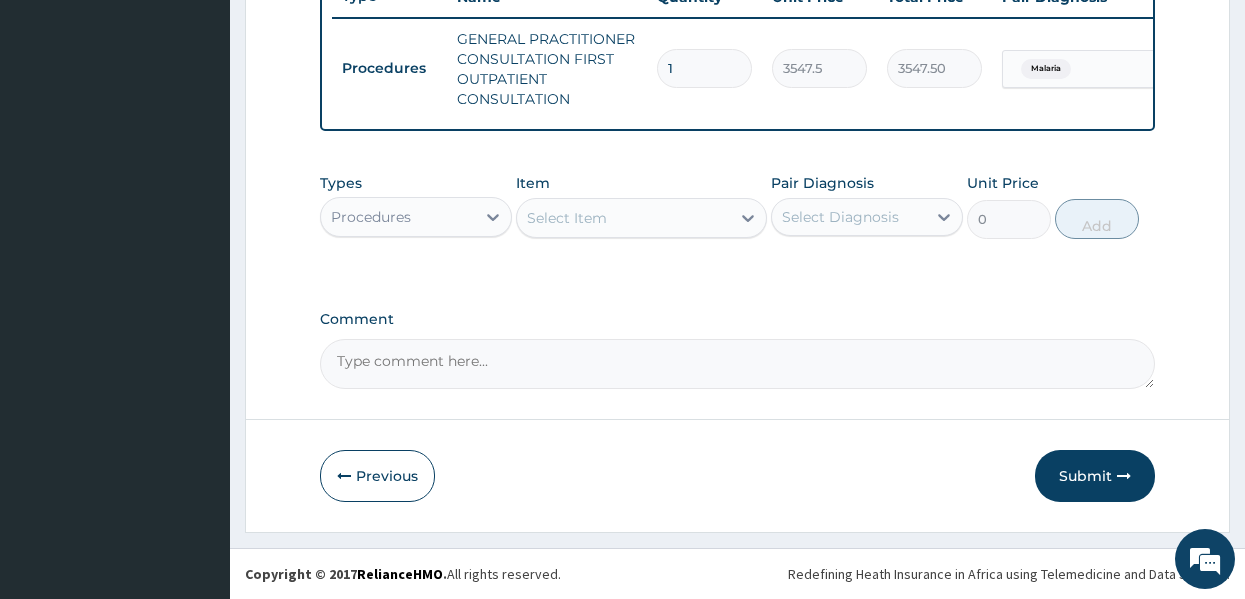click on "Select Item" at bounding box center [623, 218] 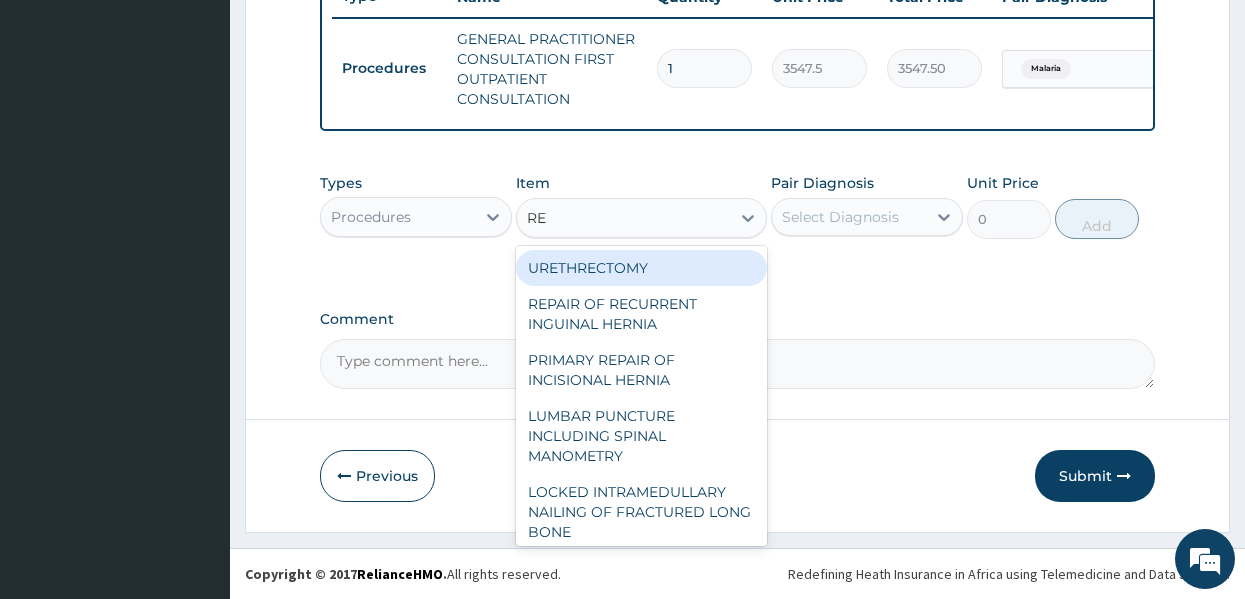 type on "REG" 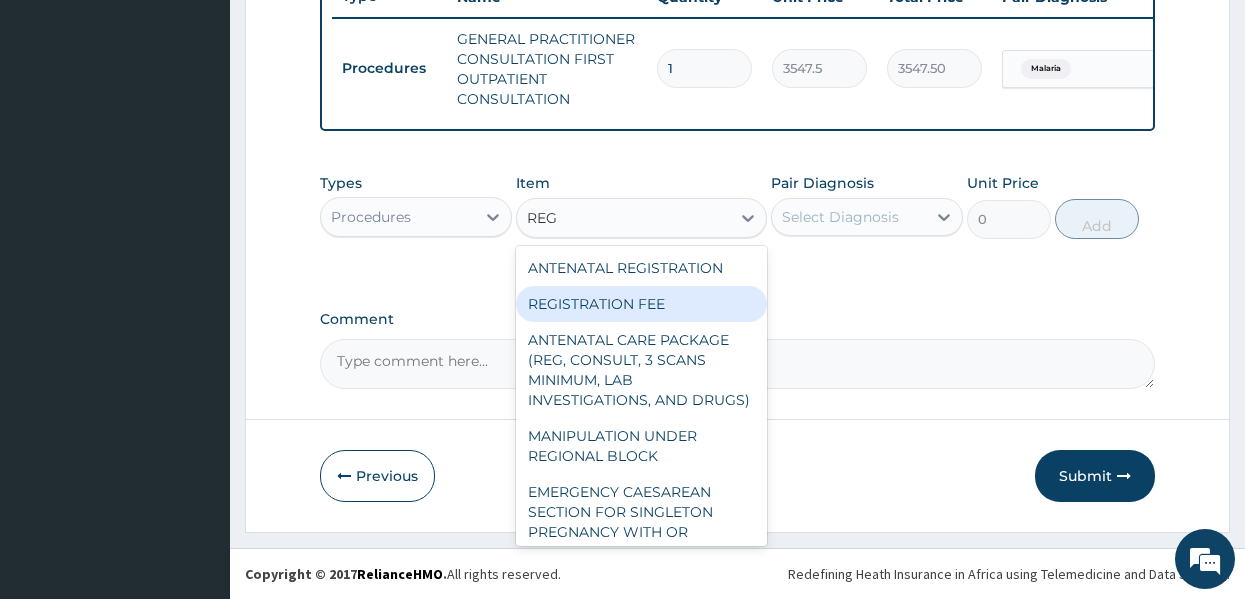 click on "REGISTRATION FEE" at bounding box center (641, 304) 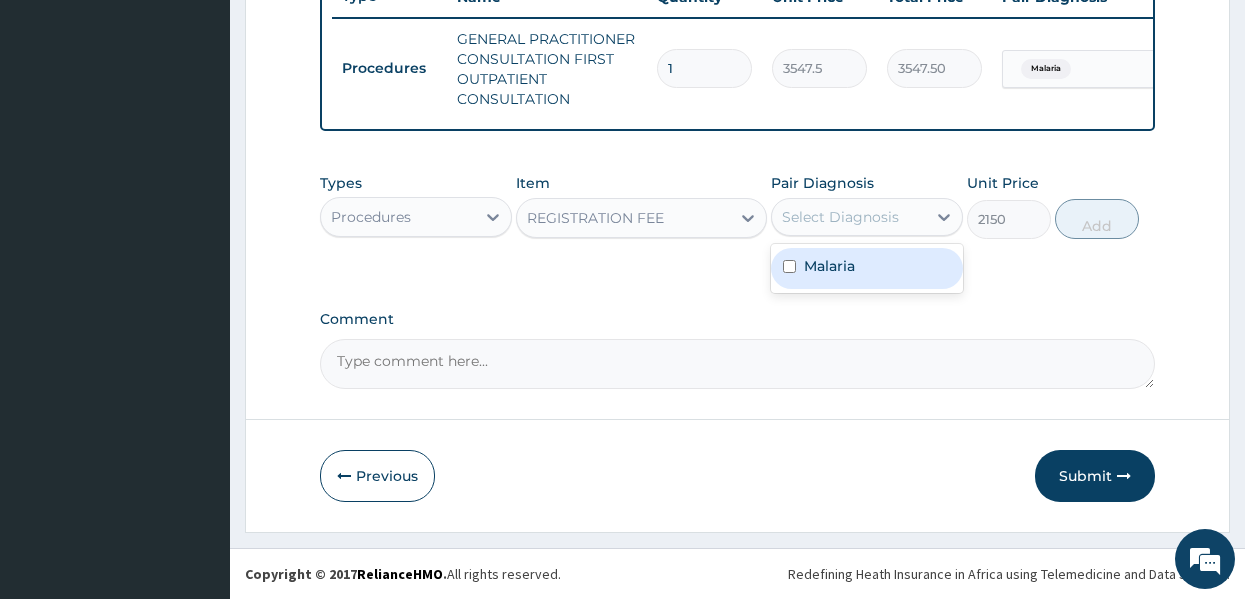 click on "Select Diagnosis" at bounding box center [840, 217] 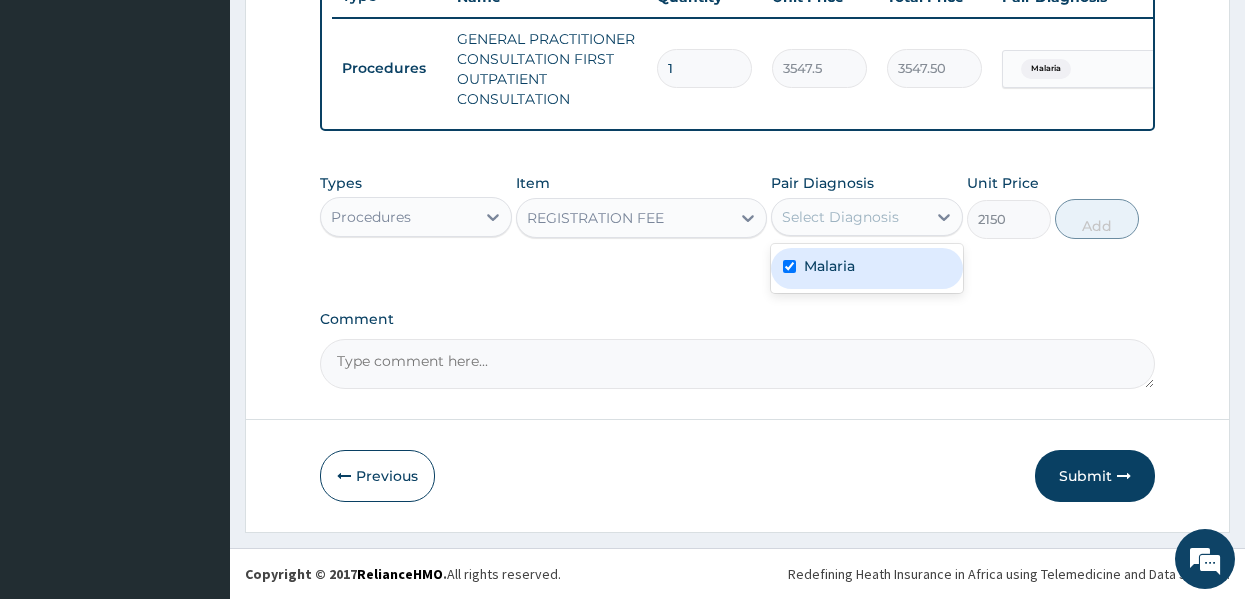 checkbox on "true" 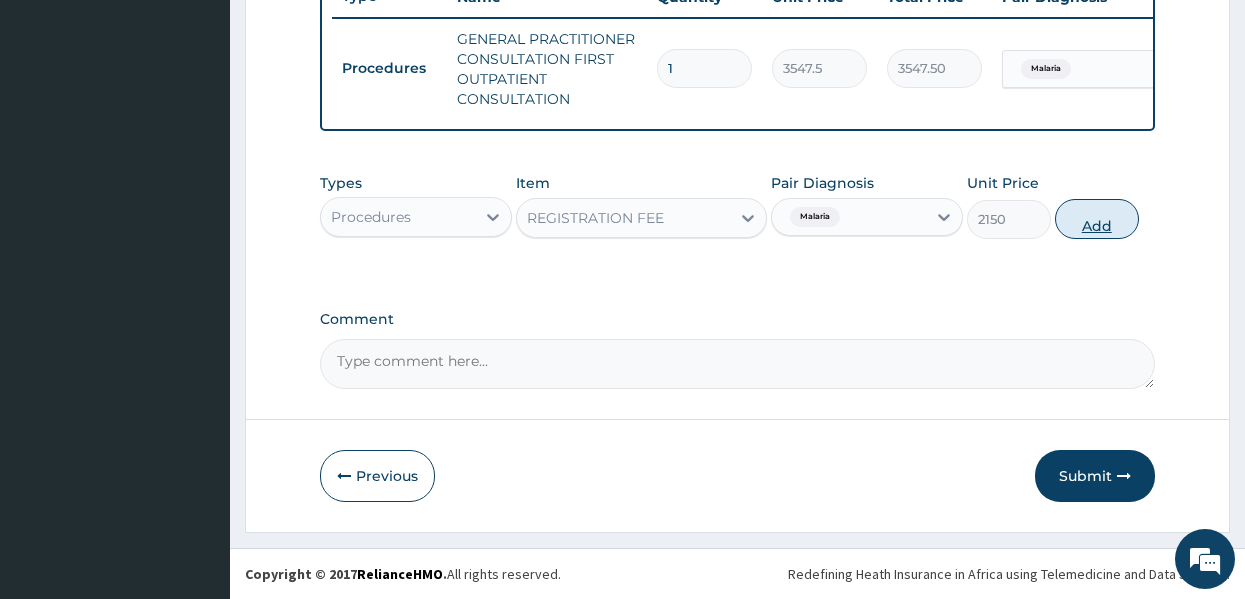 click on "Add" at bounding box center [1097, 219] 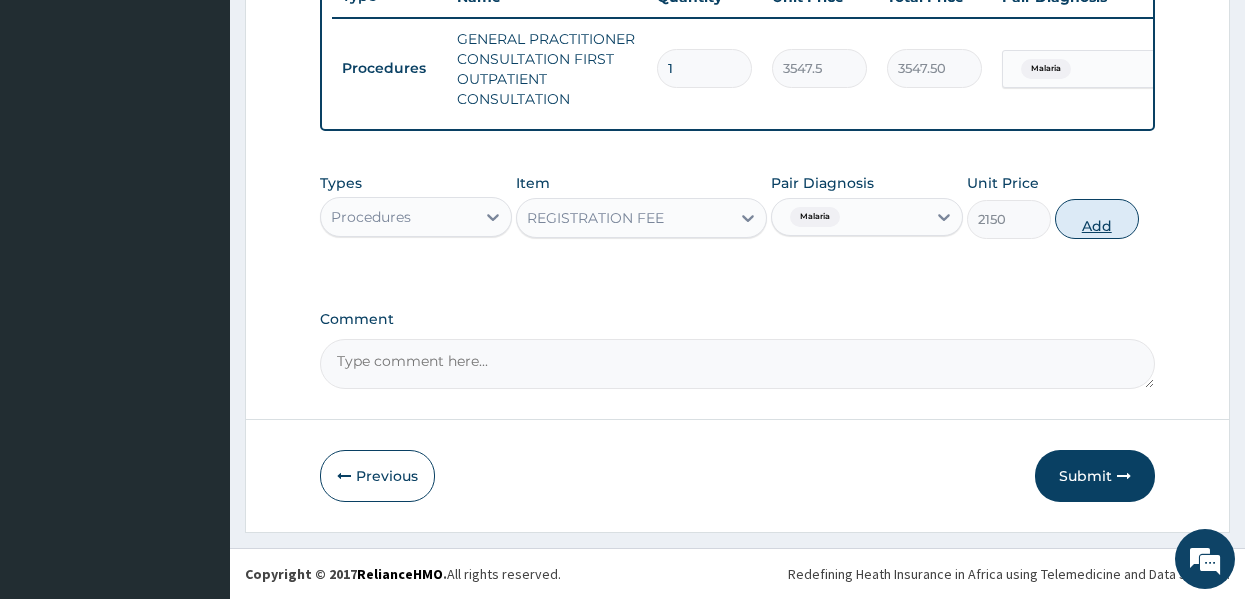 type on "0" 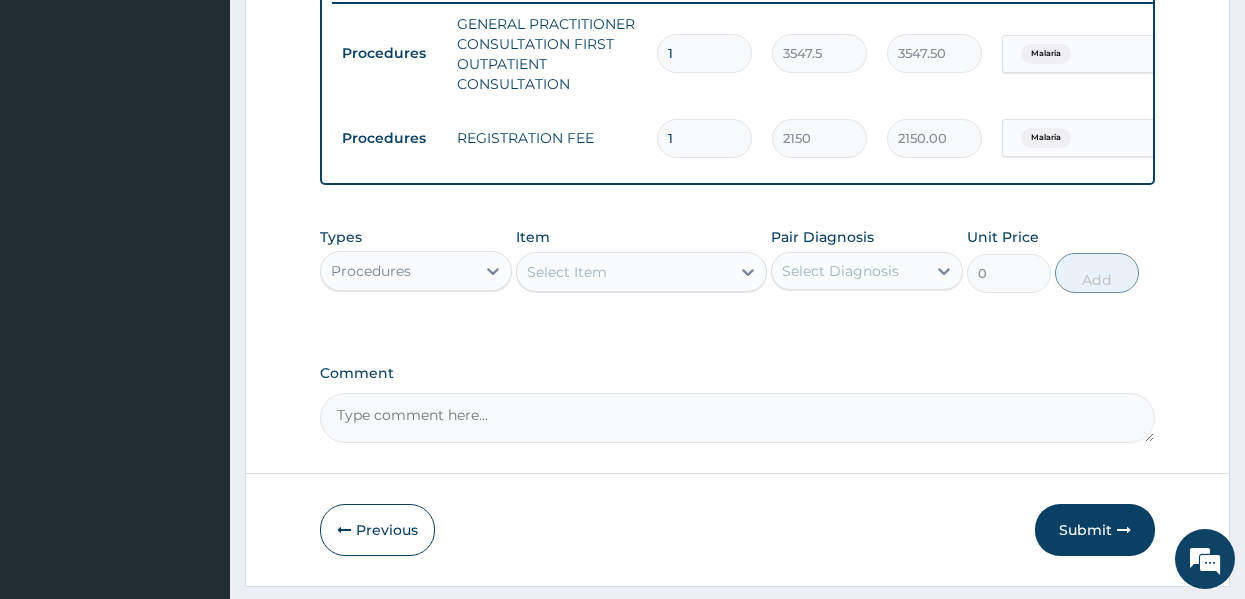 click on "Procedures" at bounding box center (398, 271) 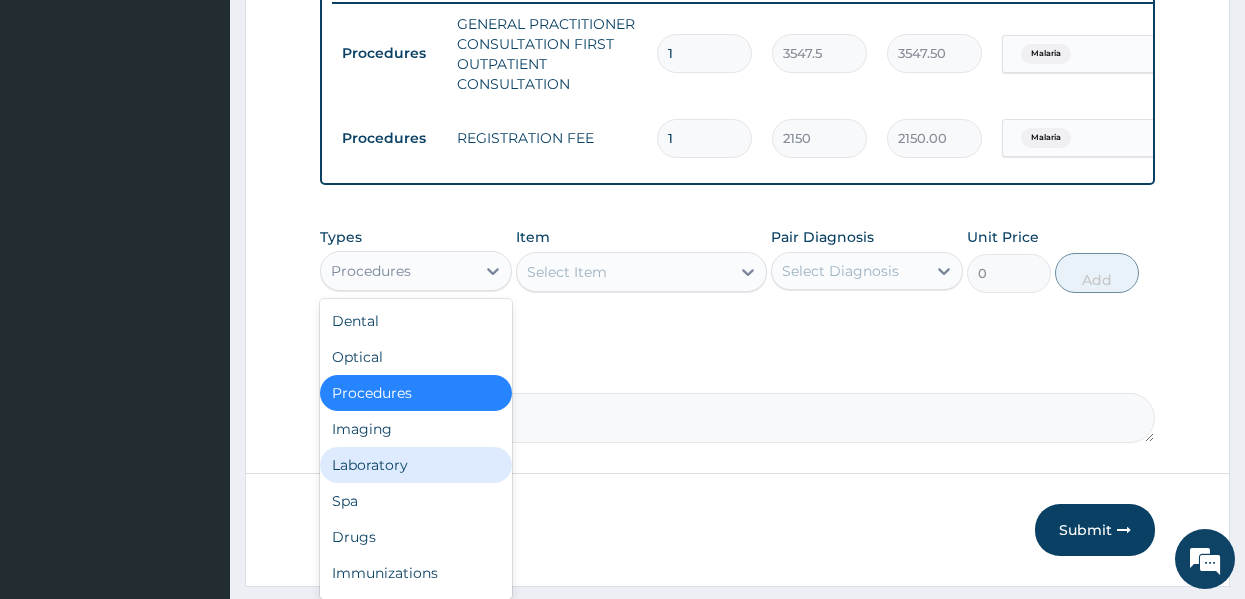 click on "Laboratory" at bounding box center [416, 465] 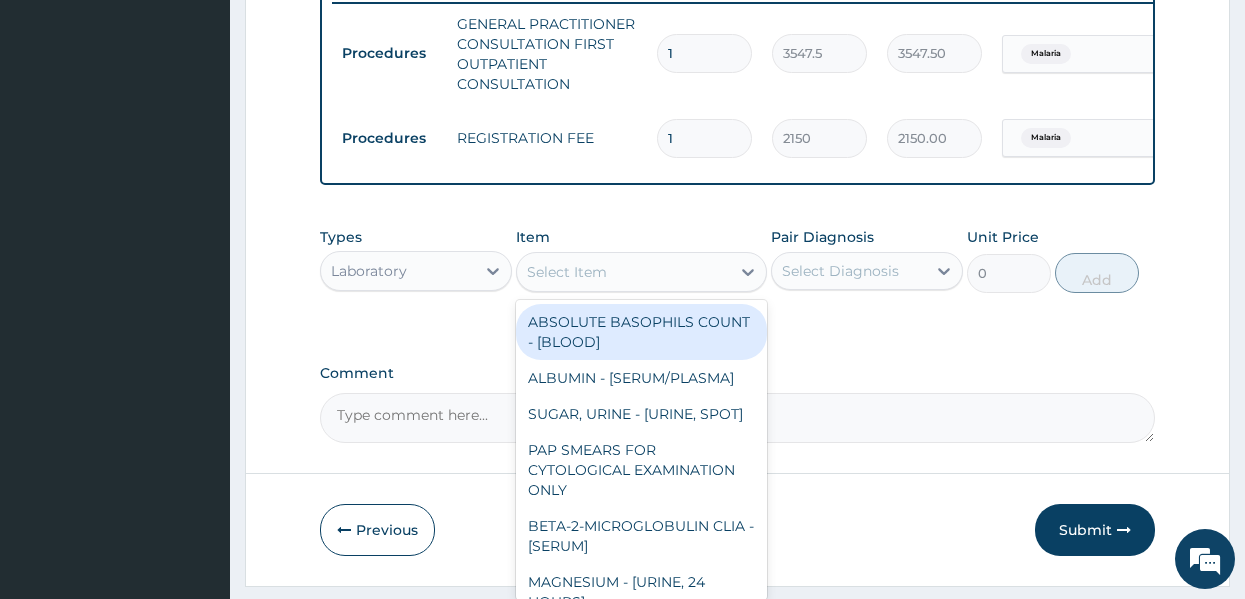 click on "Select Item" at bounding box center (567, 272) 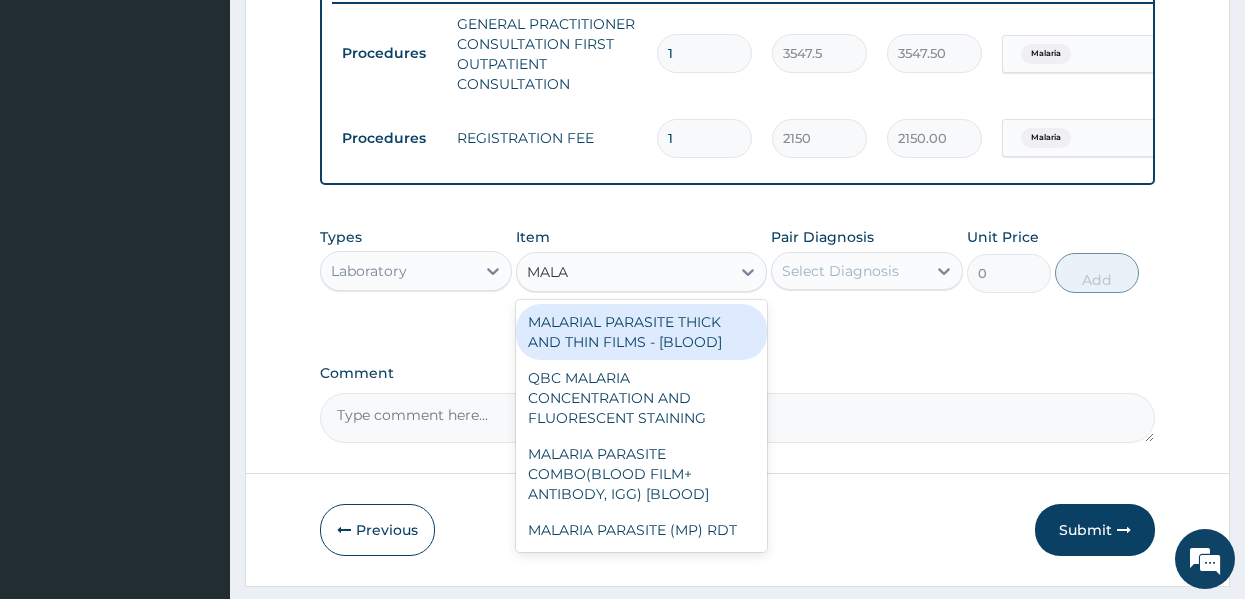 type on "MALAR" 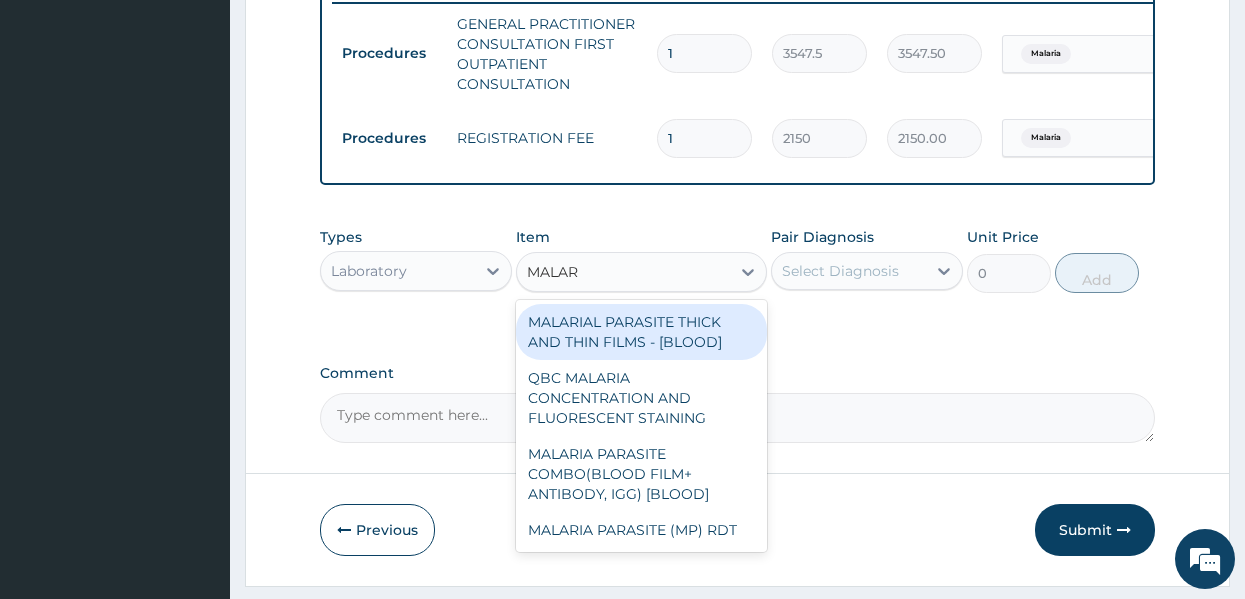 click on "MALARIAL PARASITE THICK AND THIN FILMS - [BLOOD]" at bounding box center [641, 332] 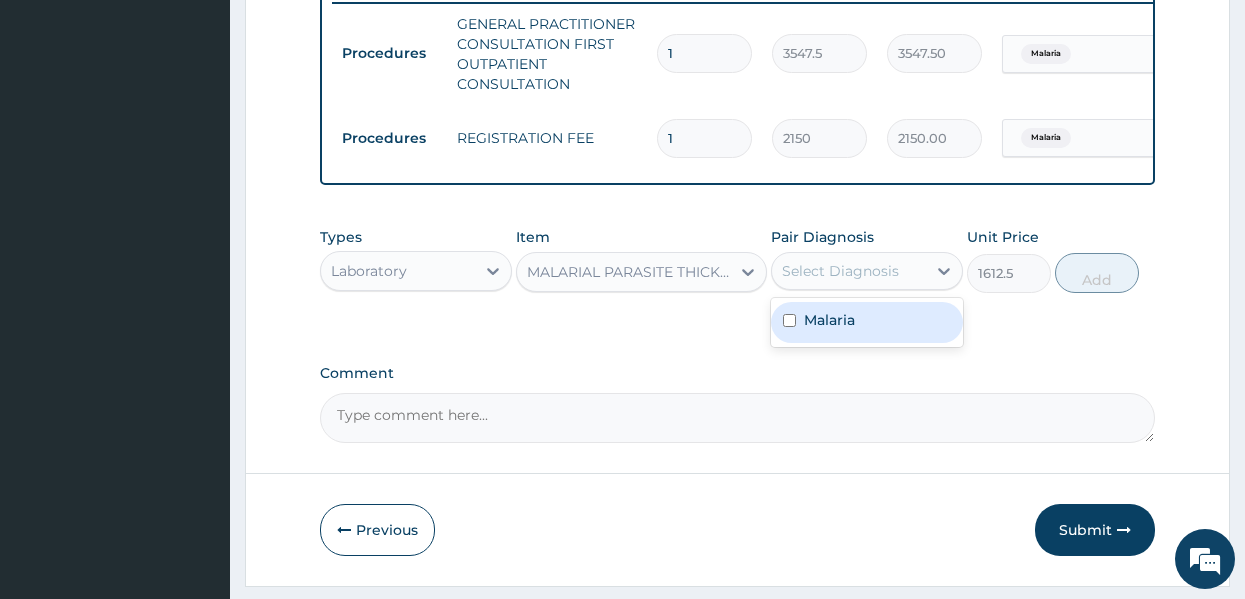 click on "Select Diagnosis" at bounding box center (840, 271) 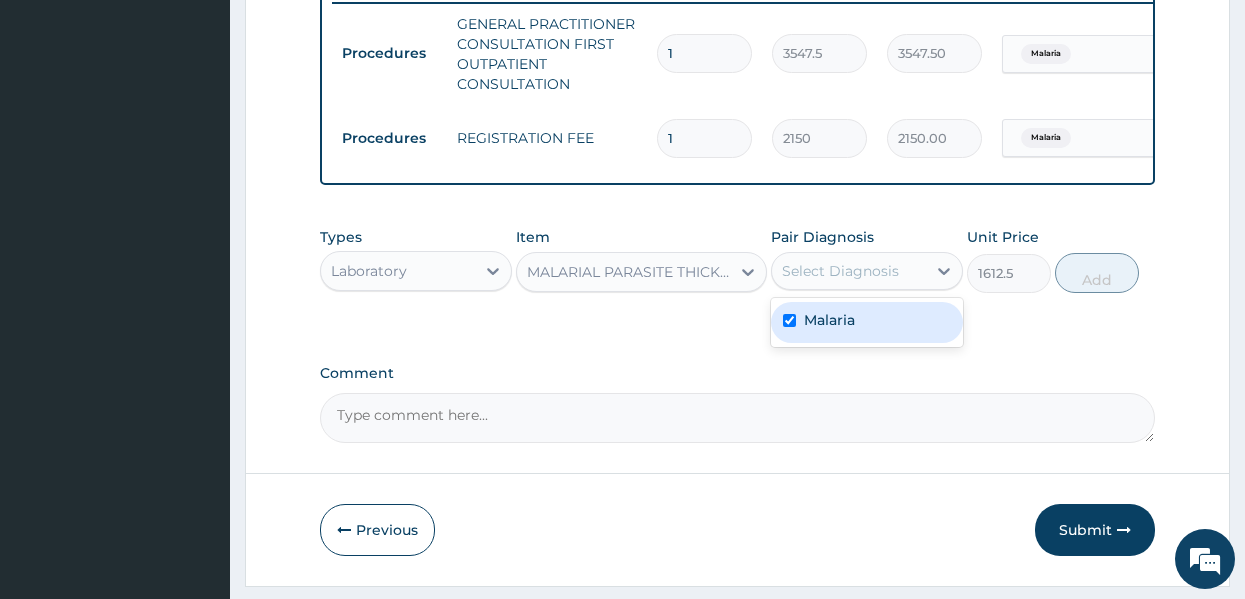 checkbox on "true" 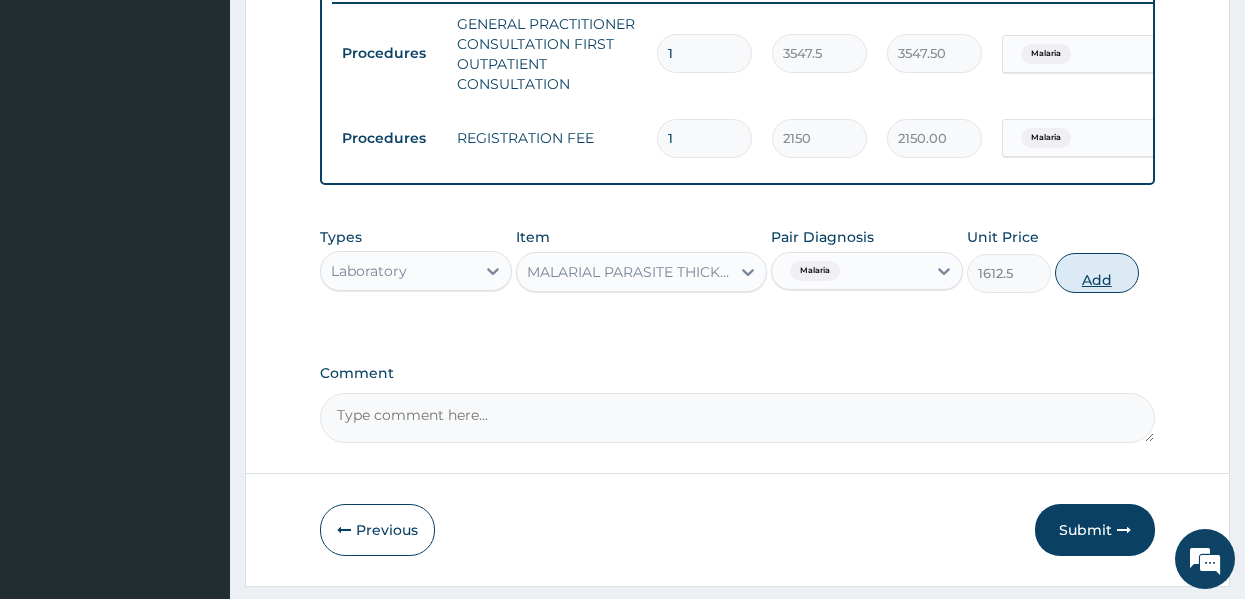 click on "Add" at bounding box center [1097, 273] 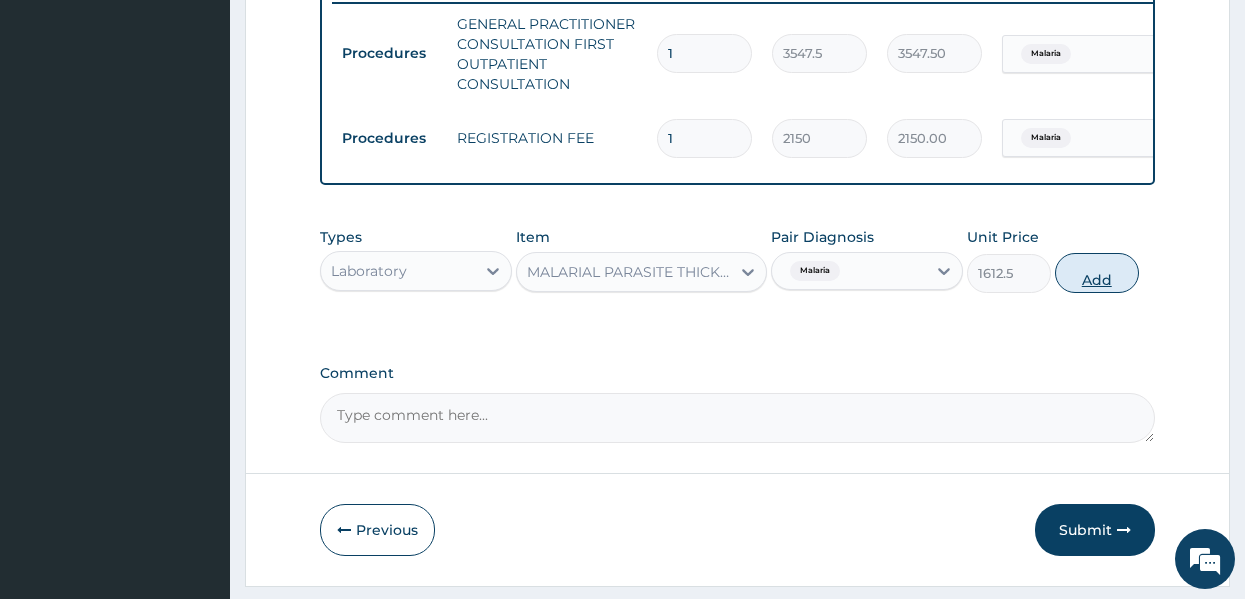 type on "0" 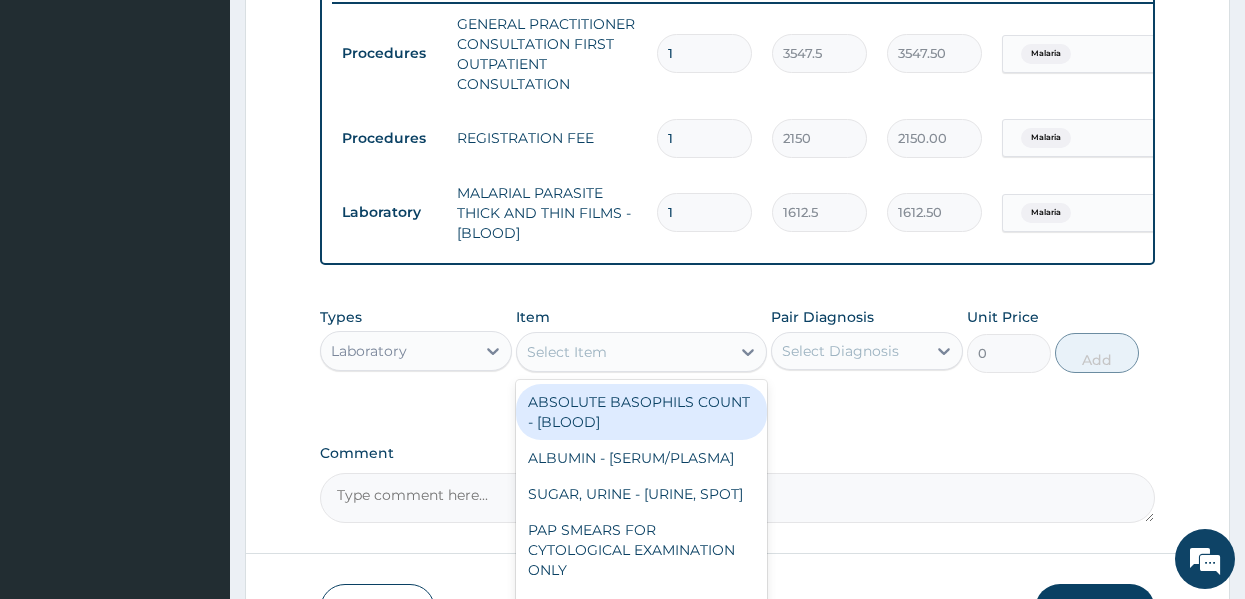 click on "Select Item" at bounding box center [567, 352] 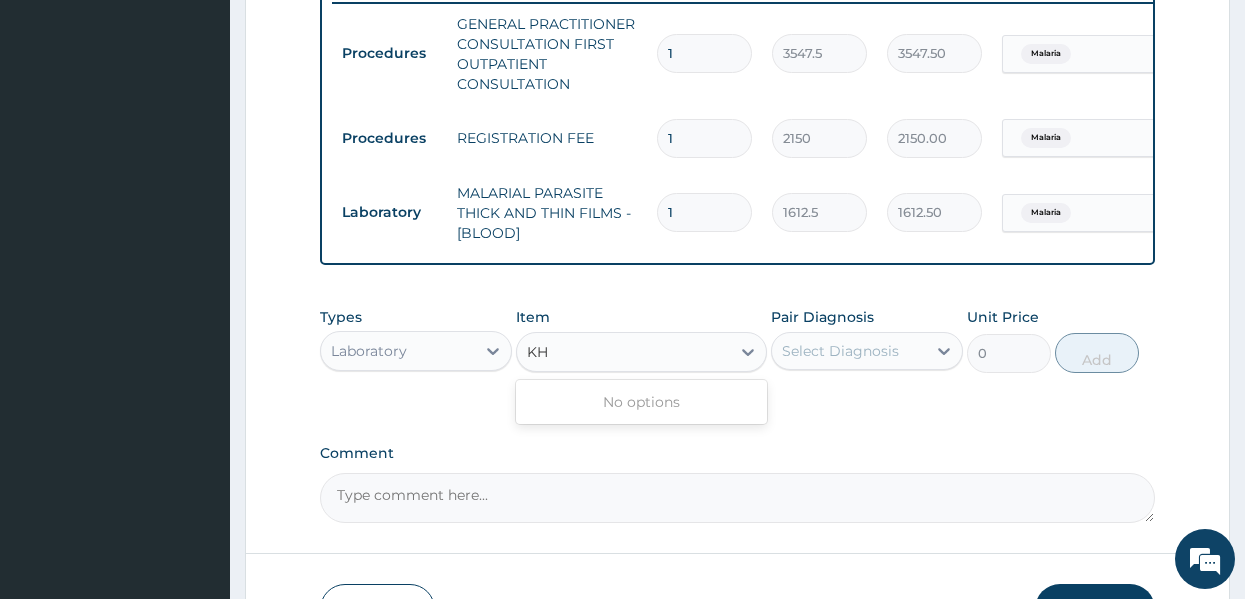type on "K" 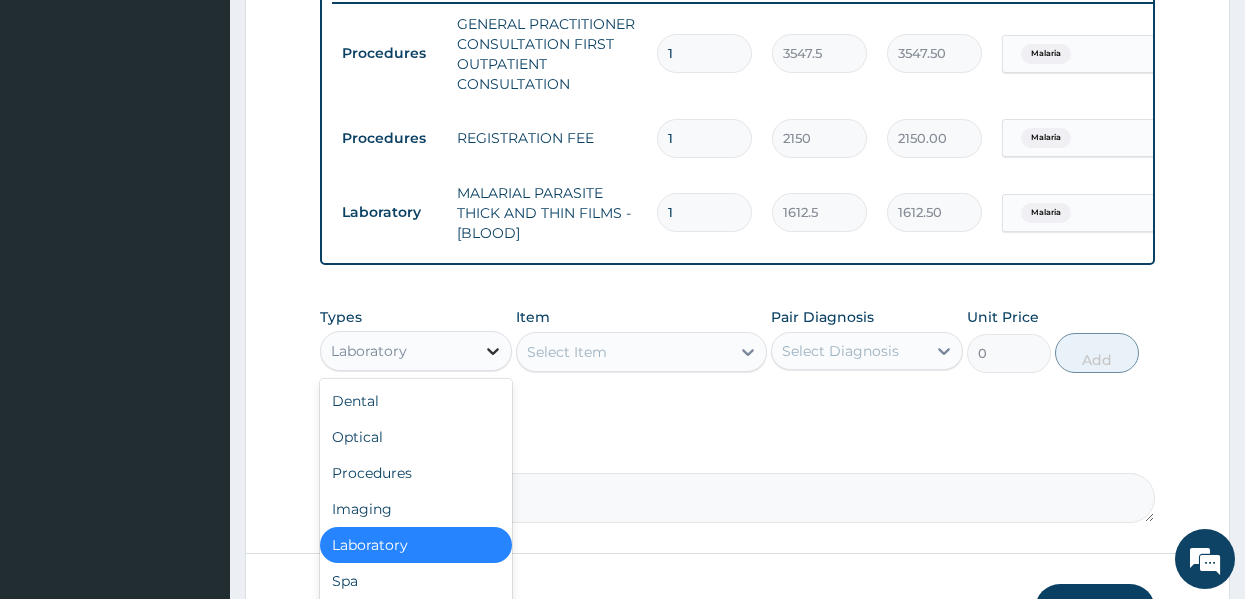 click 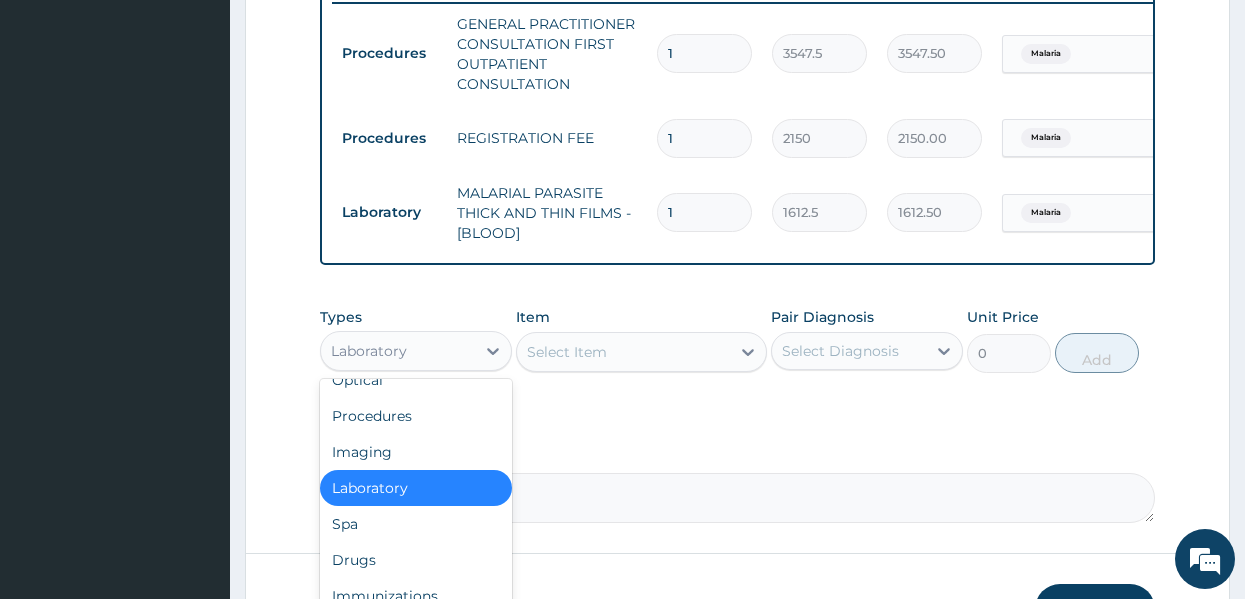 scroll, scrollTop: 68, scrollLeft: 0, axis: vertical 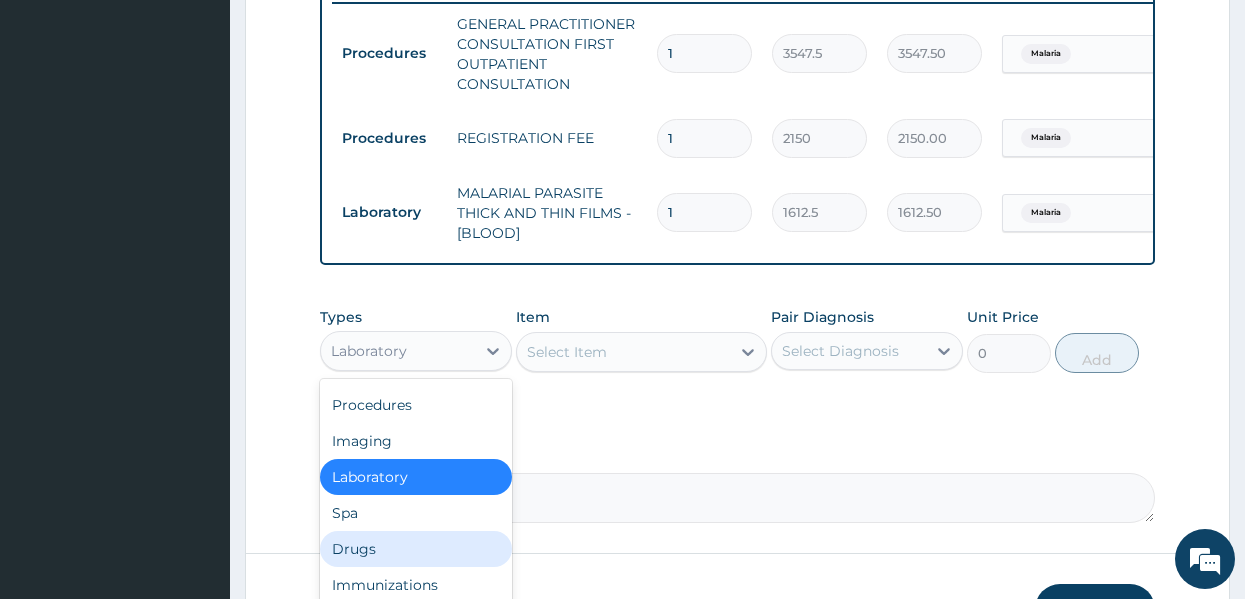 click on "Drugs" at bounding box center (416, 549) 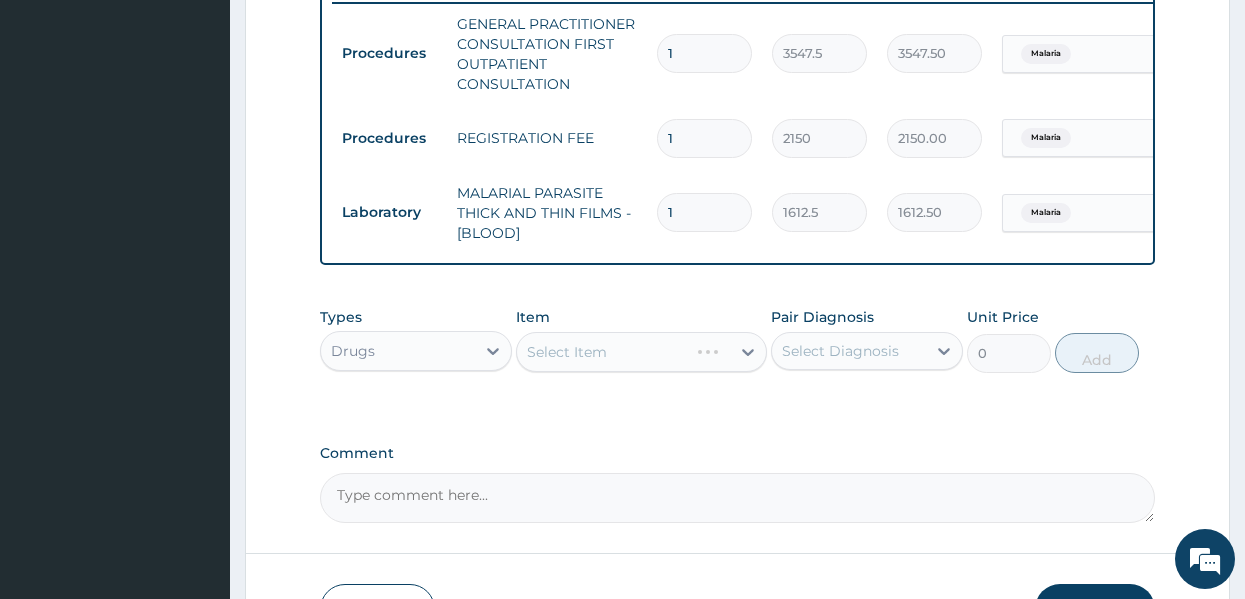 click on "Select Item" at bounding box center (641, 352) 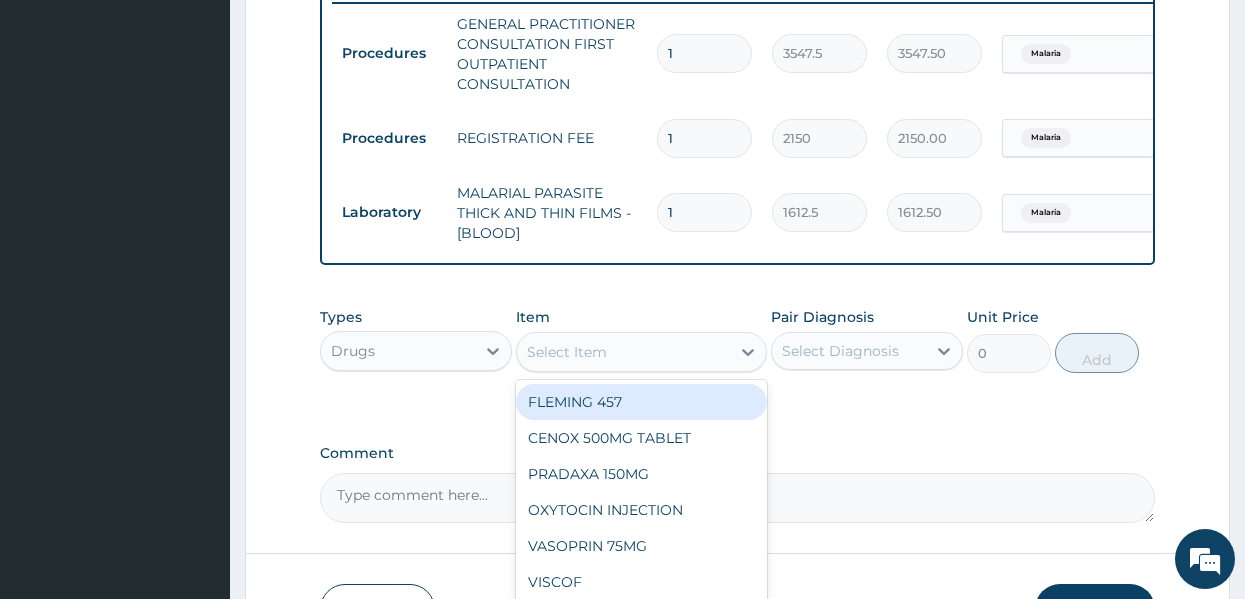 click on "Select Item" at bounding box center (567, 352) 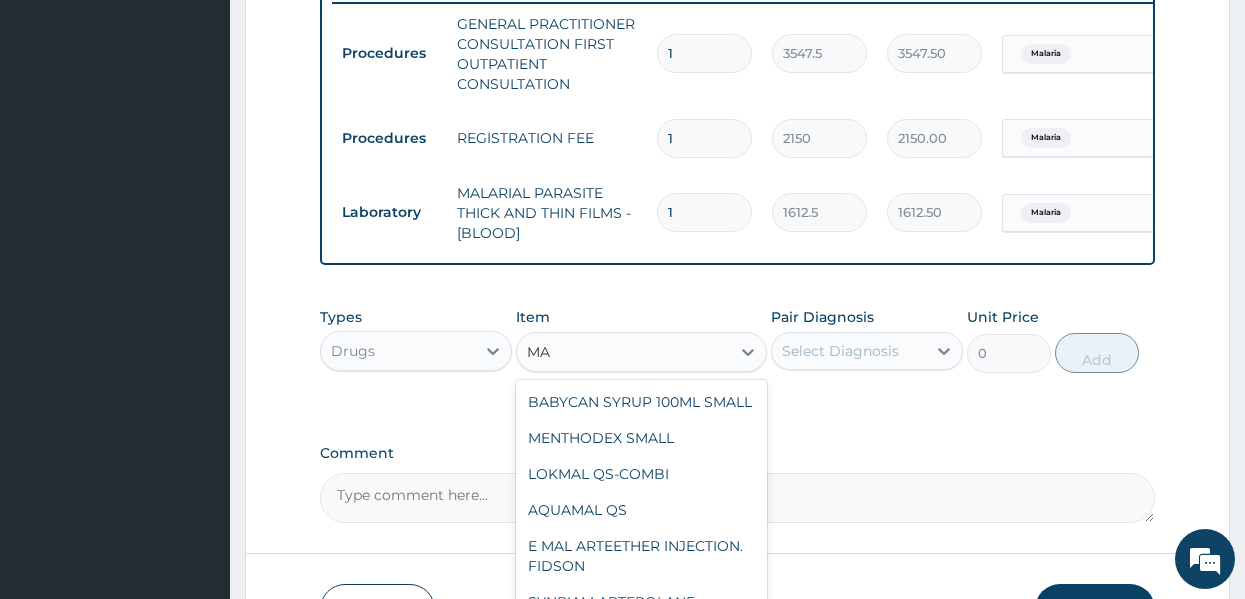 type on "M" 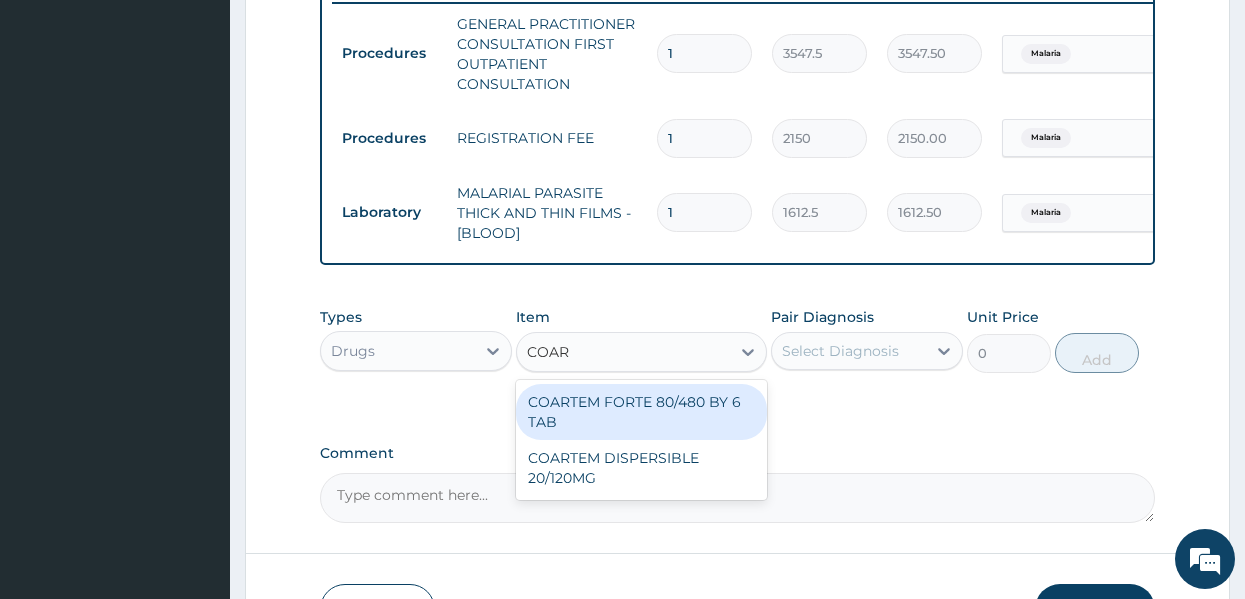 type on "COART" 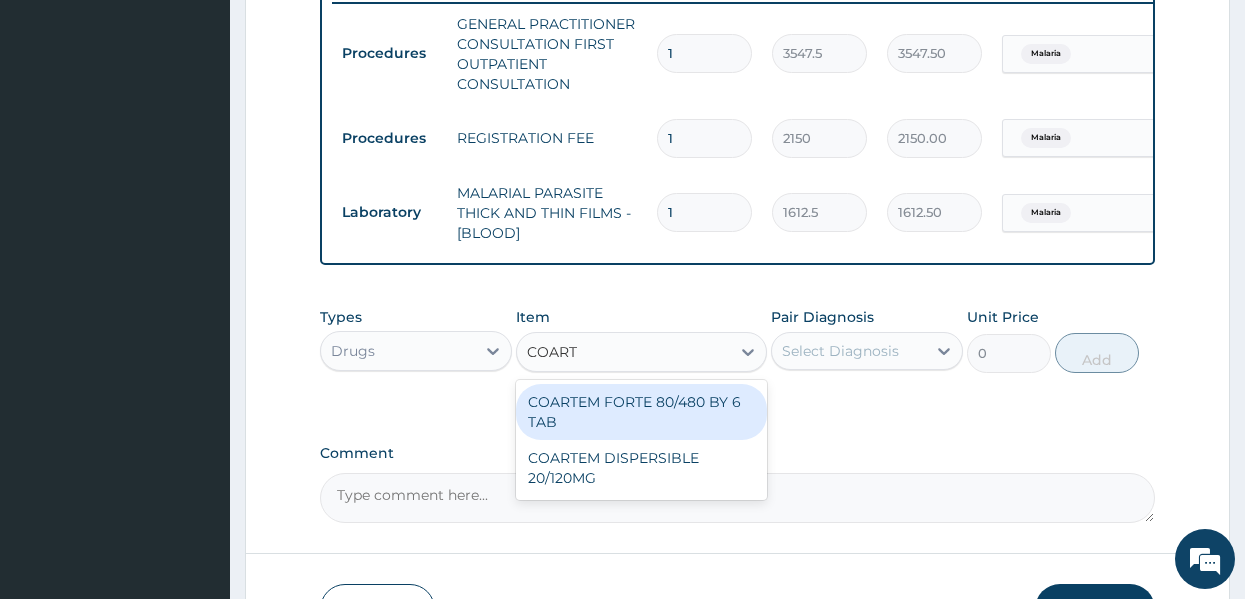 click on "COARTEM FORTE 80/480 BY 6 TAB" at bounding box center [641, 412] 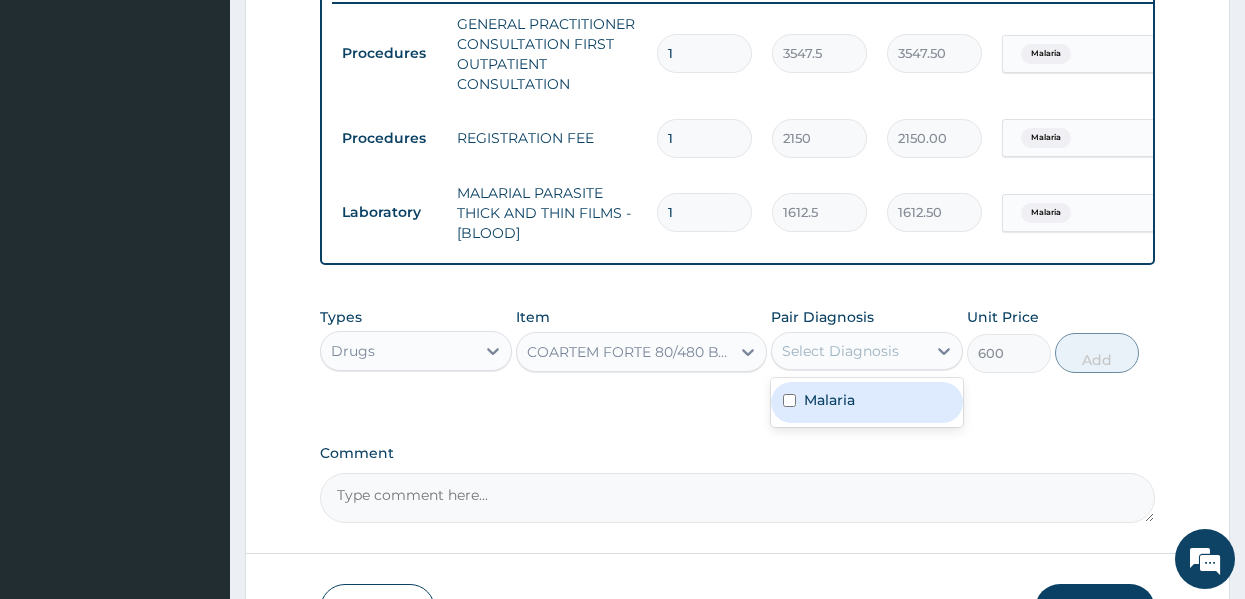 click on "Select Diagnosis" at bounding box center [840, 351] 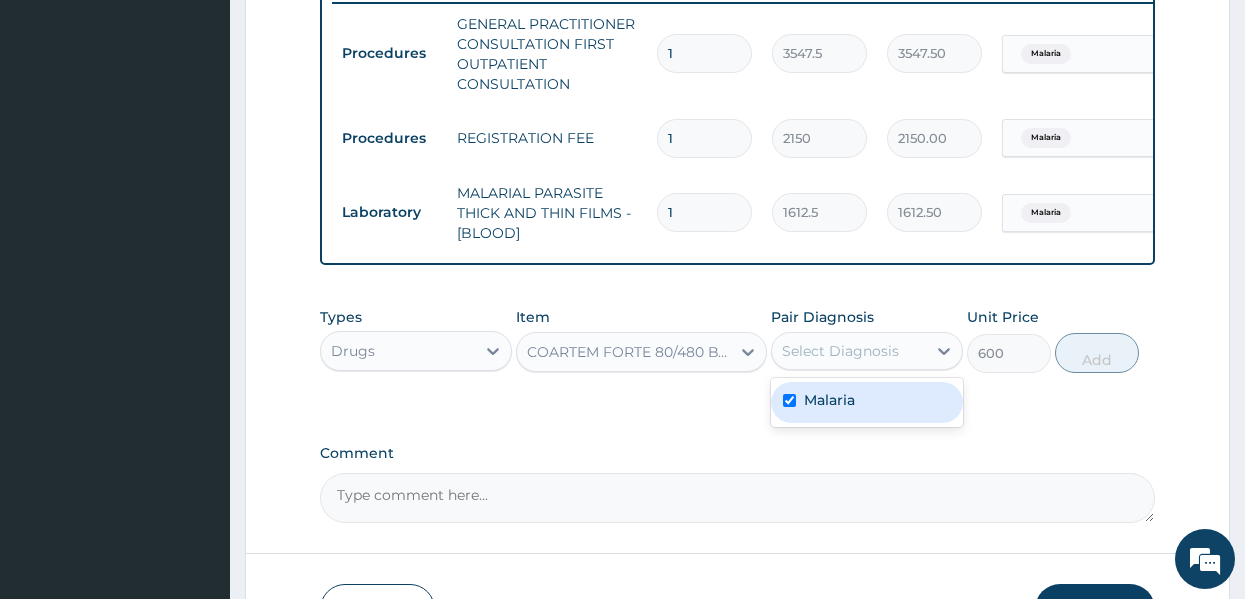 checkbox on "true" 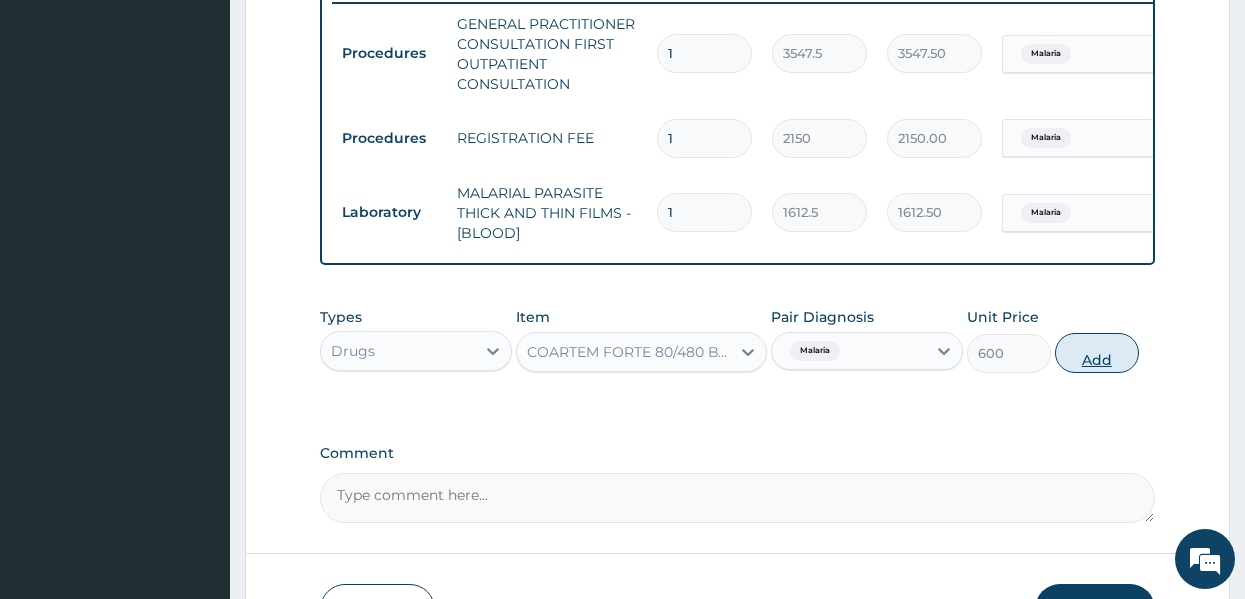 click on "Add" at bounding box center [1097, 353] 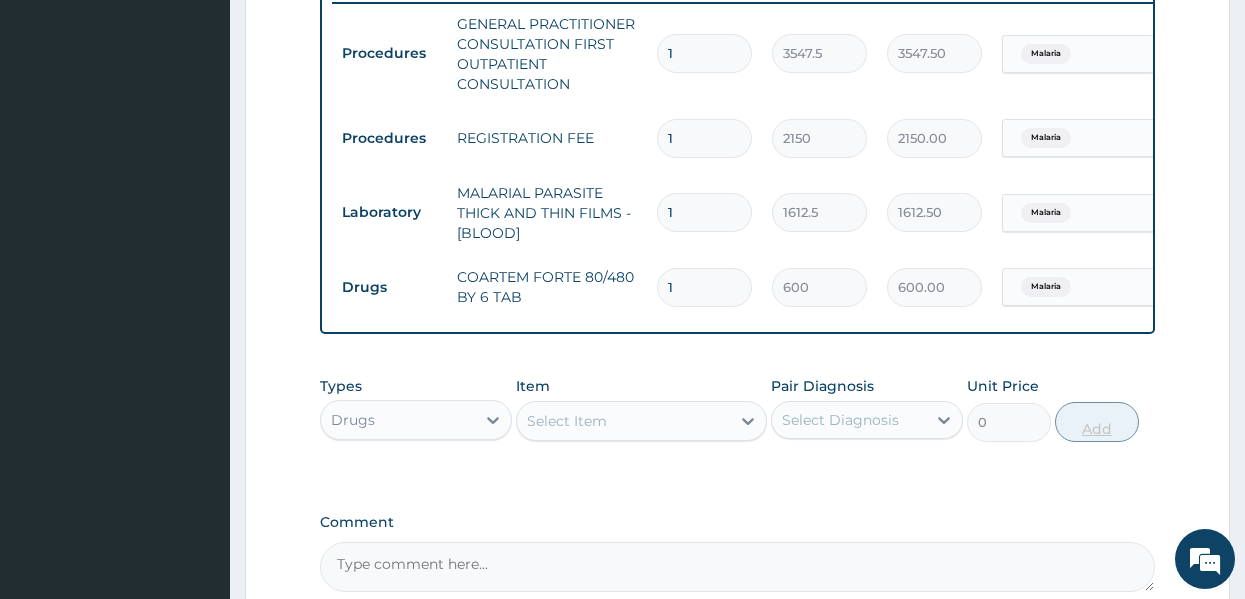 type 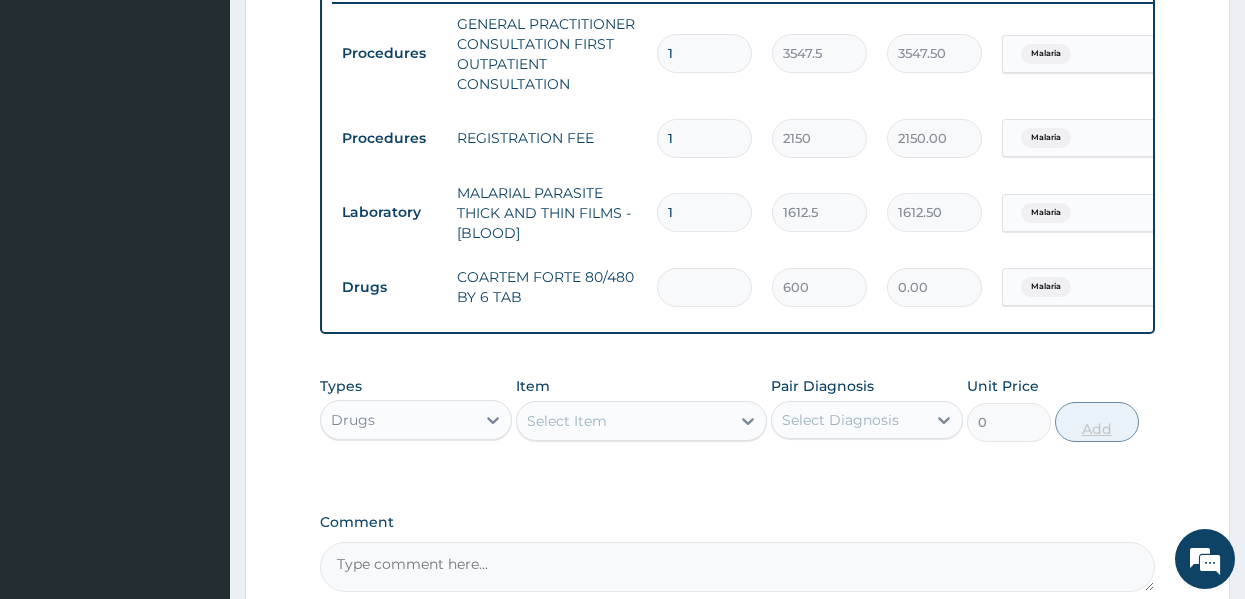 type on "6" 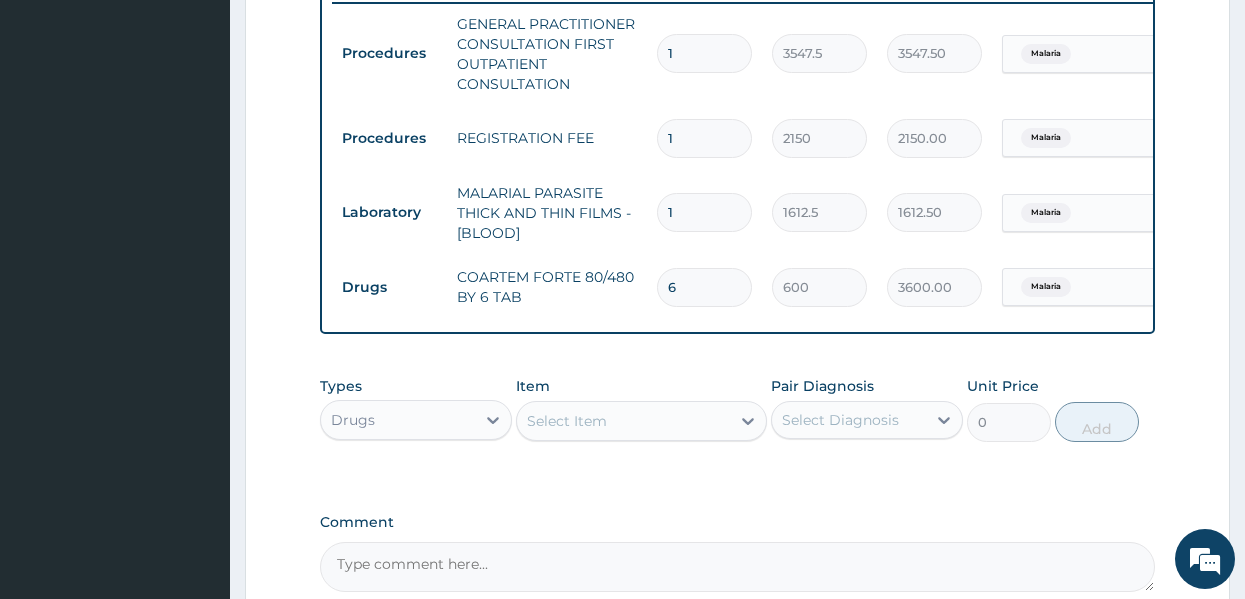 type on "6" 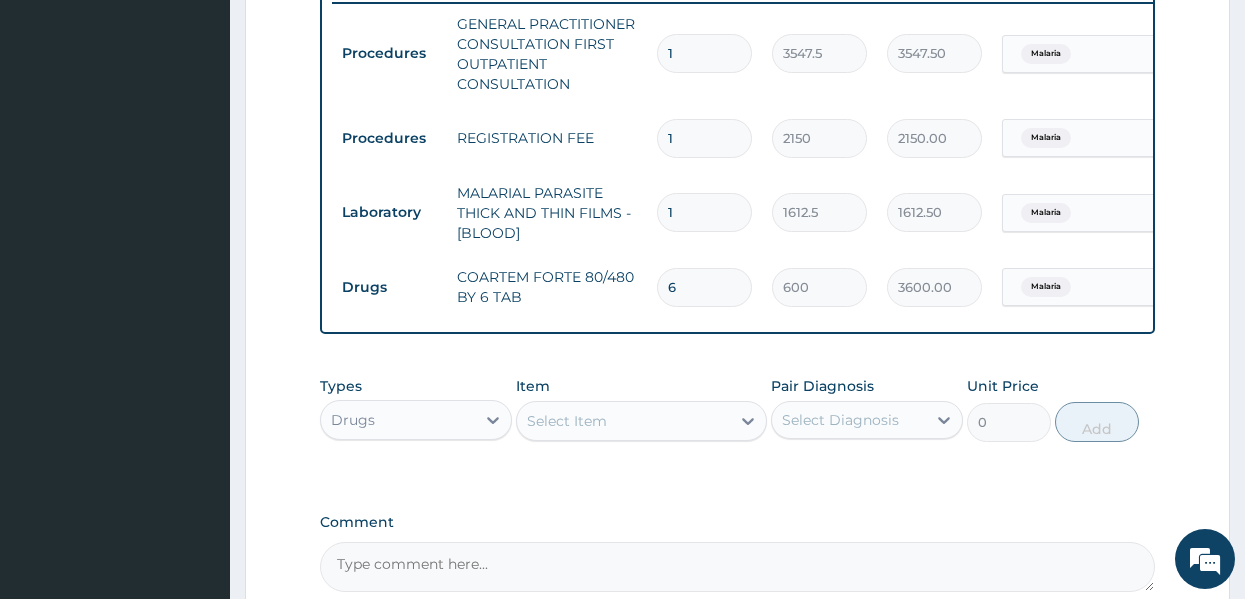 click on "Select Item" at bounding box center [623, 421] 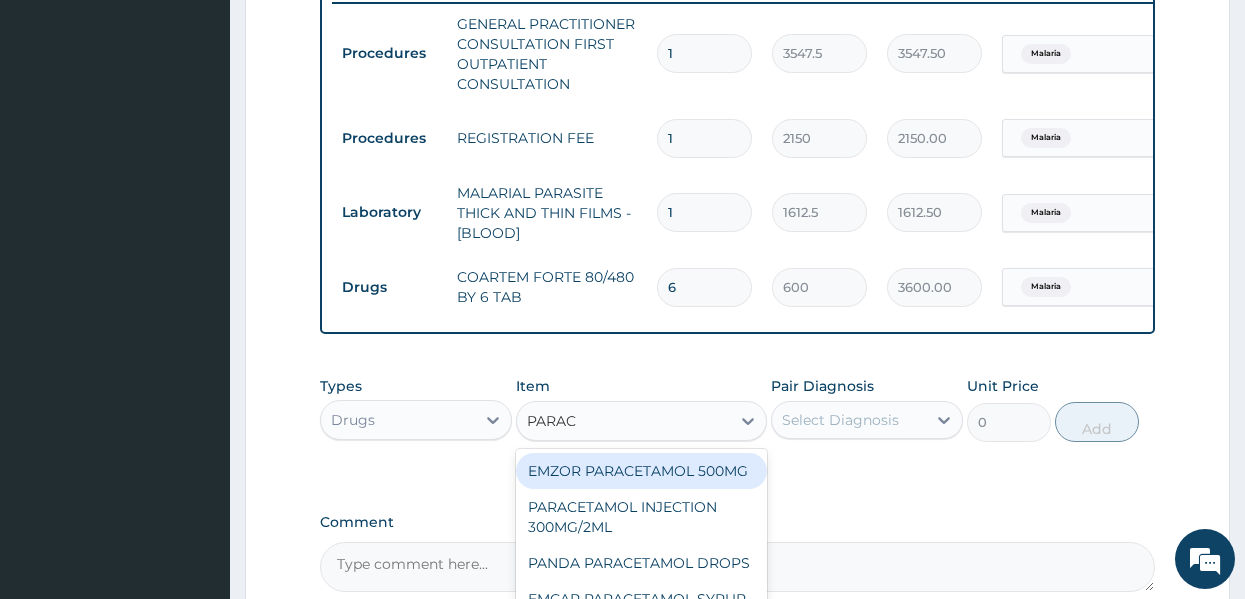 type on "PARACE" 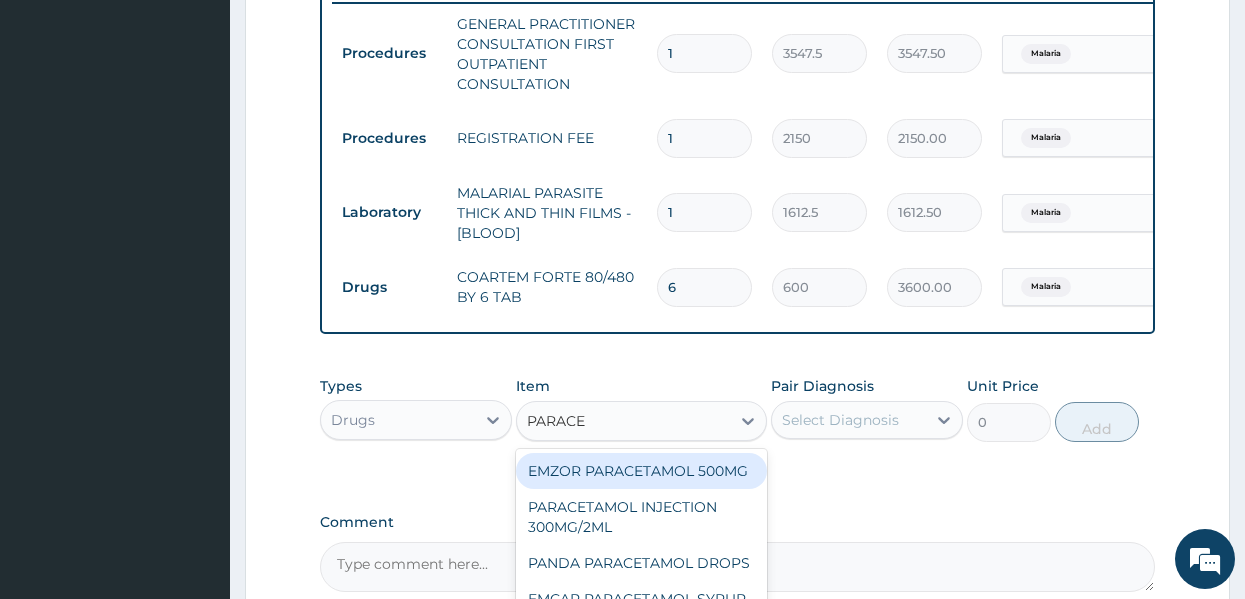 click on "EMZOR PARACETAMOL 500MG" at bounding box center (641, 471) 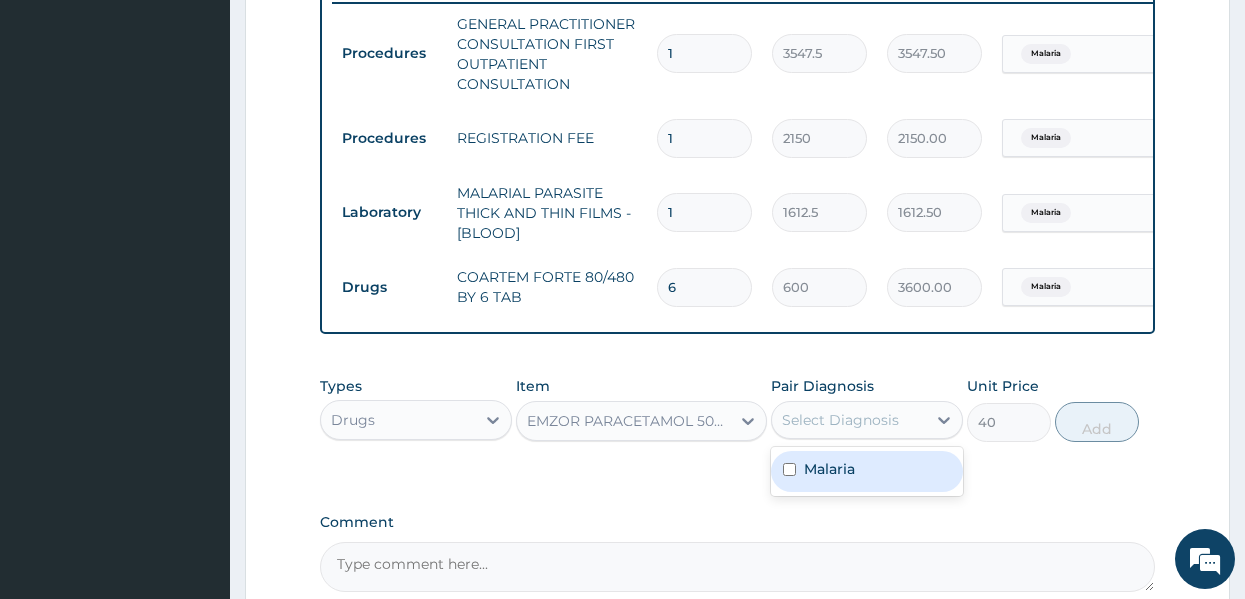 click on "Select Diagnosis" at bounding box center [849, 420] 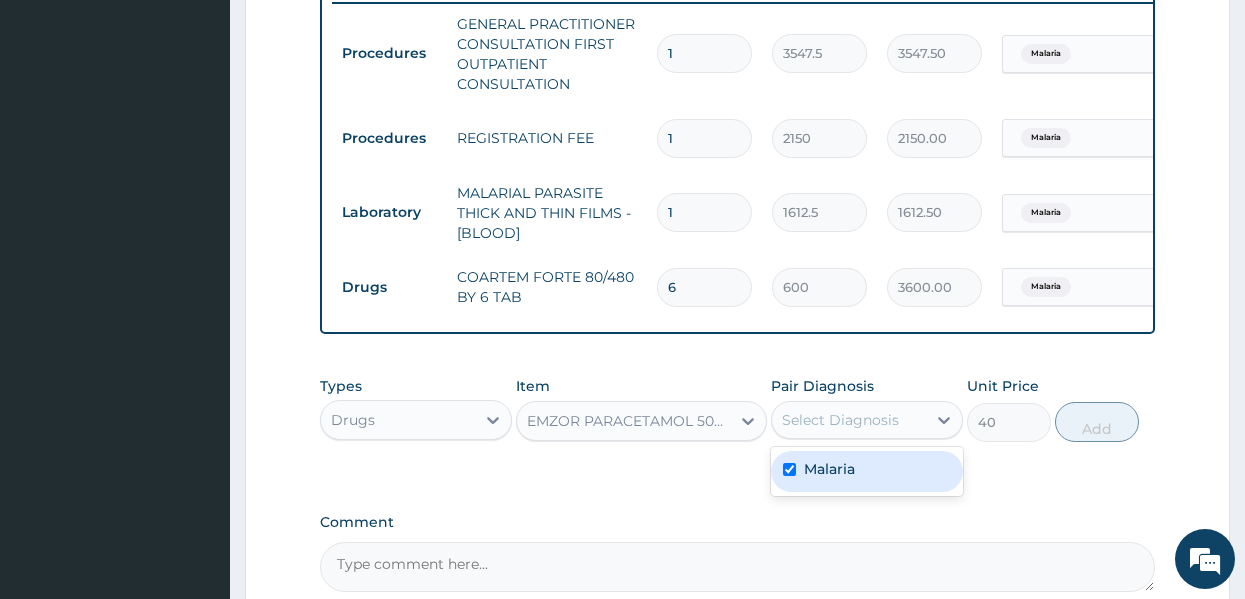 checkbox on "true" 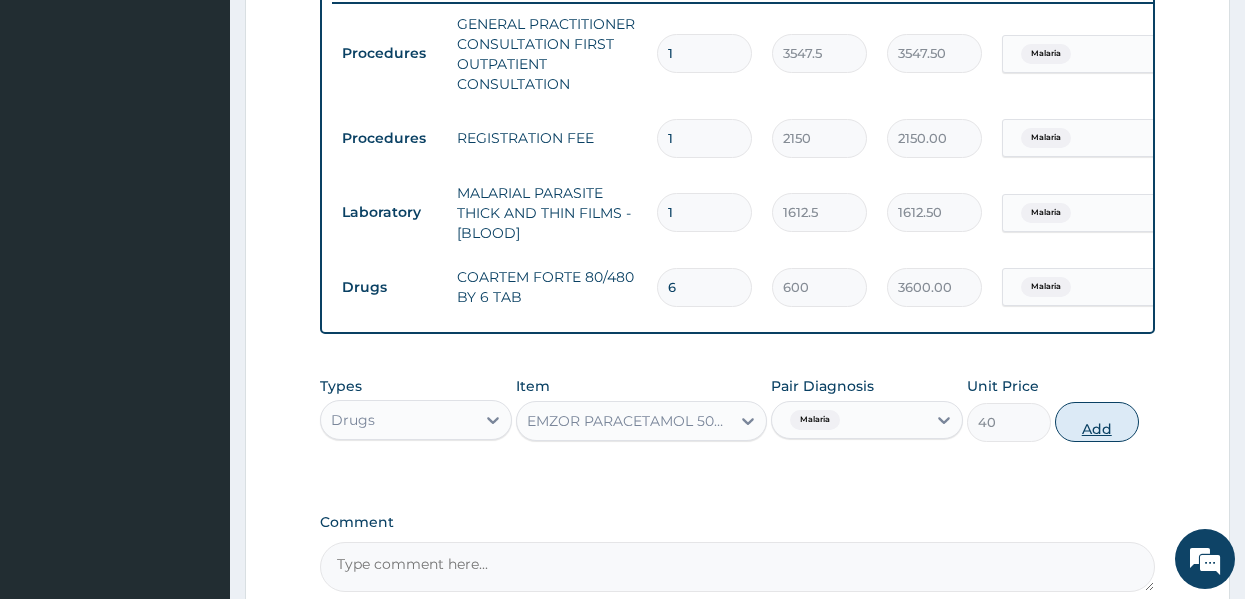 click on "Add" at bounding box center [1097, 422] 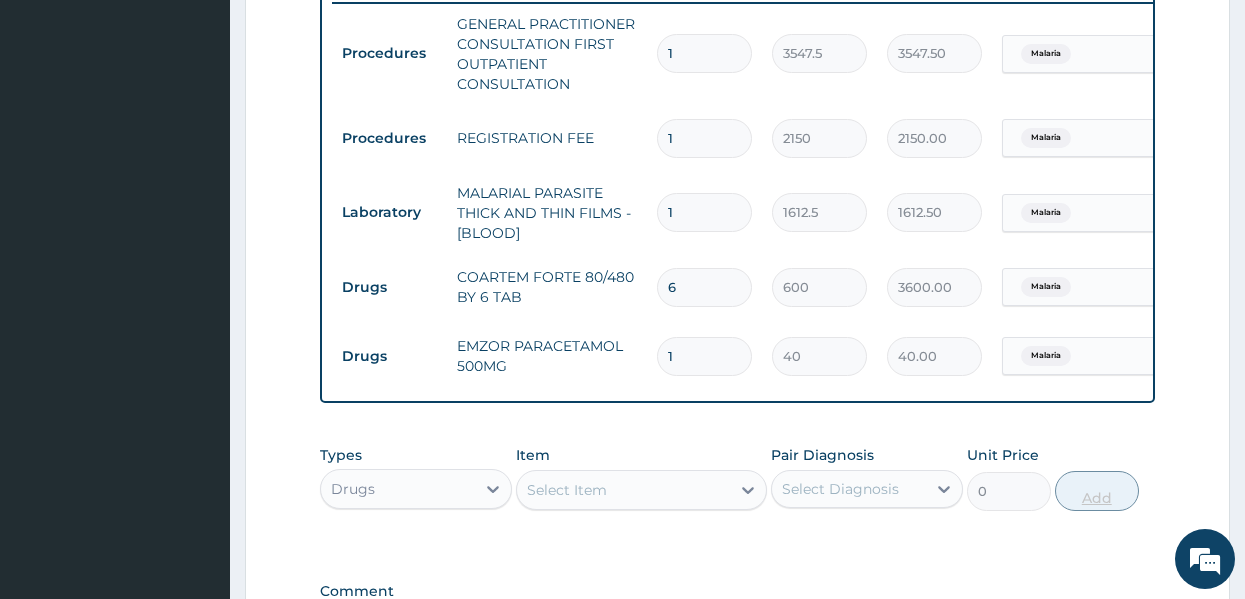 type on "18" 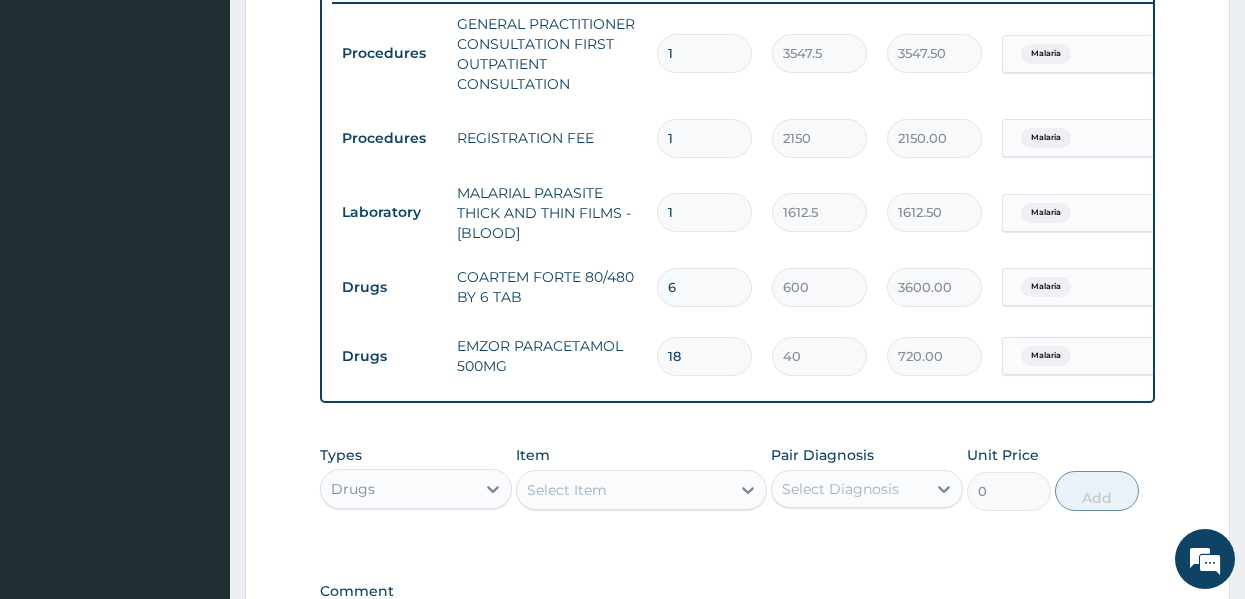 type on "18" 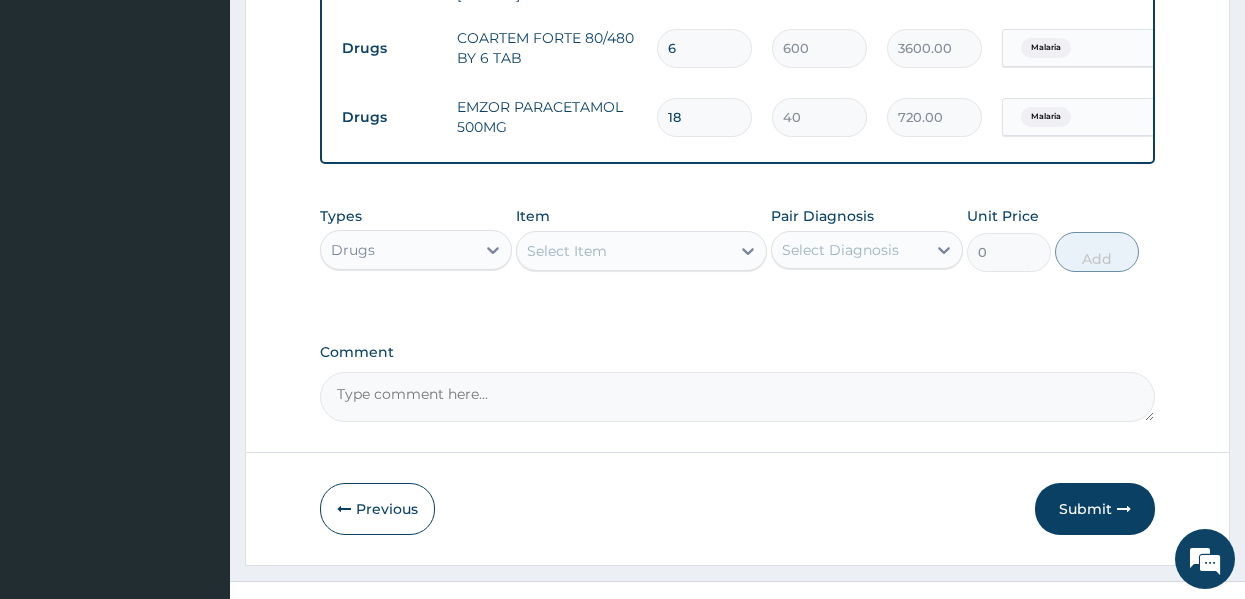 scroll, scrollTop: 1081, scrollLeft: 0, axis: vertical 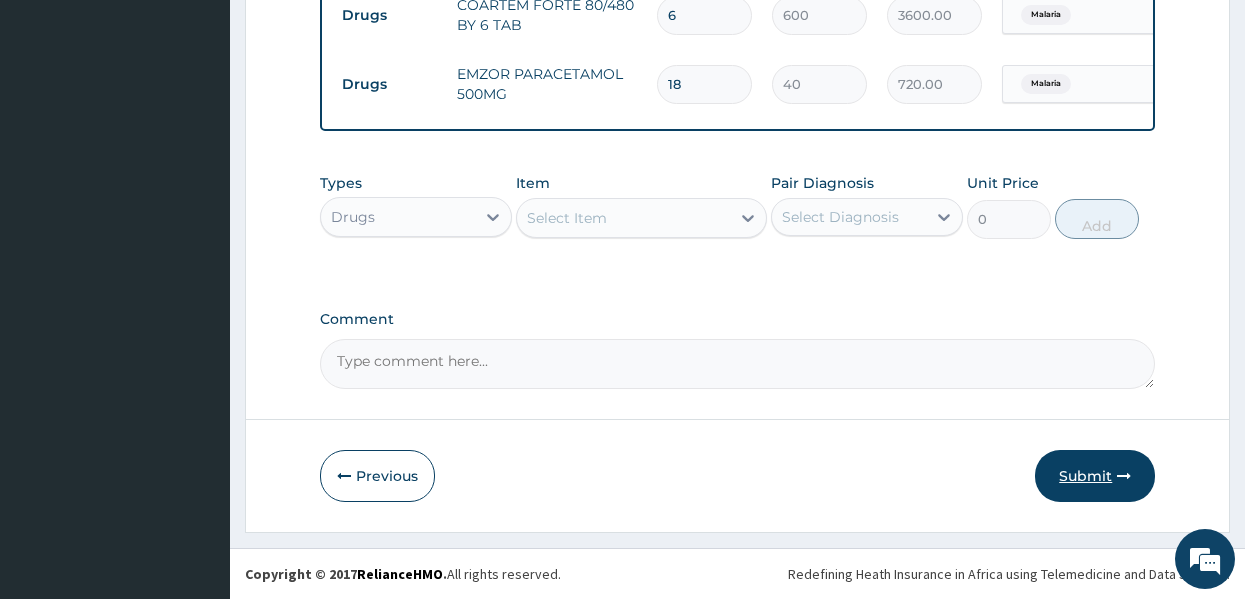 click on "Submit" at bounding box center [1095, 476] 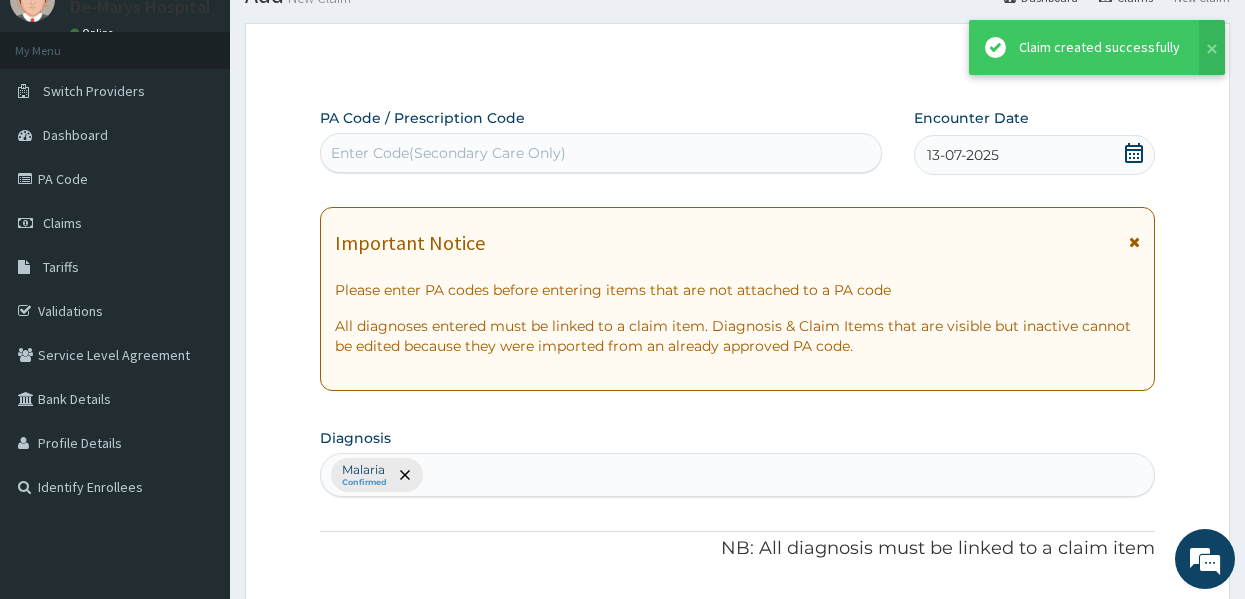 scroll, scrollTop: 1081, scrollLeft: 0, axis: vertical 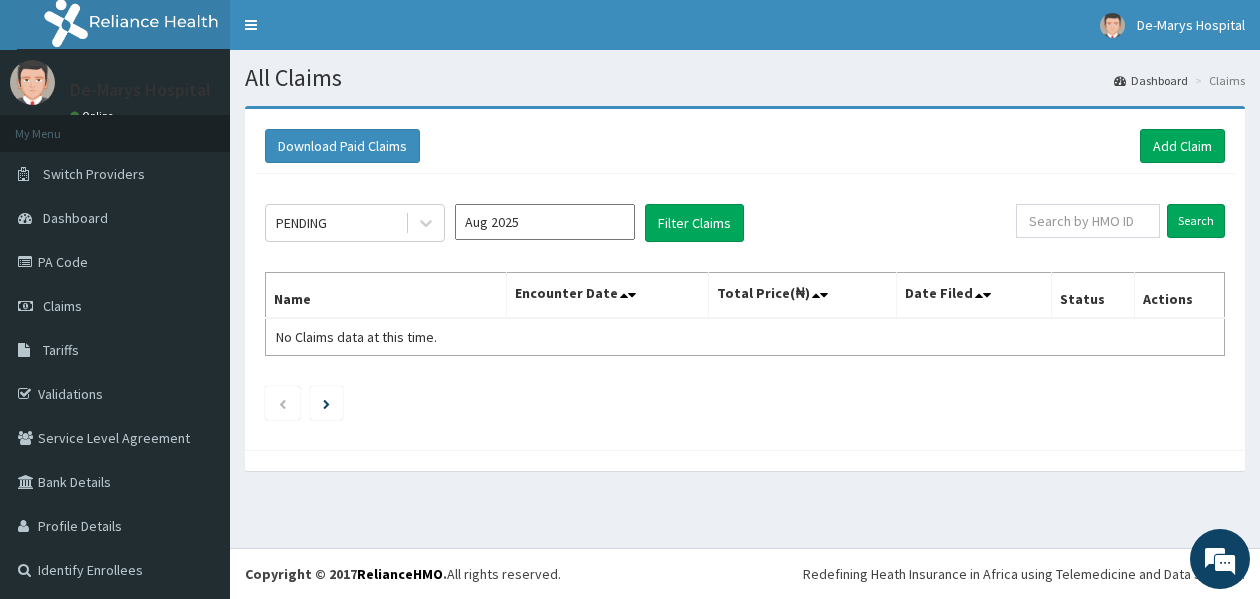 click at bounding box center [745, 403] 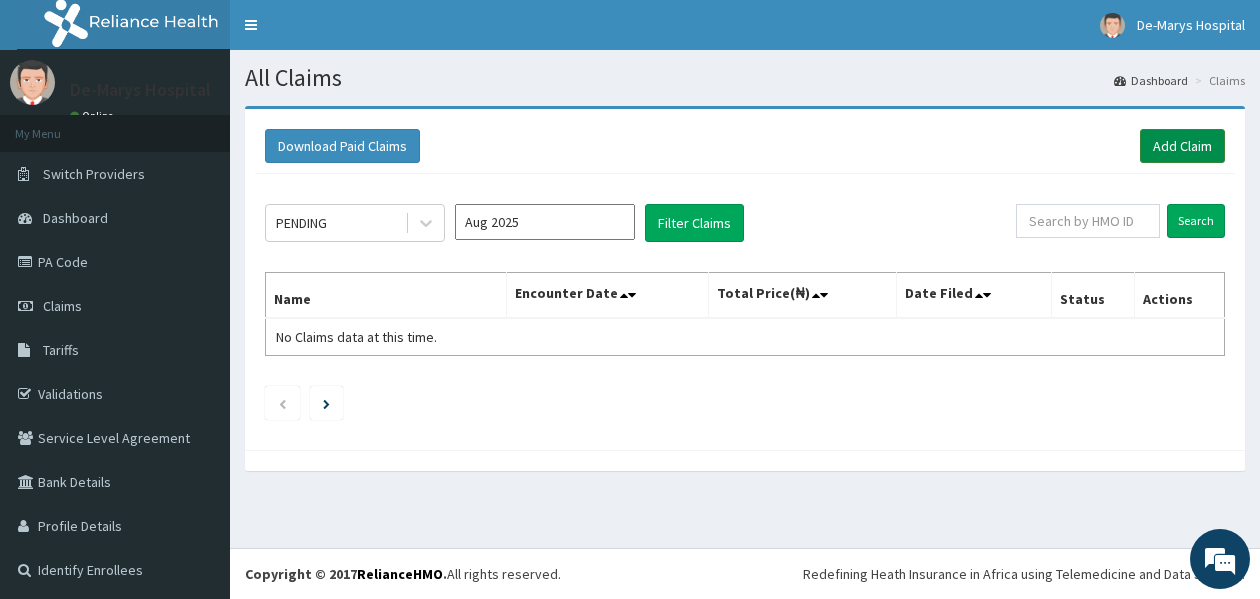 click on "Add Claim" at bounding box center [1182, 146] 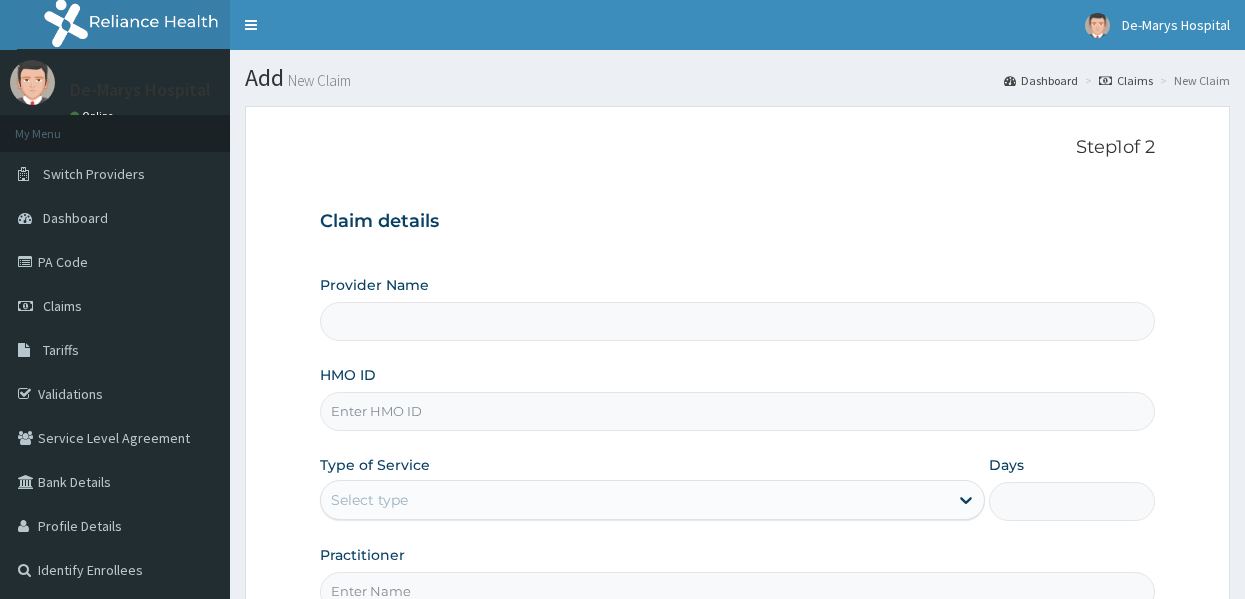 scroll, scrollTop: 0, scrollLeft: 0, axis: both 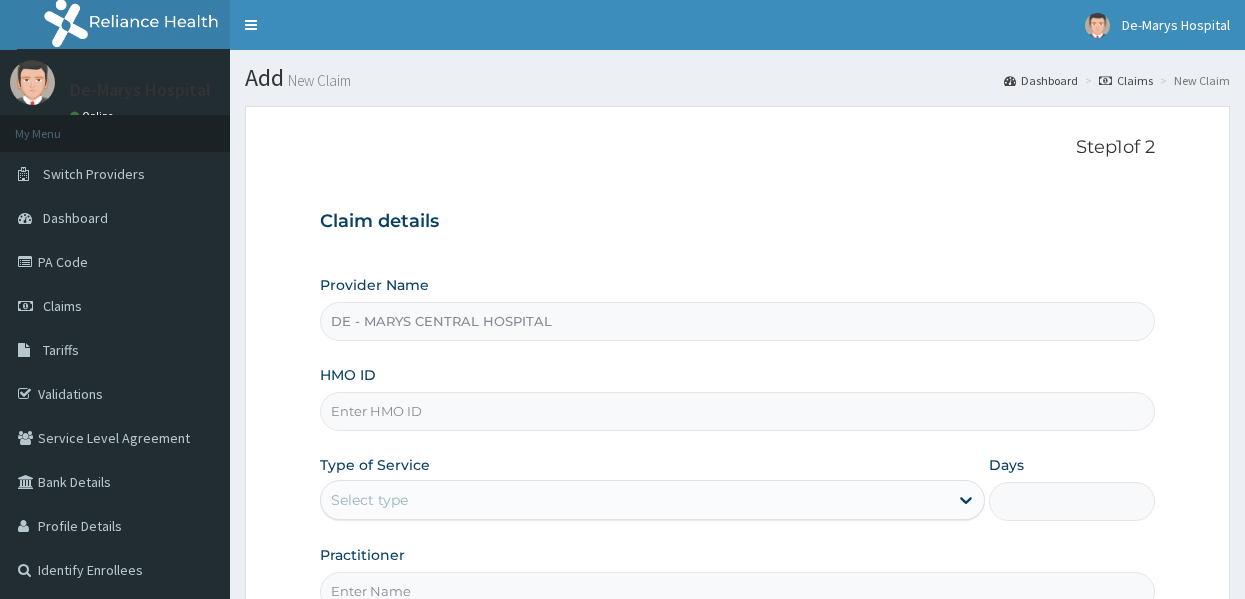 click on "HMO ID" at bounding box center [738, 411] 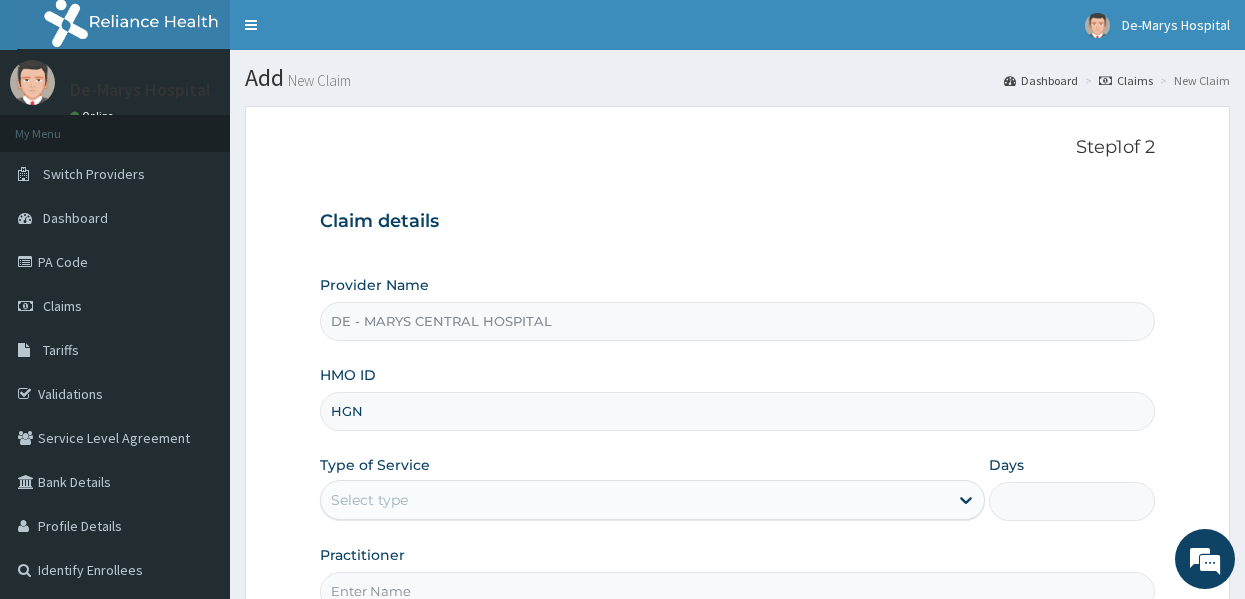 type on "HGN/10053/A" 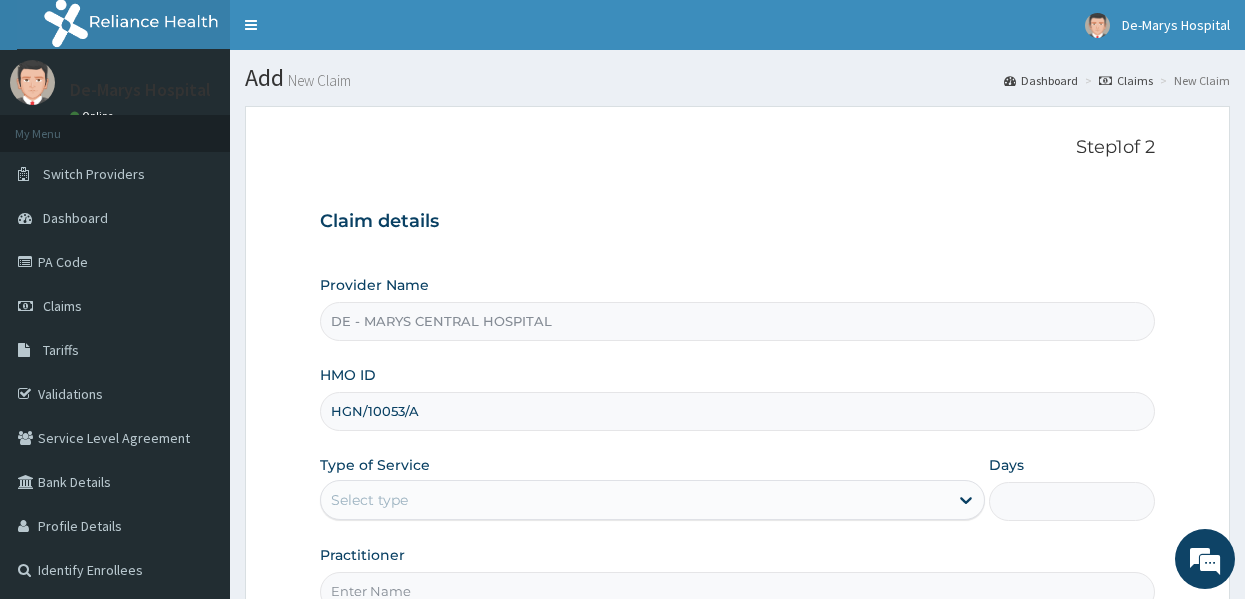 click on "Select type" at bounding box center [634, 500] 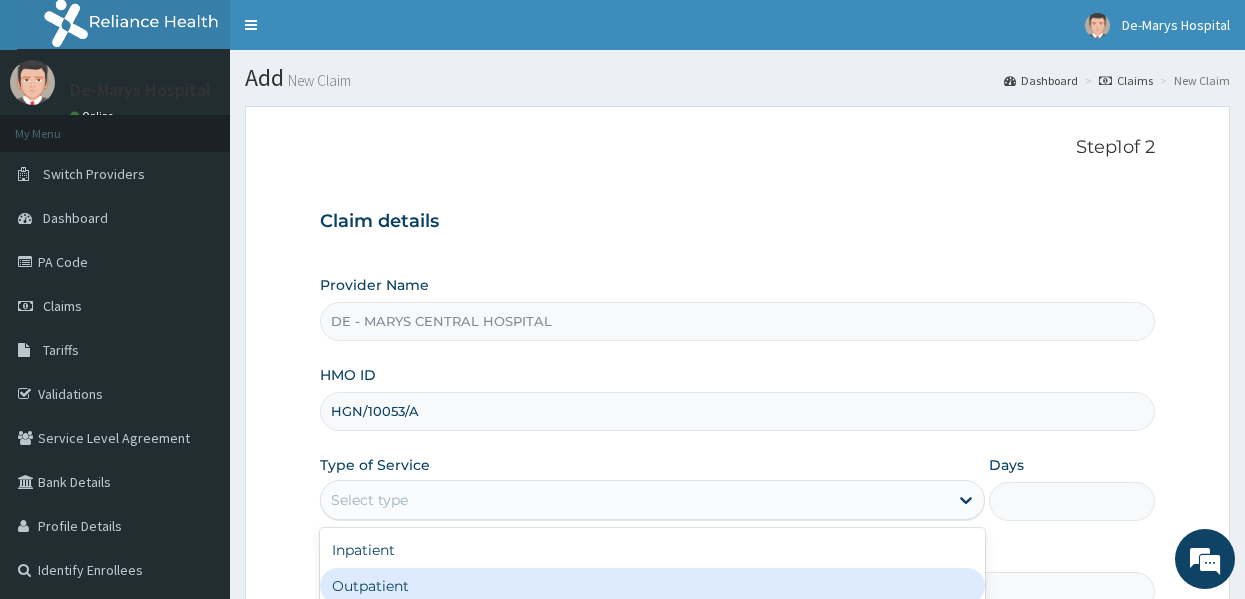 click on "Outpatient" at bounding box center (652, 586) 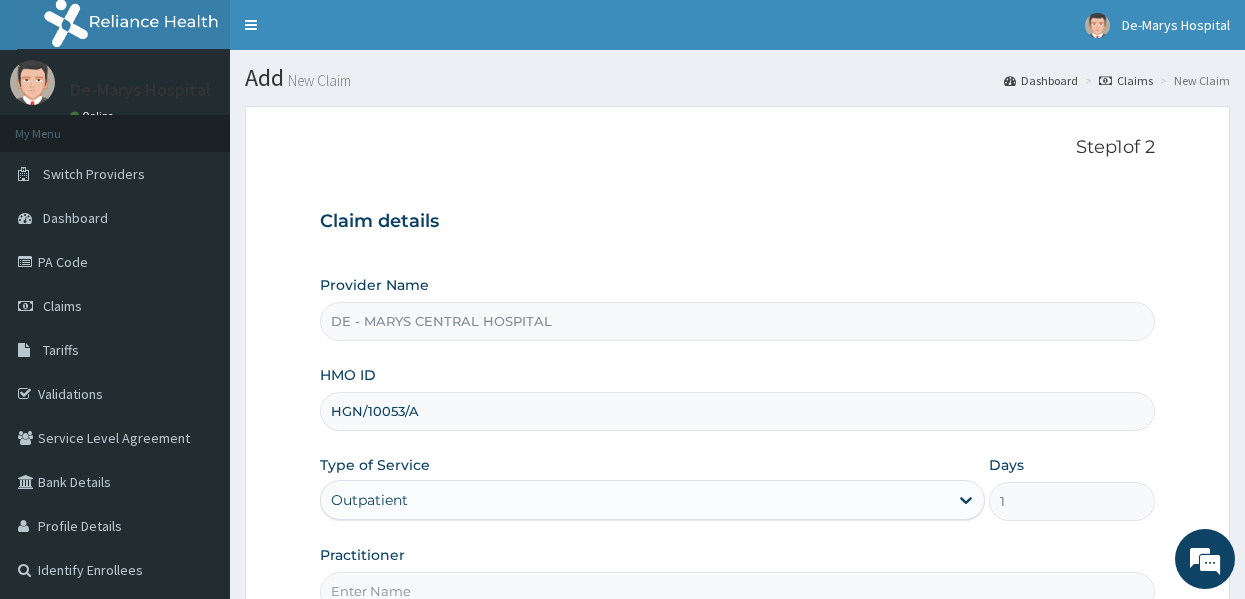click on "Type of Service Outpatient" at bounding box center [652, 488] 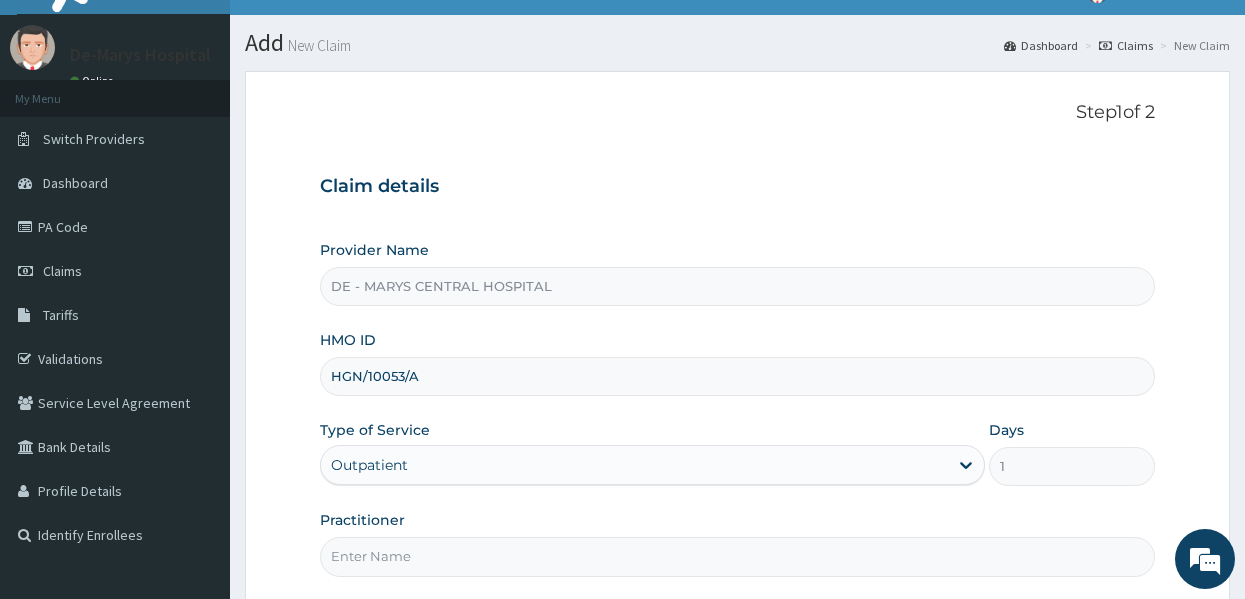 scroll, scrollTop: 40, scrollLeft: 0, axis: vertical 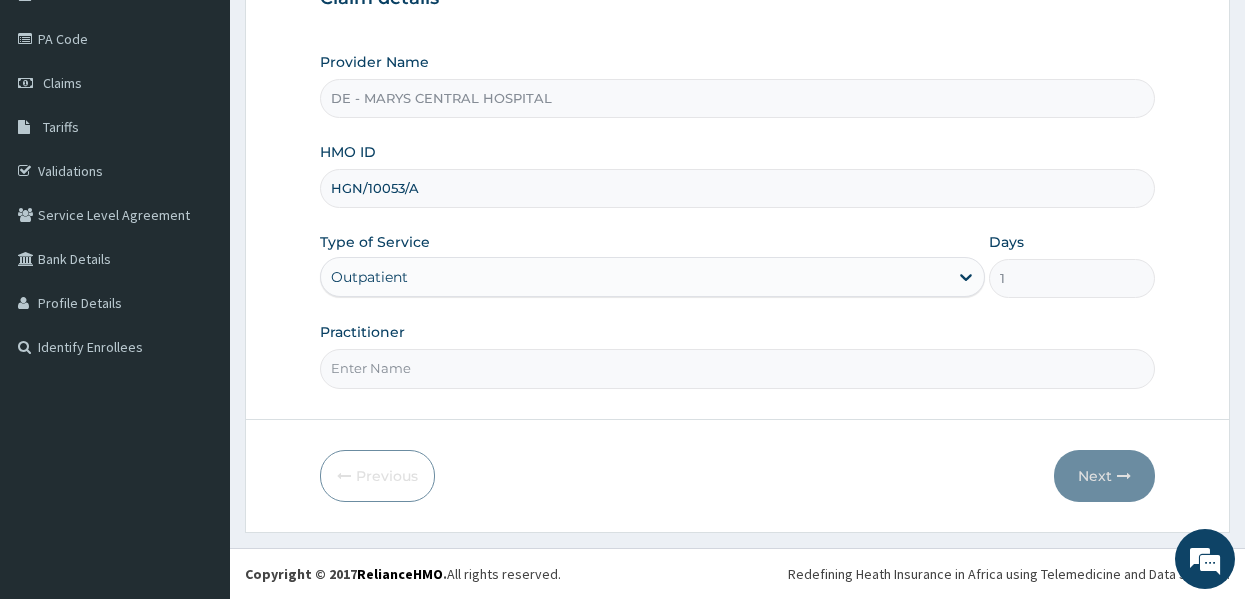 click on "Practitioner" at bounding box center (738, 368) 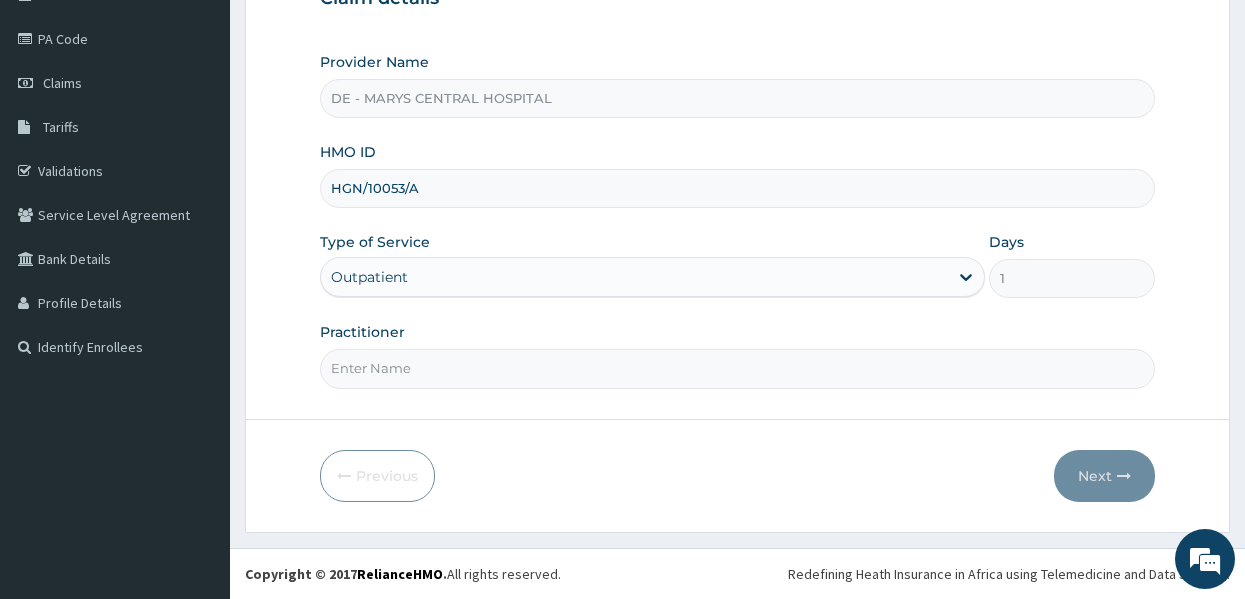 type on "DR MUSA" 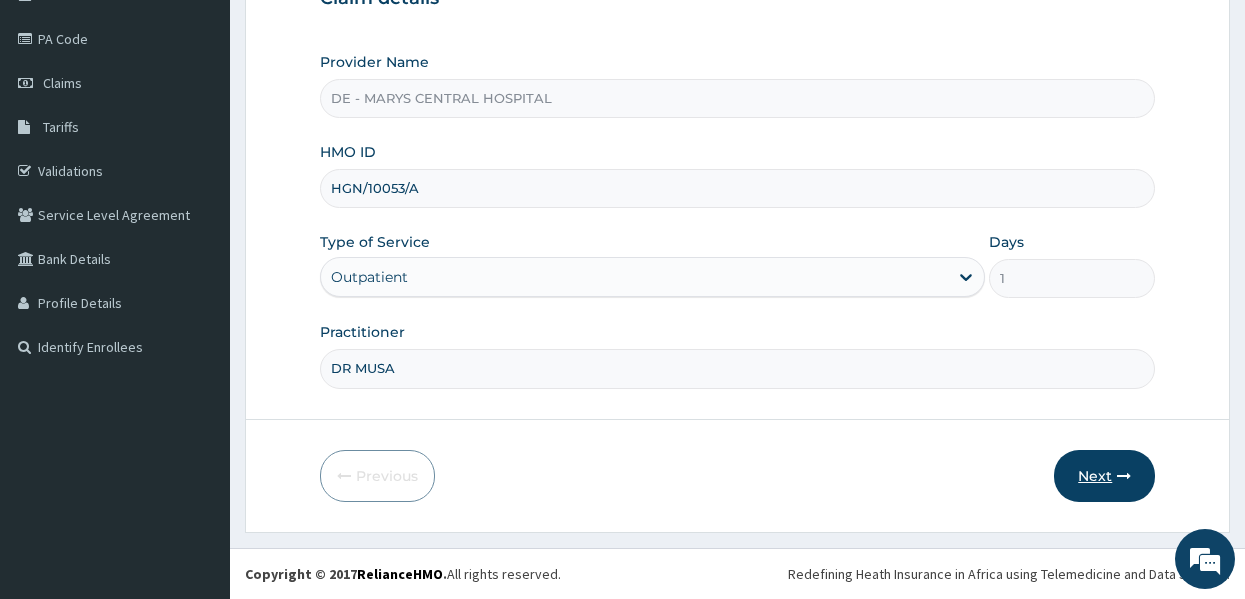 click on "Next" at bounding box center (1104, 476) 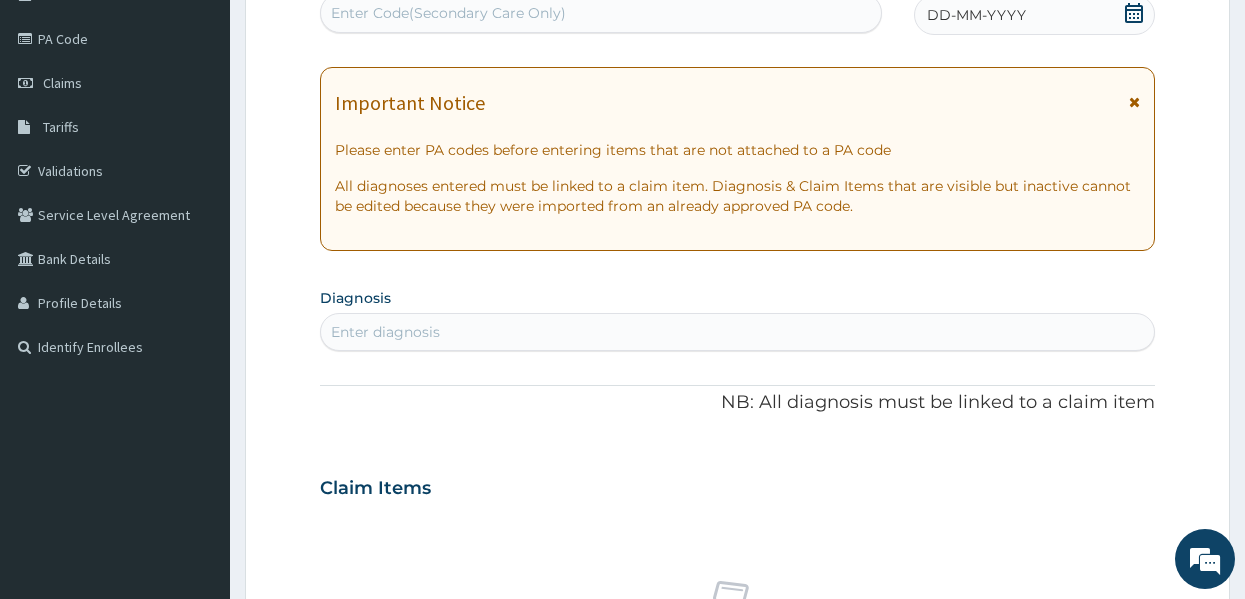 click on "DD-MM-YYYY" at bounding box center (976, 15) 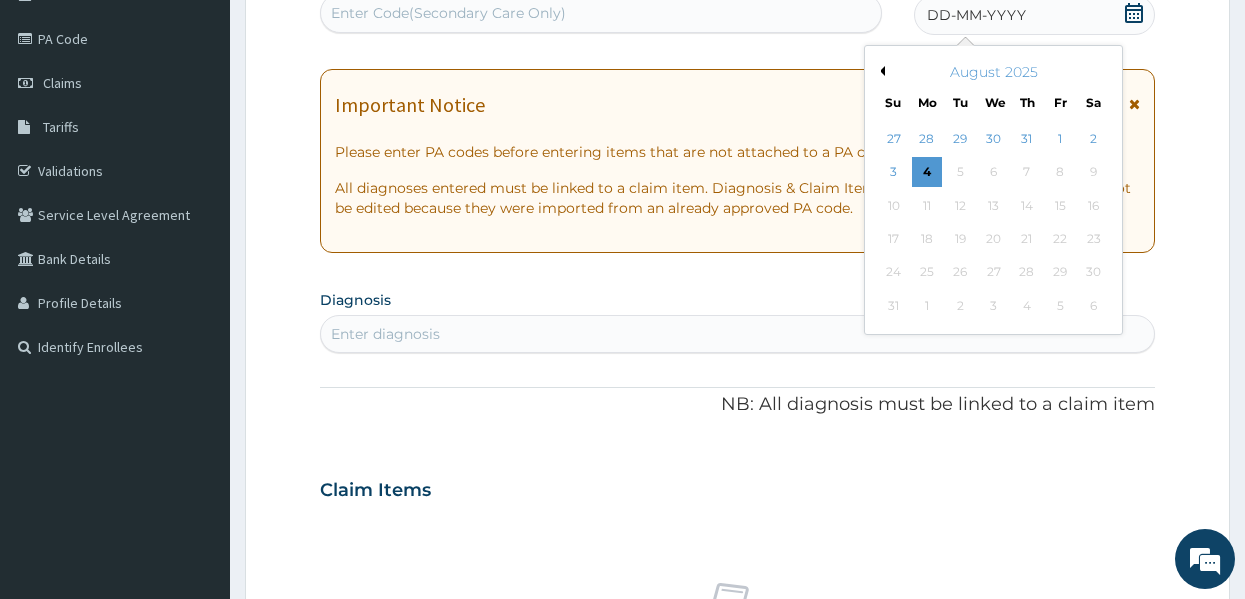 click on "Previous Month" at bounding box center [880, 71] 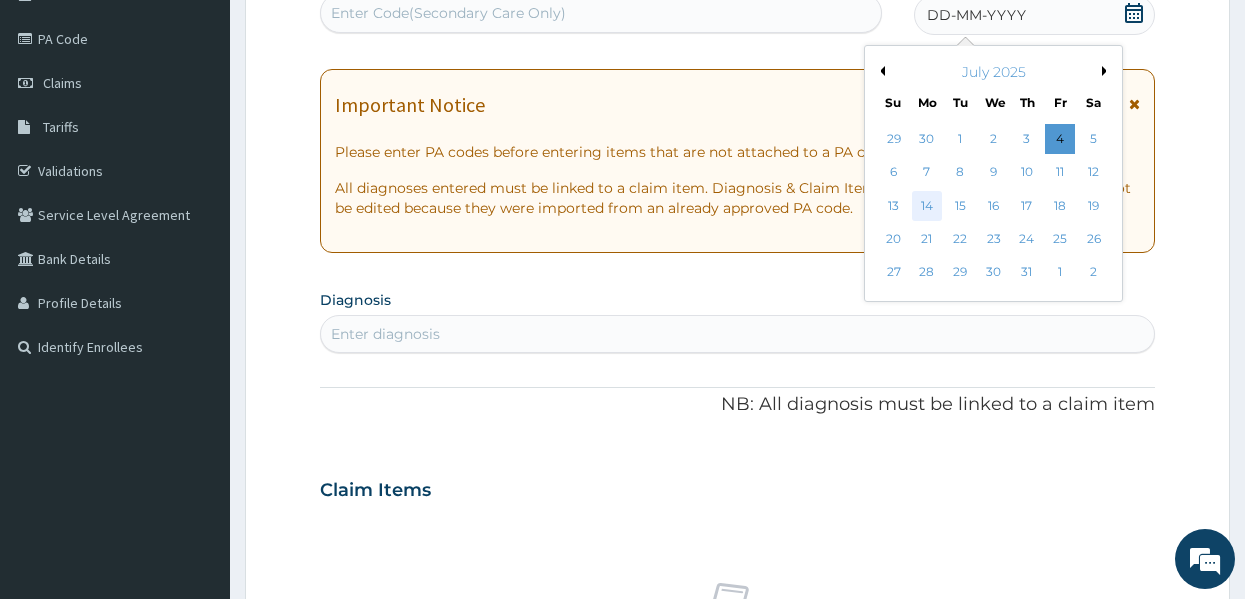 click on "14" at bounding box center [927, 206] 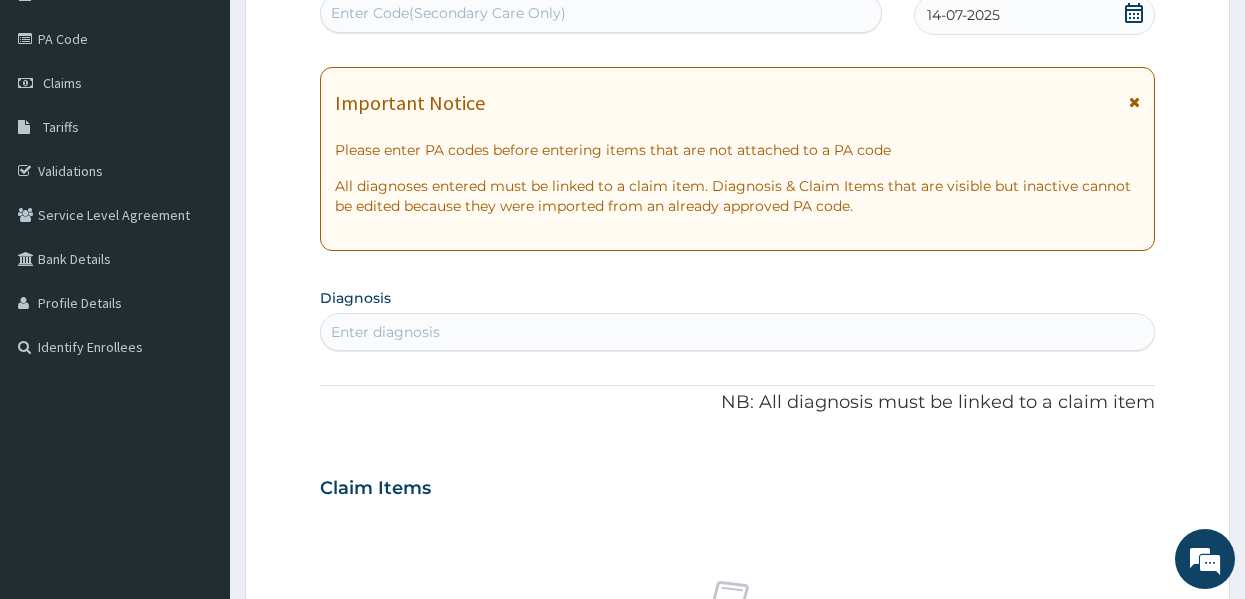 click on "Enter diagnosis" at bounding box center [738, 332] 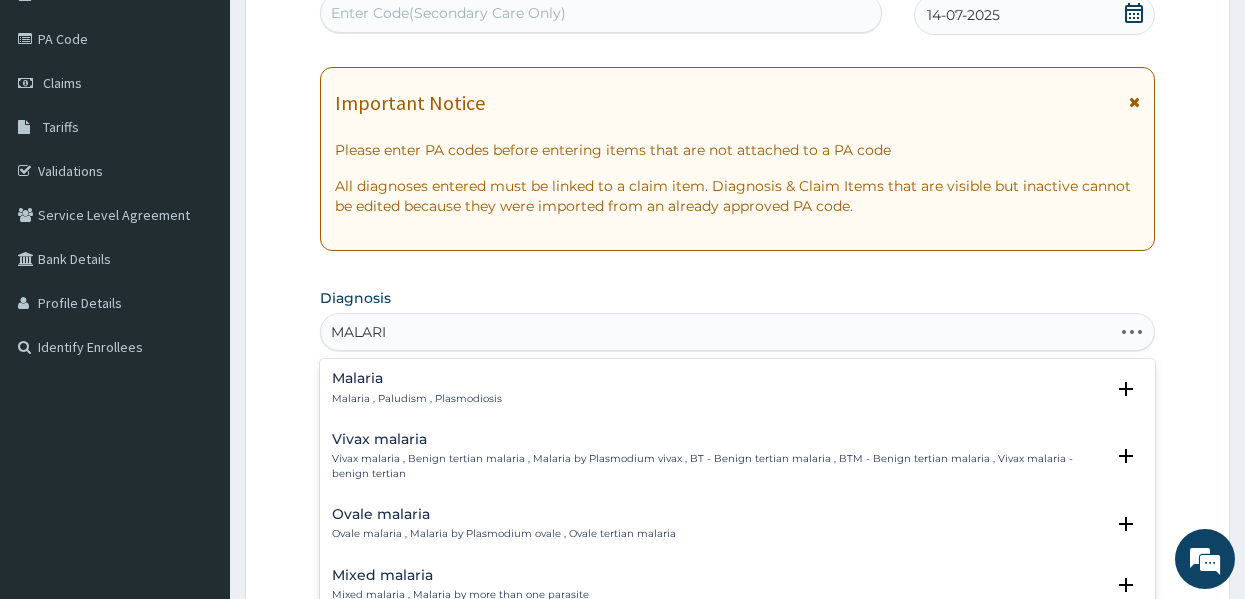 type on "MALARIA" 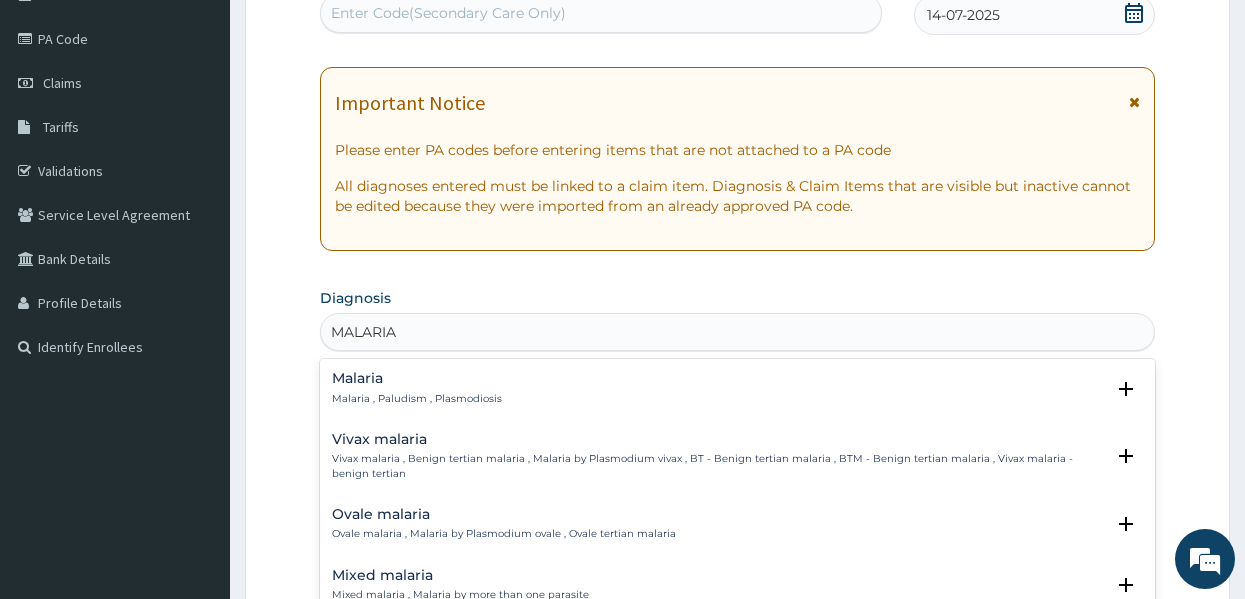 click on "Malaria" at bounding box center [417, 378] 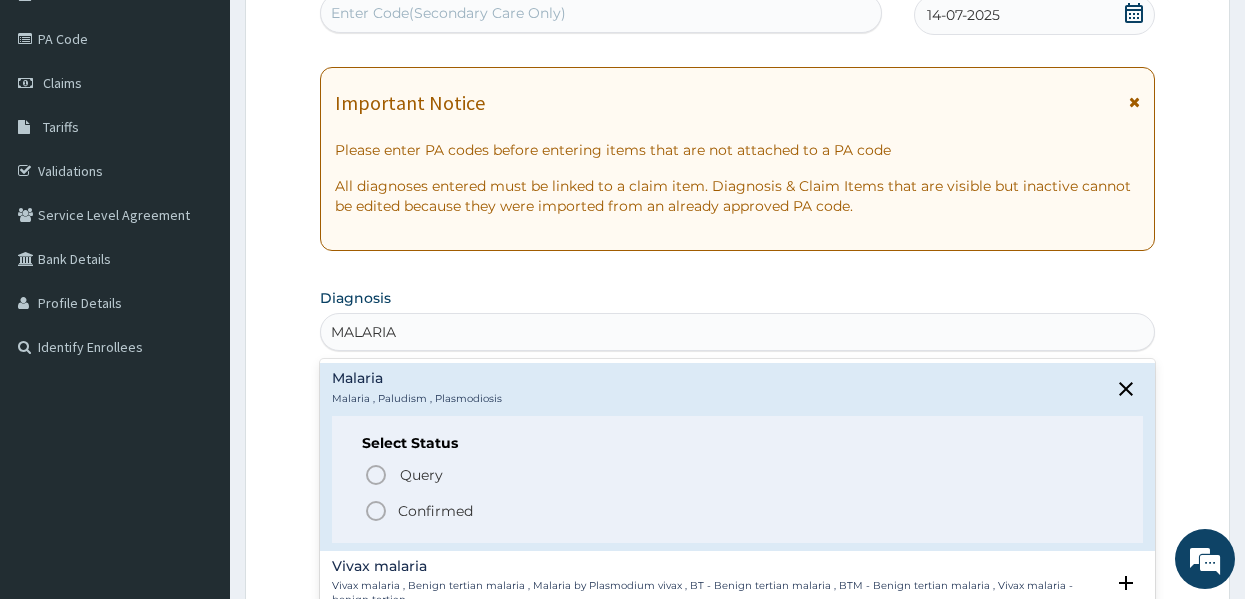 click on "Confirmed" at bounding box center (435, 511) 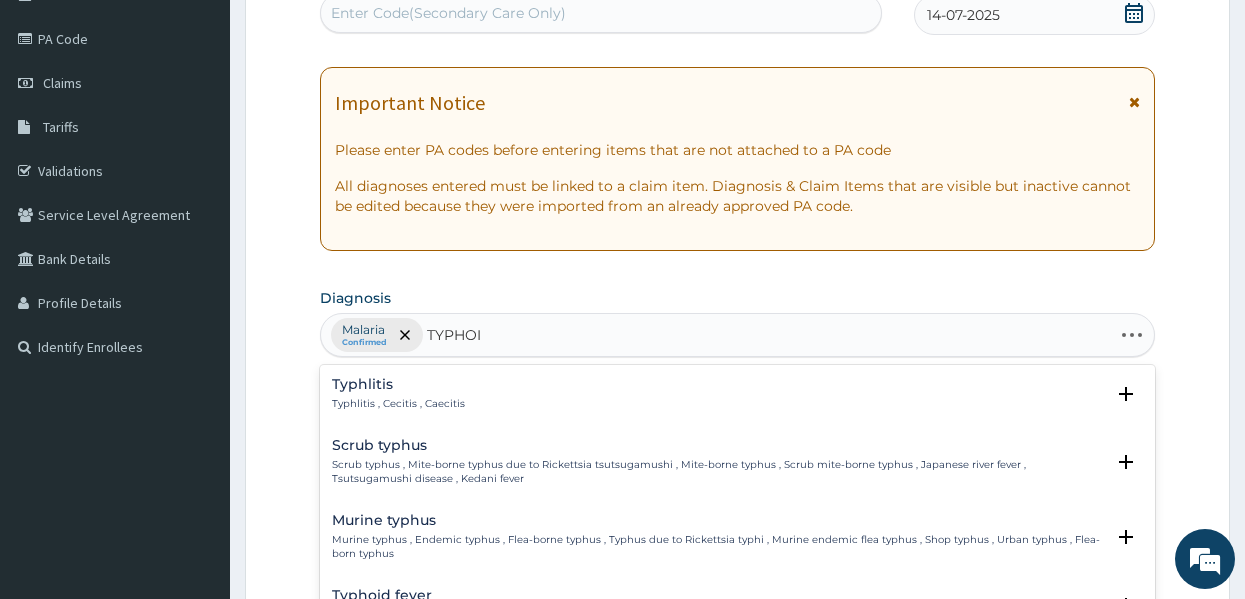 type on "TYPHOID" 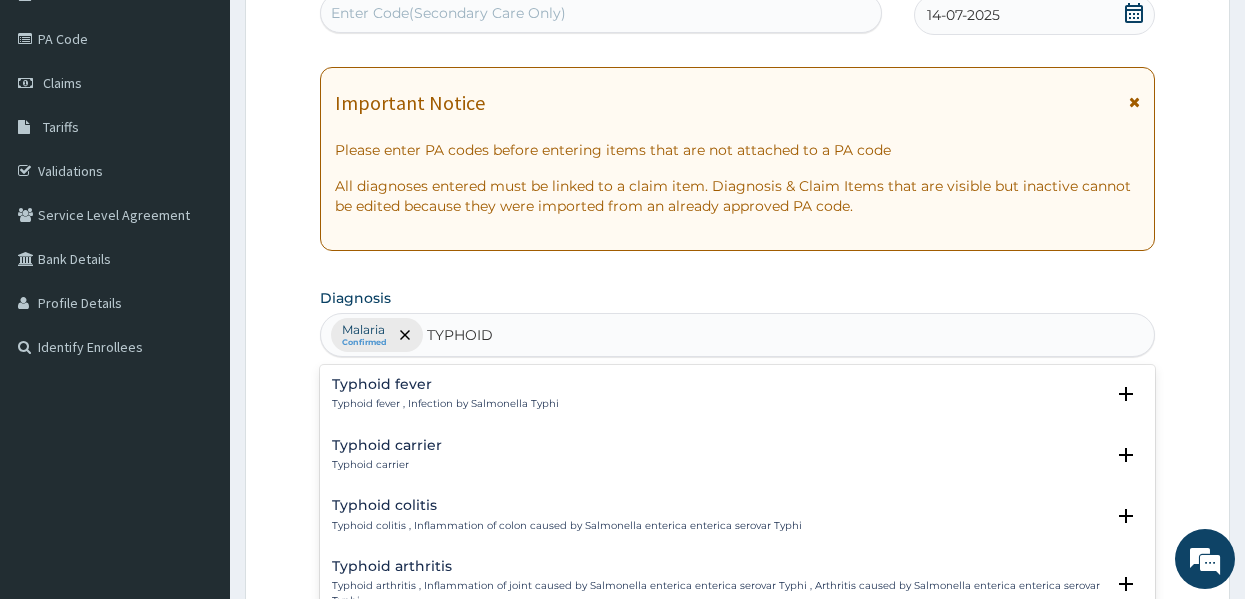 click on "Typhoid fever" at bounding box center (445, 384) 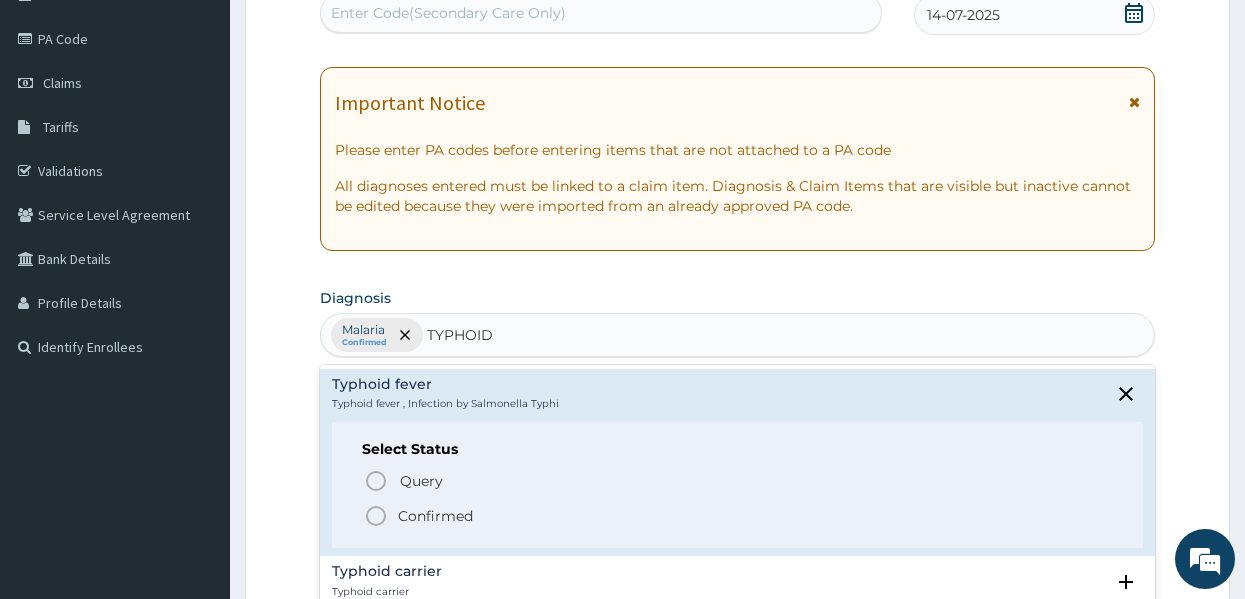 click on "Confirmed" at bounding box center [435, 516] 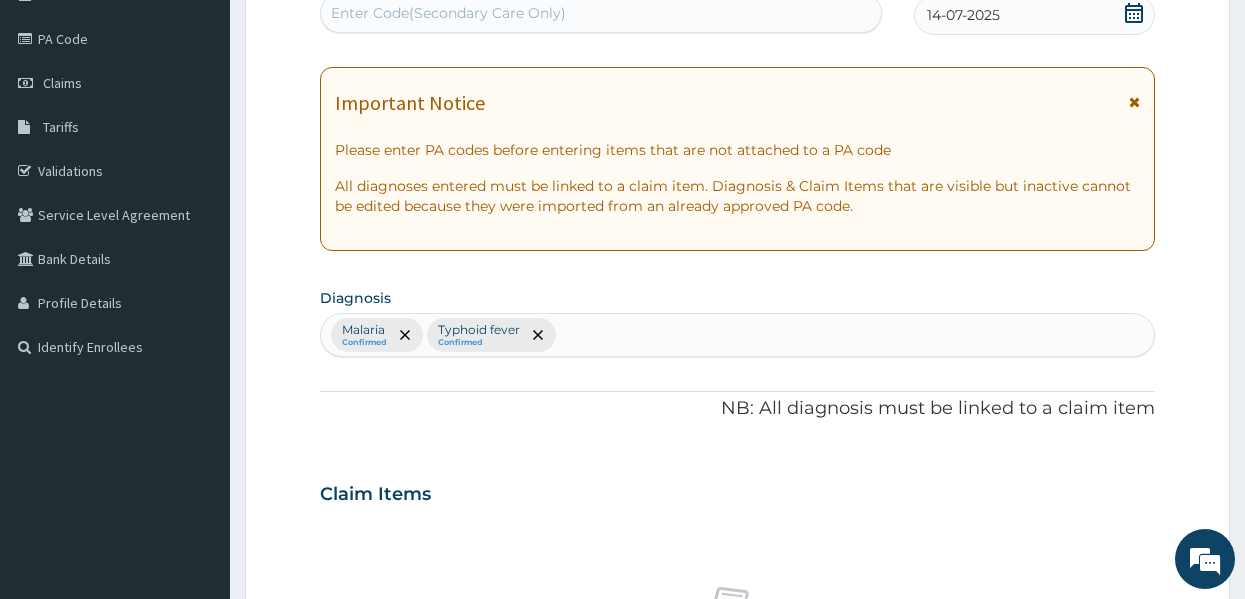 click on "PA Code / Prescription Code Enter Code(Secondary Care Only) Encounter Date 14-07-2025 Important Notice Please enter PA codes before entering items that are not attached to a PA code   All diagnoses entered must be linked to a claim item. Diagnosis & Claim Items that are visible but inactive cannot be edited because they were imported from an already approved PA code. Diagnosis Malaria Confirmed Typhoid fever Confirmed NB: All diagnosis must be linked to a claim item Claim Items No claim item Types Select Type Item Select Item Pair Diagnosis Select Diagnosis Unit Price 0 Add Comment" at bounding box center [738, 488] 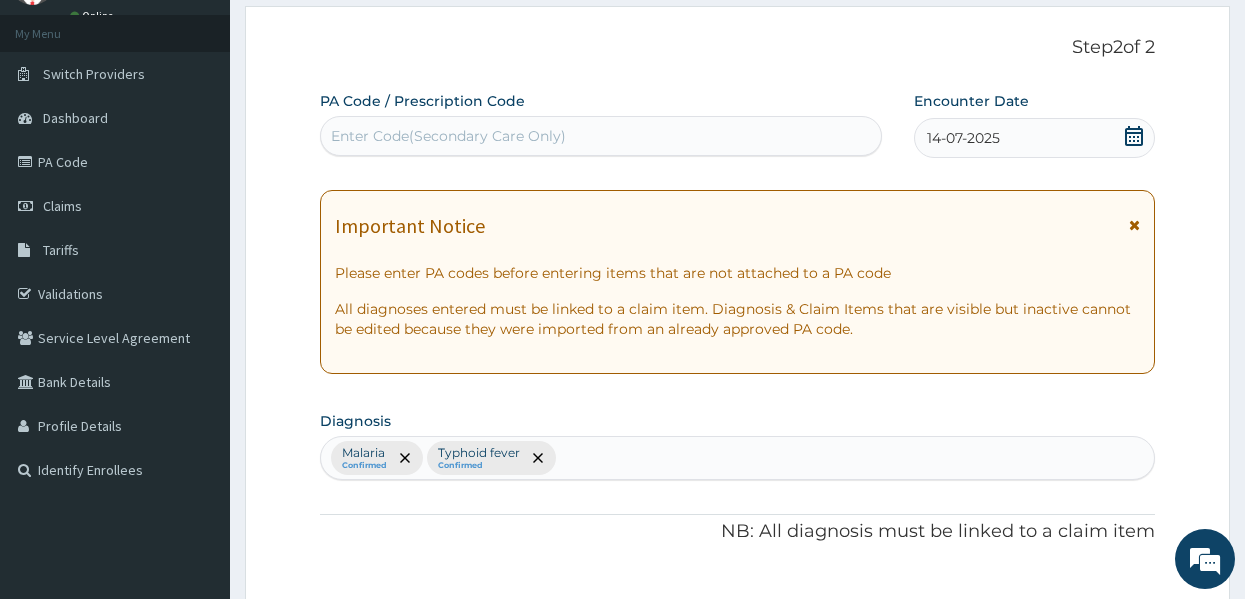 scroll, scrollTop: 103, scrollLeft: 0, axis: vertical 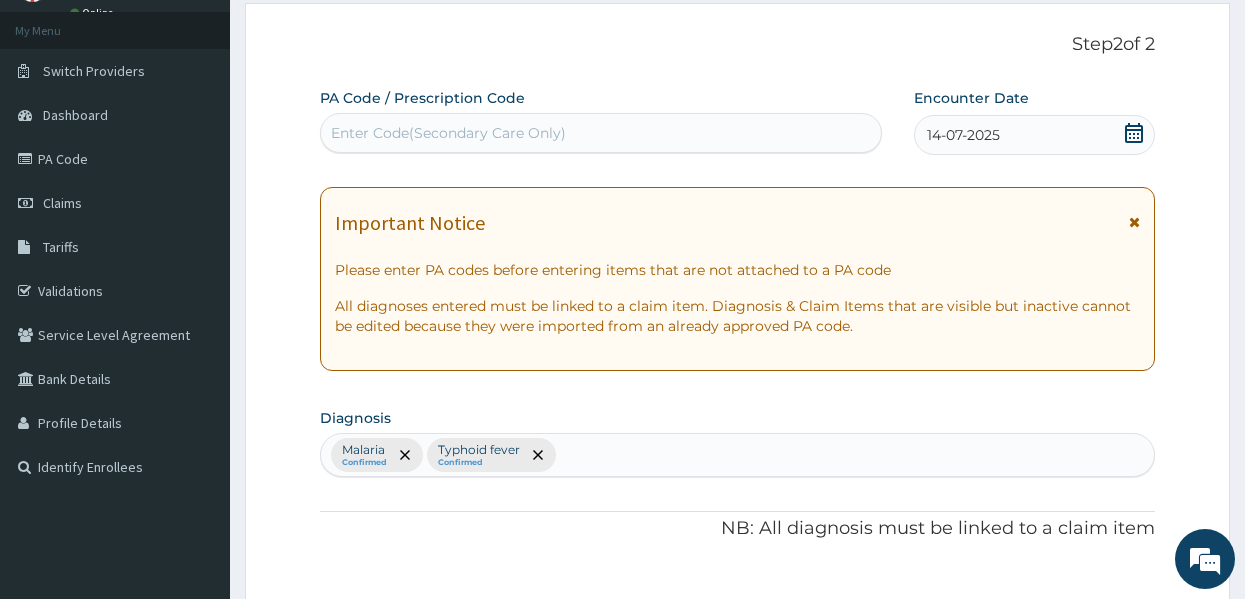 click on "Enter Code(Secondary Care Only)" at bounding box center [601, 133] 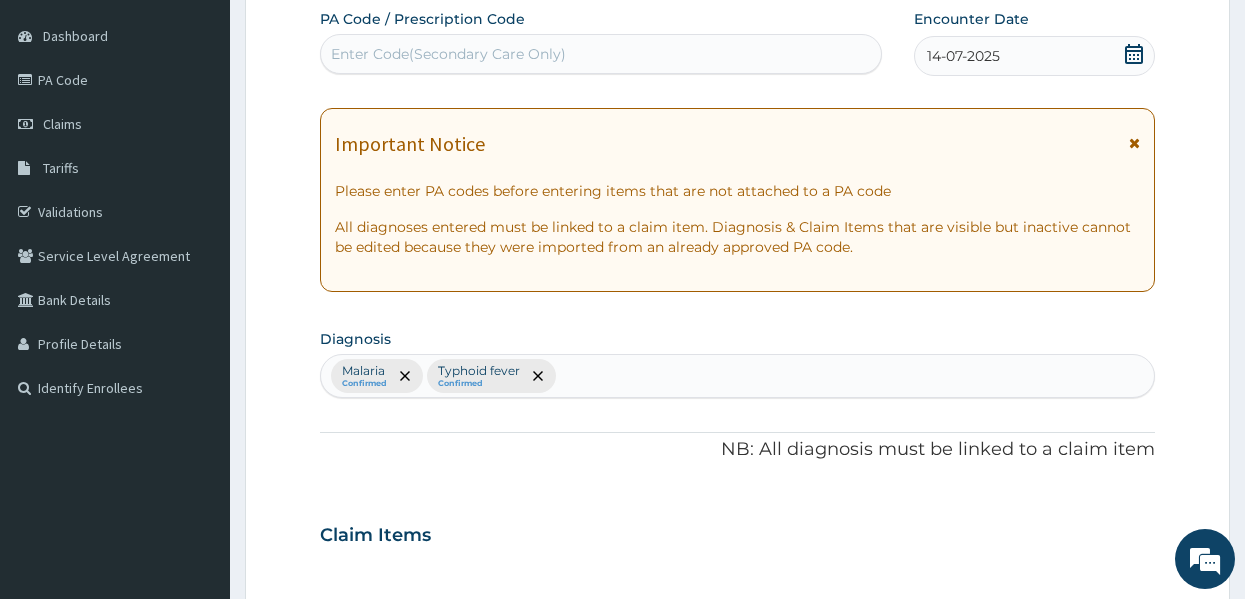 scroll, scrollTop: 188, scrollLeft: 0, axis: vertical 